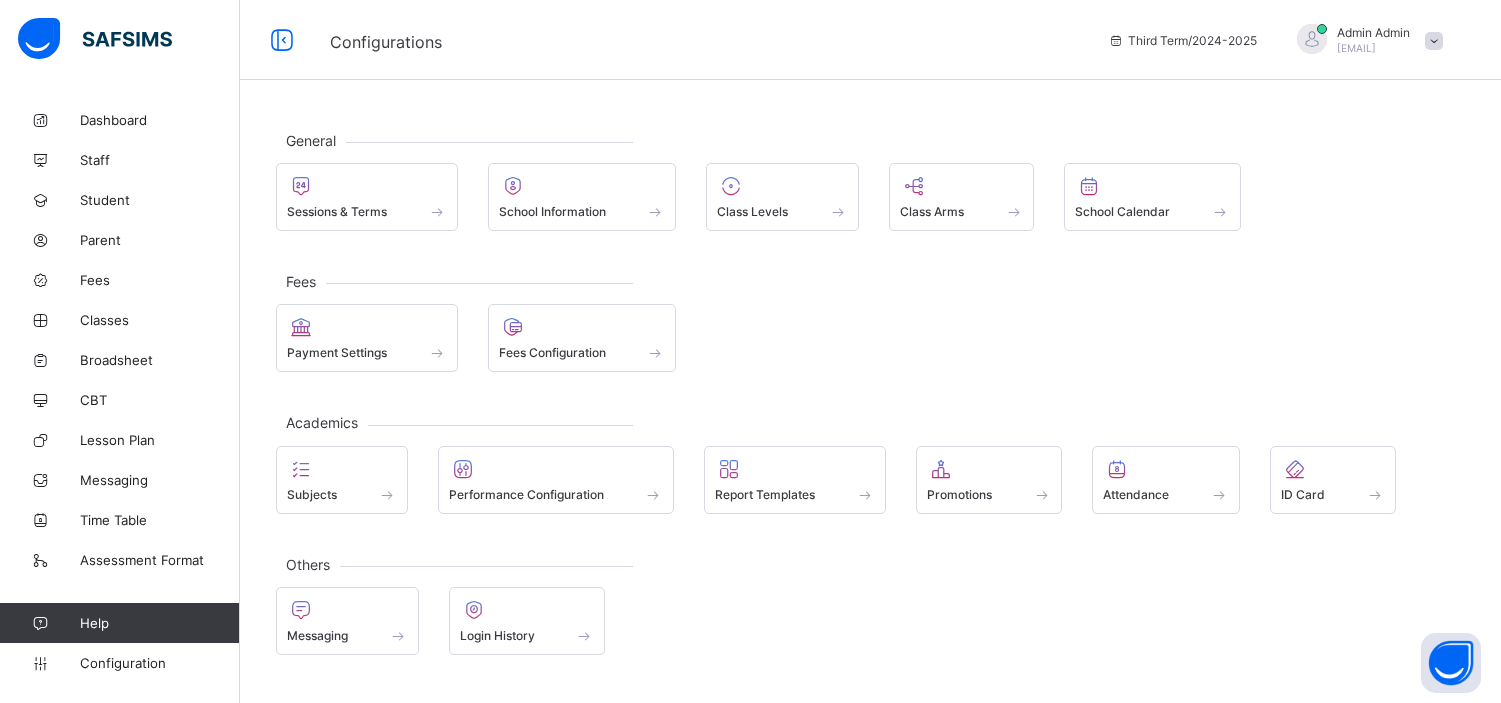 scroll, scrollTop: 0, scrollLeft: 0, axis: both 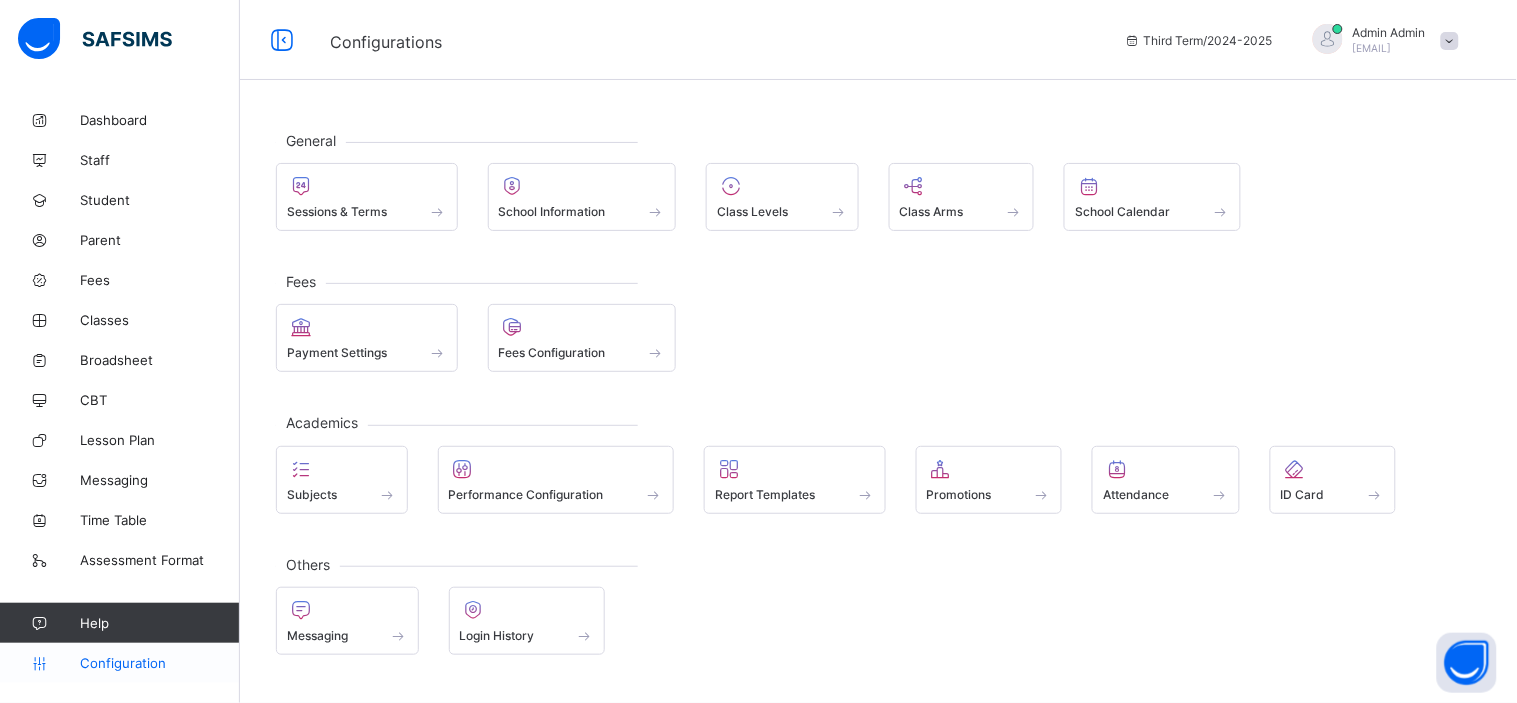 click on "Configuration" at bounding box center [159, 663] 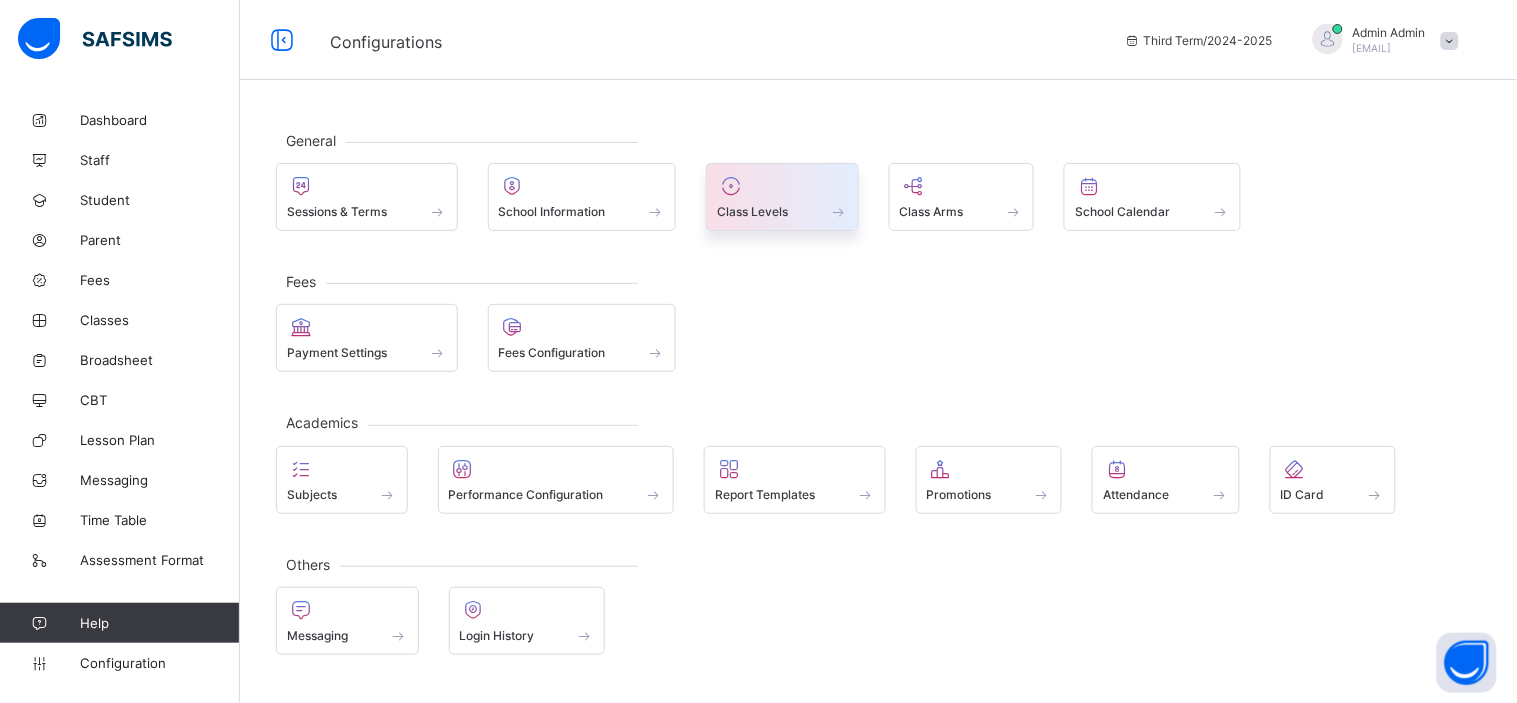 click on "Class Levels" at bounding box center [782, 211] 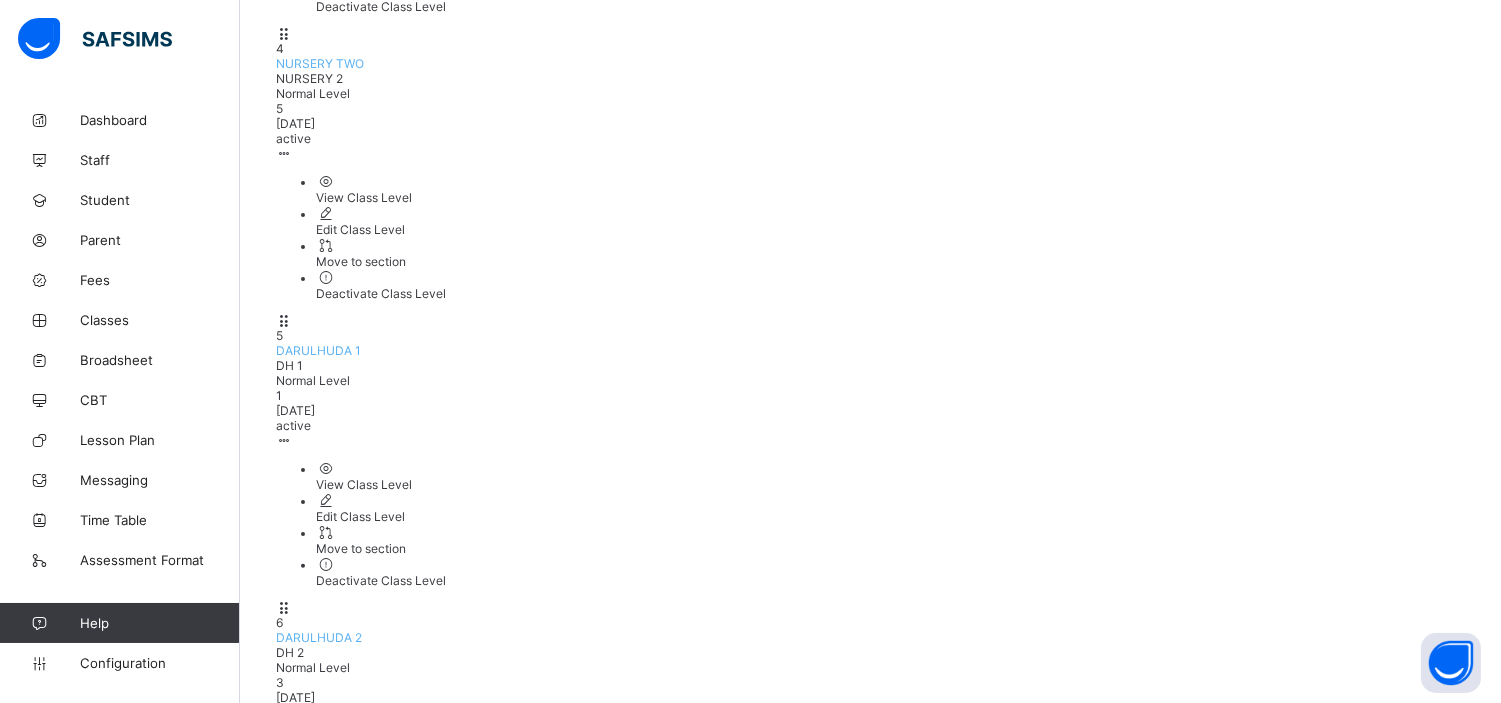 scroll, scrollTop: 1131, scrollLeft: 0, axis: vertical 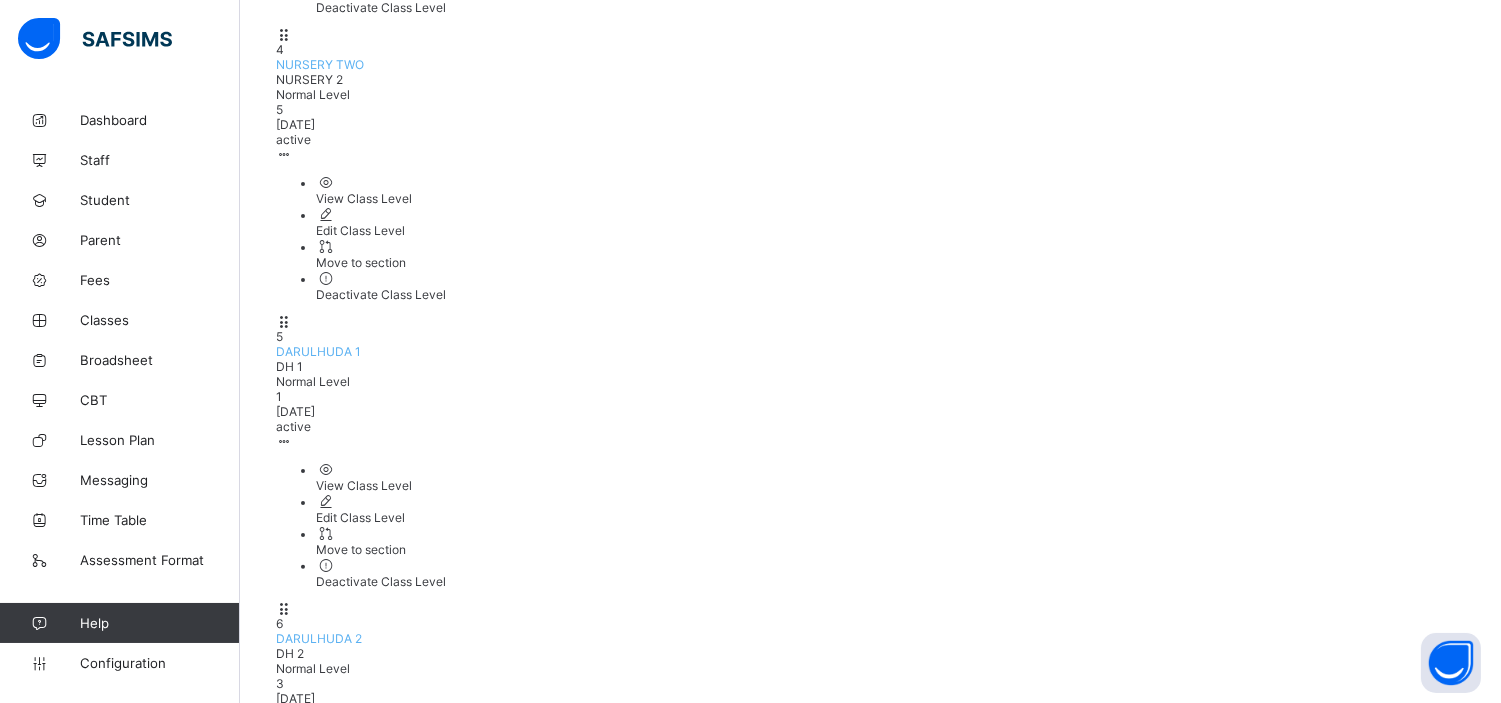 click on "SENIOR SECONDARY TWO" at bounding box center (352, 5804) 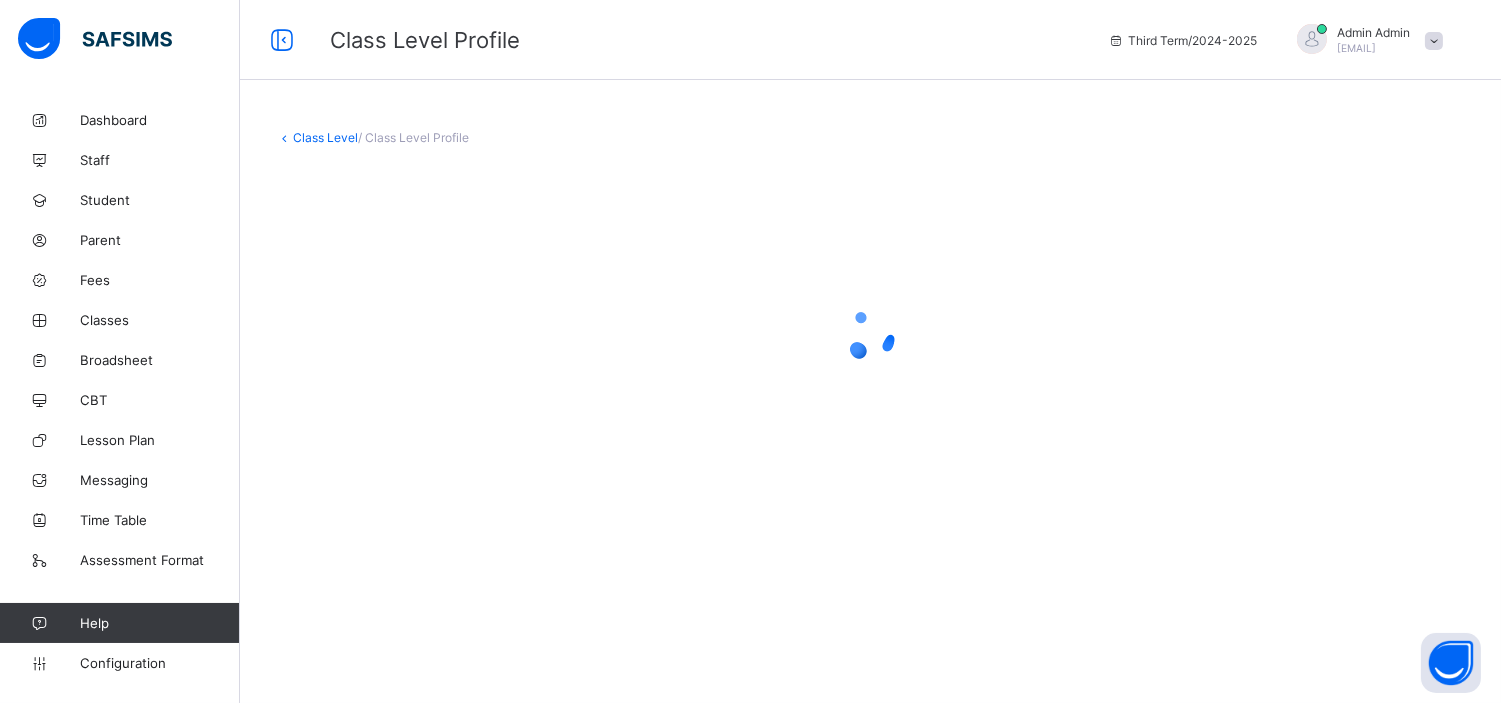 scroll, scrollTop: 0, scrollLeft: 0, axis: both 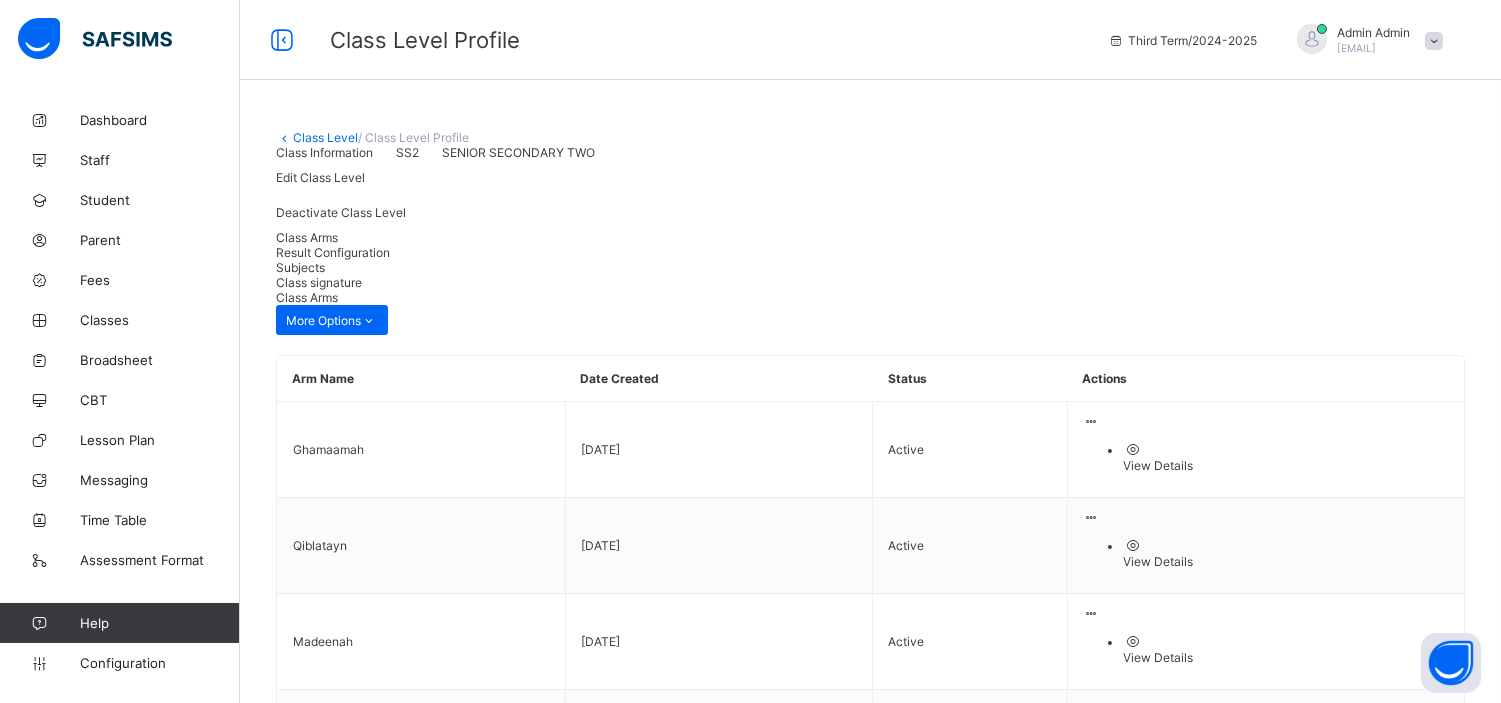 click on "Result Configuration" at bounding box center (333, 252) 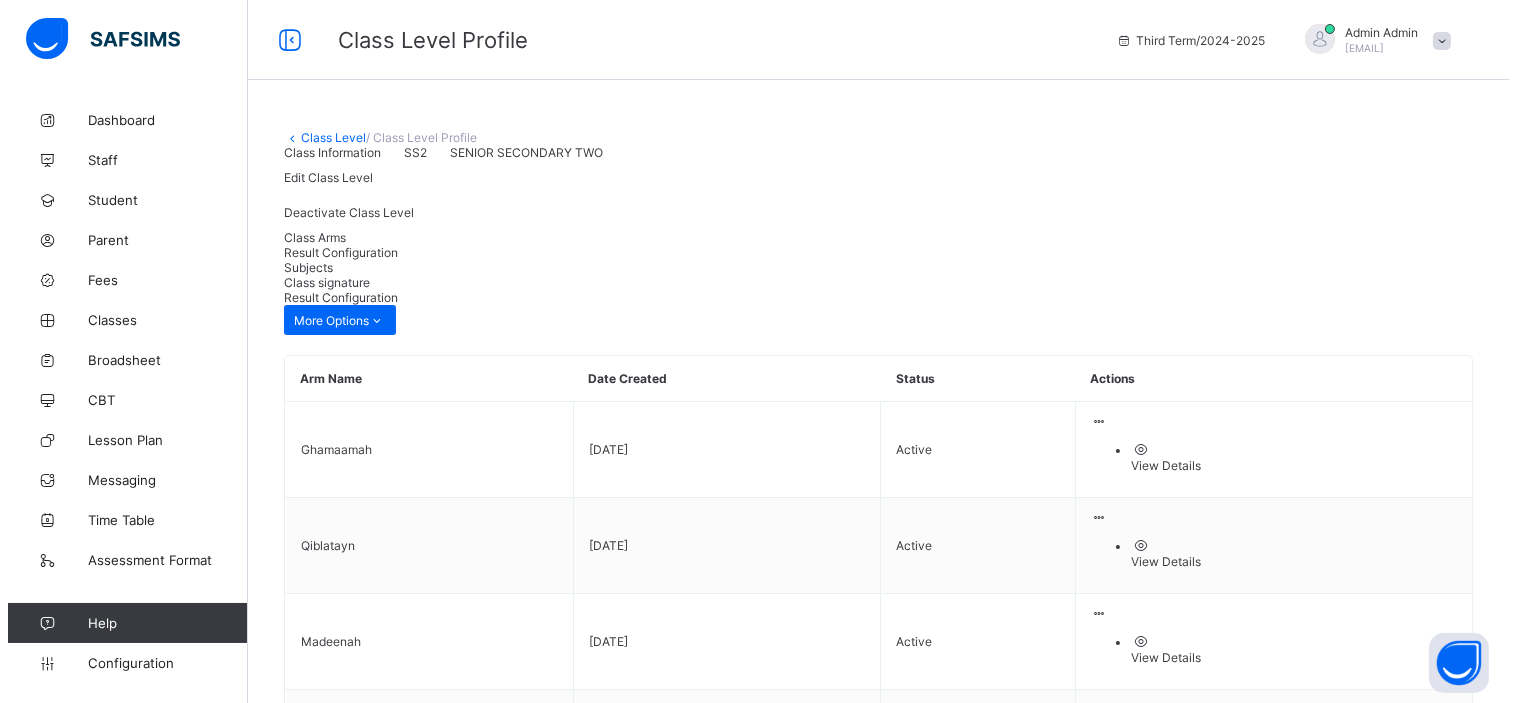 scroll, scrollTop: 292, scrollLeft: 0, axis: vertical 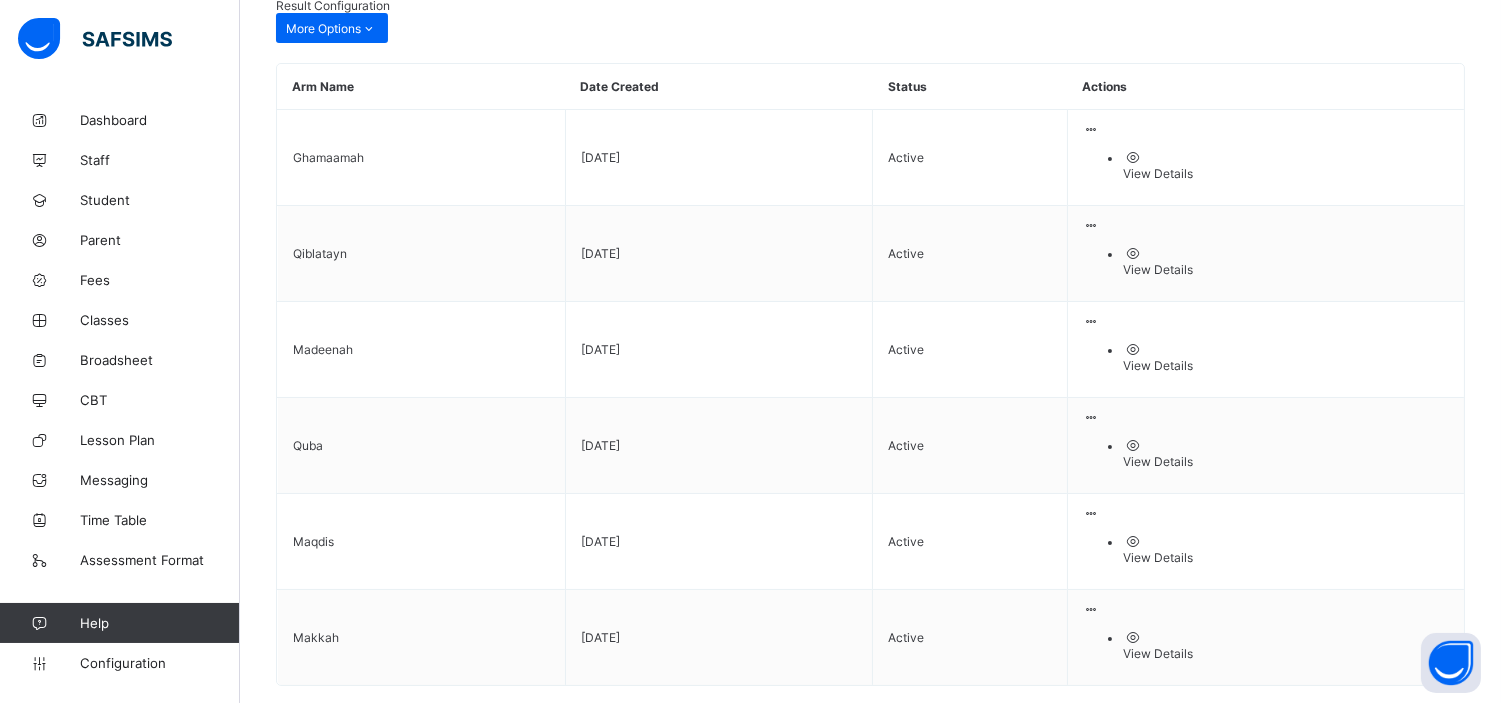 click on "Add configuration" at bounding box center [1400, 908] 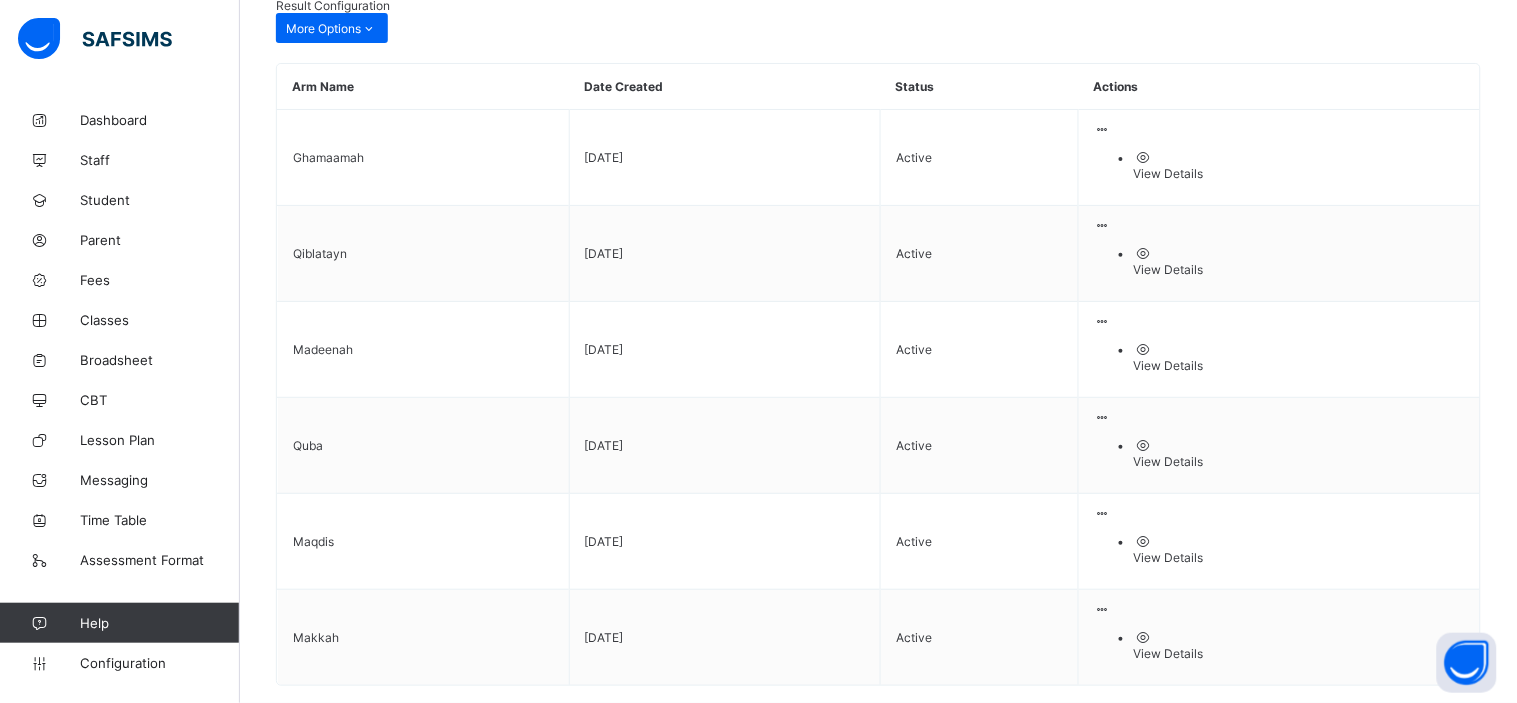 type on "**********" 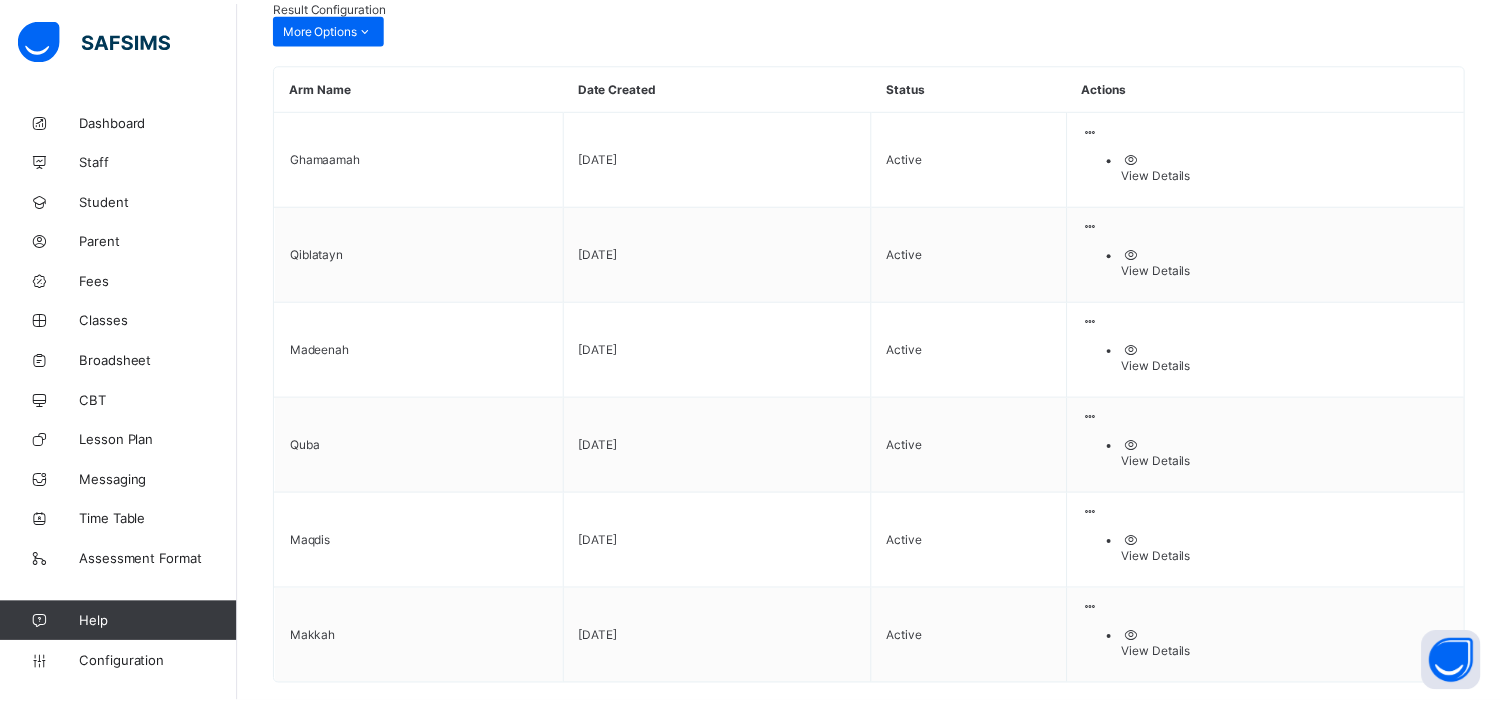 scroll, scrollTop: 0, scrollLeft: 0, axis: both 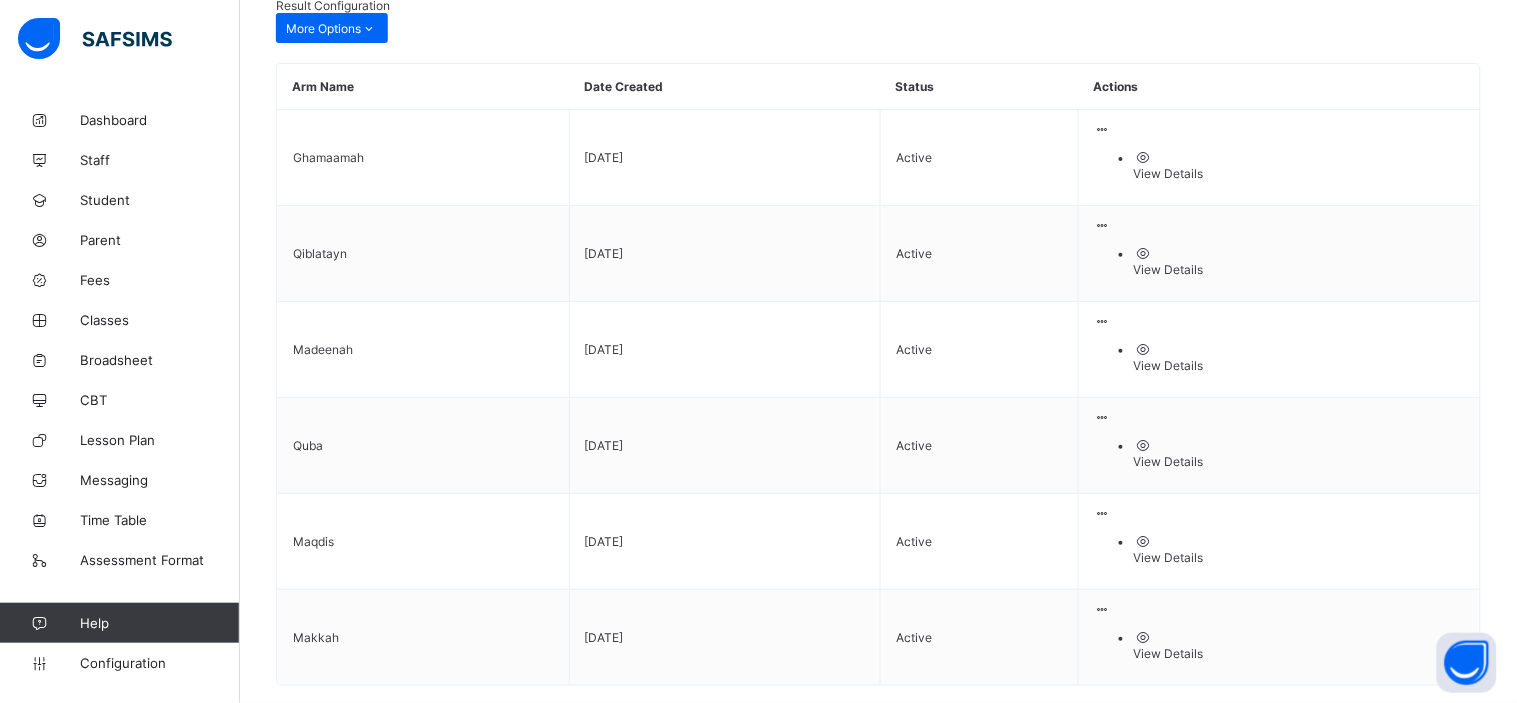 click on "Save" at bounding box center [1451, 1544] 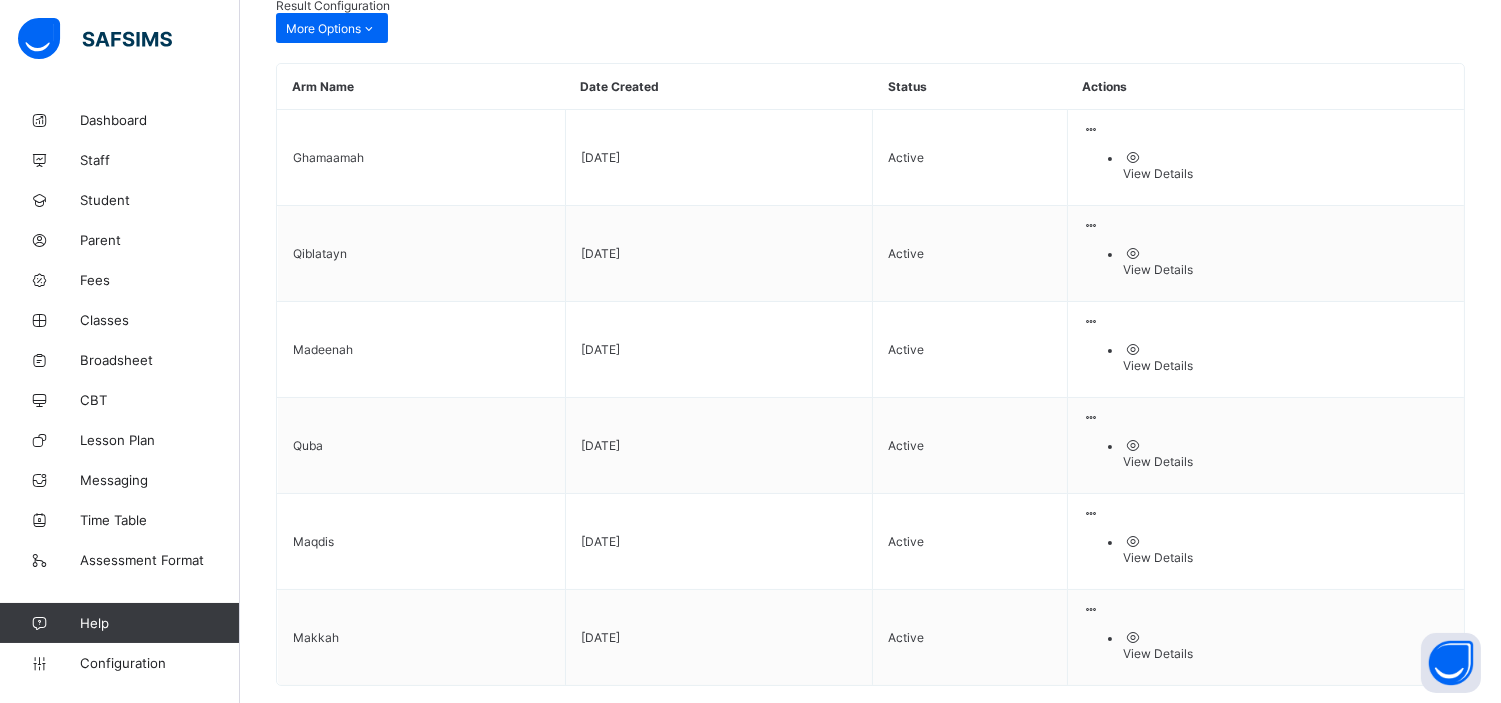 click at bounding box center [1371, 1090] 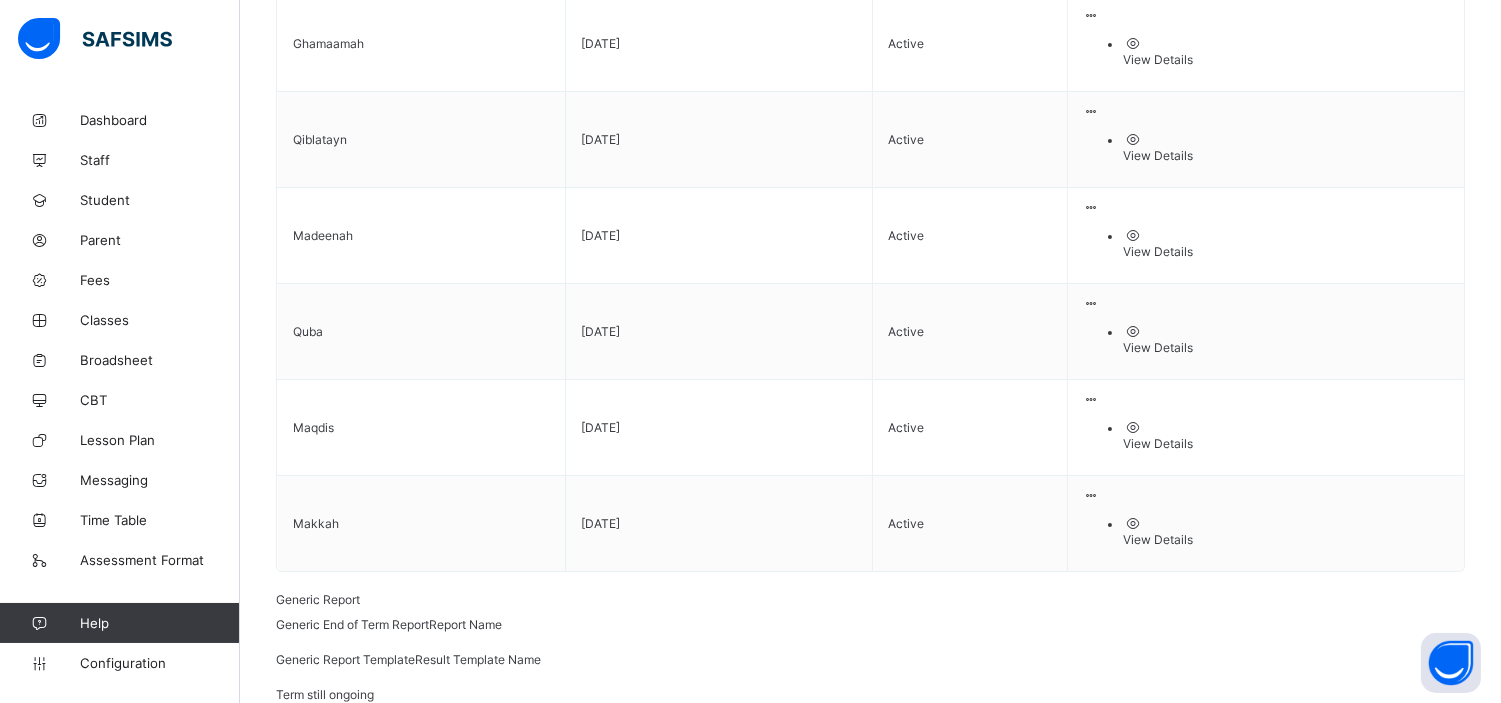 click on "Set in use" at bounding box center (1348, 1044) 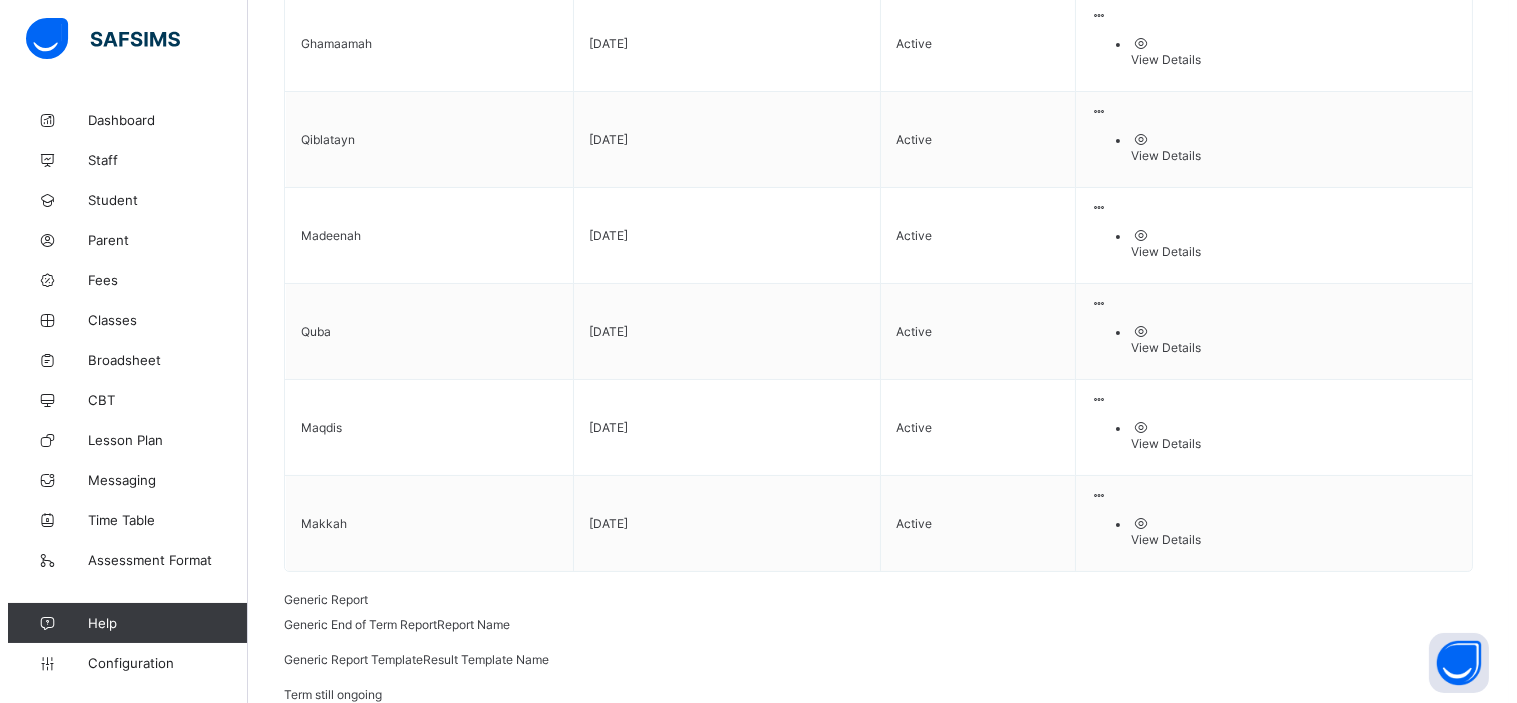 scroll, scrollTop: 350, scrollLeft: 0, axis: vertical 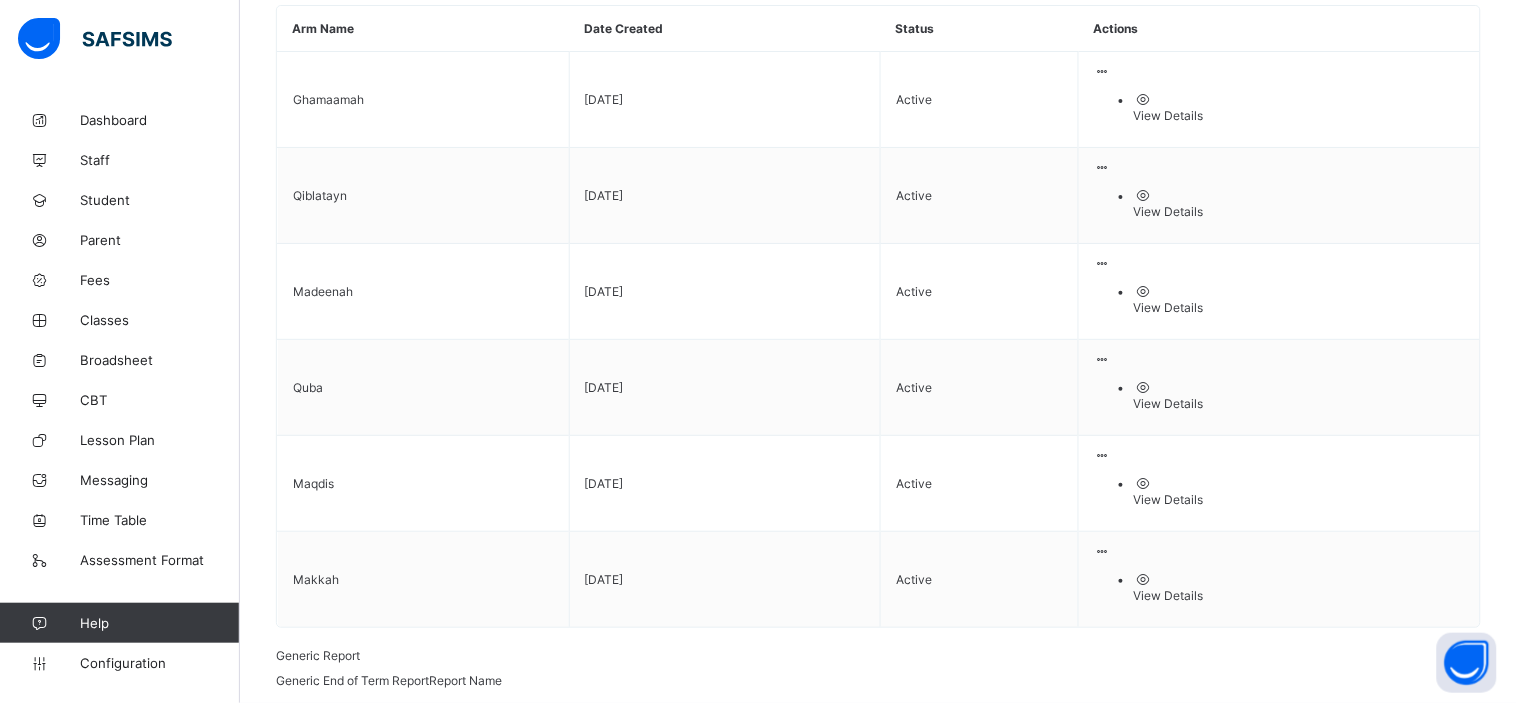 click on "Yes, Set in Use" at bounding box center (1067, 1284) 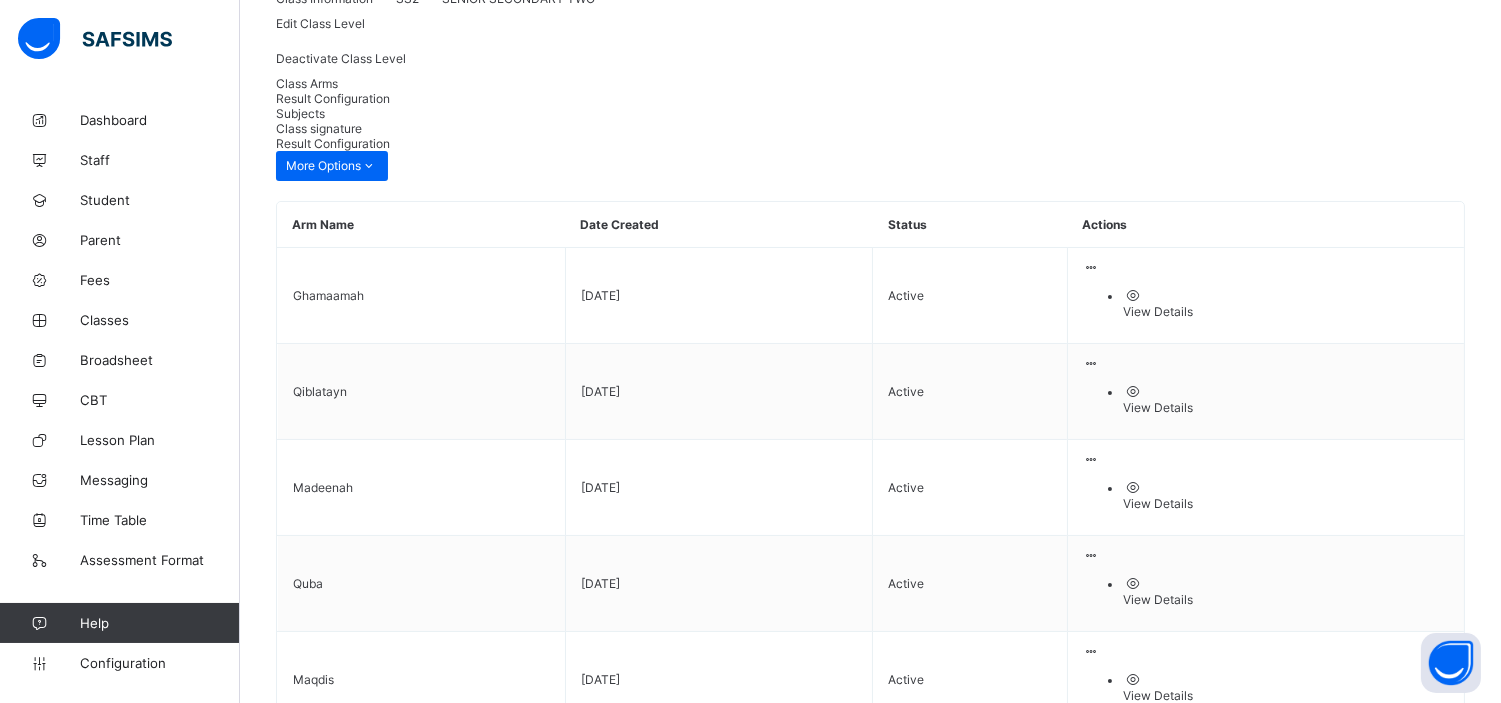 scroll, scrollTop: 350, scrollLeft: 0, axis: vertical 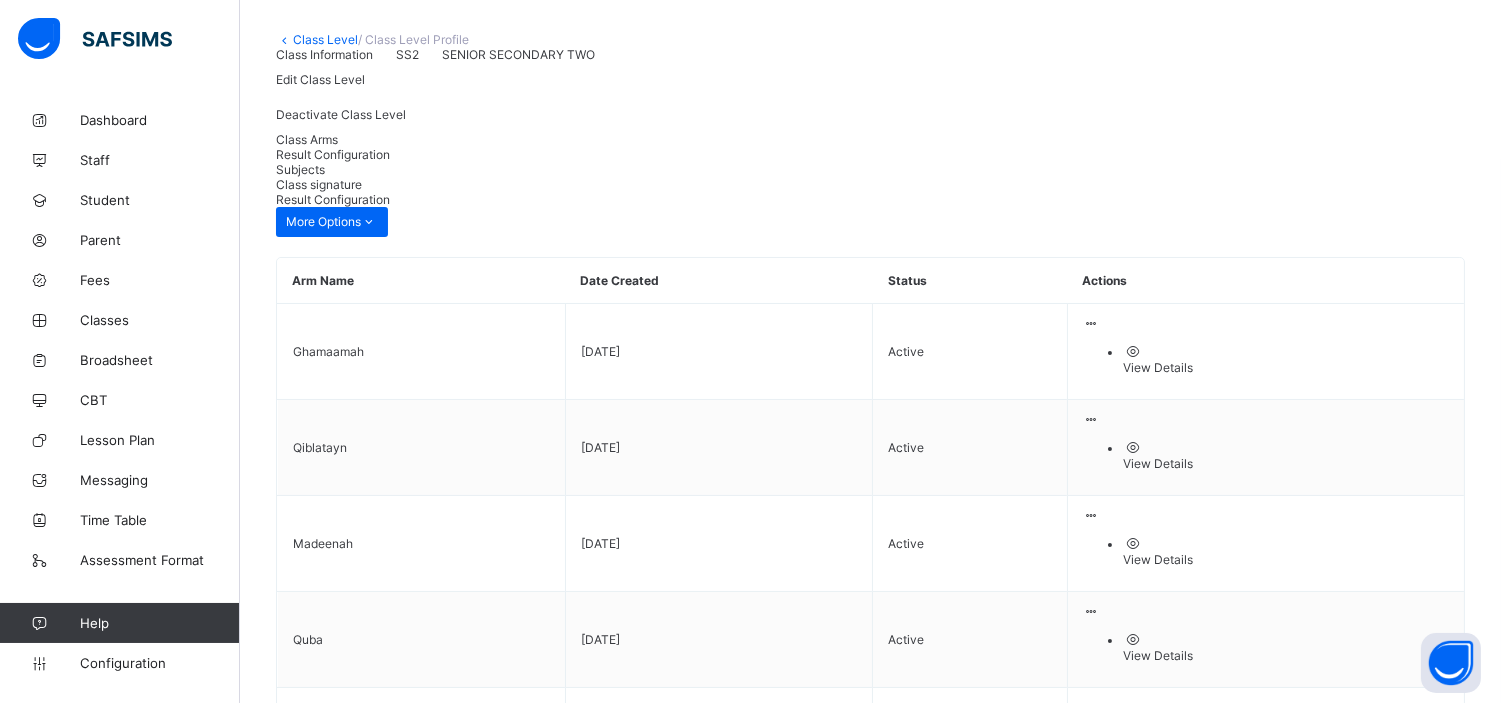click on "Resume" at bounding box center (1075, -135) 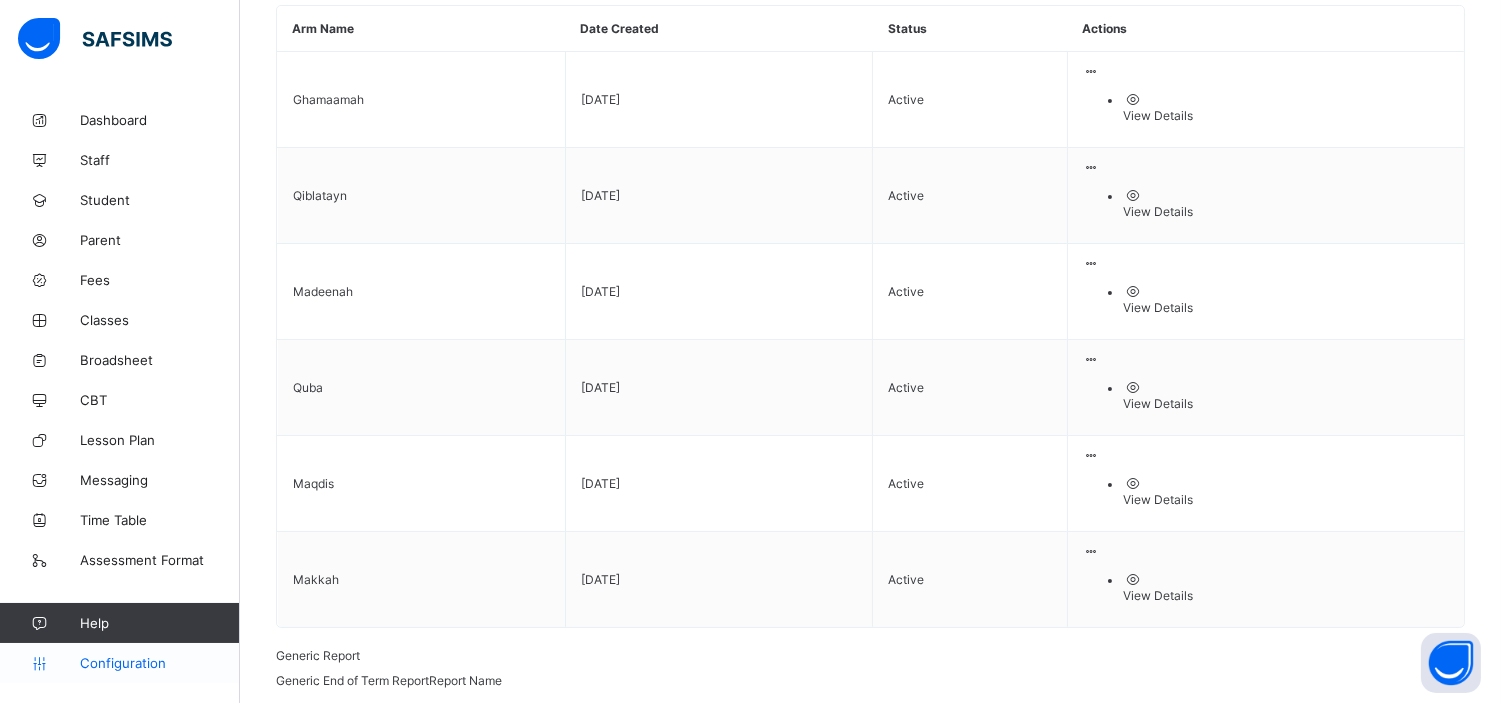 click on "Configuration" at bounding box center (159, 663) 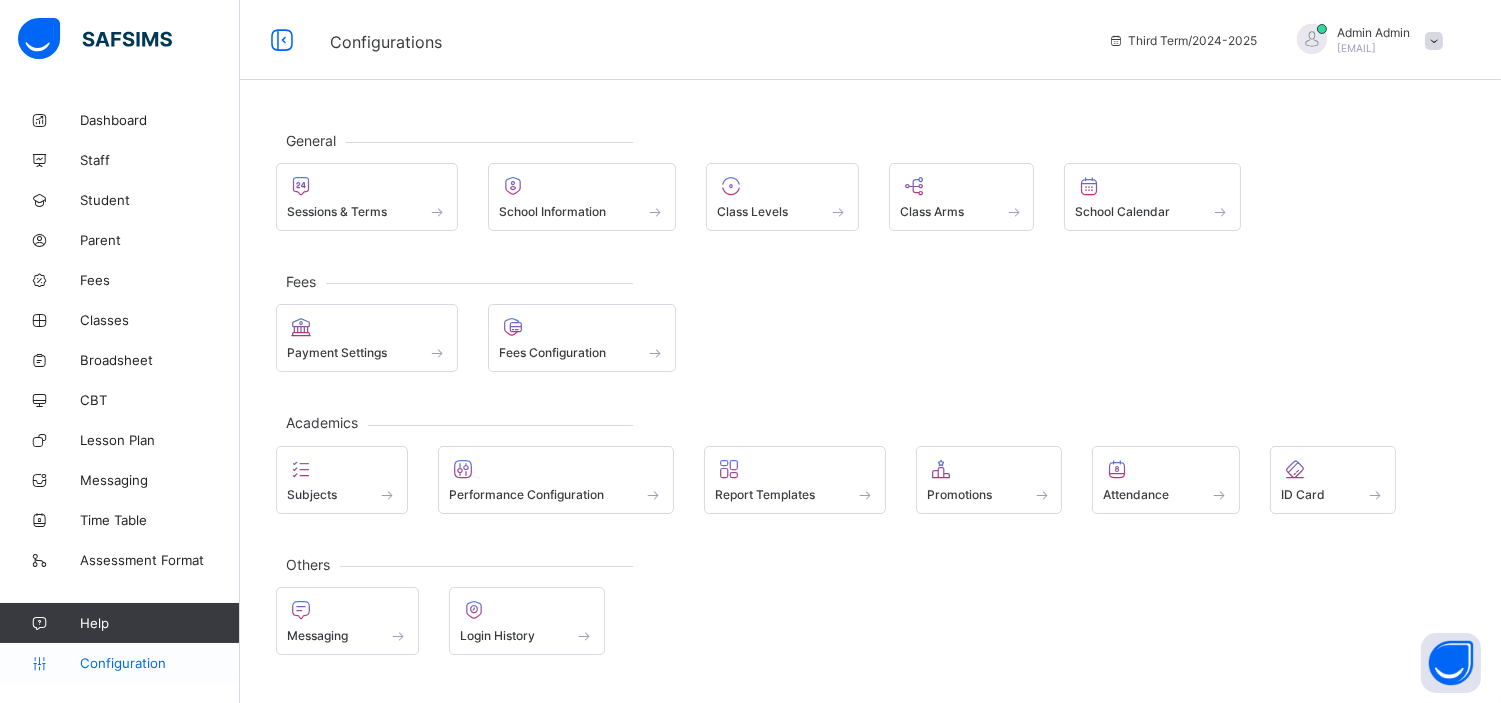 scroll, scrollTop: 0, scrollLeft: 0, axis: both 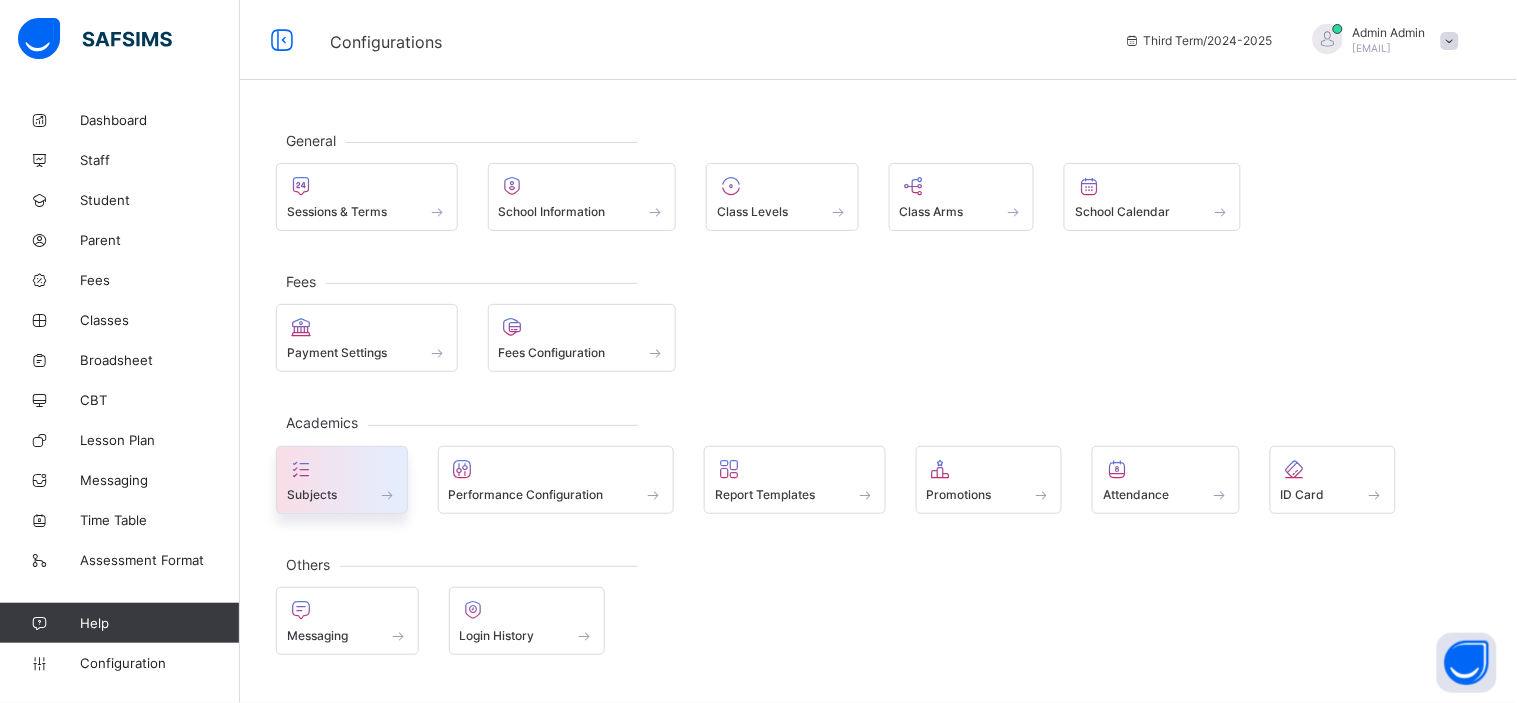 click on "Subjects" at bounding box center [342, 494] 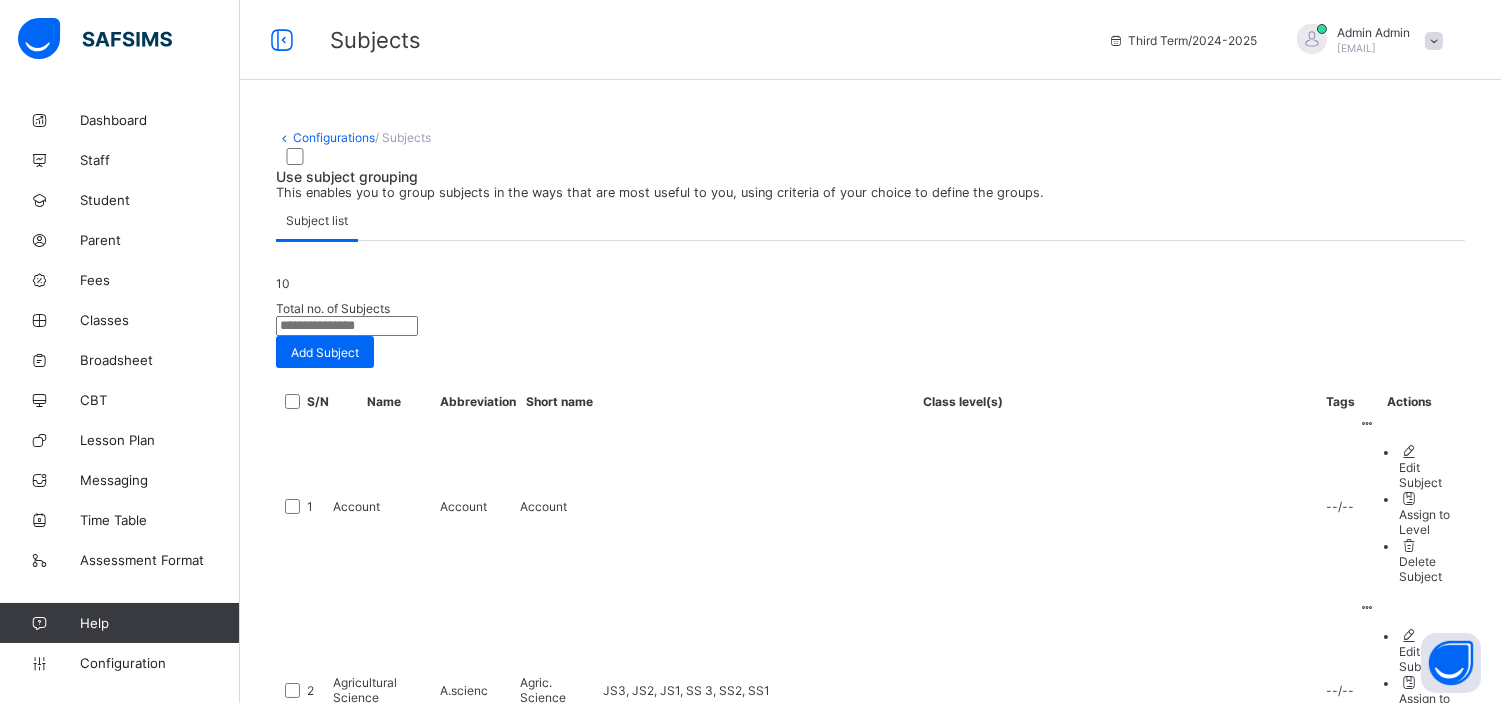 click at bounding box center [347, 326] 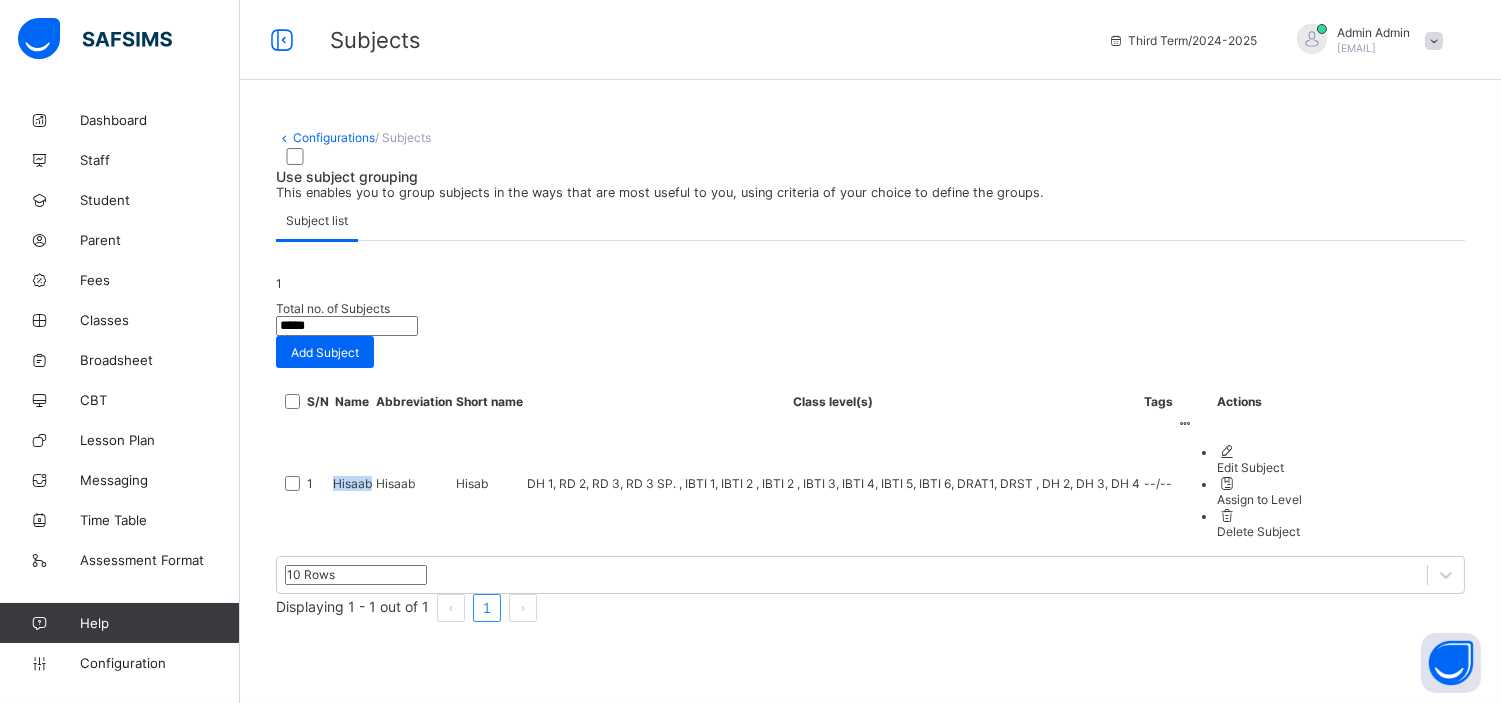 drag, startPoint x: 460, startPoint y: 665, endPoint x: 416, endPoint y: 667, distance: 44.04543 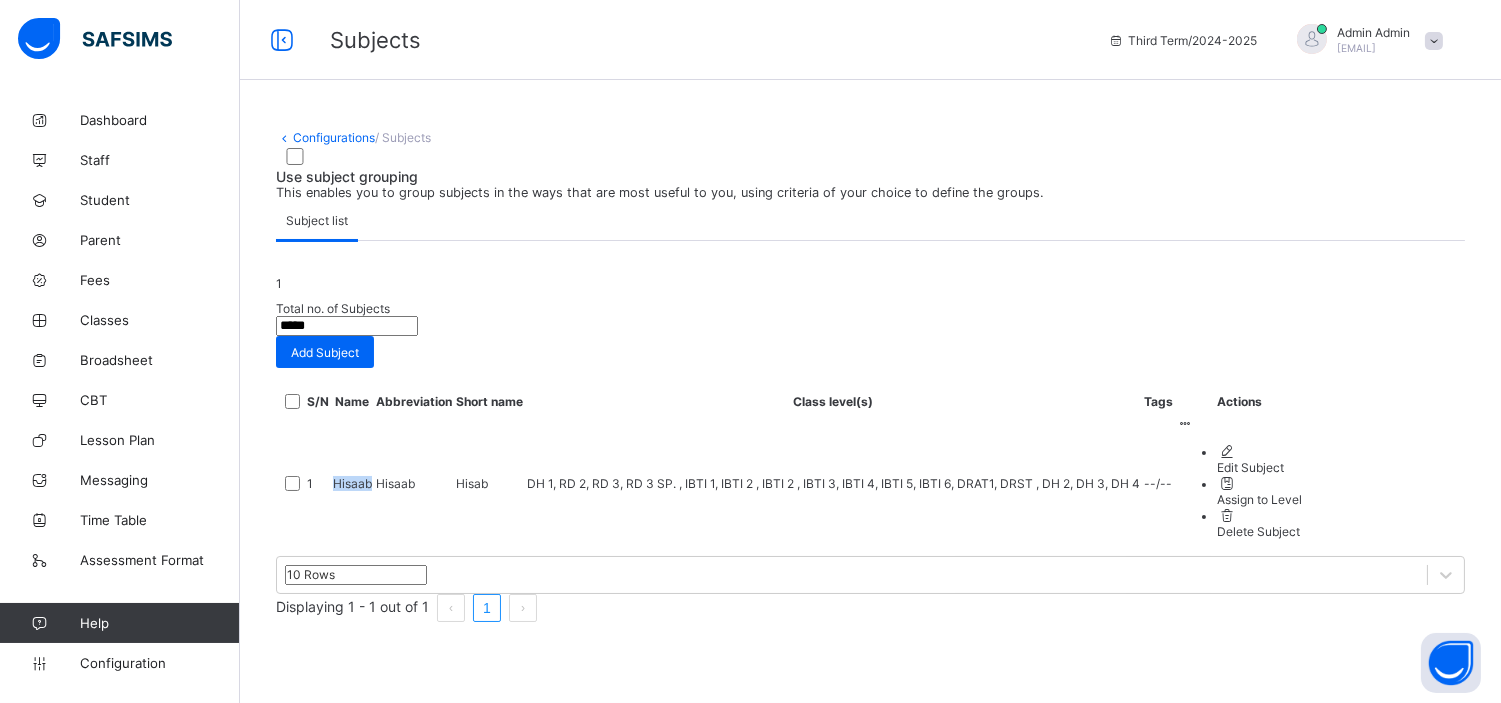 copy on "Hisaab" 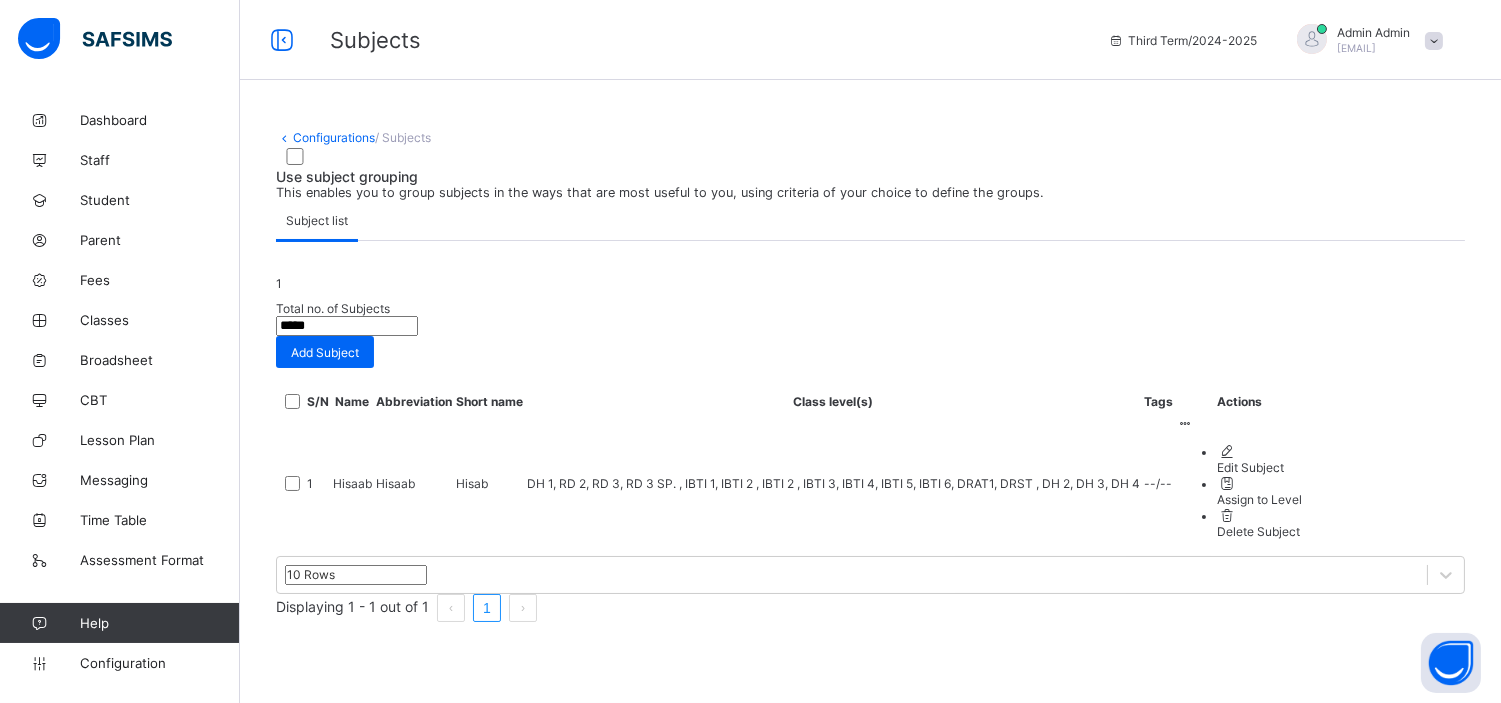 click on "*****" at bounding box center (347, 326) 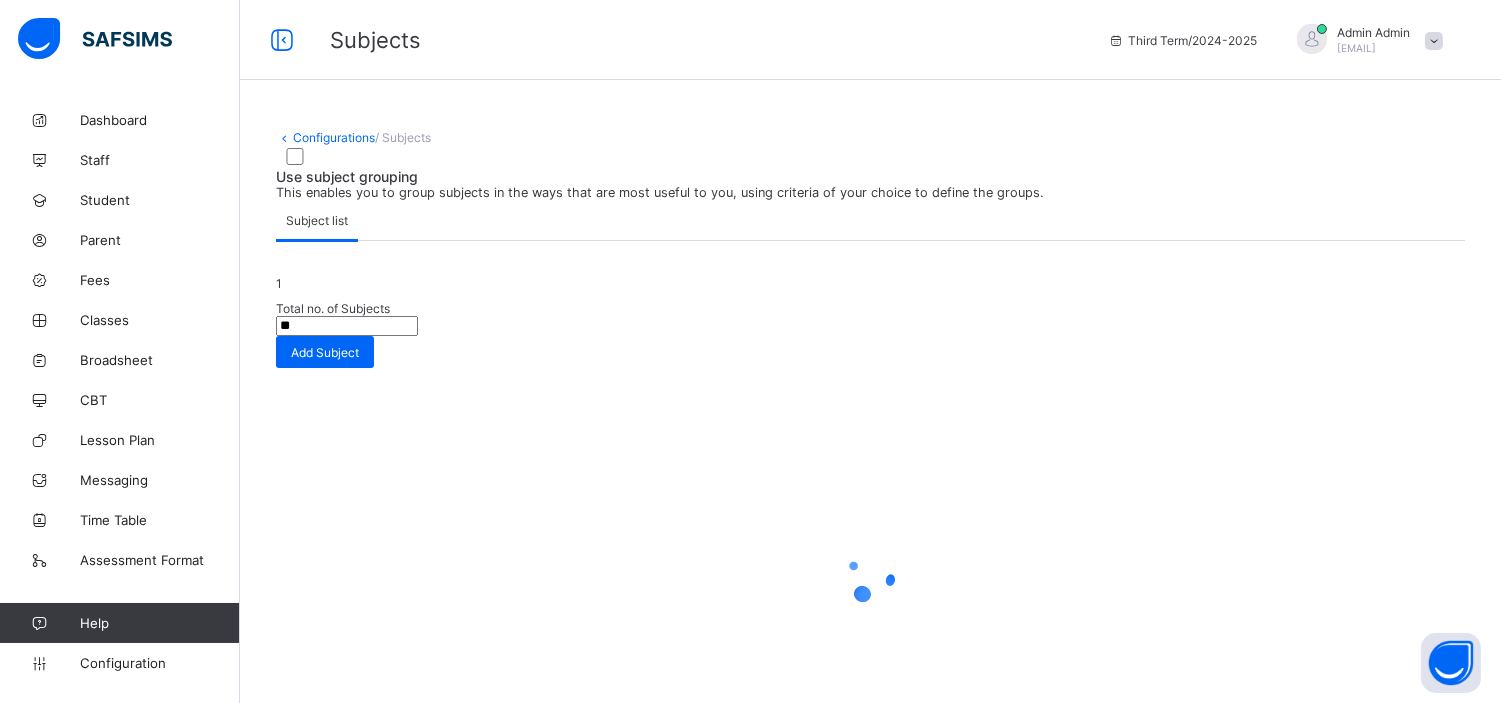 type on "*" 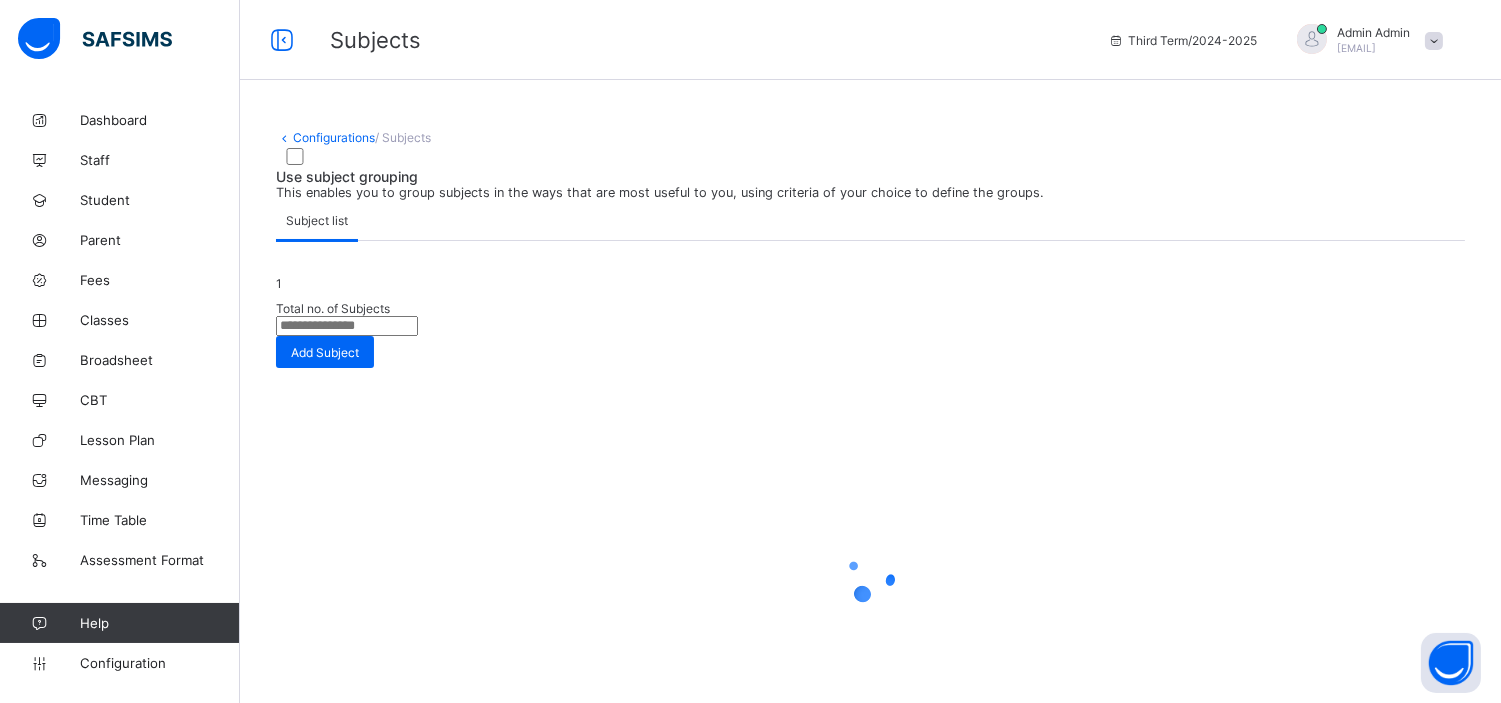 paste on "*********" 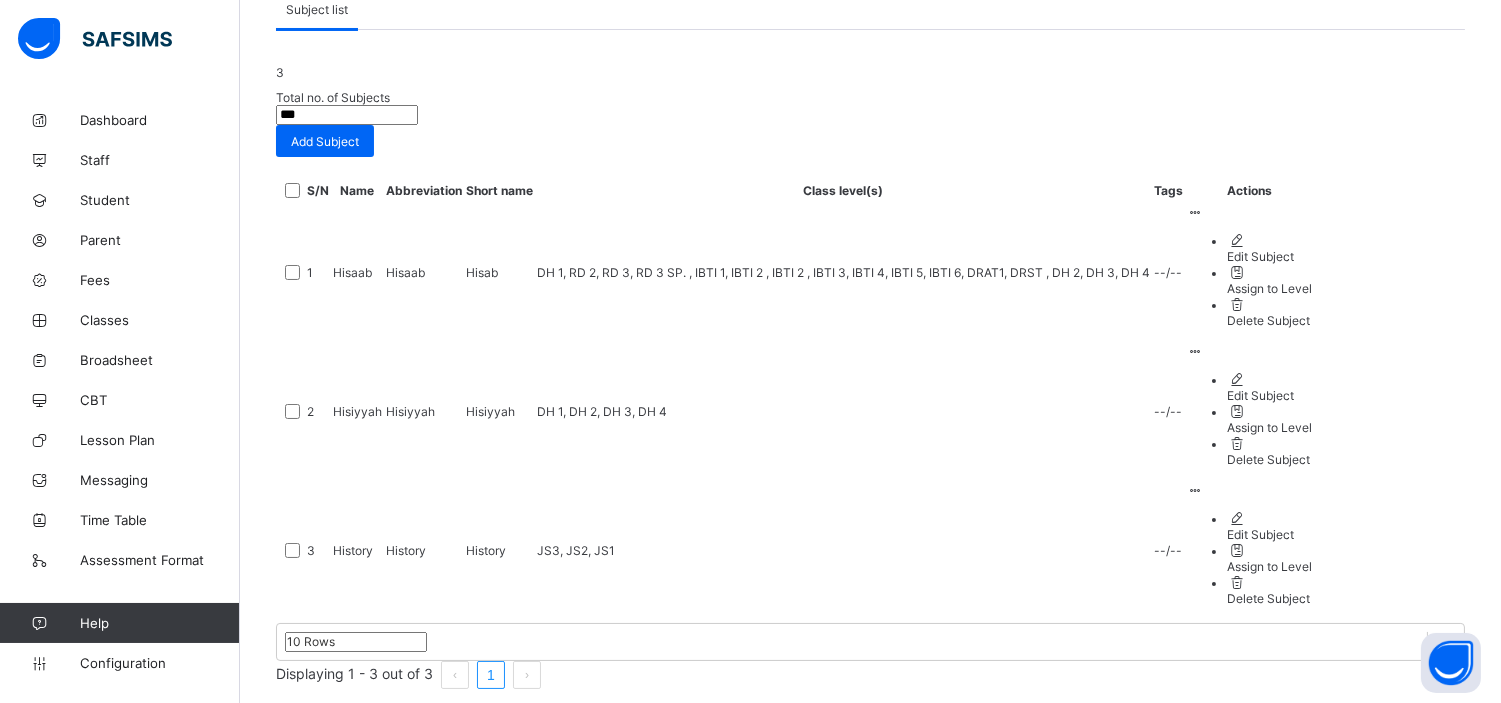 scroll, scrollTop: 220, scrollLeft: 0, axis: vertical 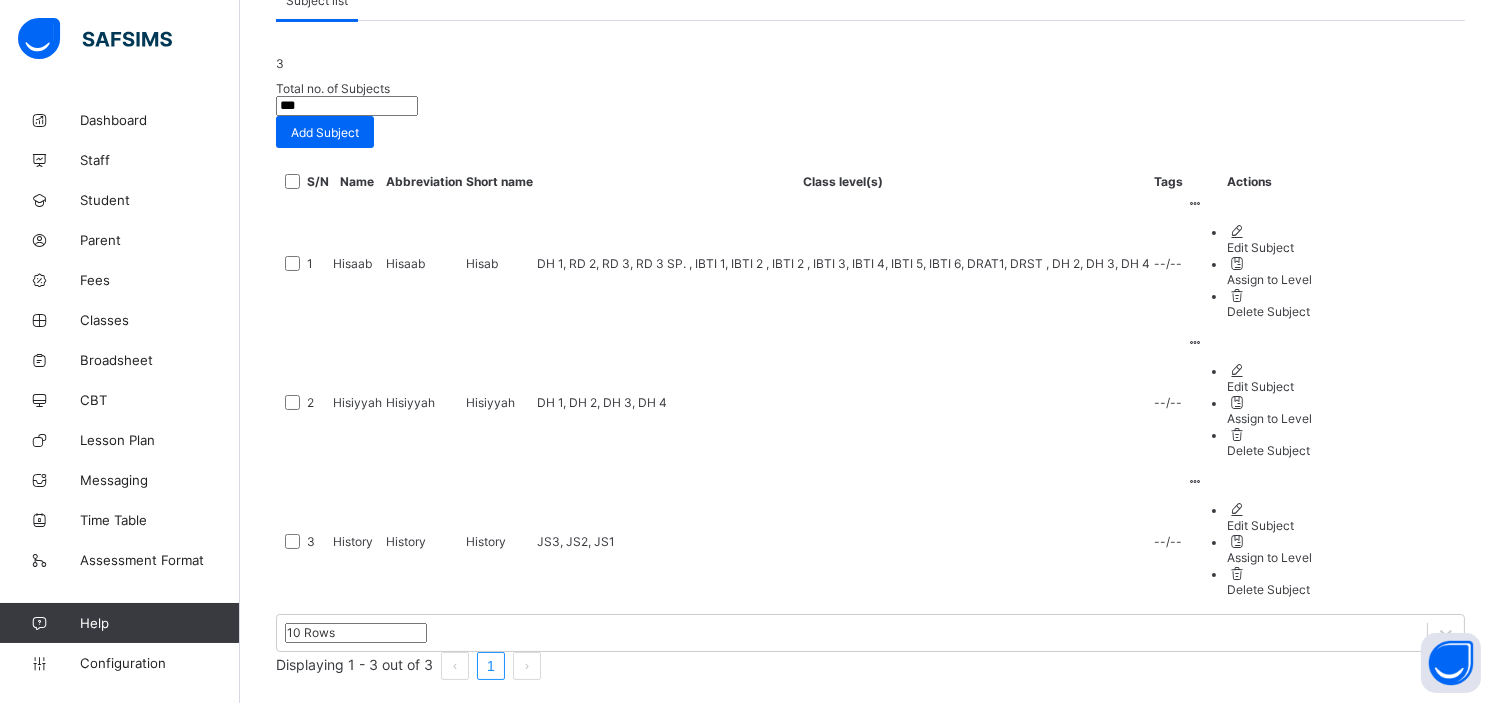 click on "Hisiyyah" at bounding box center [357, 402] 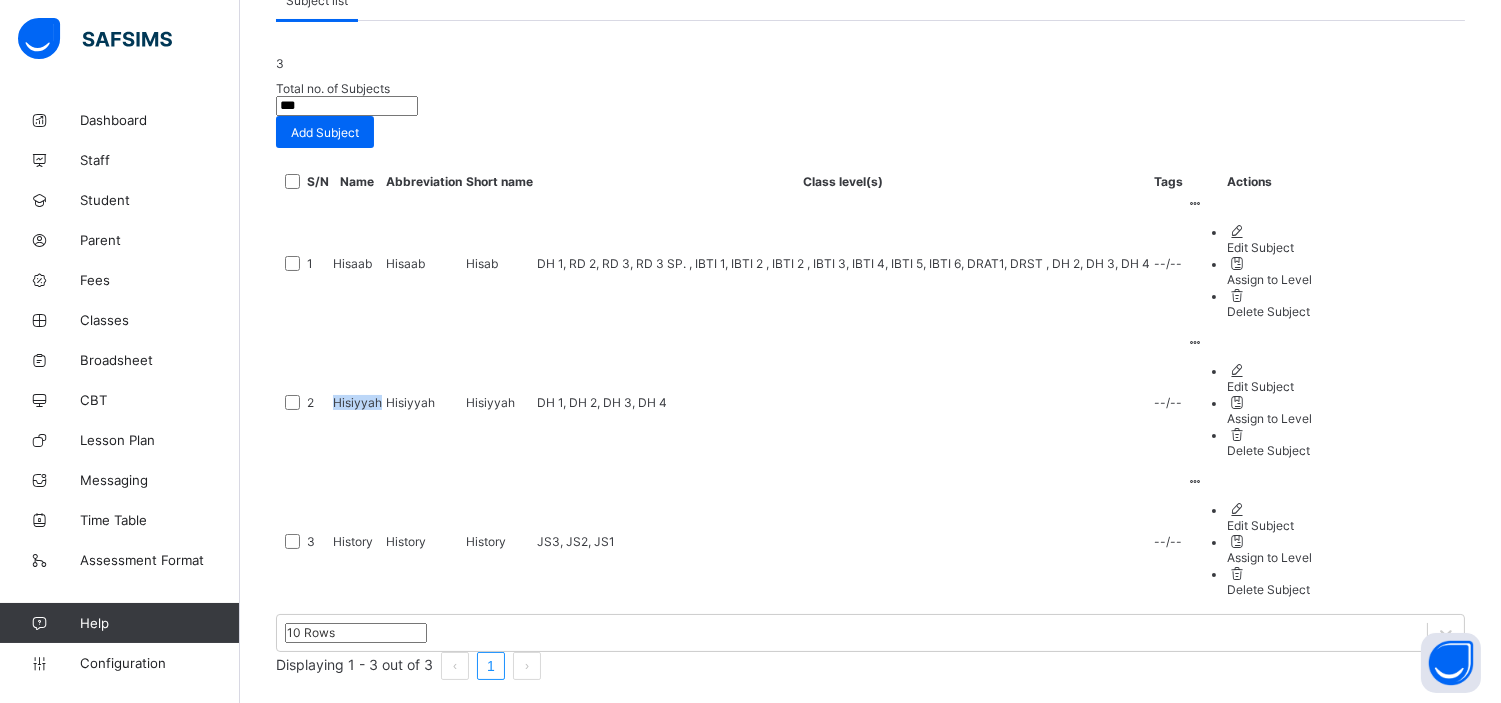 click on "Hisiyyah" at bounding box center [357, 402] 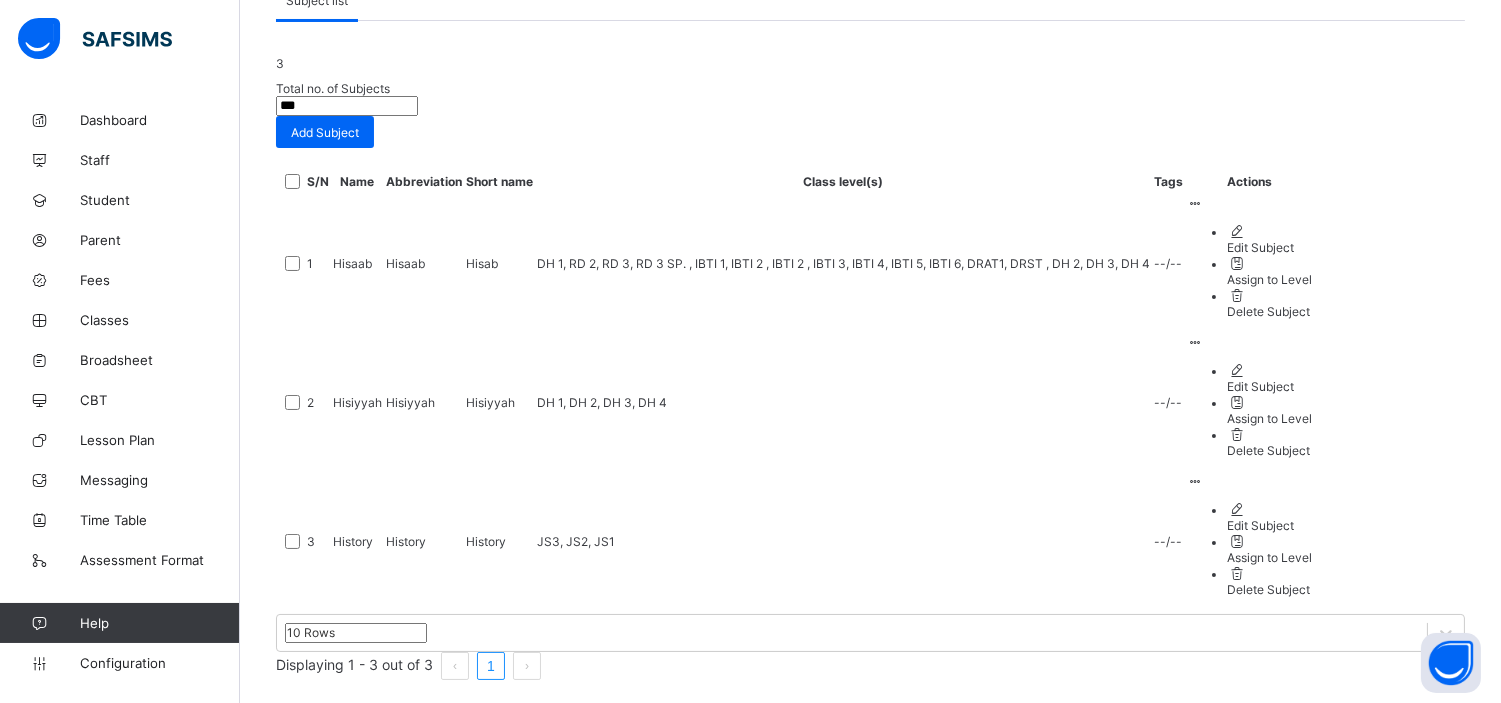 click on "***" at bounding box center [347, 106] 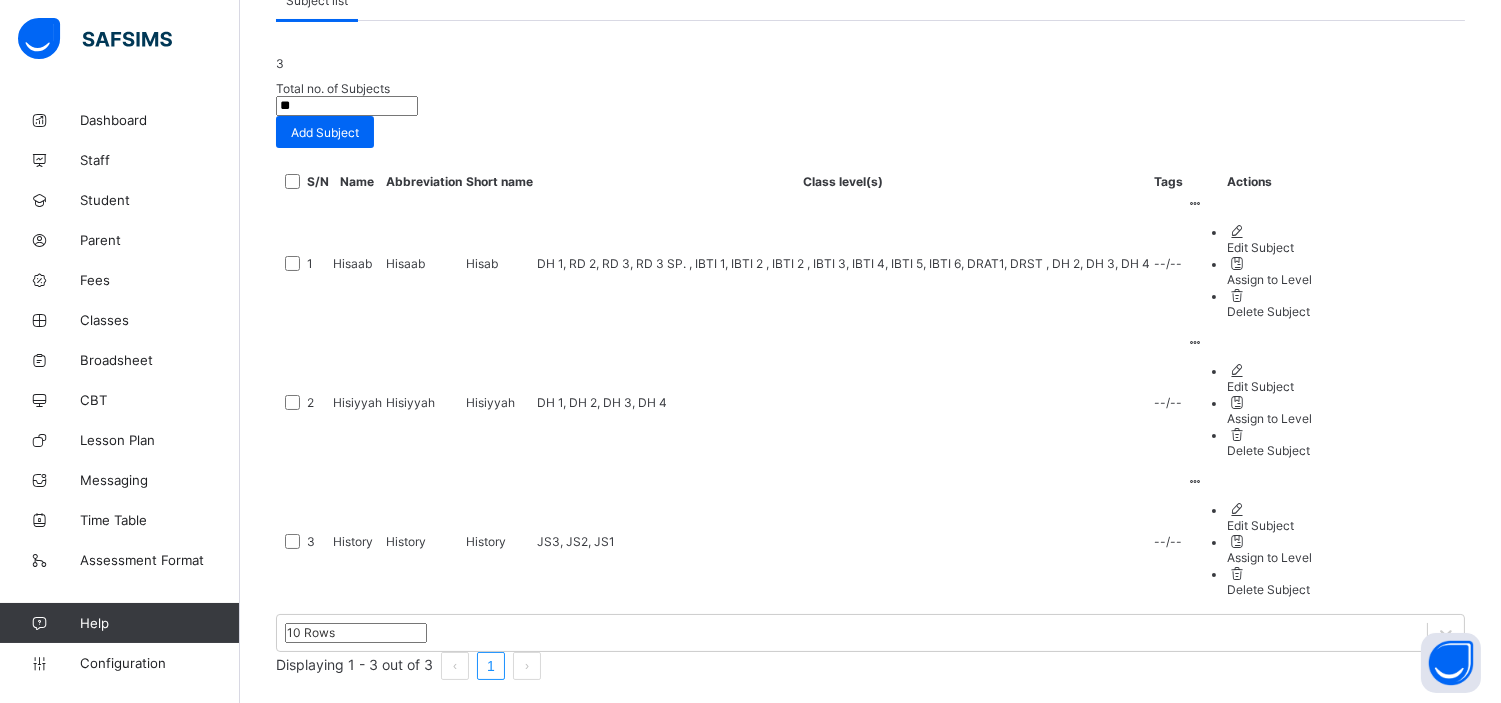 type on "*" 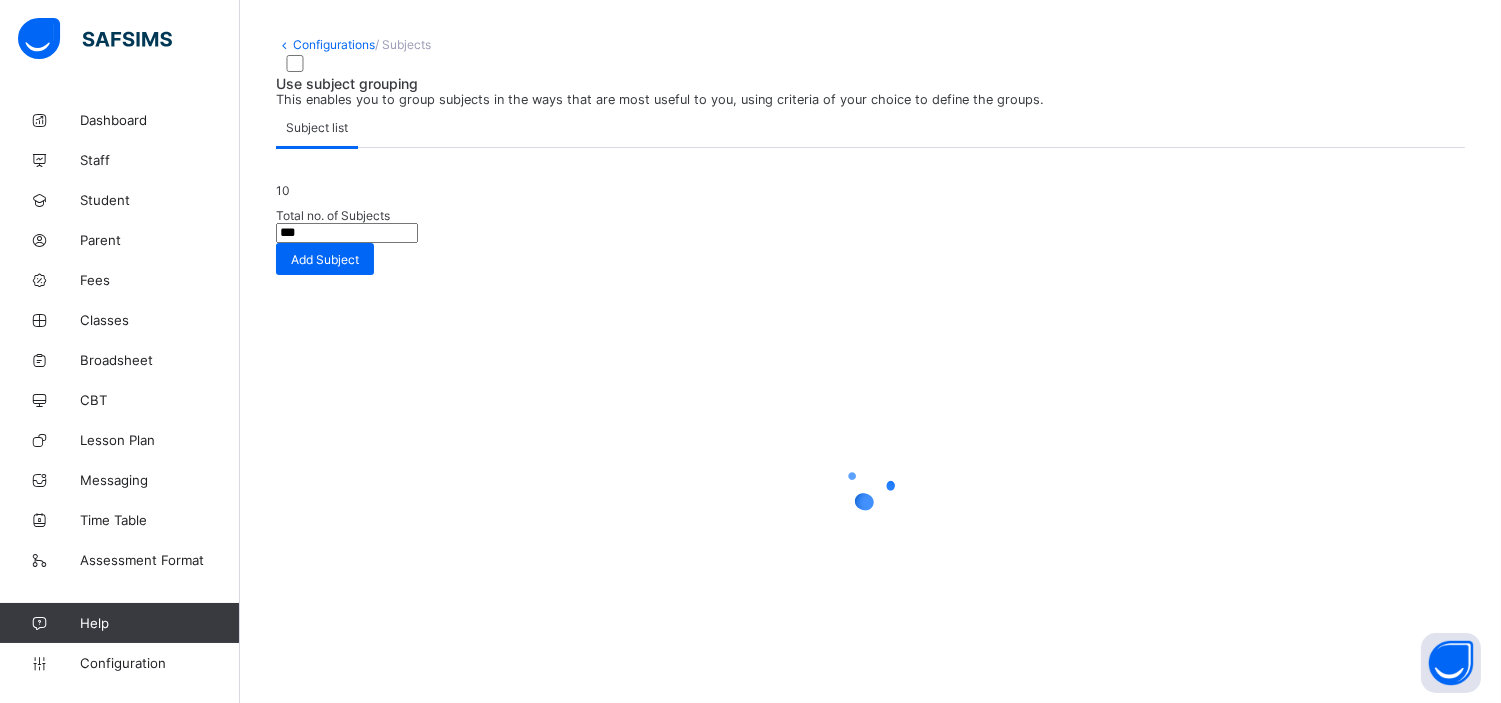 scroll, scrollTop: 85, scrollLeft: 0, axis: vertical 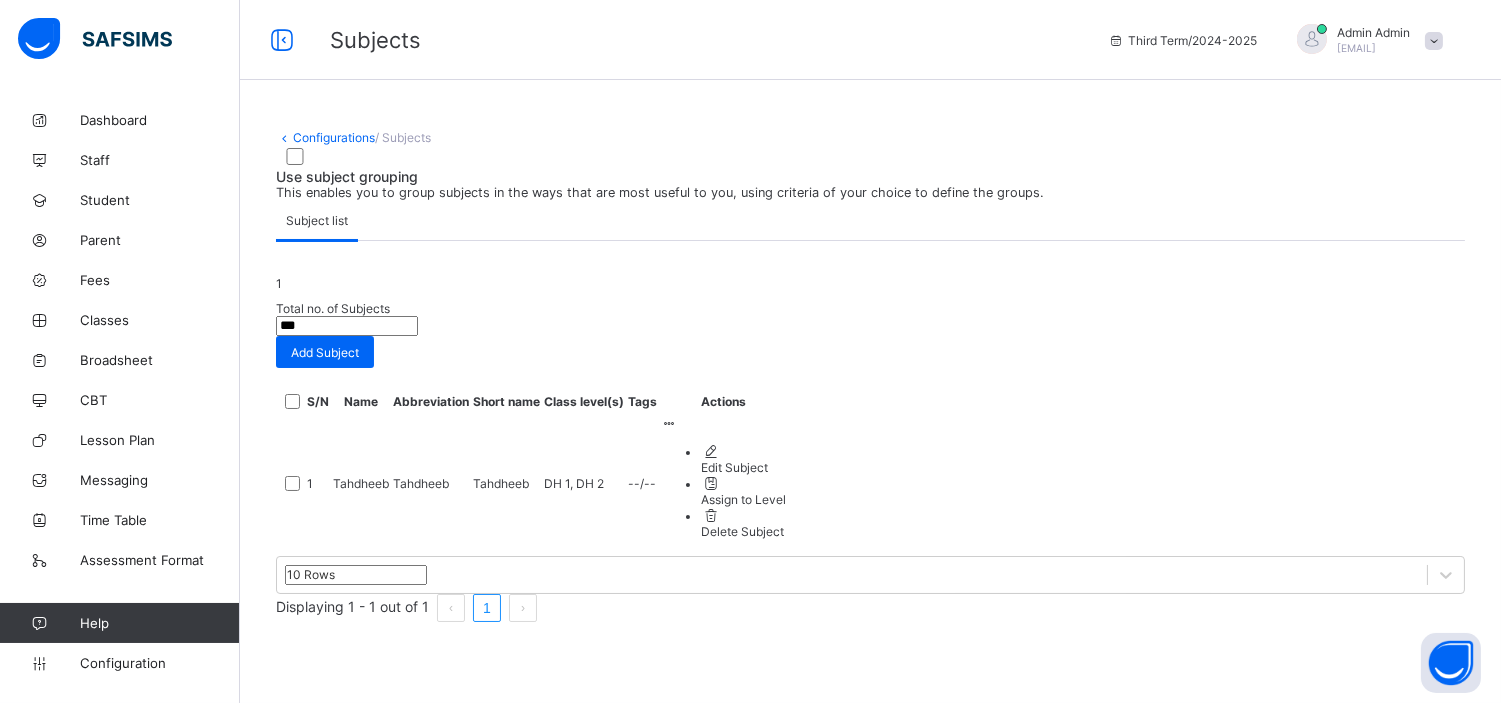 type on "***" 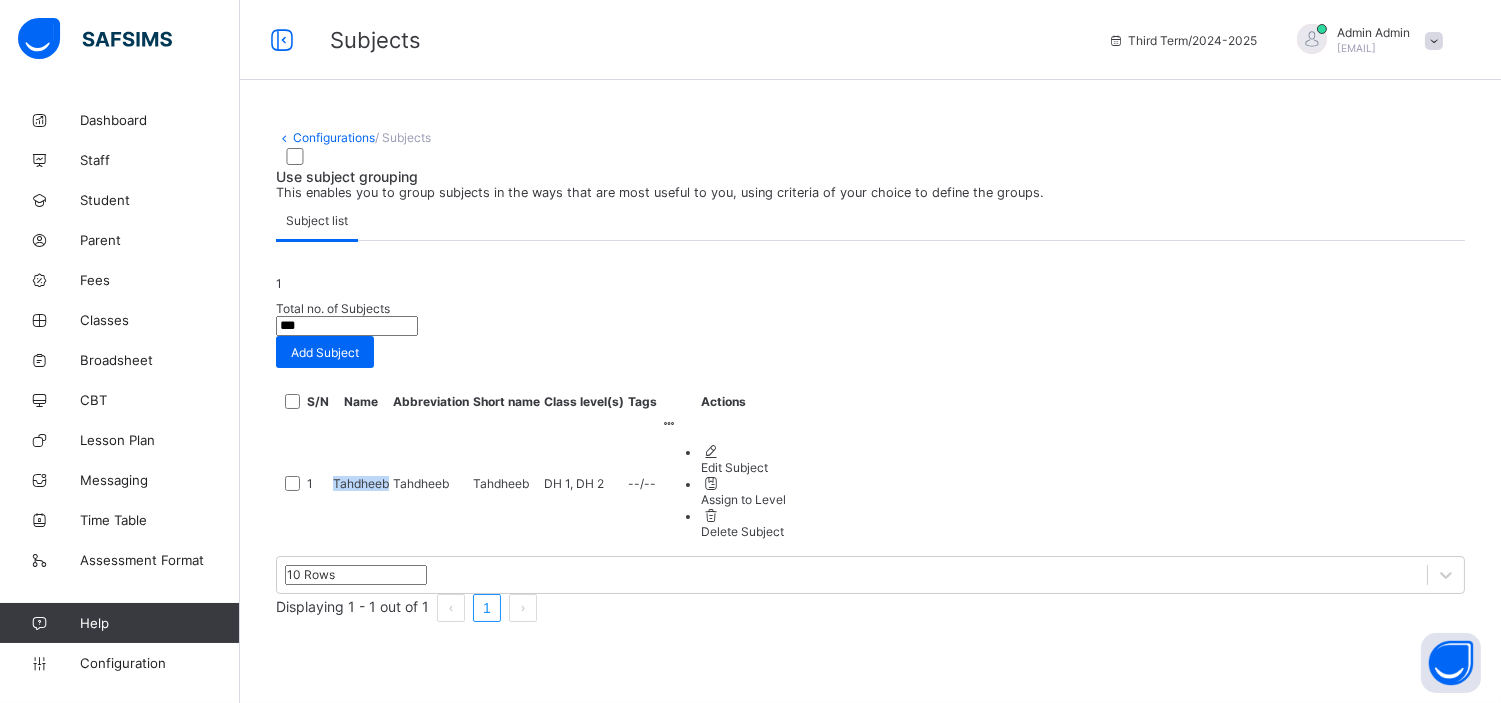 click on "Tahdheeb" at bounding box center (361, 483) 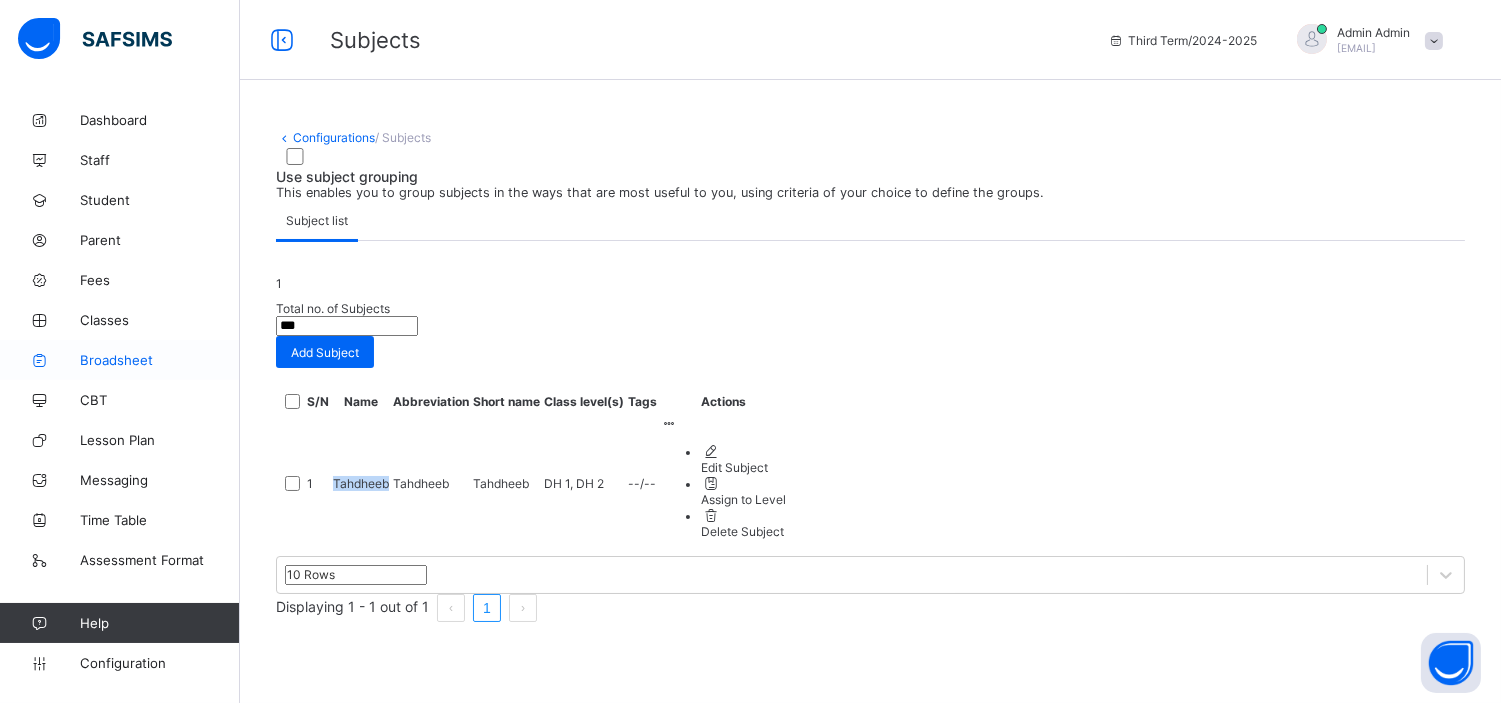 click on "Broadsheet" at bounding box center (120, 360) 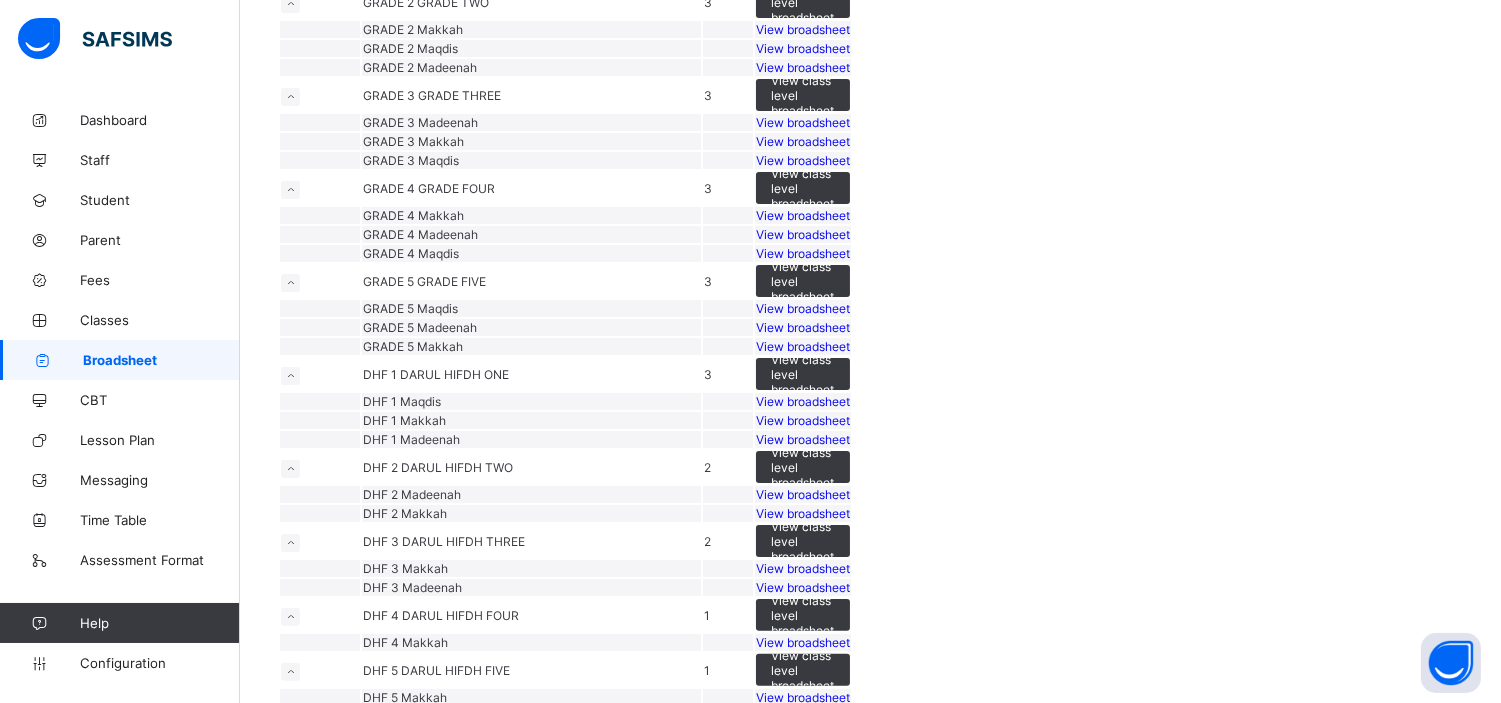 scroll, scrollTop: 1081, scrollLeft: 0, axis: vertical 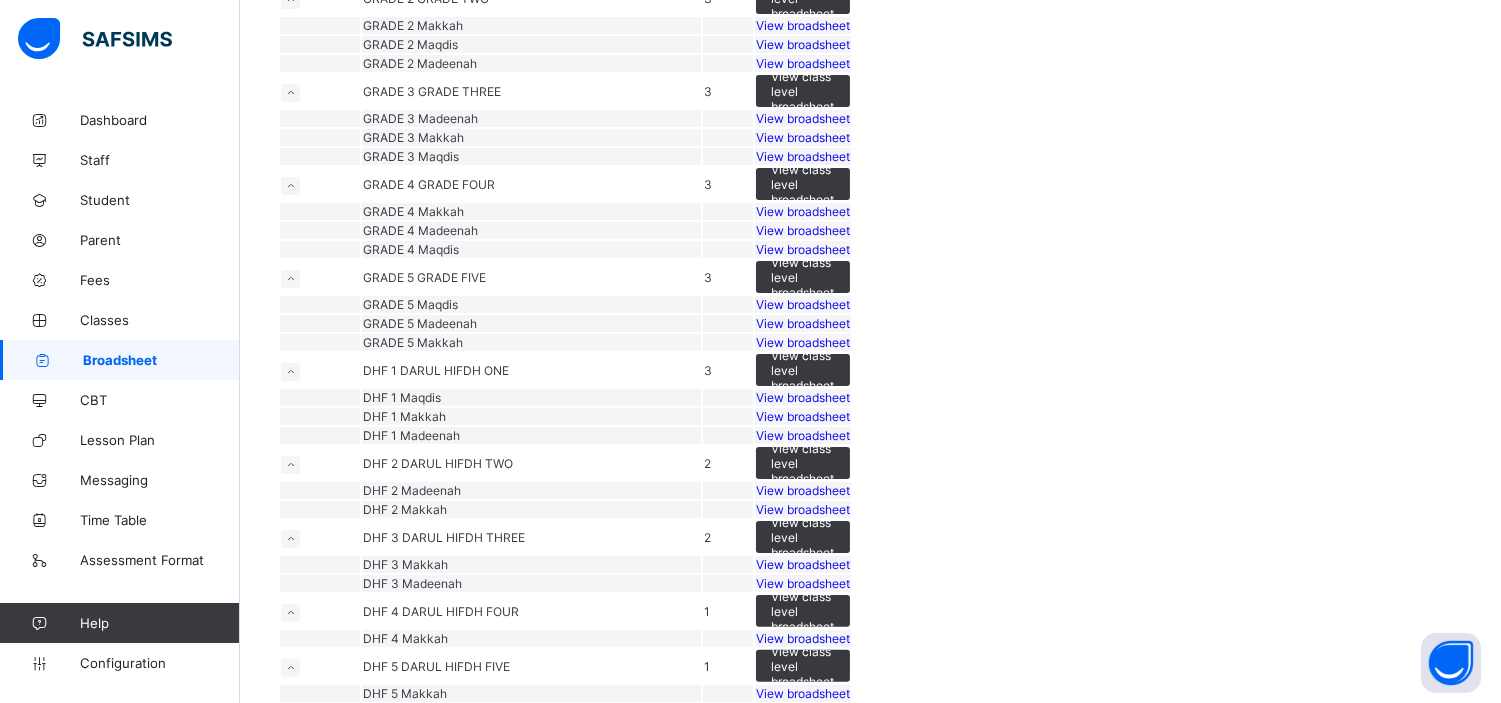 click on "View broadsheet" at bounding box center (803, -402) 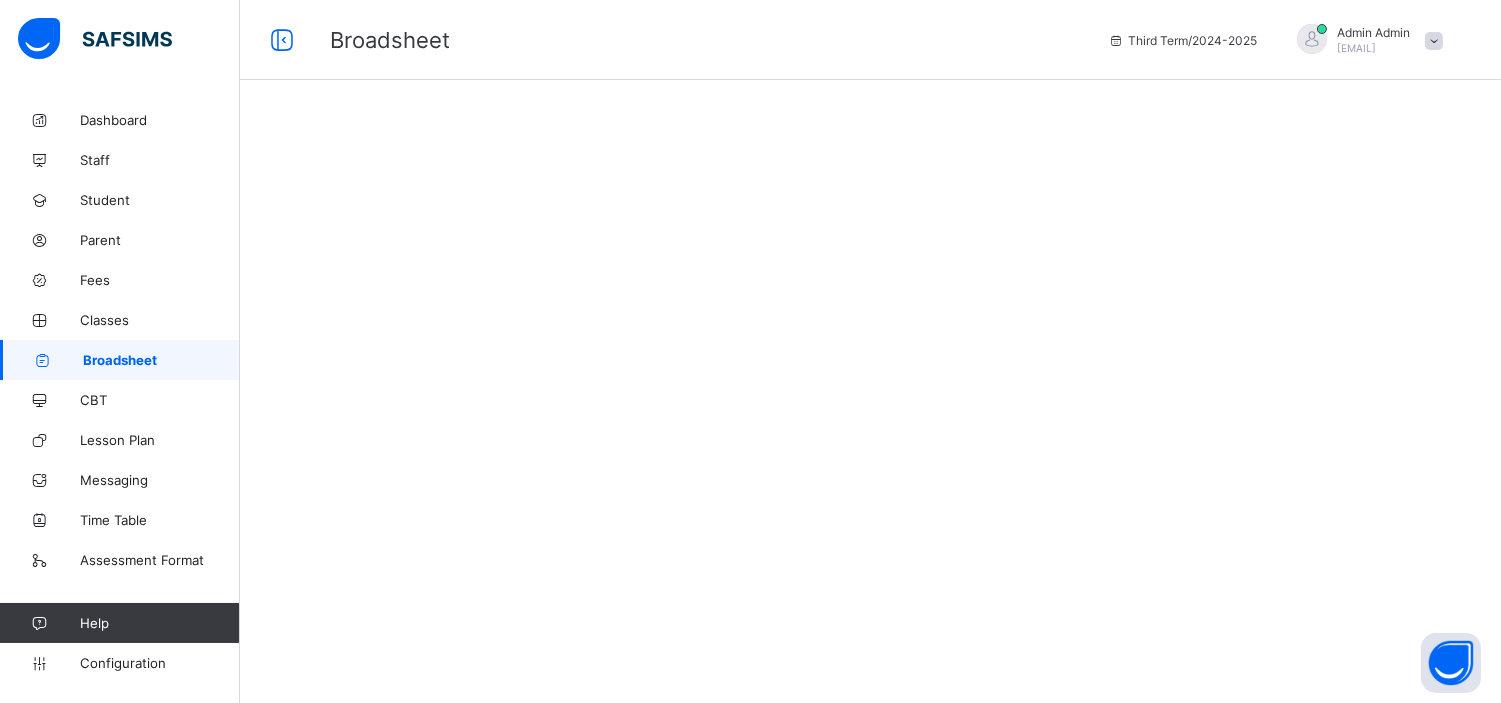 scroll, scrollTop: 0, scrollLeft: 0, axis: both 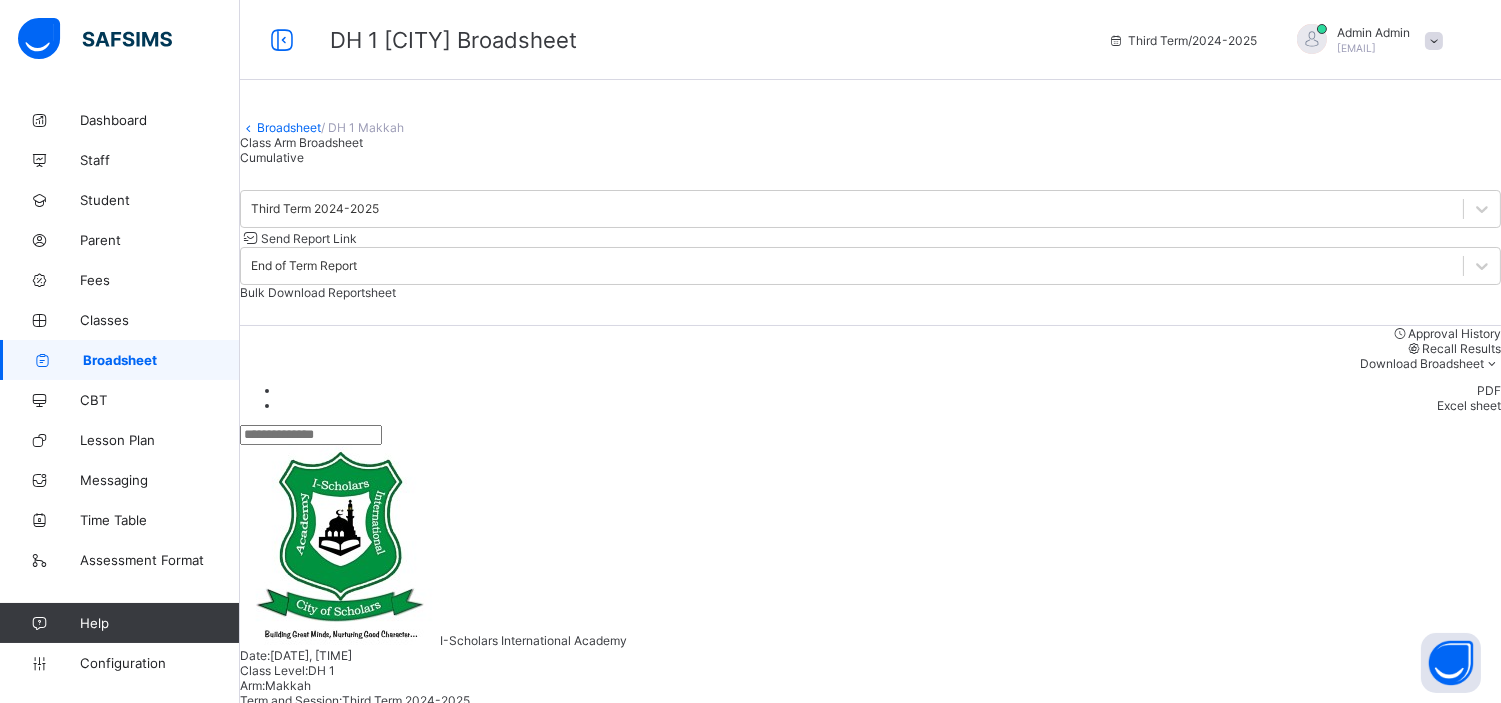 click on "Cumulative" at bounding box center [272, 157] 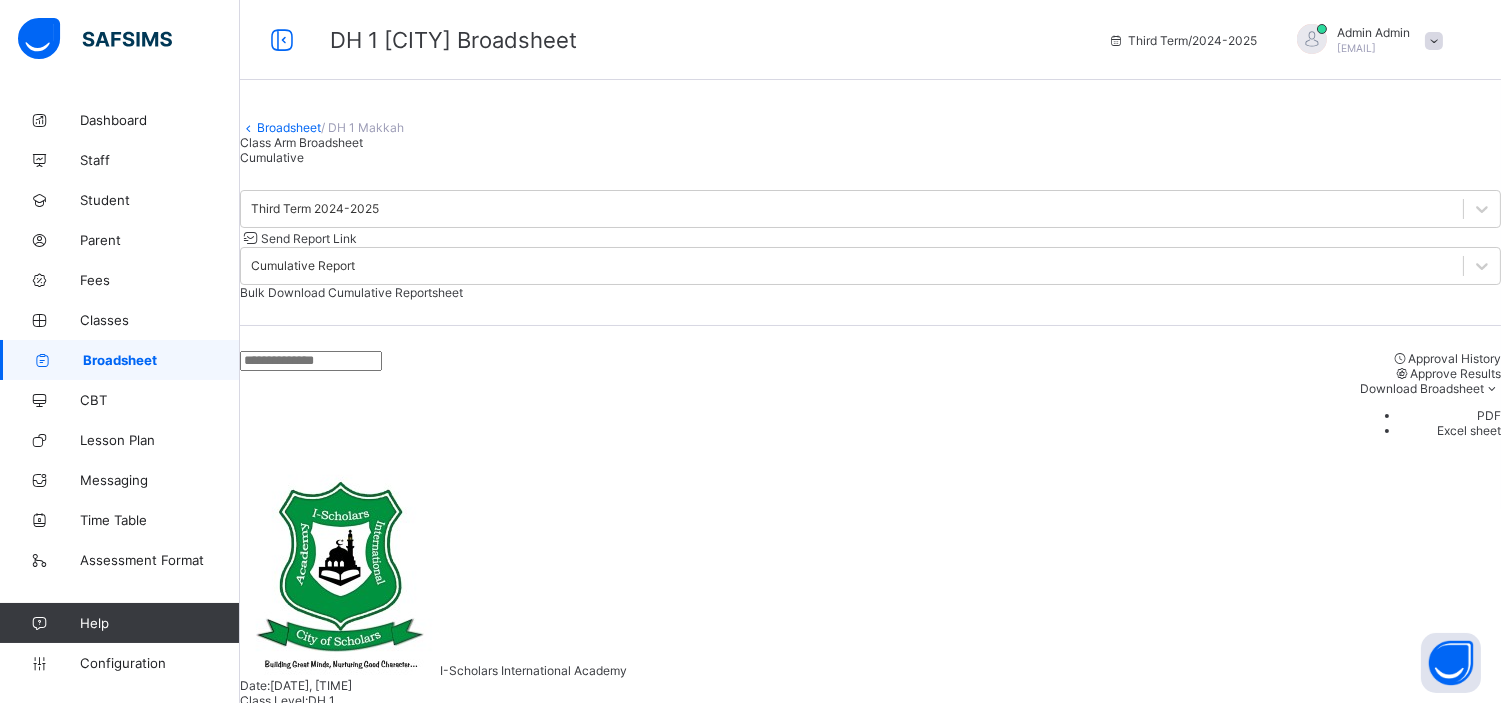 click on "[FIRST]  [LAST]" at bounding box center [336, 1188] 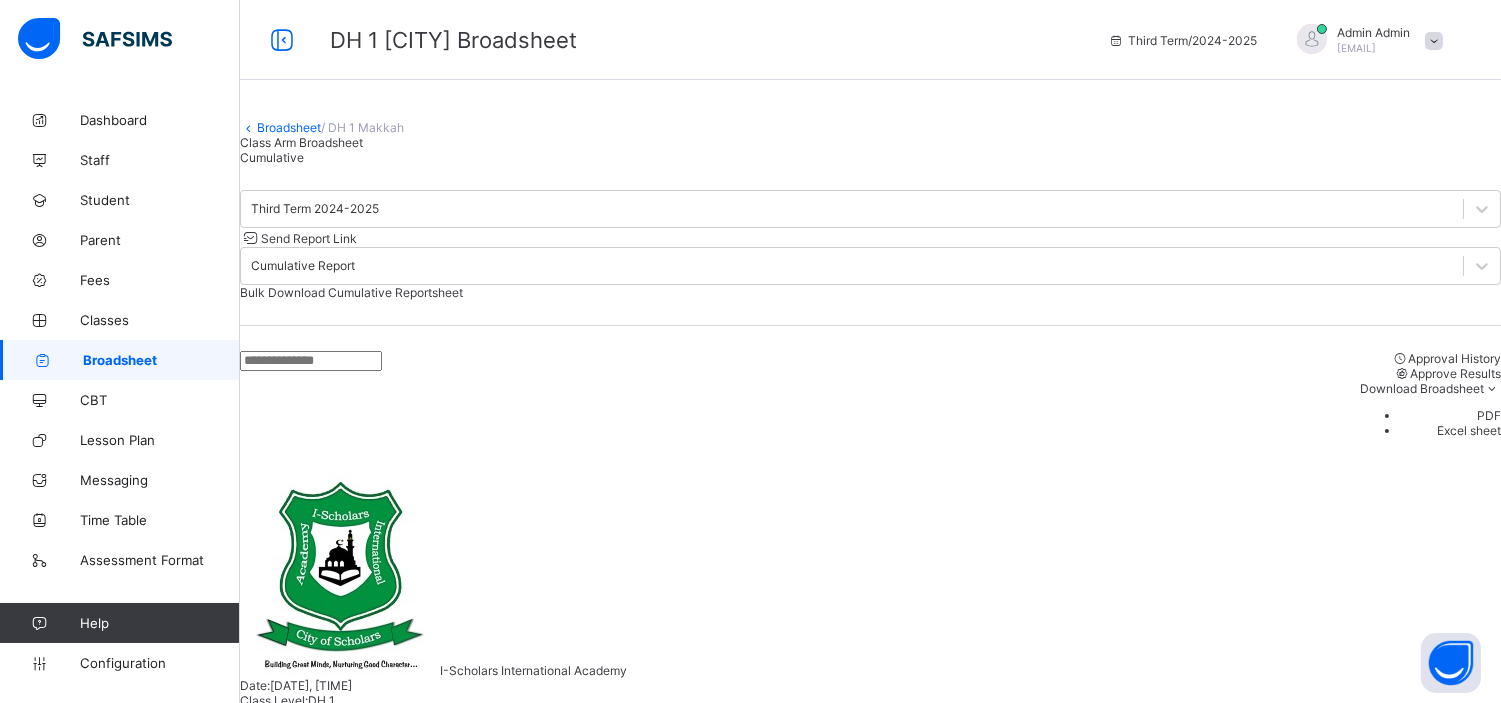 scroll, scrollTop: 276, scrollLeft: 0, axis: vertical 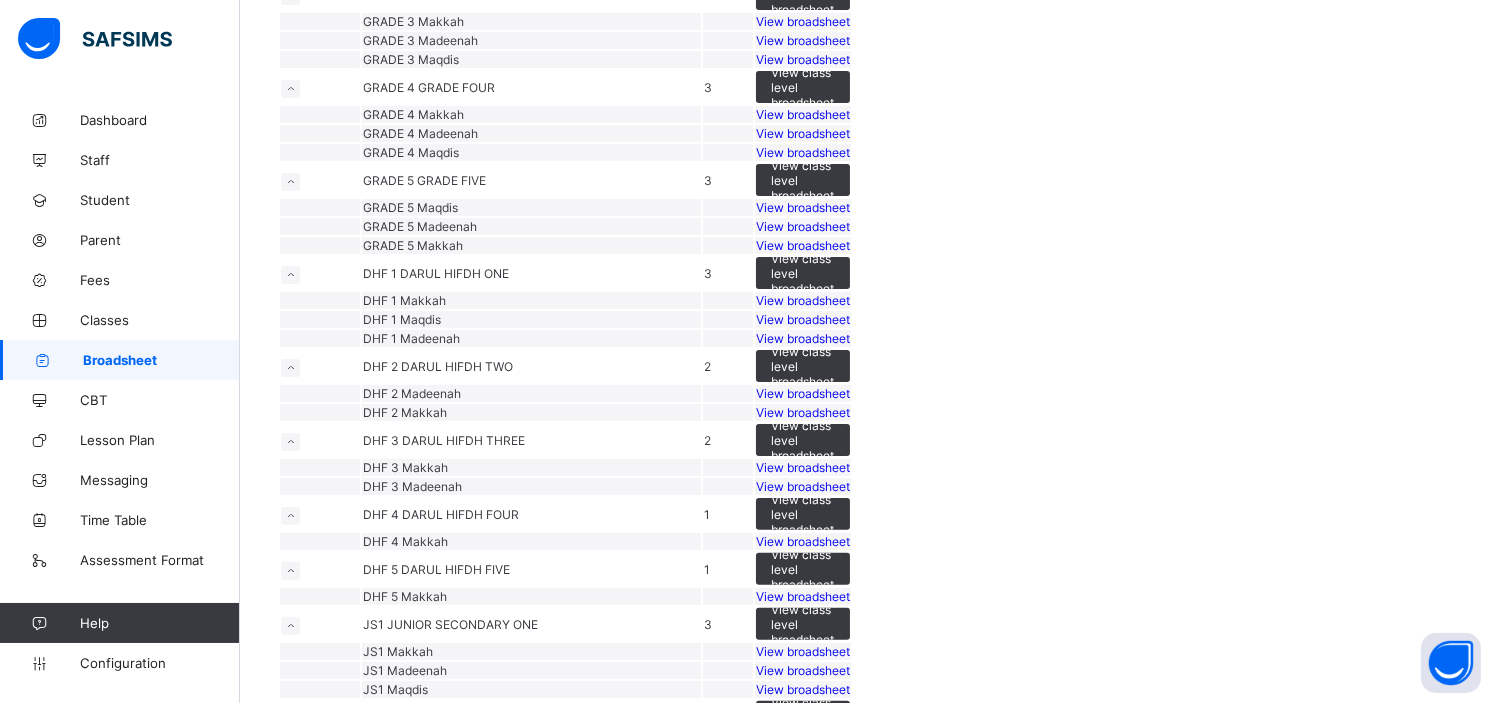 click on "View broadsheet" at bounding box center (803, -444) 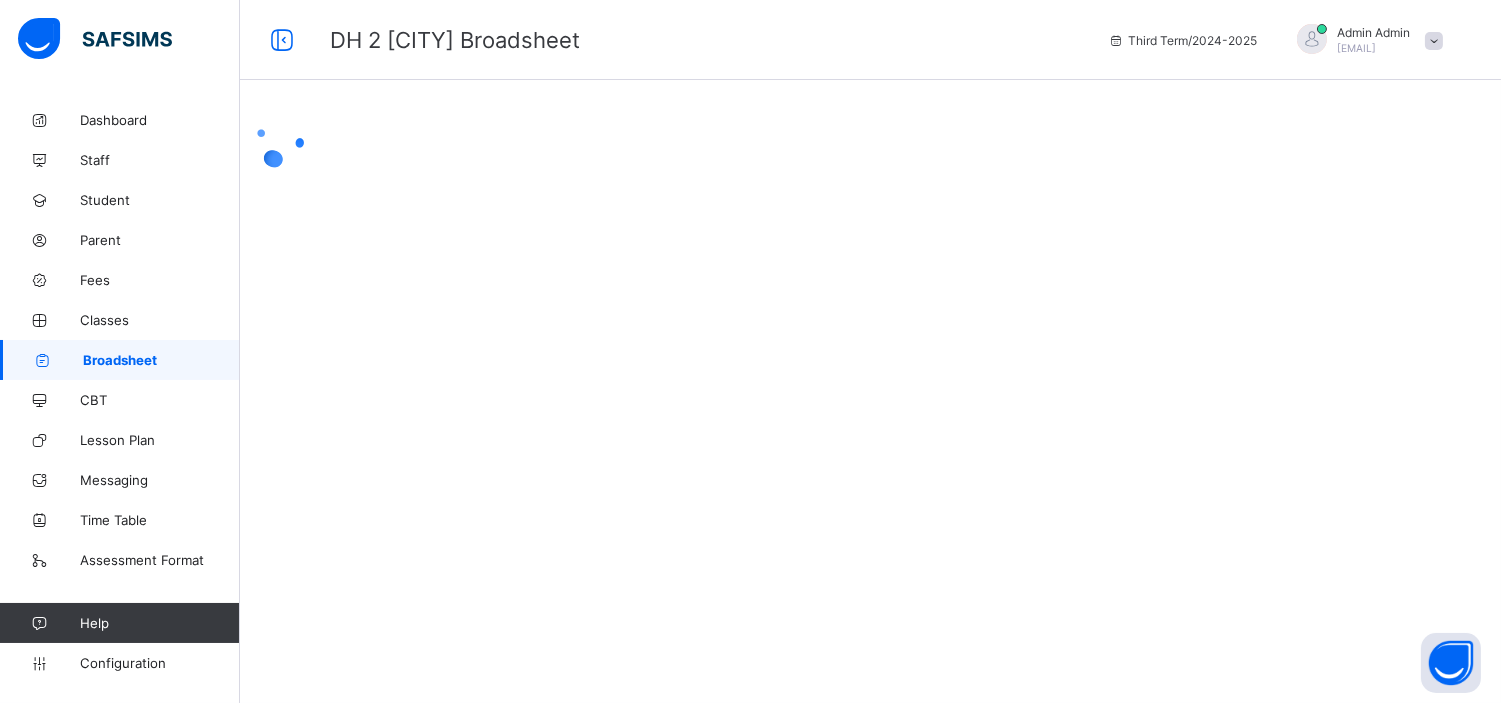 scroll, scrollTop: 0, scrollLeft: 0, axis: both 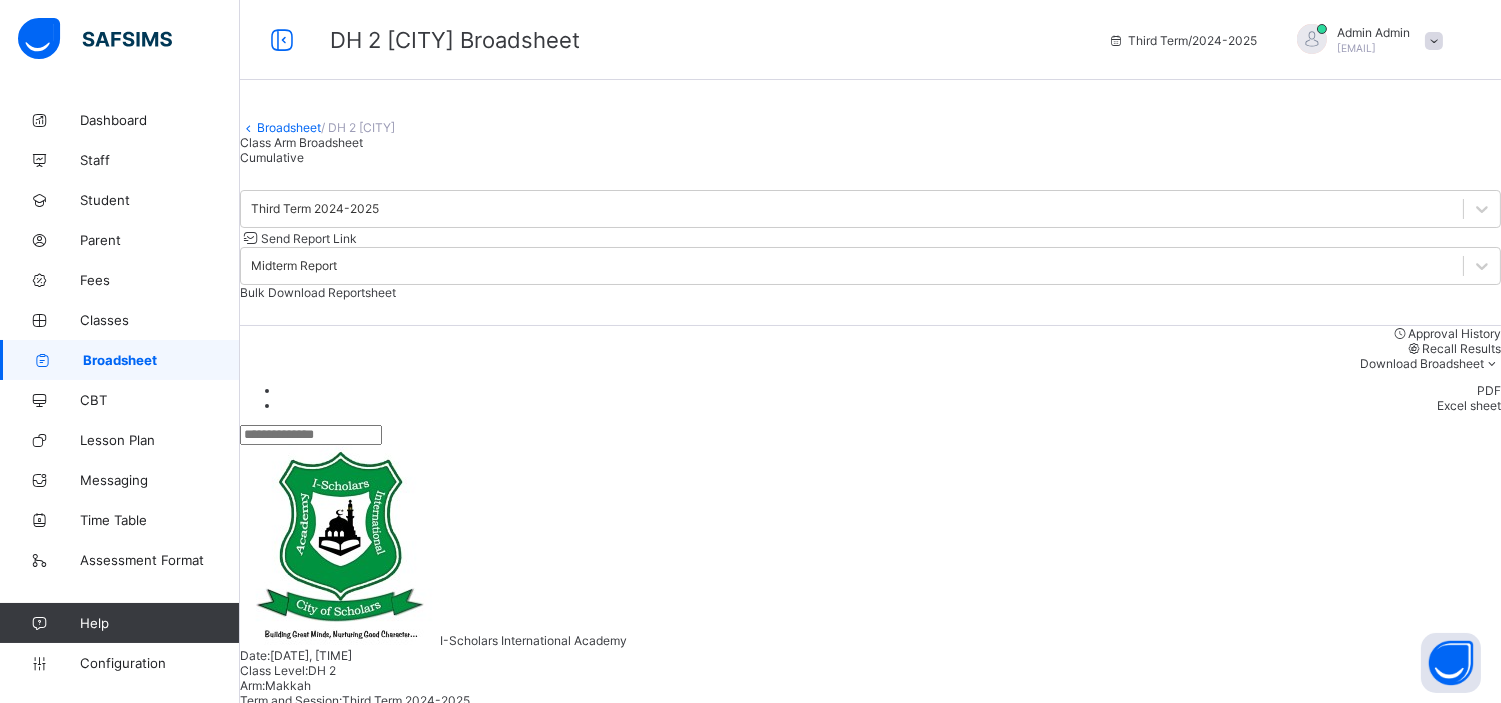 click on "Cumulative" at bounding box center [272, 157] 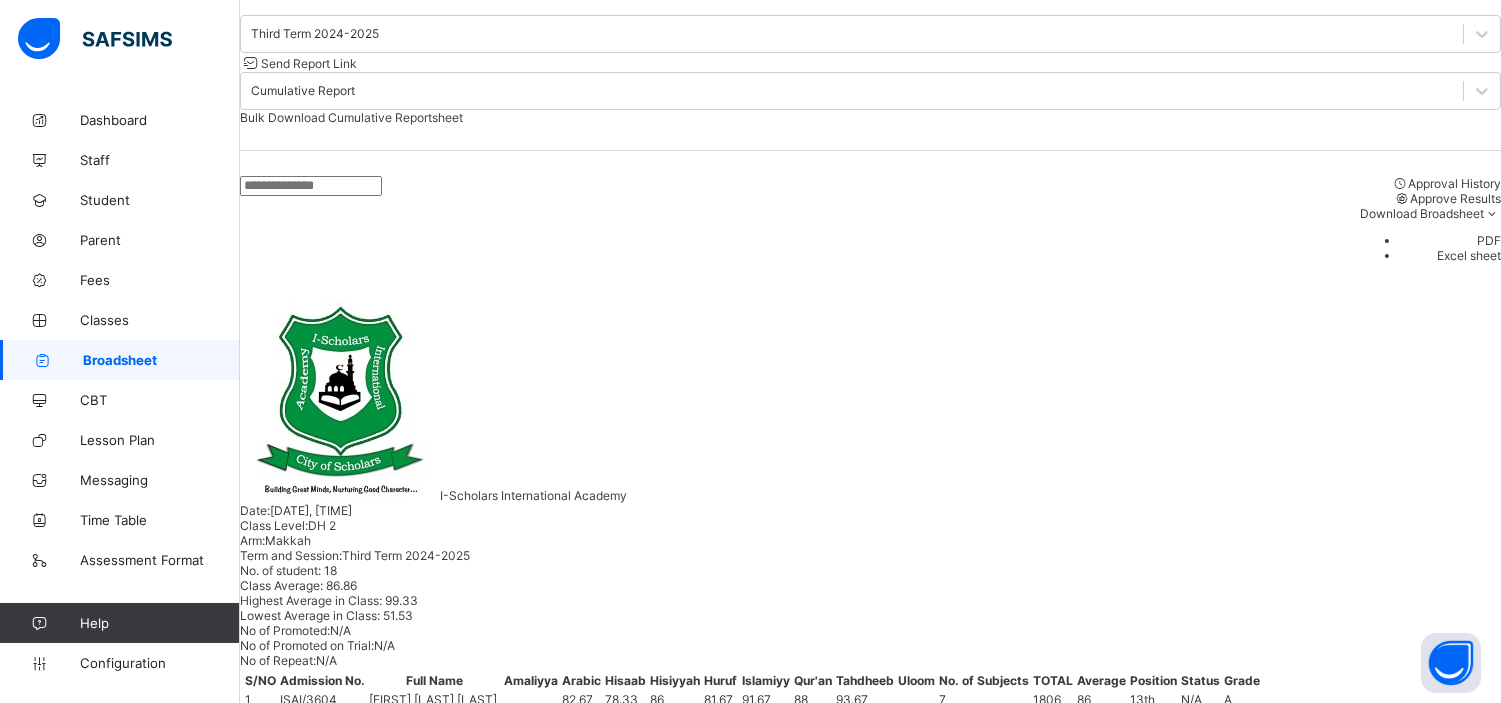 scroll, scrollTop: 177, scrollLeft: 0, axis: vertical 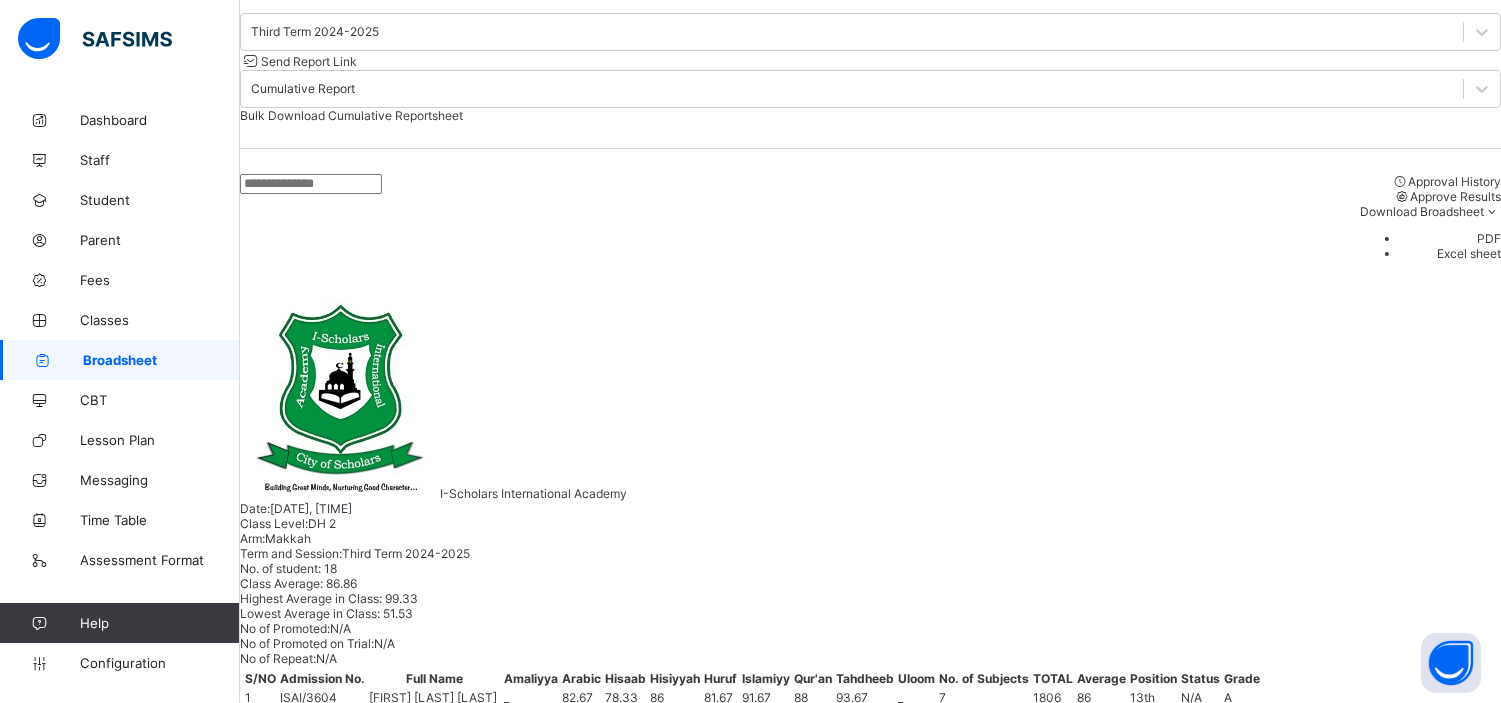 click on "SHAHEED KUDU MOHAMMED" at bounding box center (362, 1068) 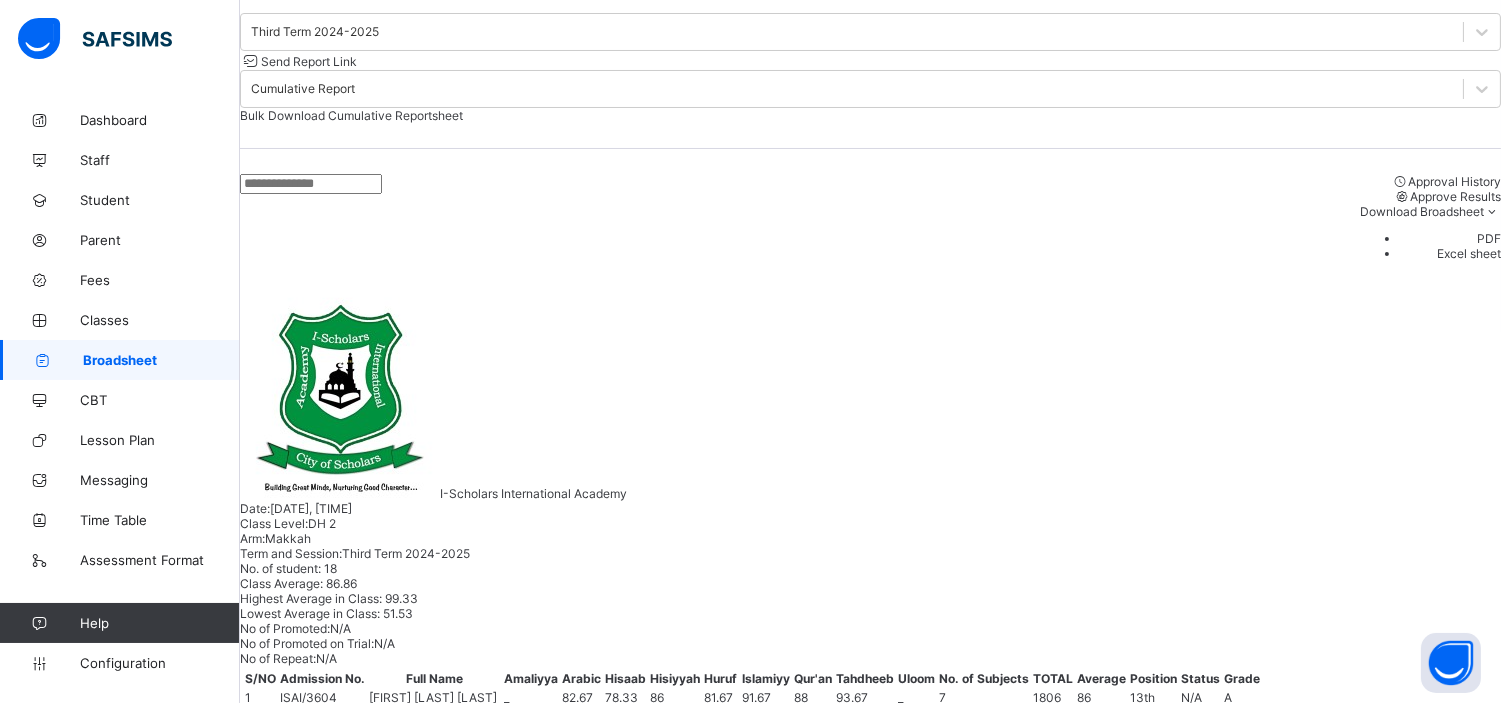 scroll, scrollTop: 276, scrollLeft: 0, axis: vertical 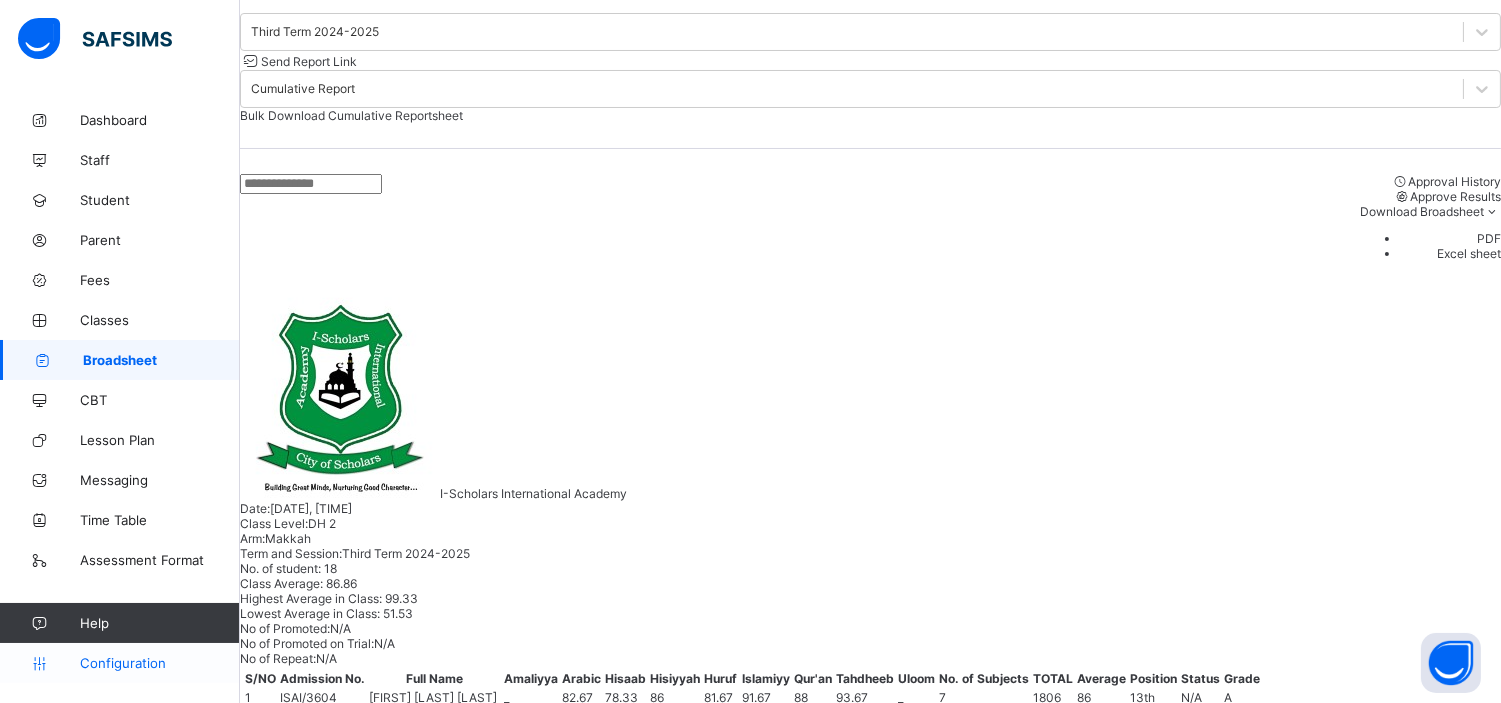 click on "Configuration" at bounding box center (159, 663) 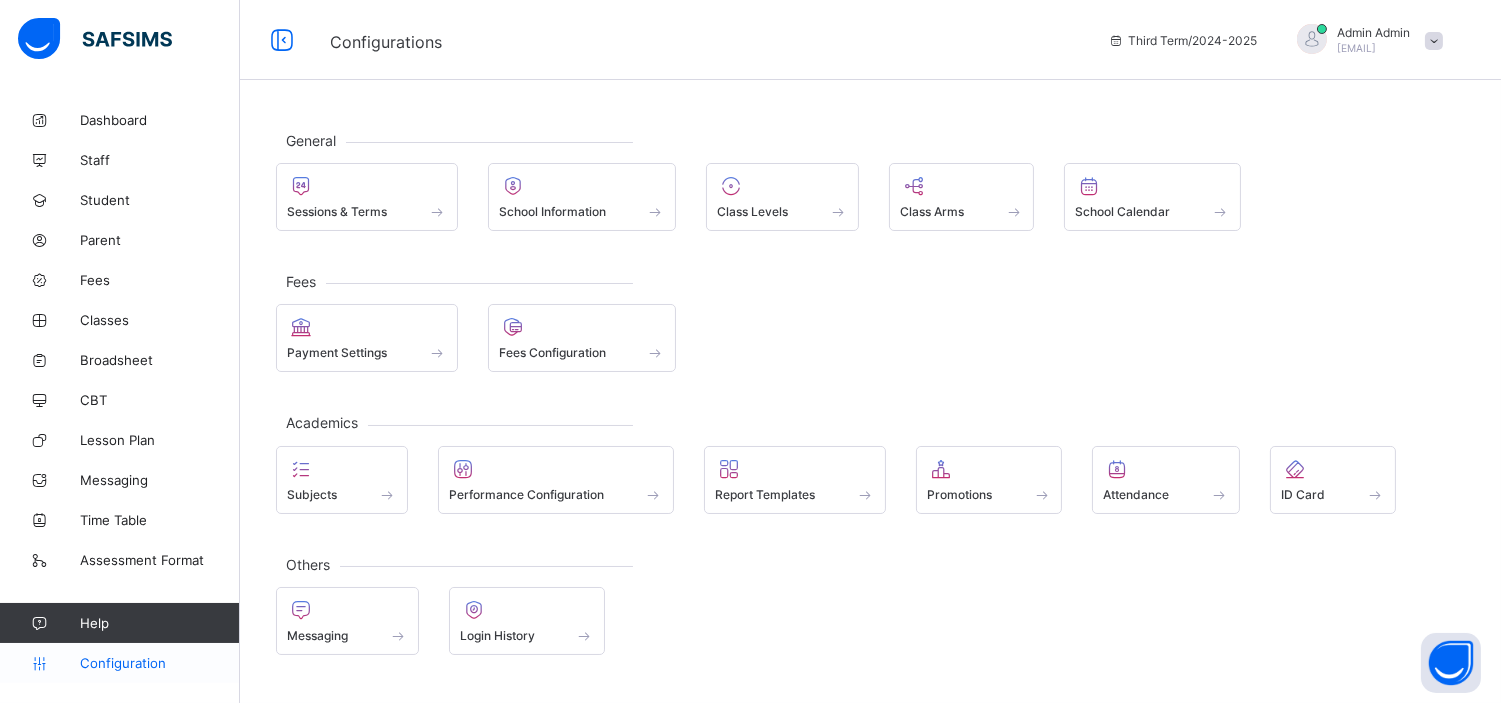 scroll, scrollTop: 0, scrollLeft: 0, axis: both 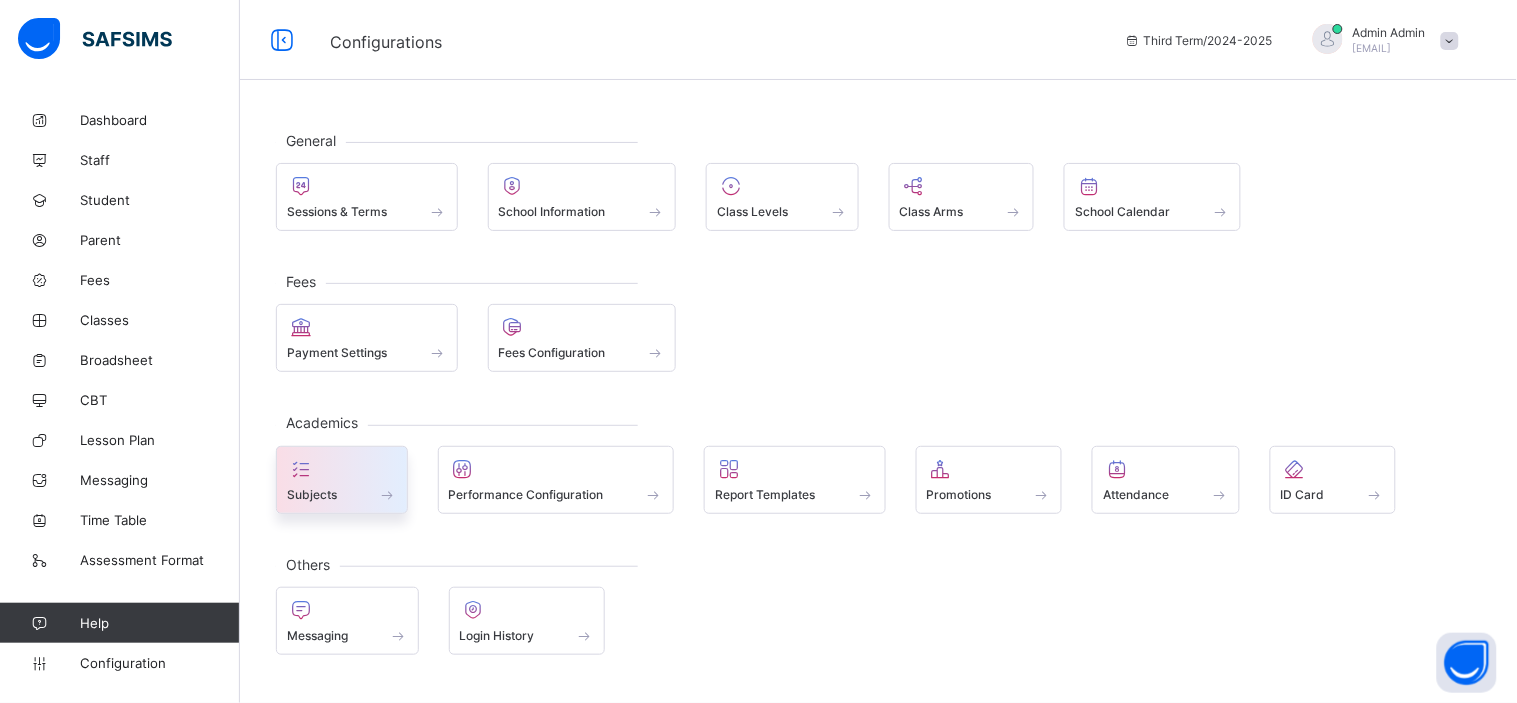 click on "Subjects" at bounding box center [312, 494] 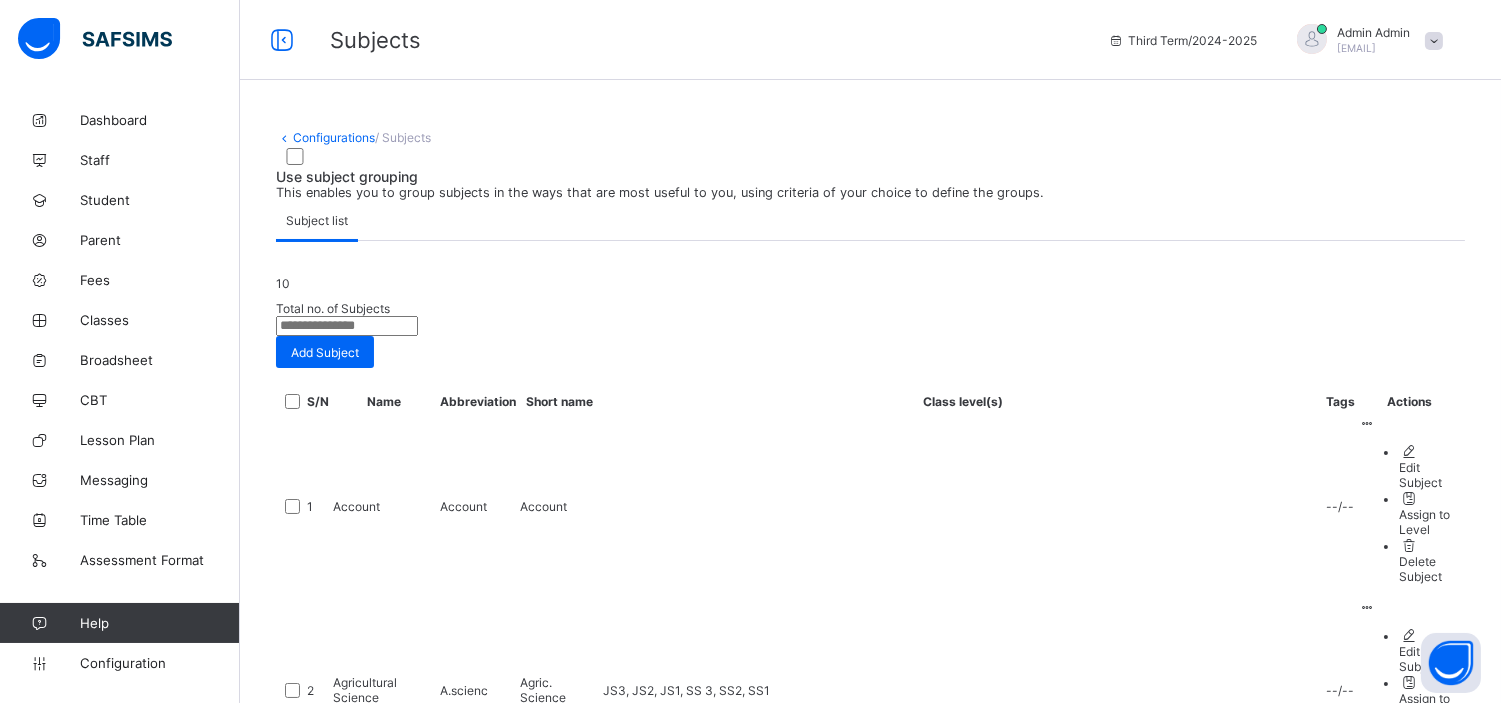 click at bounding box center (347, 326) 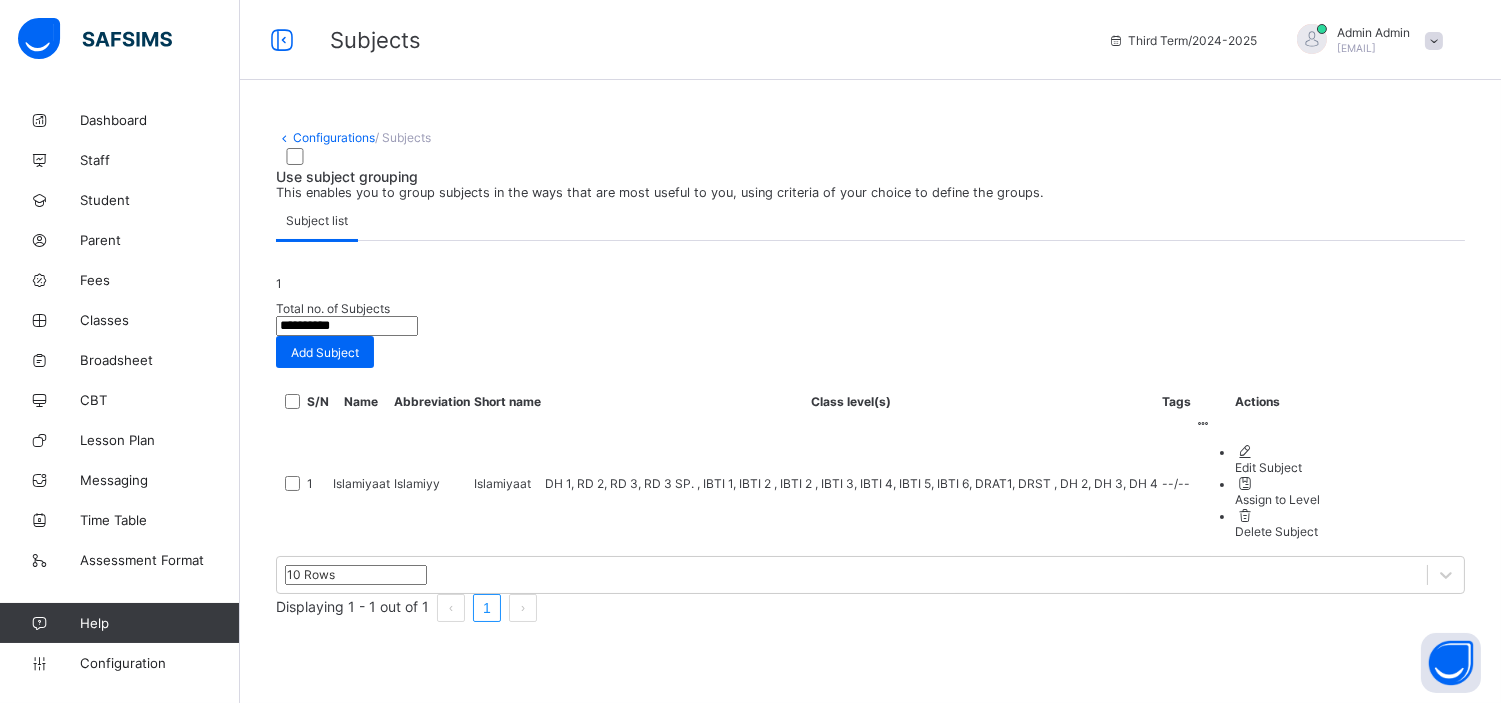type 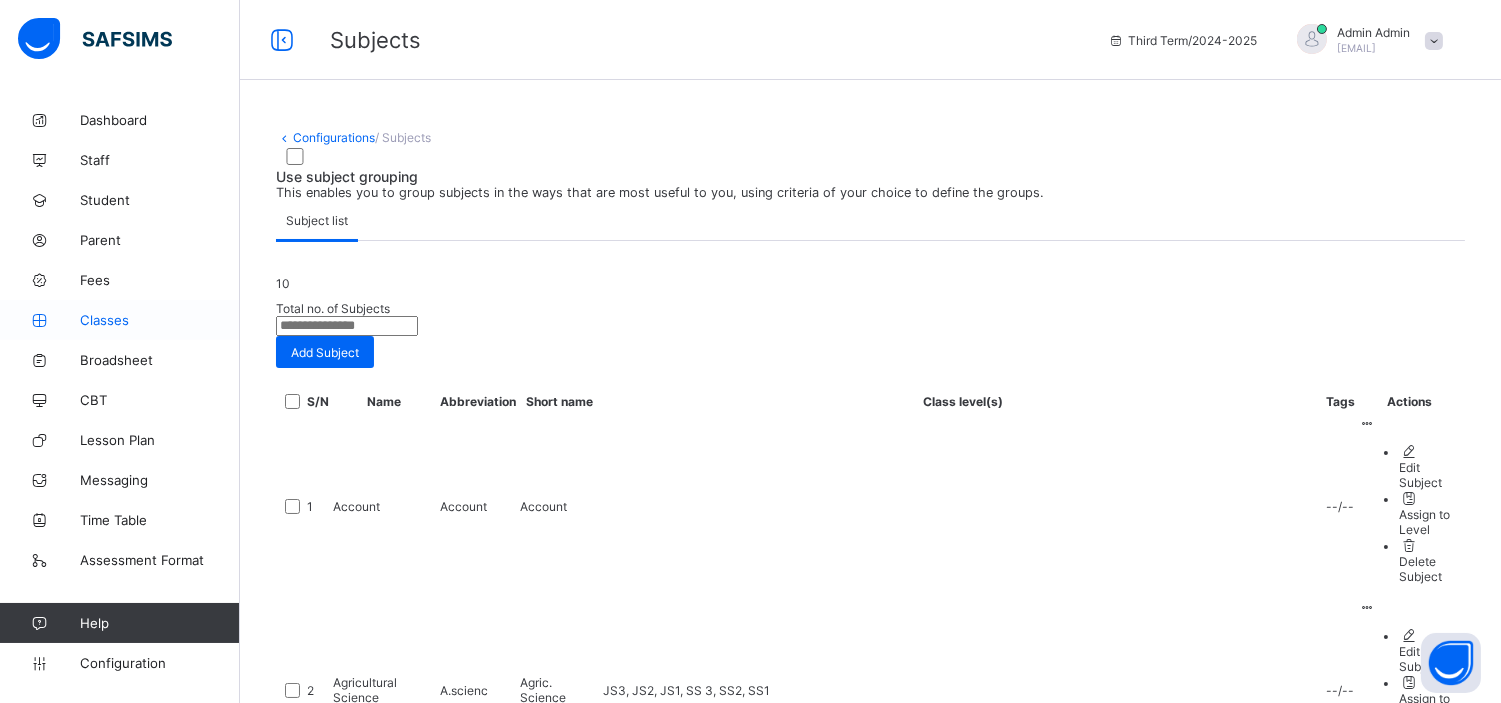 click on "Classes" at bounding box center [160, 320] 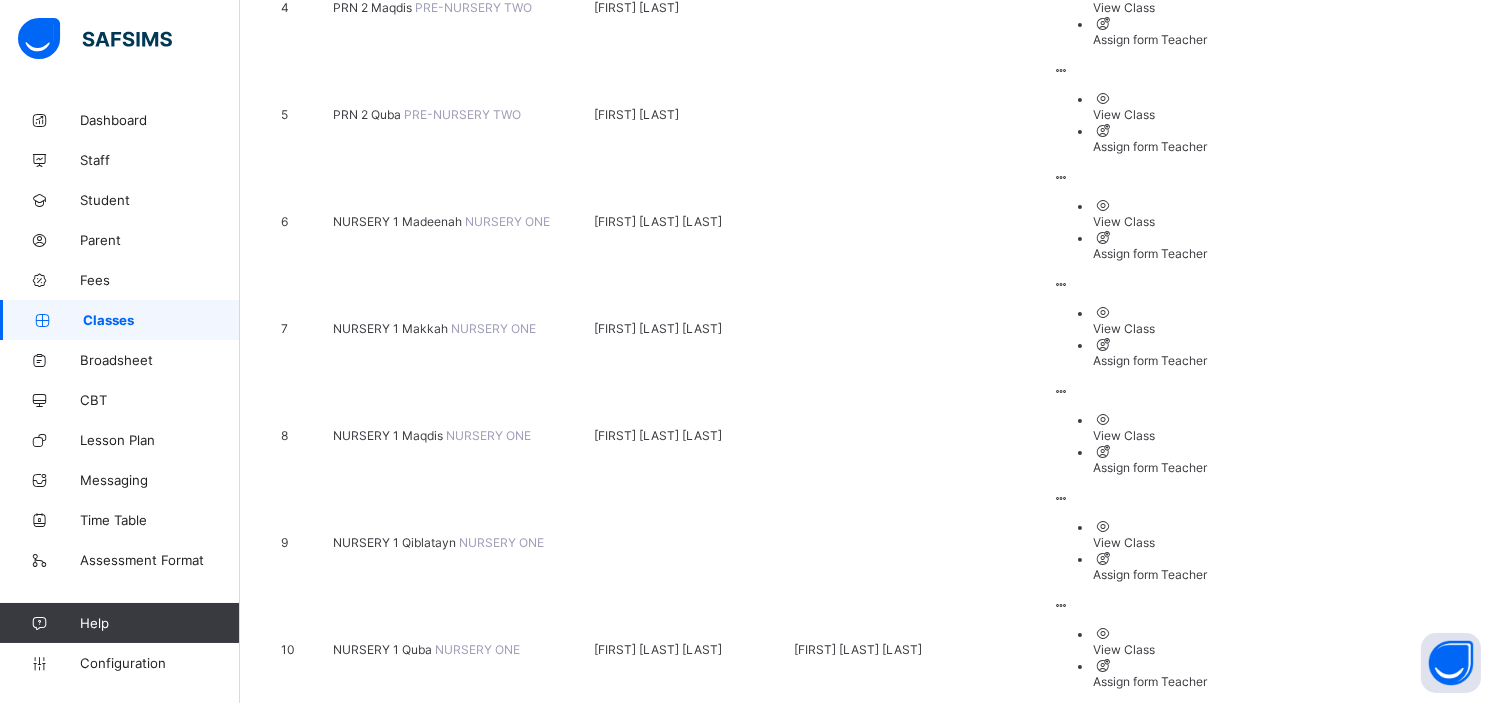 scroll, scrollTop: 723, scrollLeft: 0, axis: vertical 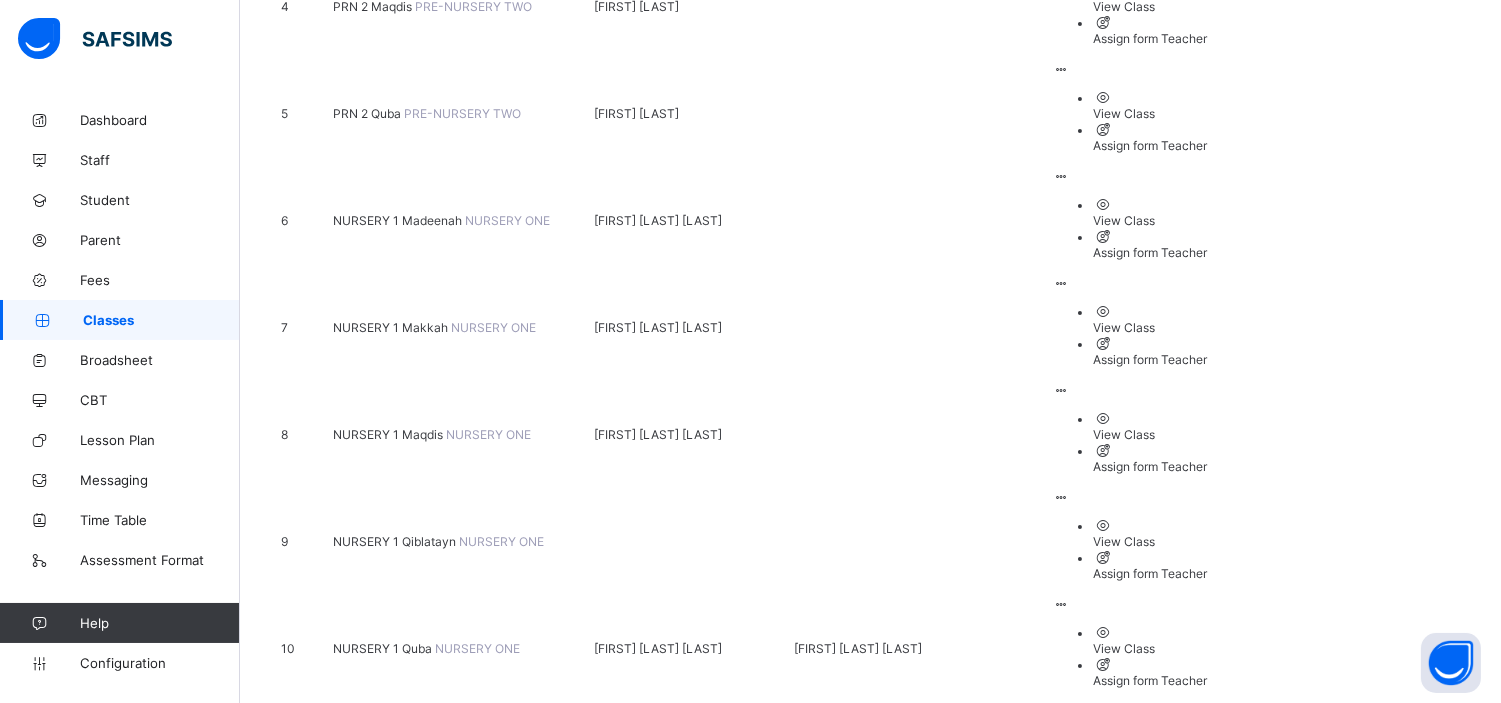 click on "DH 1   Makkah" at bounding box center [372, 1290] 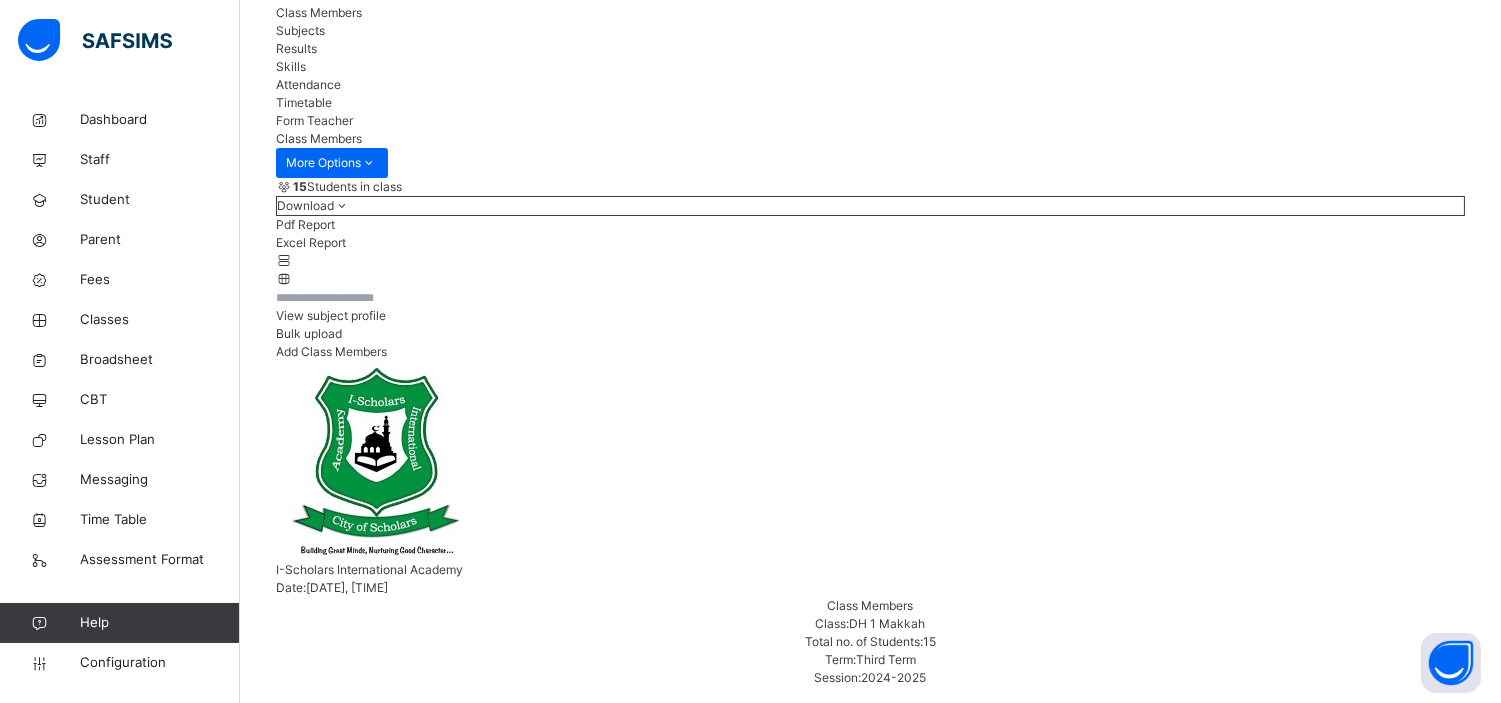 scroll, scrollTop: 161, scrollLeft: 0, axis: vertical 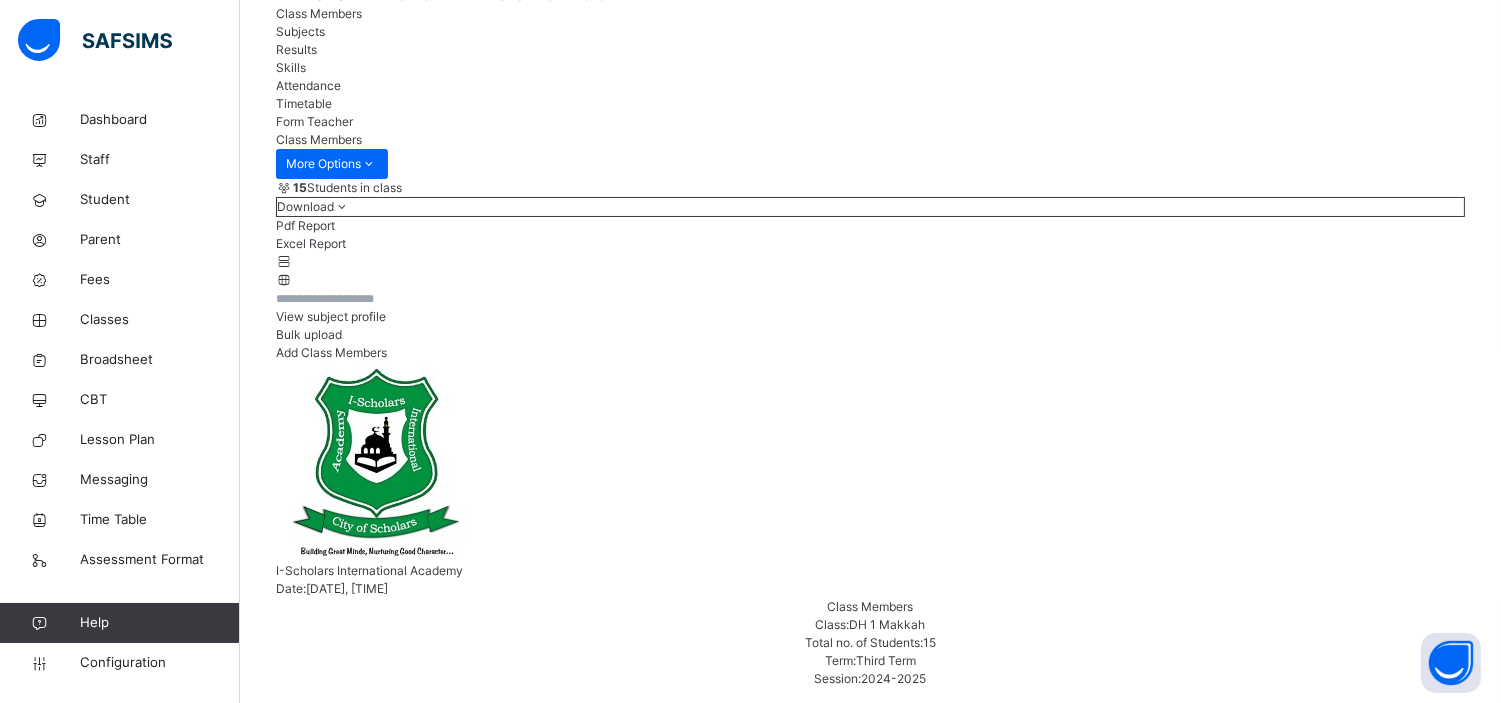 click on "Skills" at bounding box center (291, 67) 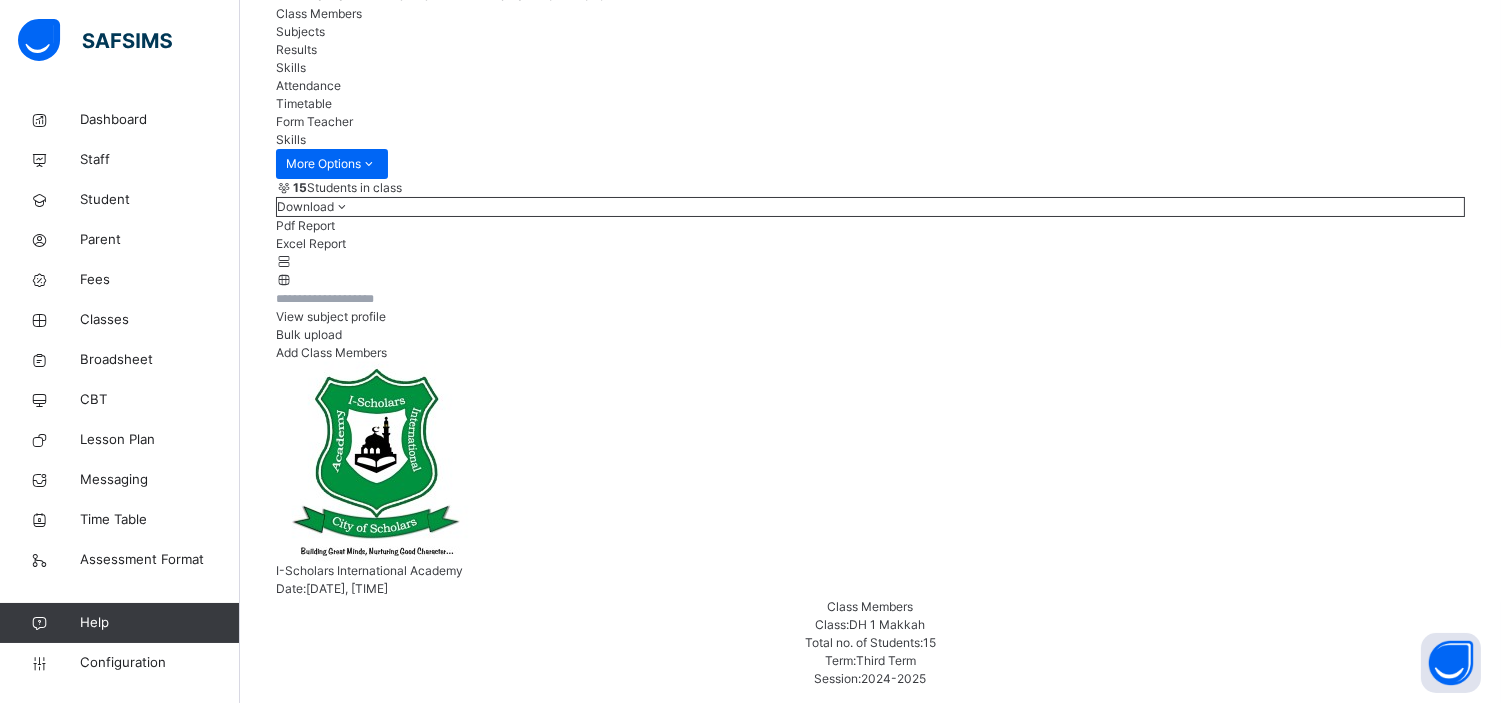 click on "ABDULLAH  MUSTAPHA" at bounding box center [870, 6021] 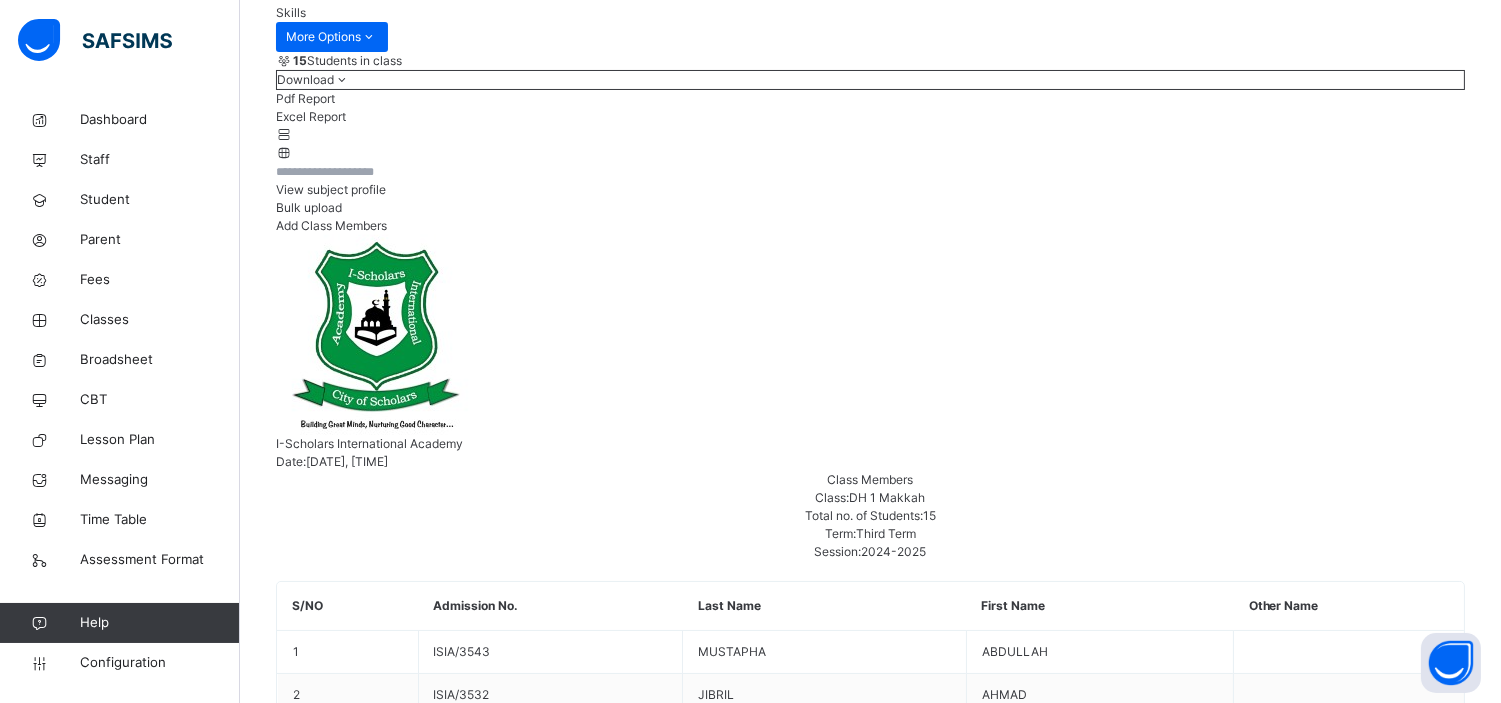 scroll, scrollTop: 287, scrollLeft: 0, axis: vertical 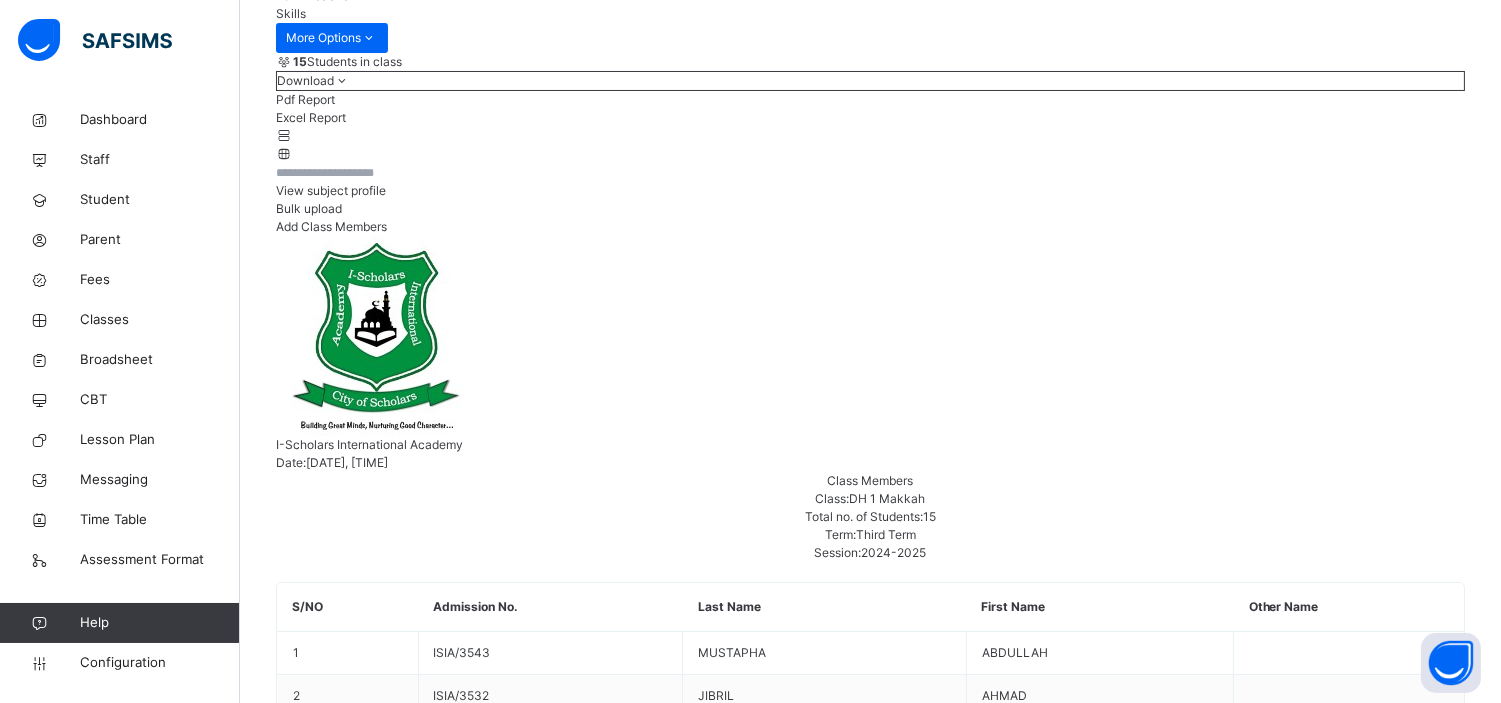 click on "HISIYYAH-D1" at bounding box center [324, 5830] 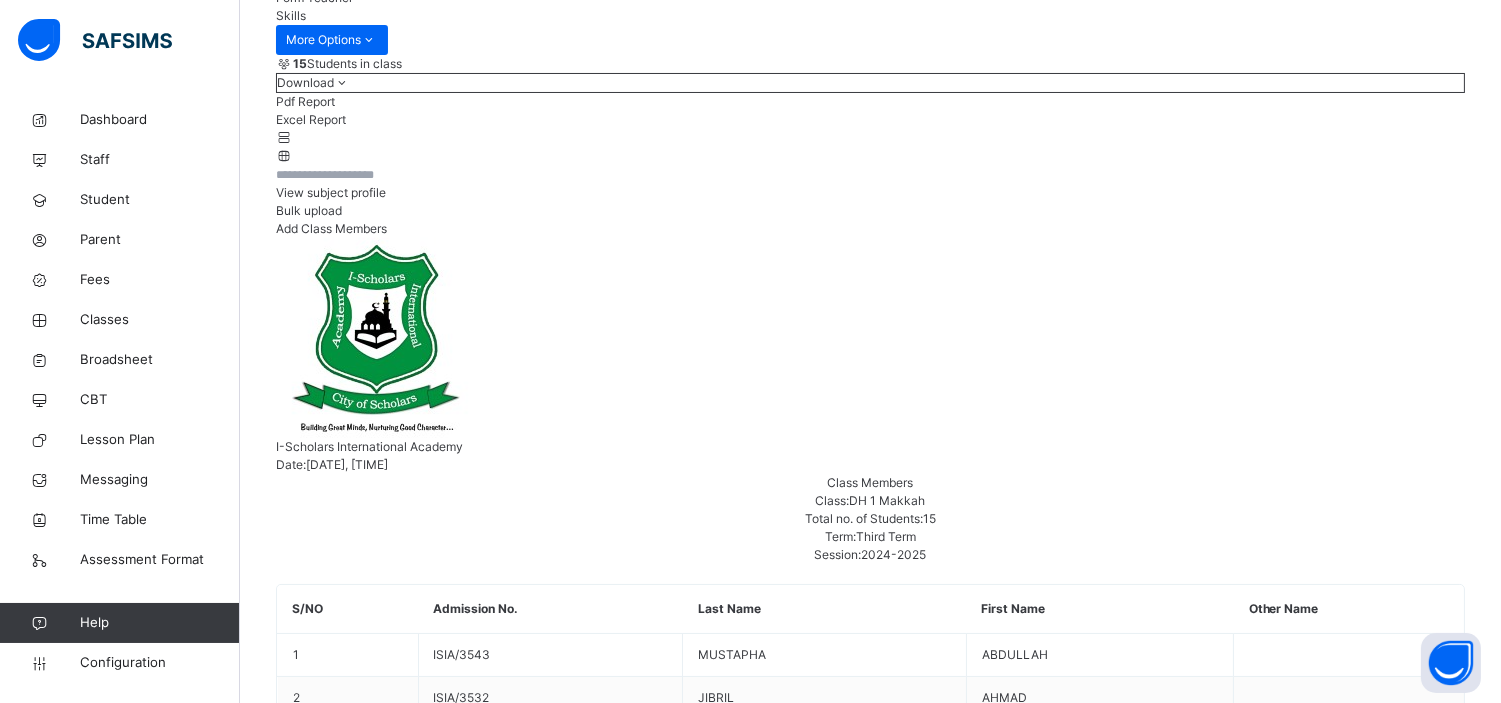 scroll, scrollTop: 284, scrollLeft: 0, axis: vertical 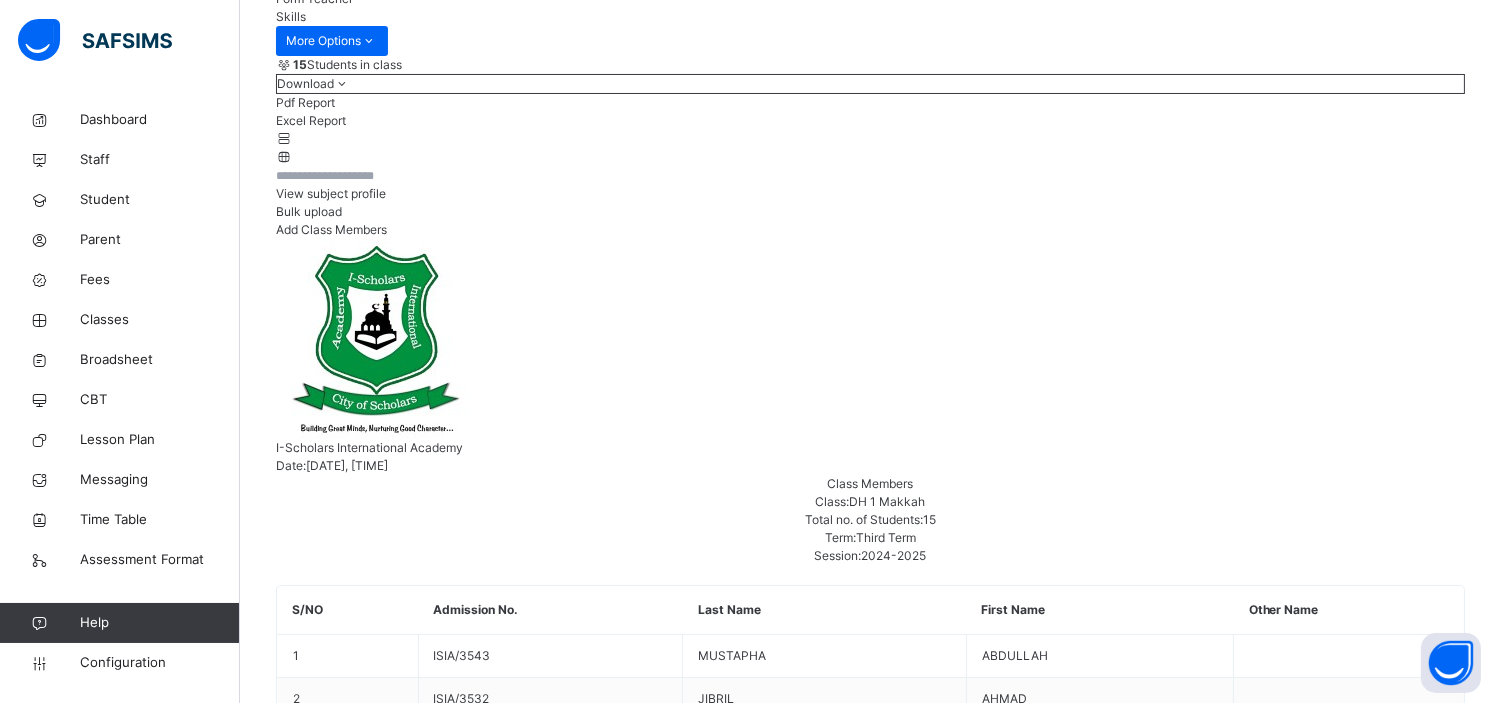 click on "HUROOF-D1" at bounding box center (322, 5833) 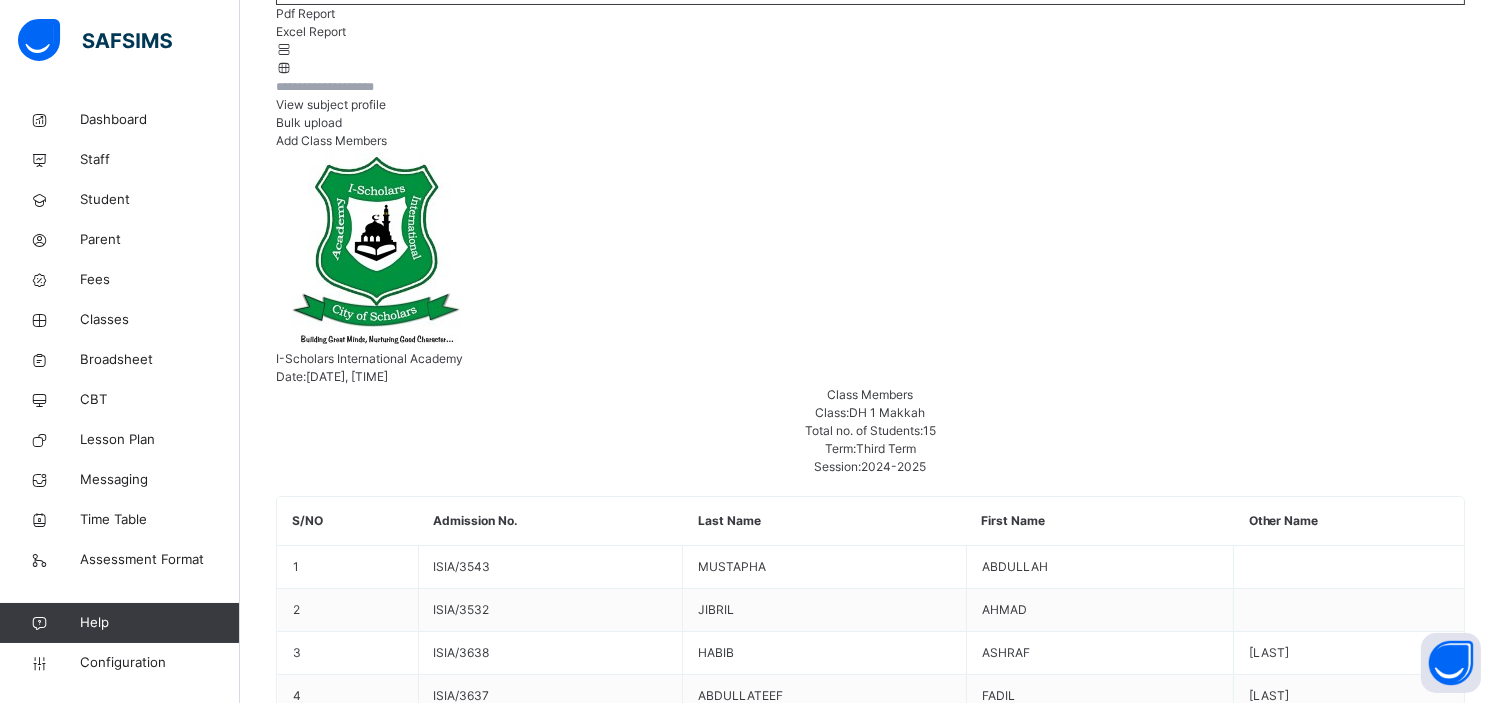 scroll, scrollTop: 353, scrollLeft: 0, axis: vertical 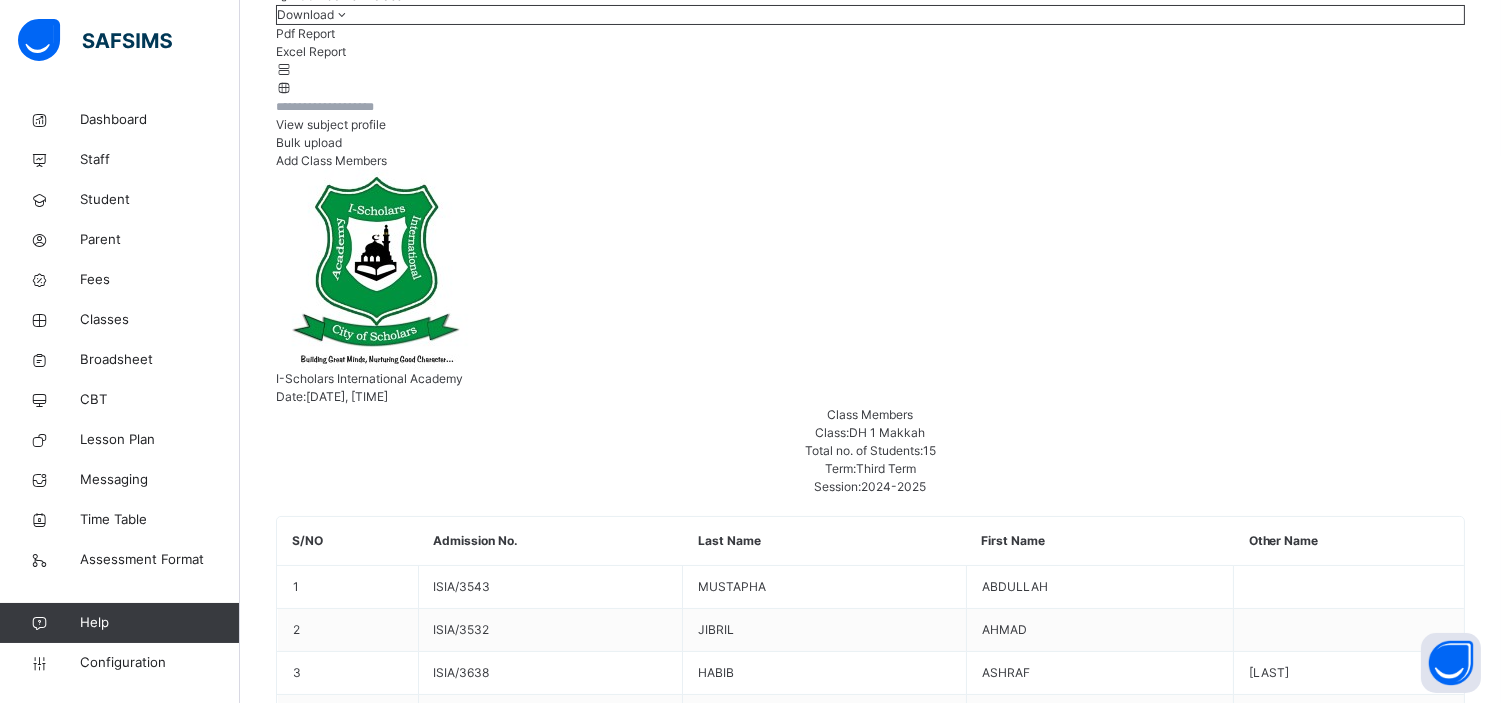 click on "ISLAMIYYAT-D1" at bounding box center (331, 5764) 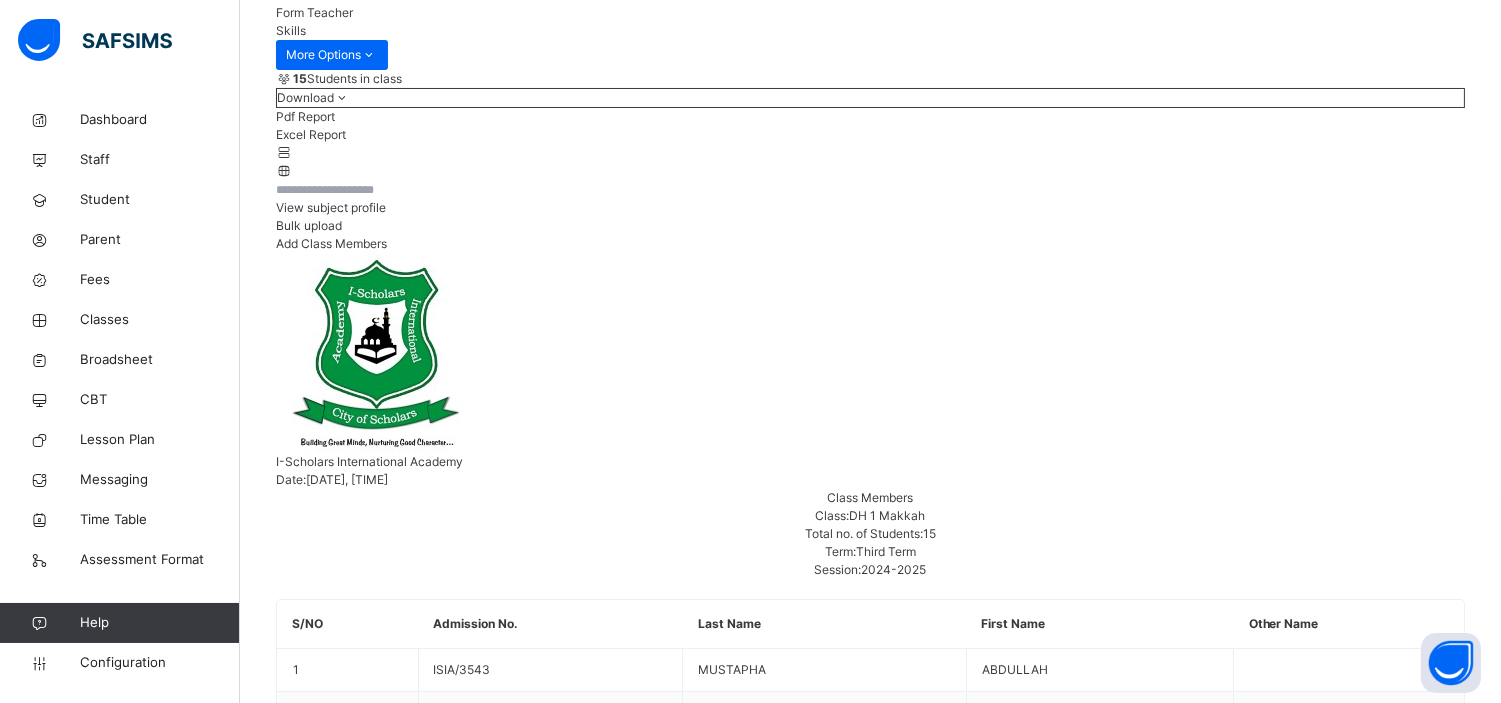 scroll, scrollTop: 271, scrollLeft: 0, axis: vertical 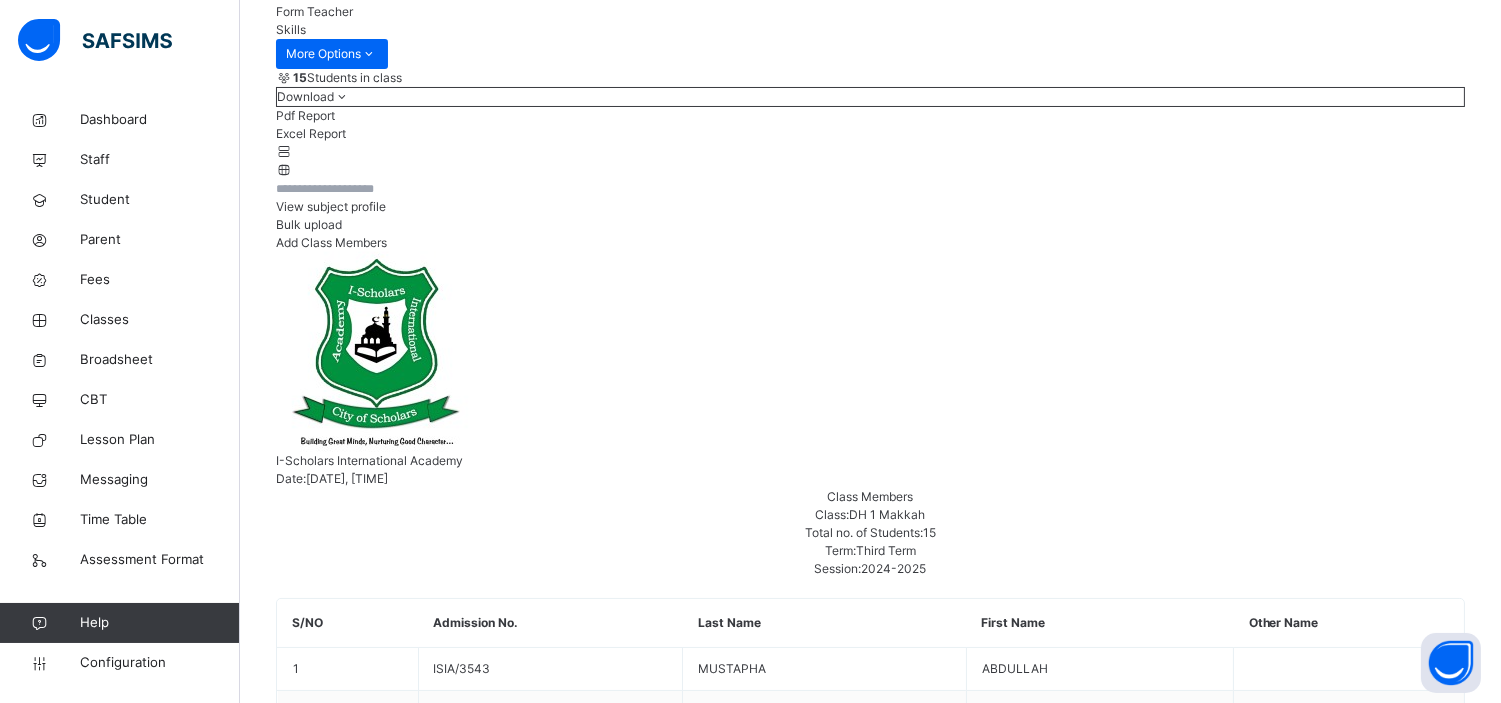 click on "TAHDHEEB-D1" at bounding box center [328, 5846] 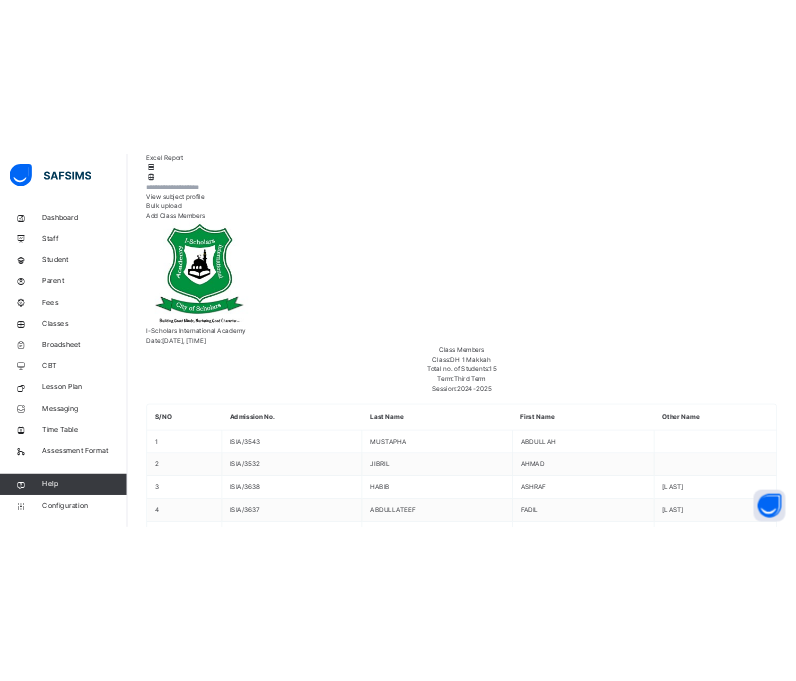 scroll, scrollTop: 402, scrollLeft: 0, axis: vertical 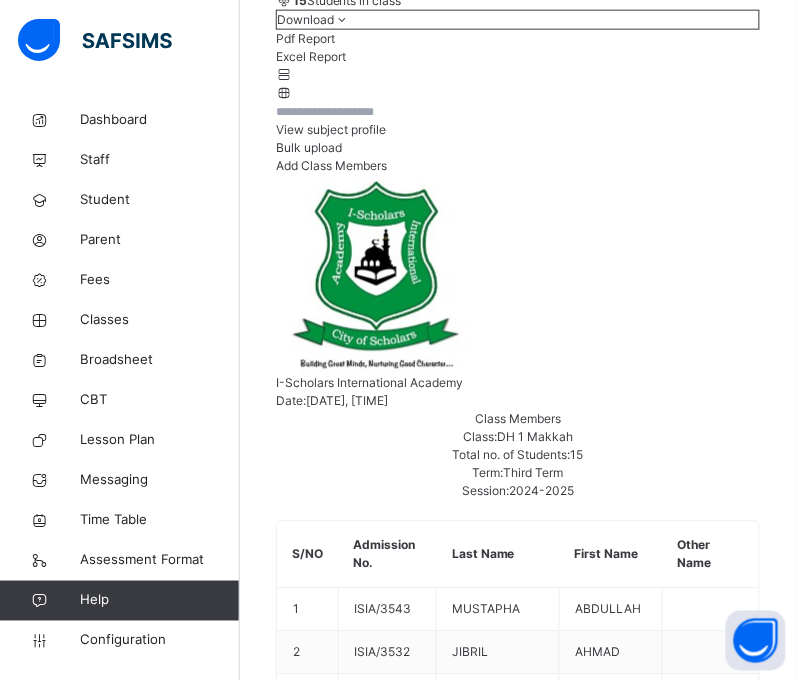 click on "ARABIC-D1" at bounding box center (318, 5823) 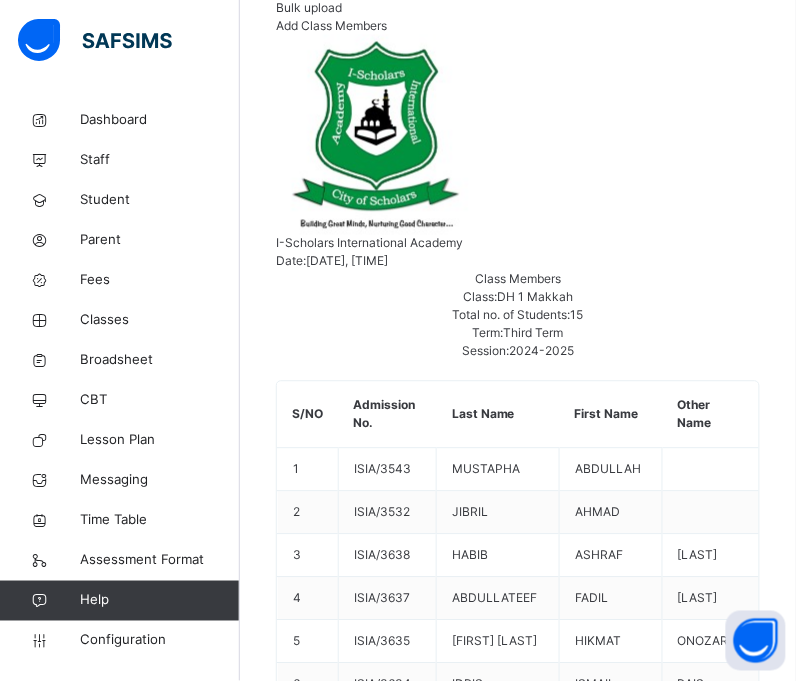 scroll, scrollTop: 540, scrollLeft: 0, axis: vertical 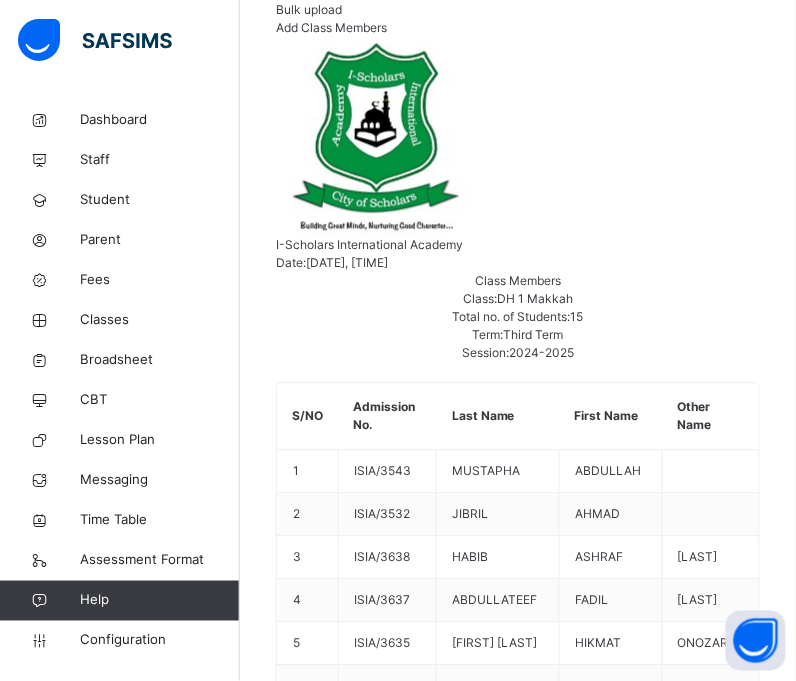 drag, startPoint x: 510, startPoint y: 273, endPoint x: 777, endPoint y: 272, distance: 267.00186 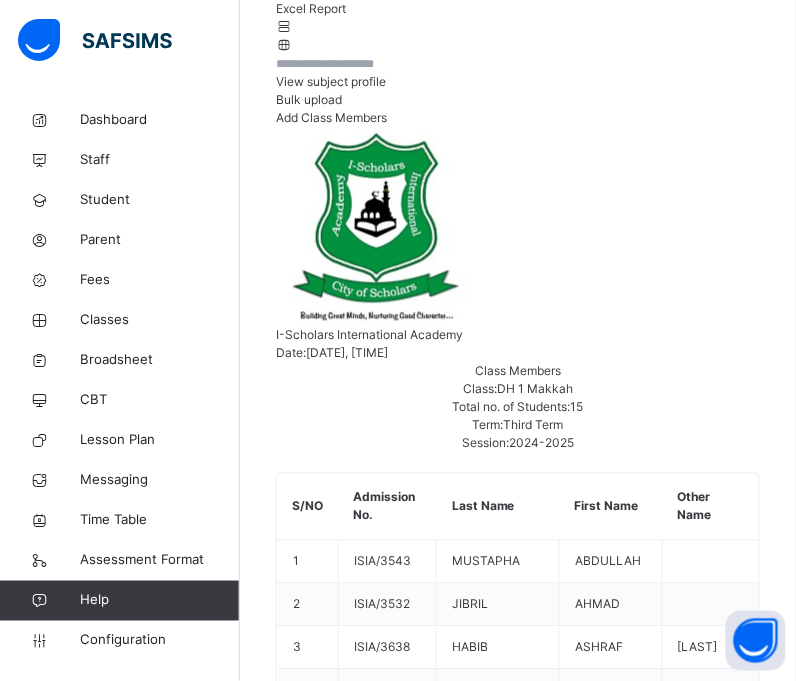 scroll, scrollTop: 454, scrollLeft: 0, axis: vertical 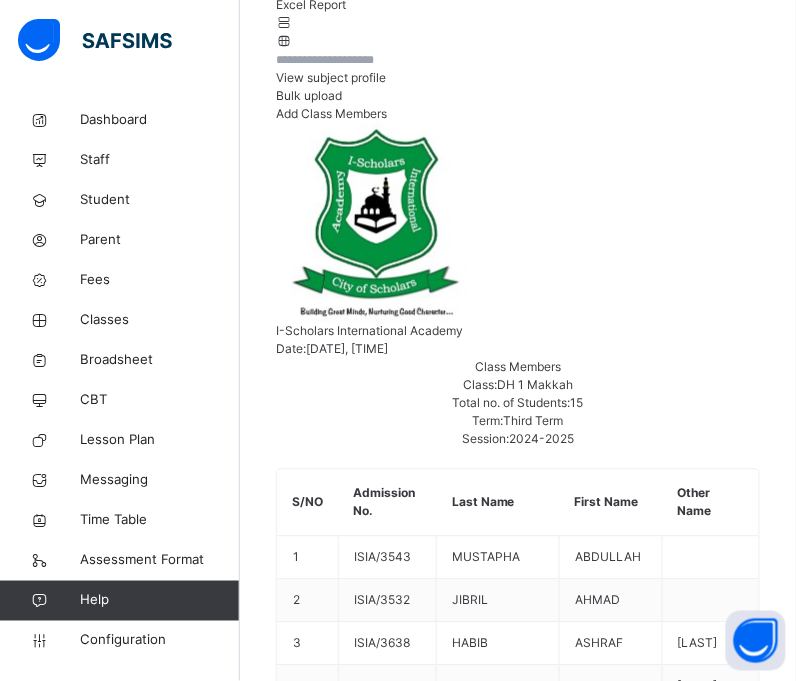 drag, startPoint x: 507, startPoint y: 452, endPoint x: 773, endPoint y: 457, distance: 266.047 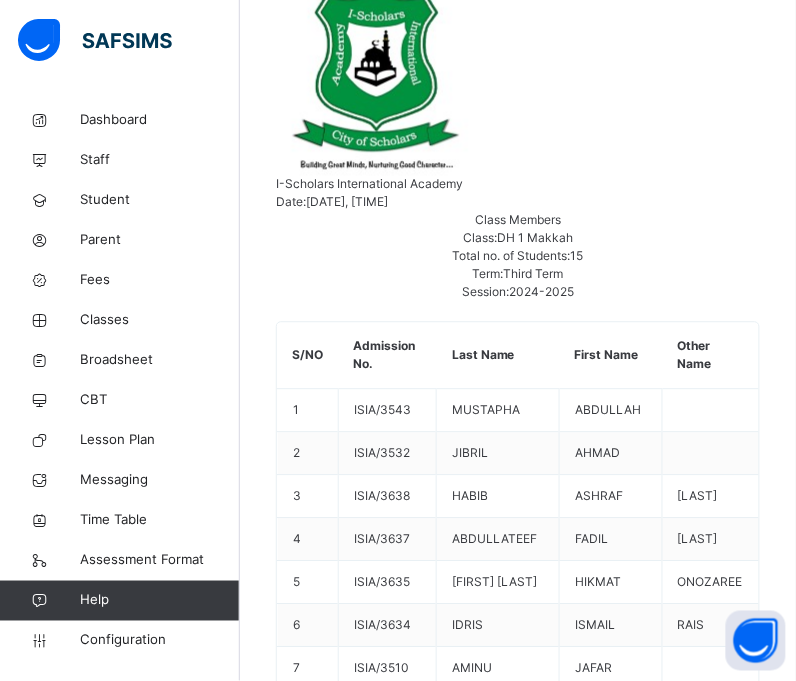 scroll, scrollTop: 600, scrollLeft: 0, axis: vertical 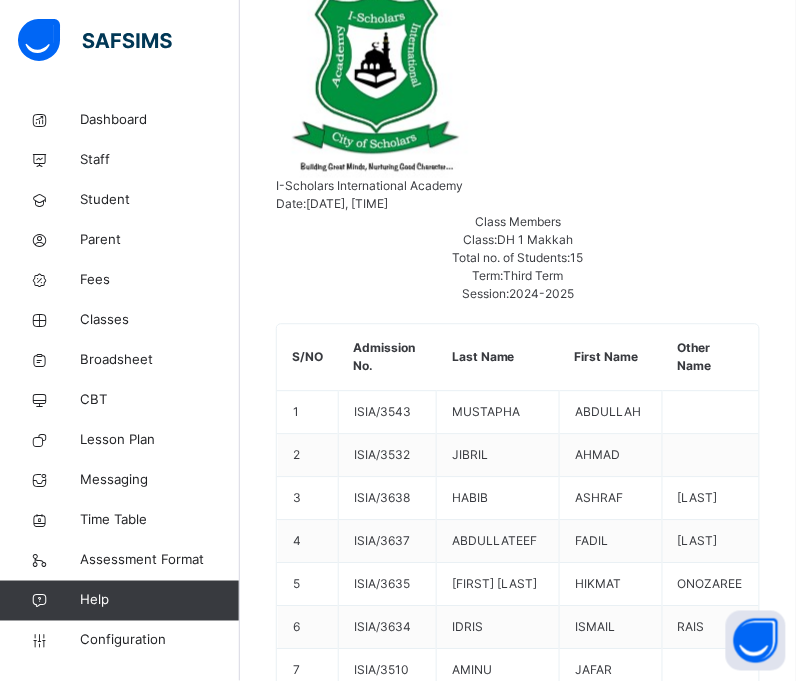 drag, startPoint x: 500, startPoint y: 210, endPoint x: 656, endPoint y: 208, distance: 156.01282 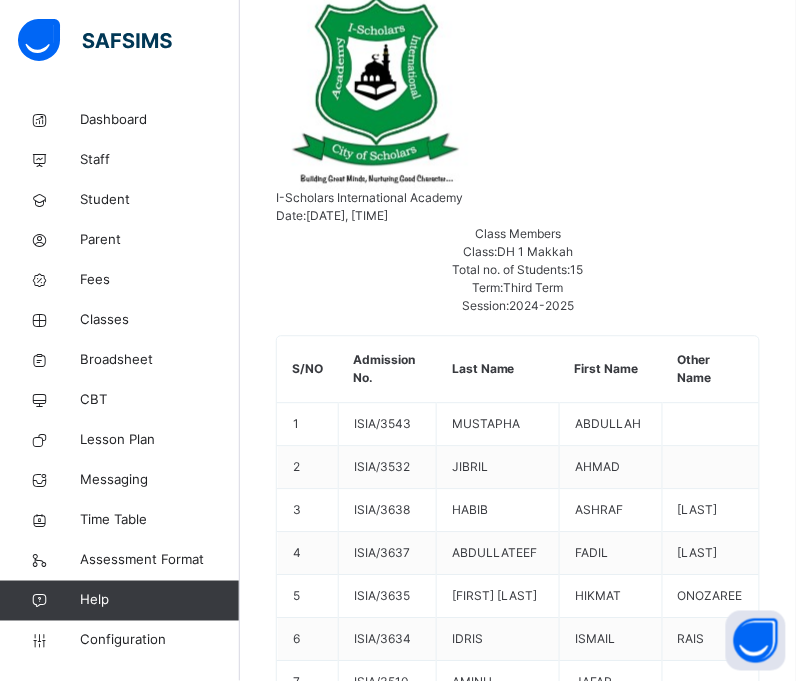scroll, scrollTop: 592, scrollLeft: 0, axis: vertical 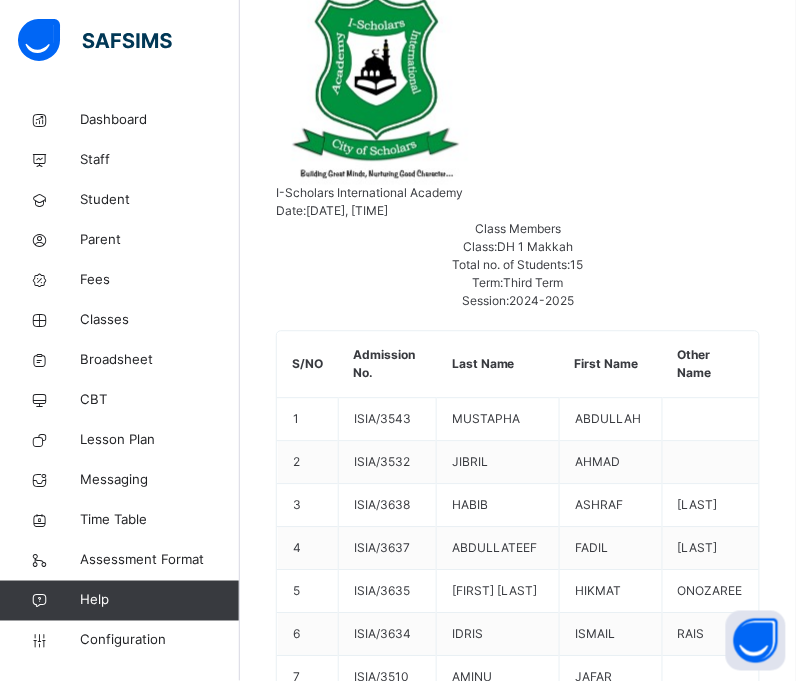 drag, startPoint x: 511, startPoint y: 408, endPoint x: 727, endPoint y: 411, distance: 216.02083 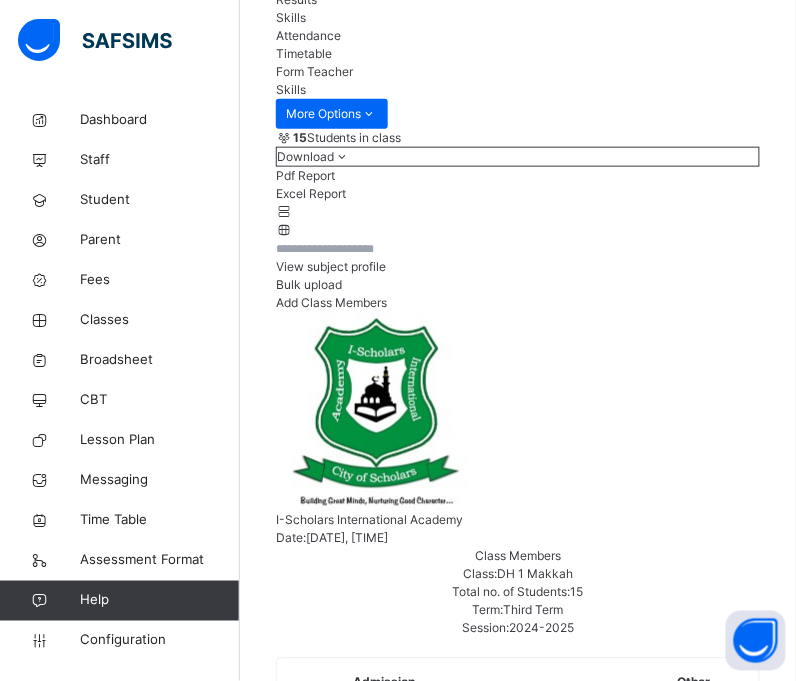 scroll, scrollTop: 264, scrollLeft: 0, axis: vertical 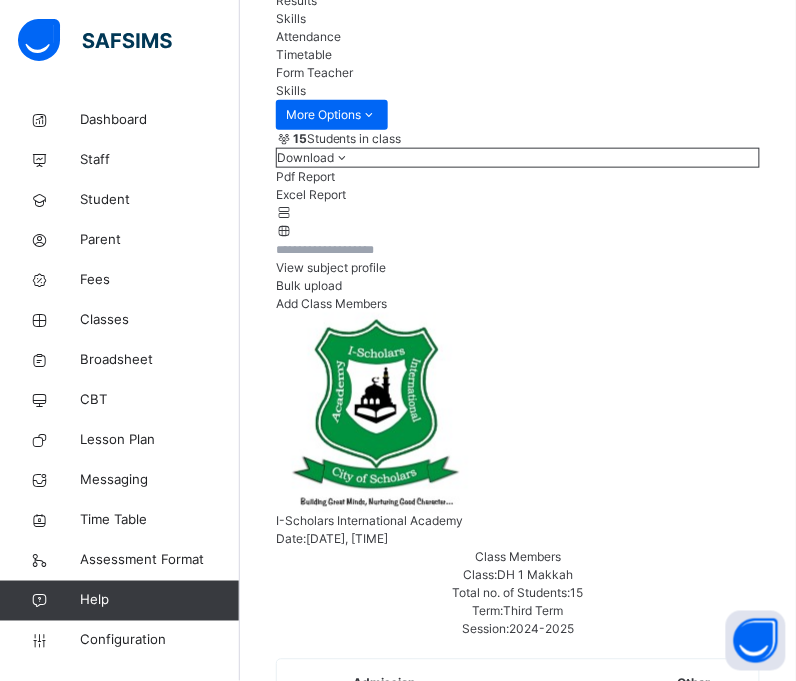 click on "ARABIC-D1" at bounding box center [318, 5961] 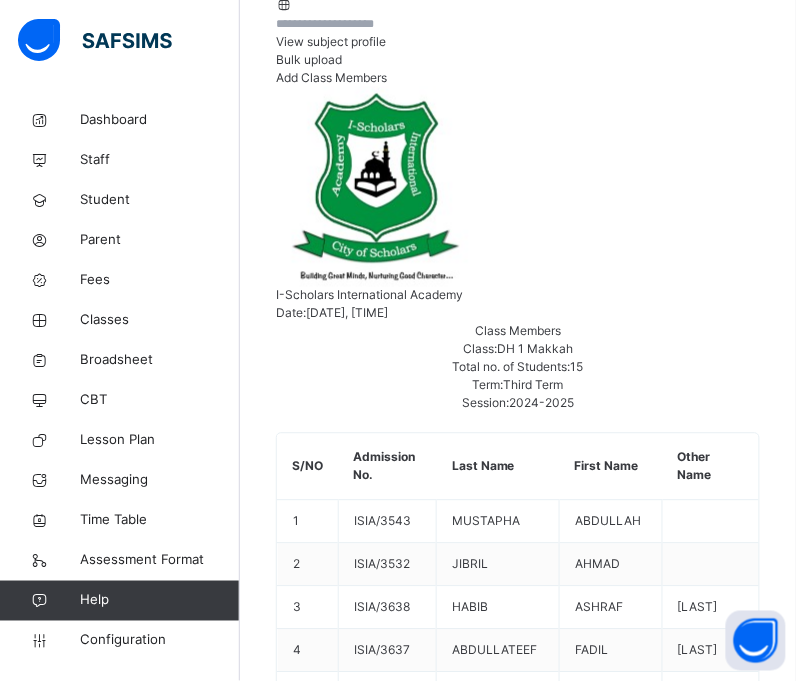 scroll, scrollTop: 488, scrollLeft: 0, axis: vertical 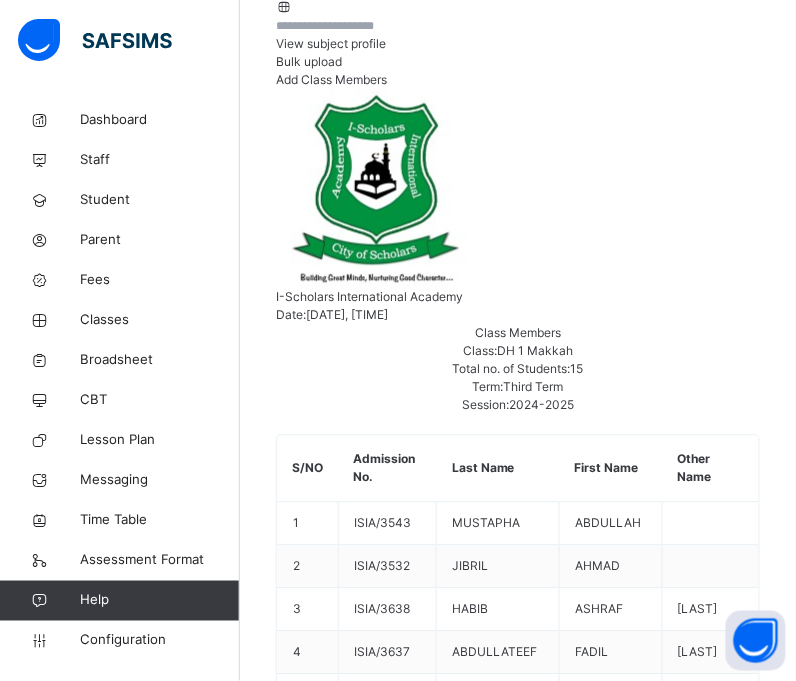 drag, startPoint x: 510, startPoint y: 318, endPoint x: 645, endPoint y: 332, distance: 135.72398 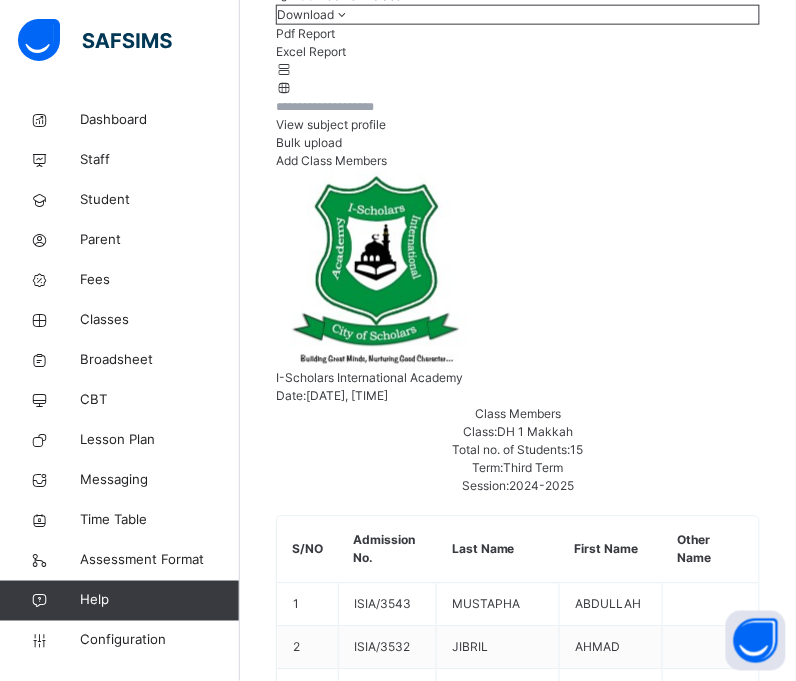 scroll, scrollTop: 403, scrollLeft: 0, axis: vertical 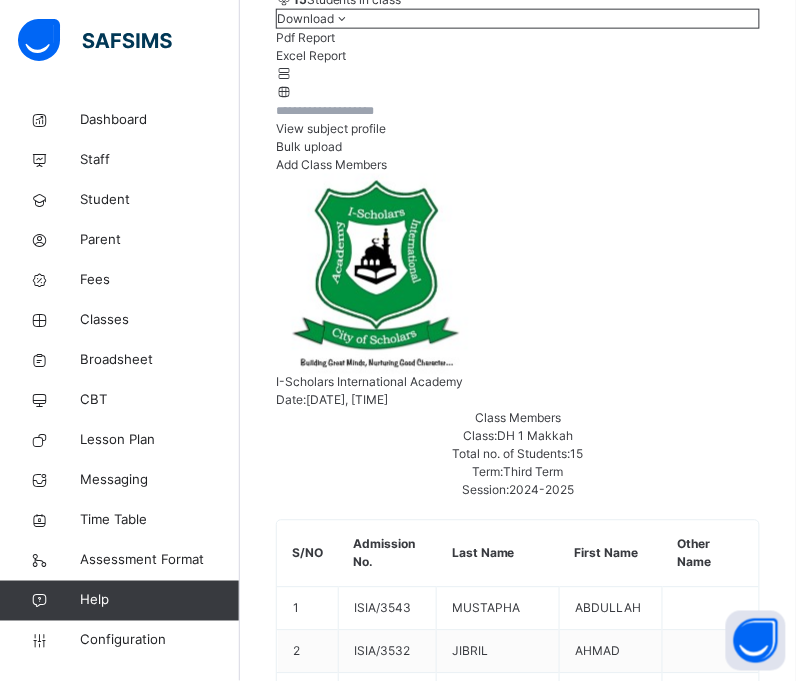 click on "HISIYYAH-D1" at bounding box center (324, 5822) 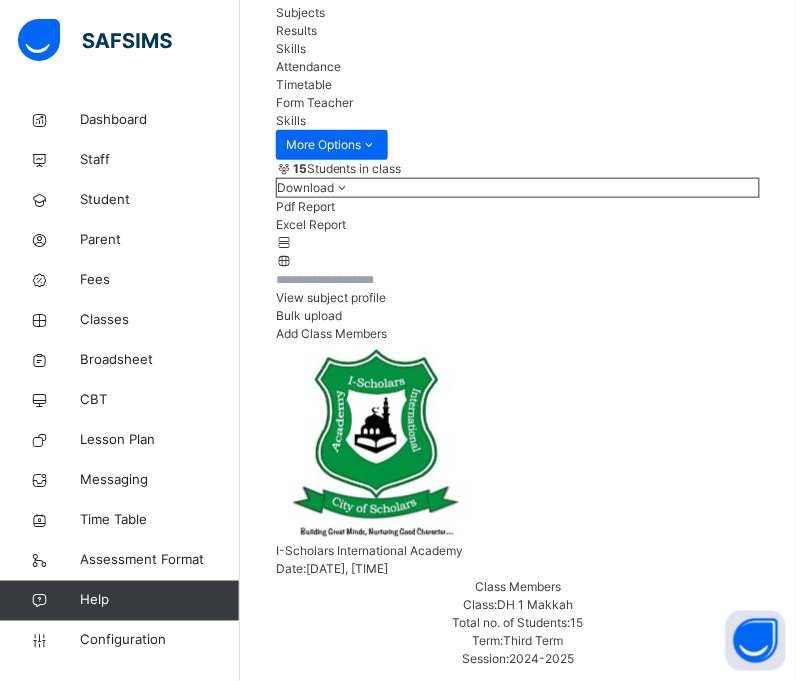 scroll, scrollTop: 233, scrollLeft: 0, axis: vertical 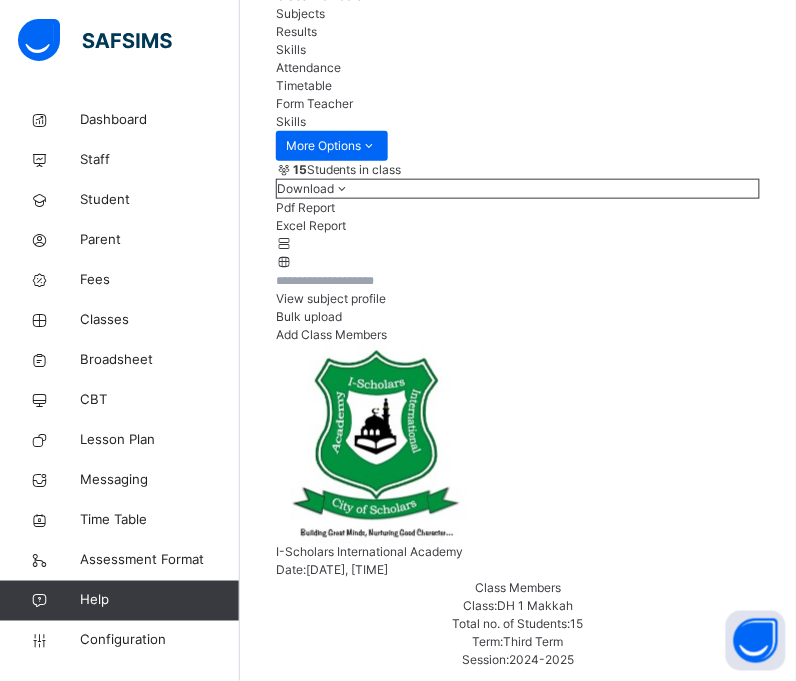 click on "TAHDHEEB-D1" at bounding box center [328, 6010] 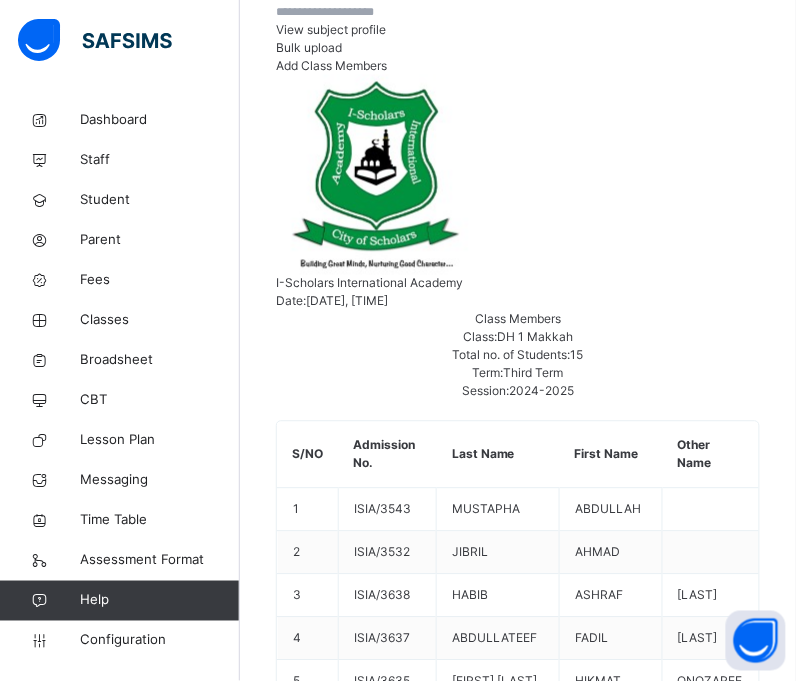scroll, scrollTop: 502, scrollLeft: 0, axis: vertical 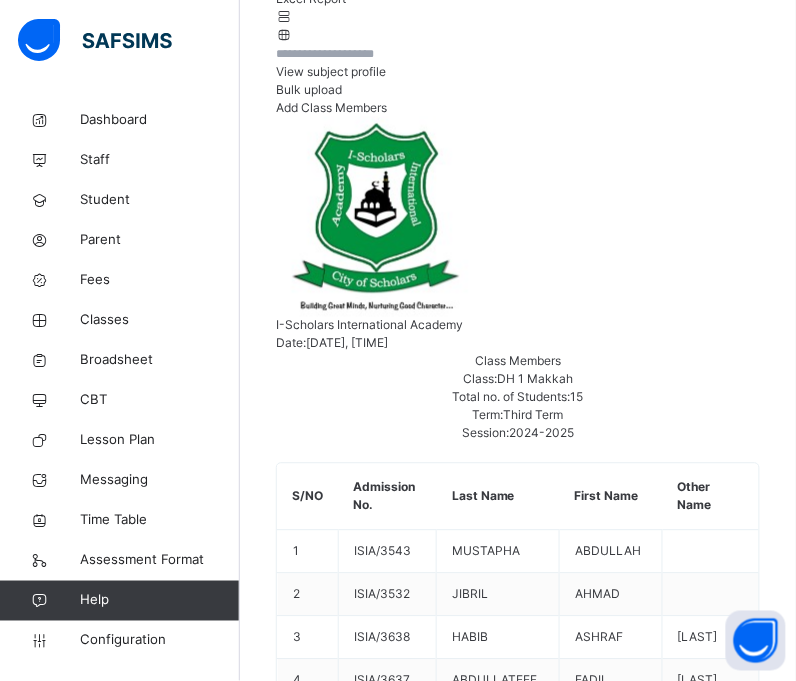 drag, startPoint x: 511, startPoint y: 346, endPoint x: 628, endPoint y: 354, distance: 117.273186 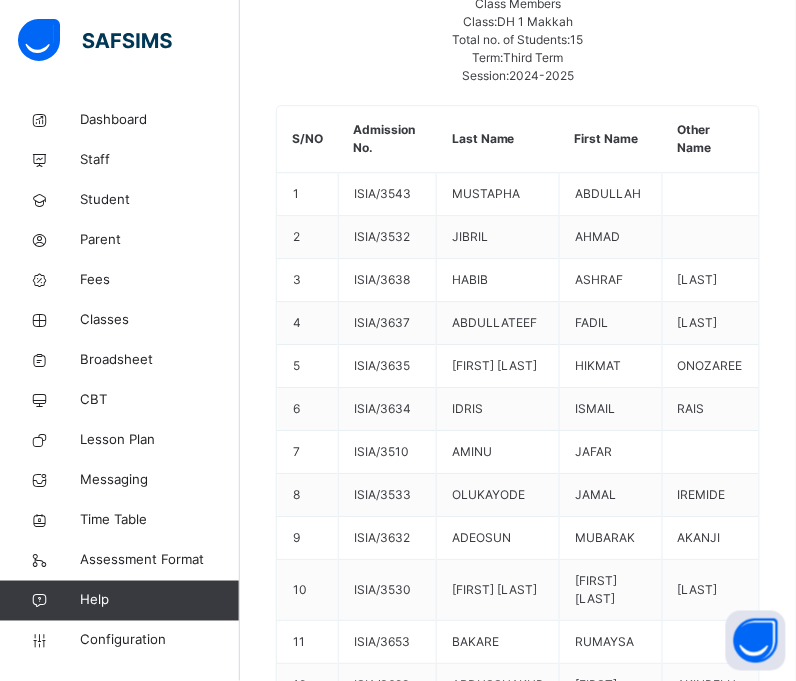 scroll, scrollTop: 840, scrollLeft: 0, axis: vertical 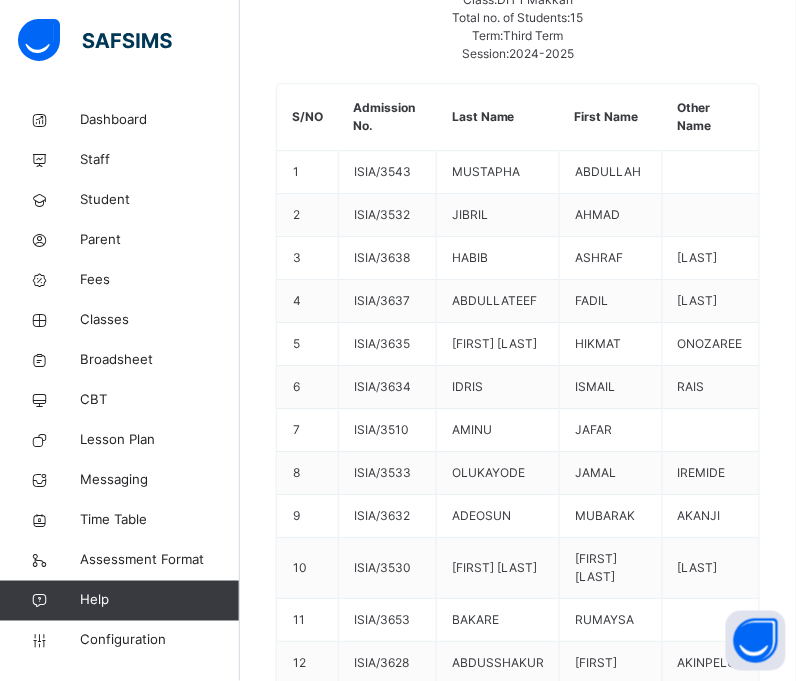 drag, startPoint x: 508, startPoint y: 257, endPoint x: 635, endPoint y: 262, distance: 127.09839 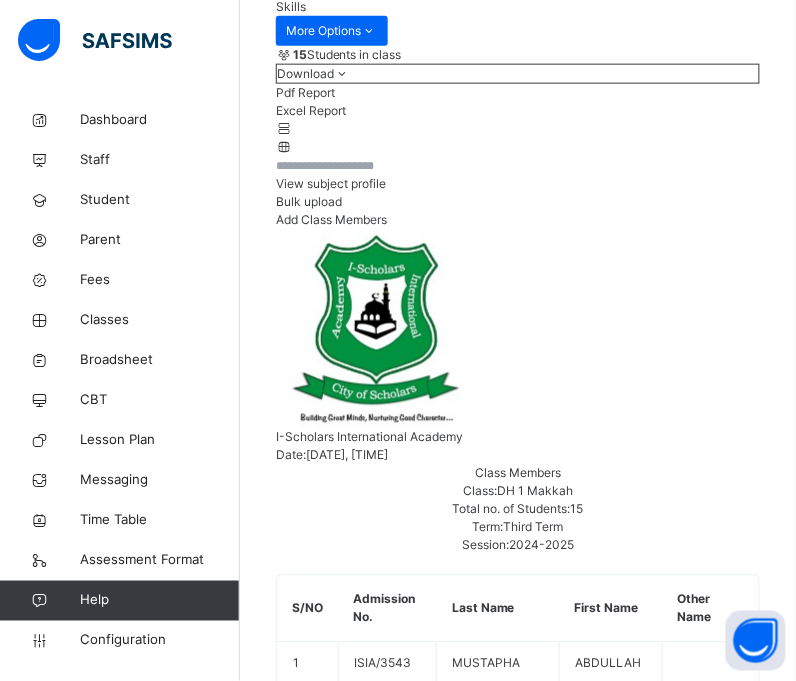 scroll, scrollTop: 346, scrollLeft: 0, axis: vertical 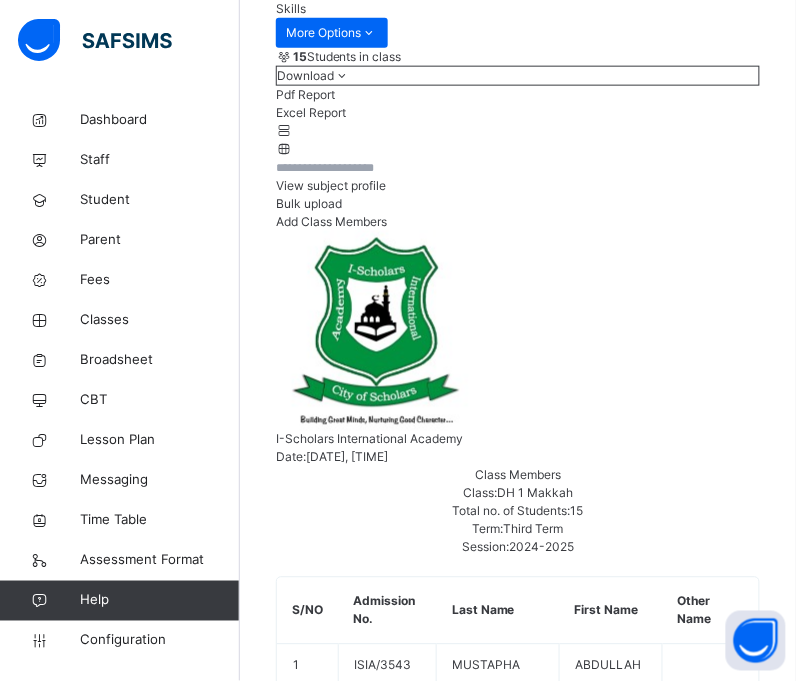 click on "HISIYYAH-D1" at bounding box center (324, 5879) 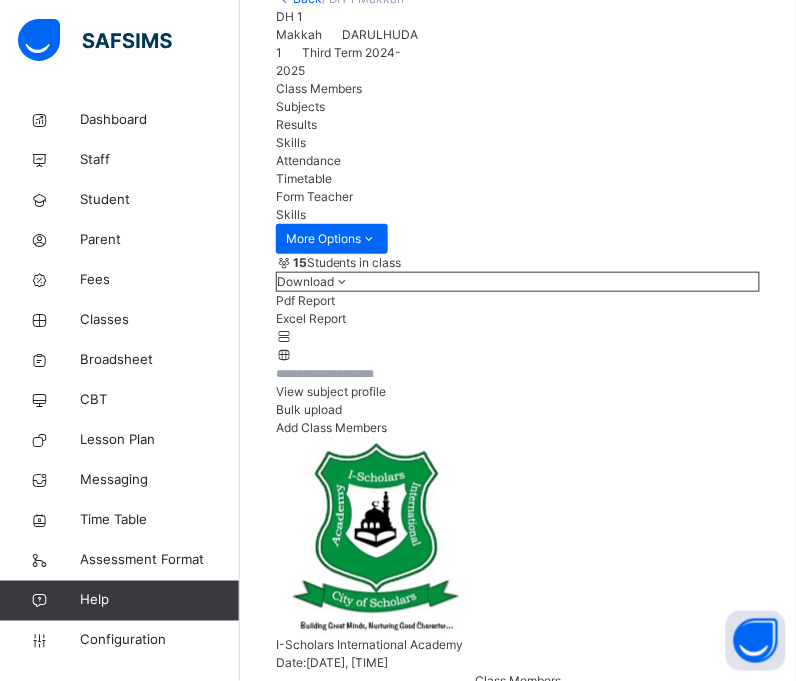 scroll, scrollTop: 138, scrollLeft: 0, axis: vertical 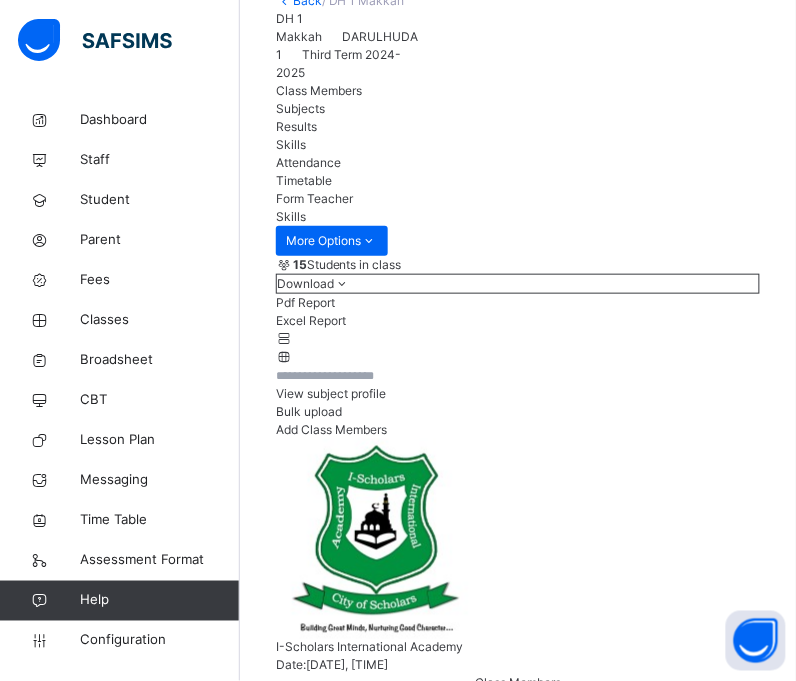 click on "HISAAB-D1" at bounding box center (318, 6087) 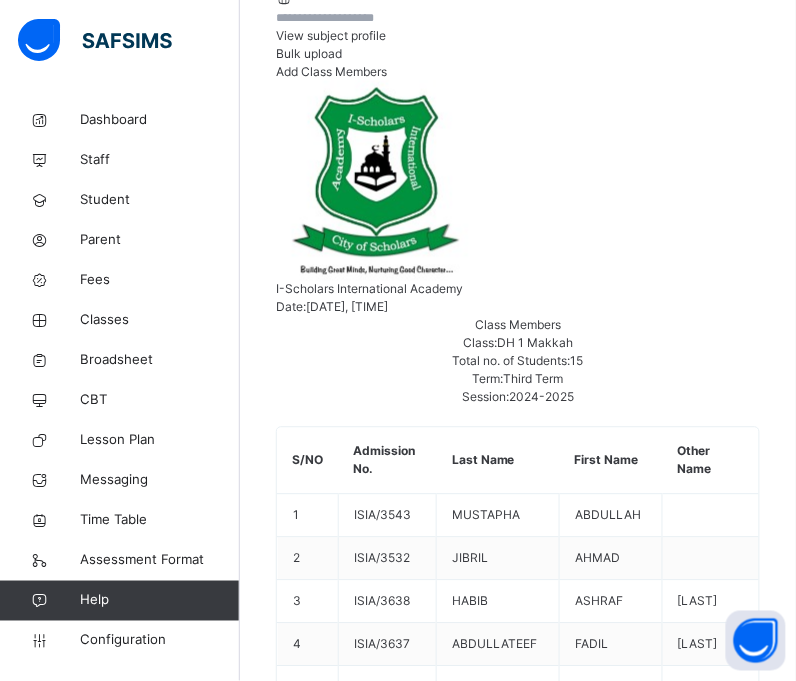 scroll, scrollTop: 495, scrollLeft: 0, axis: vertical 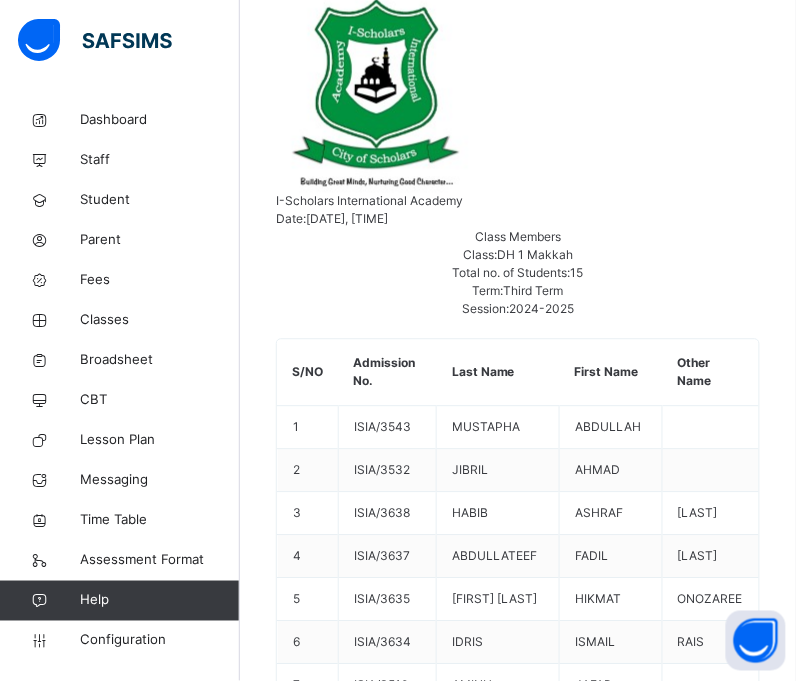 drag, startPoint x: 510, startPoint y: 226, endPoint x: 667, endPoint y: 232, distance: 157.11461 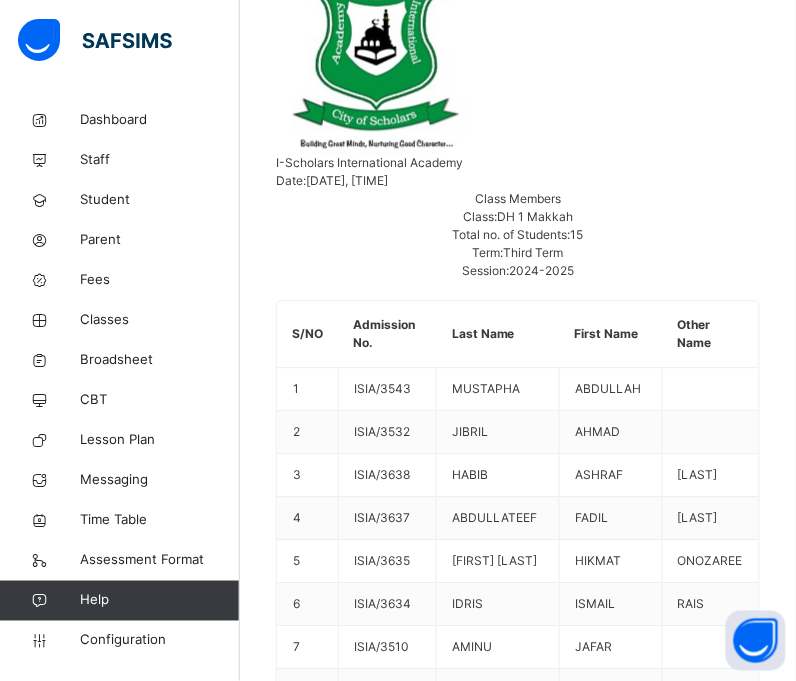 scroll, scrollTop: 624, scrollLeft: 0, axis: vertical 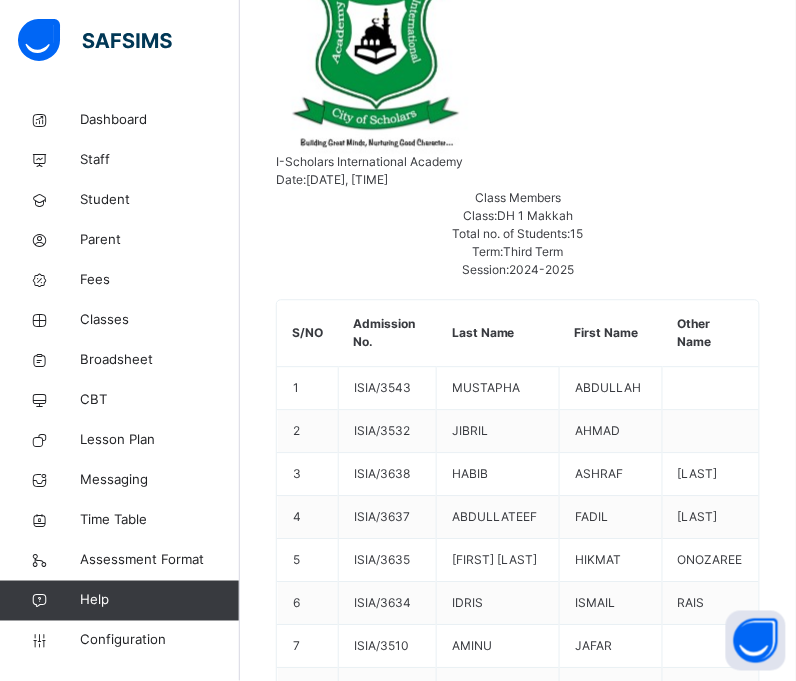 drag, startPoint x: 508, startPoint y: 281, endPoint x: 646, endPoint y: 291, distance: 138.36185 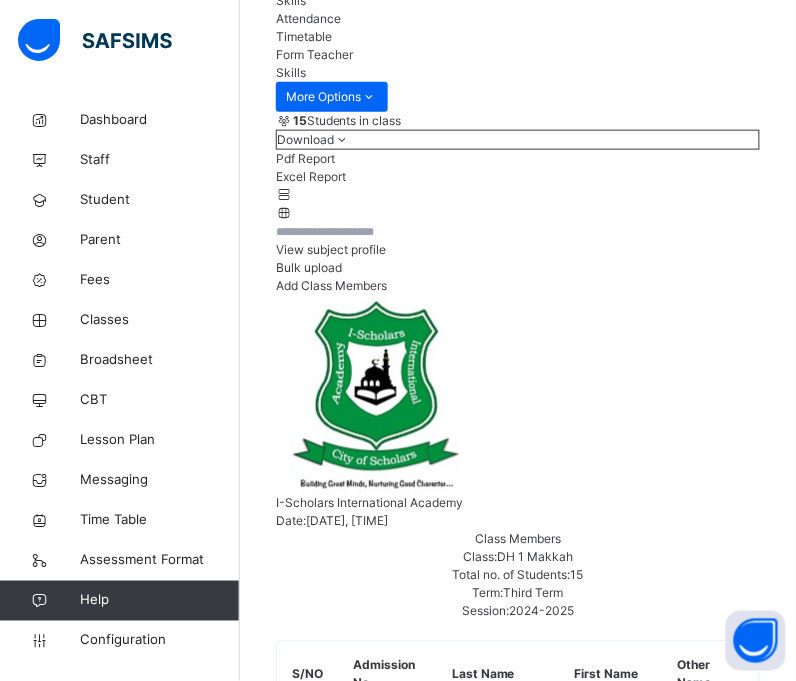 scroll, scrollTop: 281, scrollLeft: 0, axis: vertical 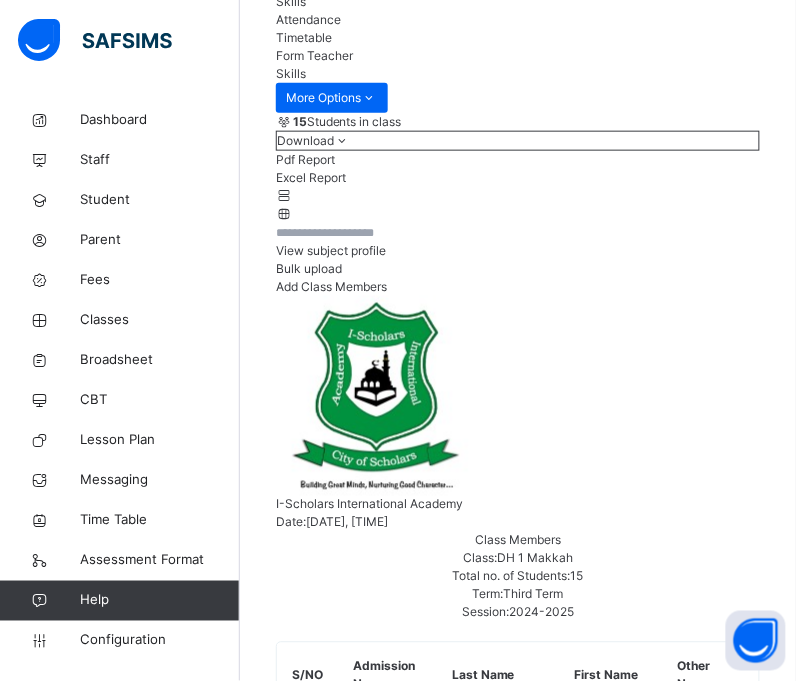 click on "TAHDHEEB-D1" at bounding box center [518, 5961] 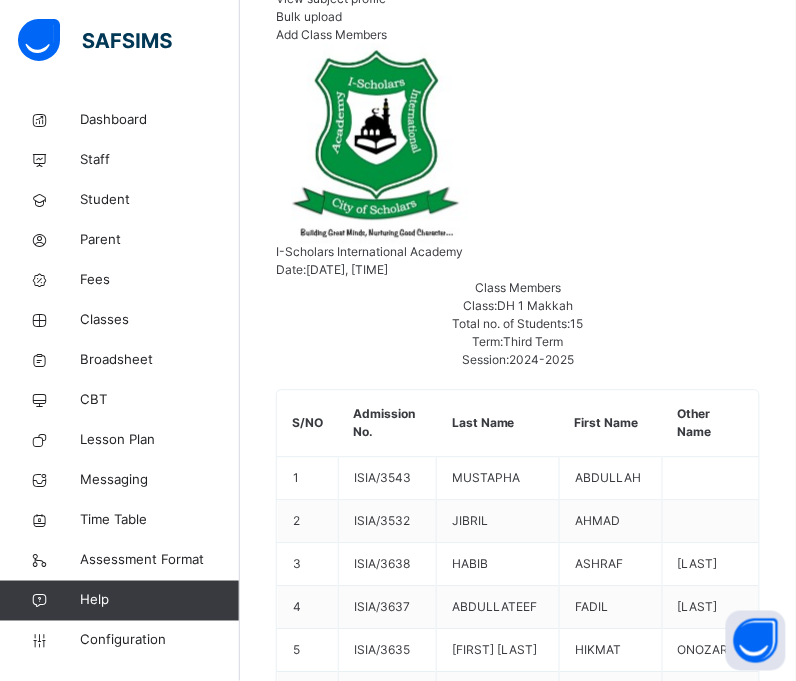 scroll, scrollTop: 544, scrollLeft: 0, axis: vertical 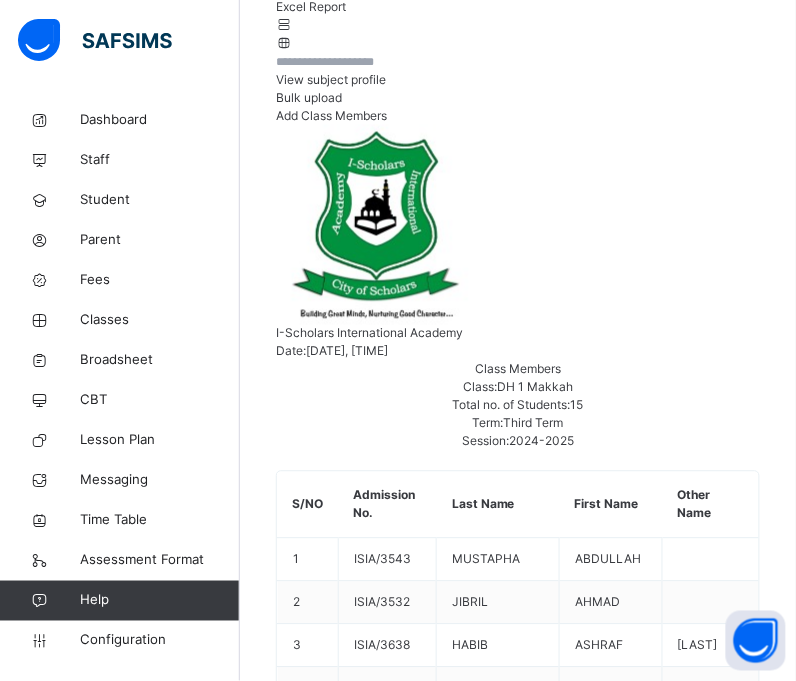 drag, startPoint x: 511, startPoint y: 358, endPoint x: 653, endPoint y: 360, distance: 142.01408 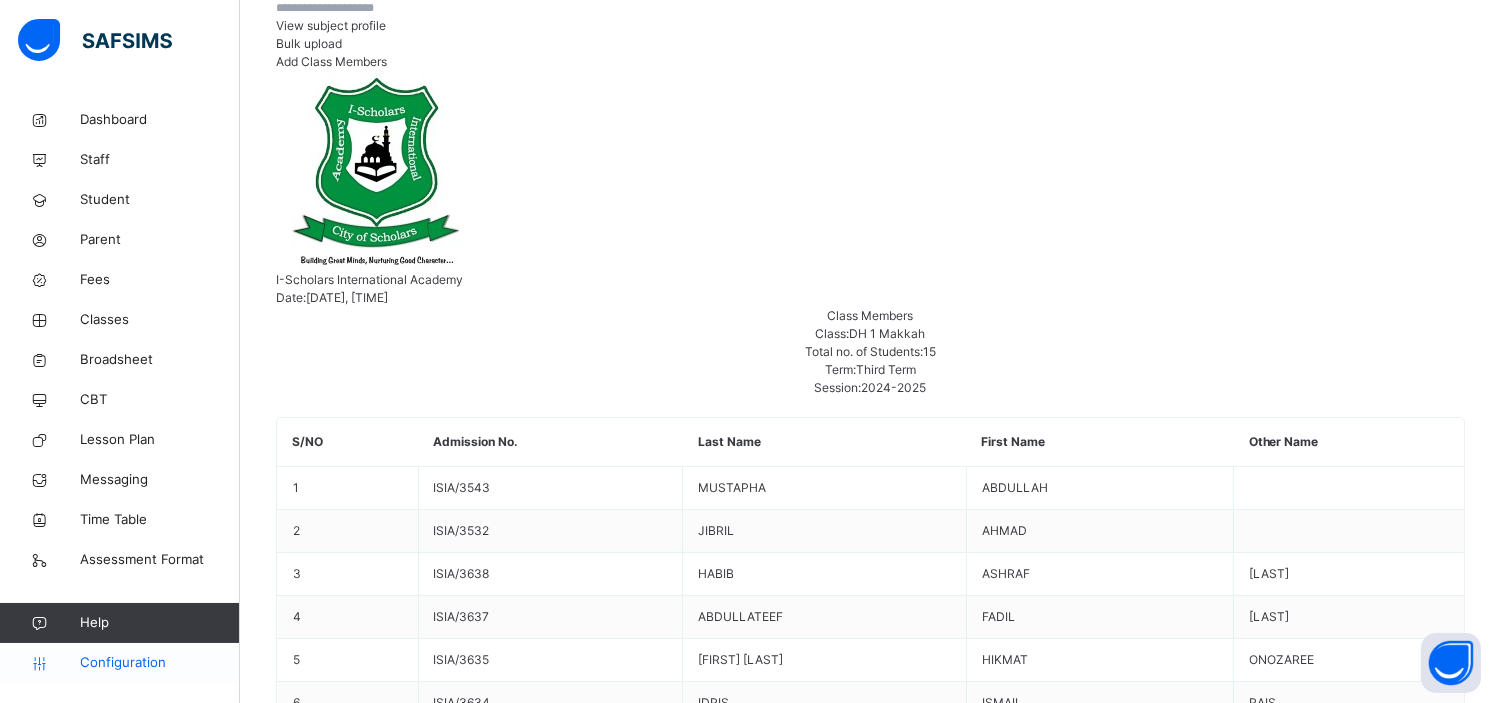 click on "Configuration" at bounding box center [159, 663] 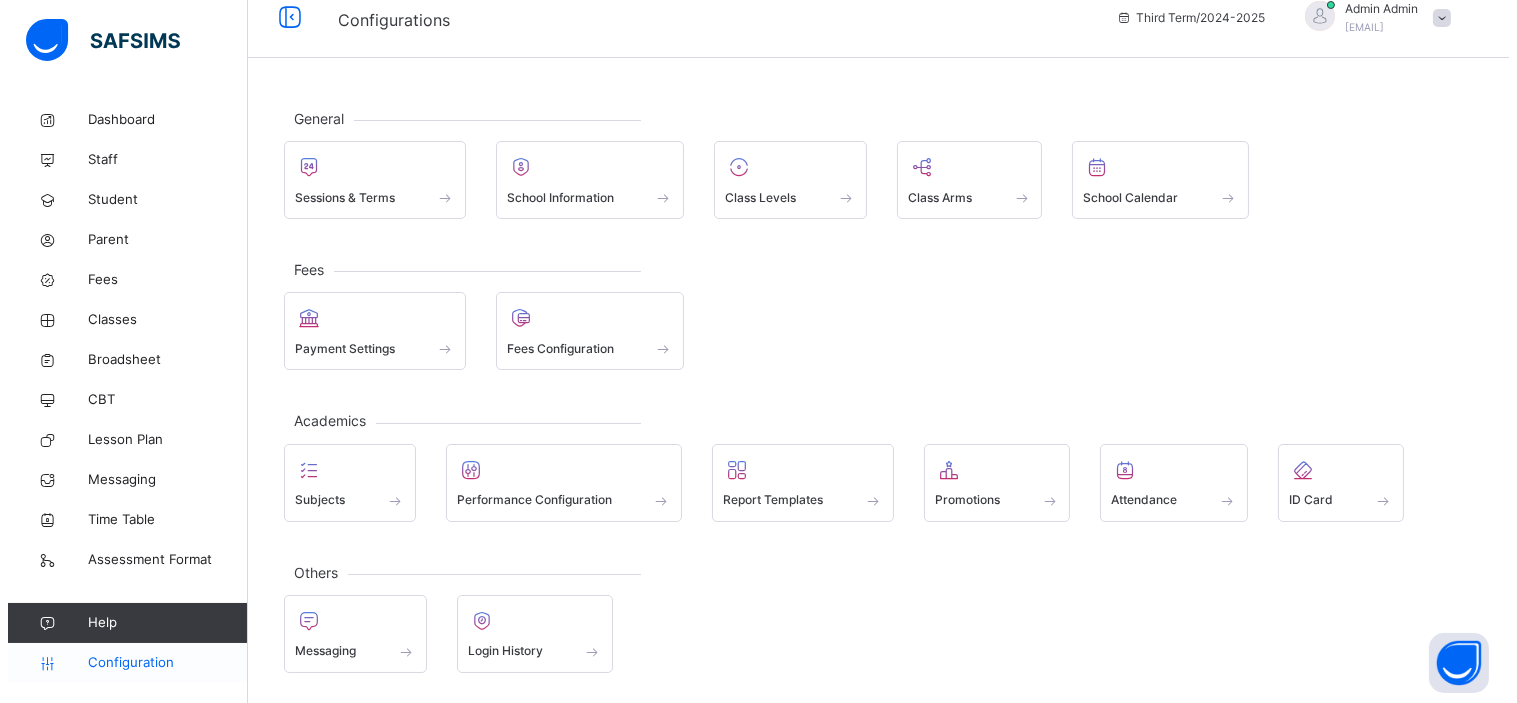 scroll, scrollTop: 0, scrollLeft: 0, axis: both 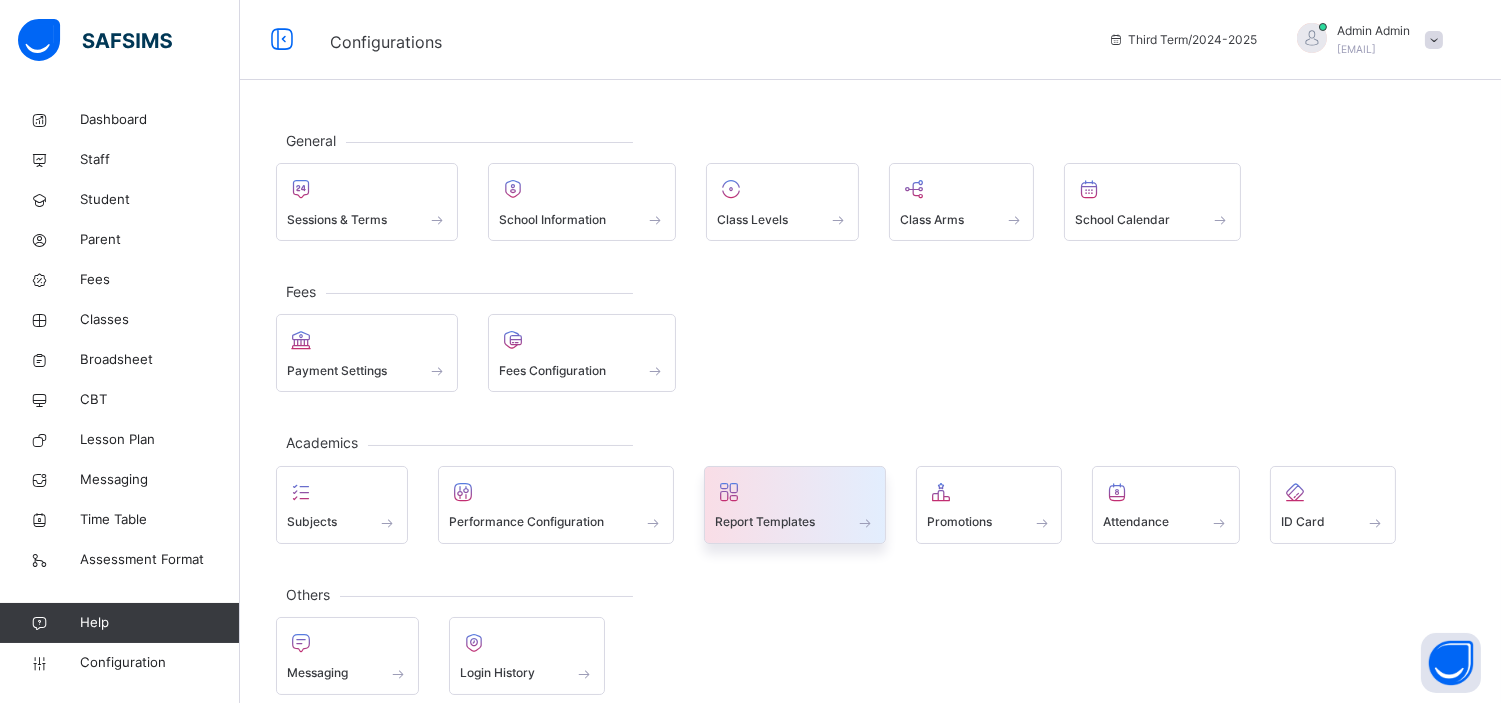 click on "Report Templates" at bounding box center [765, 522] 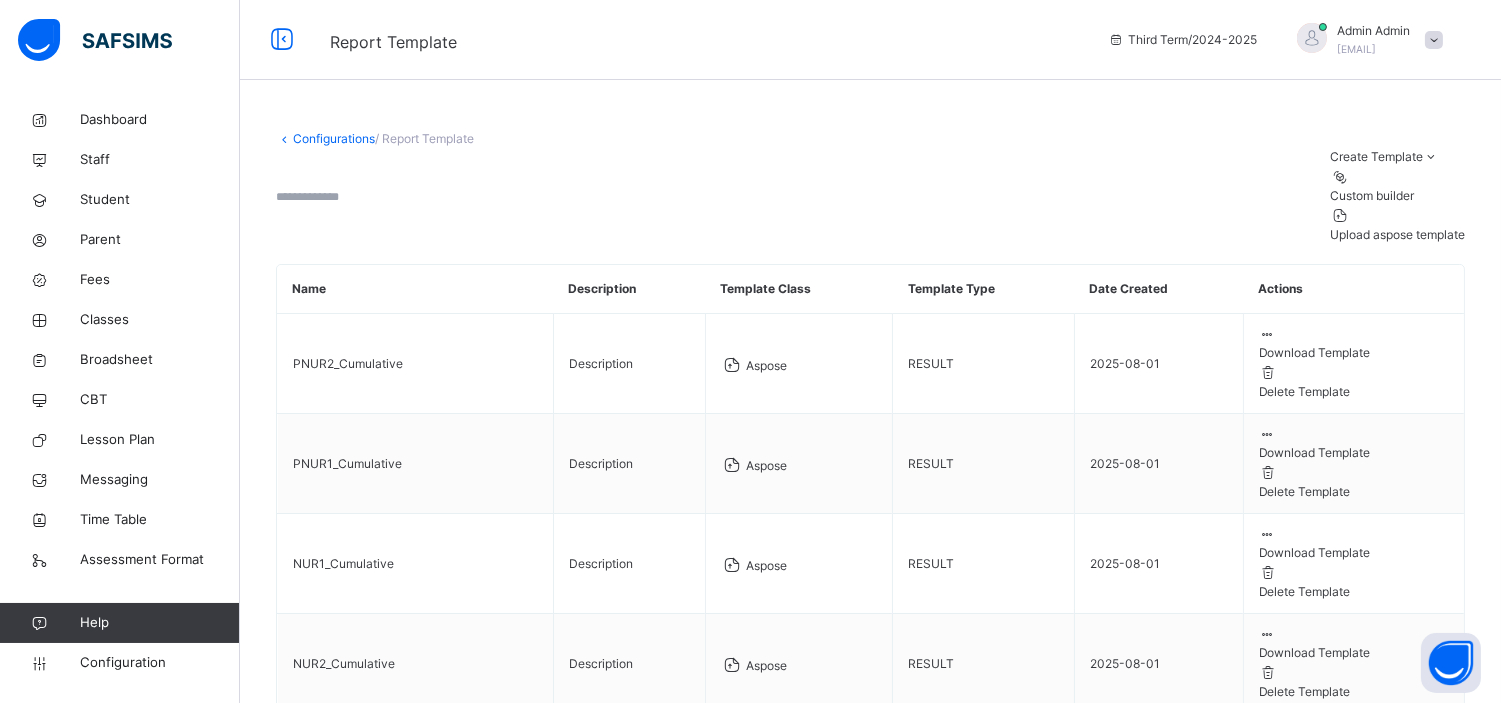 click on "Create Template" at bounding box center (1376, 156) 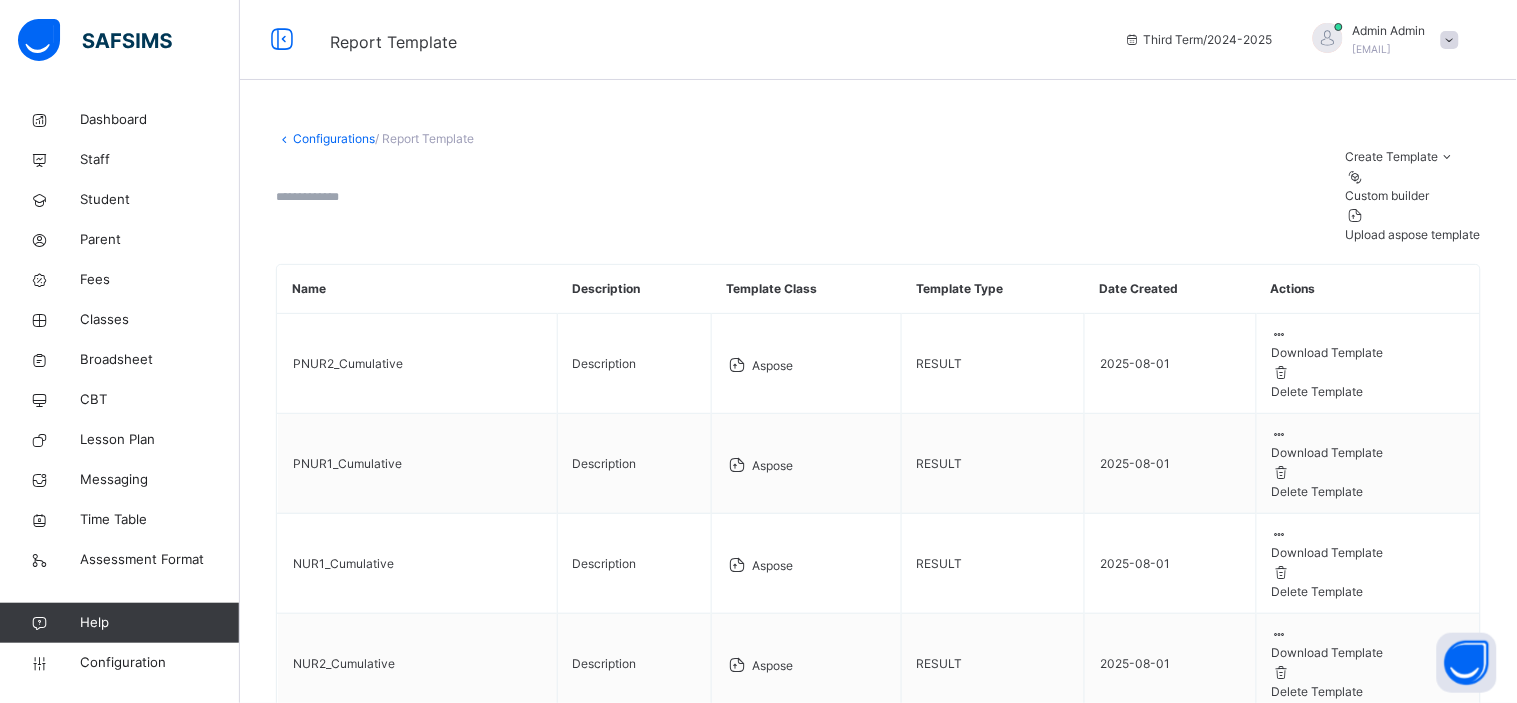 click at bounding box center [665, 1523] 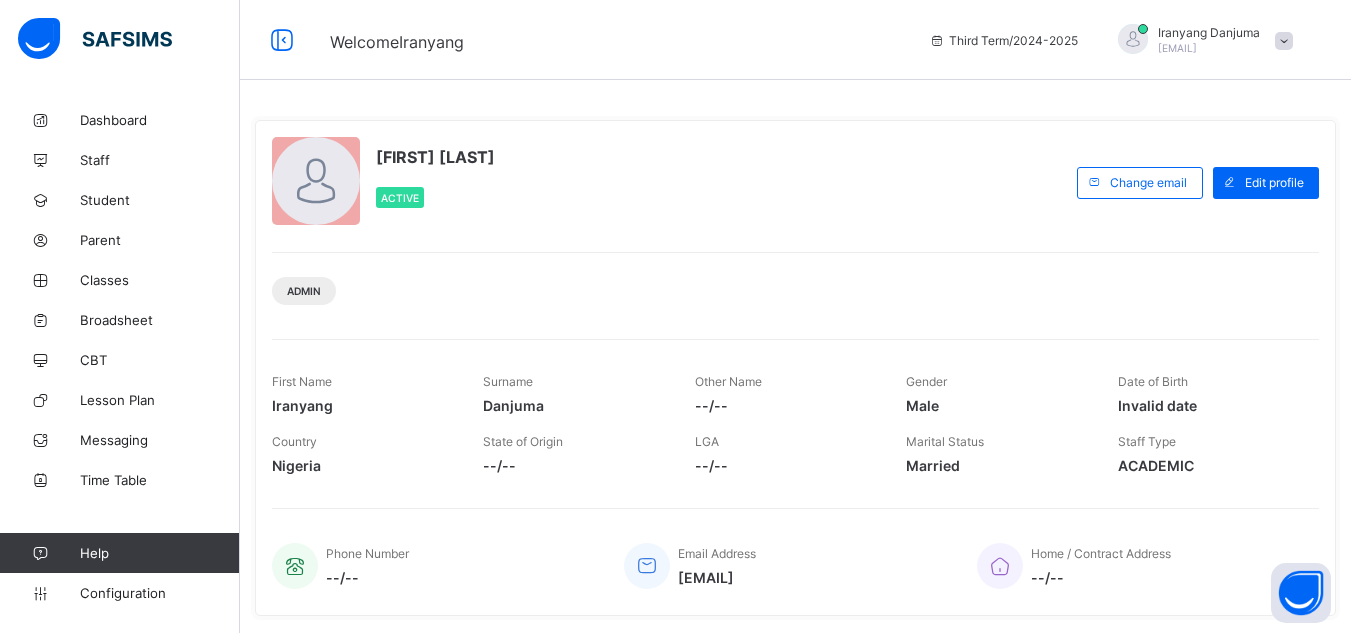 scroll, scrollTop: 0, scrollLeft: 0, axis: both 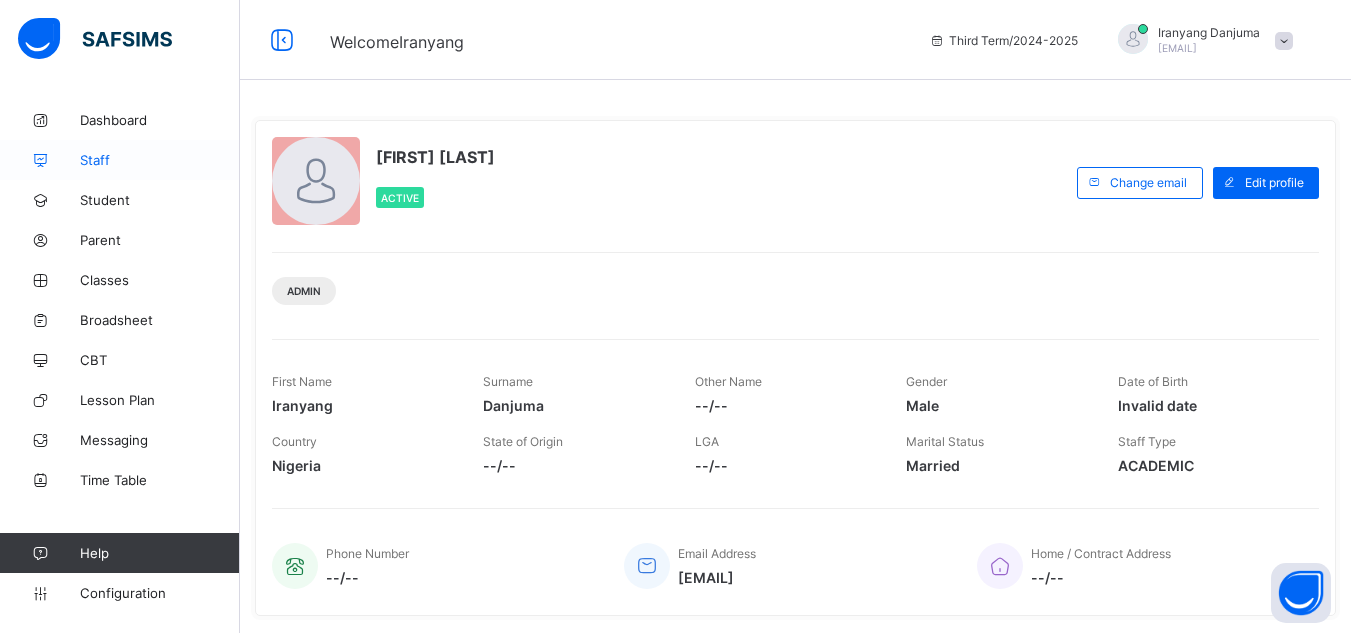 click on "Staff" at bounding box center [160, 160] 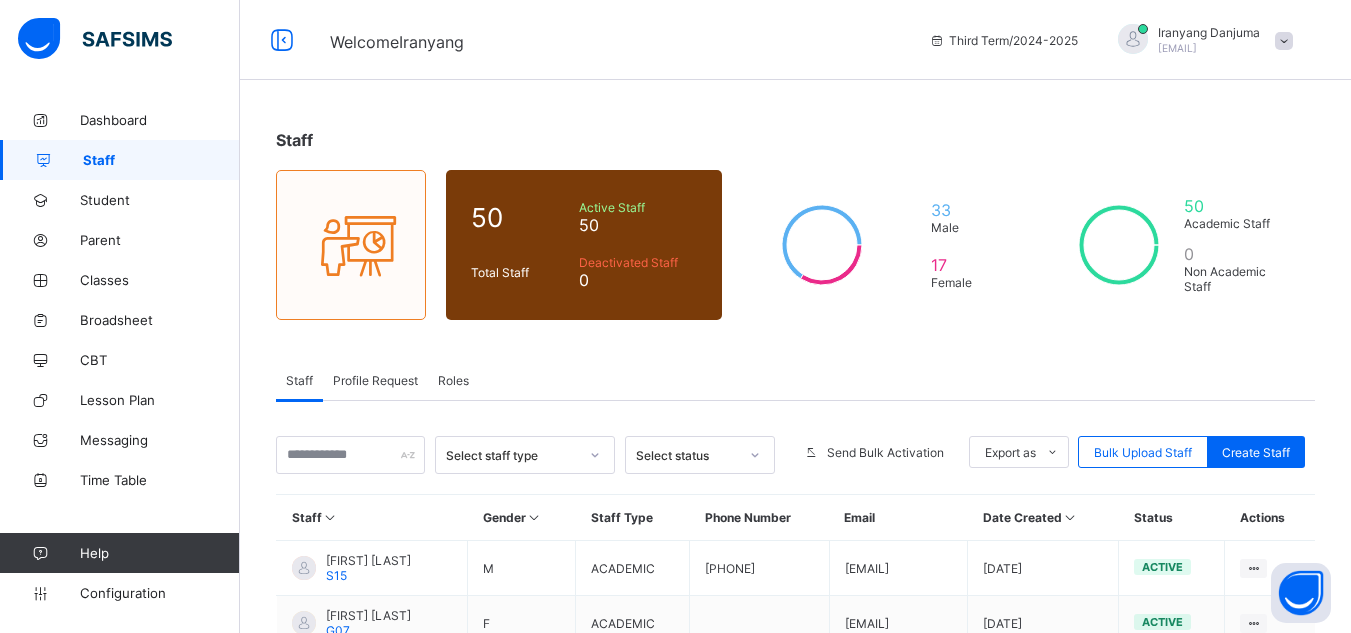 click on "Roles" at bounding box center (453, 380) 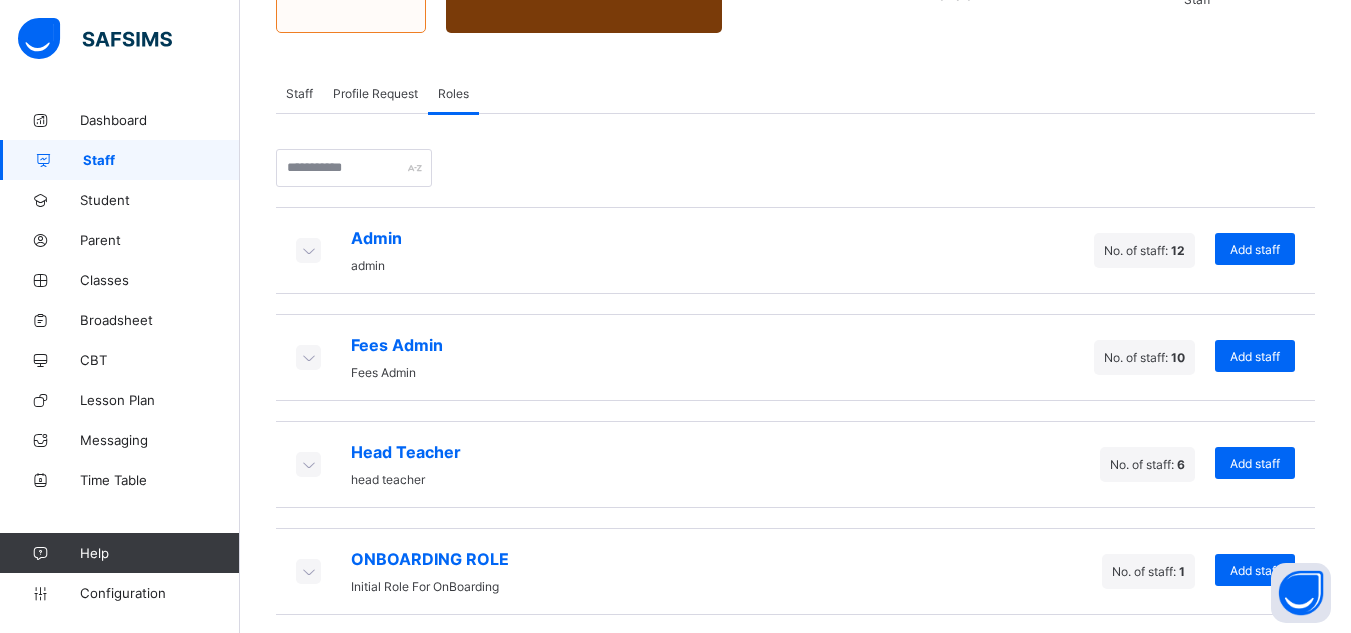 scroll, scrollTop: 299, scrollLeft: 0, axis: vertical 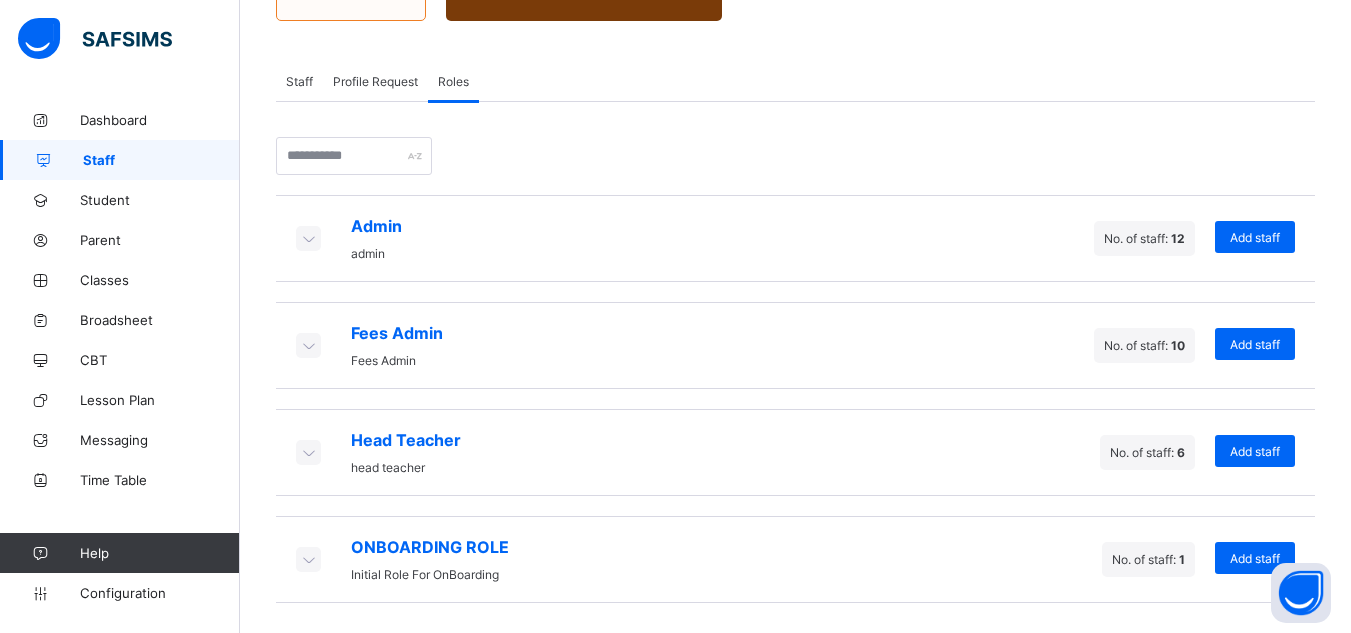 click at bounding box center (308, 238) 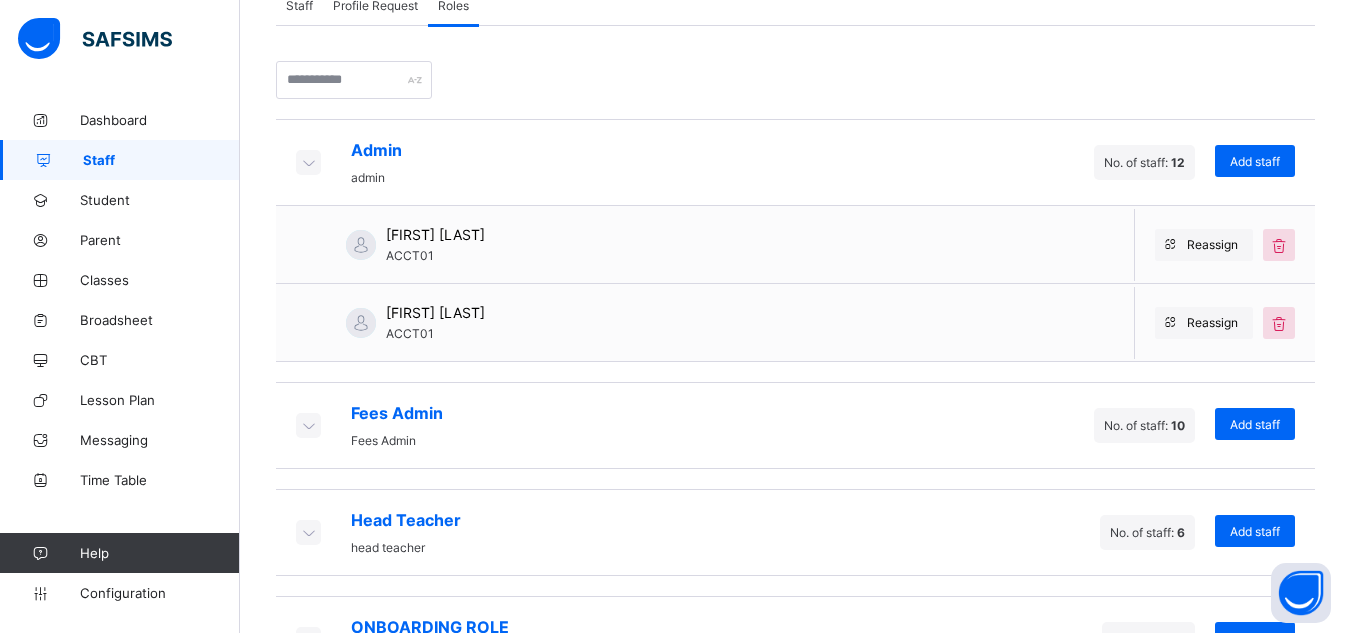 scroll, scrollTop: 455, scrollLeft: 0, axis: vertical 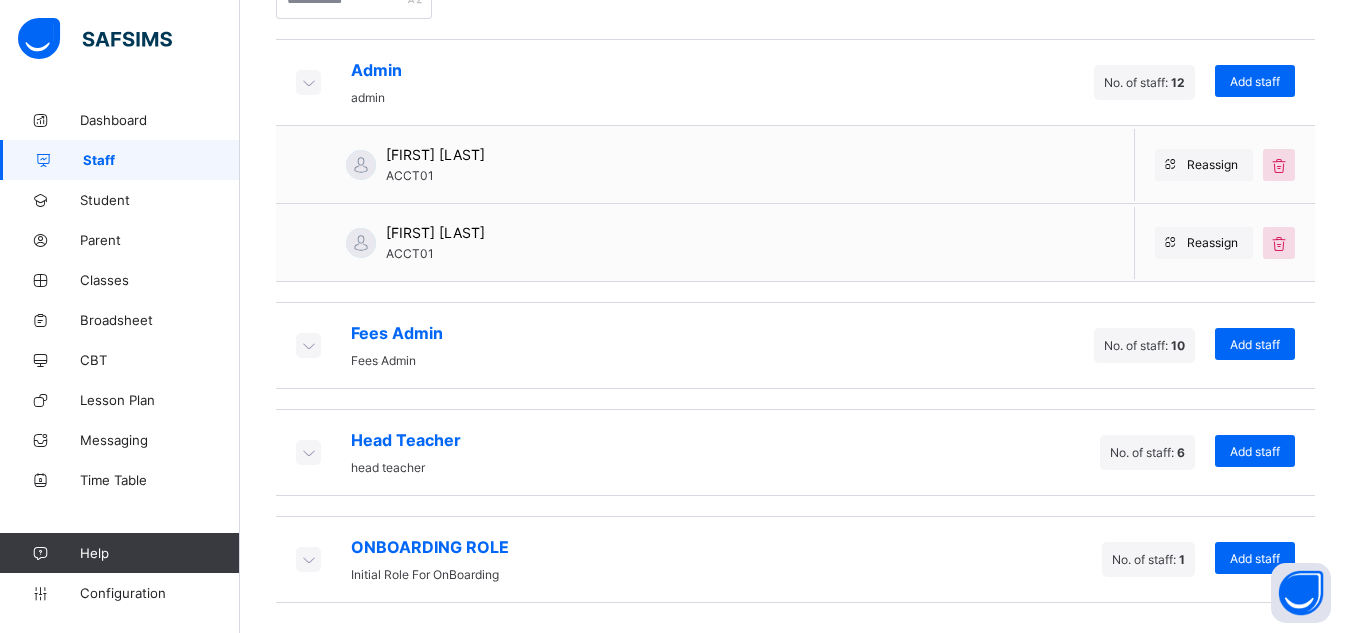 click at bounding box center [308, 452] 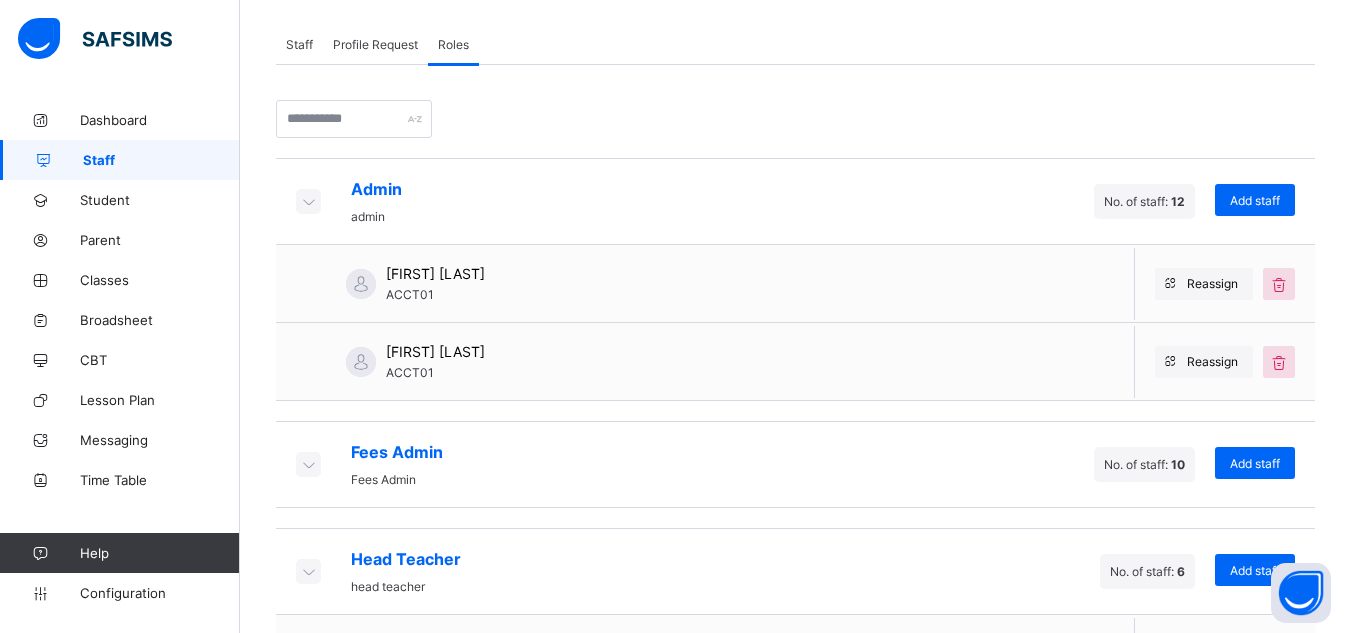 scroll, scrollTop: 335, scrollLeft: 0, axis: vertical 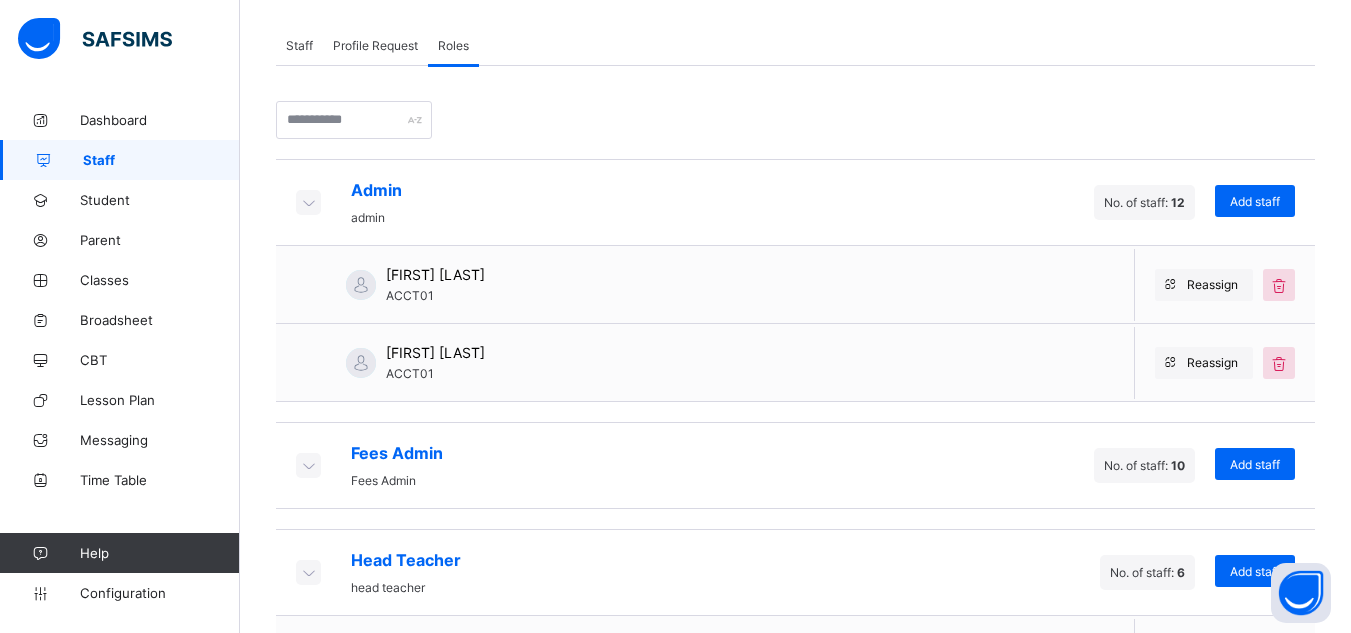 click on "Staff 50 Total Staff Active Staff 50 Deactivated Staff 0 33   Male  17   Female 50 Academic Staff 0 Non Academic Staff Staff Profile Request Roles Roles More Options   Select staff type Select status Send Bulk Activation Export as    Pdf Report  Excel Report Bulk Upload Staff Create Staff Staff Gender Staff Type Phone Number Email Date Created Status Actions Francis Hassan VICTOR S15 M ACADEMIC 07033761136 victryson1147... 2024-09-25 active View Profile Edit Staff Reset Password Resend Activation Link Change Email Delete Staff MERCY ADIGIZI KASIMU G07 F ACADEMIC mercy_kasimu_... 2024-09-25 active View Profile Edit Staff Reset Password Resend Activation Link Change Email Delete Staff SAIDU ABUBAKAR DAHIRU GO5 M ACADEMIC 09030804173 dahirusaidu06... 2024-09-25 active View Profile Edit Staff Reset Password Resend Activation Link Change Email Delete Staff DORCAS DAGOT OBADIAH G06 F ACADEMIC 07065750026 dsylvanus@gma... 2024-09-25 active View Profile Edit Staff Reset Password Resend Activation Link Change Email M" at bounding box center (795, 493) 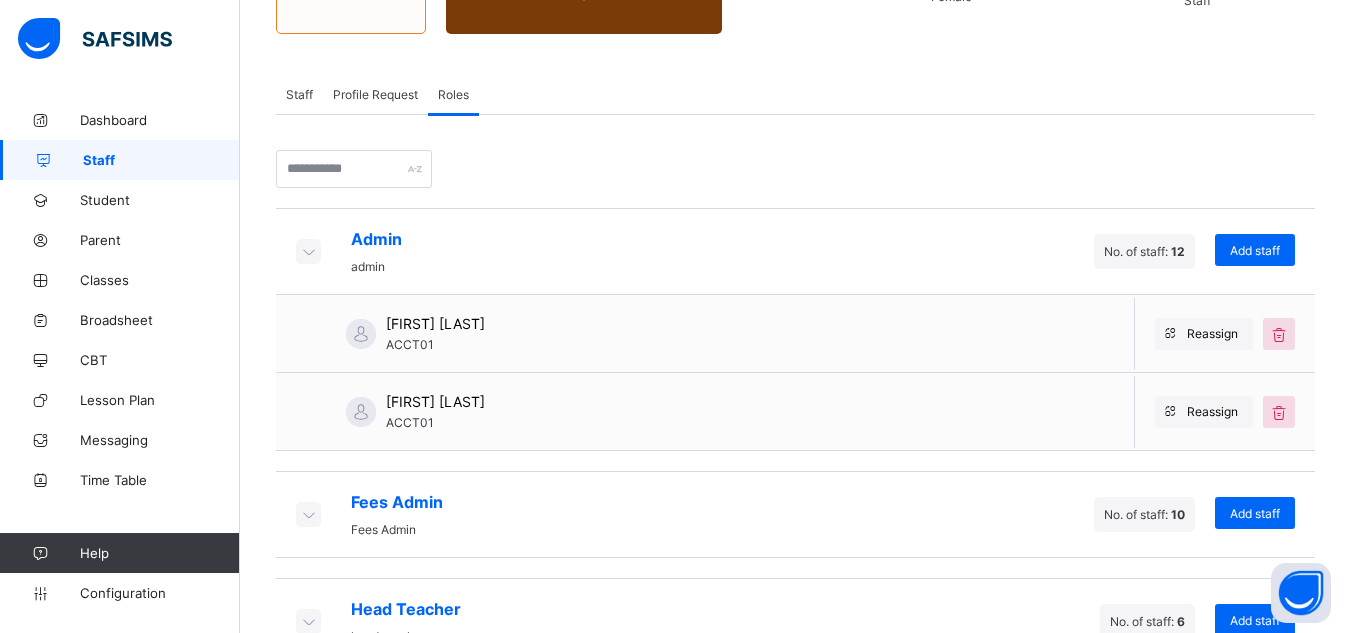 scroll, scrollTop: 271, scrollLeft: 0, axis: vertical 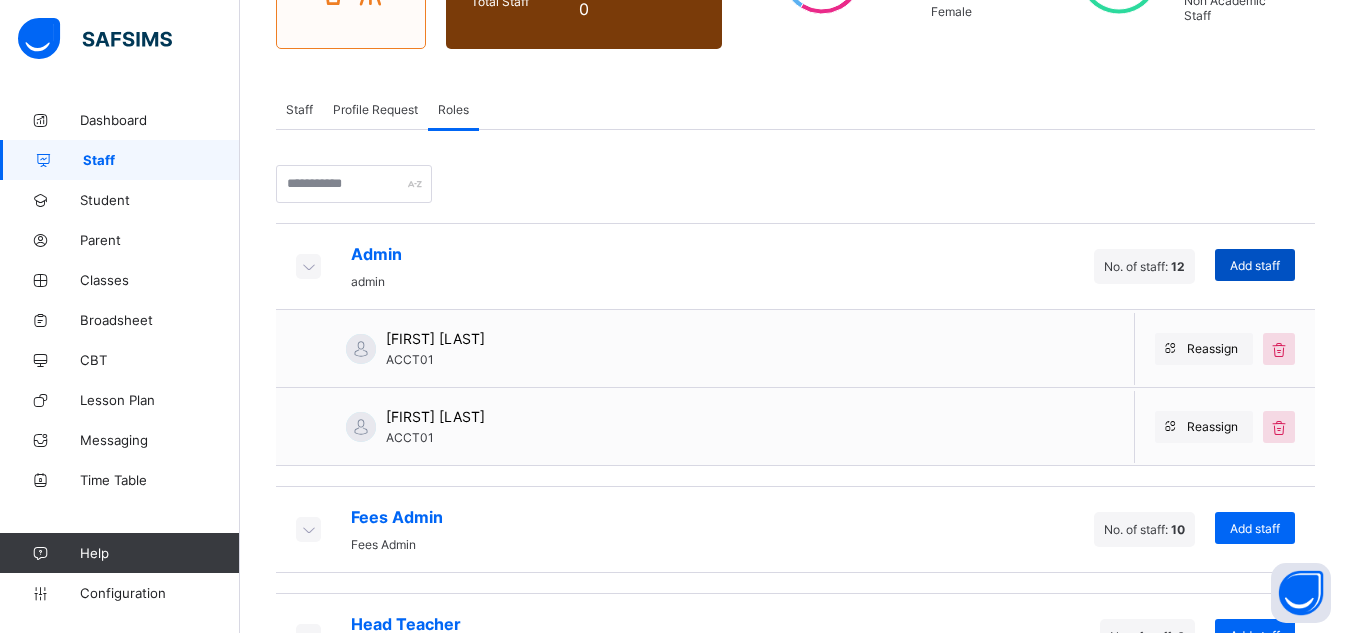 click on "Add staff" at bounding box center (1255, 265) 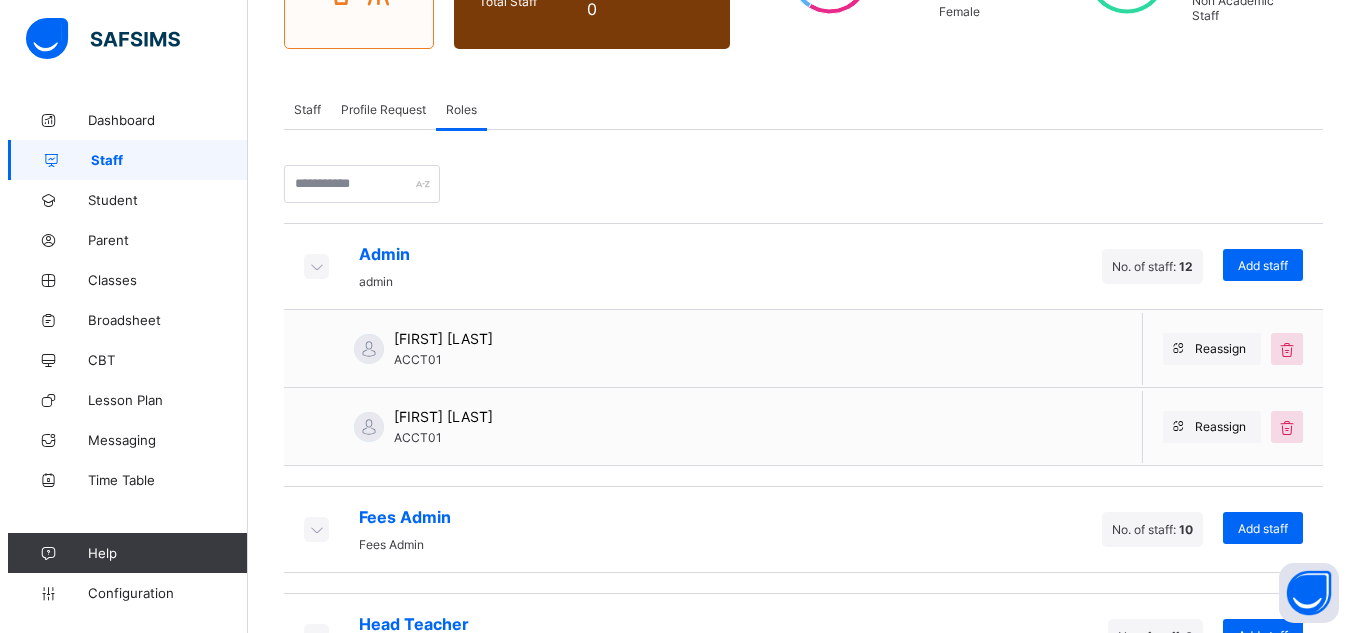 scroll, scrollTop: 0, scrollLeft: 0, axis: both 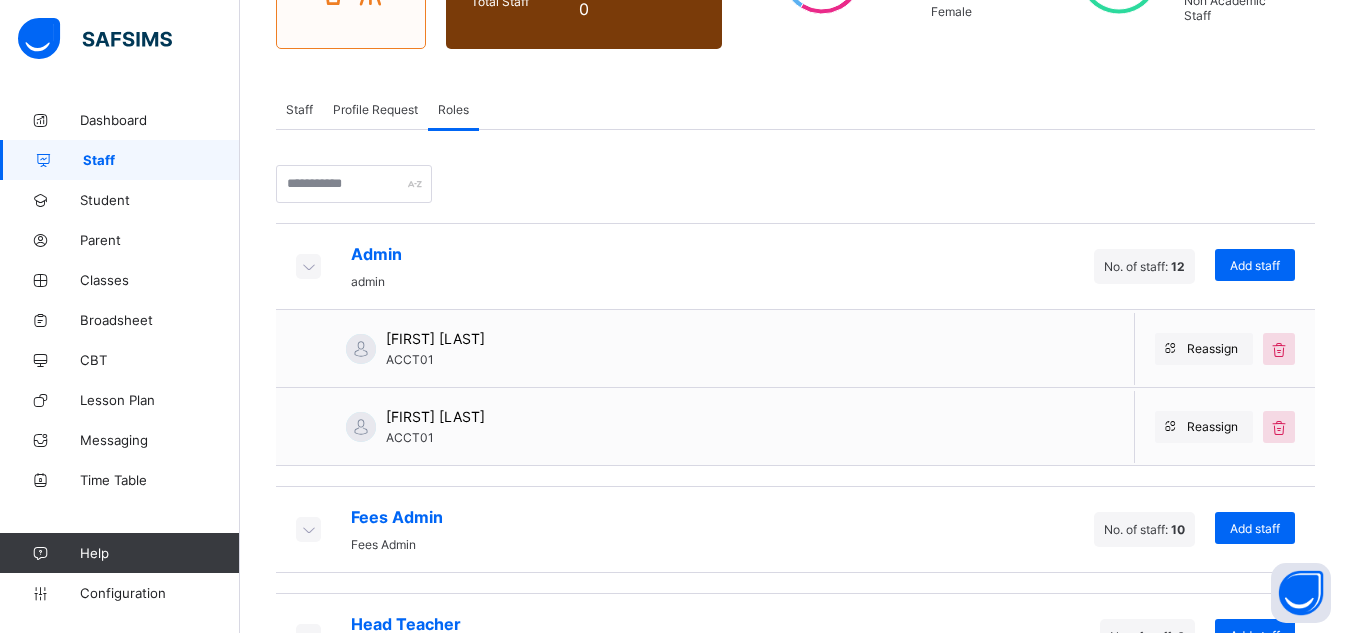 click on "Select staff" at bounding box center (632, 1443) 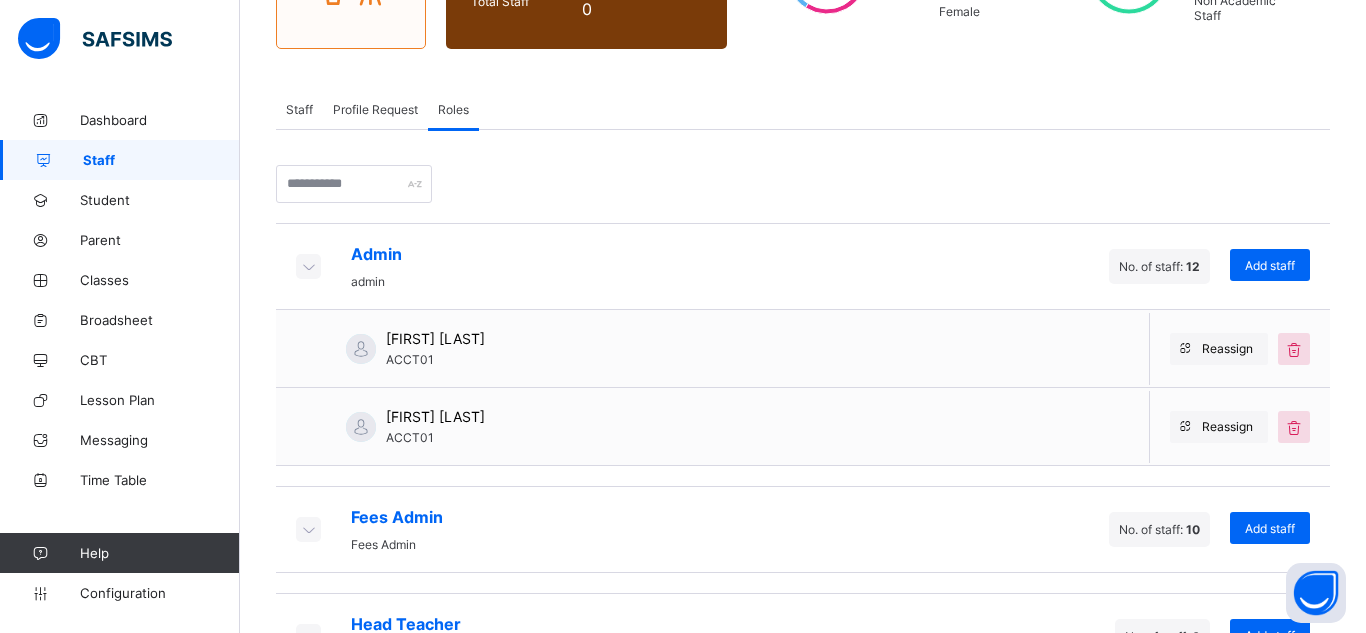 type on "***" 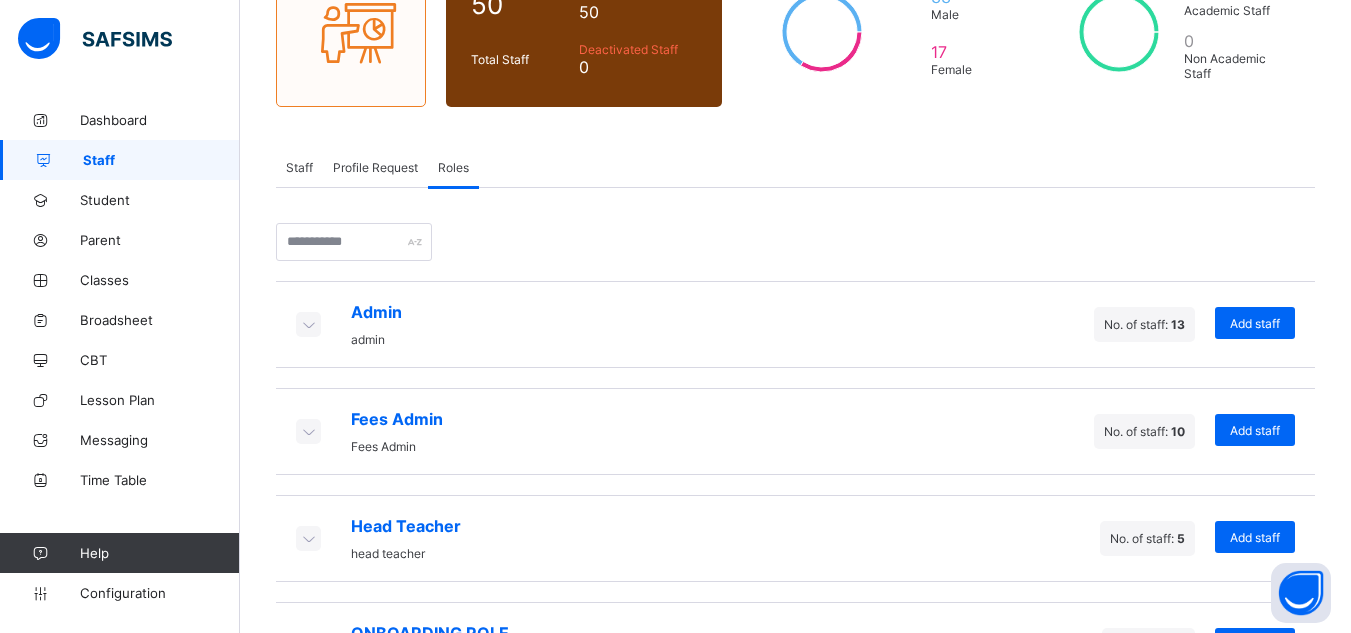 scroll, scrollTop: 271, scrollLeft: 0, axis: vertical 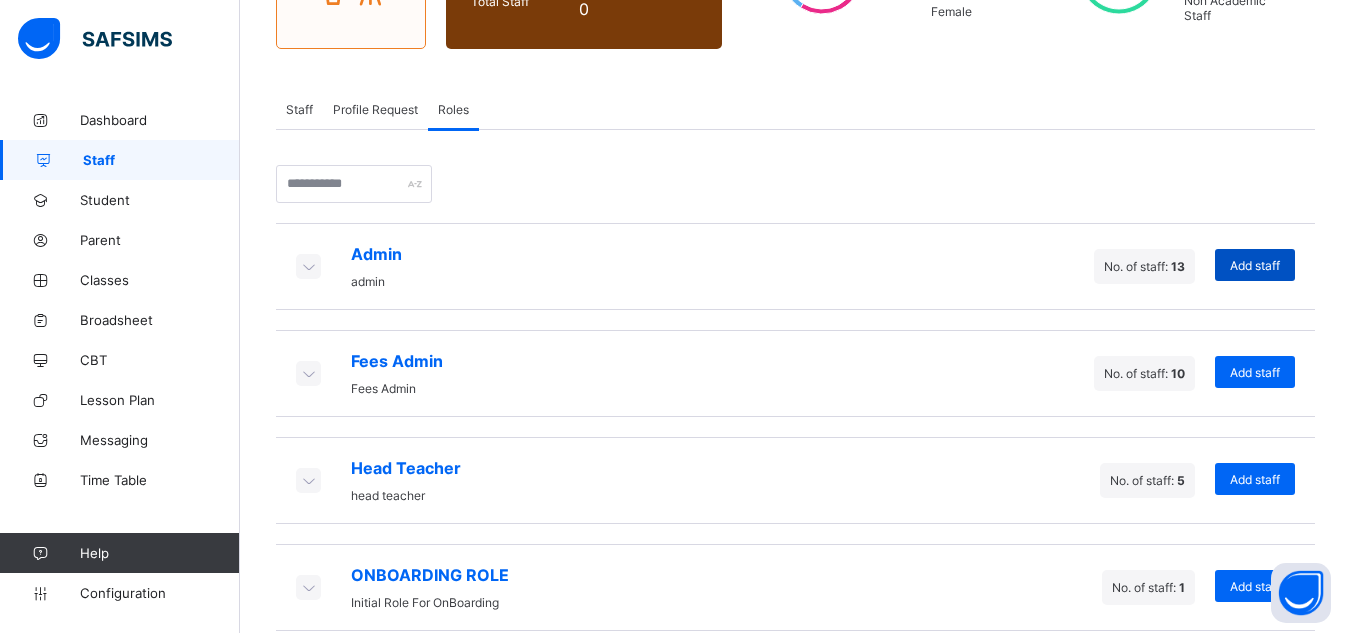 click on "Add staff" at bounding box center [1255, 265] 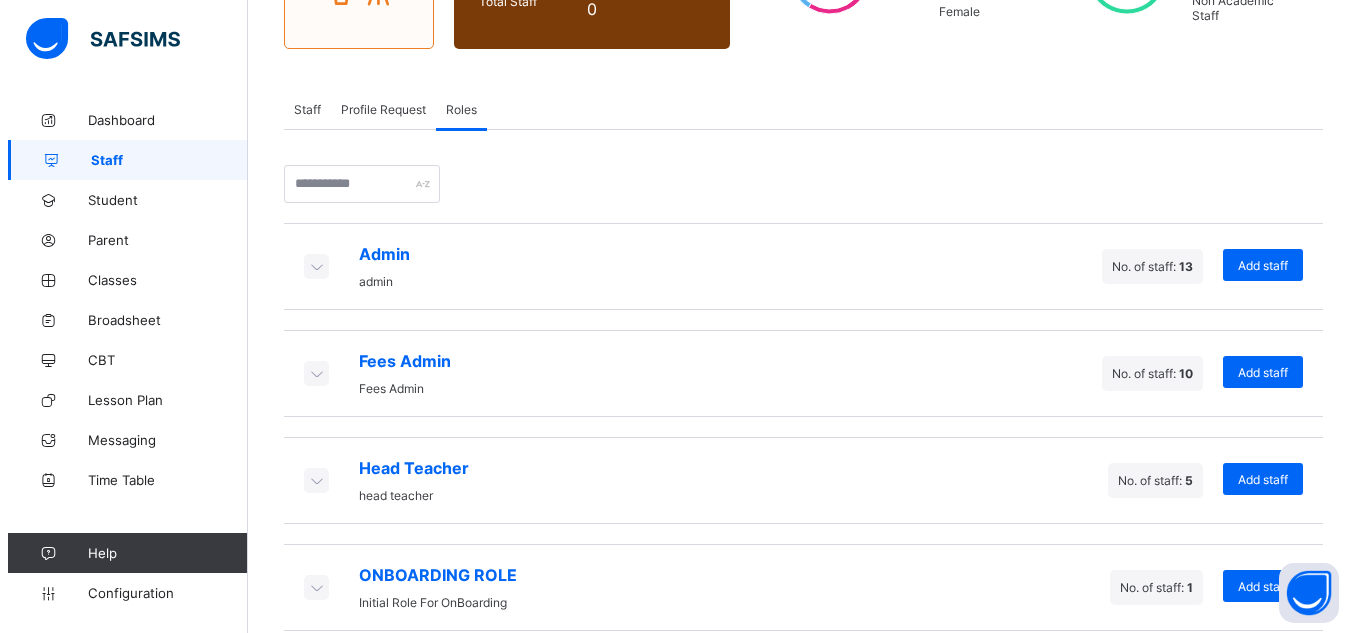 scroll, scrollTop: 0, scrollLeft: 0, axis: both 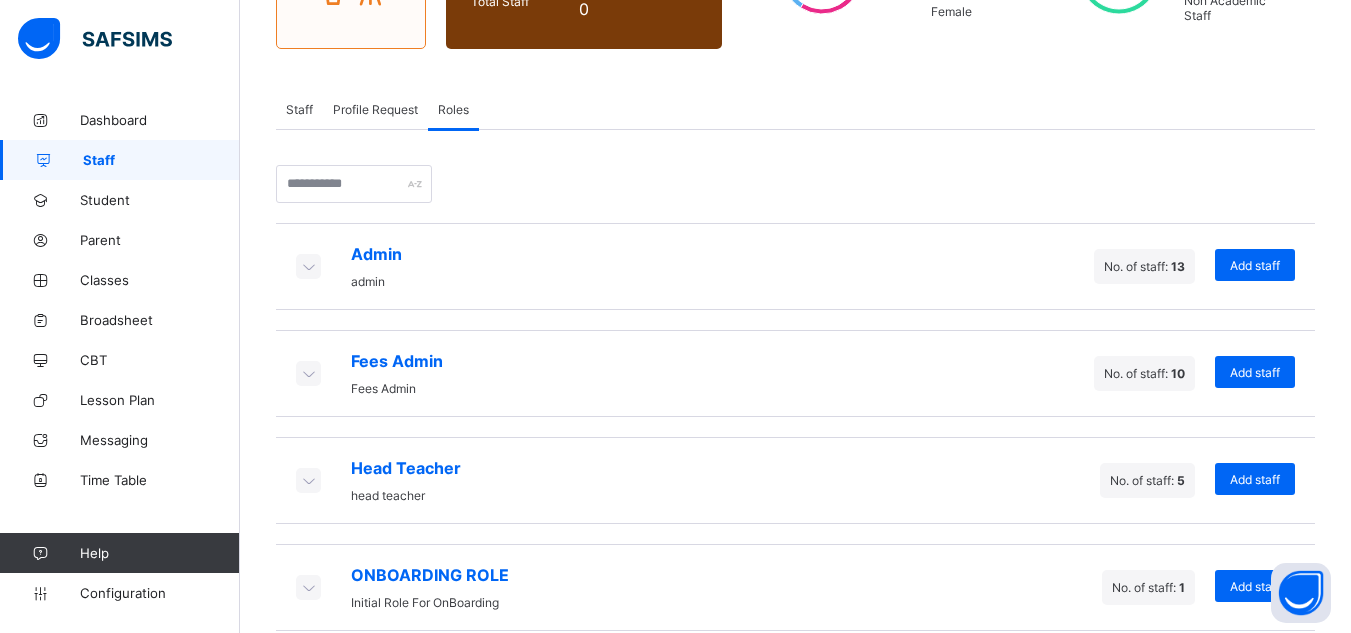 click on "Select staff" at bounding box center (776, 819) 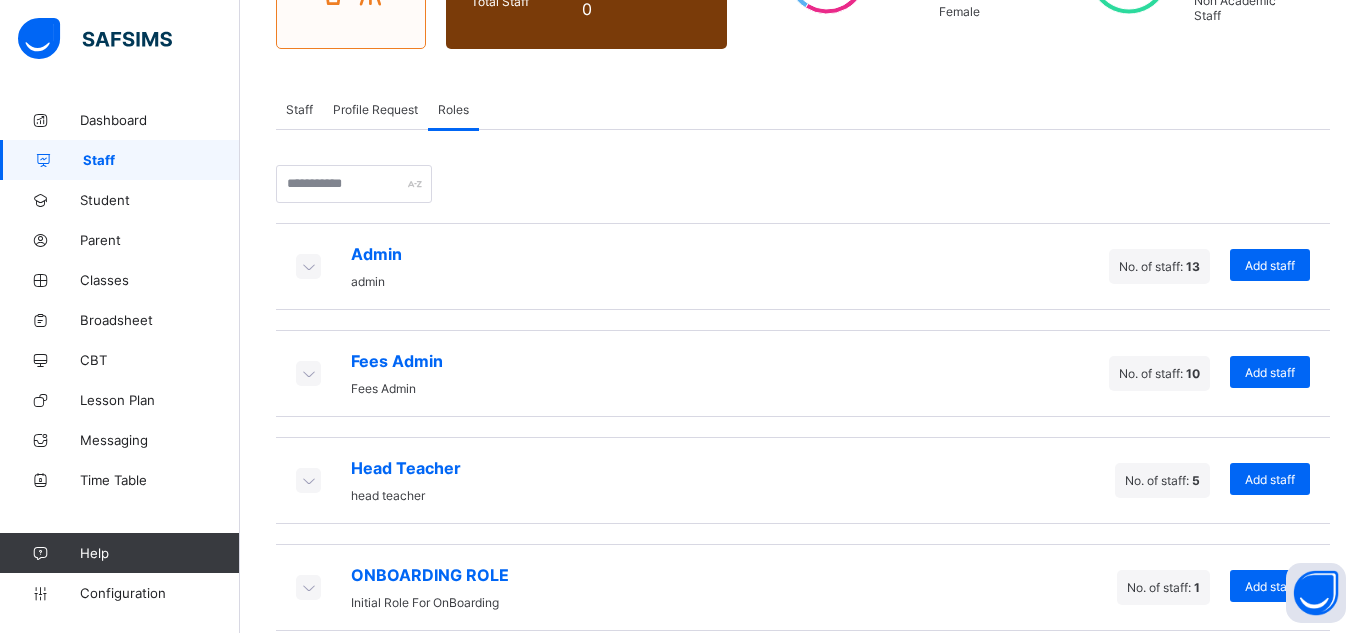 type on "***" 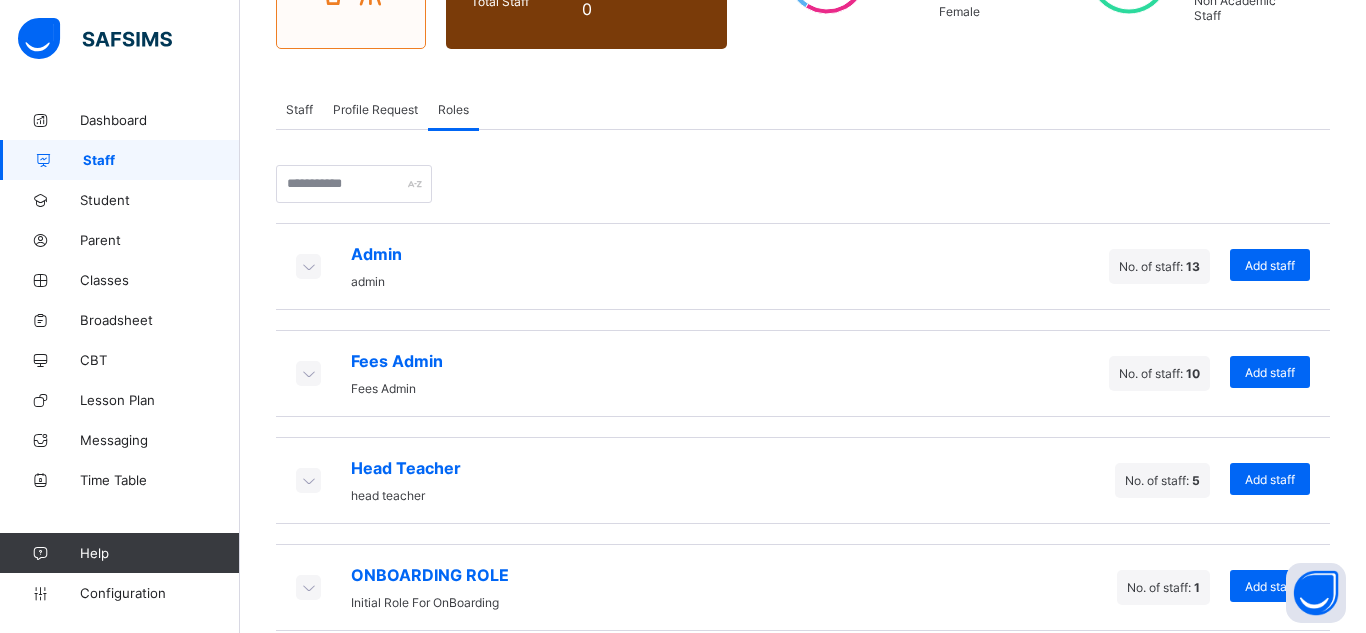 click on "Save & Apply" at bounding box center [969, 844] 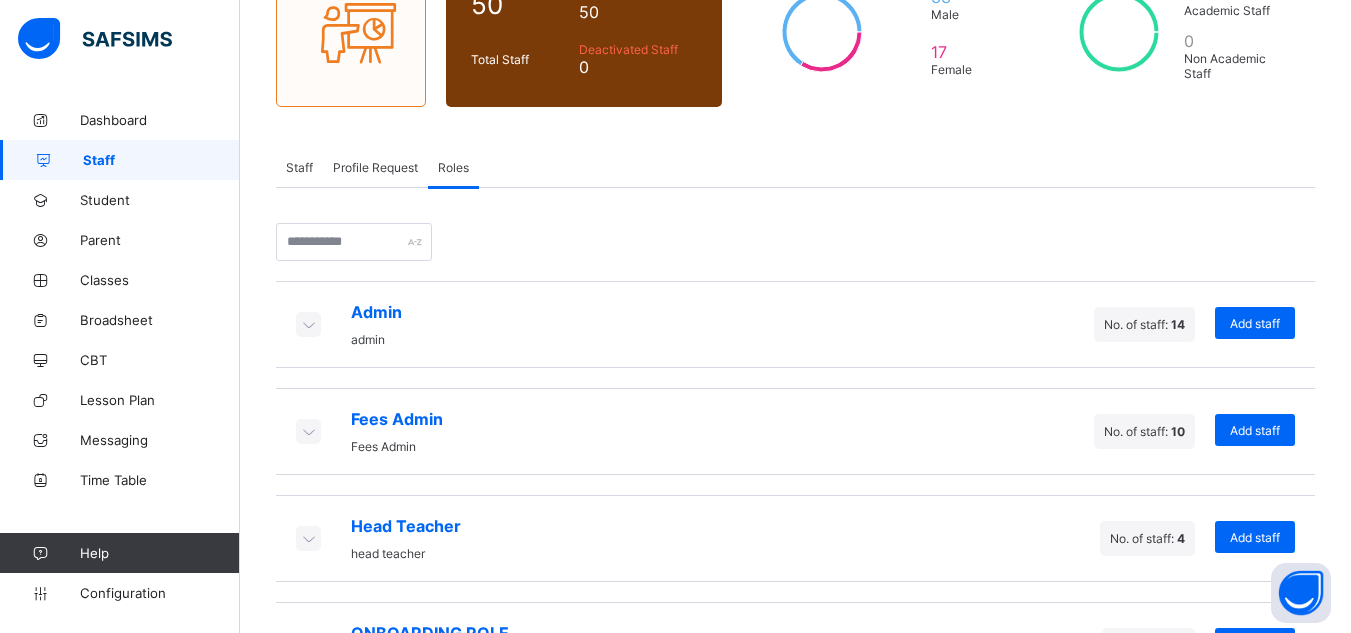 scroll, scrollTop: 271, scrollLeft: 0, axis: vertical 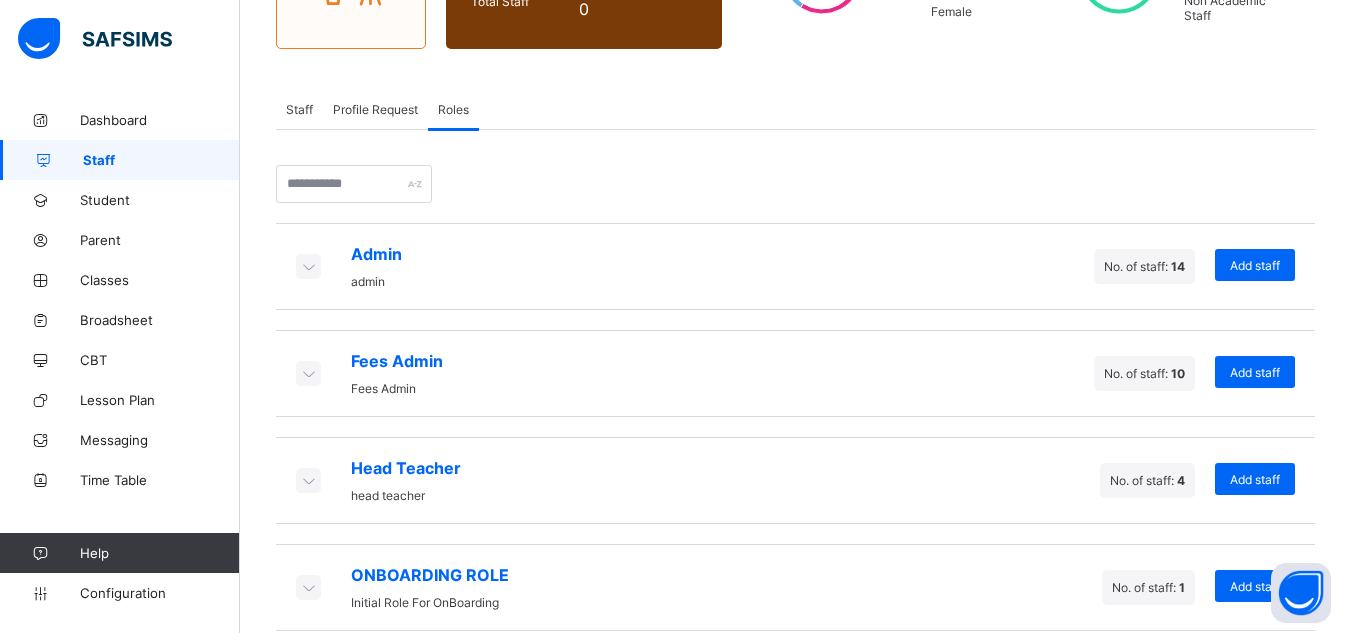 click at bounding box center (308, 266) 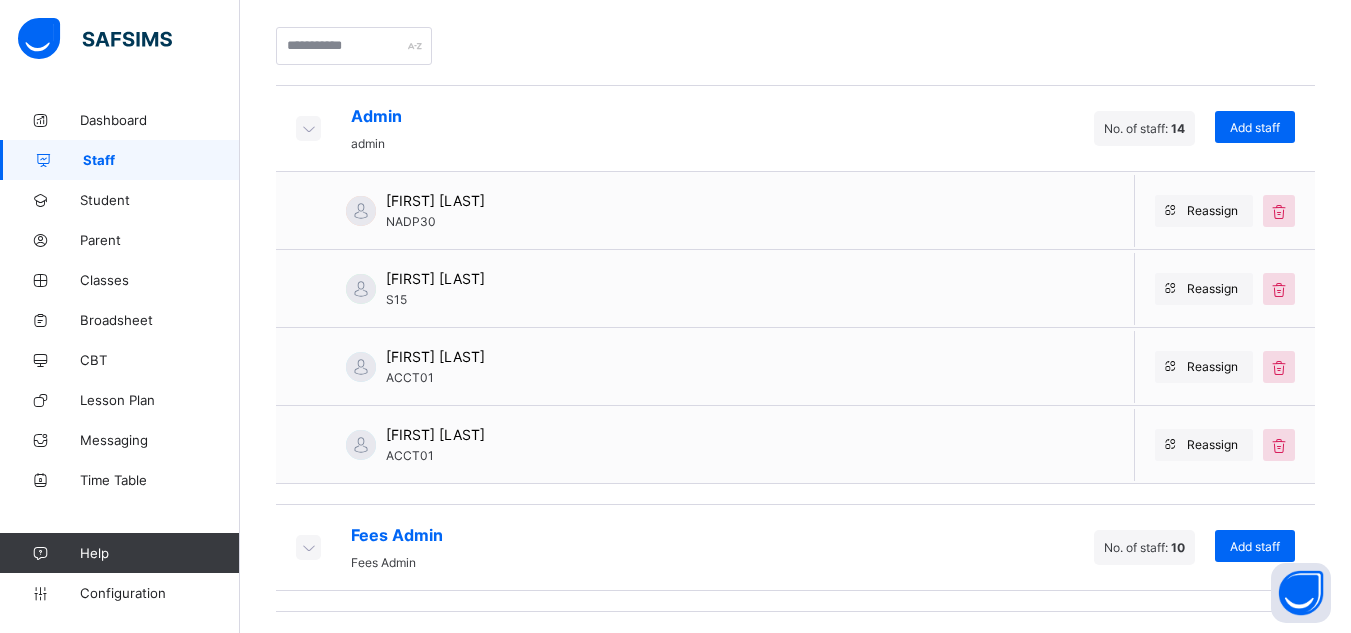 scroll, scrollTop: 414, scrollLeft: 0, axis: vertical 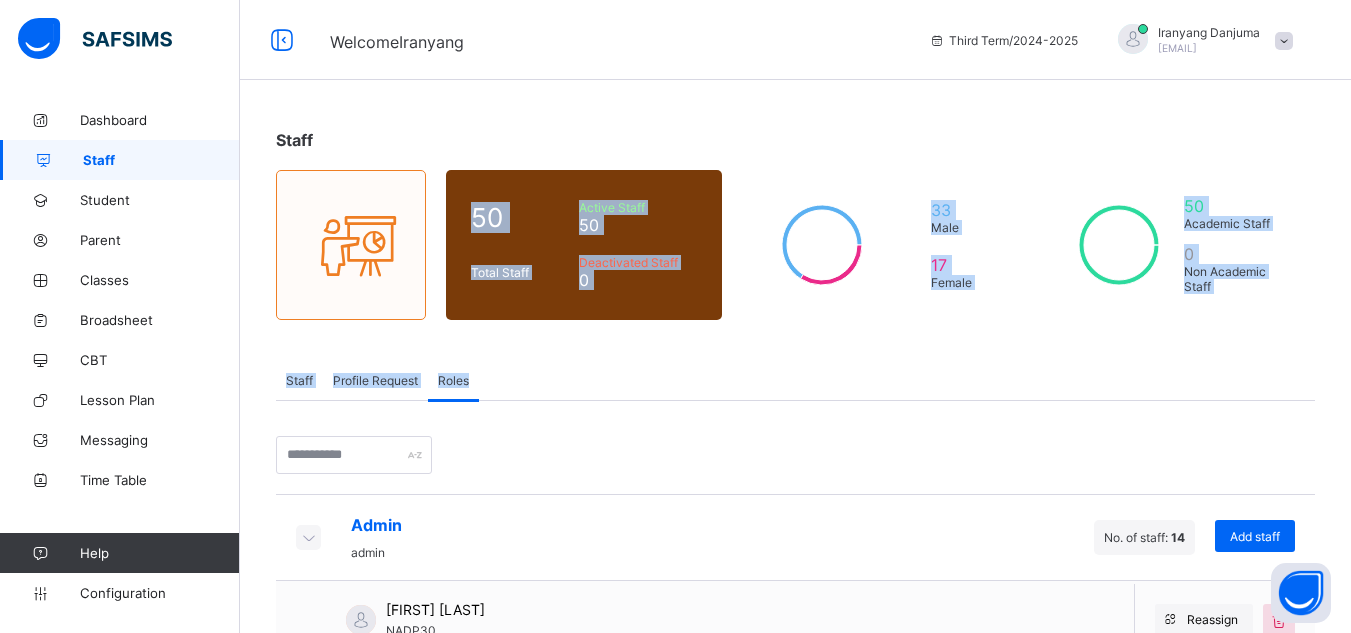 drag, startPoint x: 1328, startPoint y: 44, endPoint x: 729, endPoint y: -67, distance: 609.1978 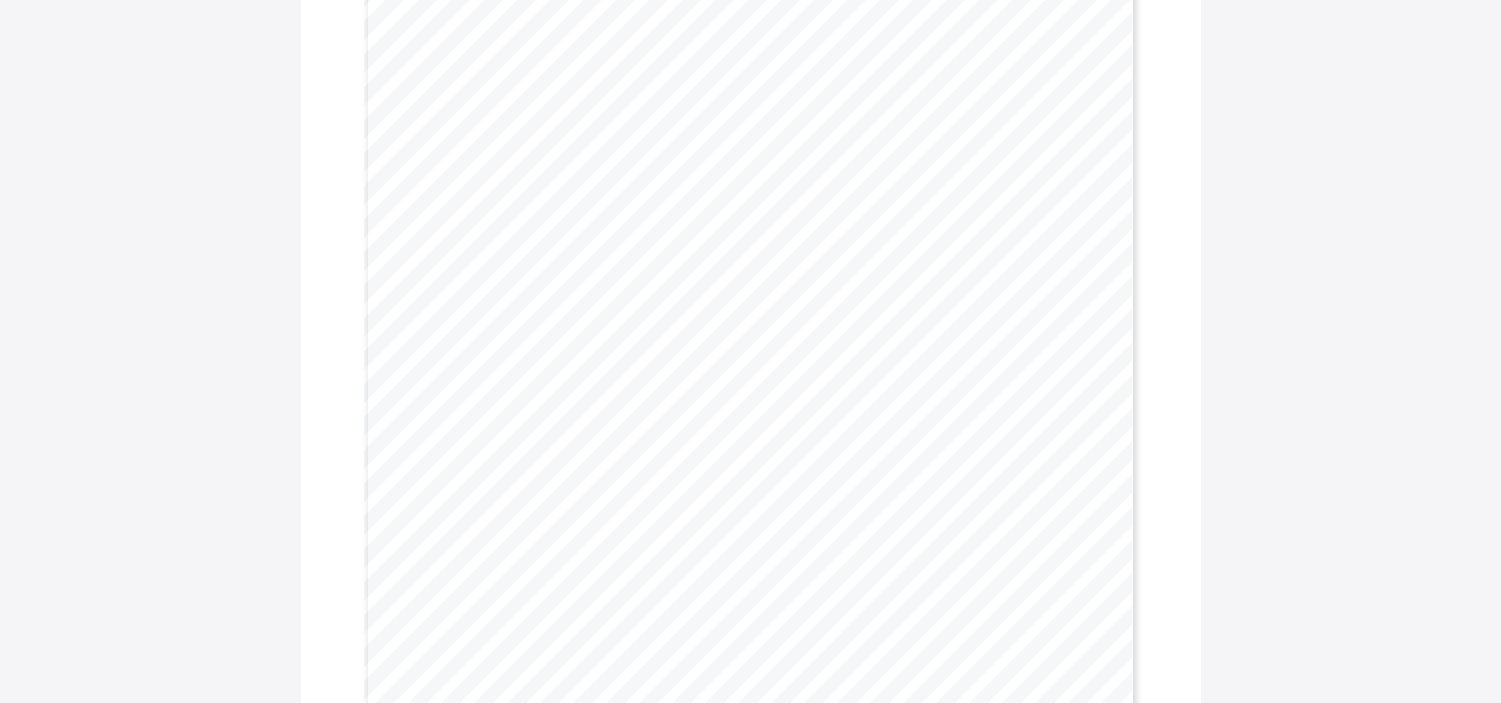 scroll, scrollTop: 292, scrollLeft: 0, axis: vertical 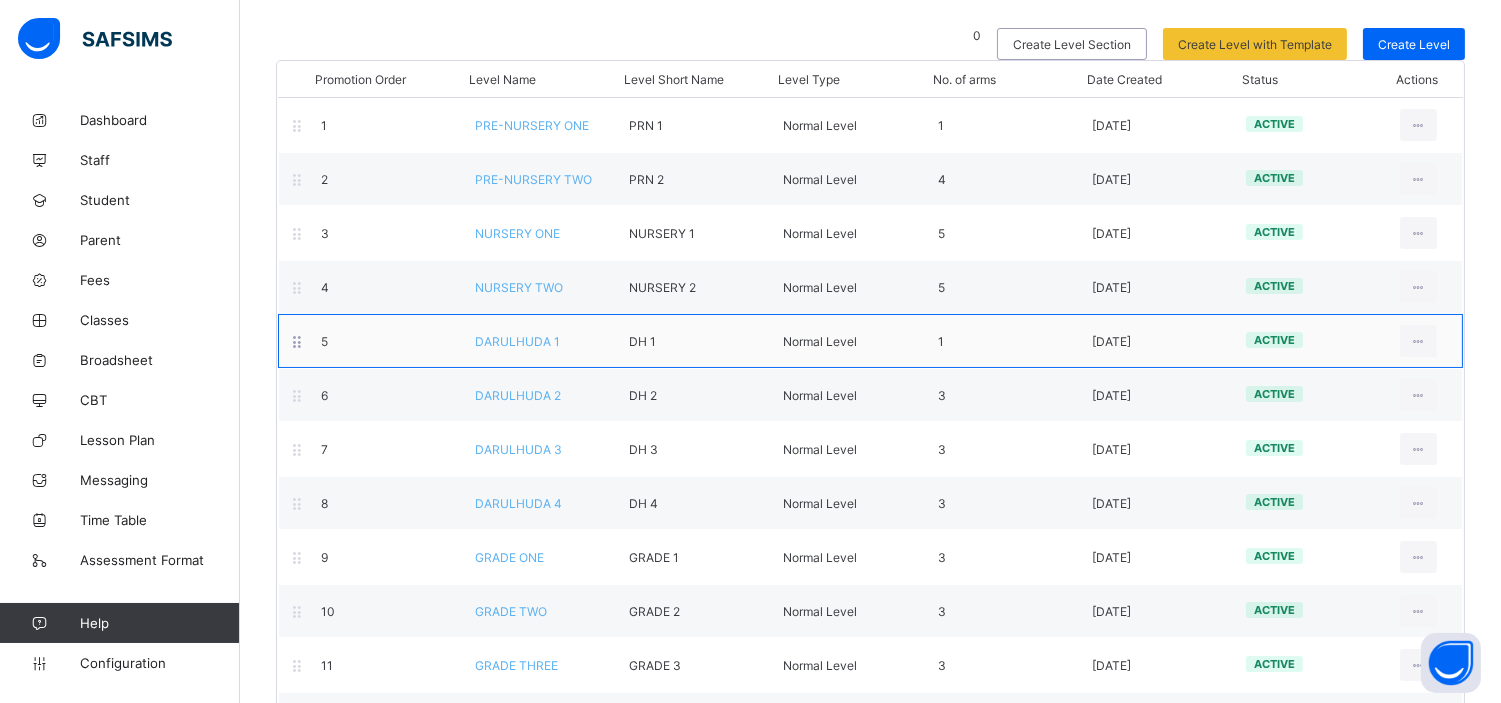 click on "DARULHUDA 1" at bounding box center [517, 341] 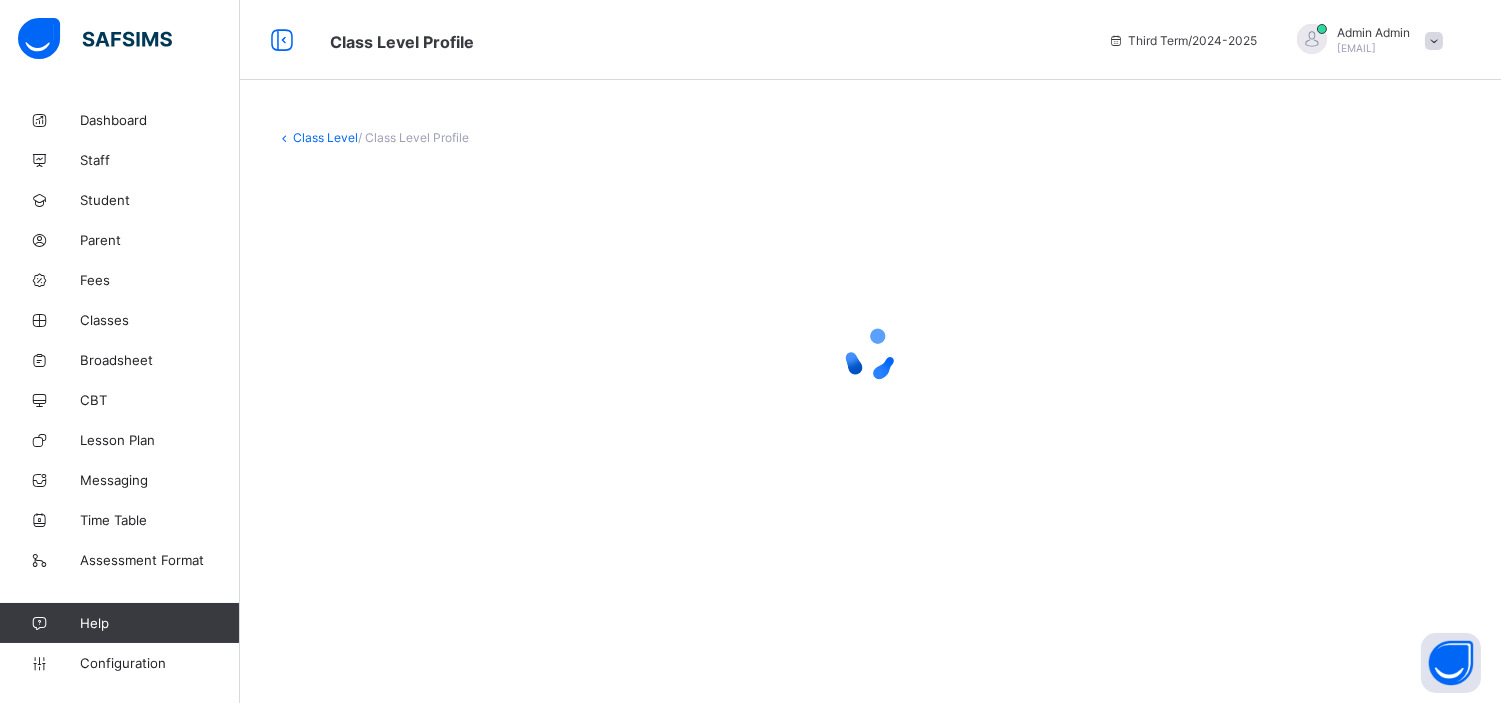 scroll, scrollTop: 0, scrollLeft: 0, axis: both 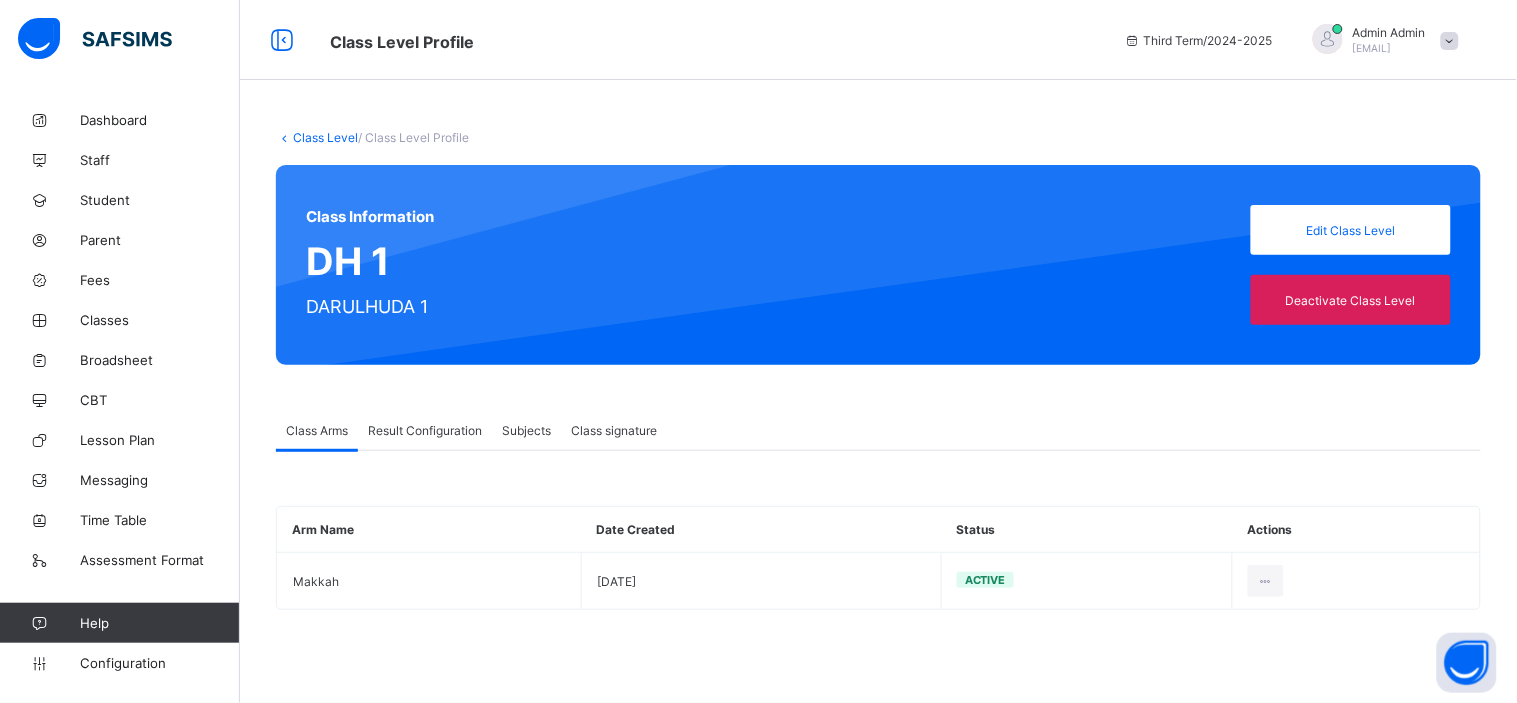 click on "Result Configuration" at bounding box center [425, 430] 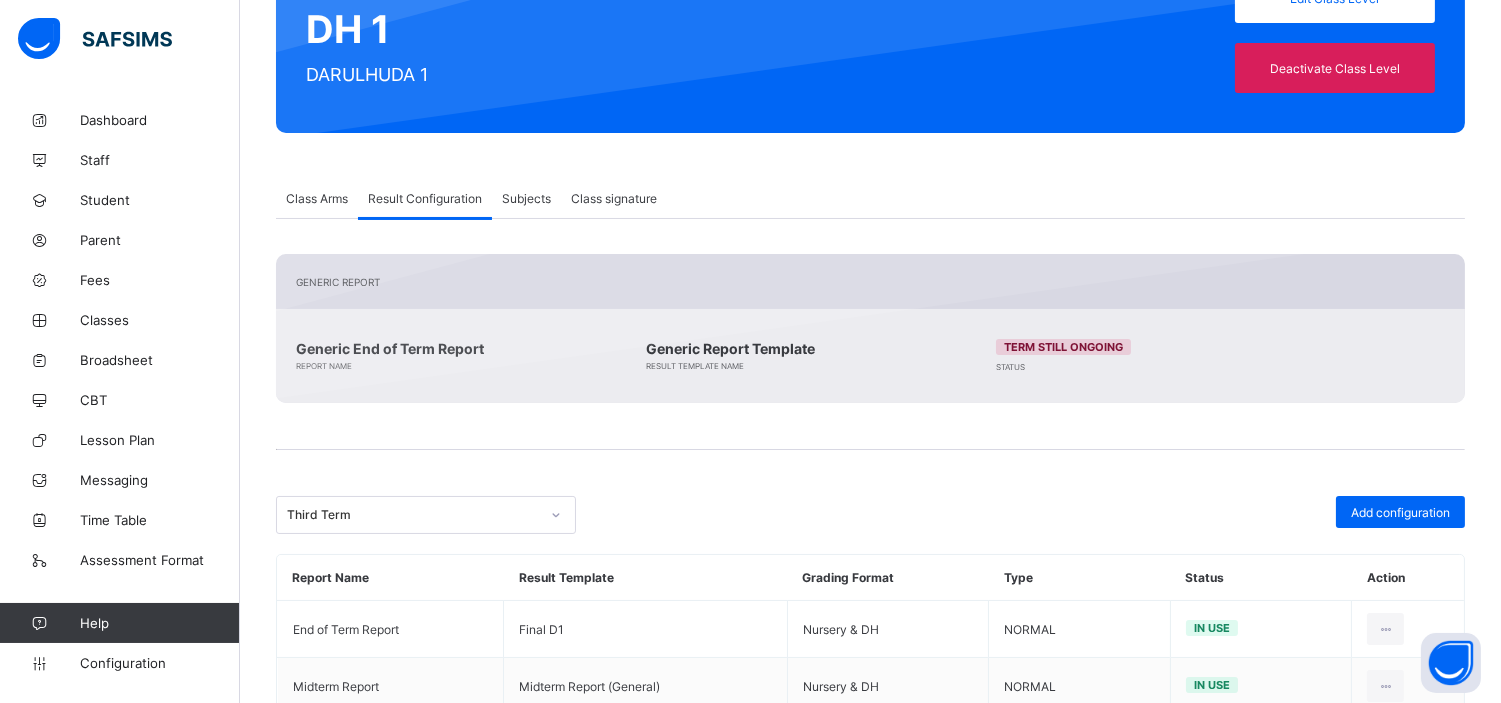 scroll, scrollTop: 350, scrollLeft: 0, axis: vertical 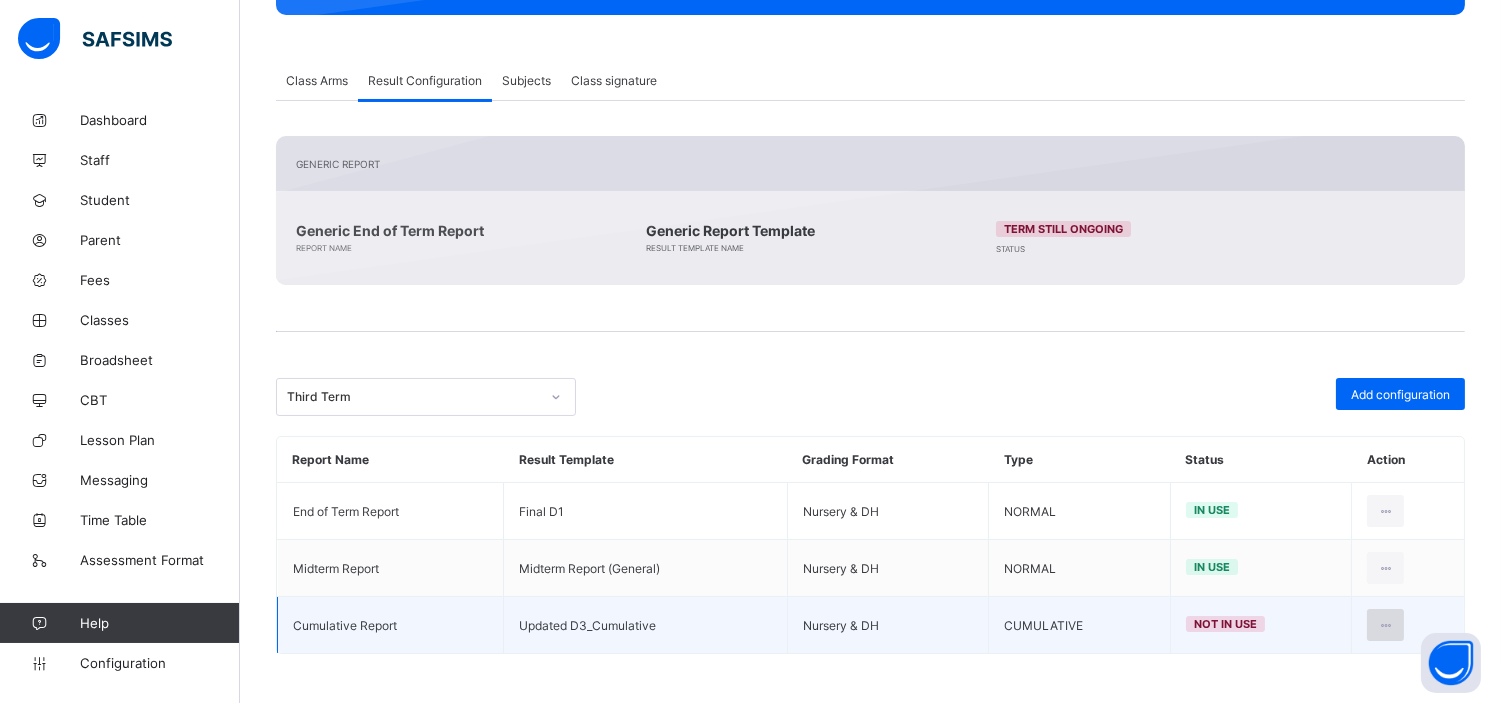 click at bounding box center (1385, 625) 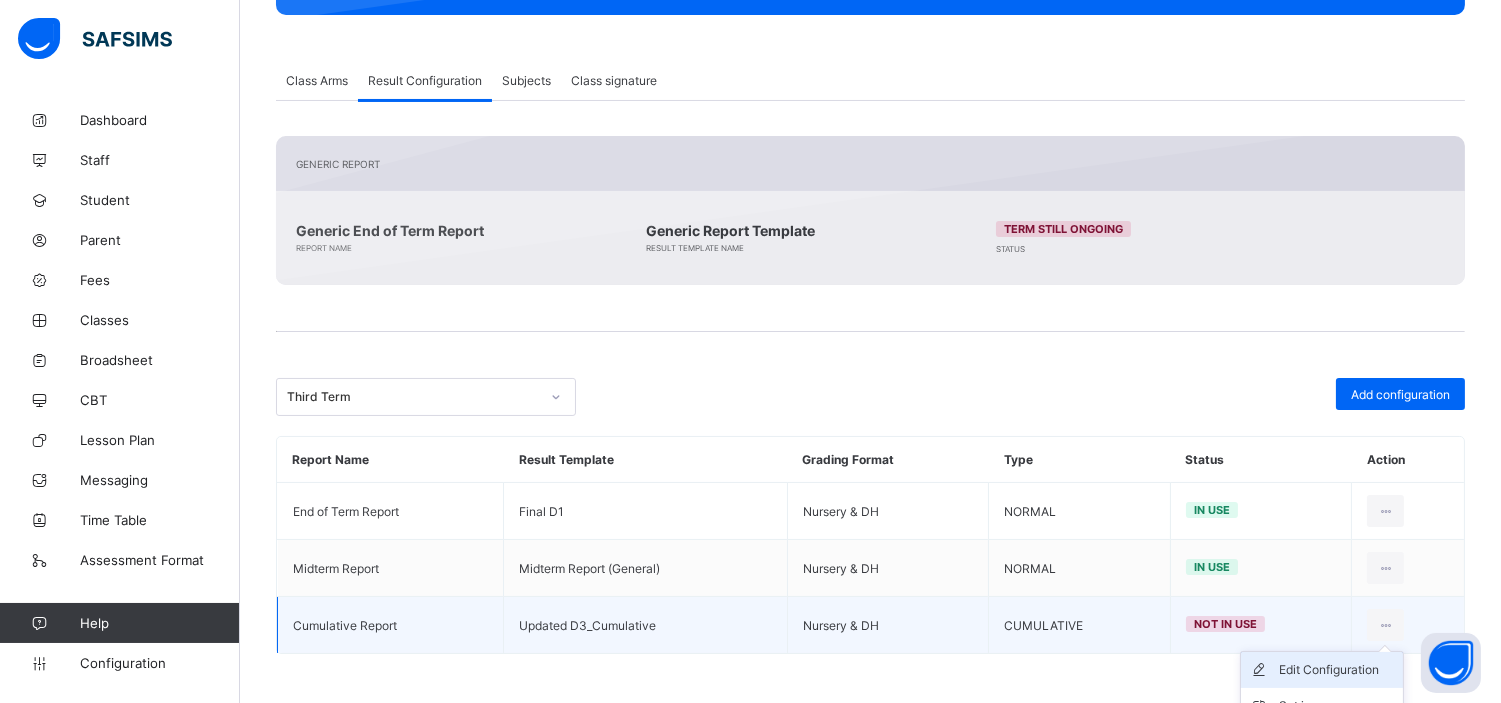 click on "Edit Configuration" at bounding box center (1337, 670) 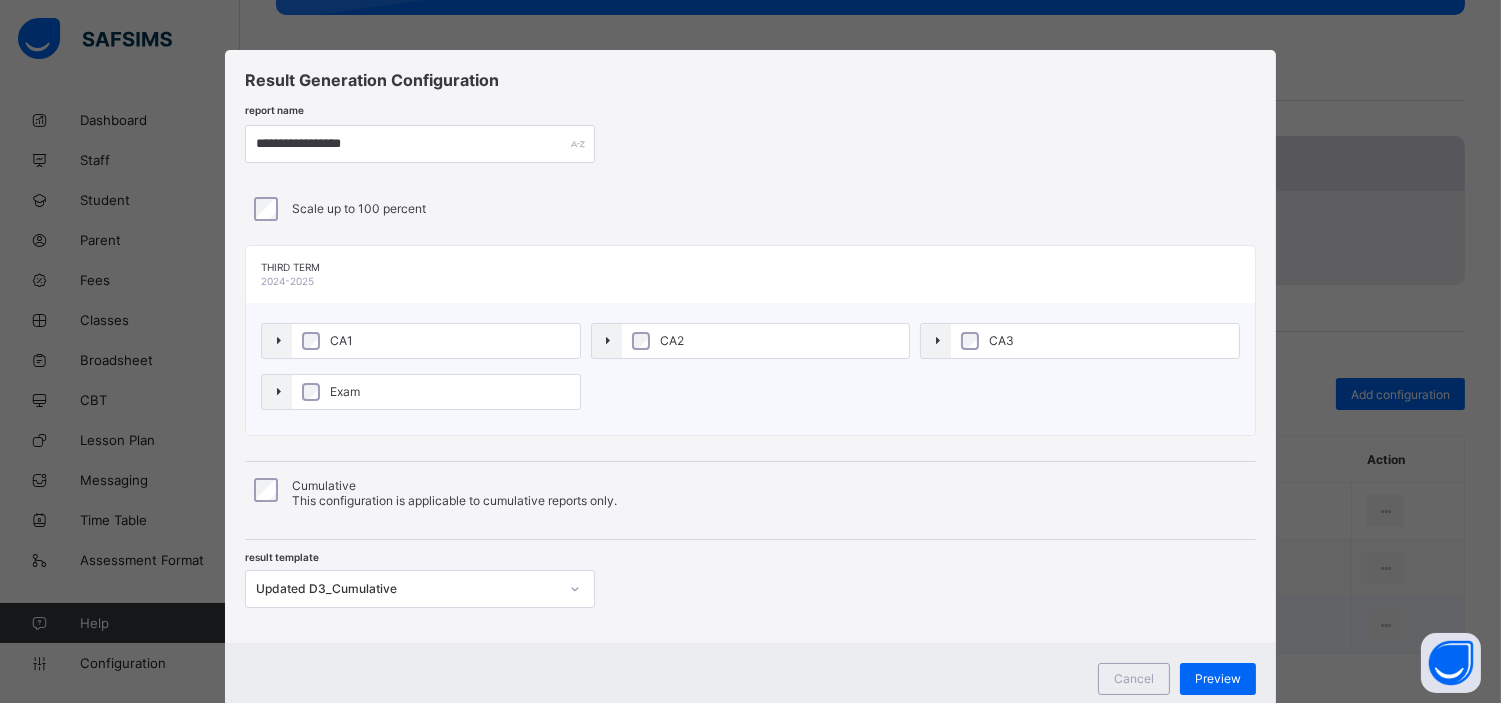 scroll, scrollTop: 61, scrollLeft: 0, axis: vertical 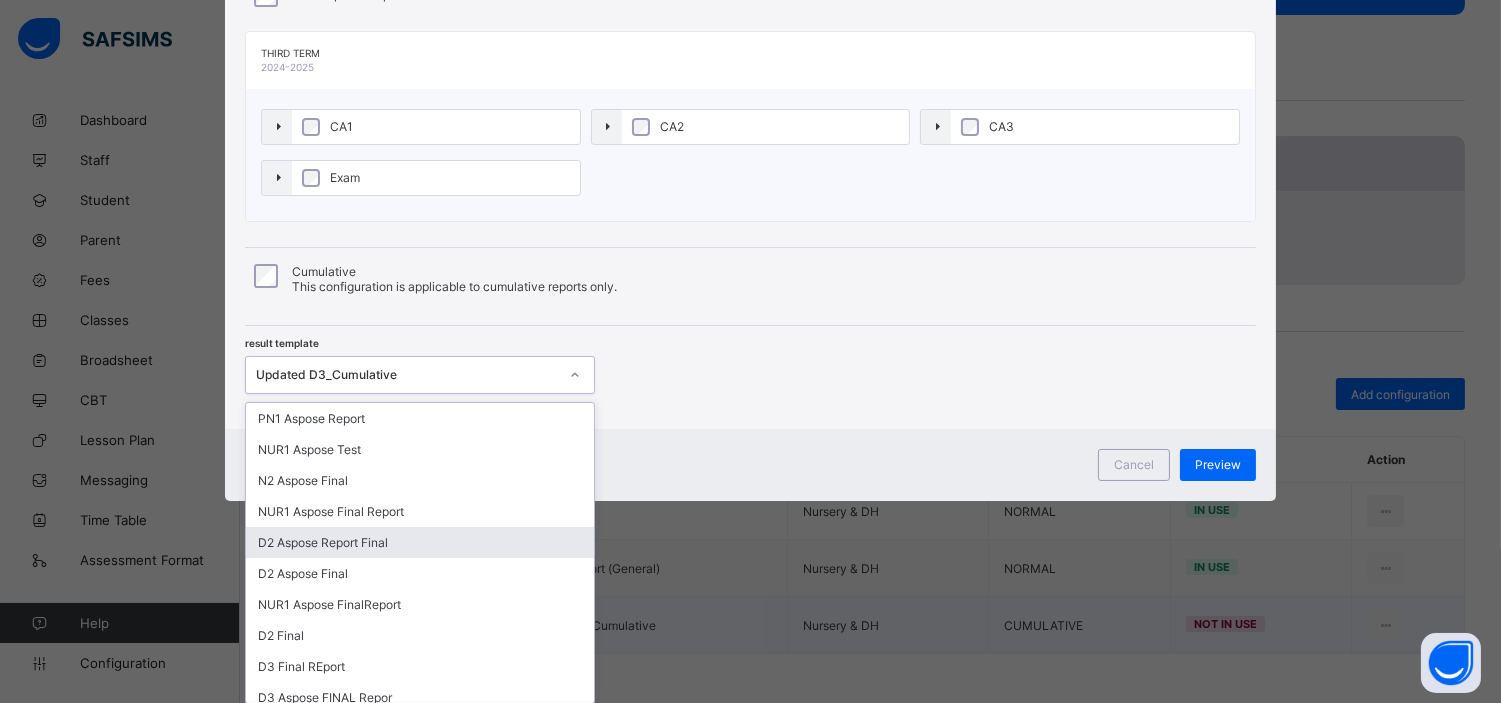click on "option D2 Aspose Report Final focused, 5 of 51. 51 results available. Use Up and Down to choose options, press Enter to select the currently focused option, press Escape to exit the menu, press Tab to select the option and exit the menu. Updated D3_Cumulative PN1 Aspose Report NUR1 Aspose Test N2 Aspose Final NUR1 Aspose Final Report D2 Aspose Report Final D2 Aspose Final NUR1 Aspose FinalReport D2 Final D3 Final REport D3 Aspose FINAL Repor D4 Aspose FINAL Default-template Midterm Report D4 Final Final Final D1 Final NUR1 Aspose Aspose for D1 Default-template (SS) Final D4 D2 Final D3 Final NUR2 Final PNUR1 Final PNUR2 Final D2 D2 Report Final D2 D1 D2 Aspose Report D4 Aspose Report Final D3 Aspose Report Final D4 Report Template N1 Aspose Report Final N1 Aspose Report N2 Report PNUR 2 REPORT Midterm Report (General) DEFAULT (Cumulative) TestCumReport D4_Cumulative Report Cumulative_D3_Report D3_Cumulative Report Updated D3_Cumulative Updated D4_Cumulative Updated Nur2_Cumulative NUR2_Cumulative" at bounding box center (420, 375) 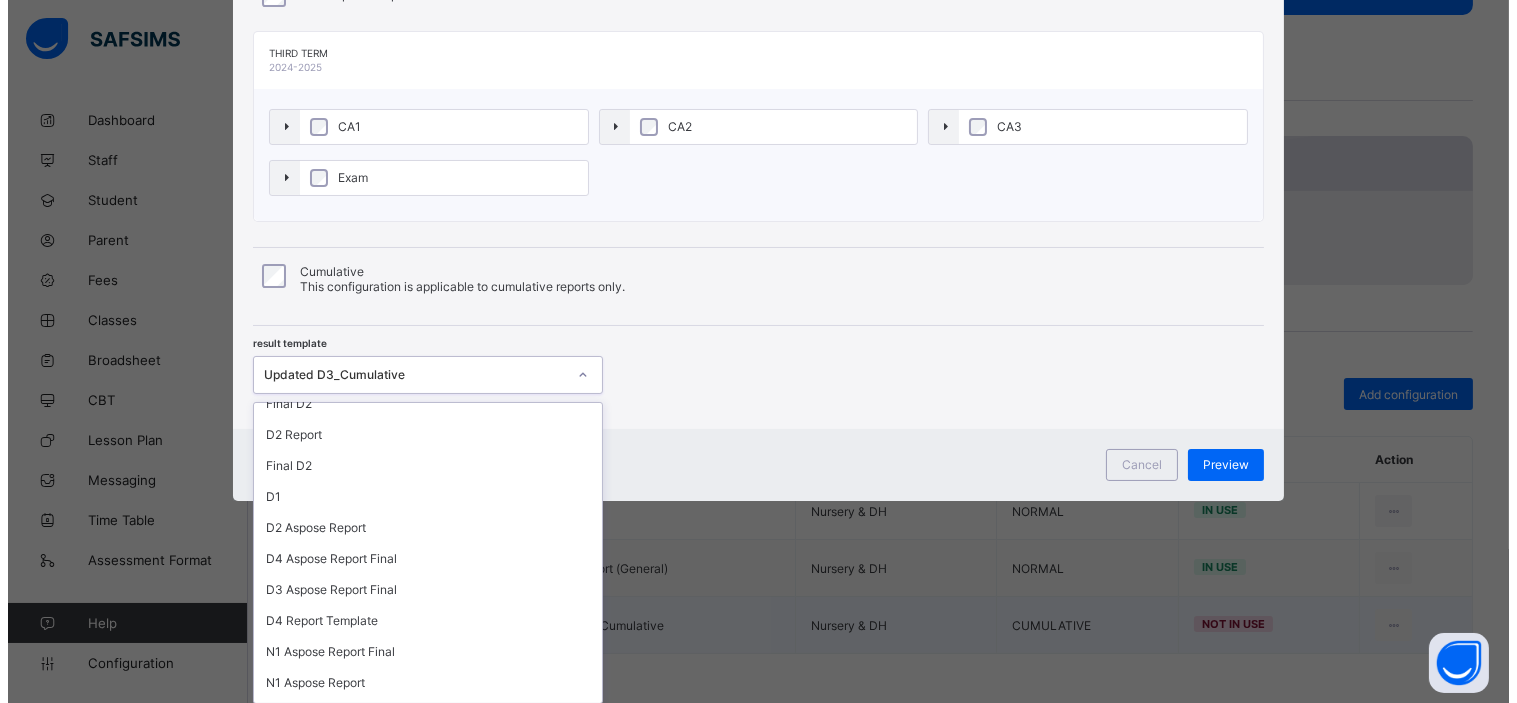 scroll, scrollTop: 1251, scrollLeft: 0, axis: vertical 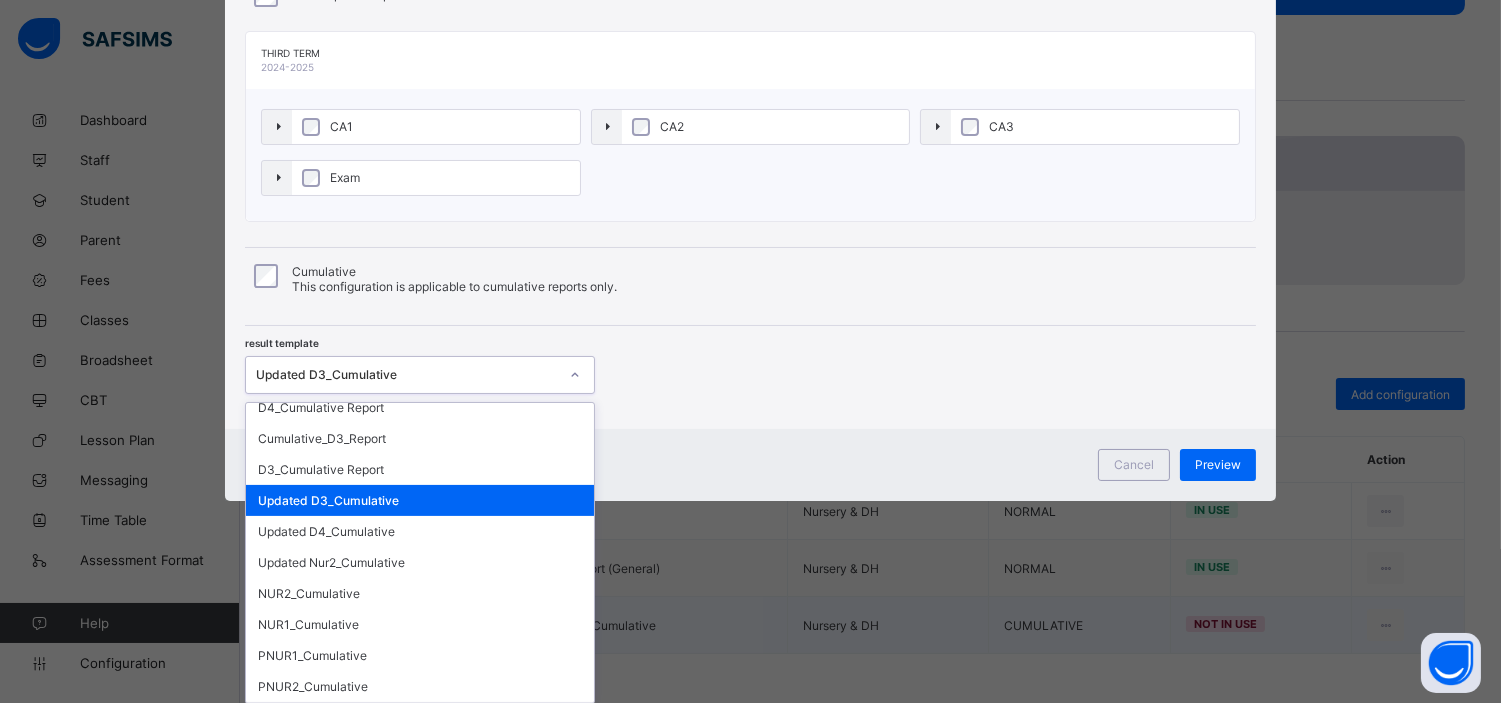 click on "D1_D2_Cumulative" at bounding box center (420, 717) 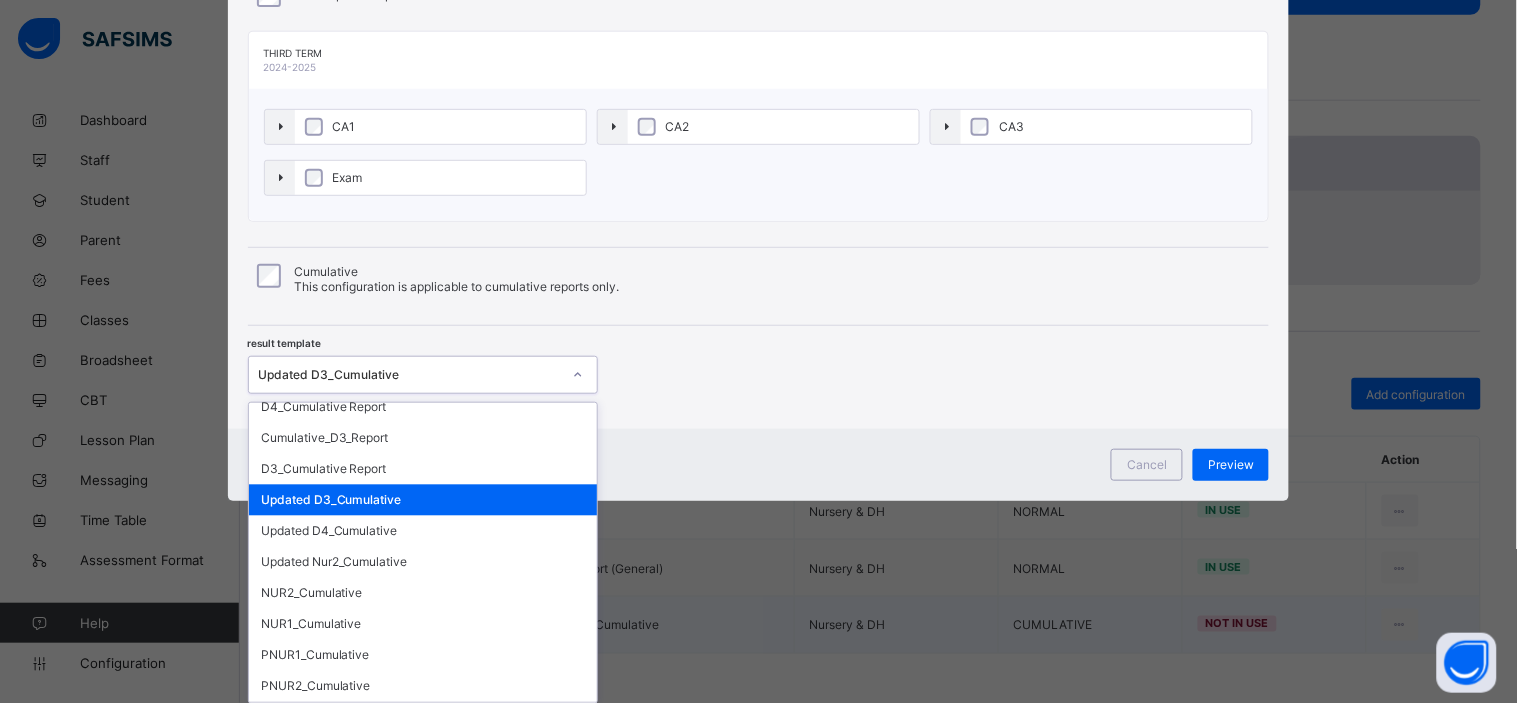 scroll, scrollTop: 61, scrollLeft: 0, axis: vertical 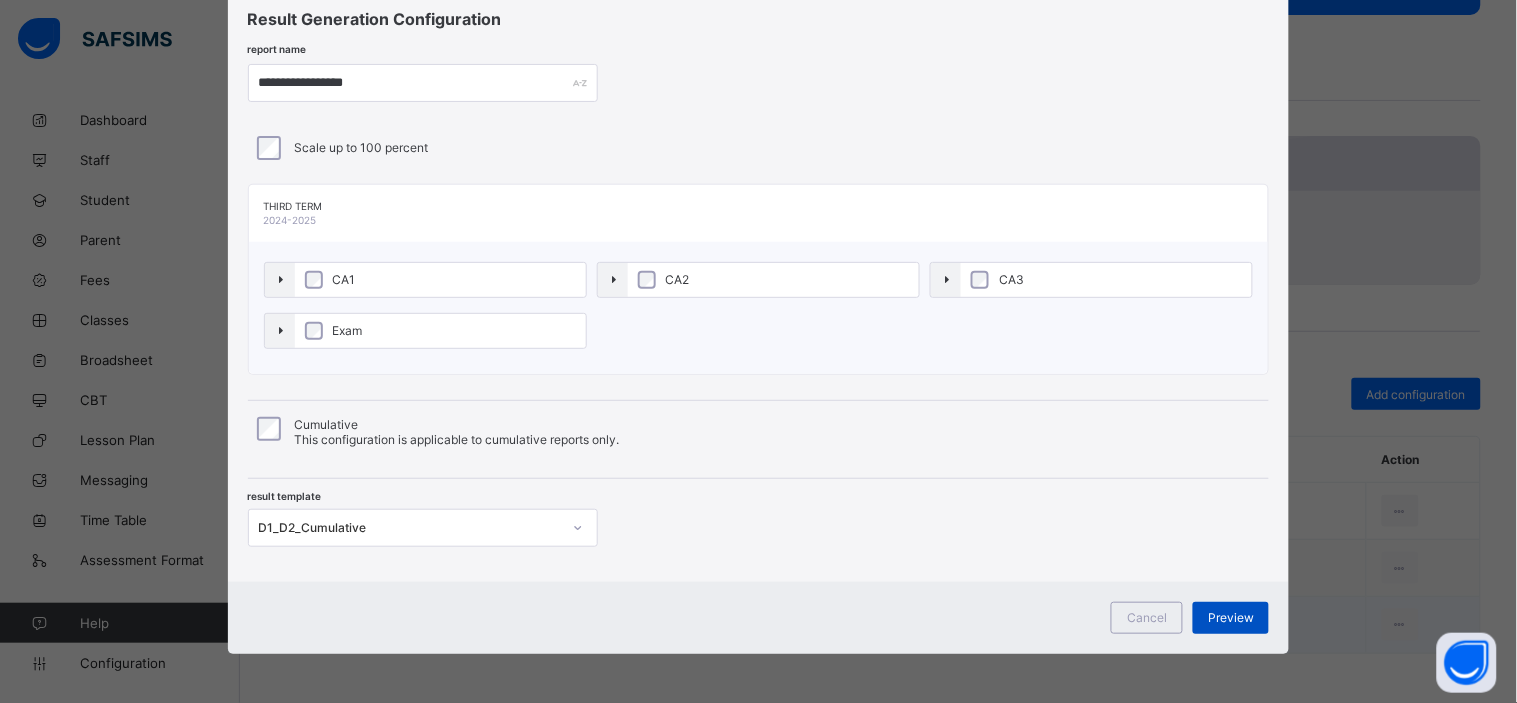 click on "Preview" at bounding box center [1231, 617] 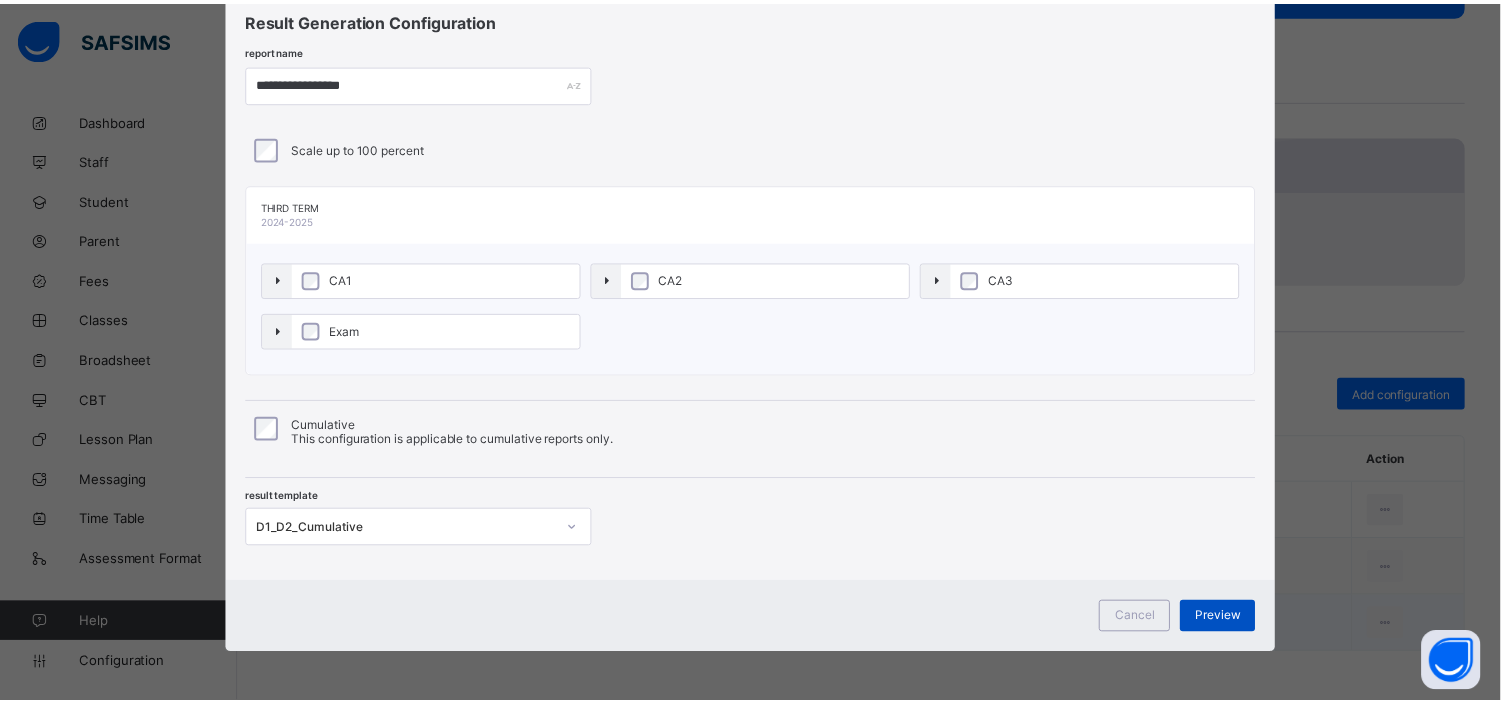 scroll, scrollTop: 0, scrollLeft: 0, axis: both 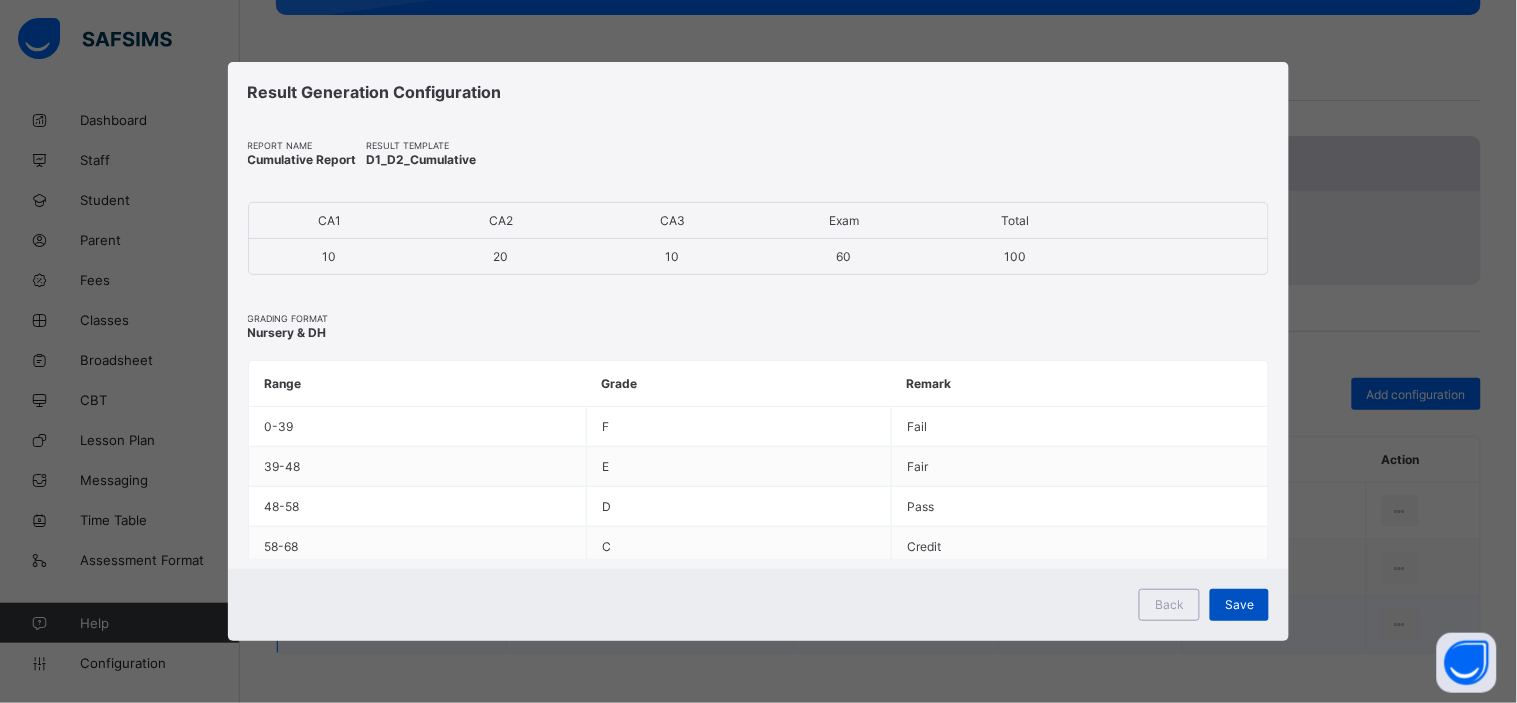 click on "Save" at bounding box center (1239, 604) 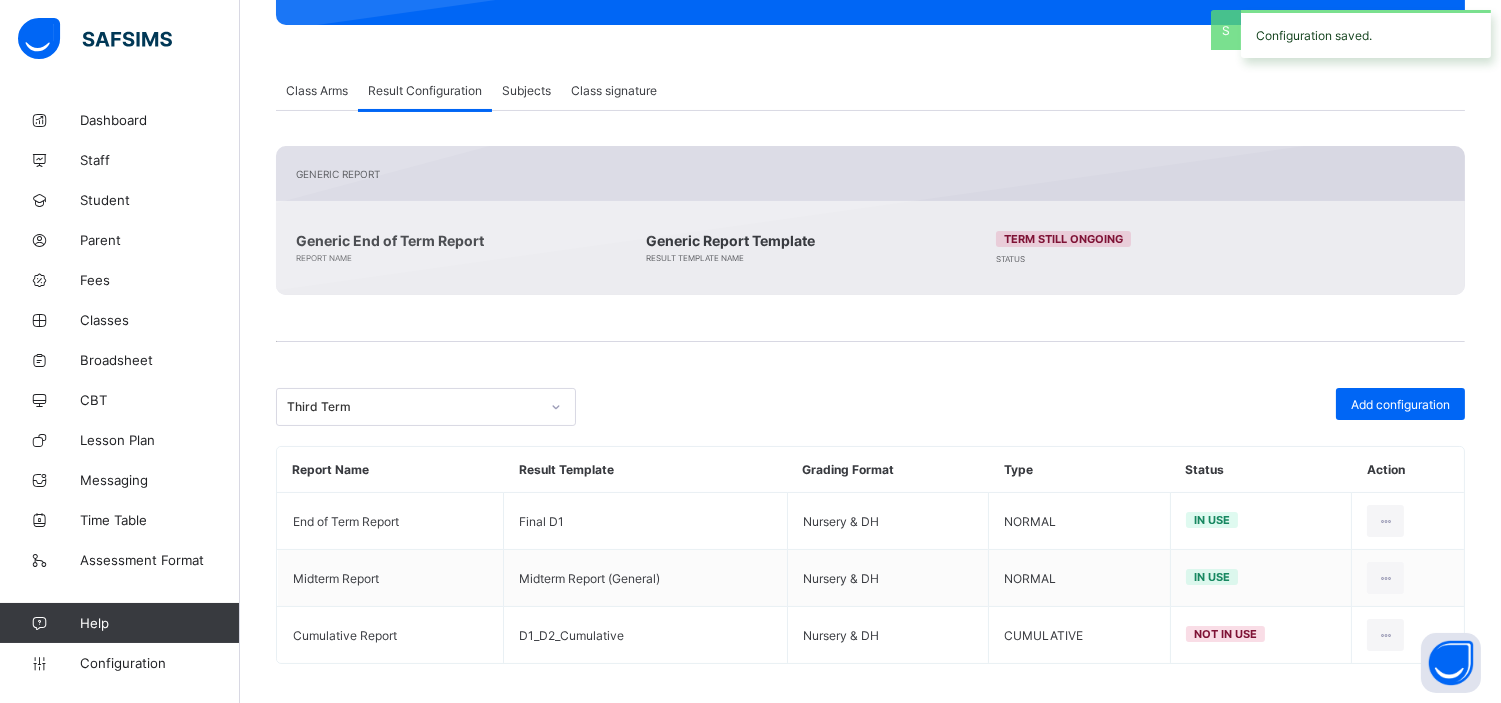 scroll, scrollTop: 350, scrollLeft: 0, axis: vertical 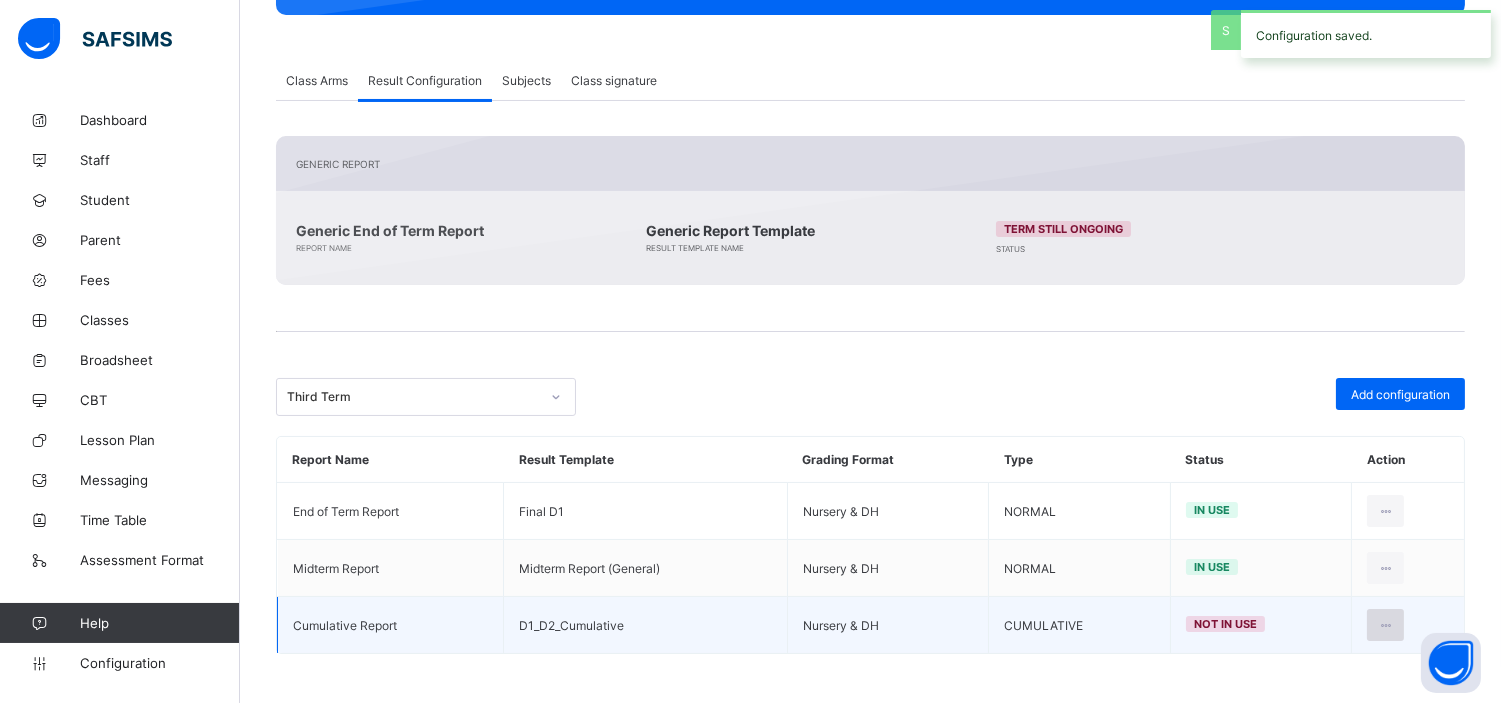 click at bounding box center (1385, 625) 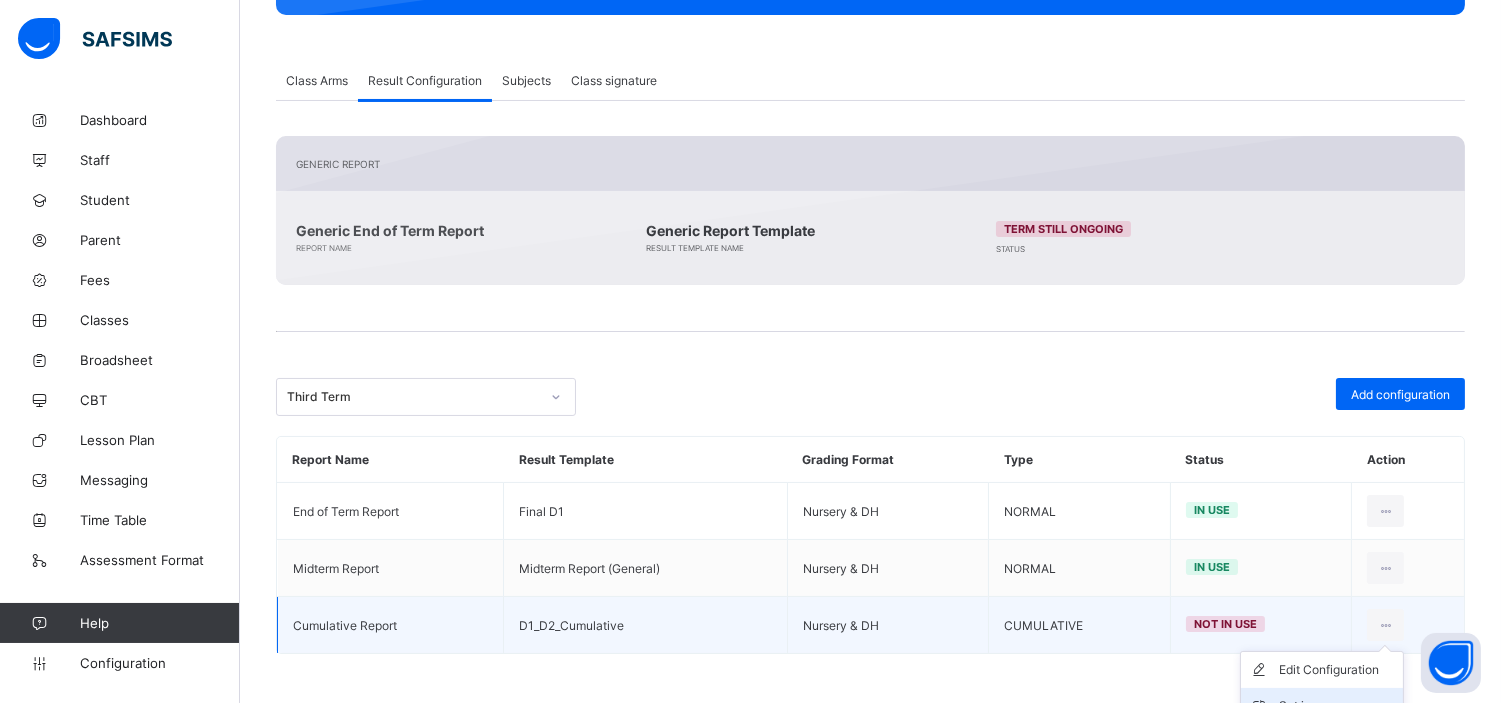 click on "Set in use" at bounding box center [1322, 706] 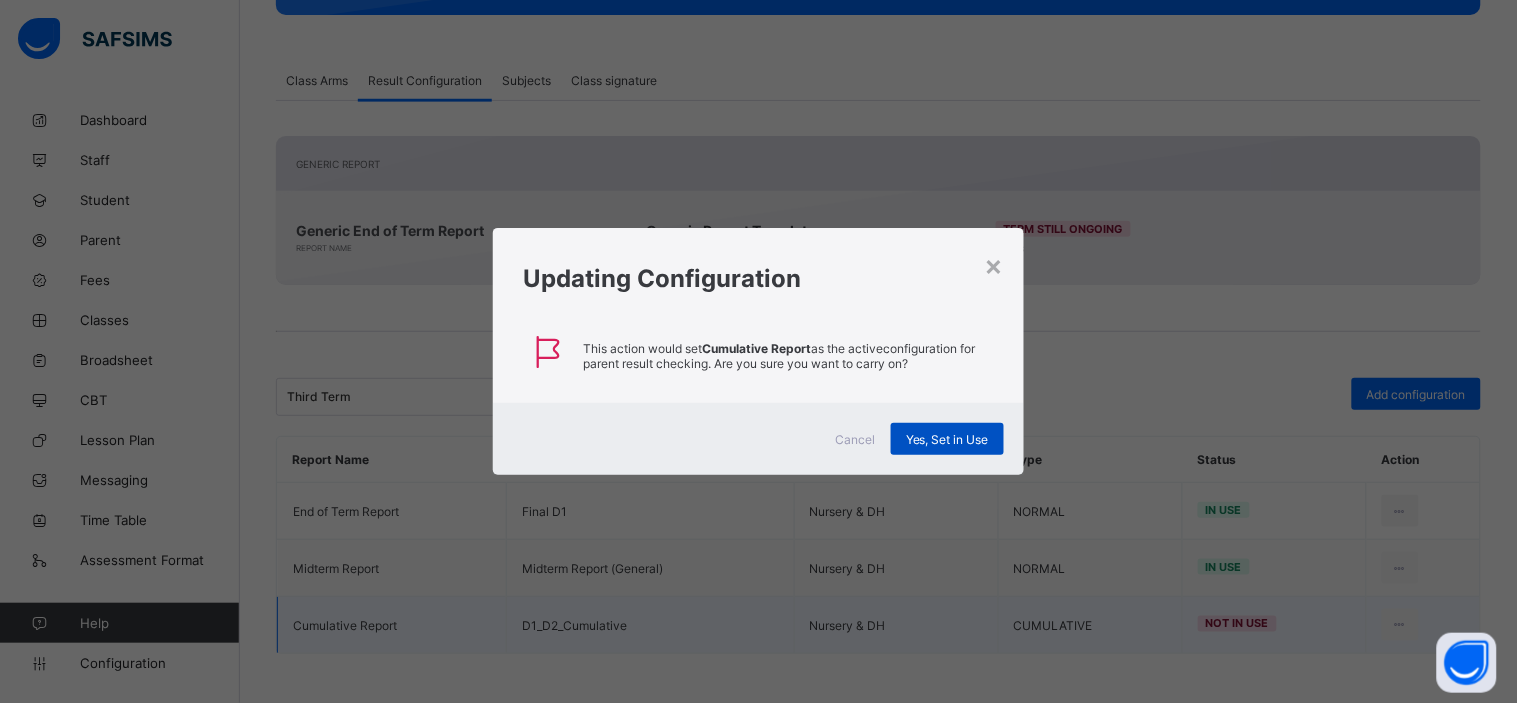 click on "Yes, Set in Use" at bounding box center (947, 439) 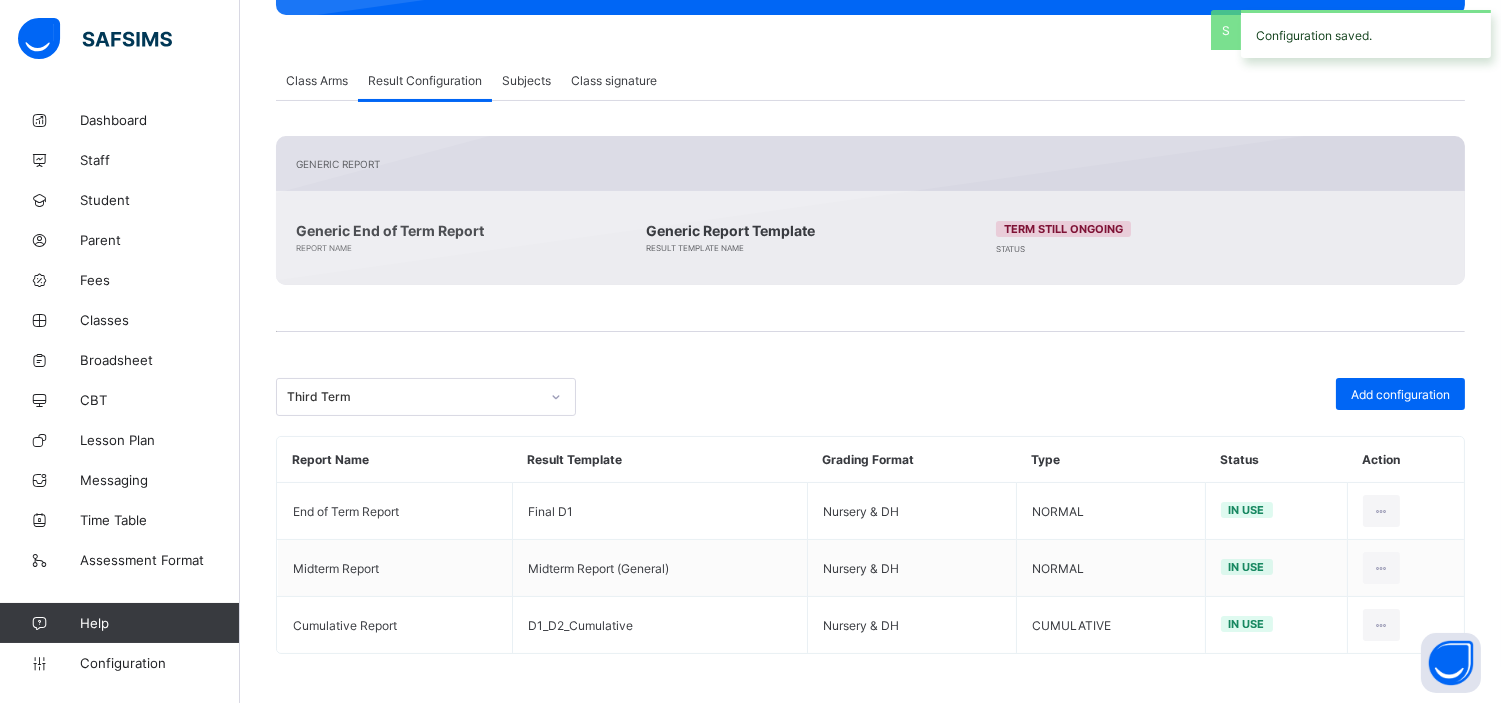 scroll, scrollTop: 0, scrollLeft: 0, axis: both 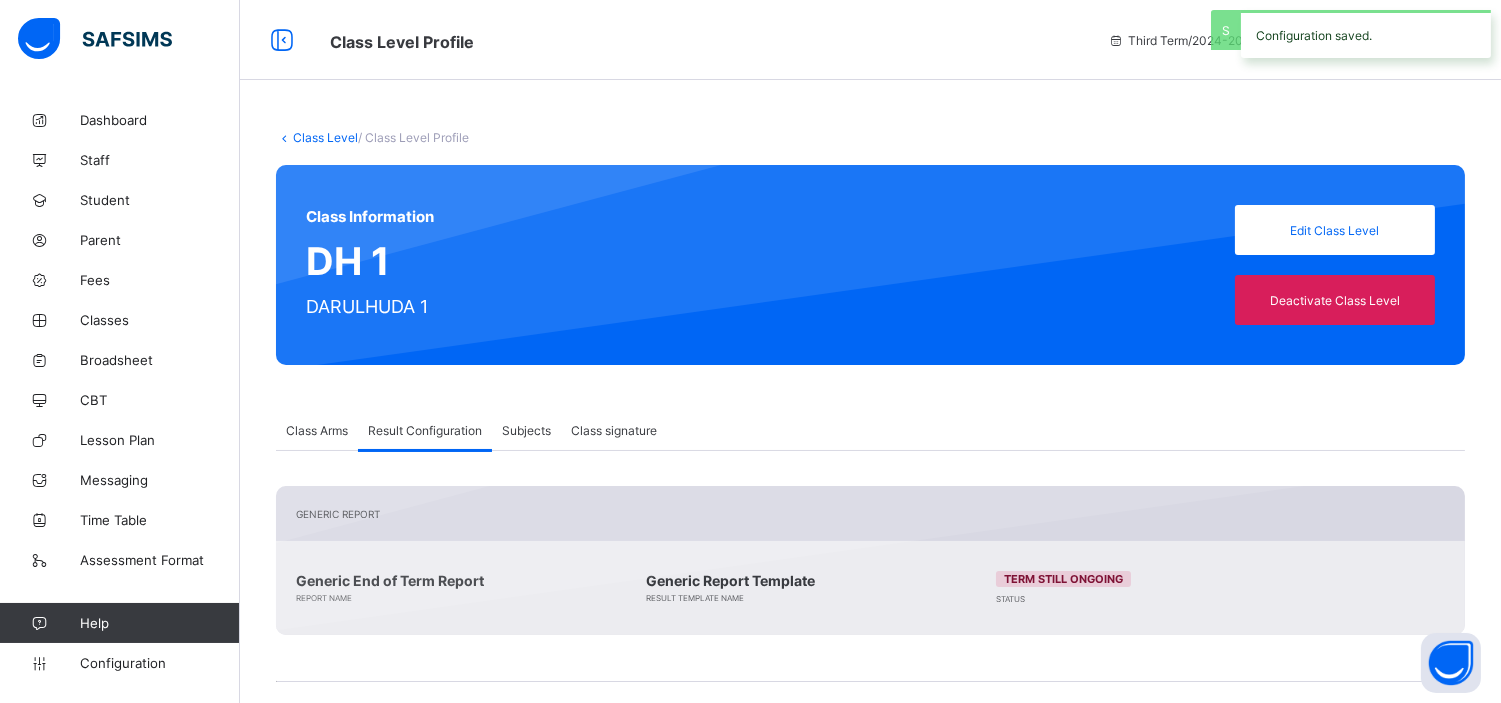click on "Class Level" at bounding box center [325, 137] 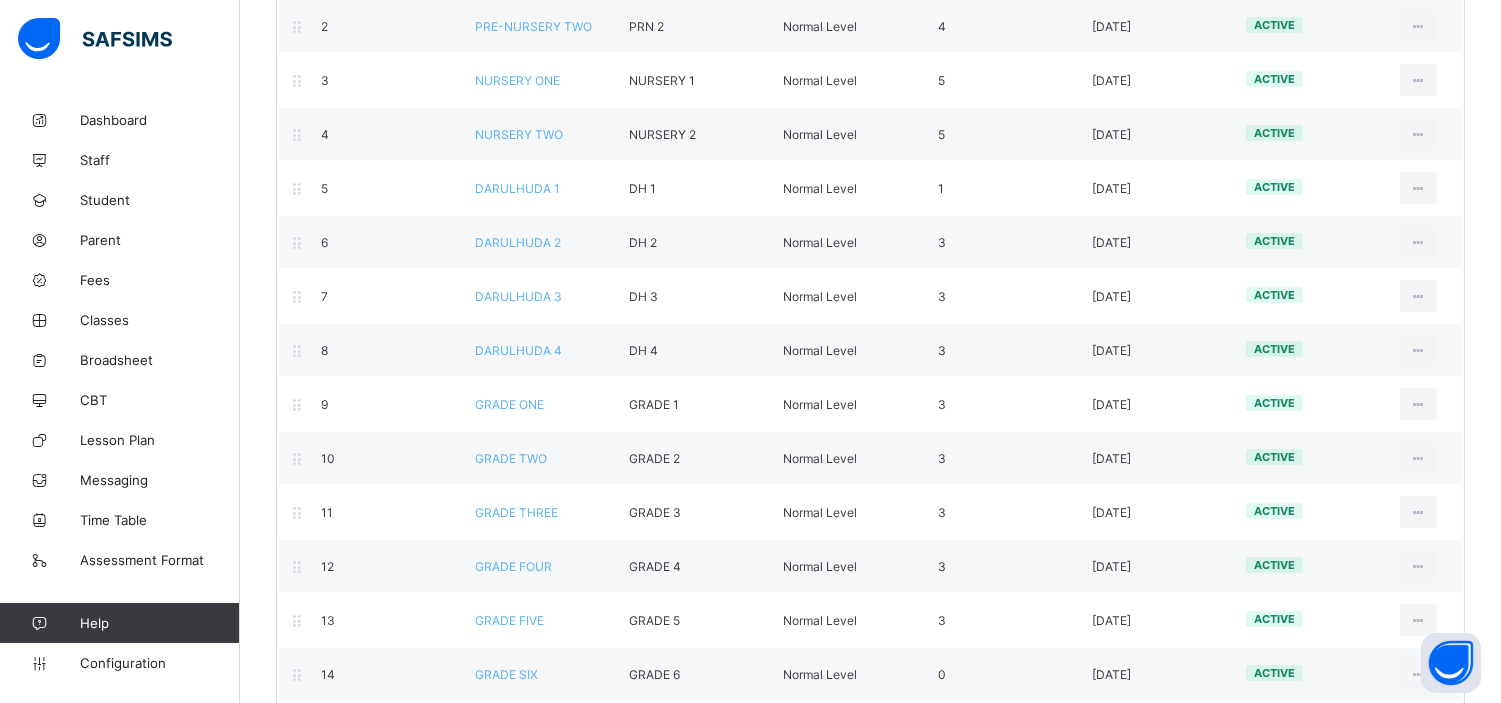 scroll, scrollTop: 321, scrollLeft: 0, axis: vertical 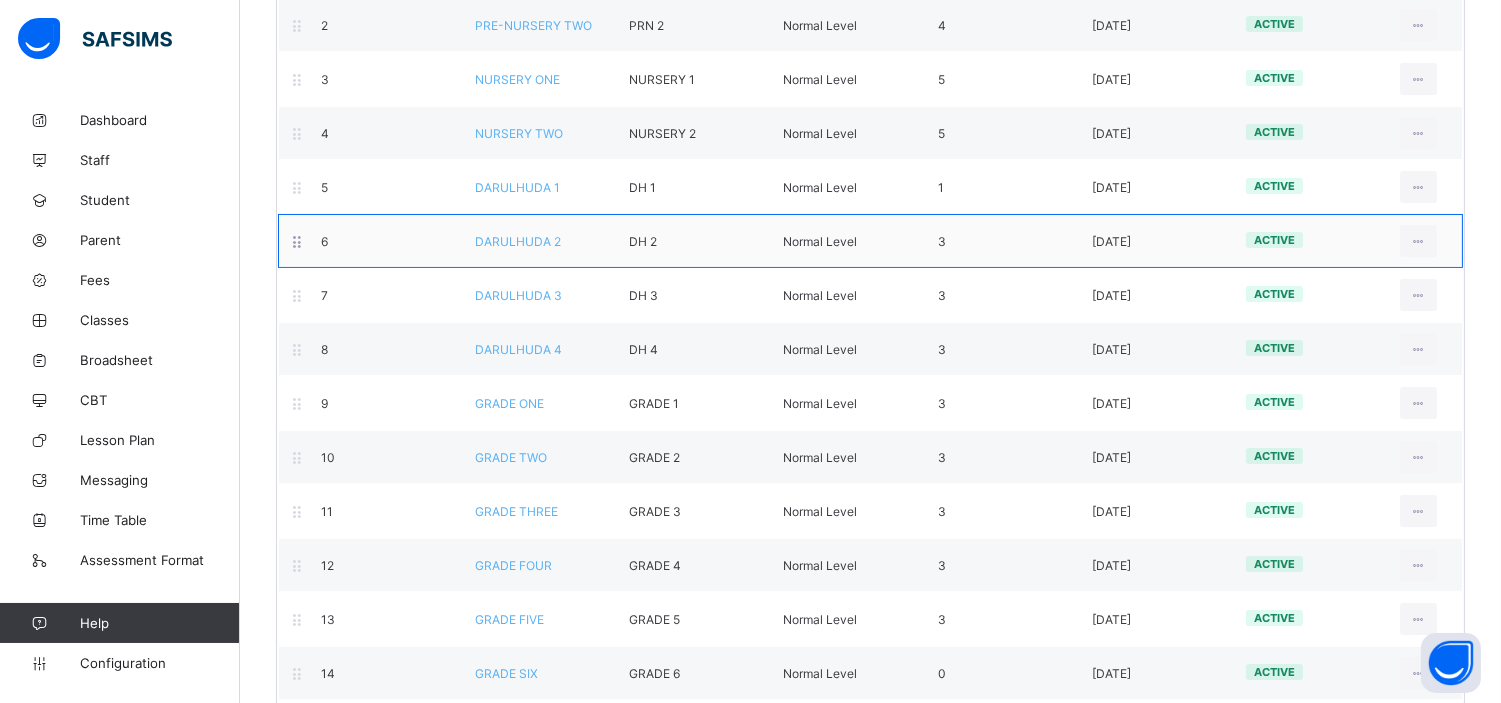 click on "DARULHUDA 2" at bounding box center (518, 241) 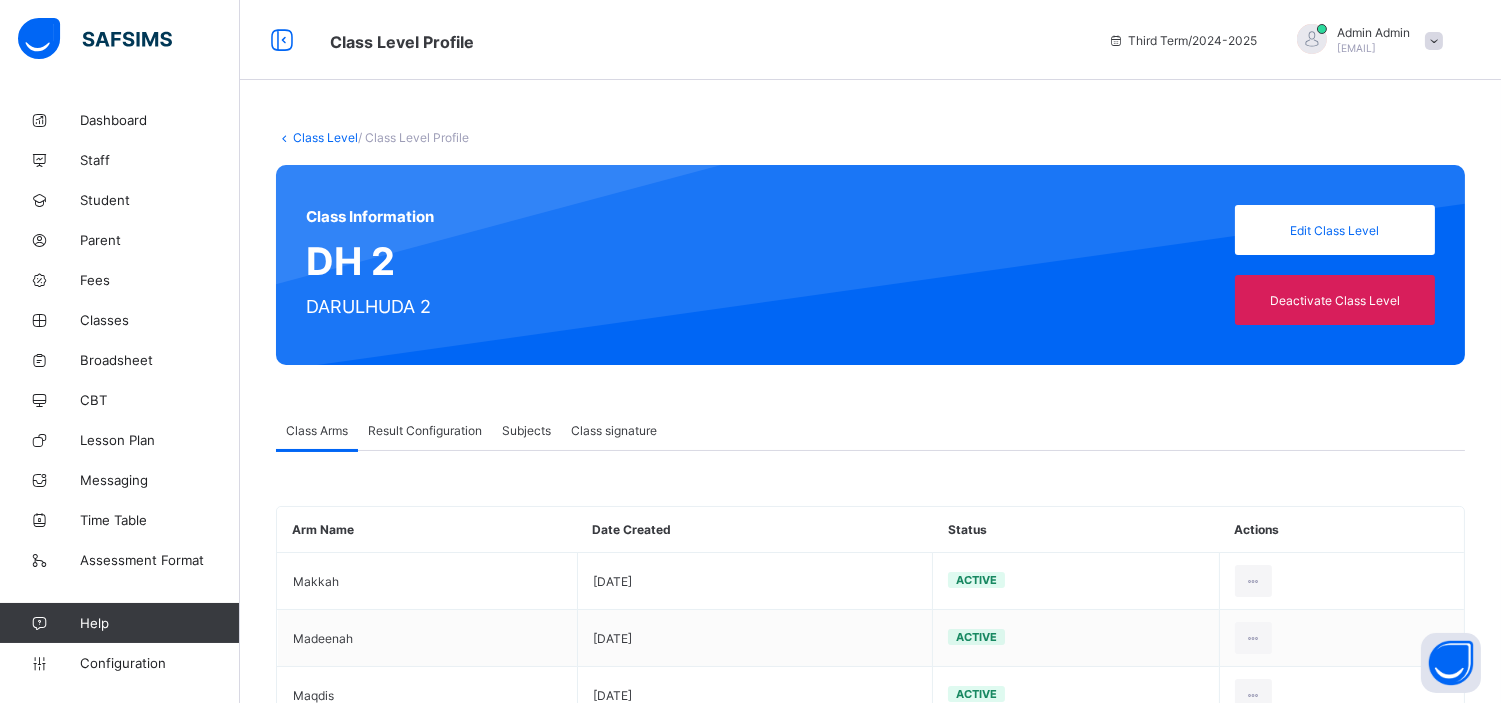 click on "Result Configuration" at bounding box center (425, 430) 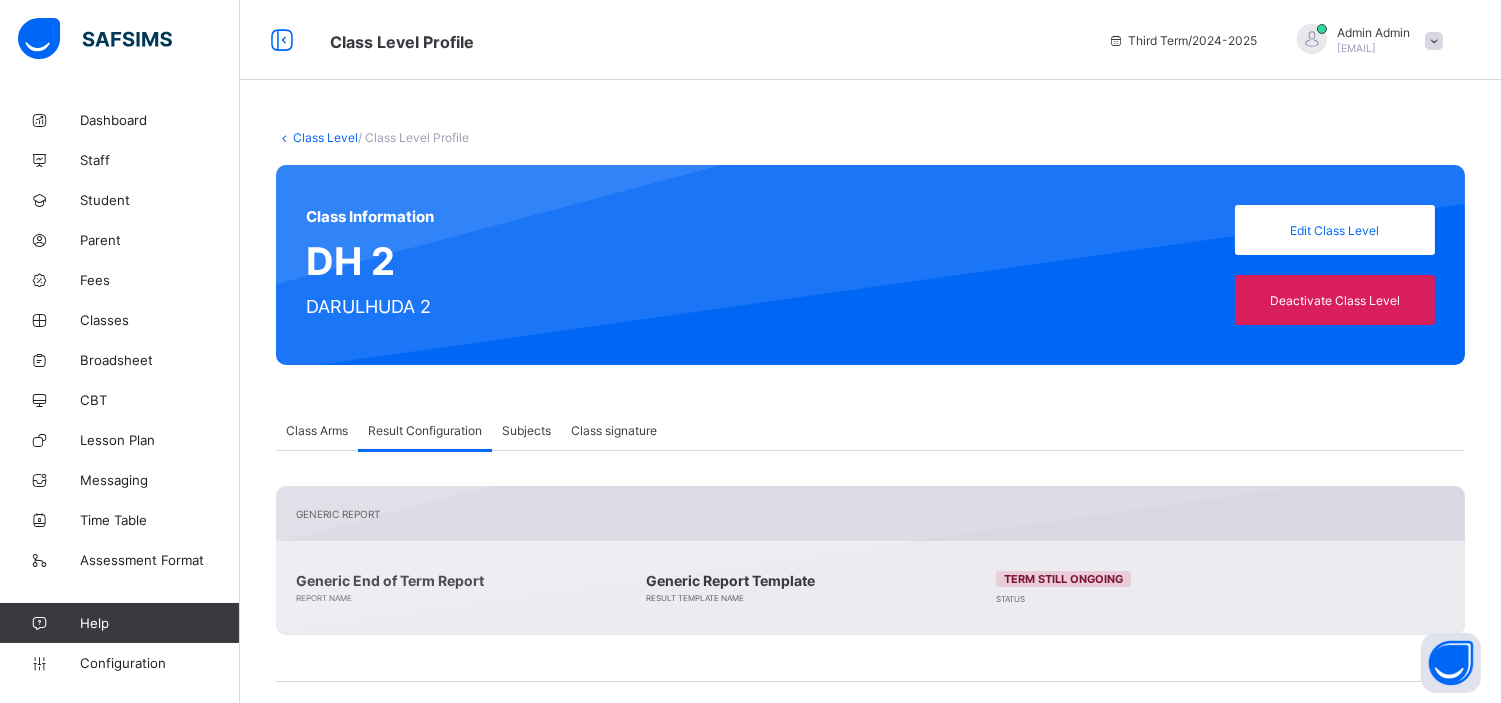 scroll, scrollTop: 350, scrollLeft: 0, axis: vertical 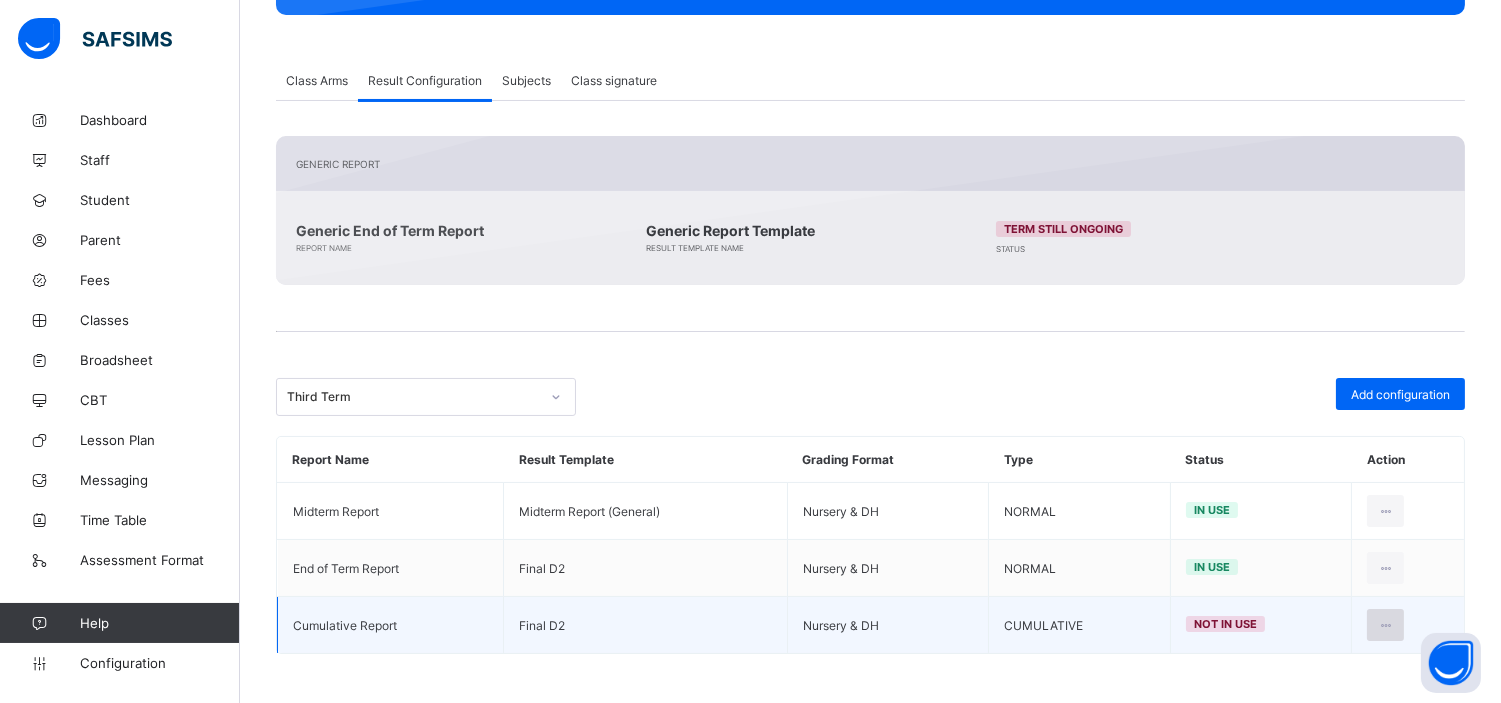 click at bounding box center (1385, 625) 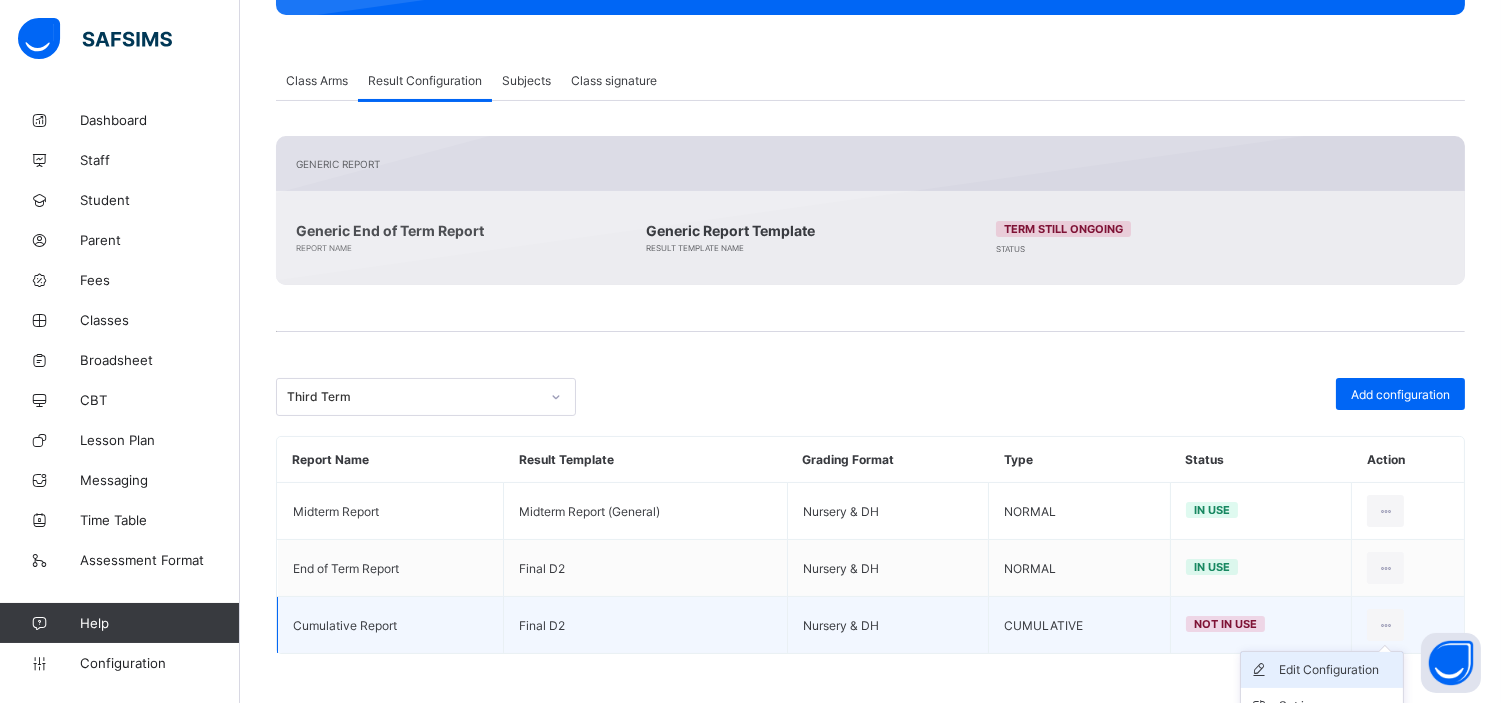 click on "Edit Configuration" at bounding box center [1337, 670] 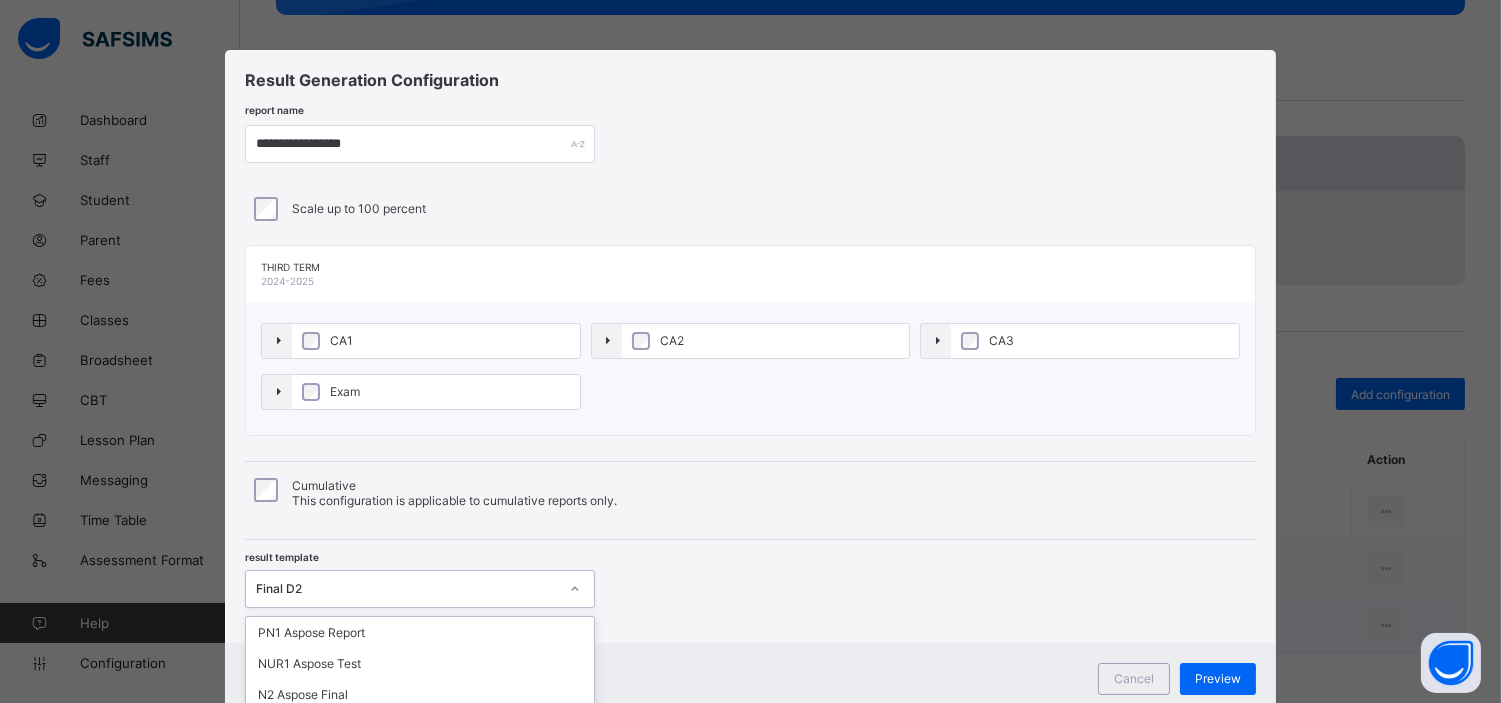 scroll, scrollTop: 214, scrollLeft: 0, axis: vertical 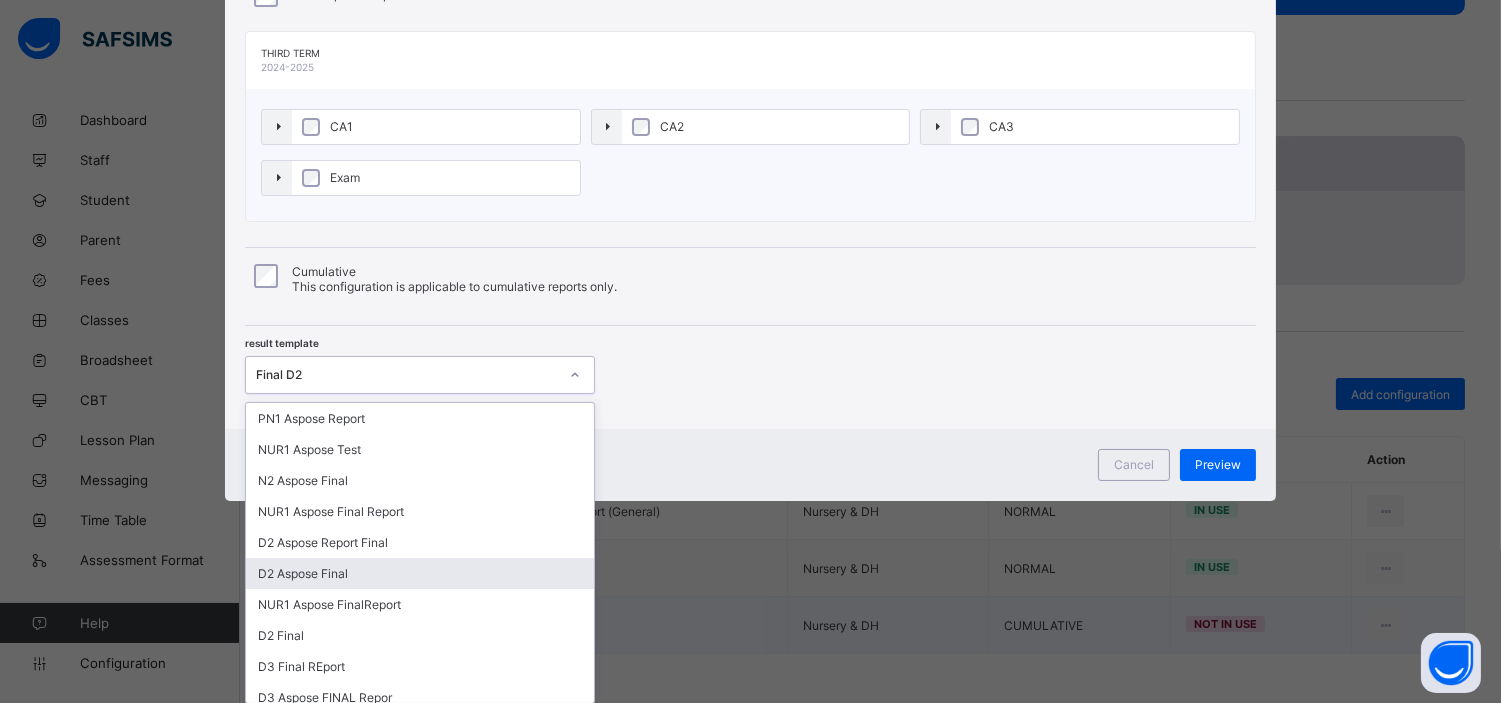 click on "option D2 Aspose Final focused, 6 of 51. 51 results available. Use Up and Down to choose options, press Enter to select the currently focused option, press Escape to exit the menu, press Tab to select the option and exit the menu. Final D2 PN1 Aspose Report NUR1 Aspose Test N2 Aspose Final NUR1 Aspose Final Report D2 Aspose Report Final D2 Aspose Final NUR1 Aspose FinalReport D2 Final D3 Final REport D3 Aspose FINAL Repor D4 Aspose FINAL Default-template Midterm Report D4 Final Final Final D1 Final NUR1 Aspose Aspose for D1 Default-template (SS) Final D4 D2 Final D3 Final NUR2 Final PNUR1 Final PNUR2 Final D2 D2 Report Final D2 D1 D2 Aspose Report D4 Aspose Report Final D3 Aspose Report Final D4 Report Template N1 Aspose Report Final N1 Aspose Report N2 Report PNUR 2 REPORT Midterm Report (General) DEFAULT (Cumulative) TestCumReport D4_Cumulative Report Cumulative_D3_Report D3_Cumulative Report Updated D3_Cumulative Updated D4_Cumulative Updated Nur2_Cumulative NUR2_Cumulative NUR1_Cumulative" at bounding box center (420, 375) 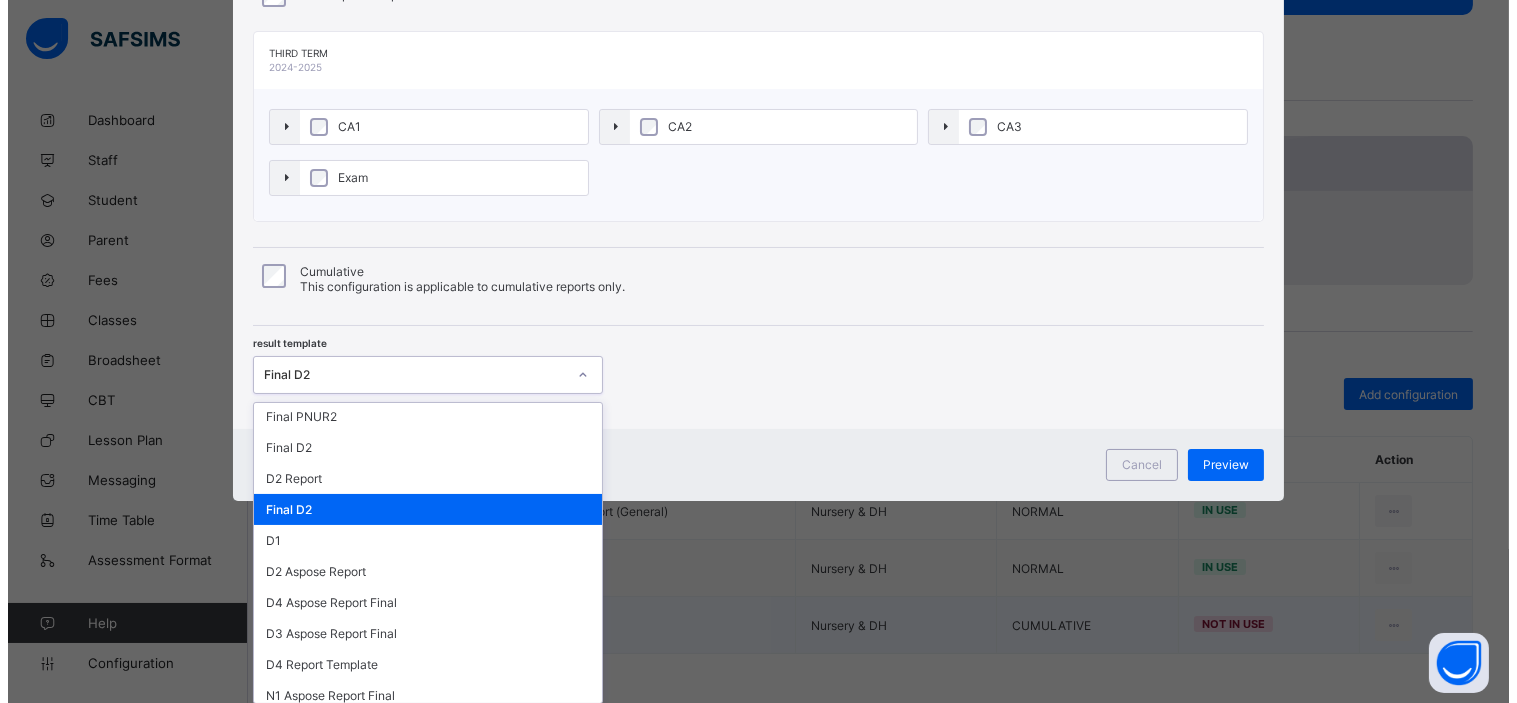 scroll, scrollTop: 1251, scrollLeft: 0, axis: vertical 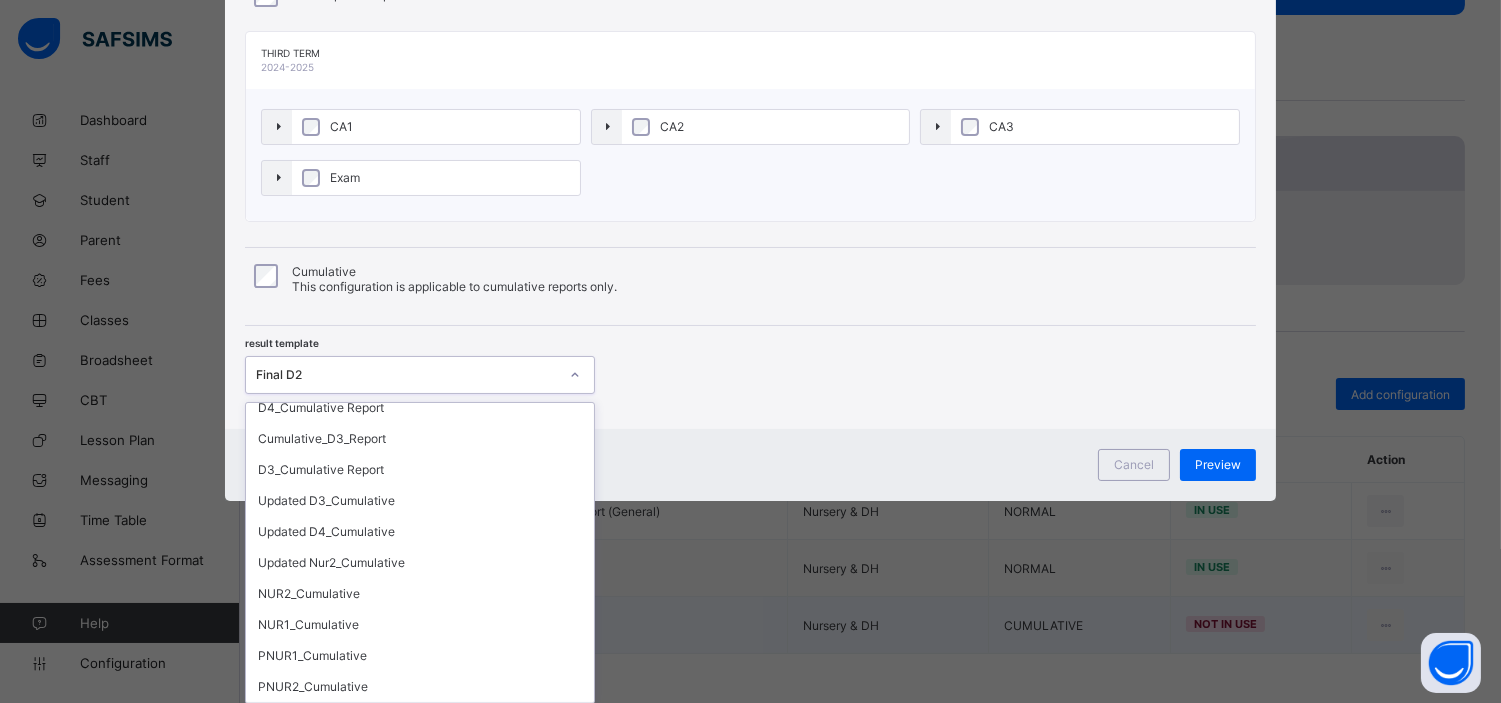 click on "D1_D2_Cumulative" at bounding box center [420, 717] 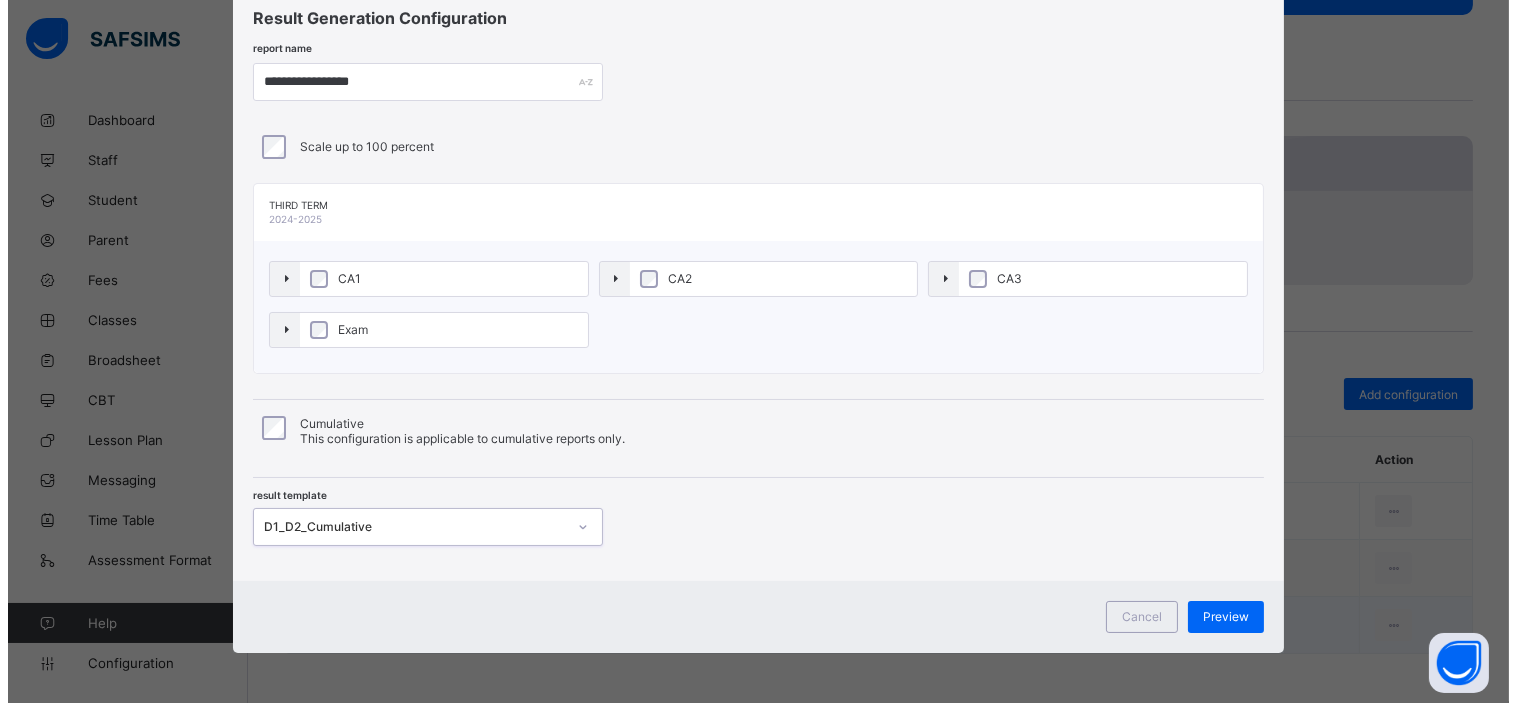 scroll, scrollTop: 61, scrollLeft: 0, axis: vertical 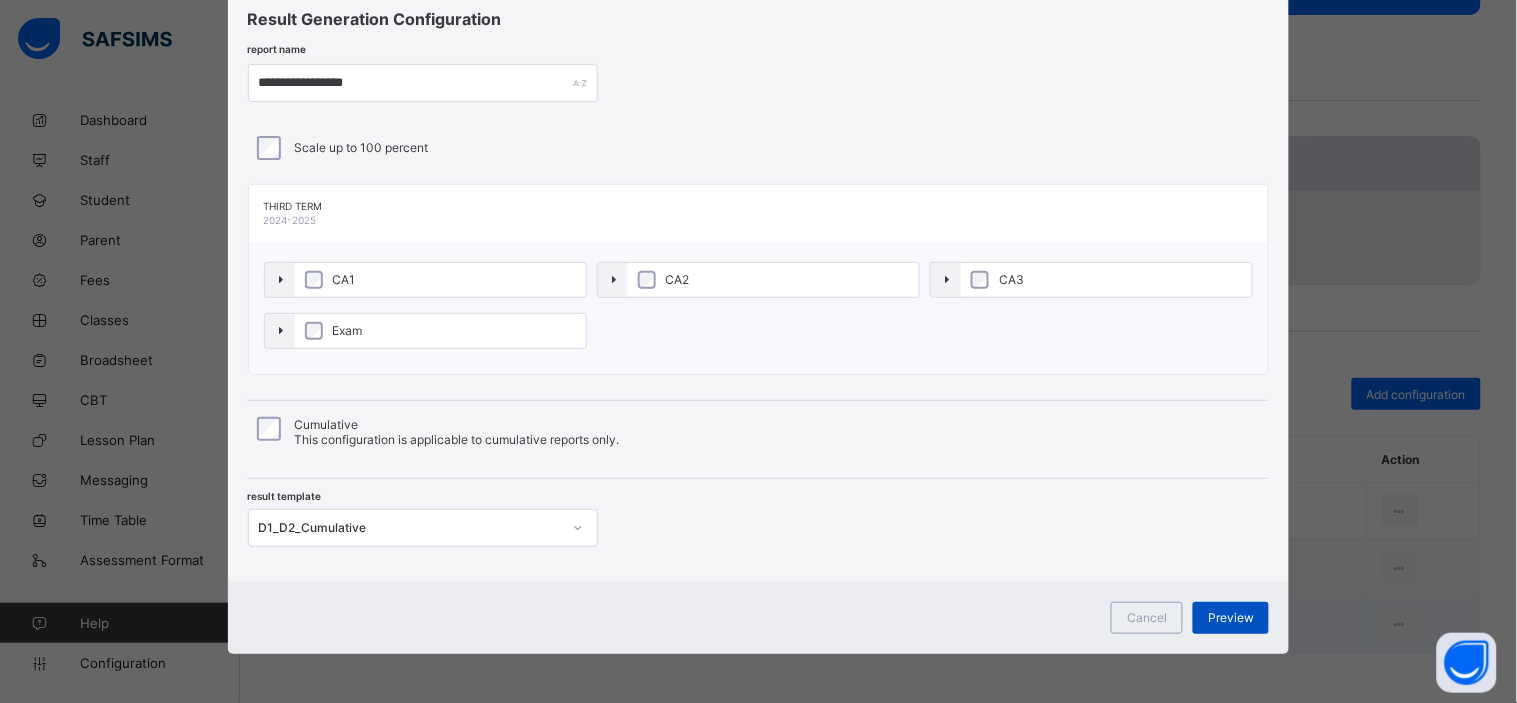 click on "Preview" at bounding box center (1231, 617) 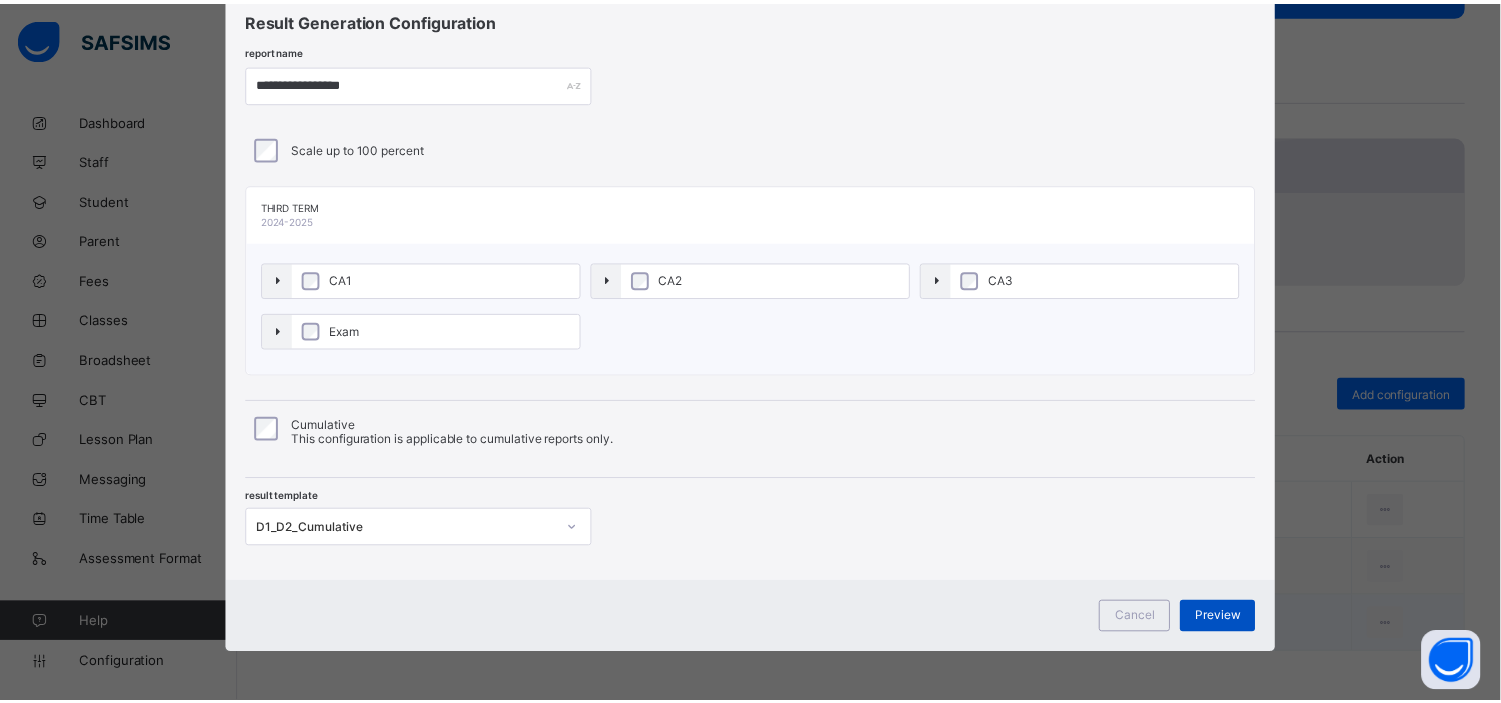 scroll, scrollTop: 0, scrollLeft: 0, axis: both 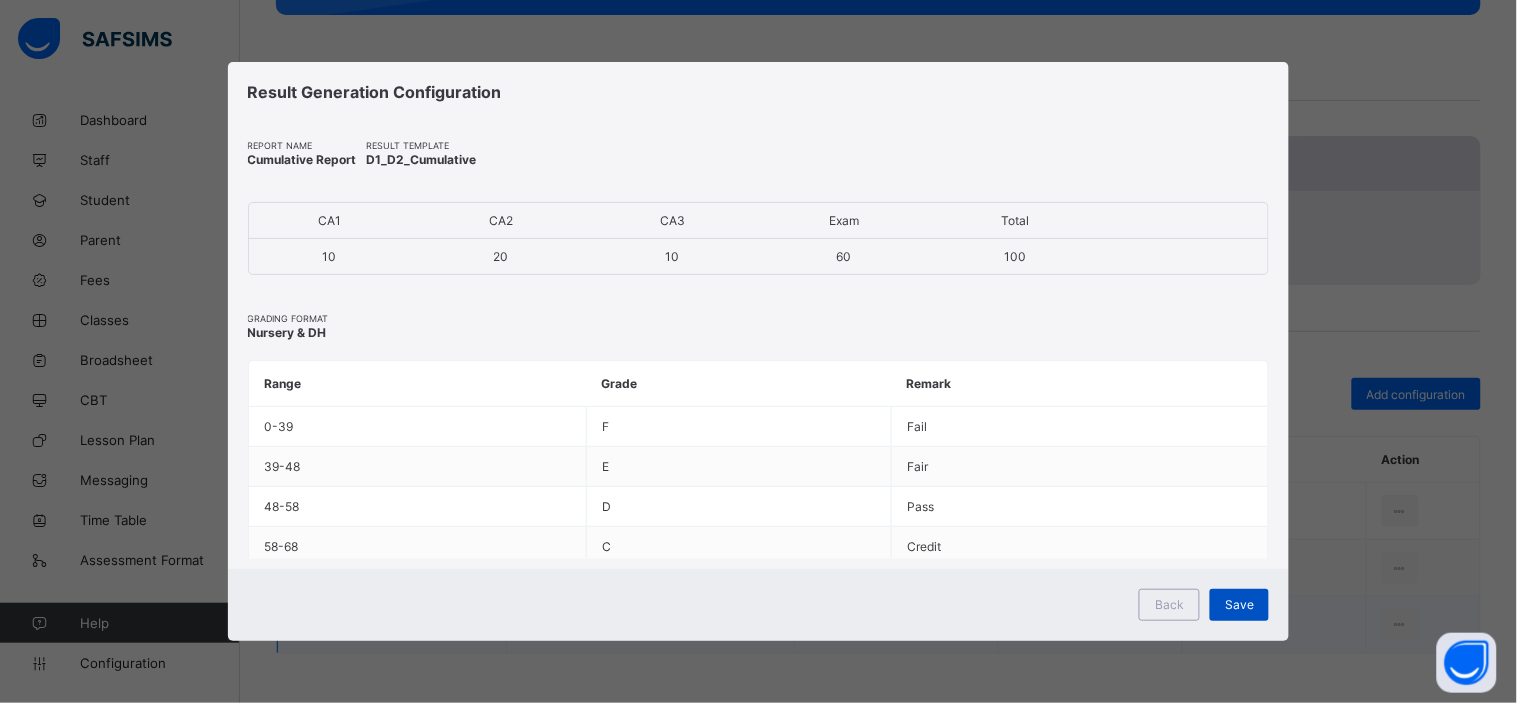 click on "Save" at bounding box center (1239, 604) 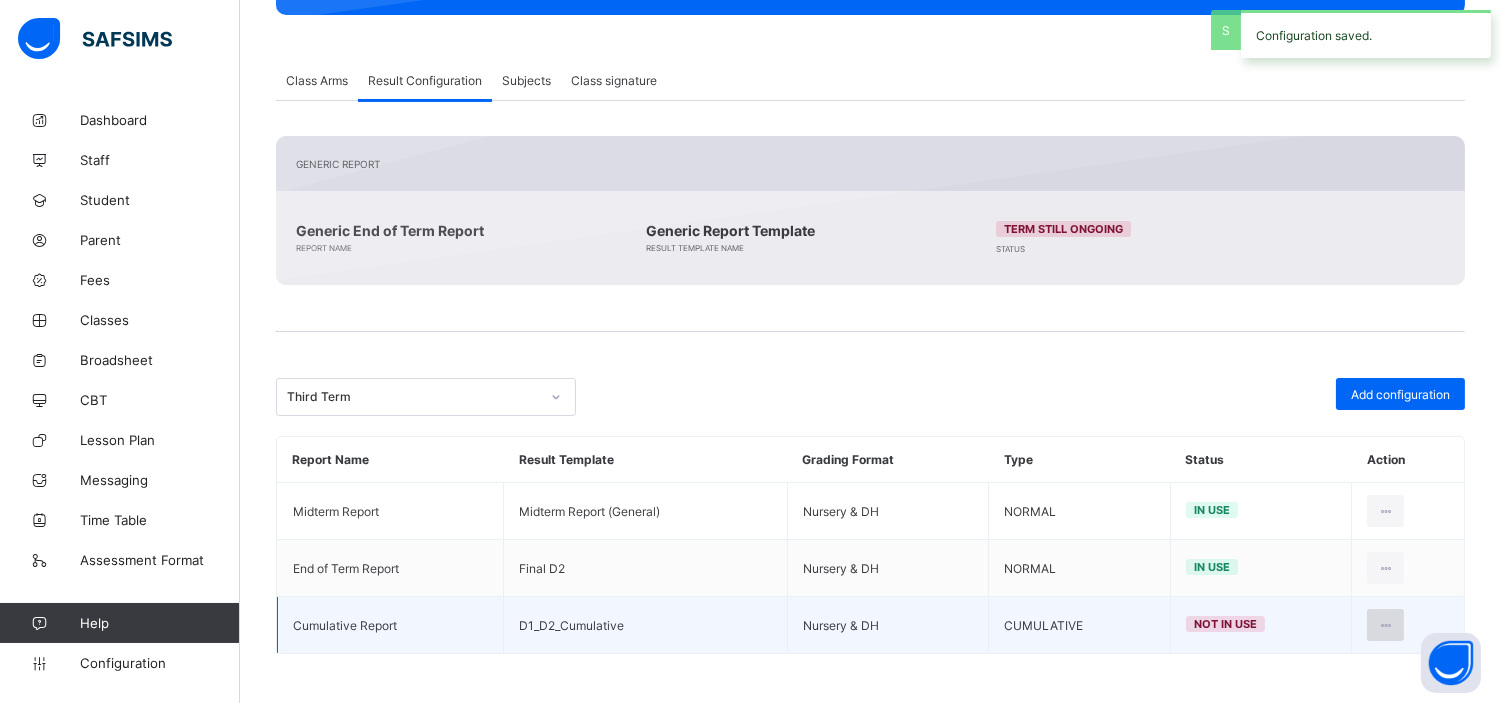 click at bounding box center (1385, 625) 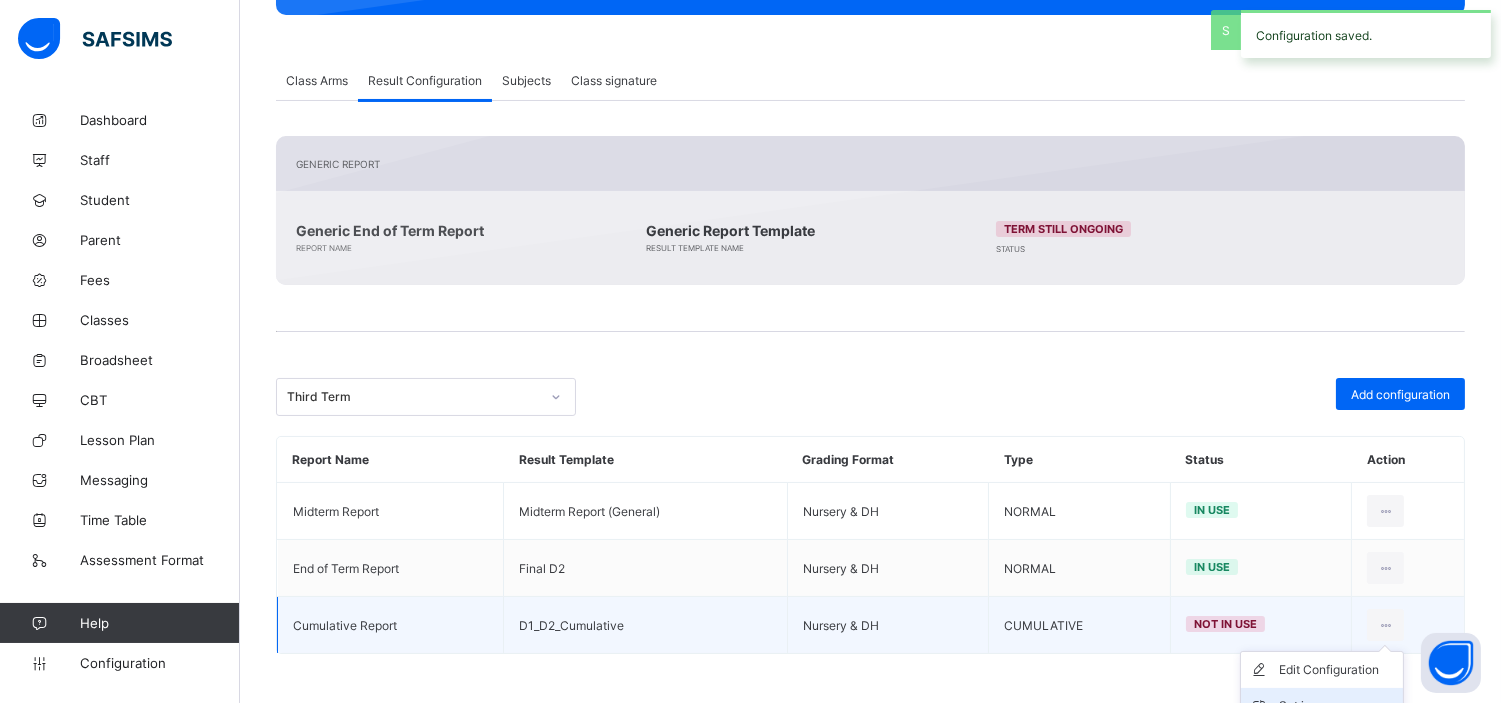 click on "Set in use" at bounding box center (1322, 706) 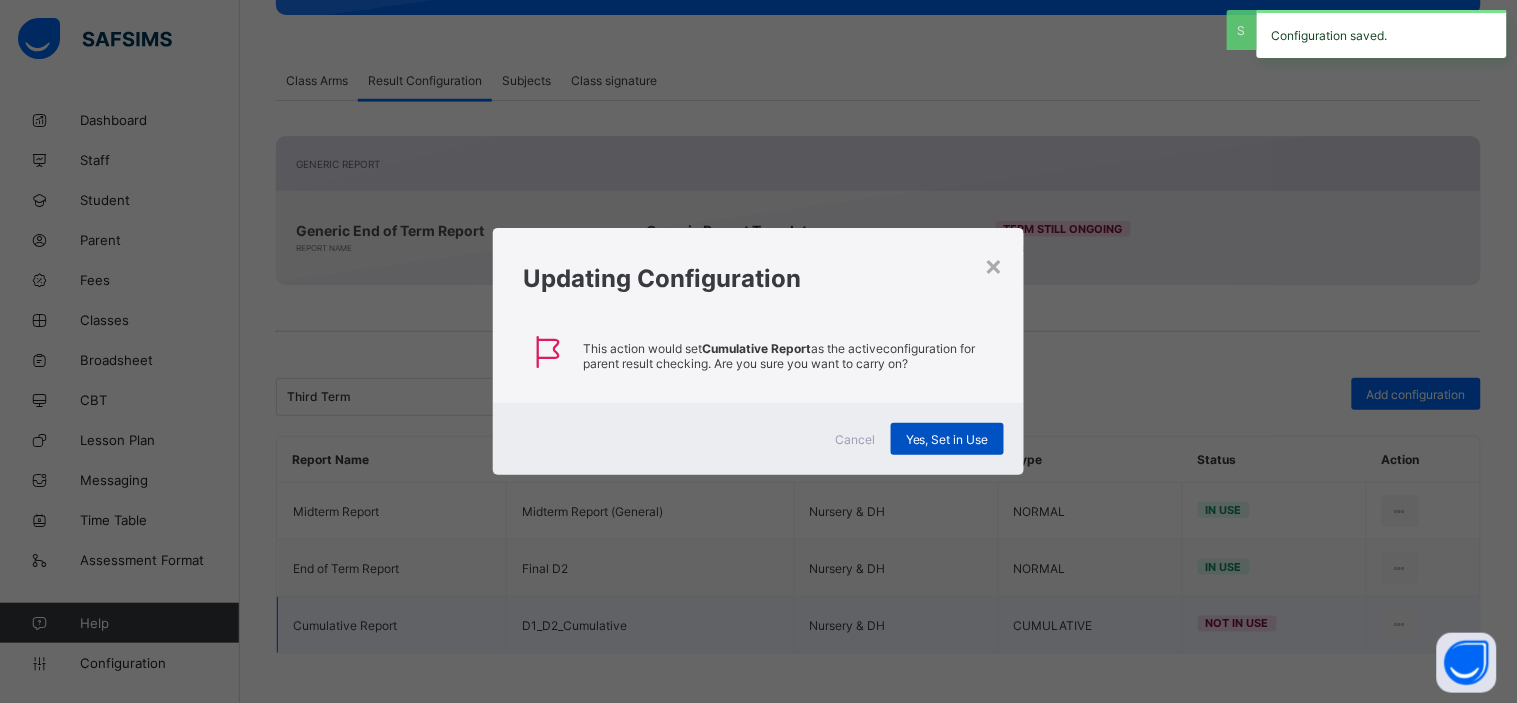 click on "Yes, Set in Use" at bounding box center [947, 439] 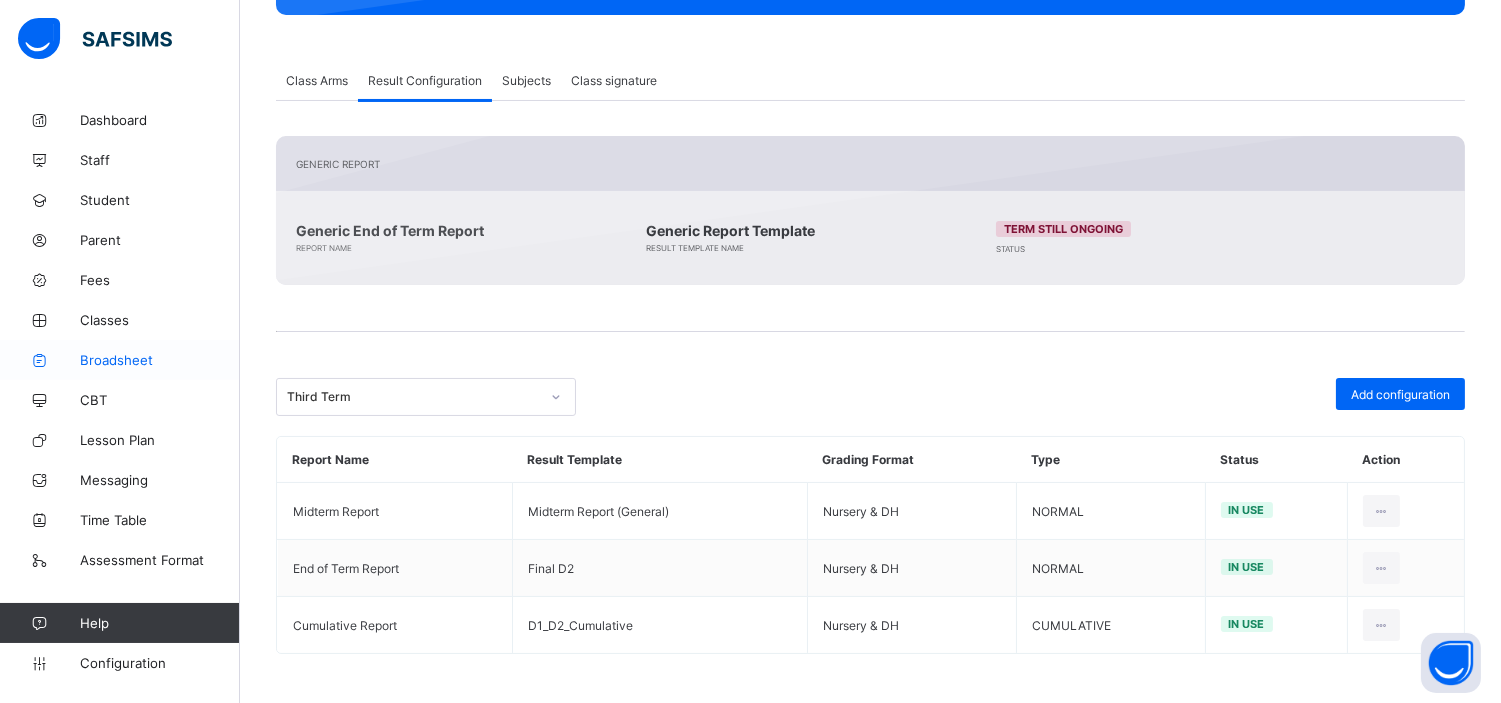 click on "Broadsheet" at bounding box center (160, 360) 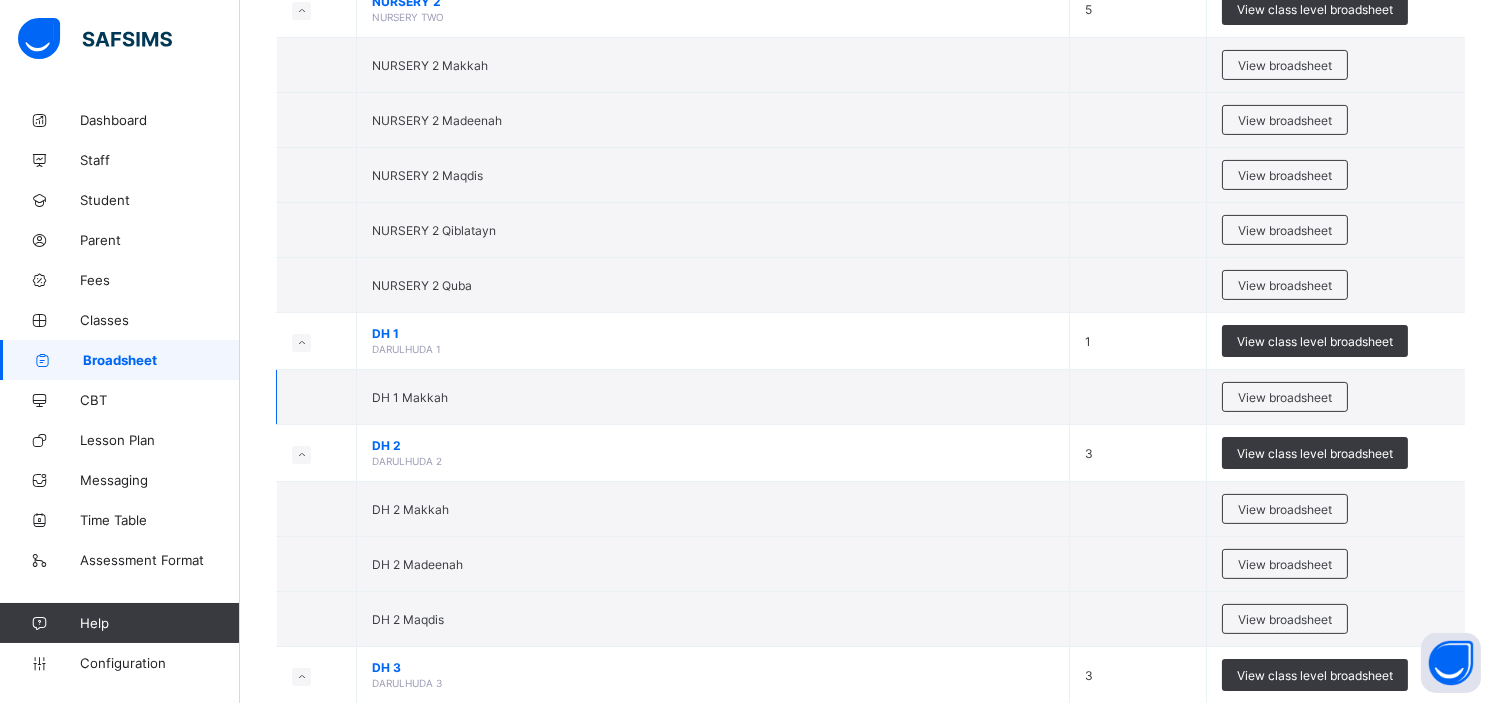 scroll, scrollTop: 976, scrollLeft: 0, axis: vertical 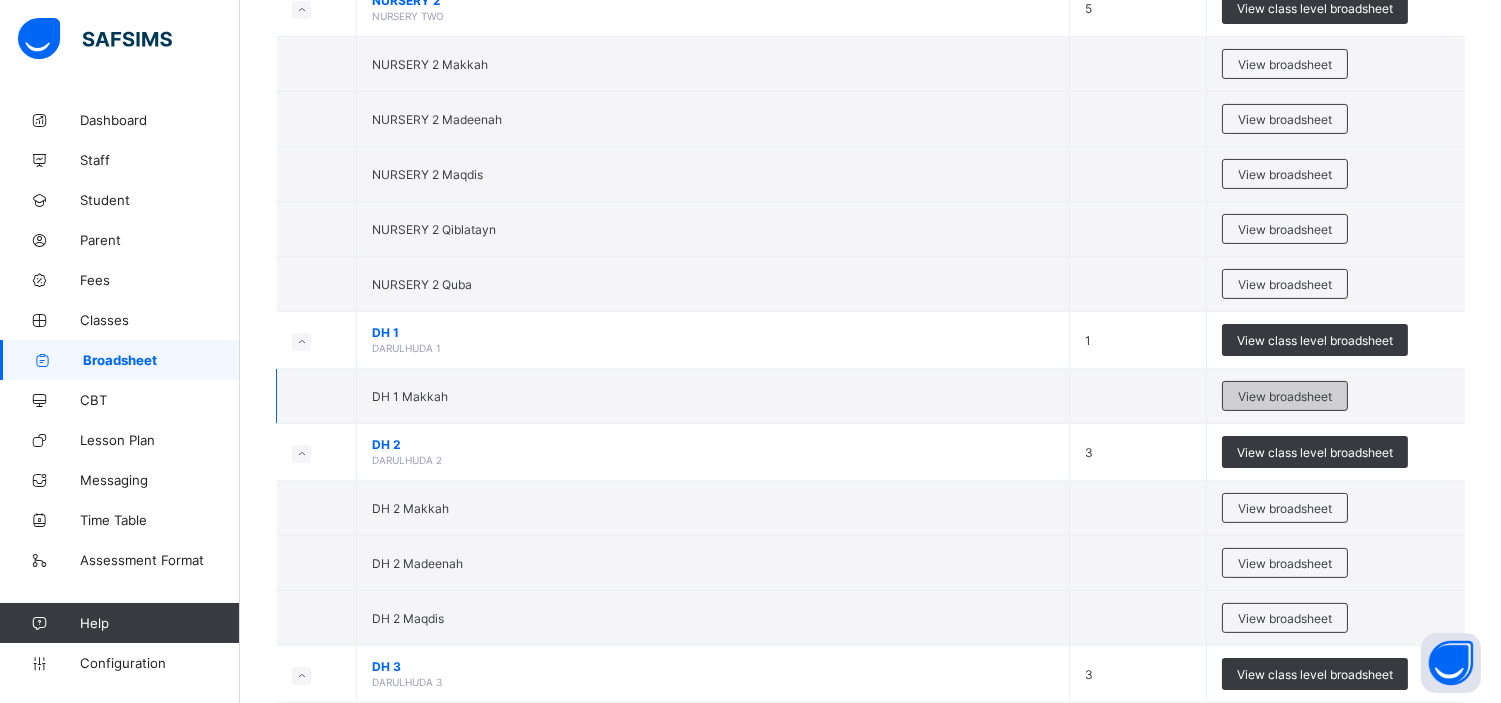 click on "View broadsheet" at bounding box center [1285, 396] 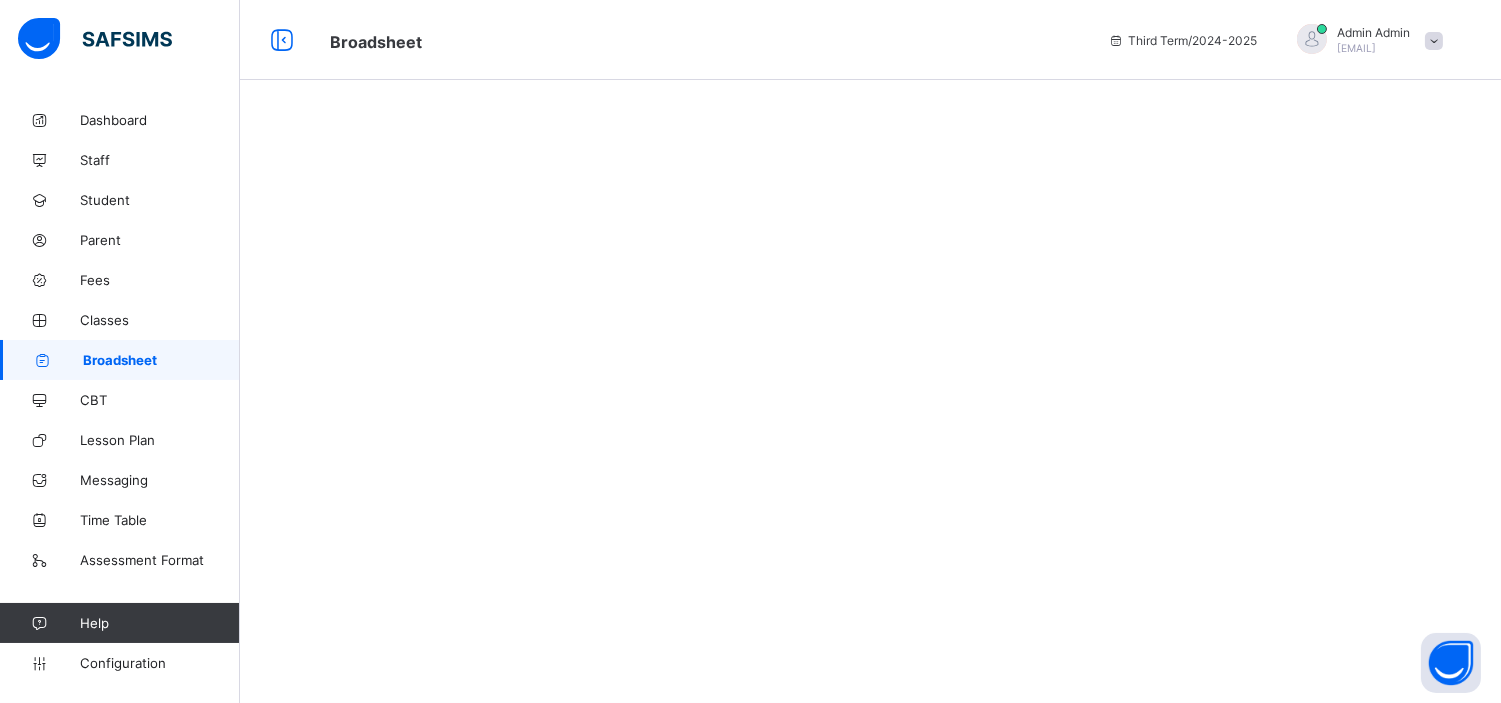 scroll, scrollTop: 0, scrollLeft: 0, axis: both 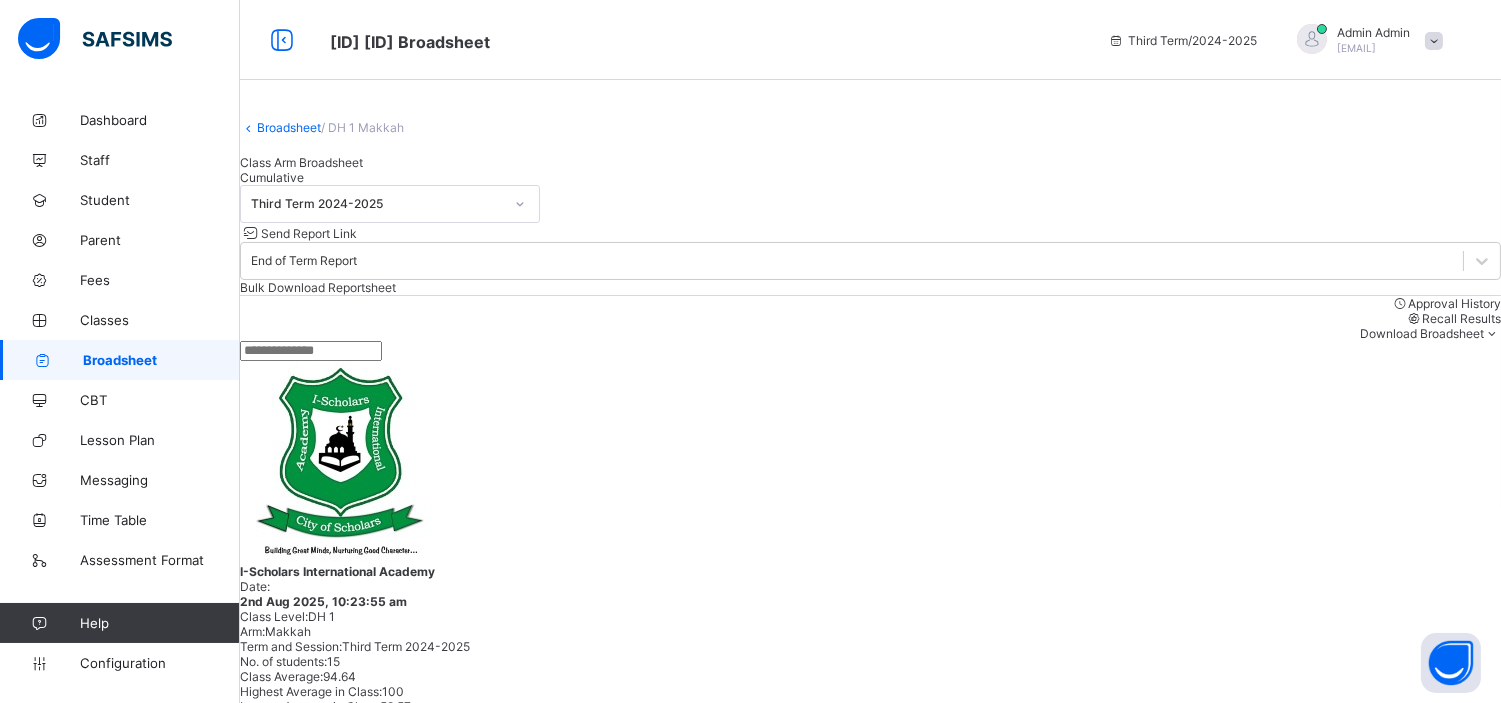 click on "JAFAR  AMINU" at bounding box center [384, 1285] 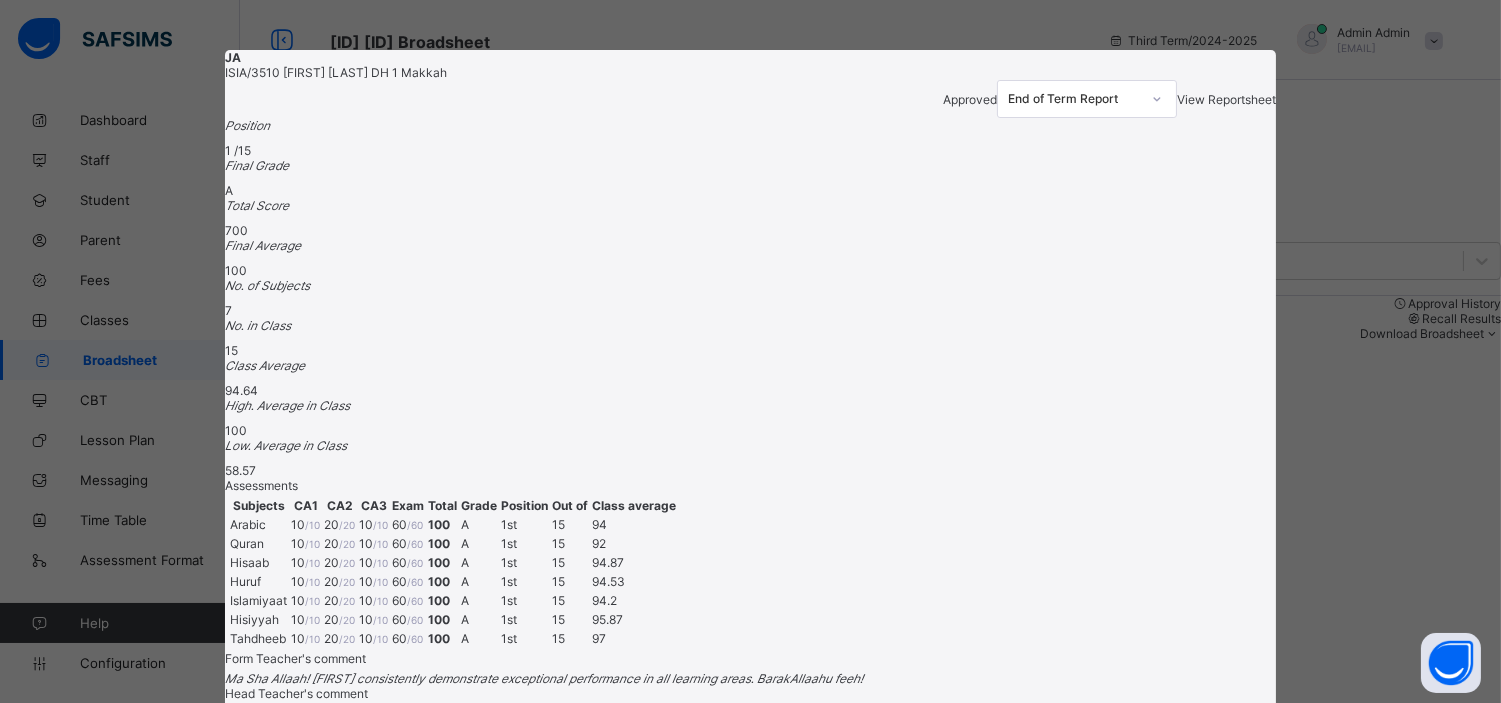 scroll, scrollTop: 288, scrollLeft: 0, axis: vertical 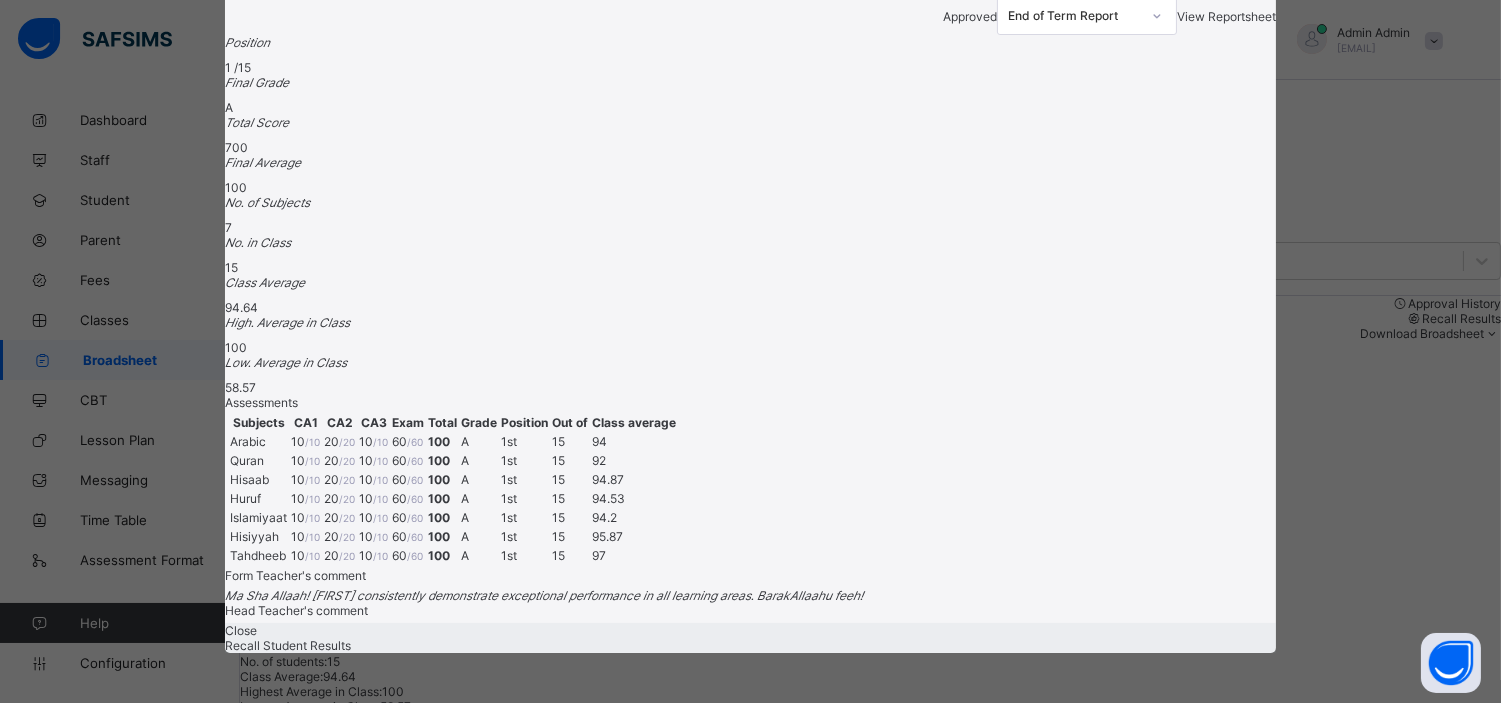 click on "Close" at bounding box center [241, 630] 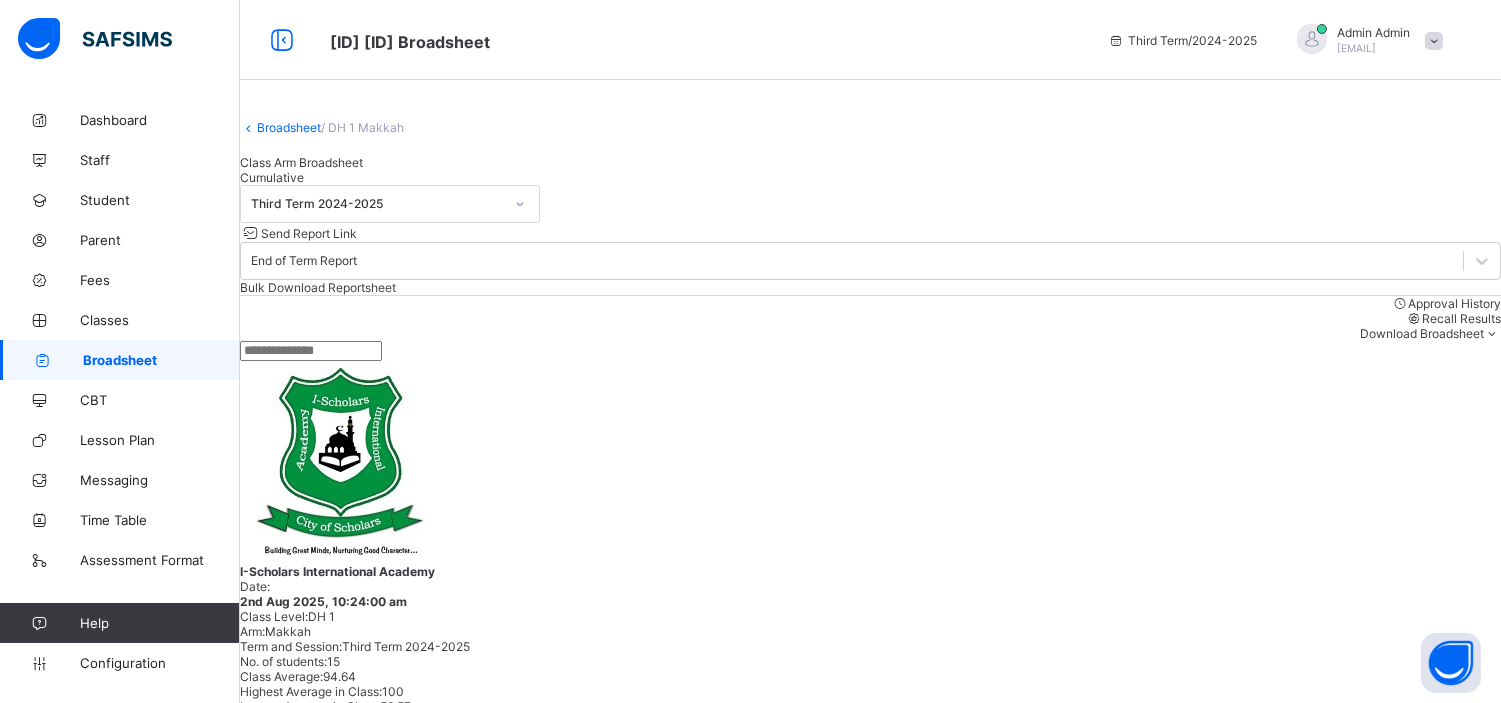 click on "Cumulative" at bounding box center [272, 177] 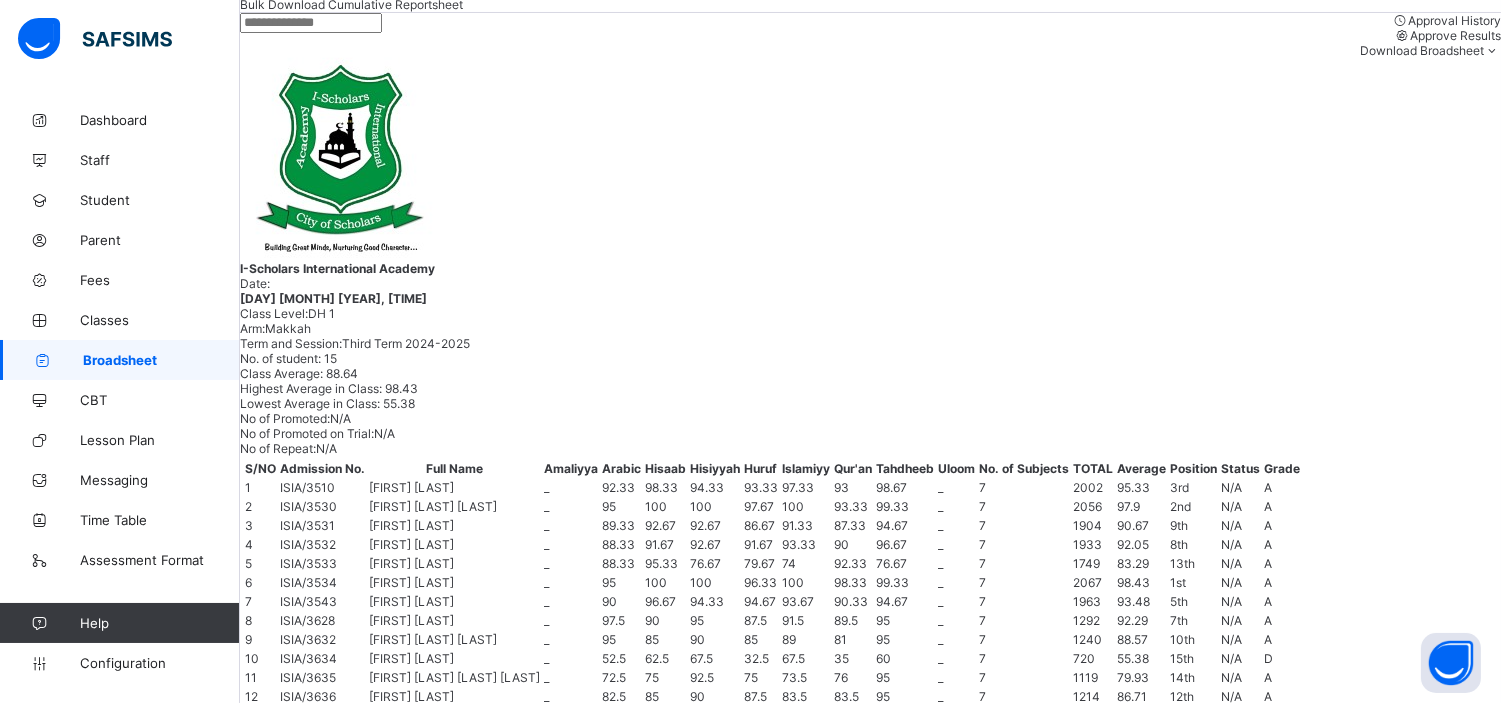 scroll, scrollTop: 290, scrollLeft: 0, axis: vertical 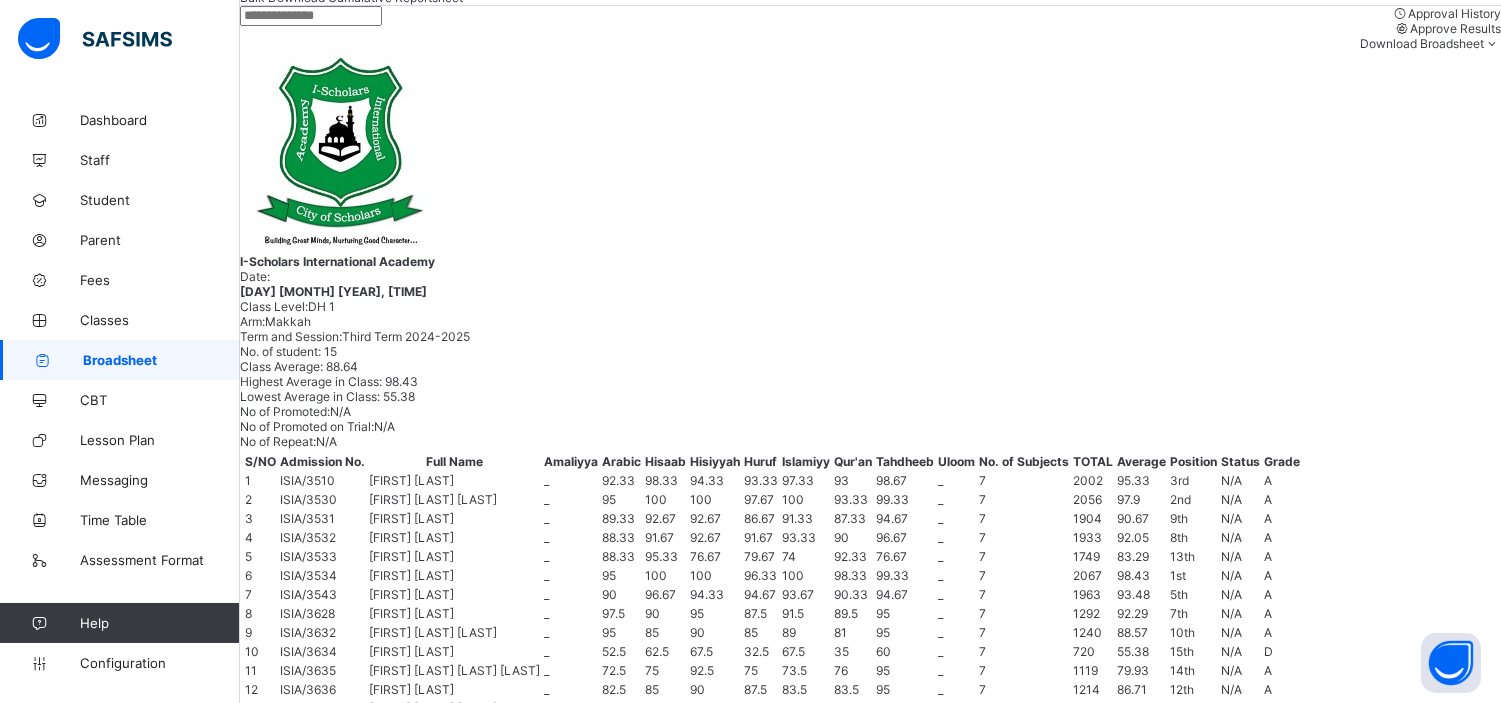 click on "JAFAR  AMINU" at bounding box center [384, 830] 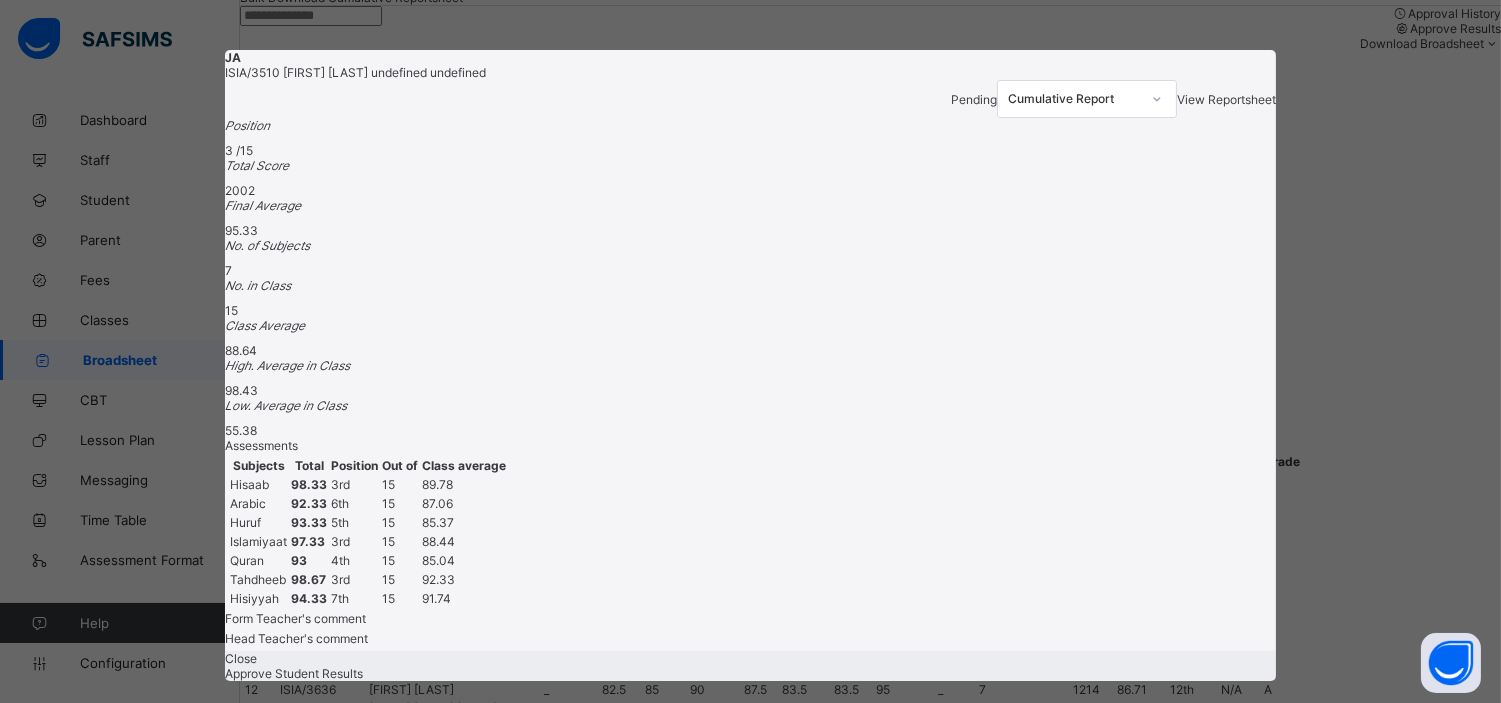 click on "View Reportsheet" at bounding box center [1226, 99] 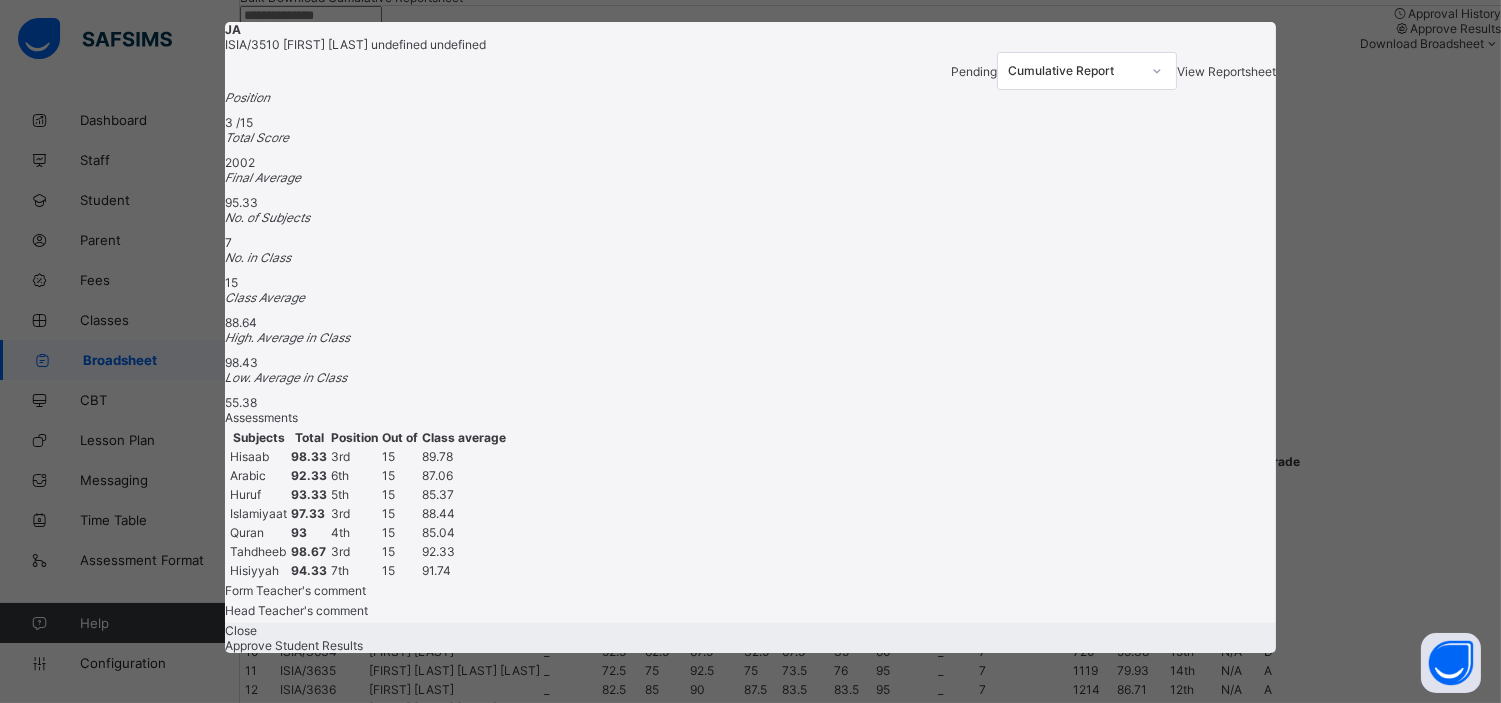 click on "Close" at bounding box center [241, 630] 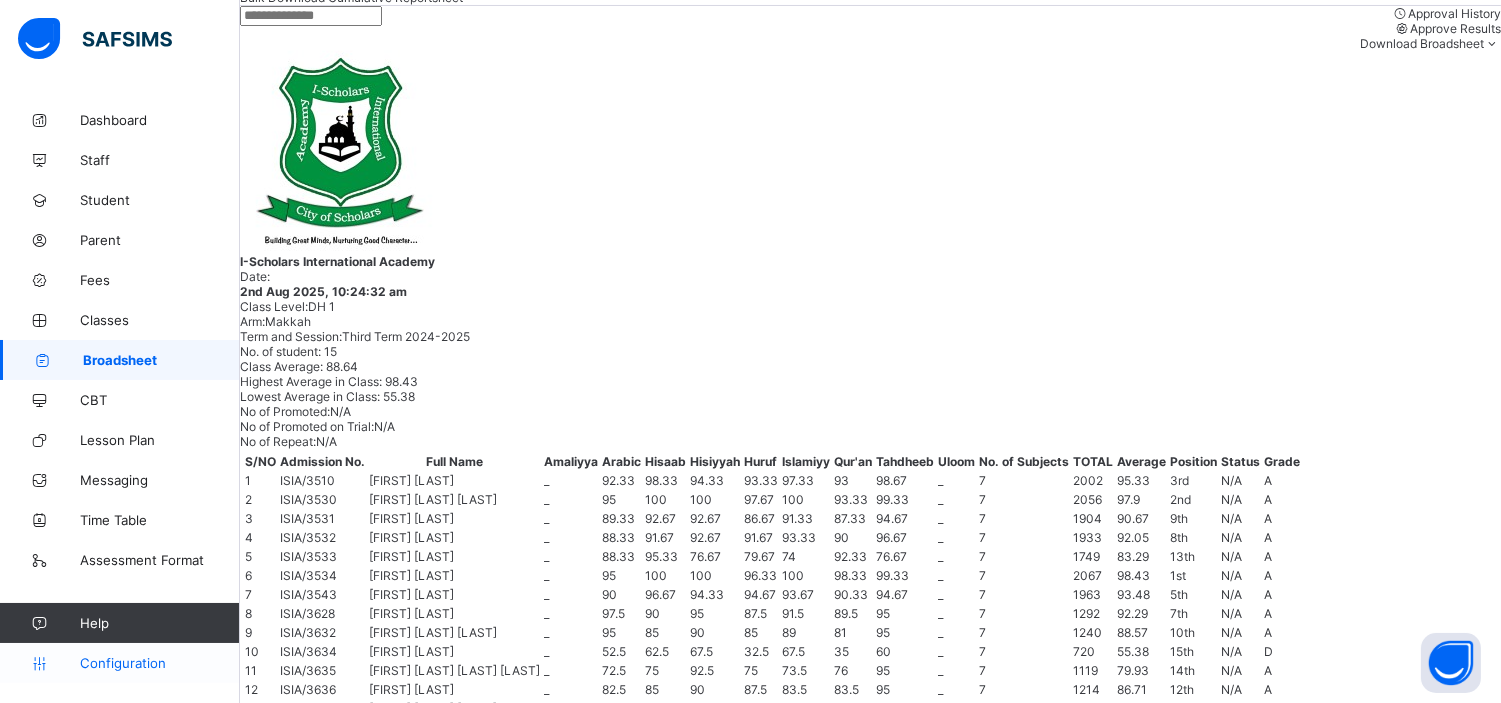click on "Configuration" at bounding box center (159, 663) 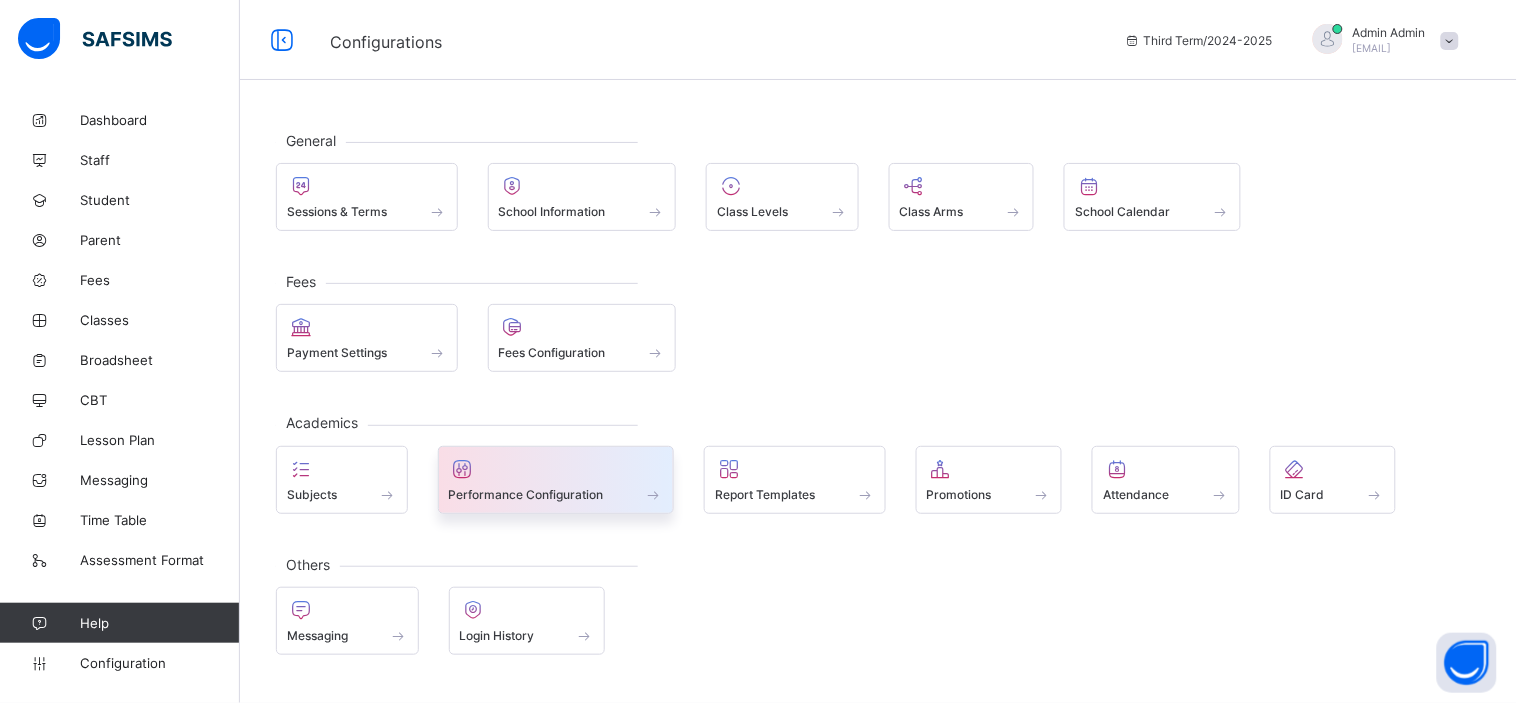 click at bounding box center (556, 483) 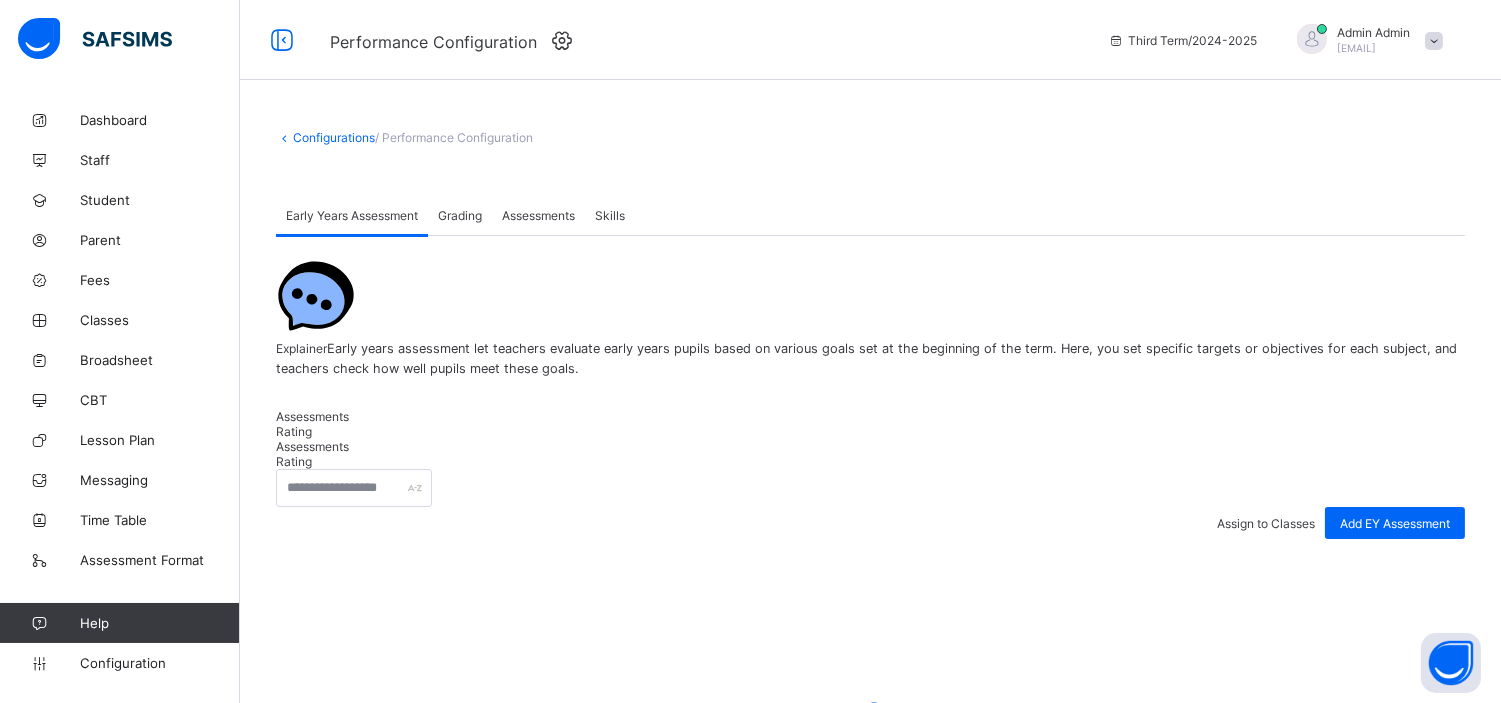 click on "Skills" at bounding box center [610, 215] 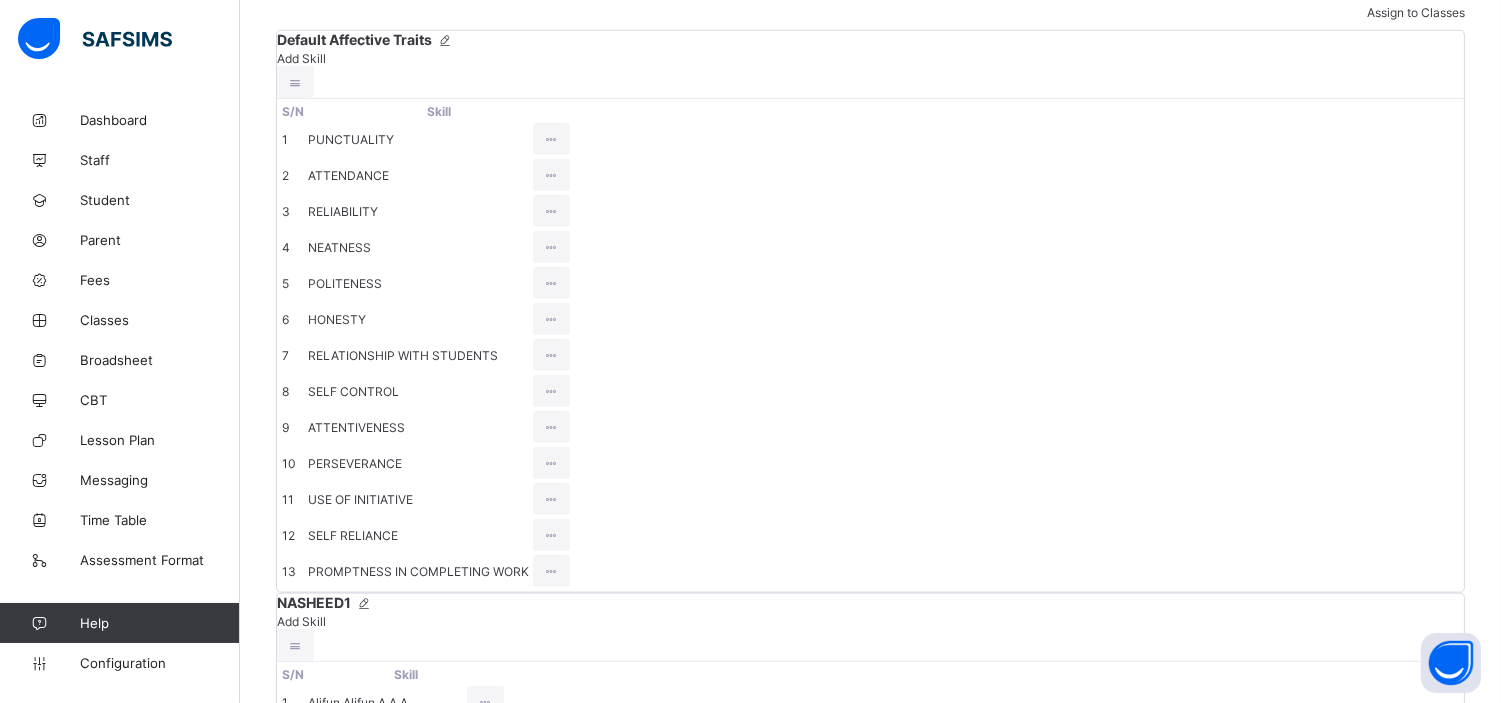 scroll, scrollTop: 4305, scrollLeft: 0, axis: vertical 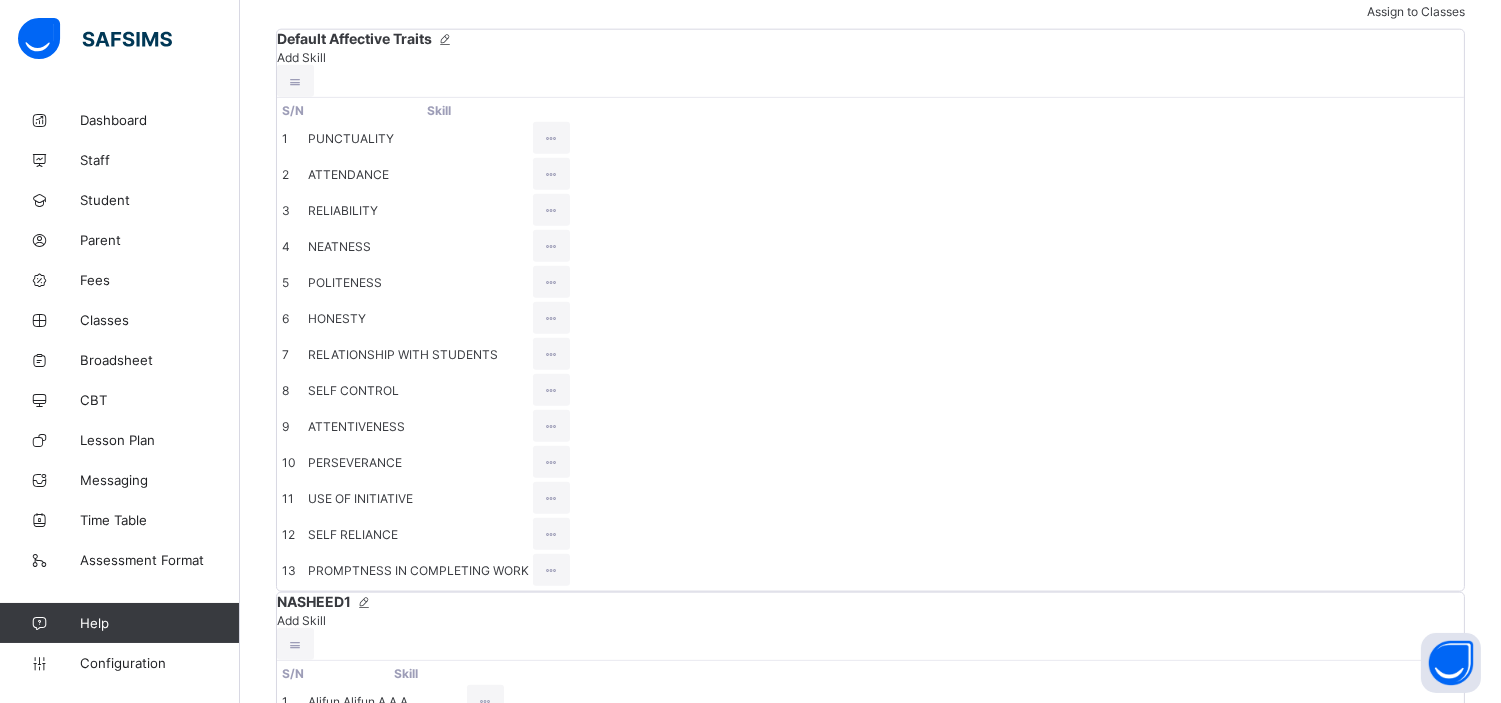 click on "Edit" at bounding box center [599, 9959] 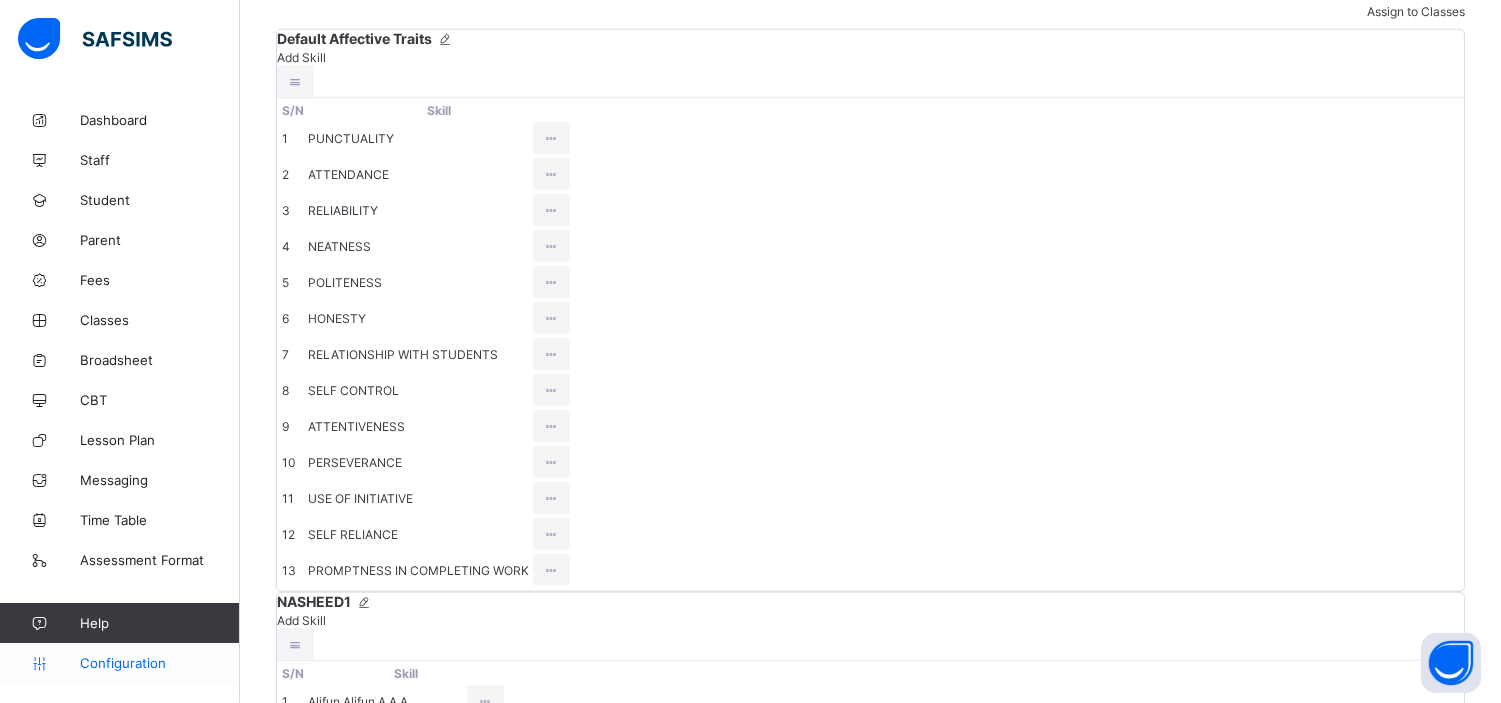click on "Configuration" at bounding box center (159, 663) 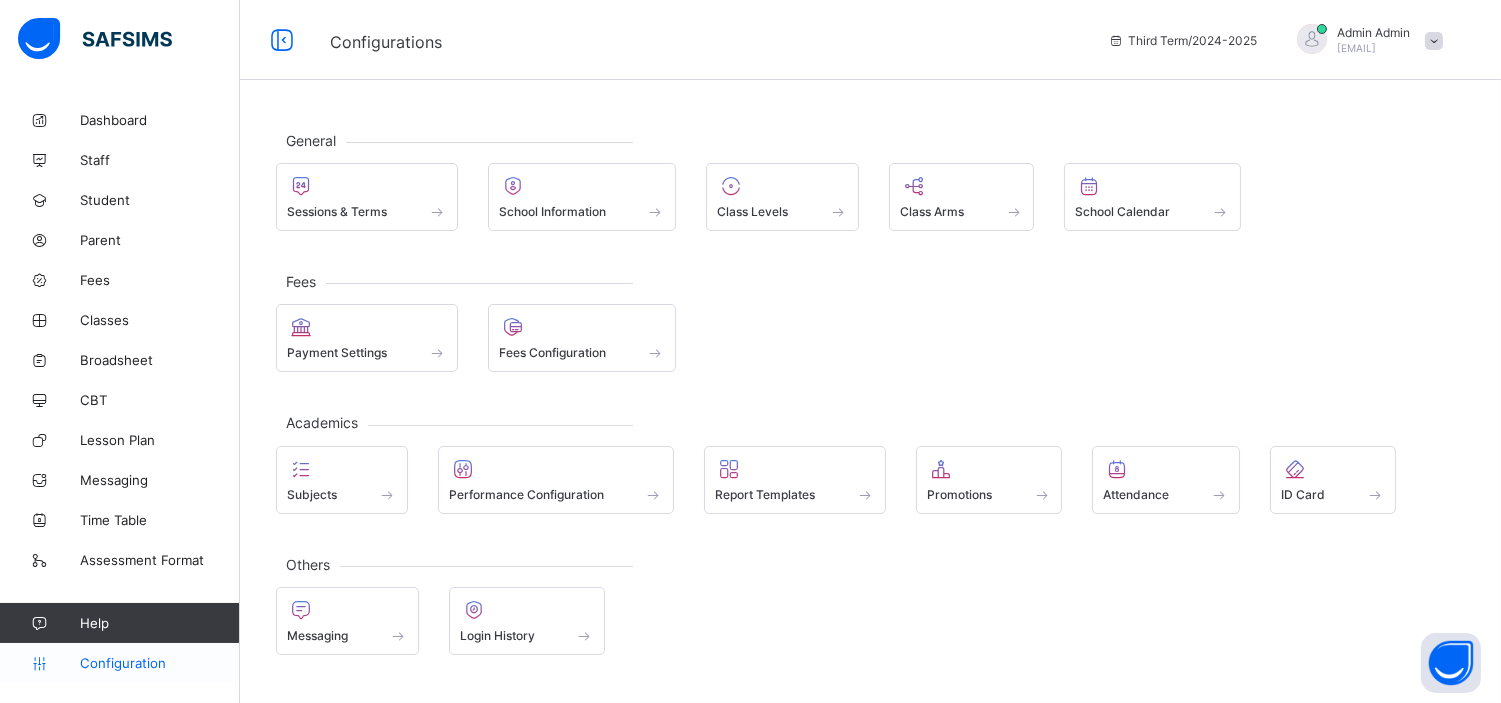 scroll, scrollTop: 0, scrollLeft: 0, axis: both 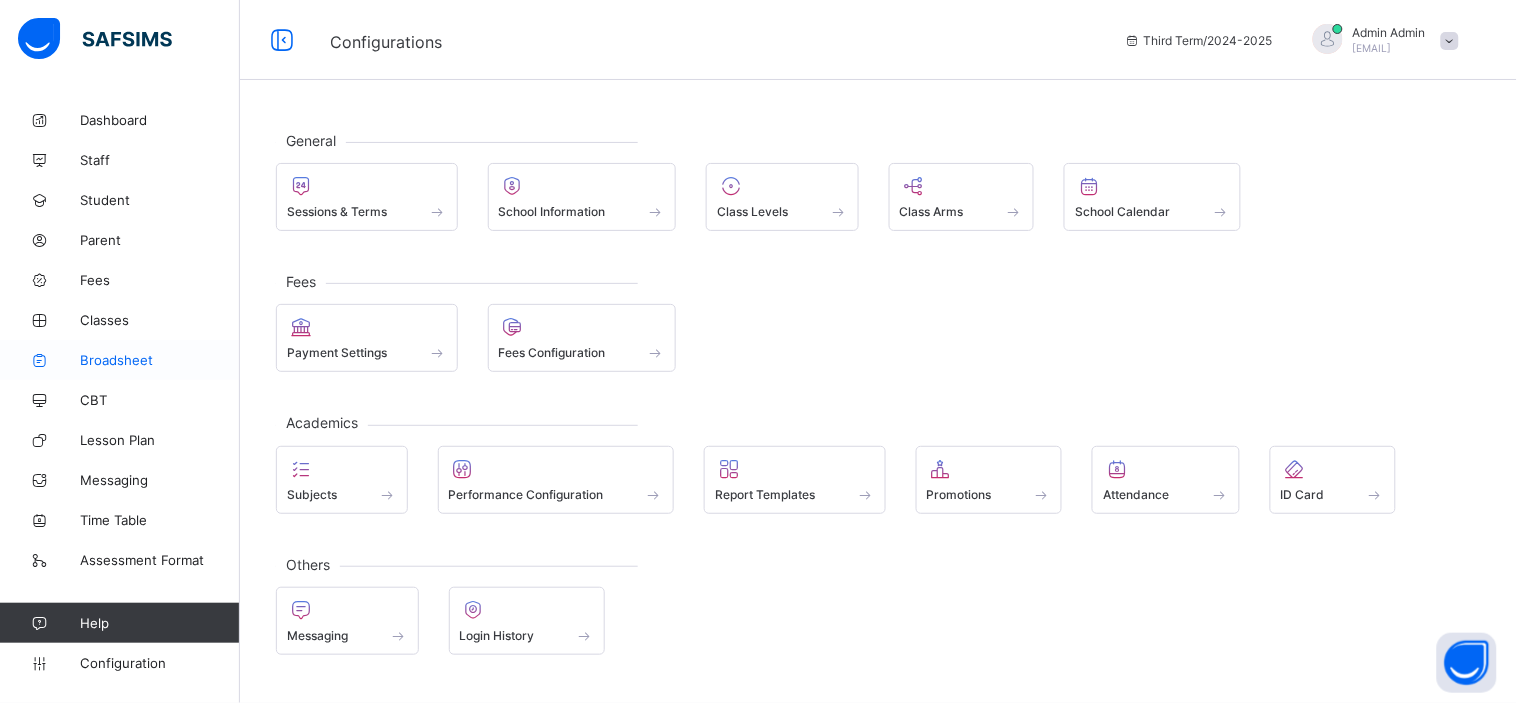 click on "Broadsheet" at bounding box center (160, 360) 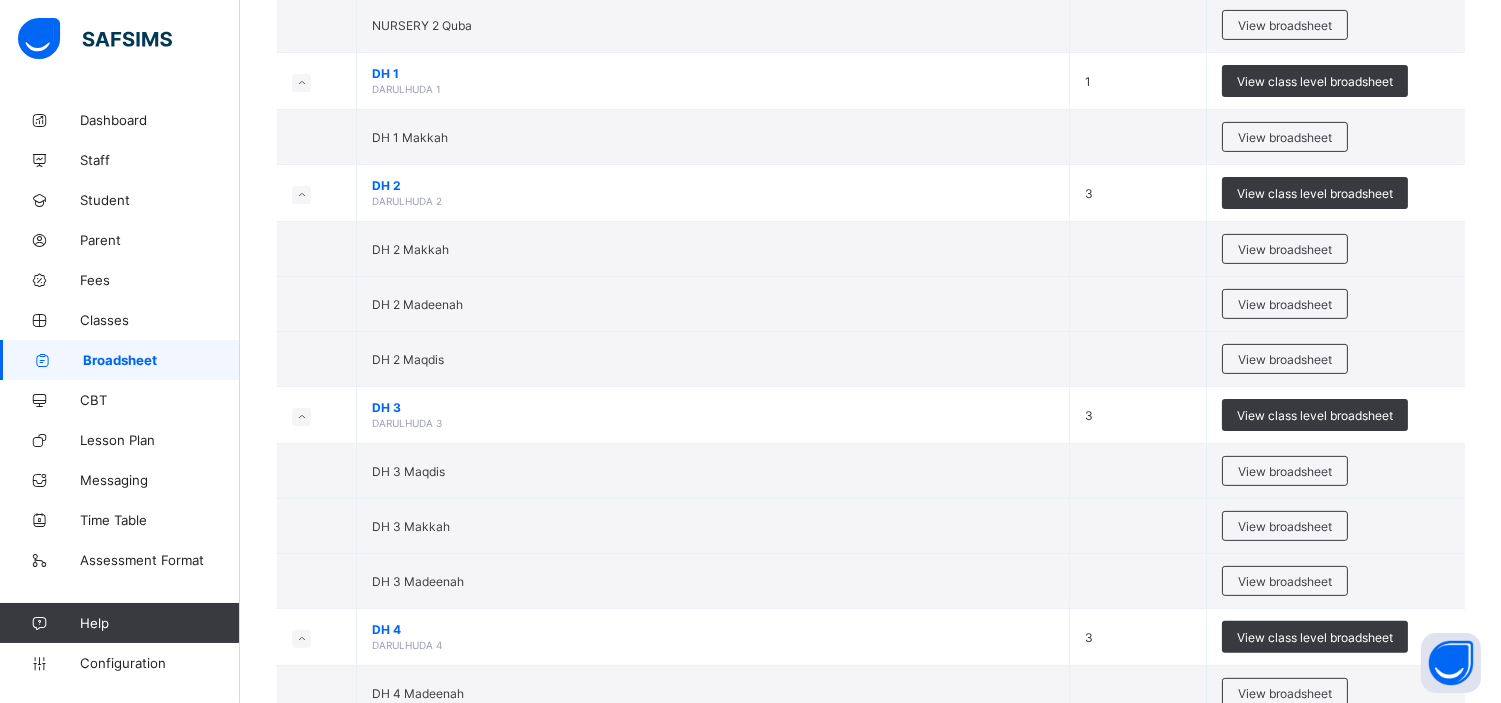 scroll, scrollTop: 1233, scrollLeft: 0, axis: vertical 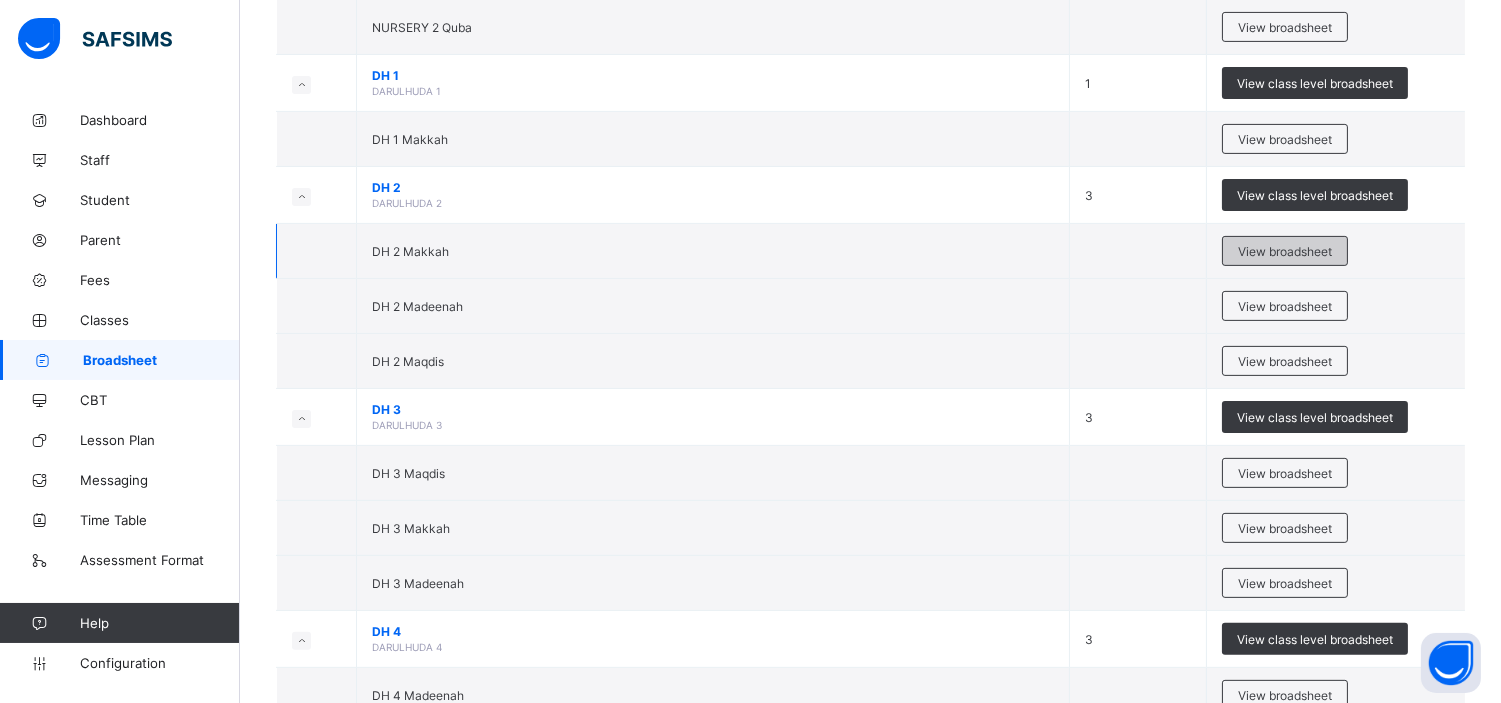 click on "View broadsheet" at bounding box center [1285, 251] 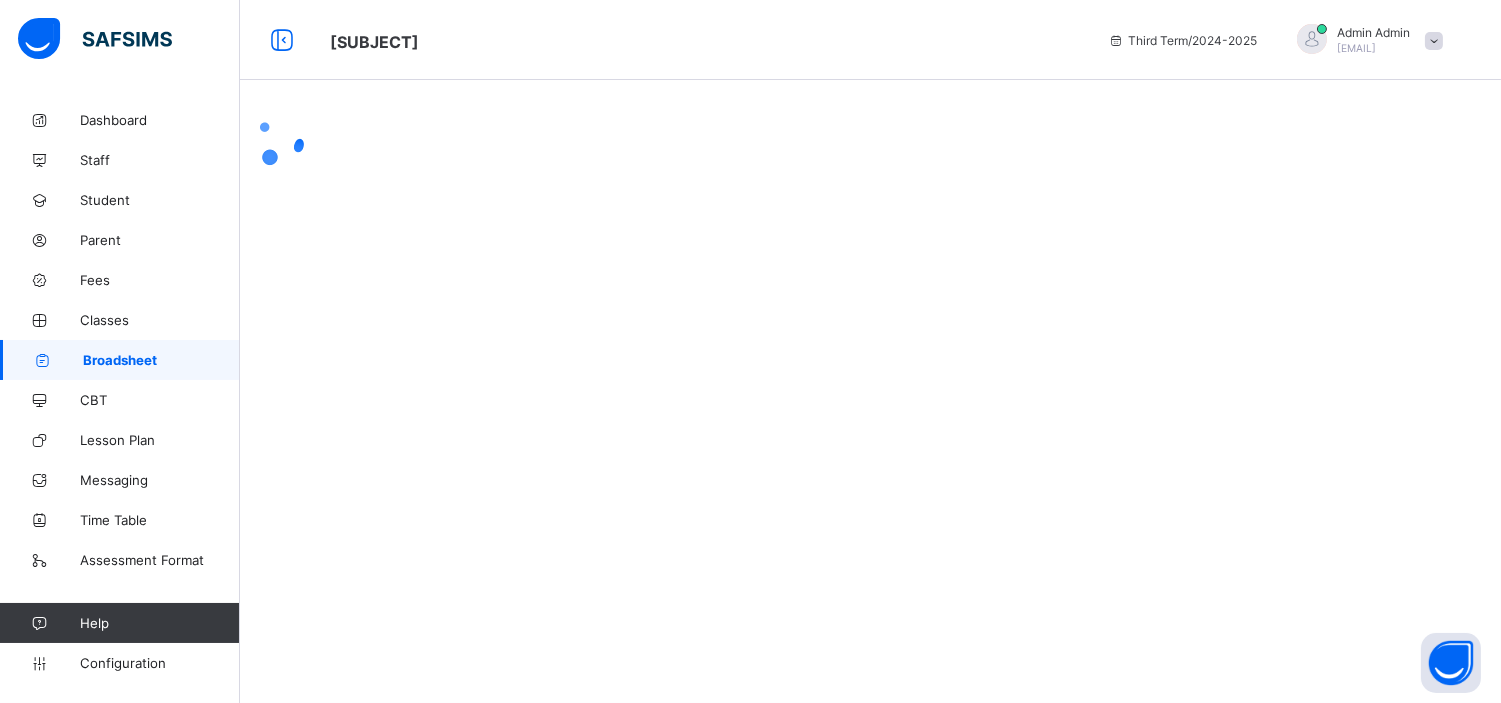scroll, scrollTop: 0, scrollLeft: 0, axis: both 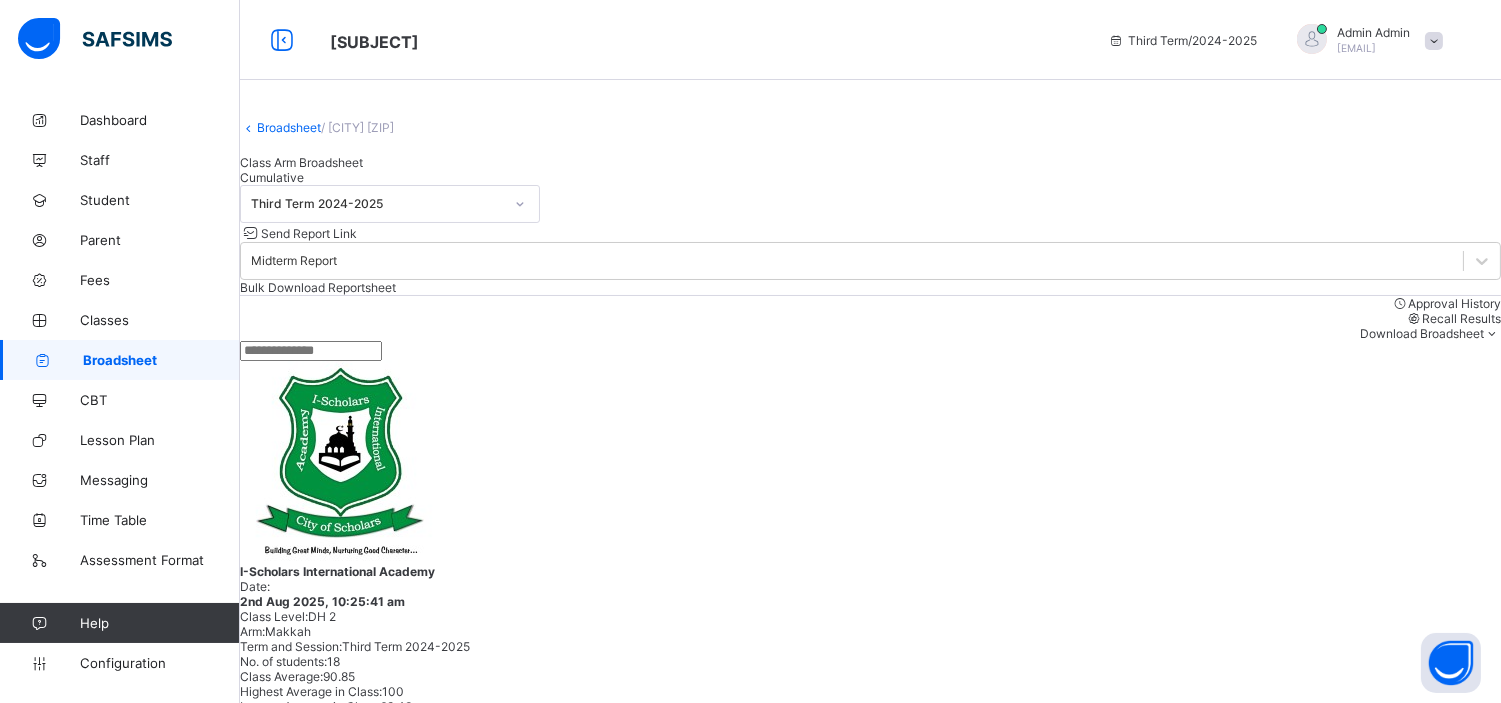click on "Cumulative" at bounding box center [870, 177] 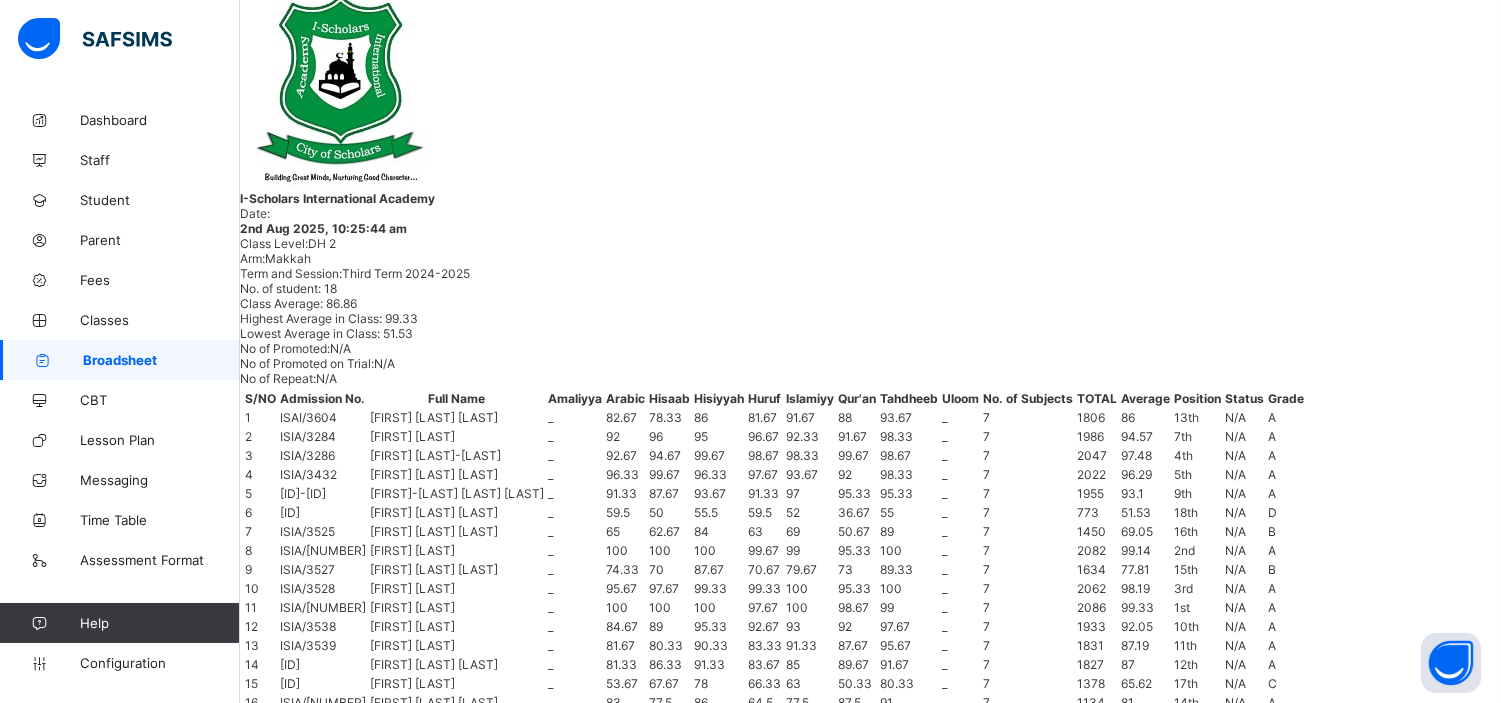 scroll, scrollTop: 355, scrollLeft: 0, axis: vertical 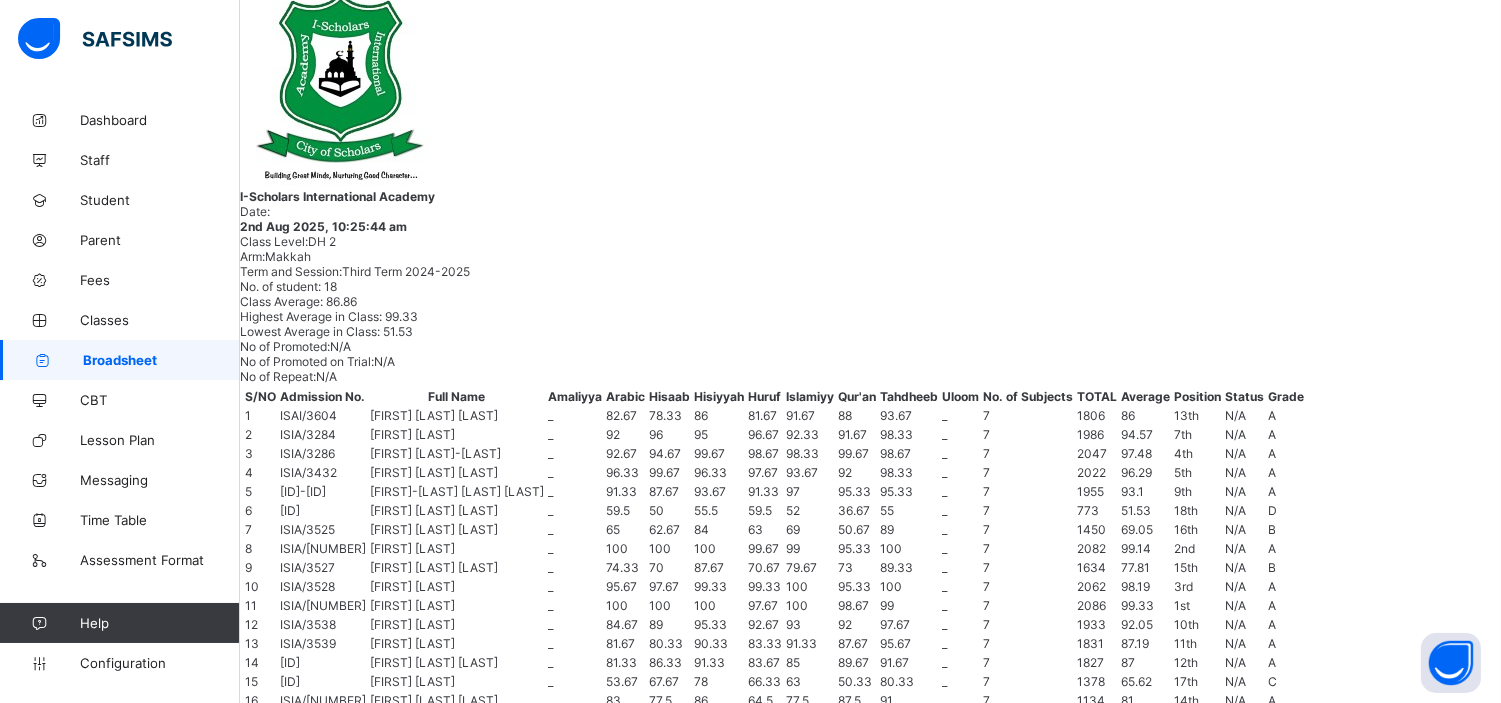 click on "SHAHEED KUDU MOHAMMED" at bounding box center (386, 822) 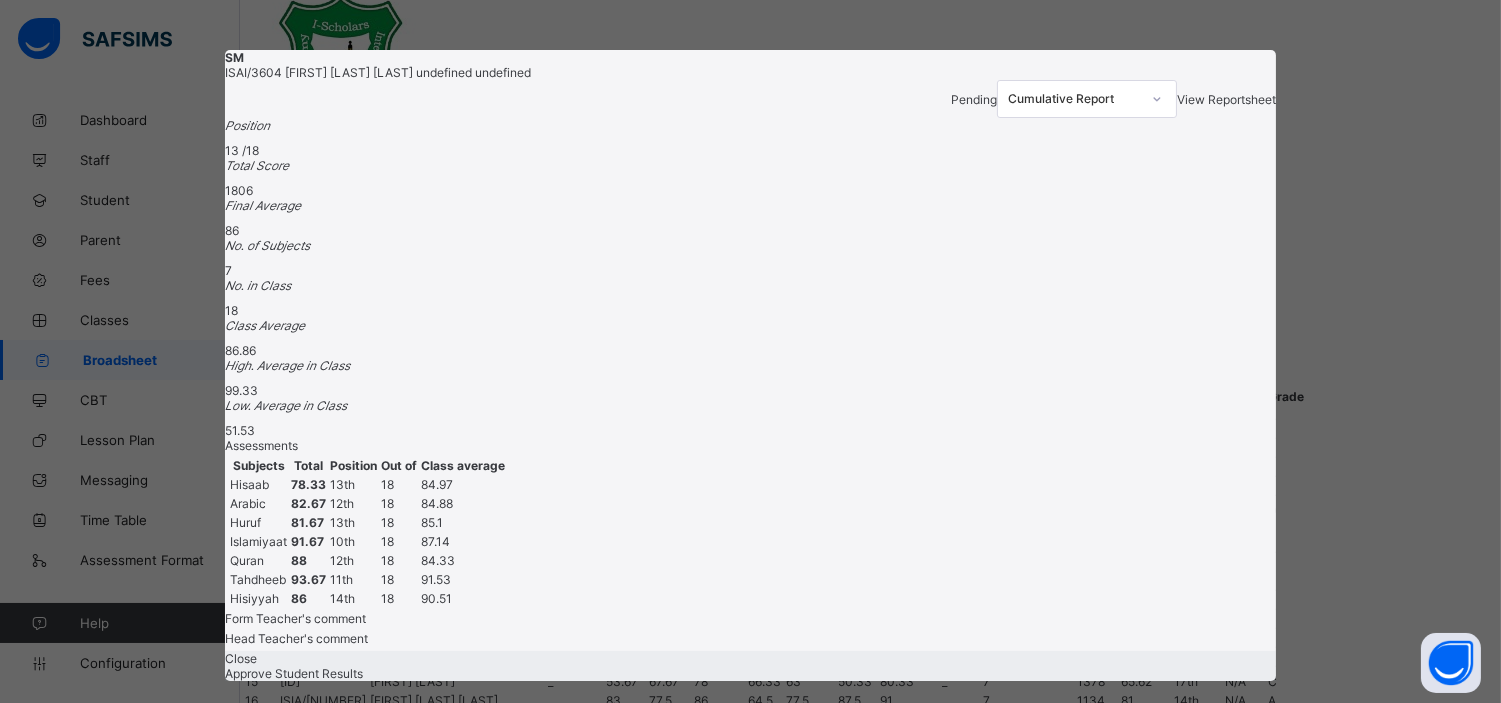 click on "View Reportsheet" at bounding box center [1226, 99] 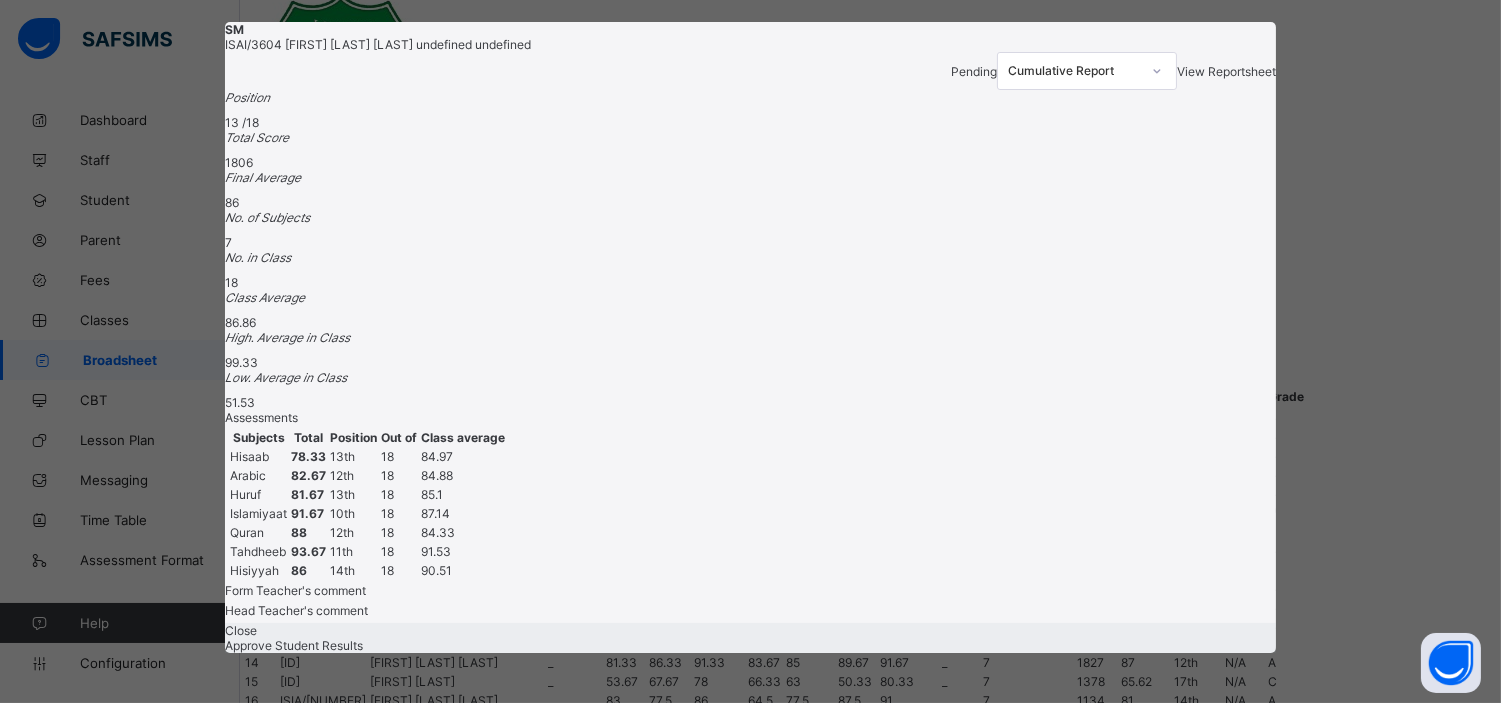 click on "Close" at bounding box center (241, 630) 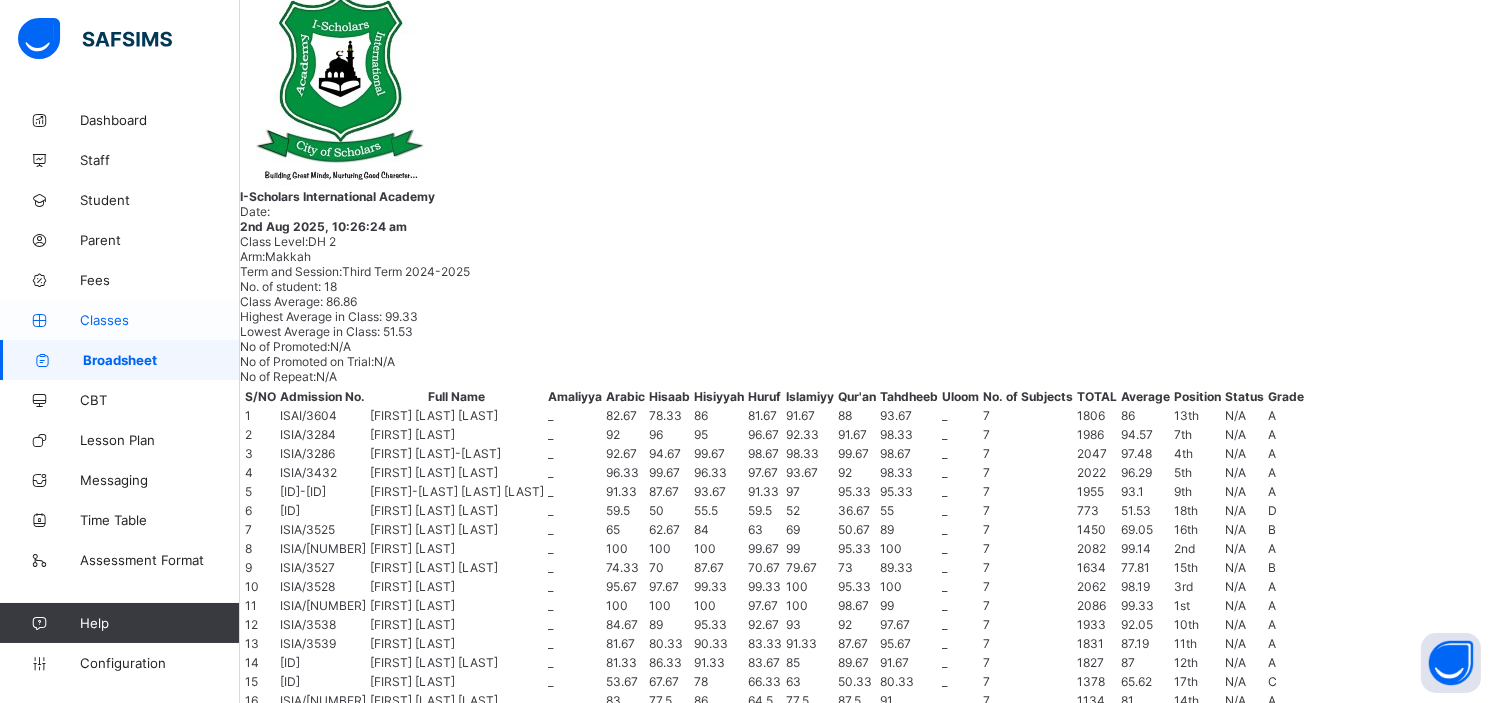 click on "Classes" at bounding box center (160, 320) 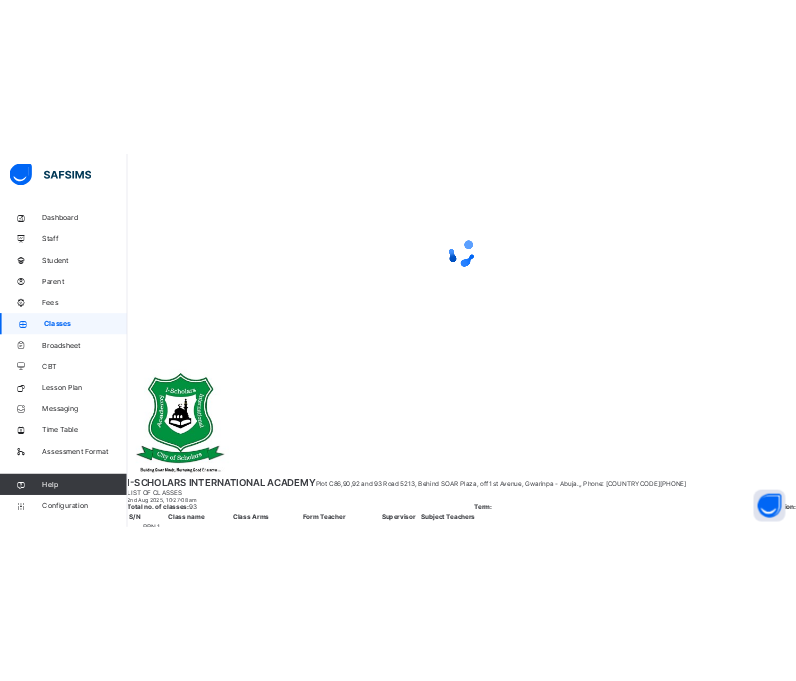 scroll, scrollTop: 0, scrollLeft: 0, axis: both 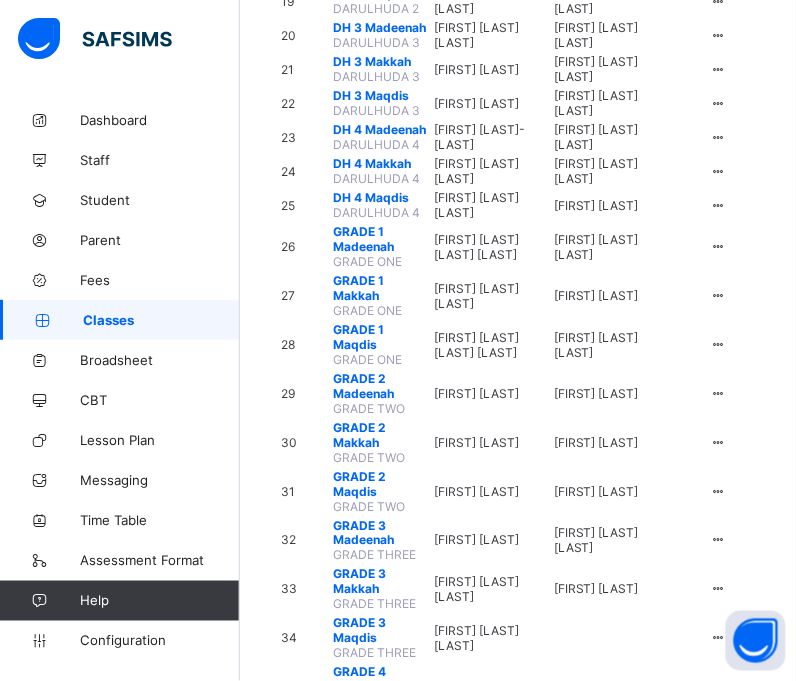 click on "DH 2   Makkah" at bounding box center (381, -41) 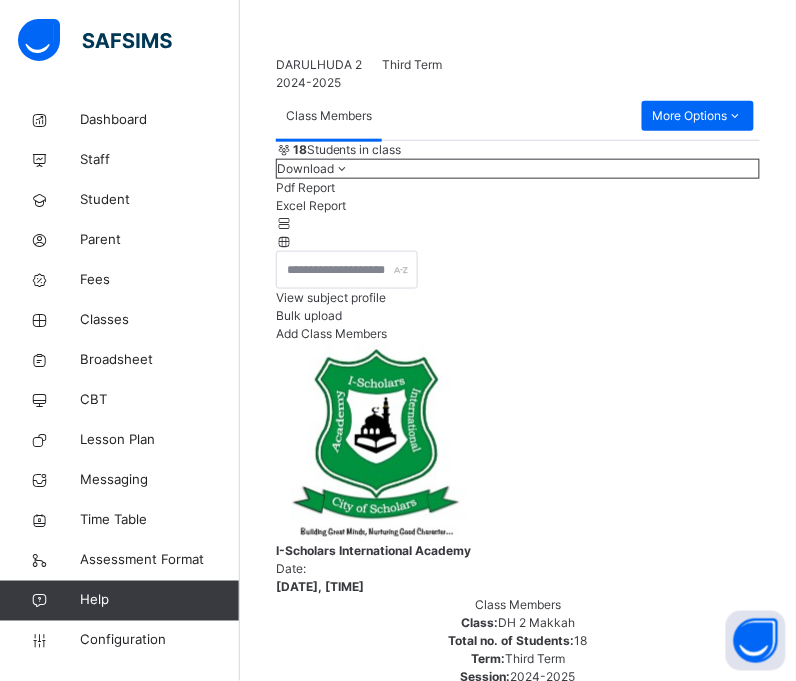 scroll, scrollTop: 243, scrollLeft: 0, axis: vertical 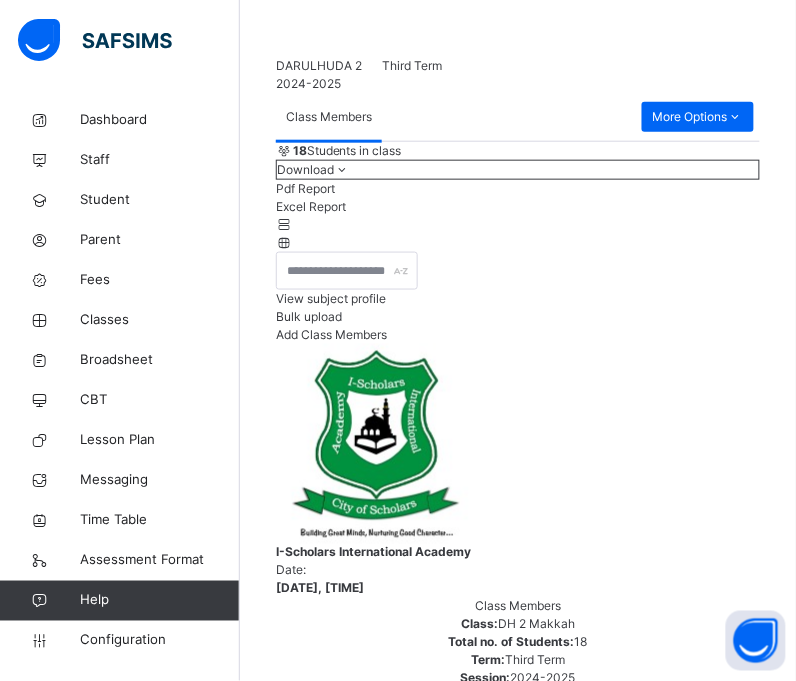 click on "Skills" at bounding box center [0, 0] 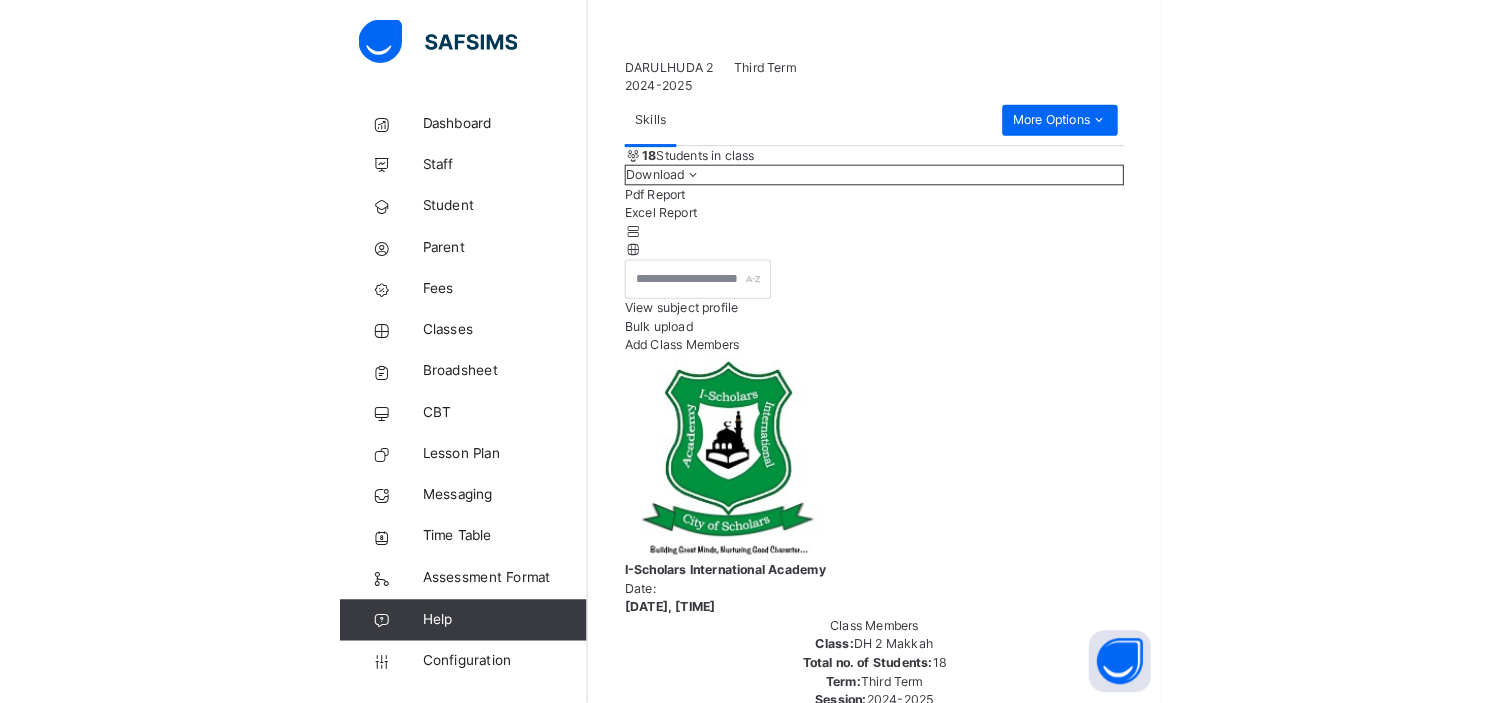 scroll, scrollTop: 0, scrollLeft: 0, axis: both 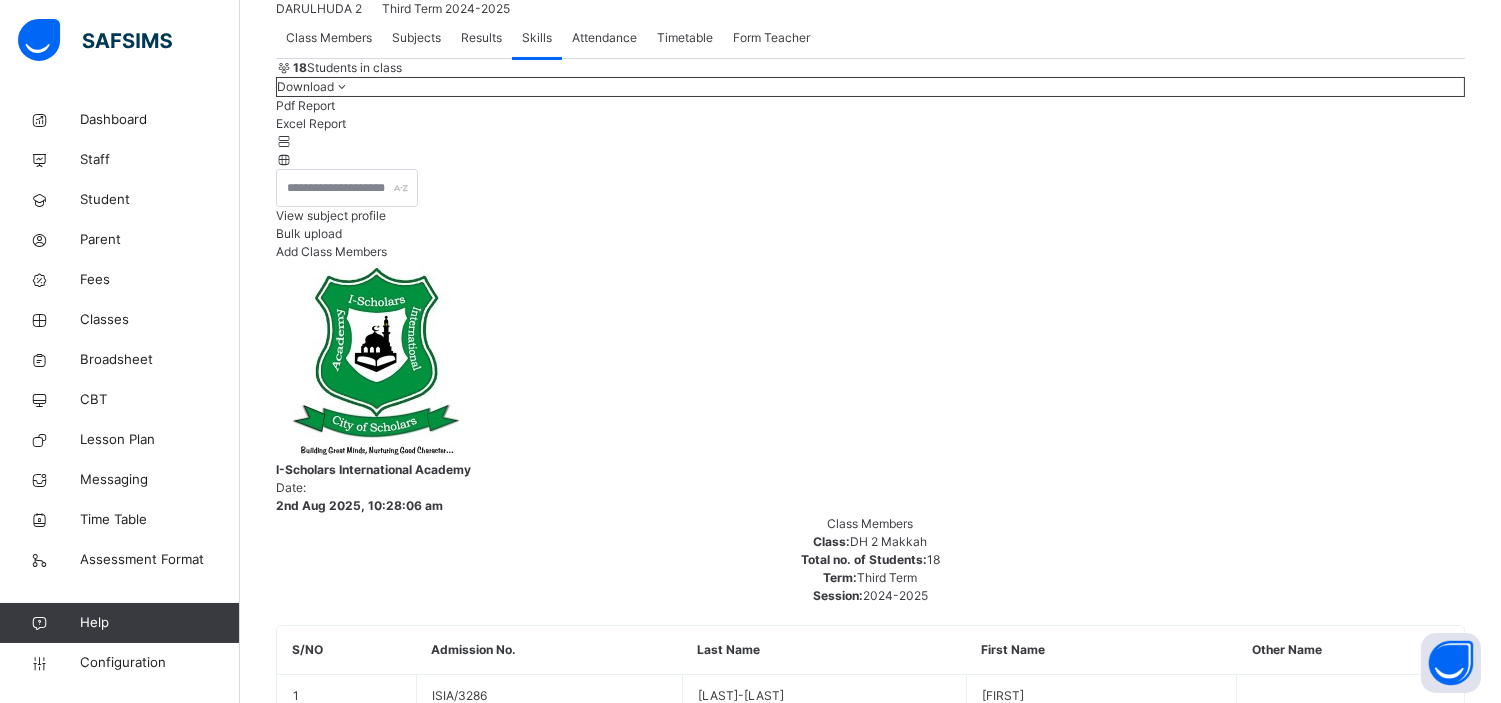 click on "AAISHA  IBRAHIM-BAKARE" at bounding box center (870, 5151) 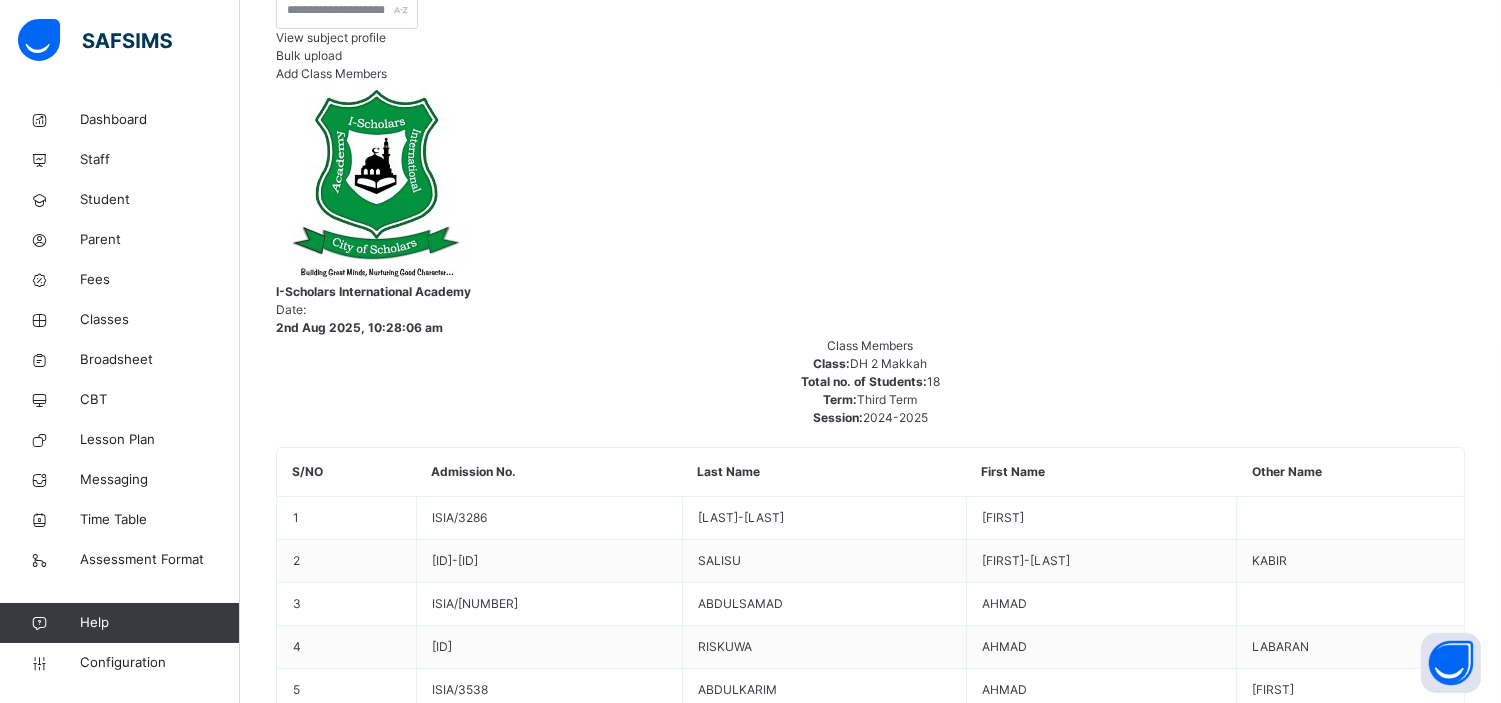 scroll, scrollTop: 420, scrollLeft: 0, axis: vertical 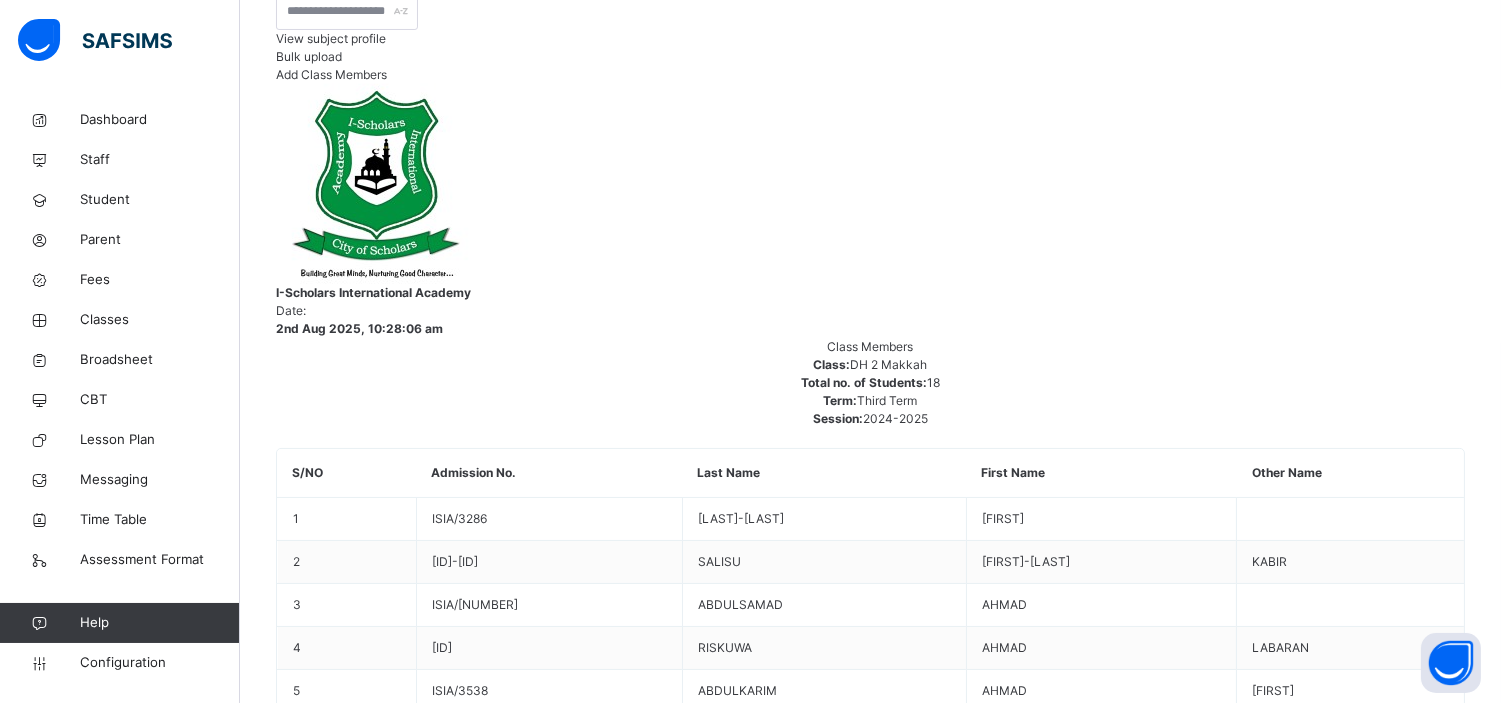 click on "TAHDHEEB-D2" at bounding box center (353, 4876) 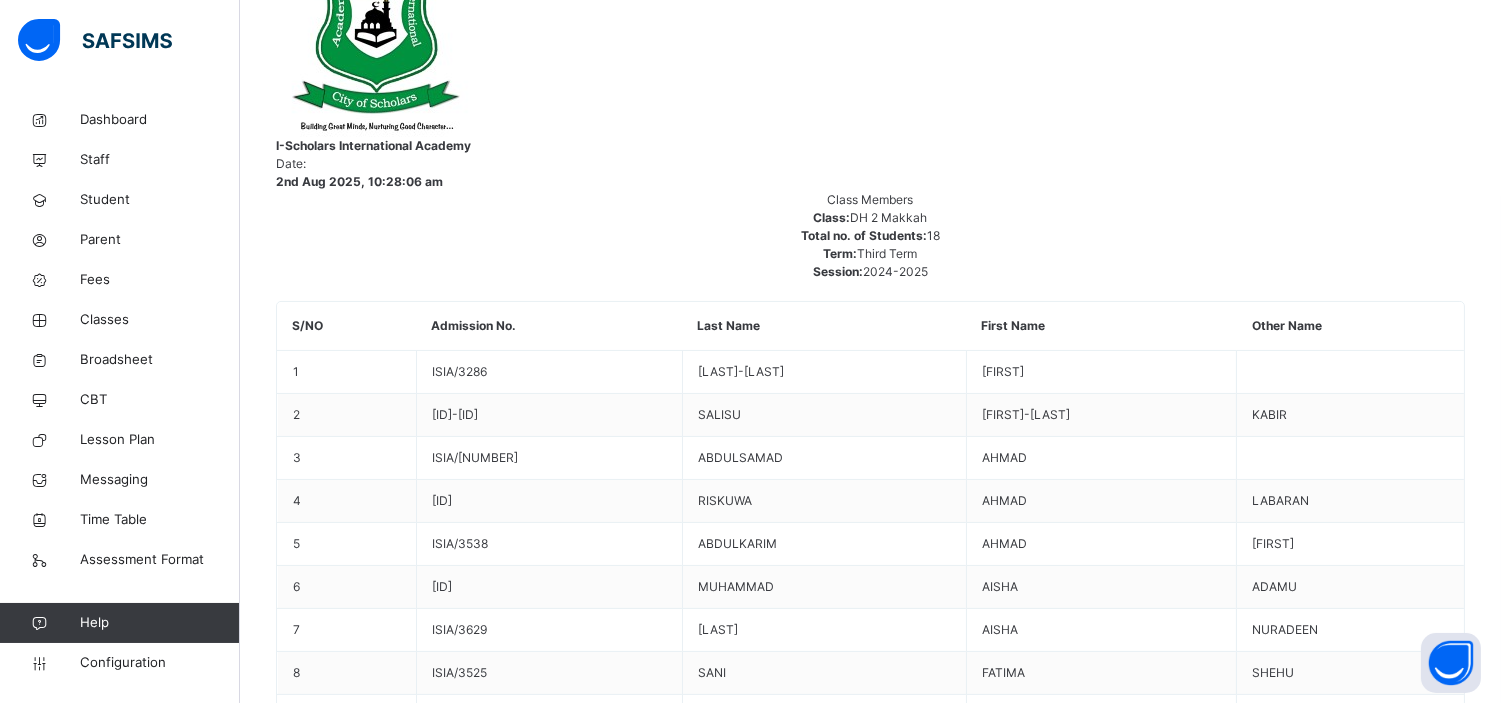 scroll, scrollTop: 564, scrollLeft: 0, axis: vertical 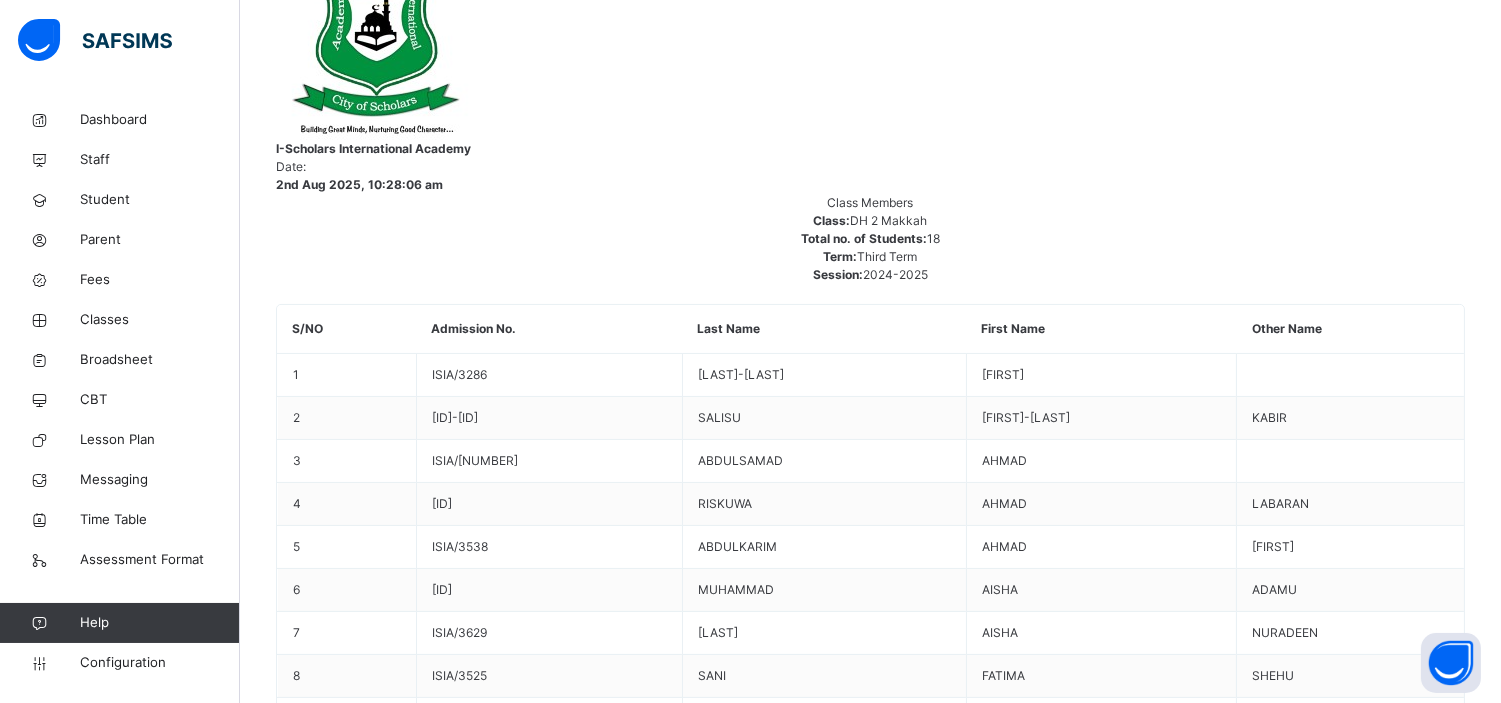 click on "Skill" at bounding box center [366, 6025] 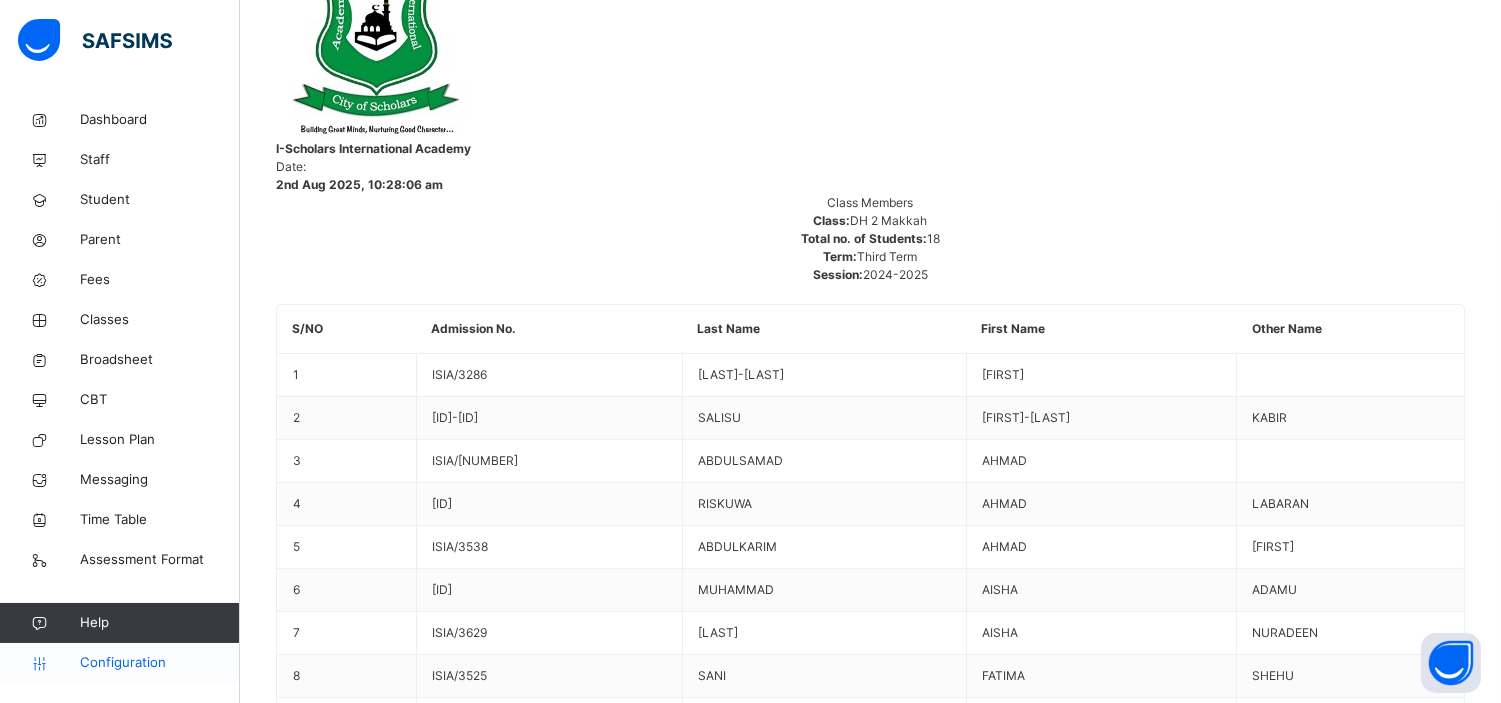 click on "Configuration" at bounding box center [159, 663] 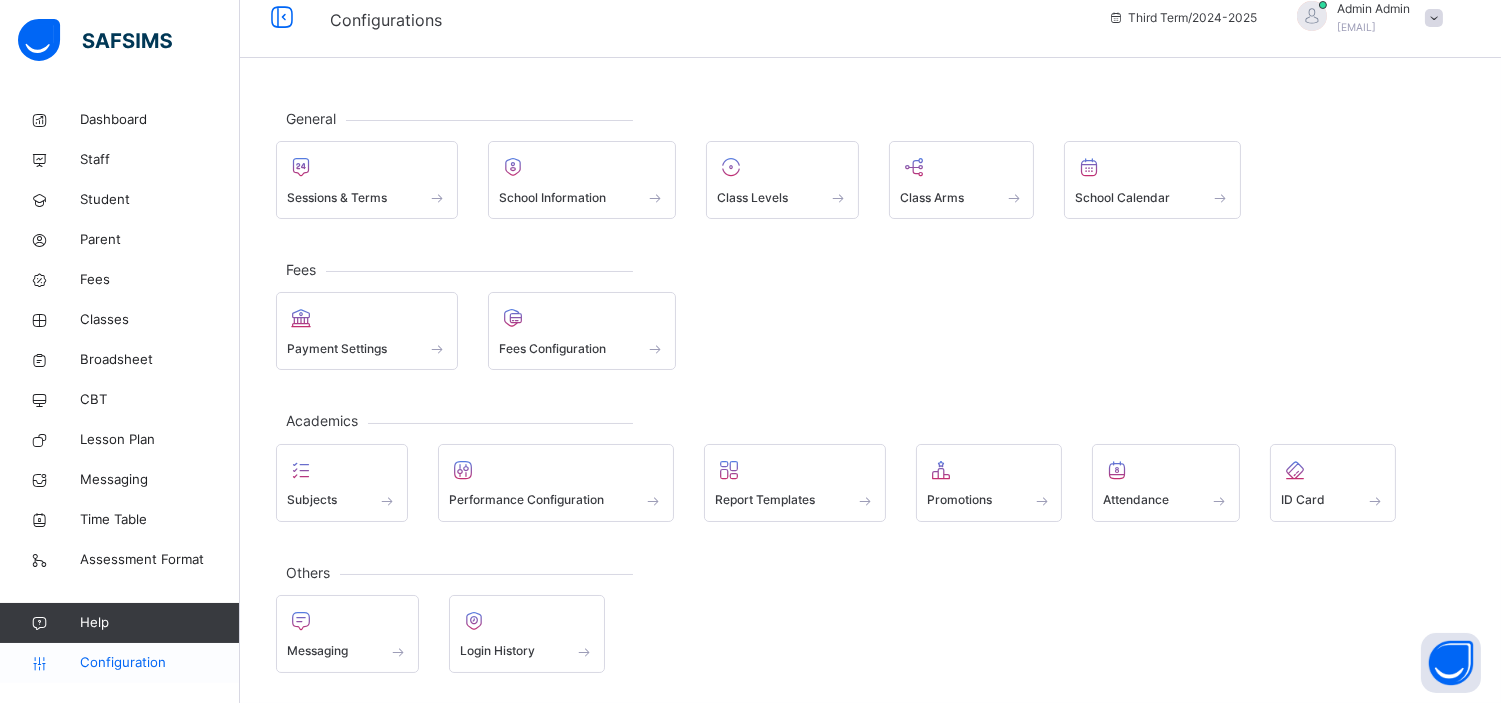 scroll, scrollTop: 23, scrollLeft: 0, axis: vertical 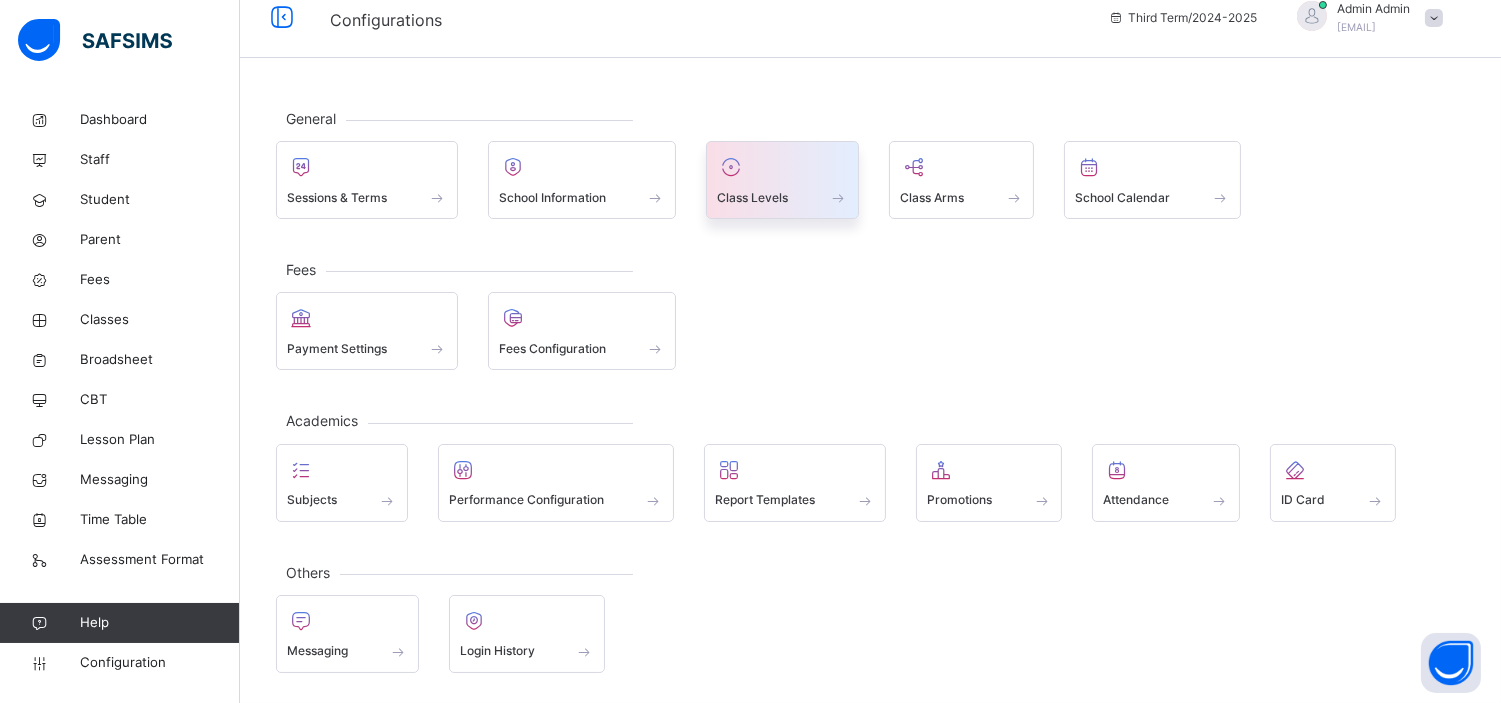 click on "Class Levels" at bounding box center [752, 198] 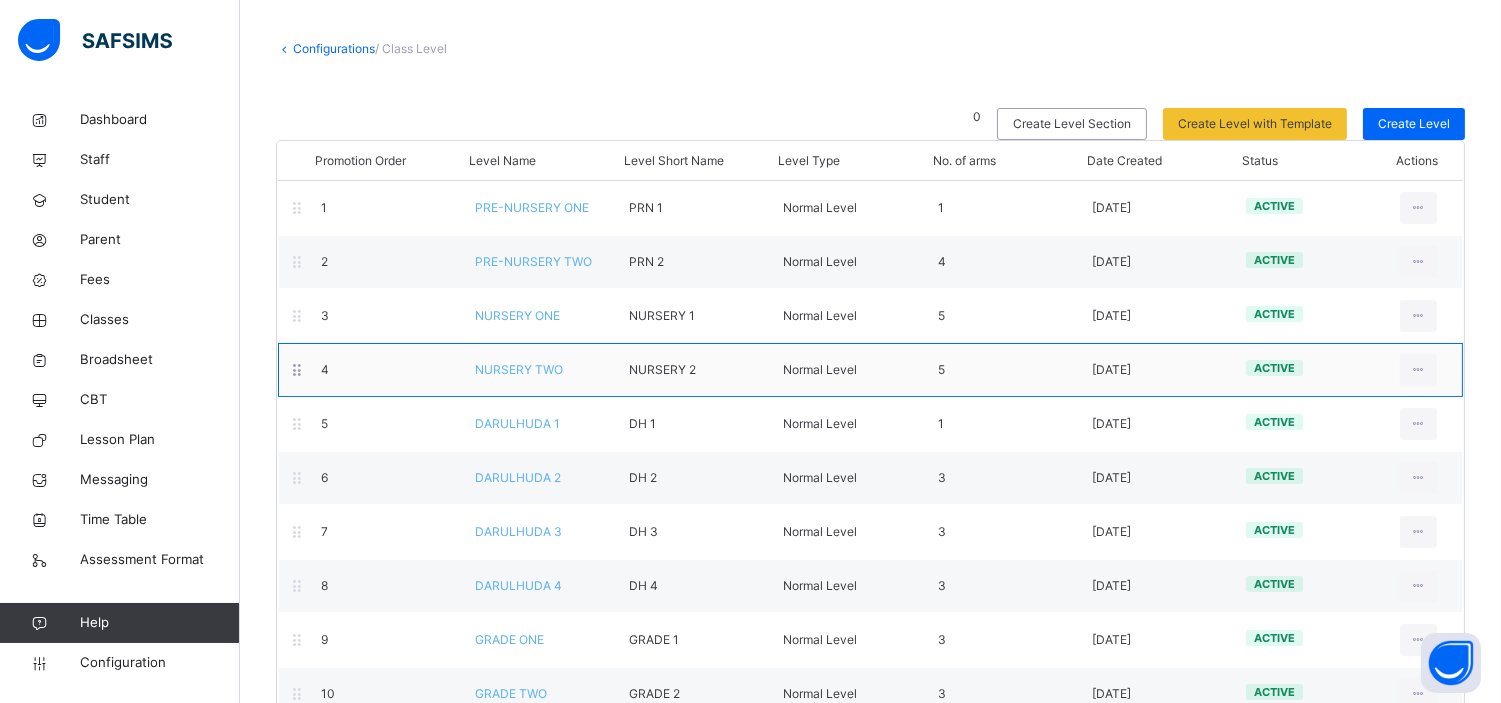 scroll, scrollTop: 93, scrollLeft: 0, axis: vertical 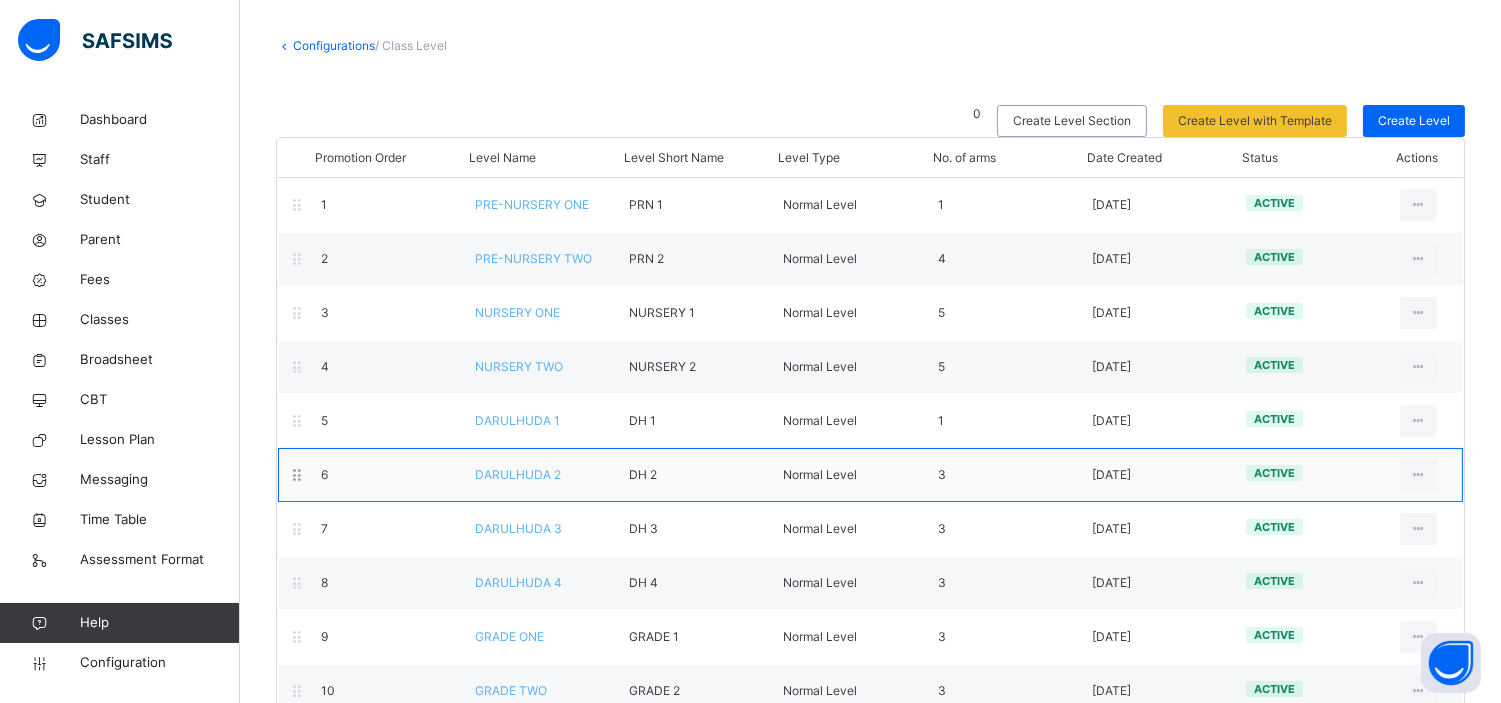 click on "DARULHUDA 2" at bounding box center (518, 474) 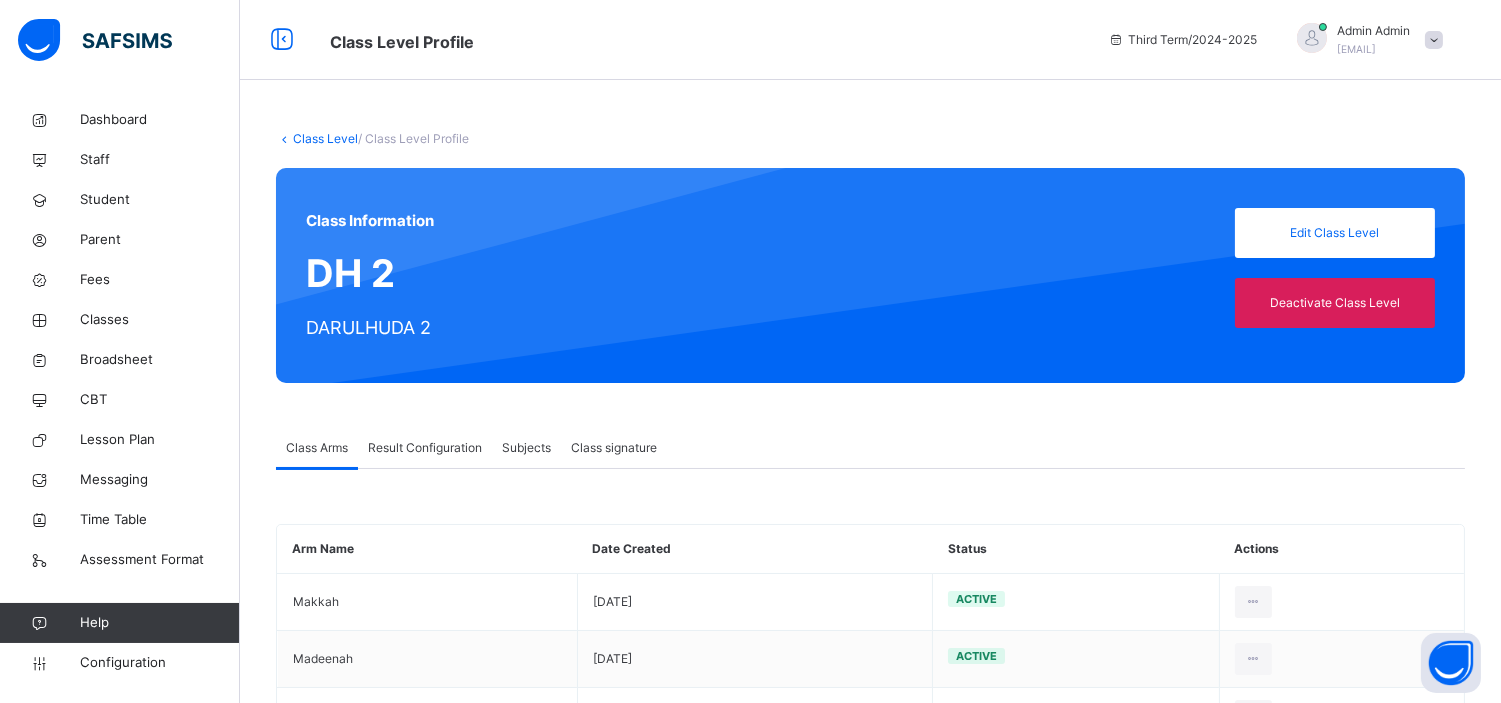 click on "Result Configuration" at bounding box center (425, 448) 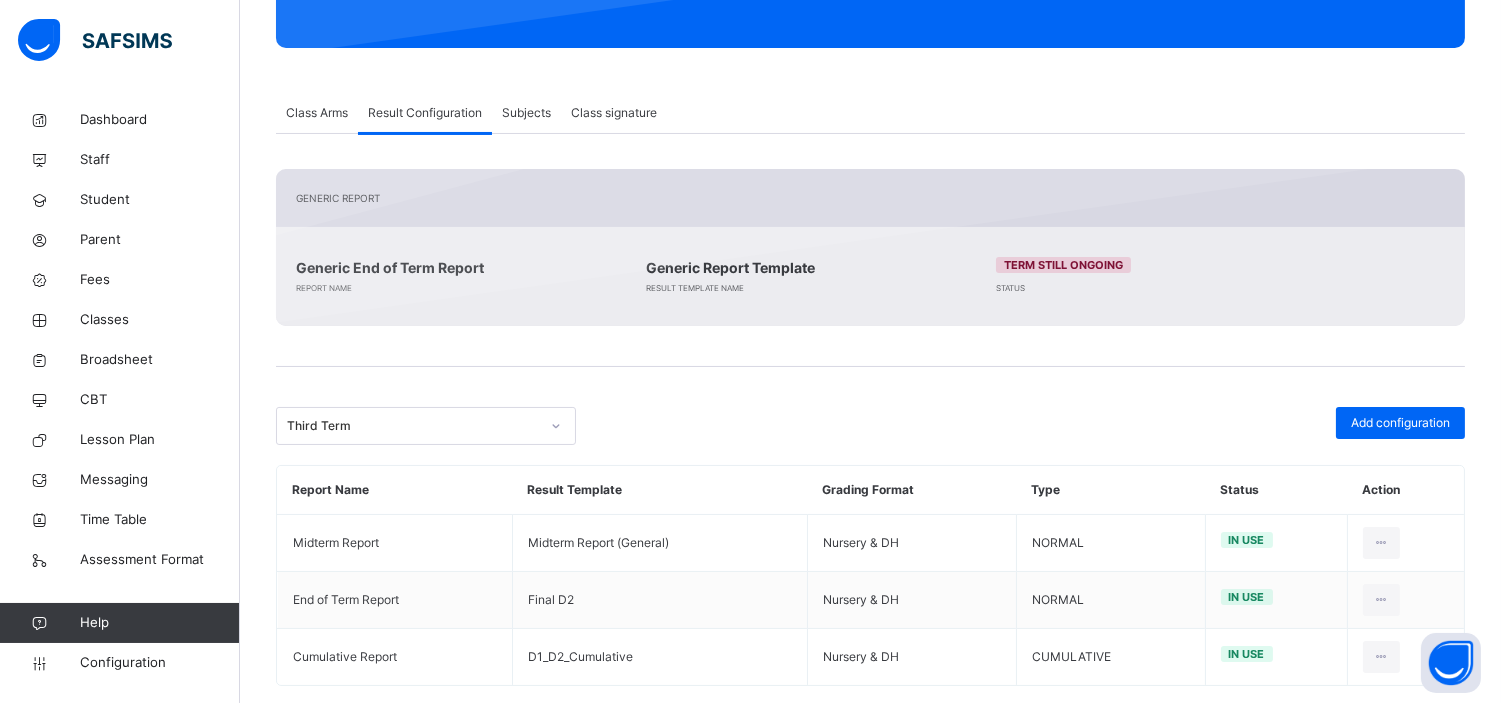 scroll, scrollTop: 368, scrollLeft: 0, axis: vertical 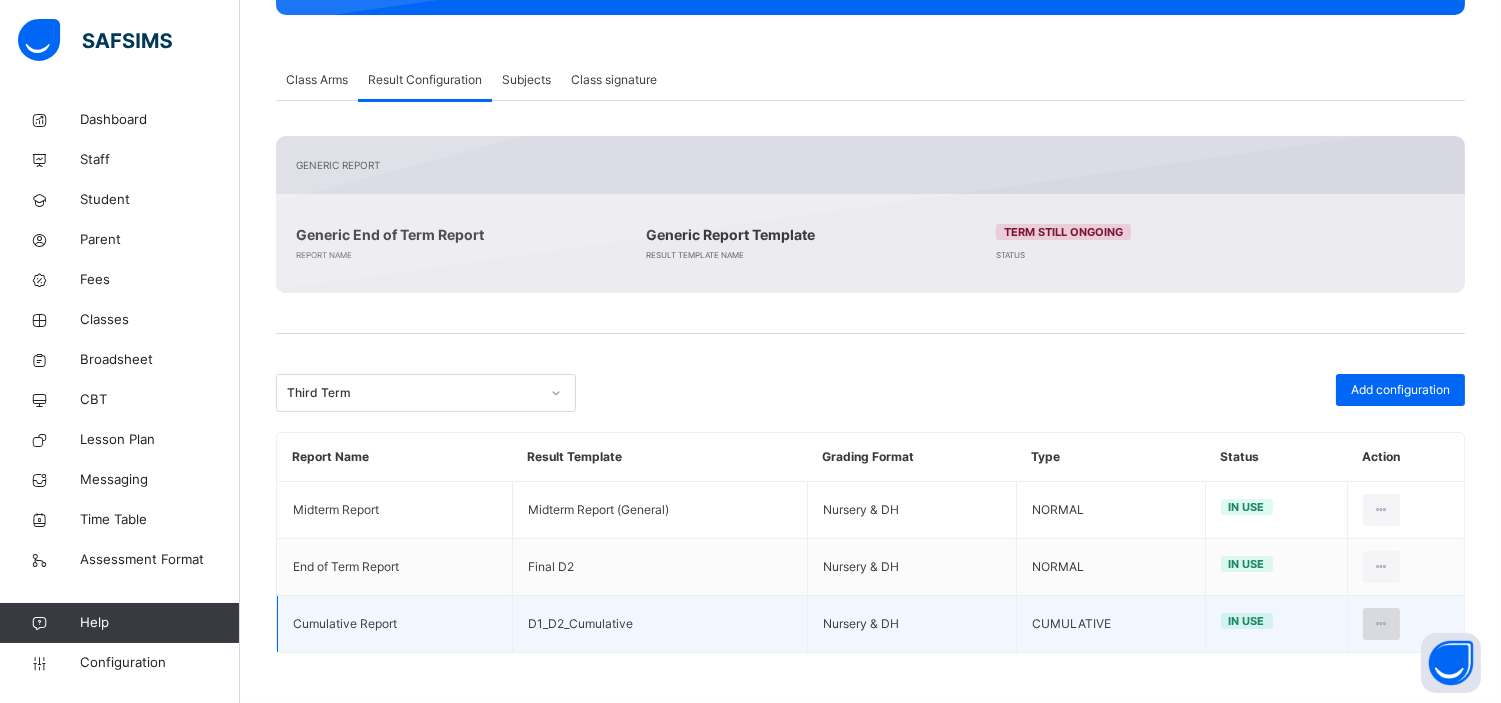 click at bounding box center (1381, 624) 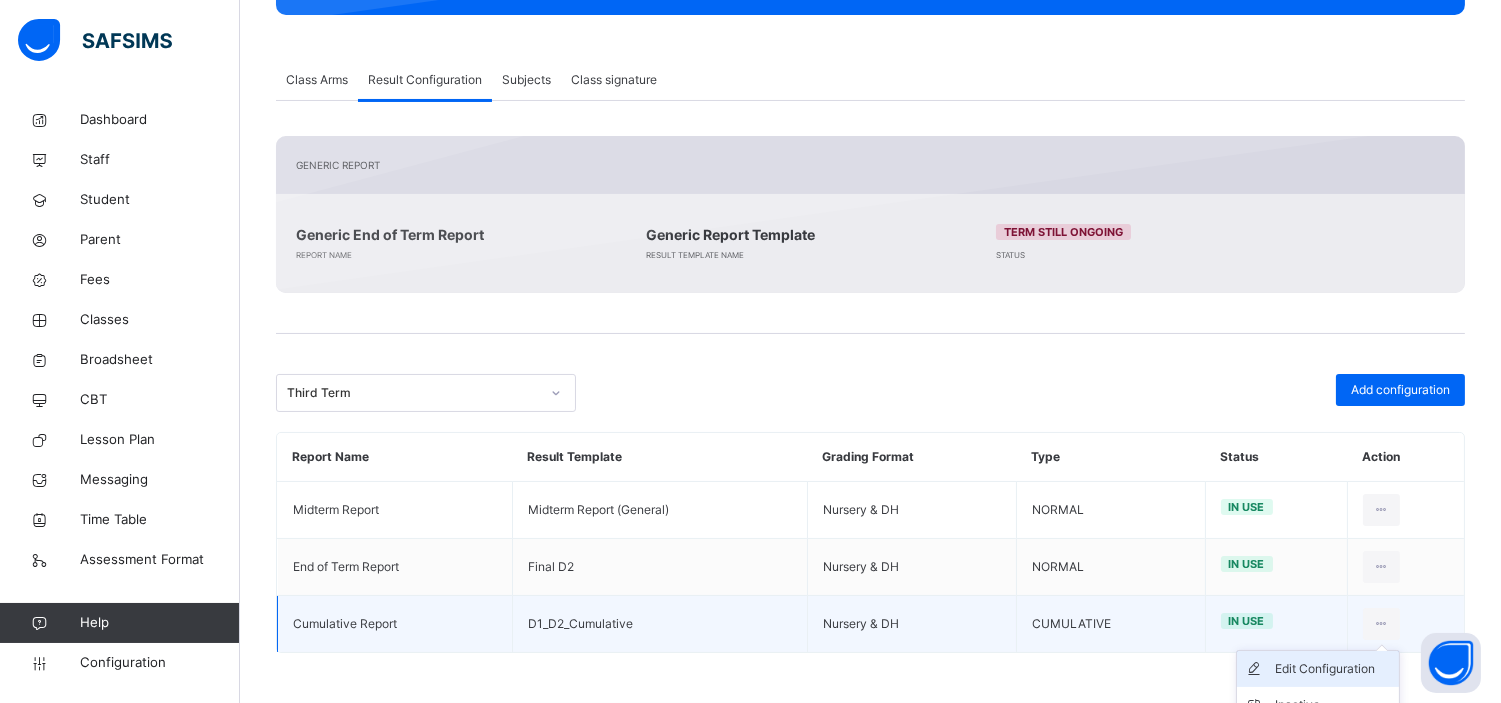 click on "Edit Configuration" at bounding box center [1333, 669] 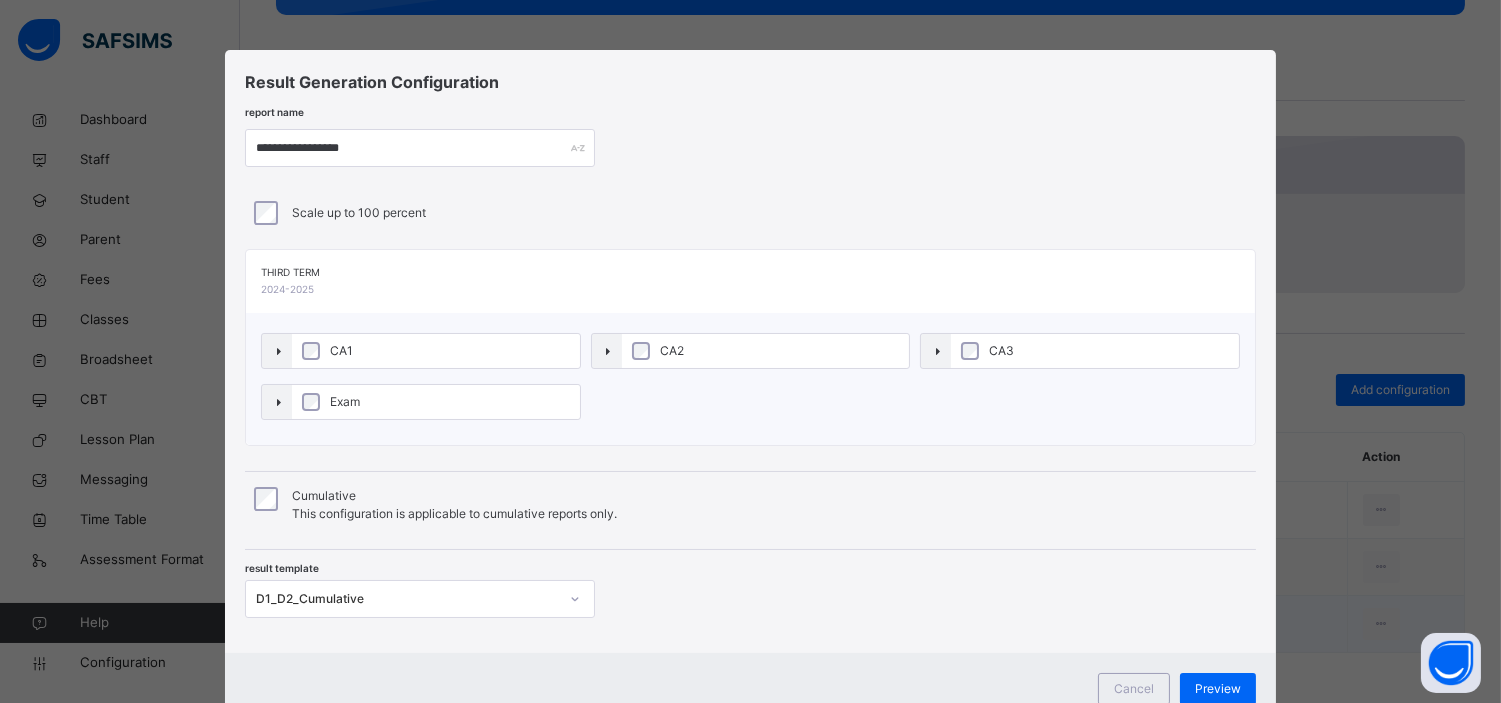 scroll, scrollTop: 72, scrollLeft: 0, axis: vertical 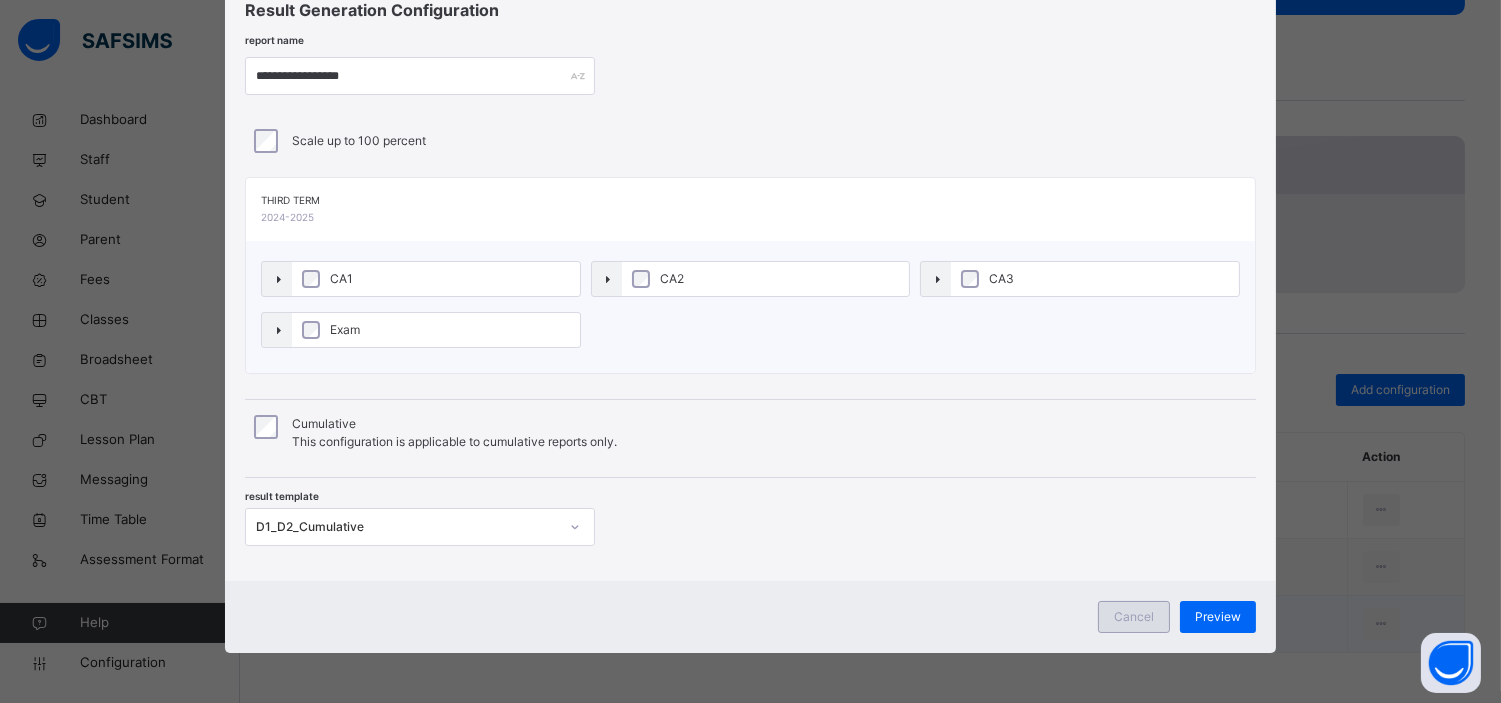 click on "Cancel" at bounding box center [1134, 617] 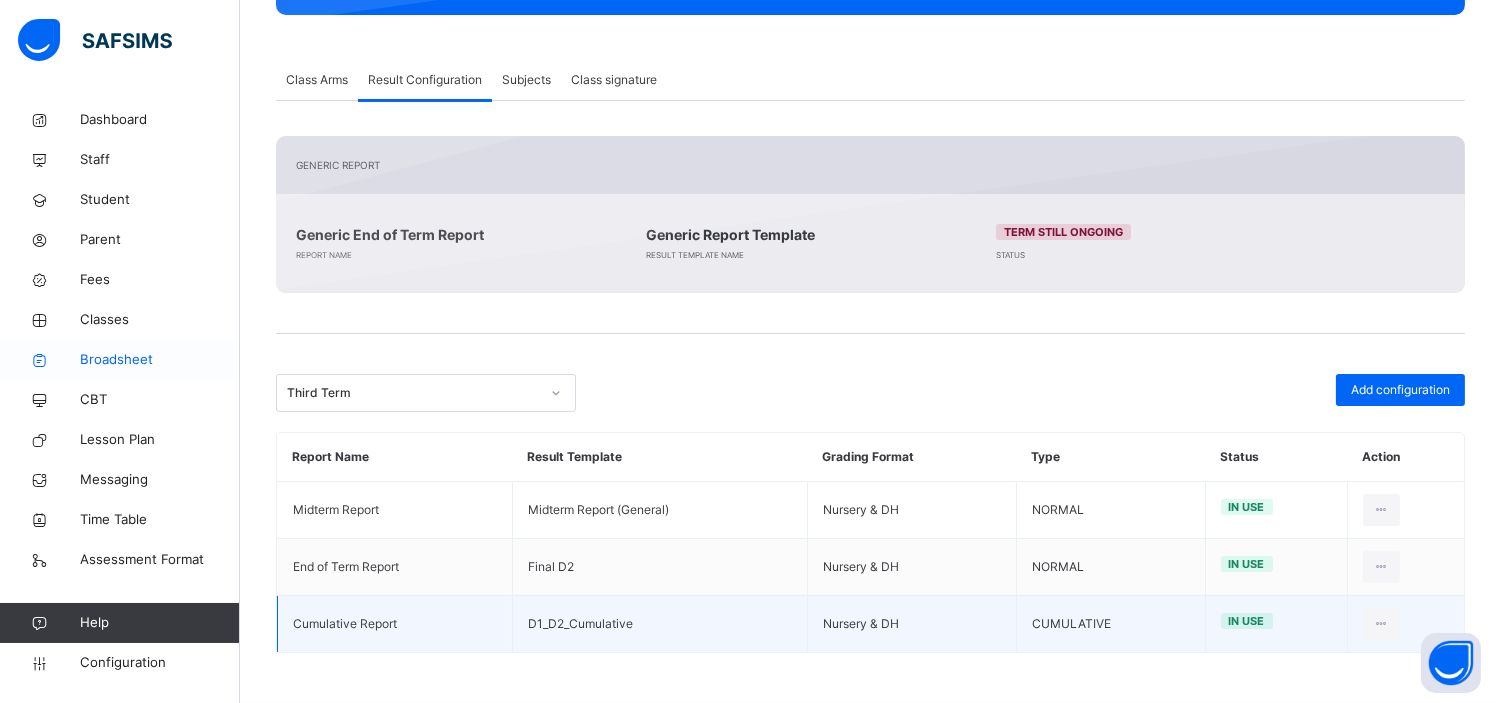 click on "Broadsheet" at bounding box center (160, 360) 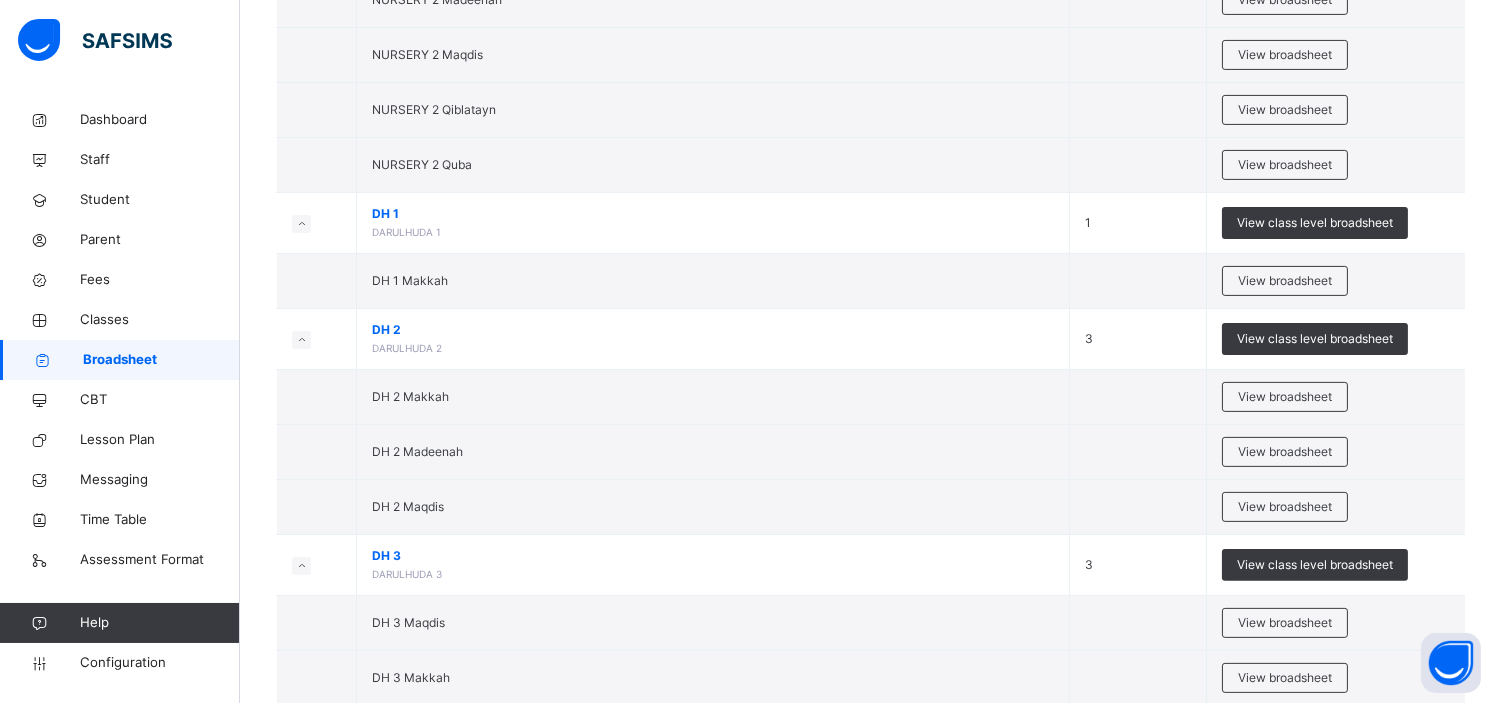 scroll, scrollTop: 1115, scrollLeft: 0, axis: vertical 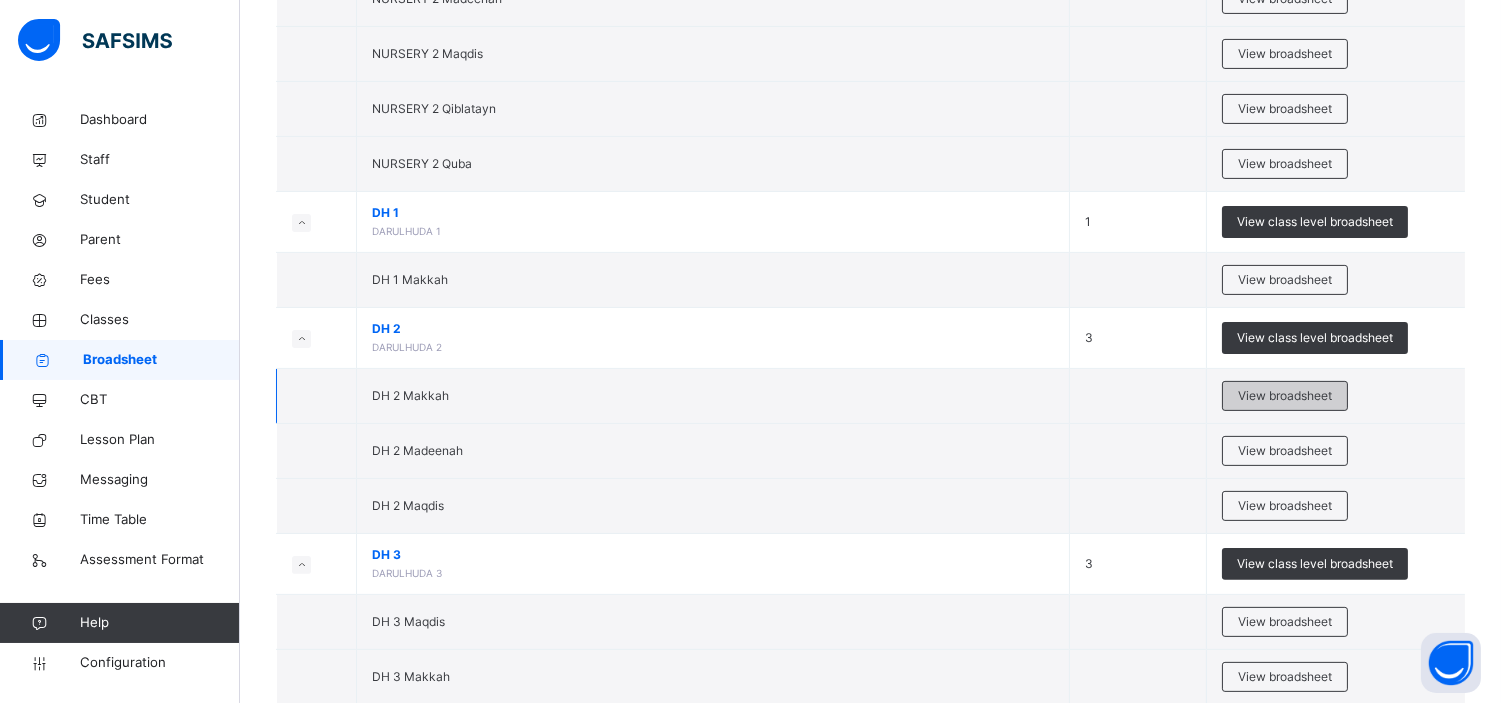 click on "View broadsheet" at bounding box center [1285, 396] 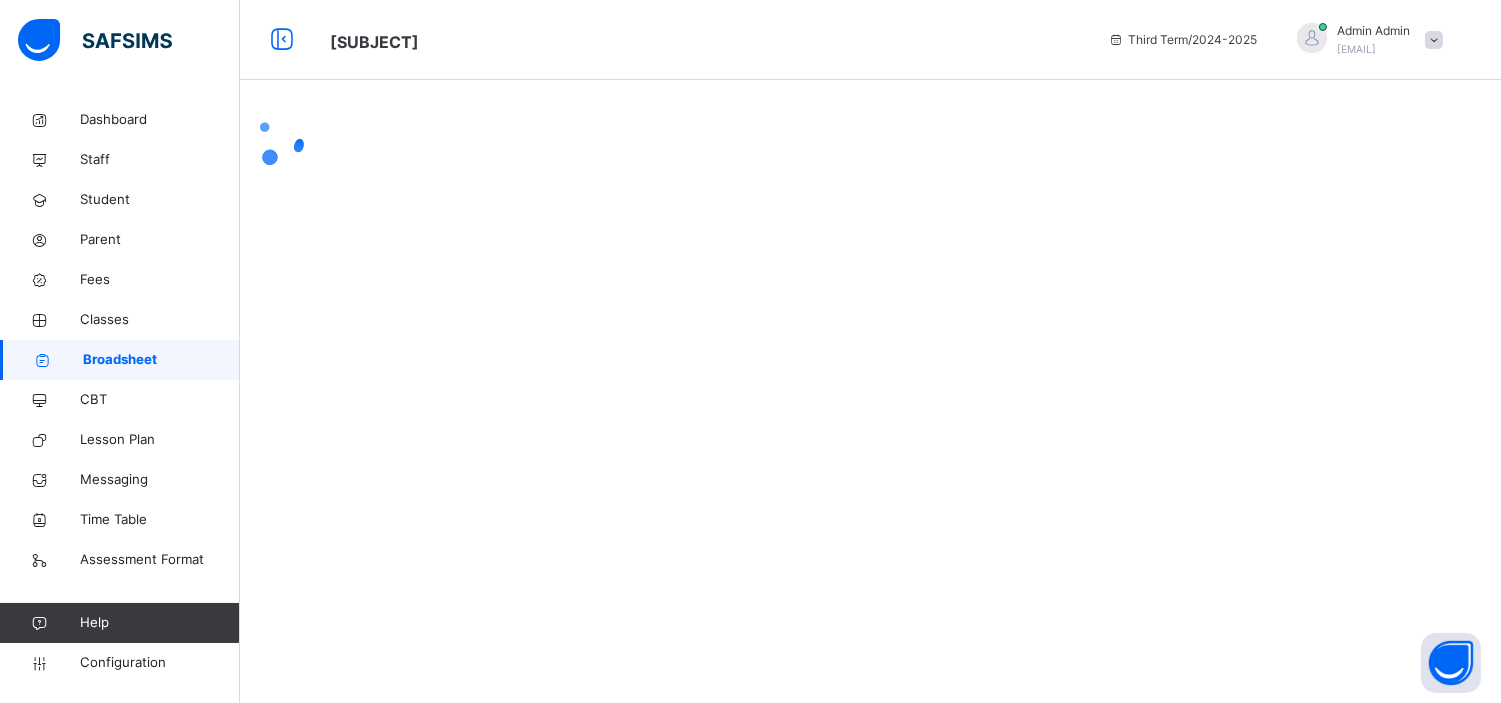 scroll, scrollTop: 0, scrollLeft: 0, axis: both 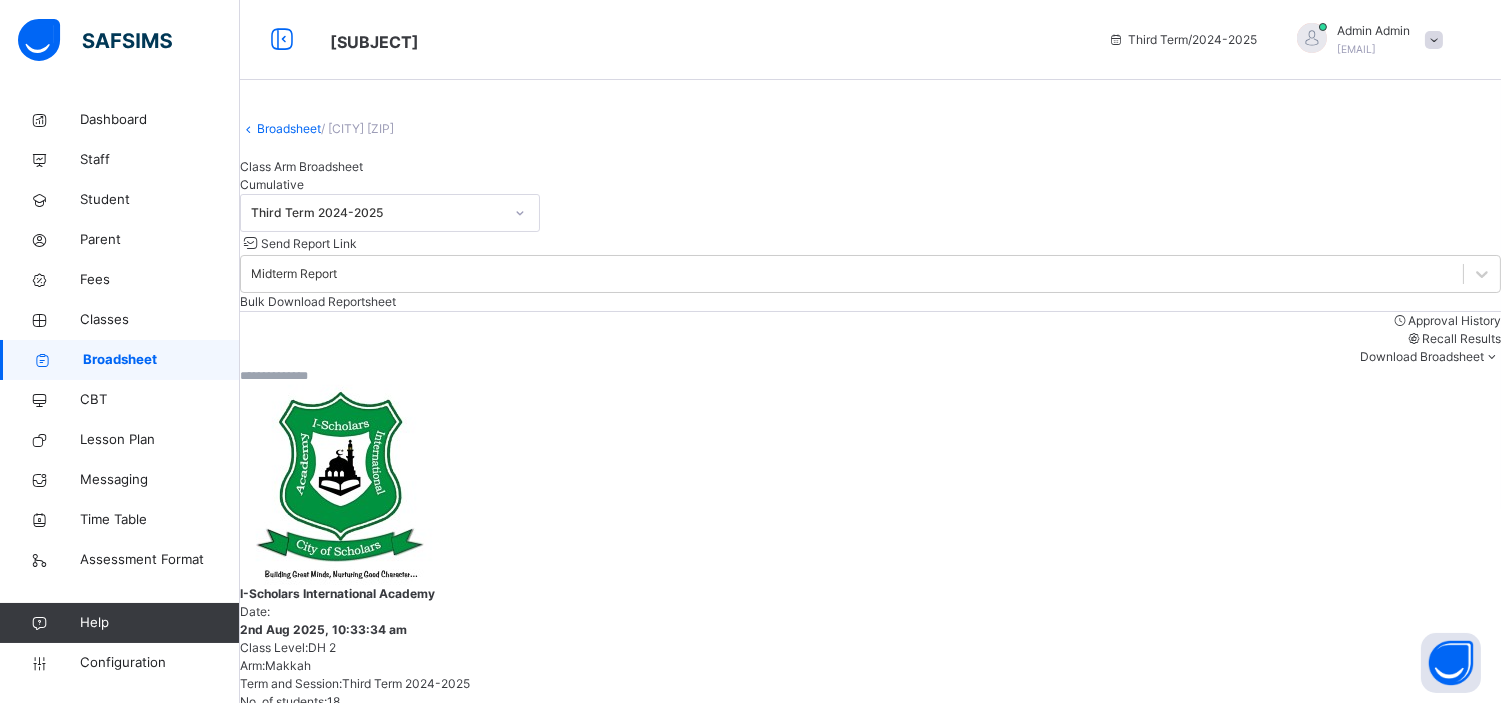 click on "Cumulative" at bounding box center [870, 185] 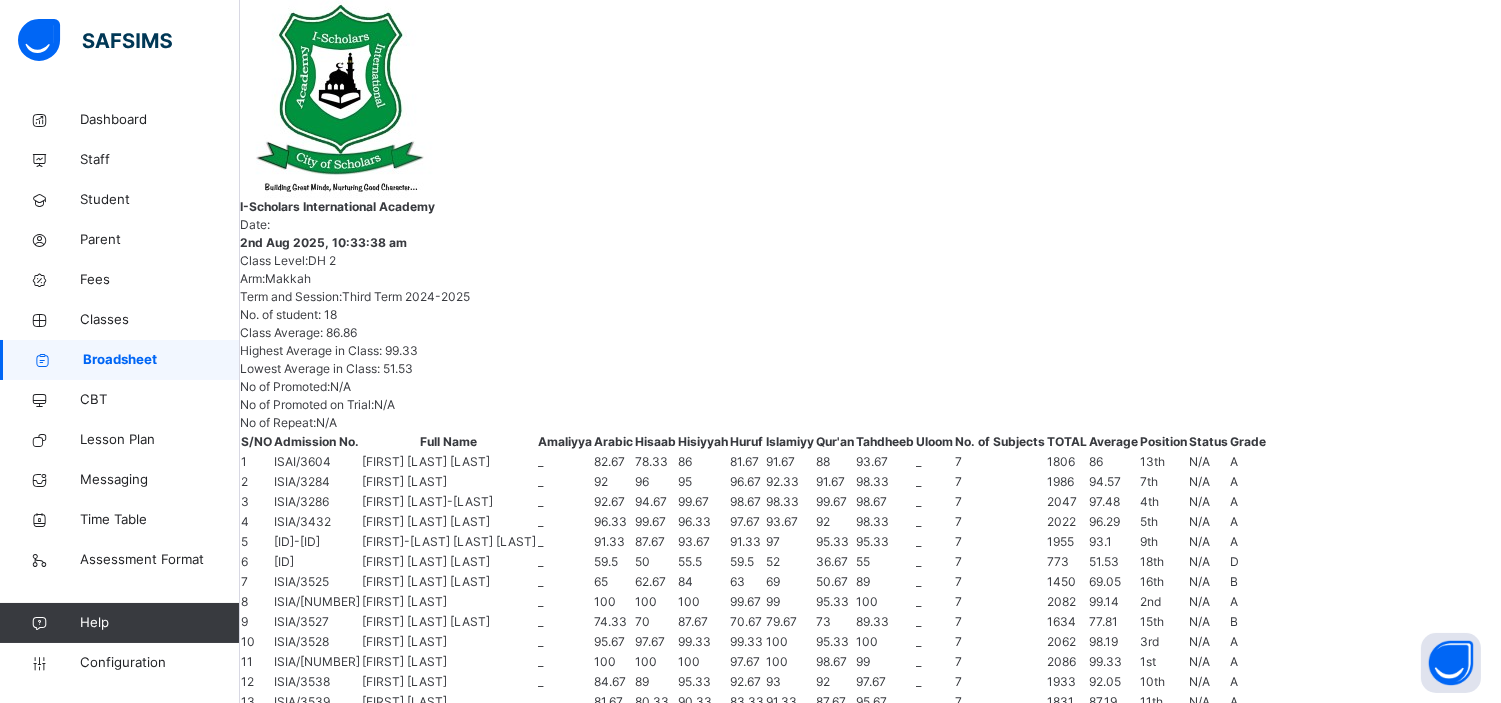 scroll, scrollTop: 375, scrollLeft: 0, axis: vertical 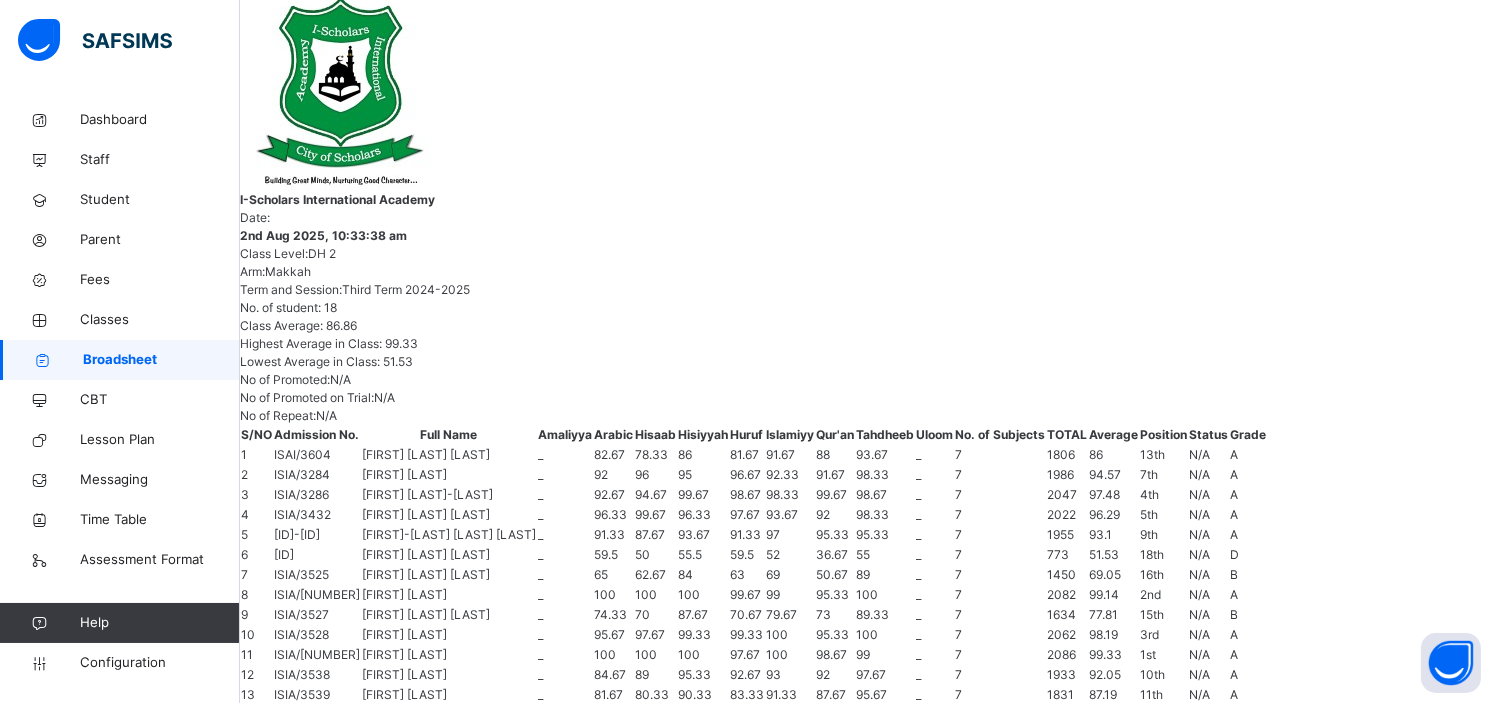 click on "AAISHA  IBRAHIM-BAKARE" at bounding box center [375, 989] 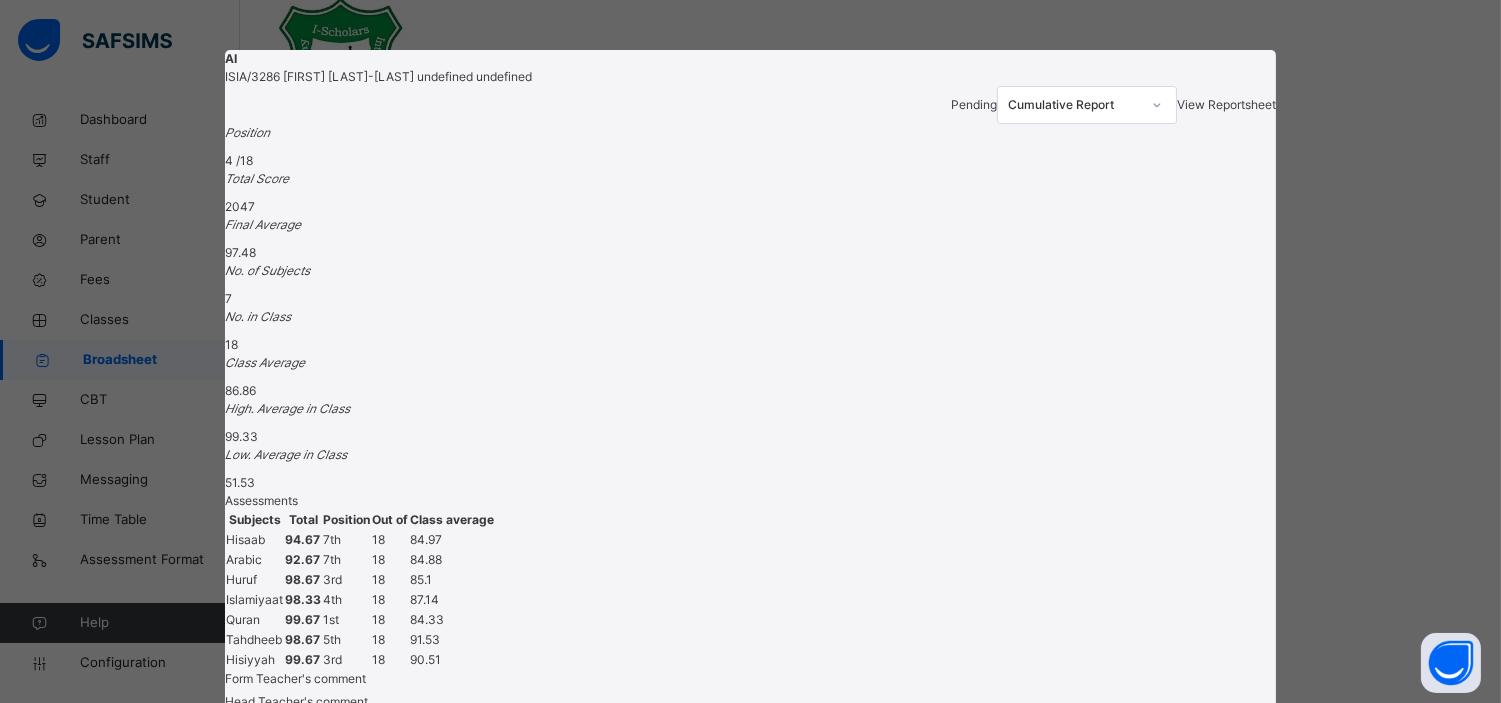 click on "View Reportsheet" at bounding box center [1226, 104] 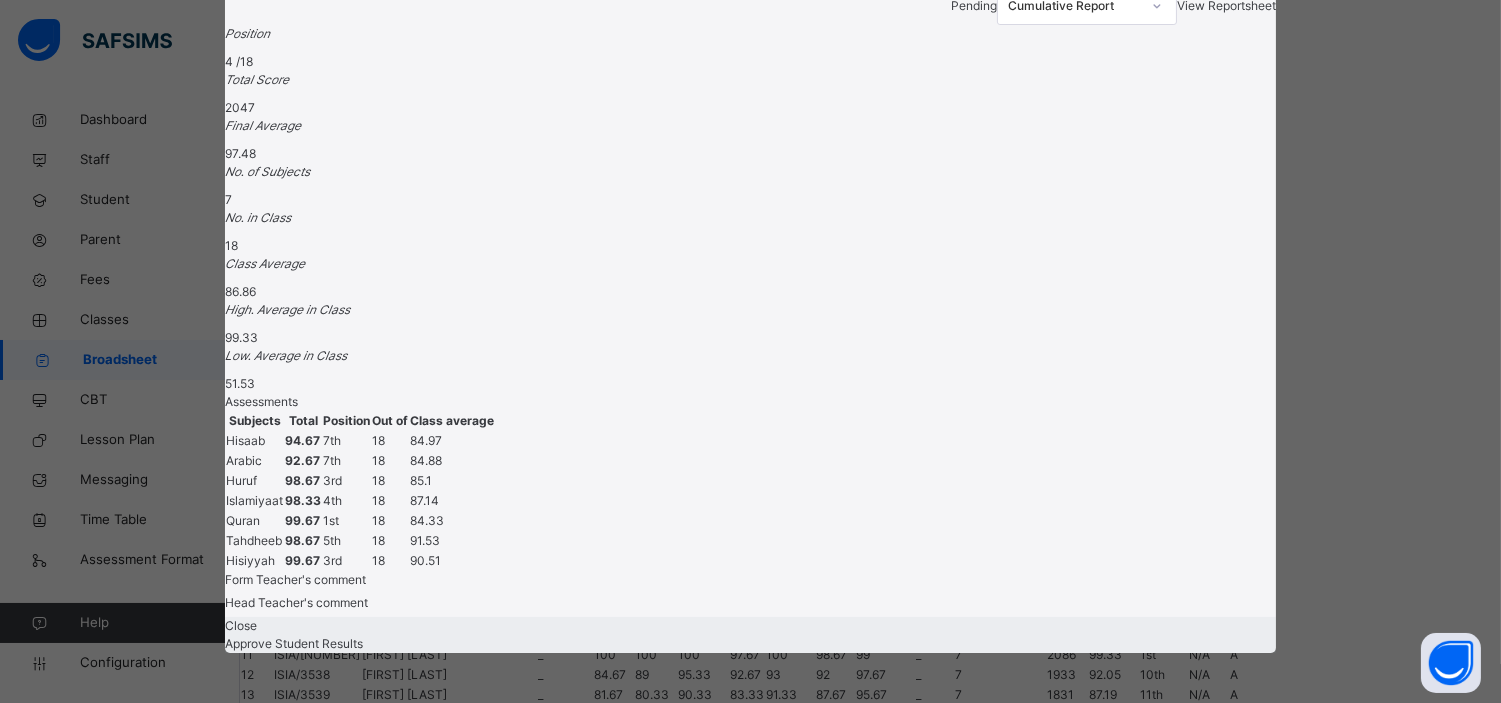 click on "Close" at bounding box center (241, 625) 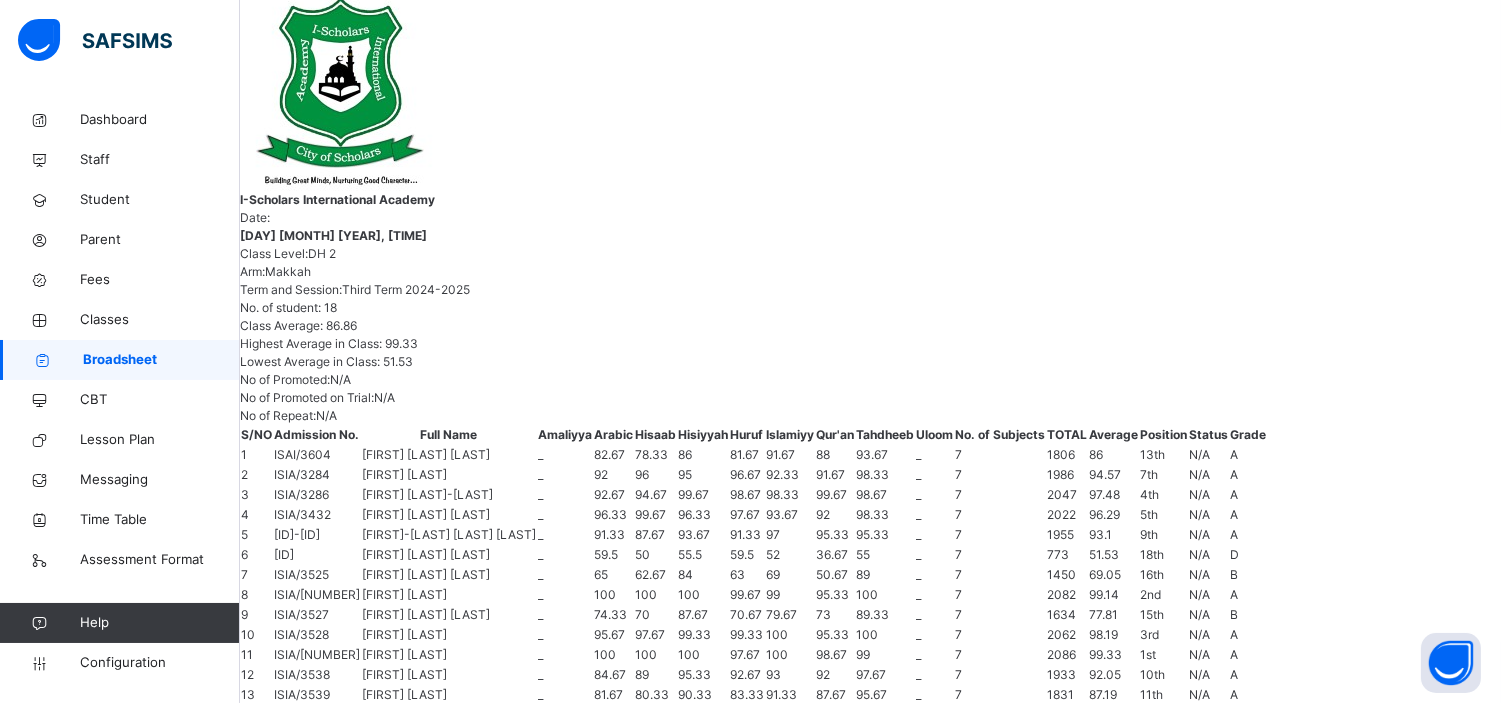 click on "Approval History  Approve Results Download Broadsheet PDF Excel sheet" at bounding box center [870, -36] 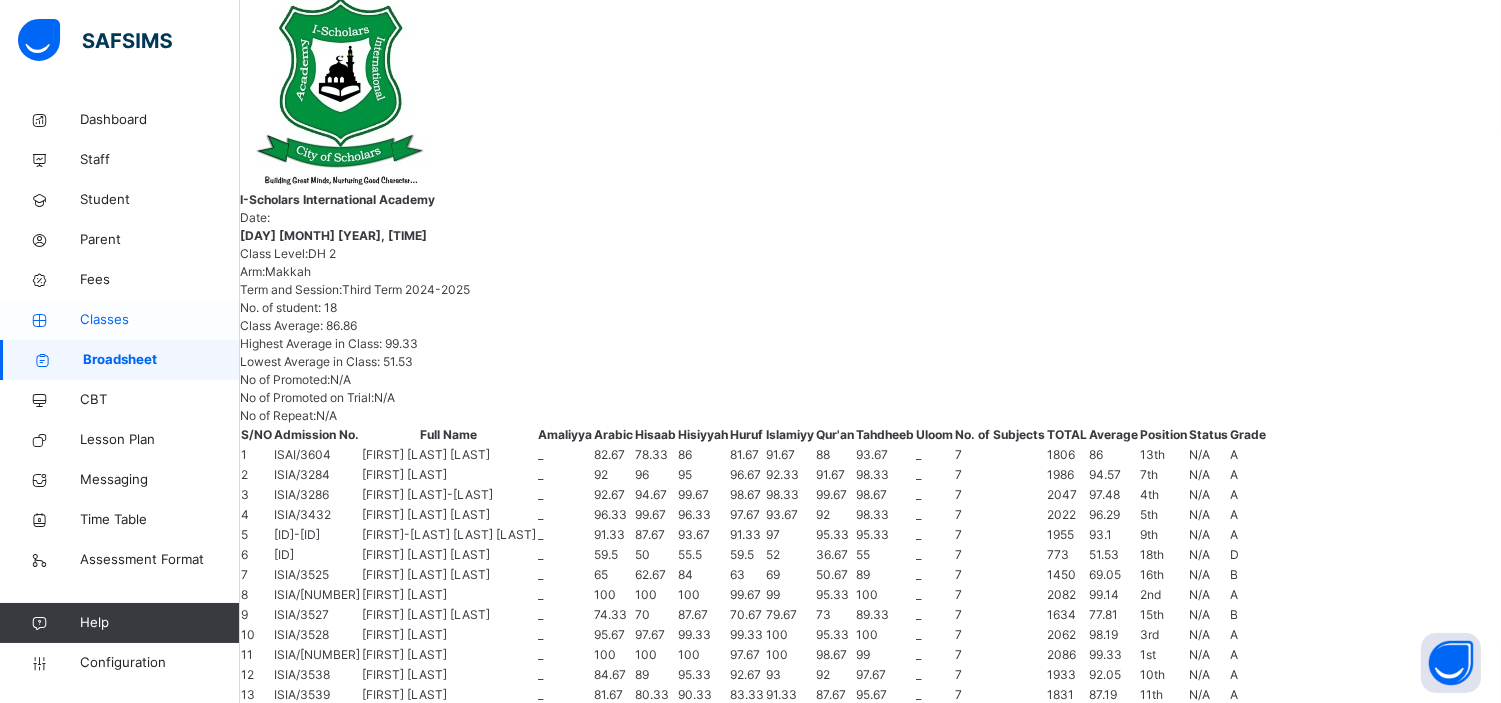 click on "Classes" at bounding box center [160, 320] 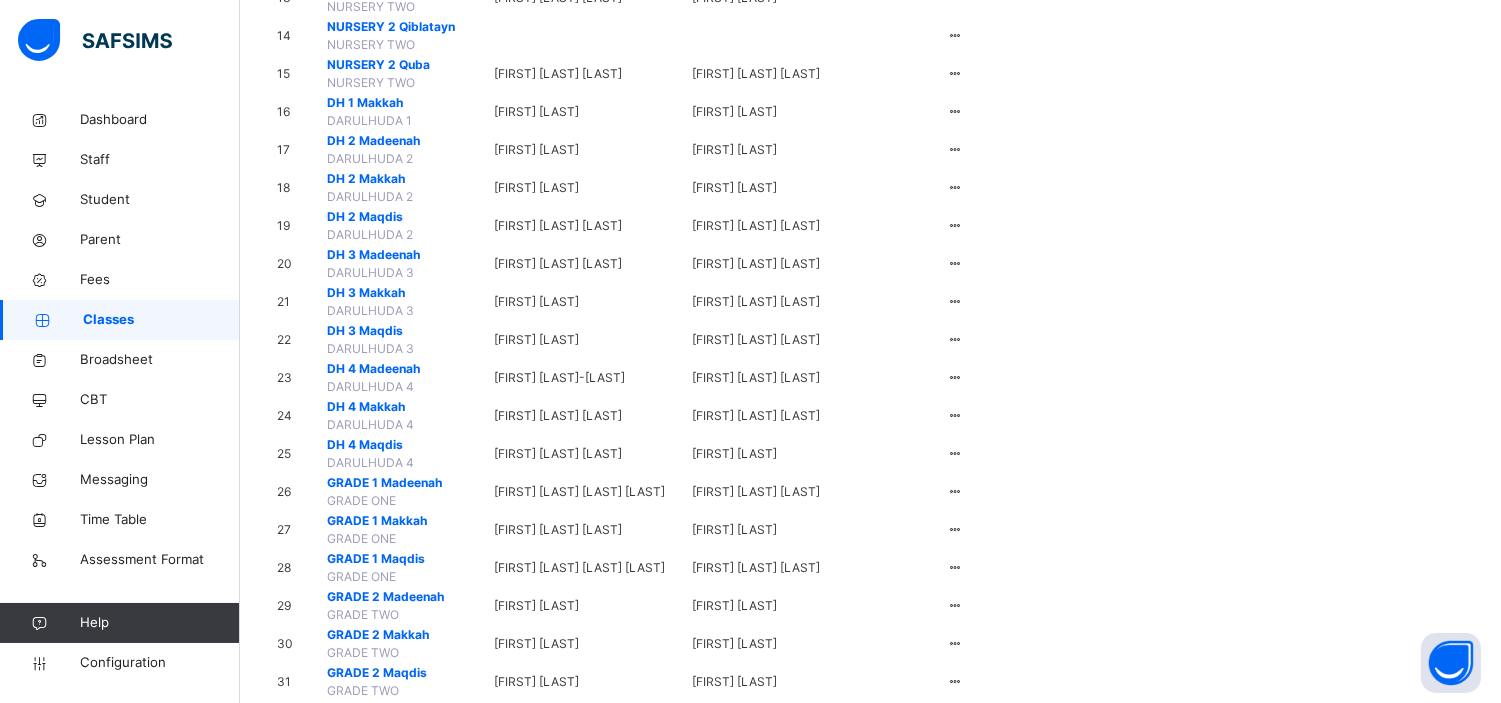 scroll, scrollTop: 834, scrollLeft: 0, axis: vertical 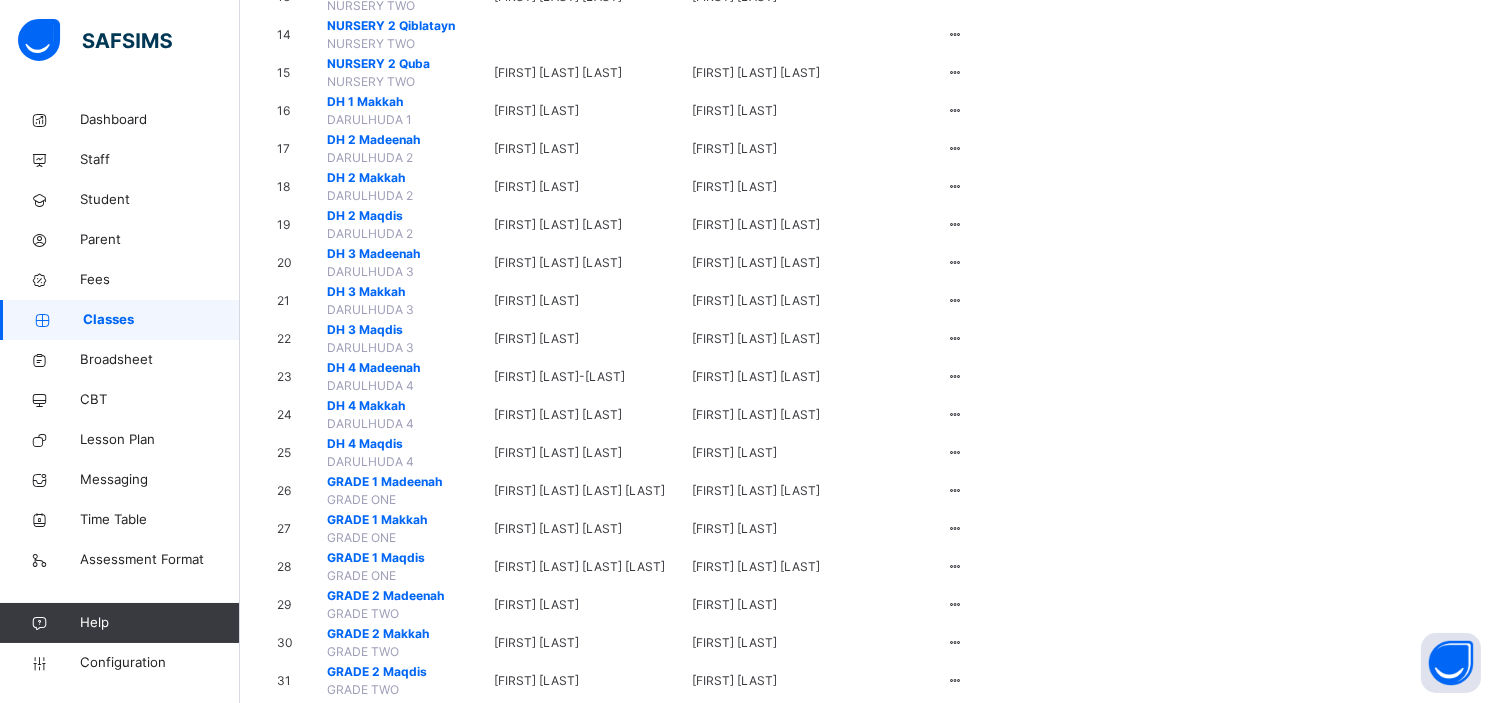 click on "DH 2   Makkah" at bounding box center (409, 178) 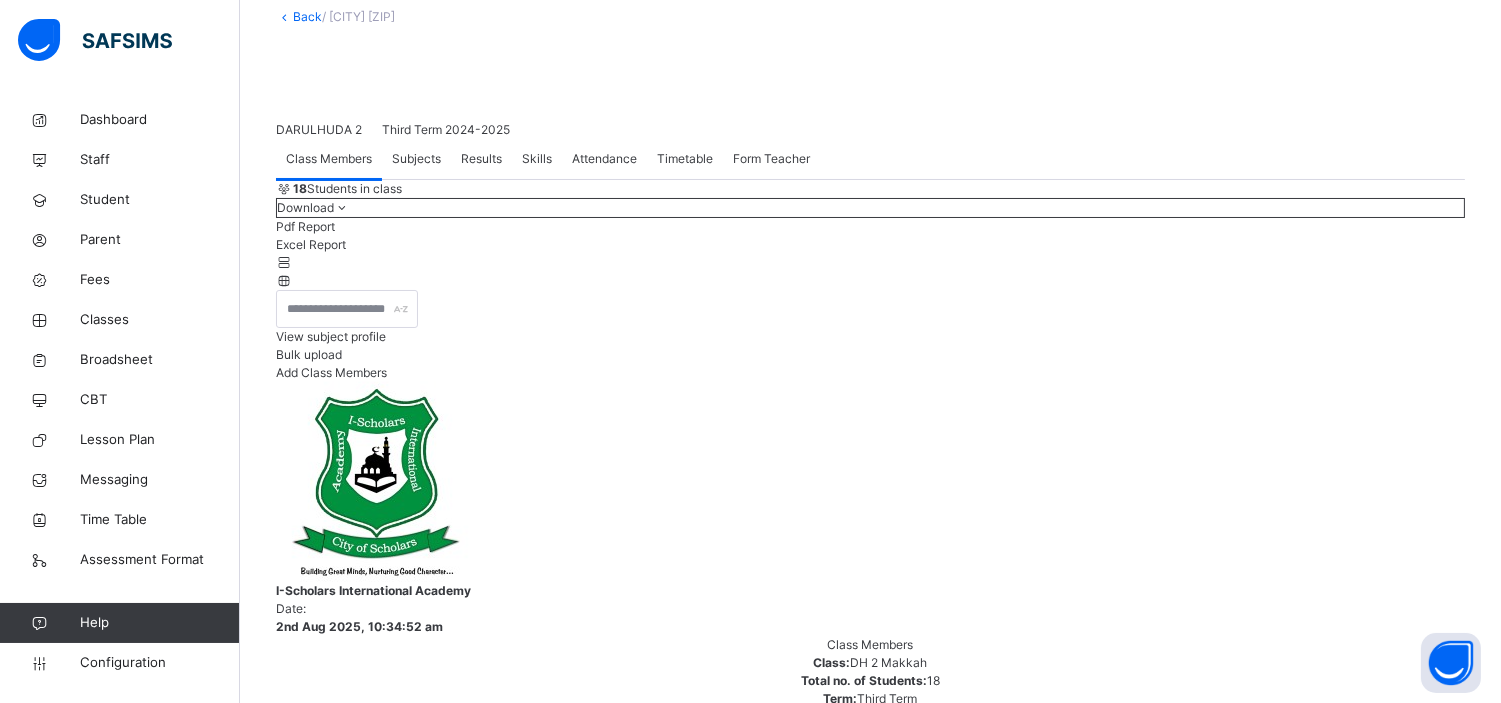 scroll, scrollTop: 145, scrollLeft: 0, axis: vertical 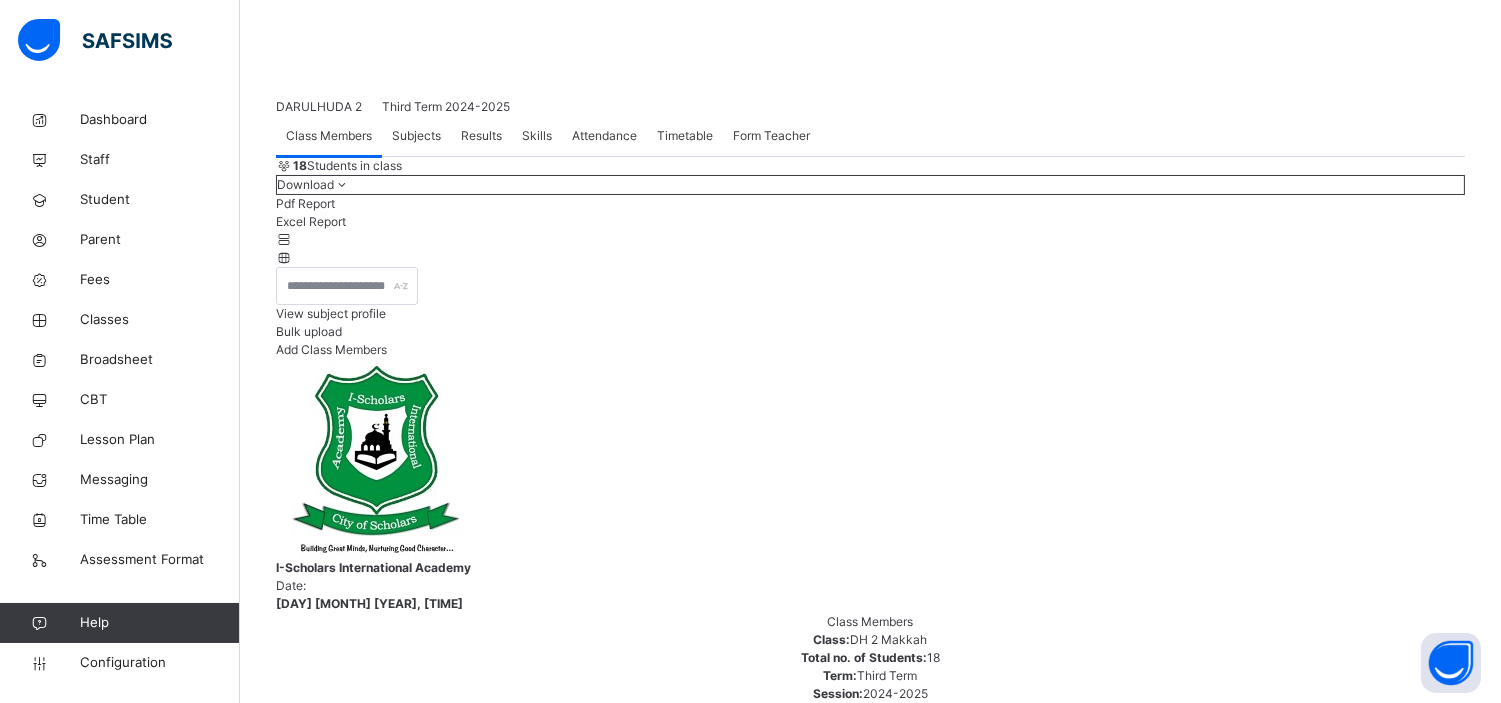 click on "Skills" at bounding box center [537, 136] 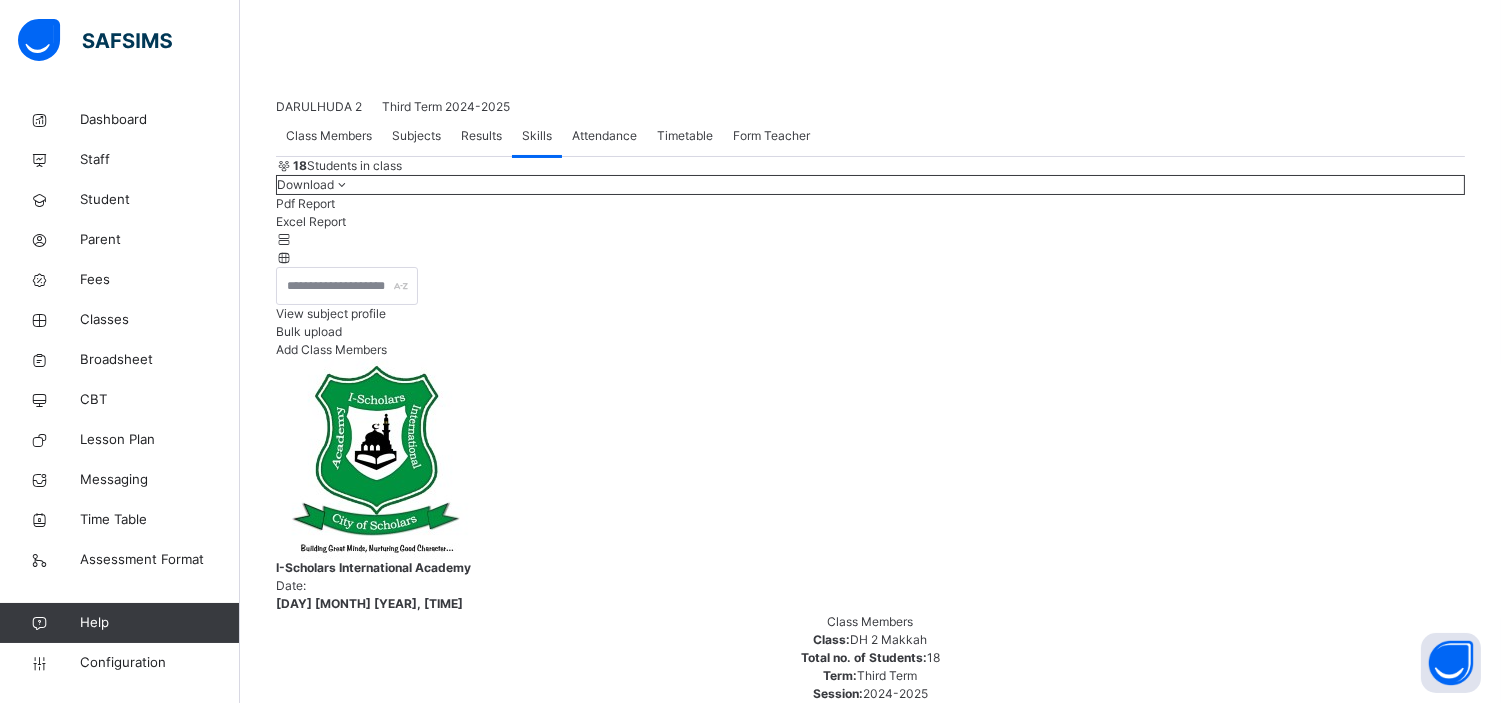 click on "AAISHA  IBRAHIM-BAKARE ISIA/3286" at bounding box center [870, 5258] 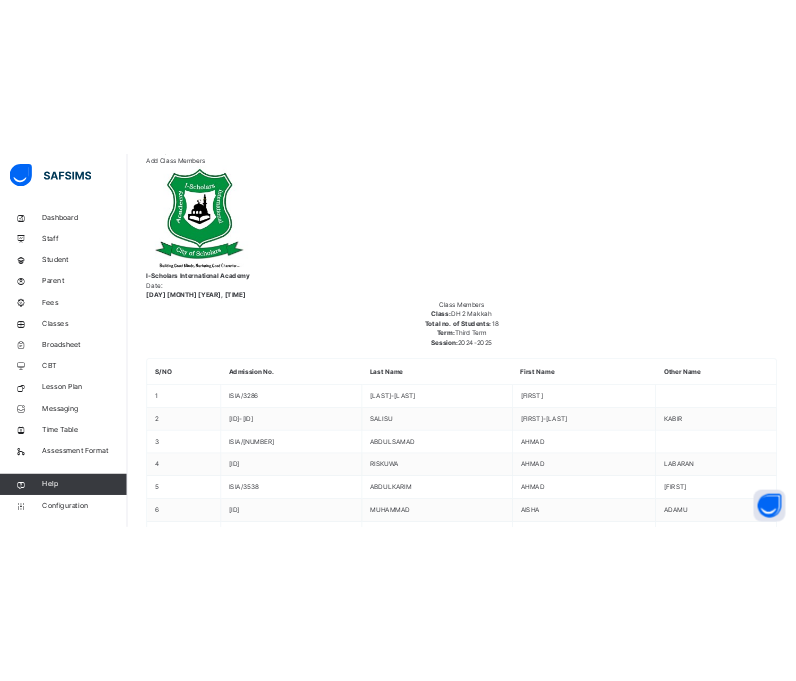 scroll, scrollTop: 474, scrollLeft: 0, axis: vertical 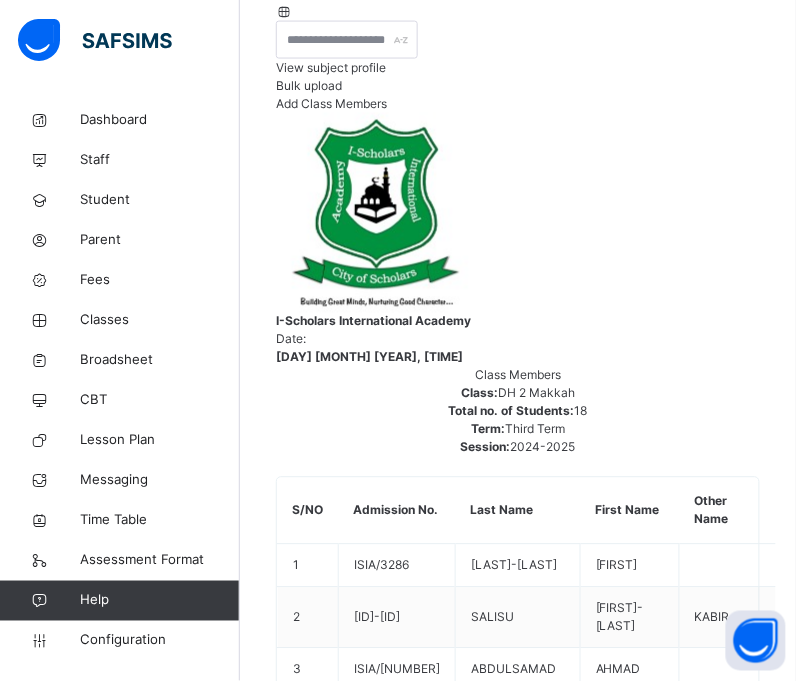 click on "TAHDHEEB-D2" at bounding box center [353, 4959] 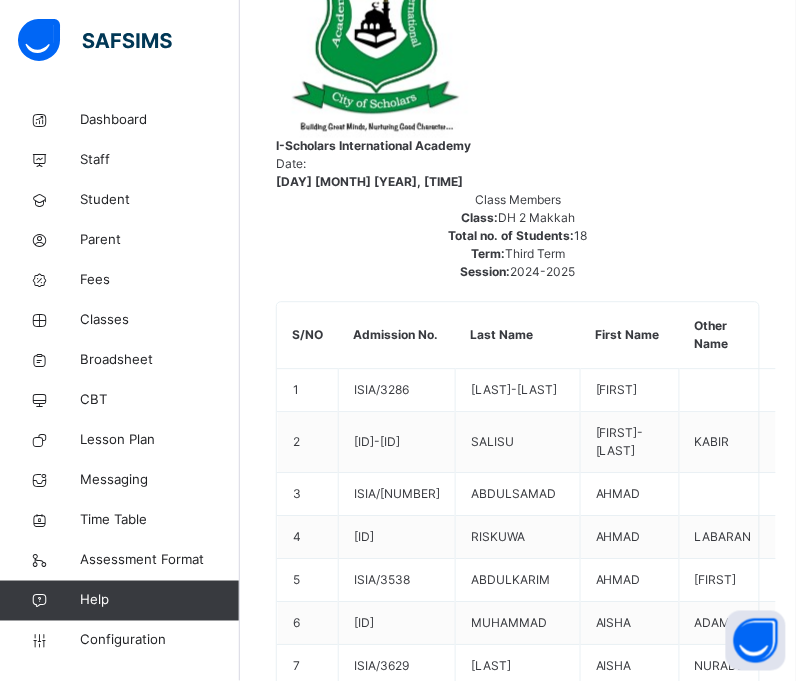 scroll, scrollTop: 571, scrollLeft: 0, axis: vertical 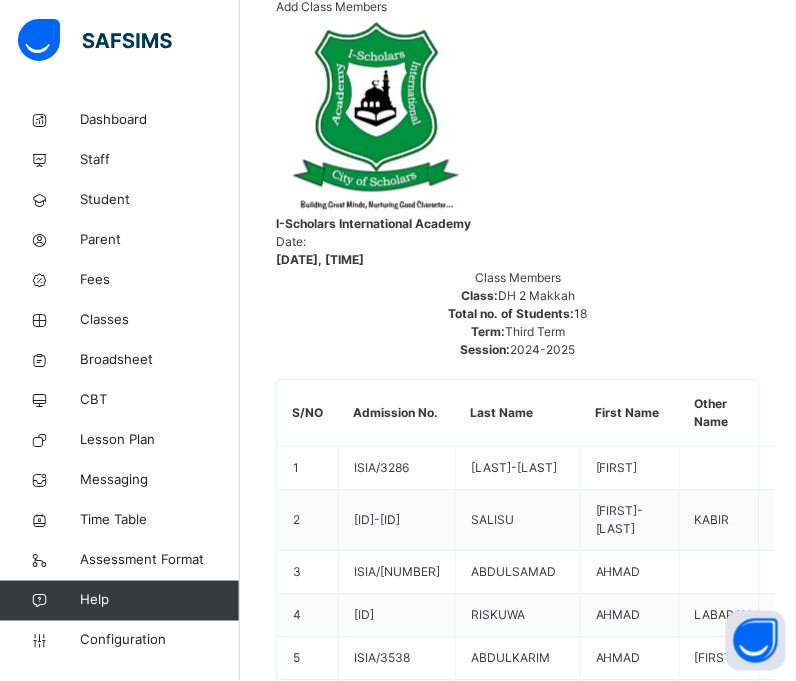 click on "ABUBAKAR -SADIQ KABIR SALISU" at bounding box center (518, 5026) 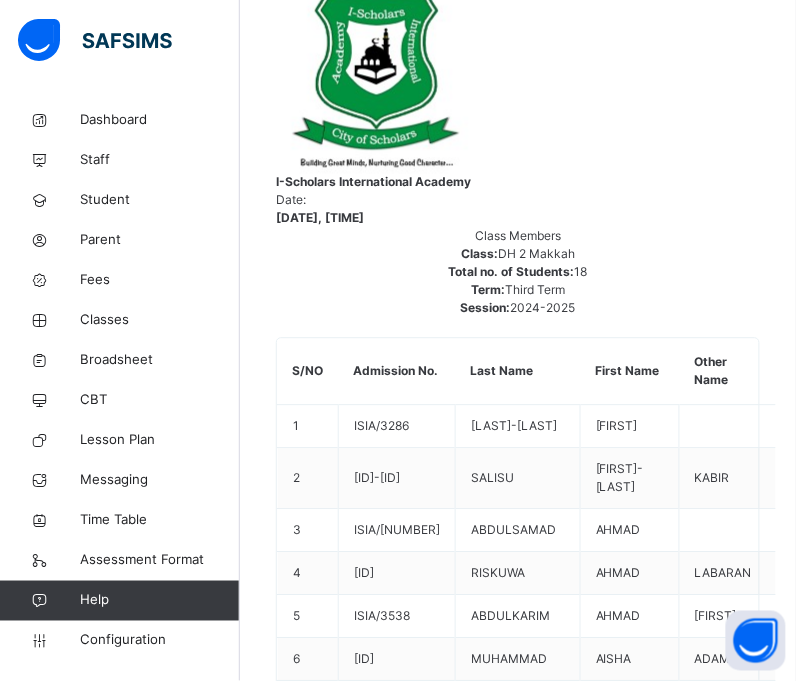 scroll, scrollTop: 650, scrollLeft: 0, axis: vertical 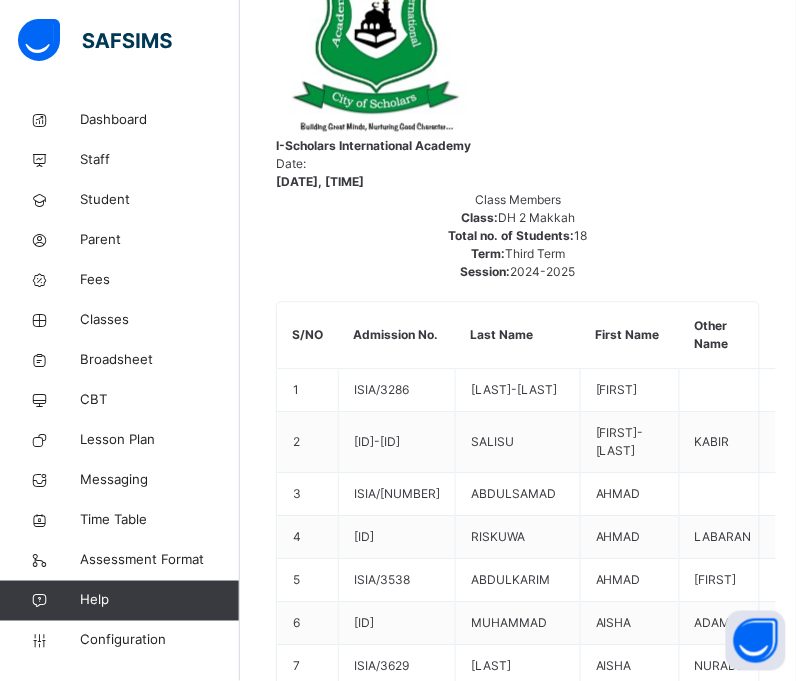 click on "AHMAD MARSHAL ABDULKARIM" at bounding box center (518, 5145) 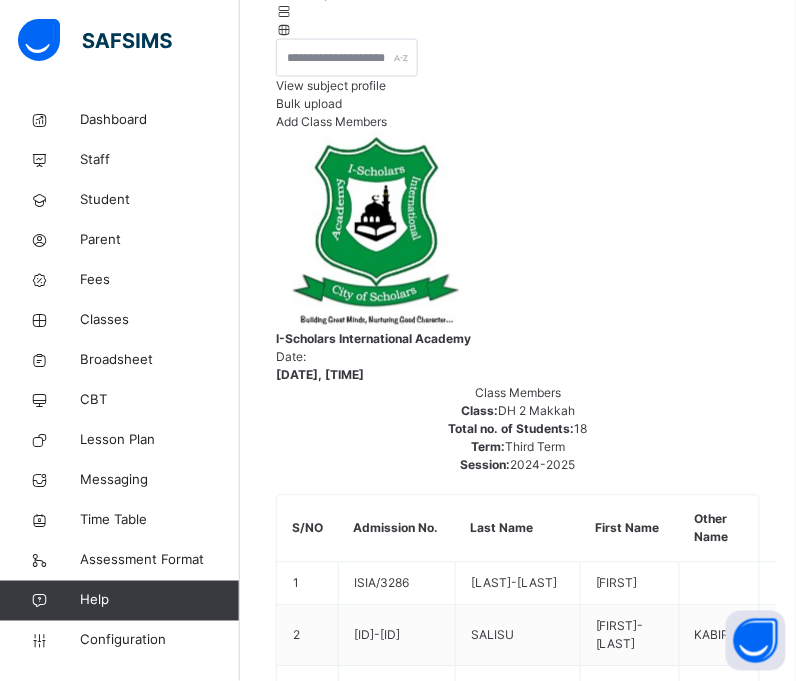 scroll, scrollTop: 452, scrollLeft: 0, axis: vertical 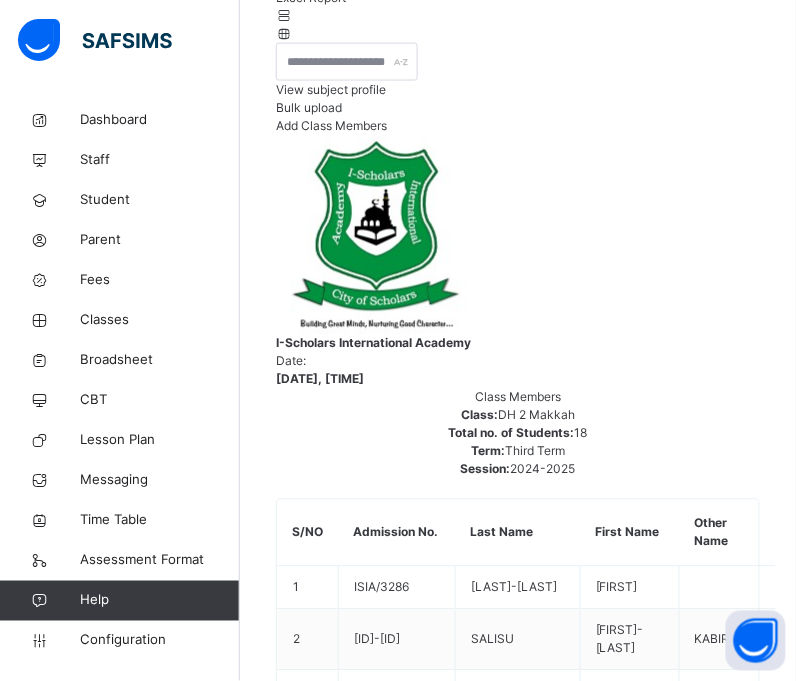 click on "HISIYYAH-D2" at bounding box center [347, 4981] 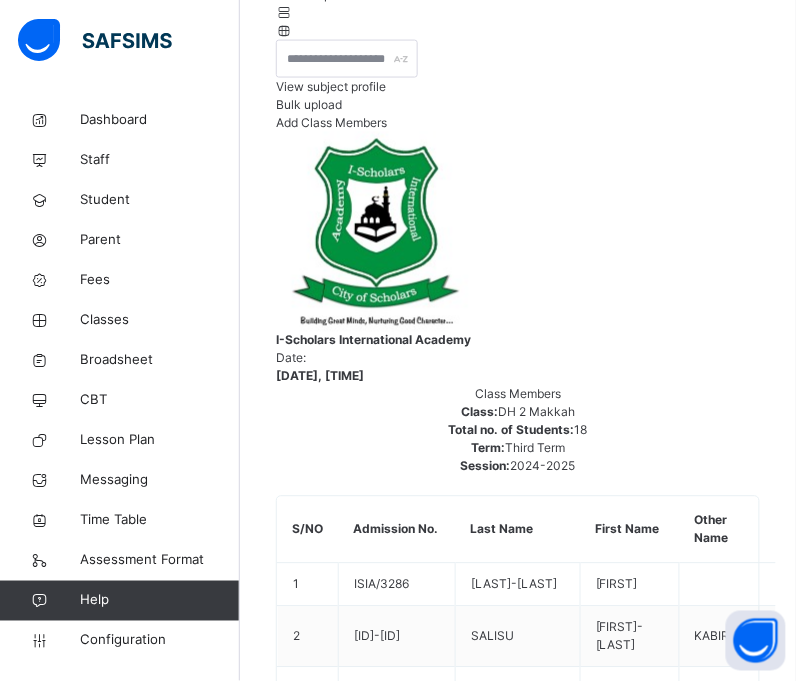 scroll, scrollTop: 454, scrollLeft: 0, axis: vertical 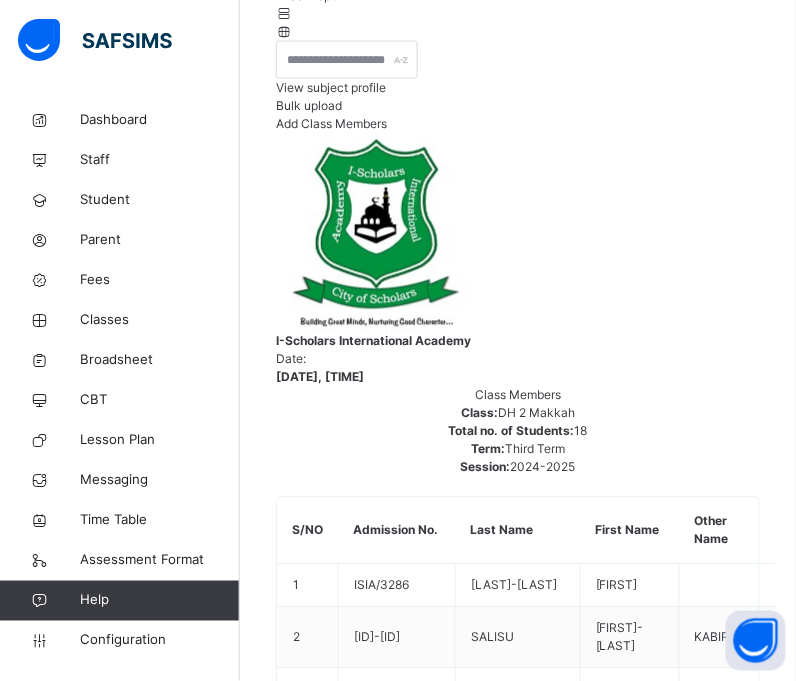click on "HURUF-D2" at bounding box center [353, 4979] 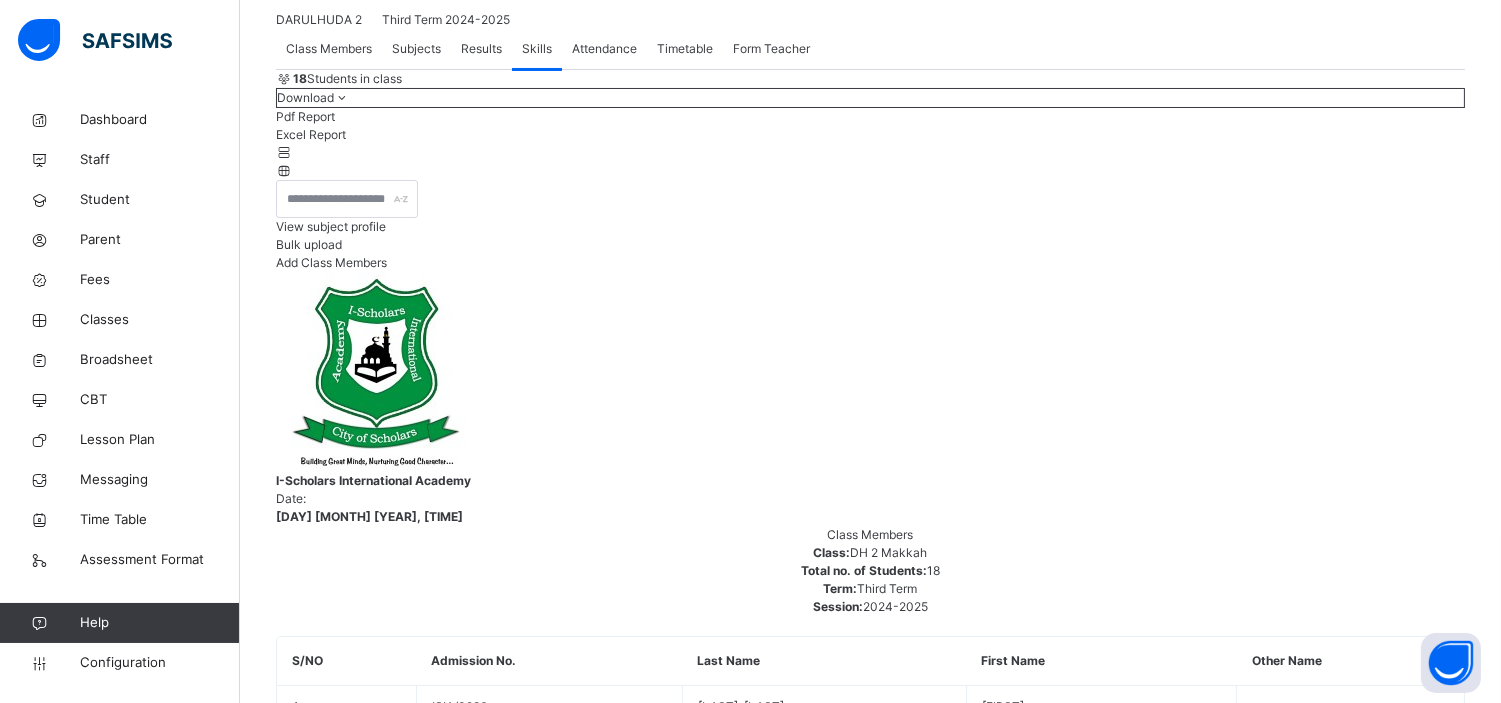 scroll, scrollTop: 240, scrollLeft: 0, axis: vertical 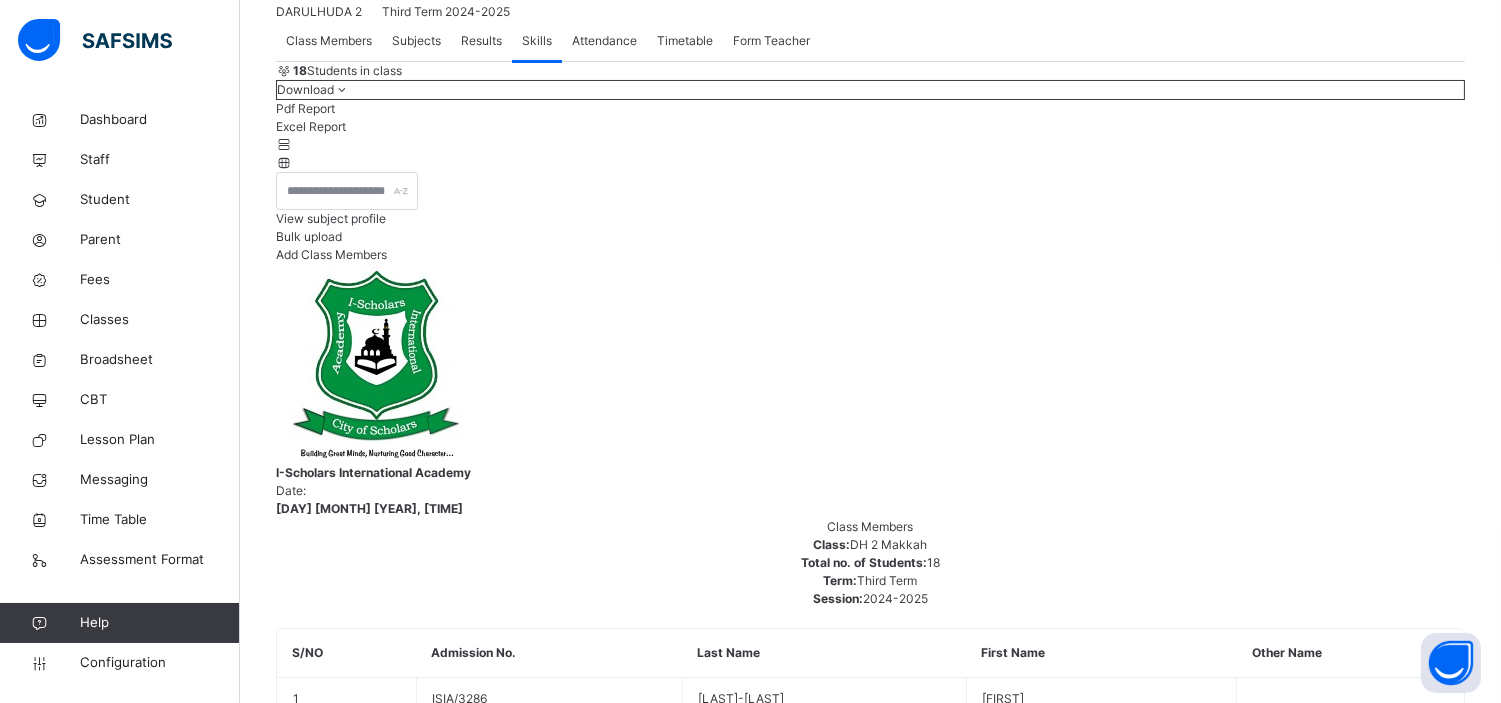 click on "HISAB-D2" at bounding box center [353, 5056] 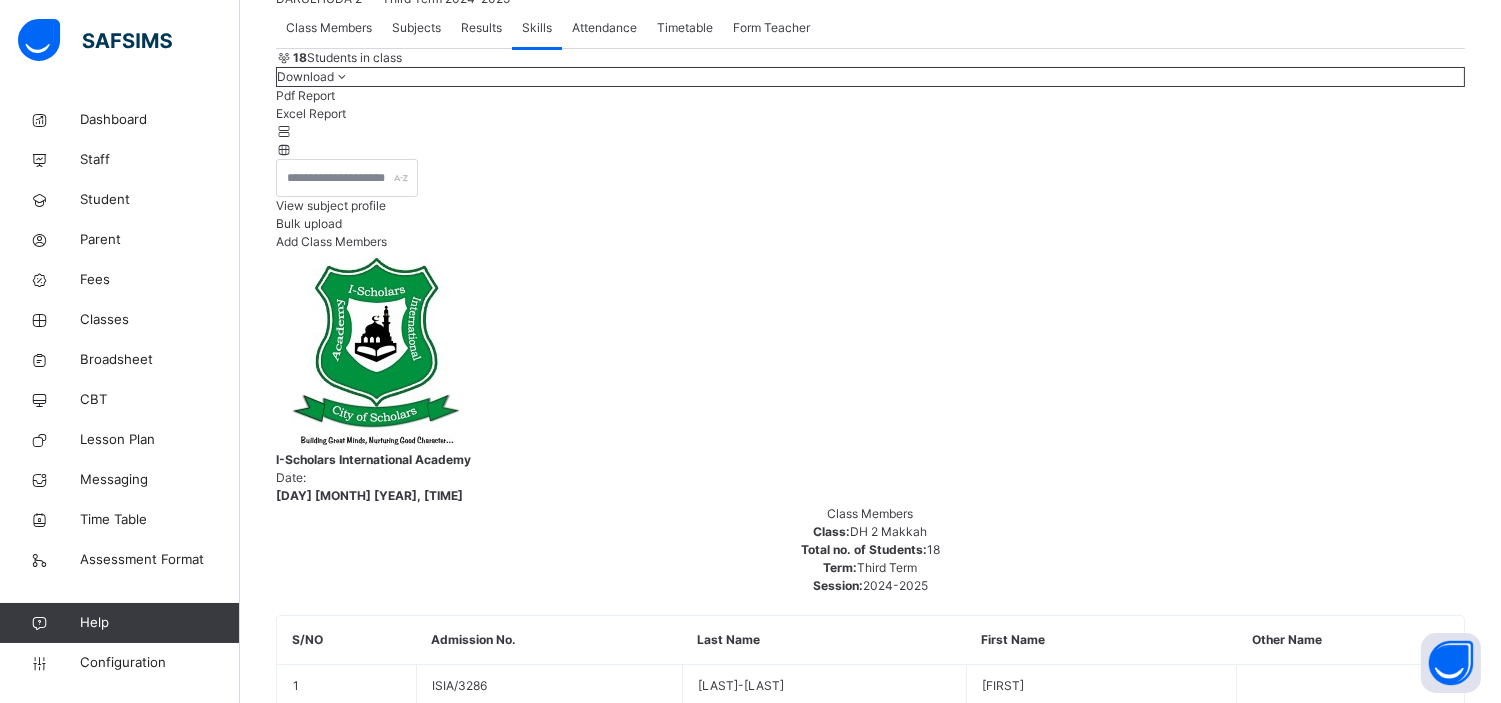 scroll, scrollTop: 251, scrollLeft: 0, axis: vertical 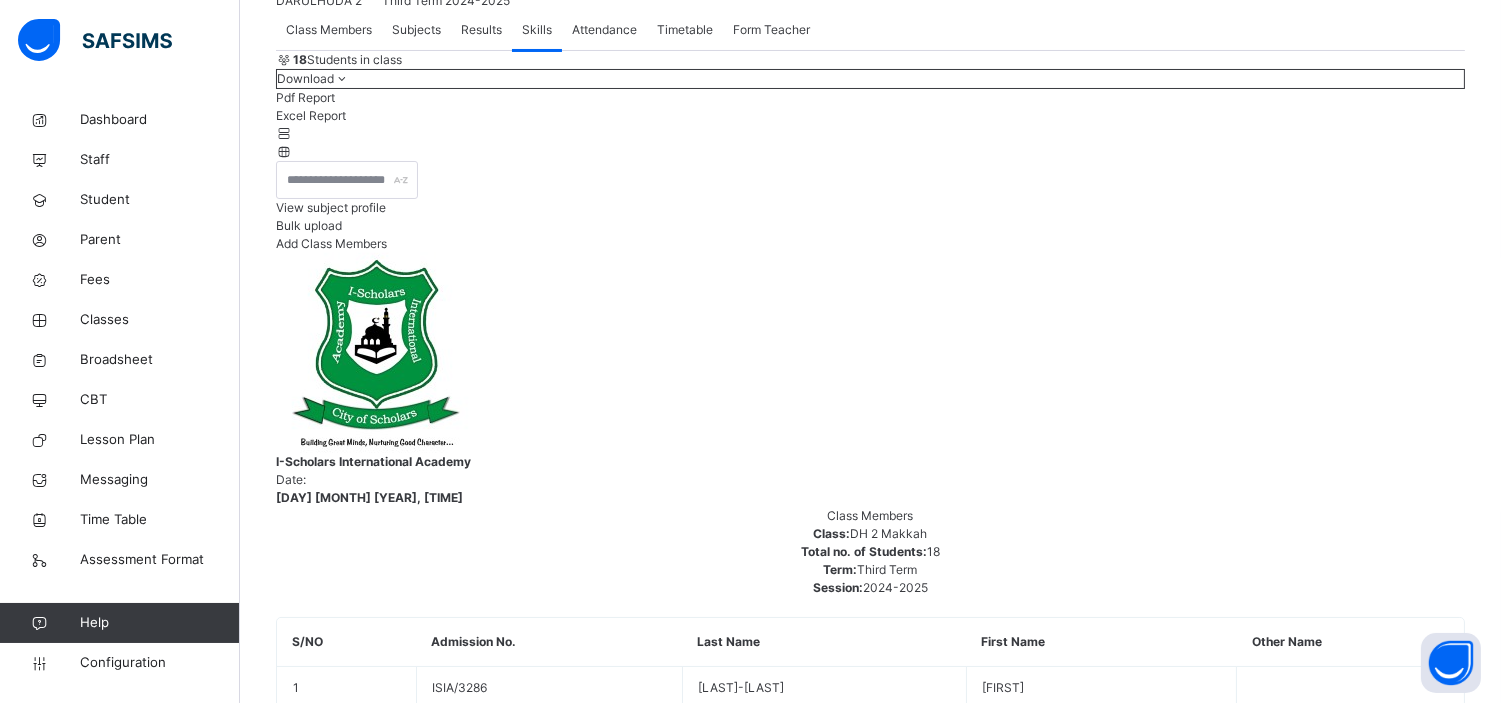 click on "TAHDHEEB-D2" at bounding box center [353, 5045] 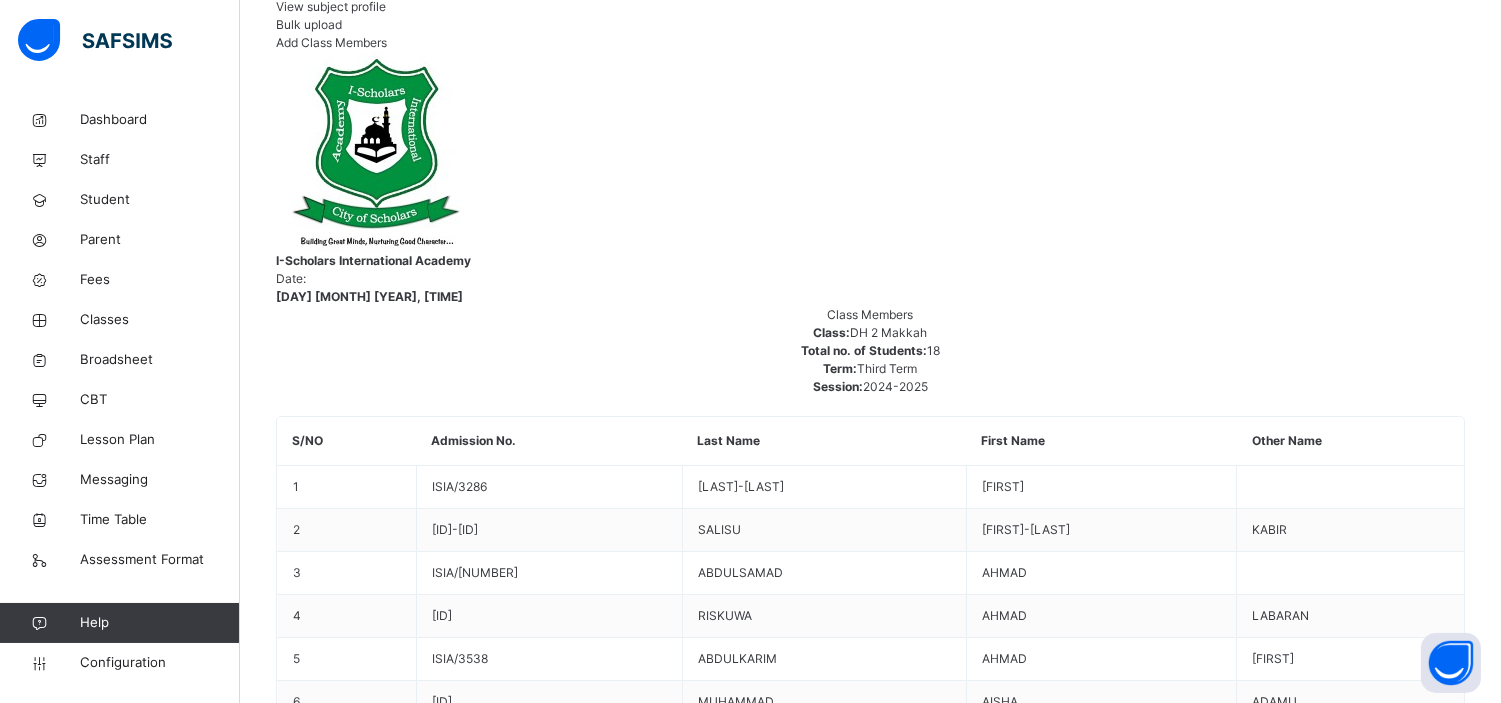 scroll, scrollTop: 453, scrollLeft: 0, axis: vertical 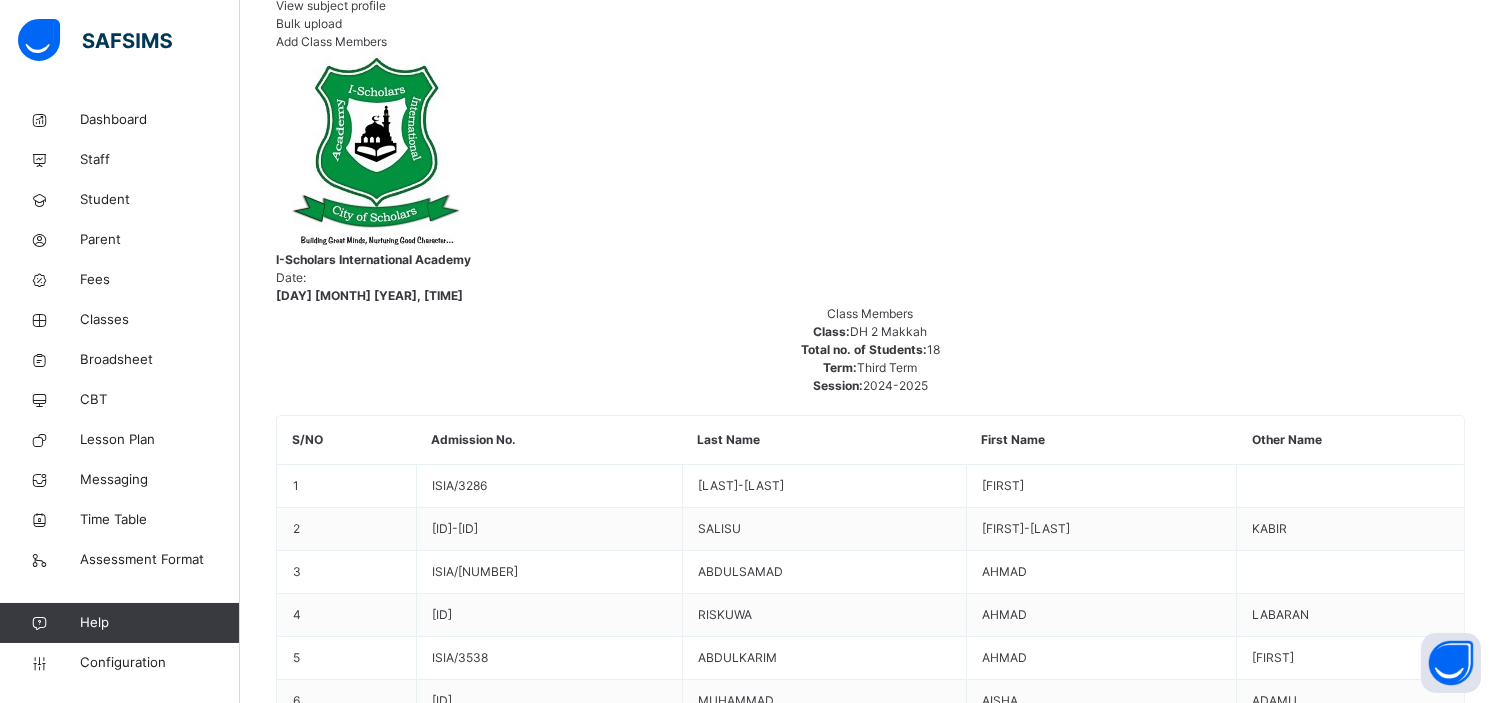 click on "HISIYYAH-D2" at bounding box center [353, 4843] 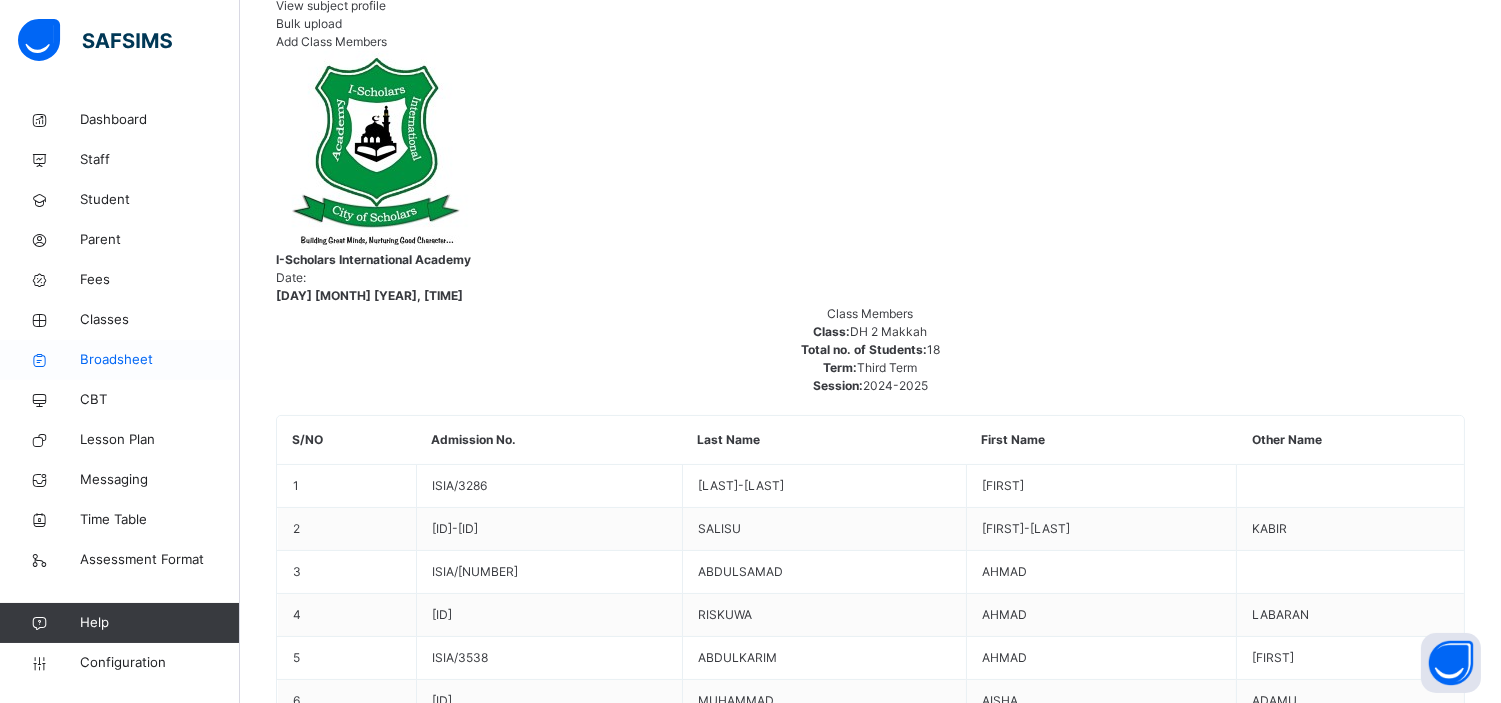 click on "Broadsheet" at bounding box center [120, 360] 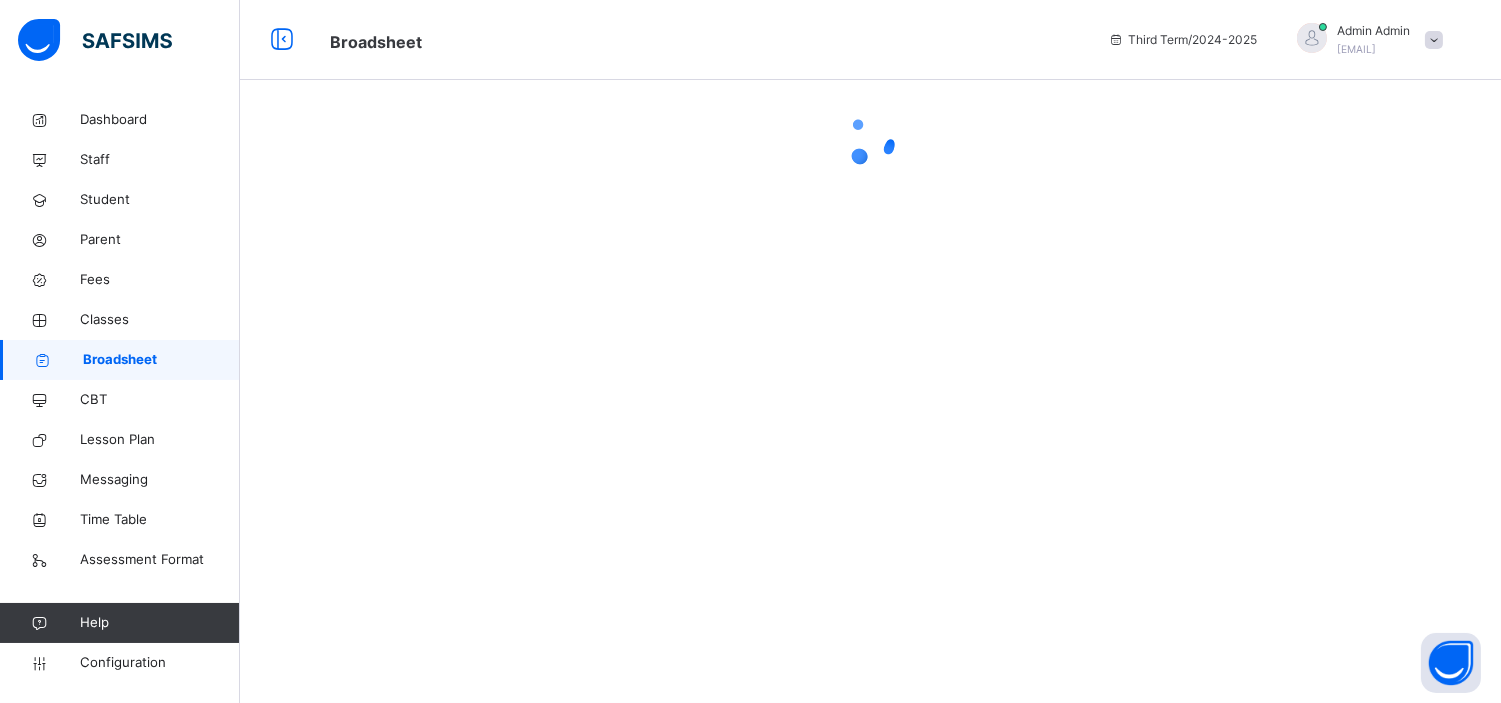scroll, scrollTop: 0, scrollLeft: 0, axis: both 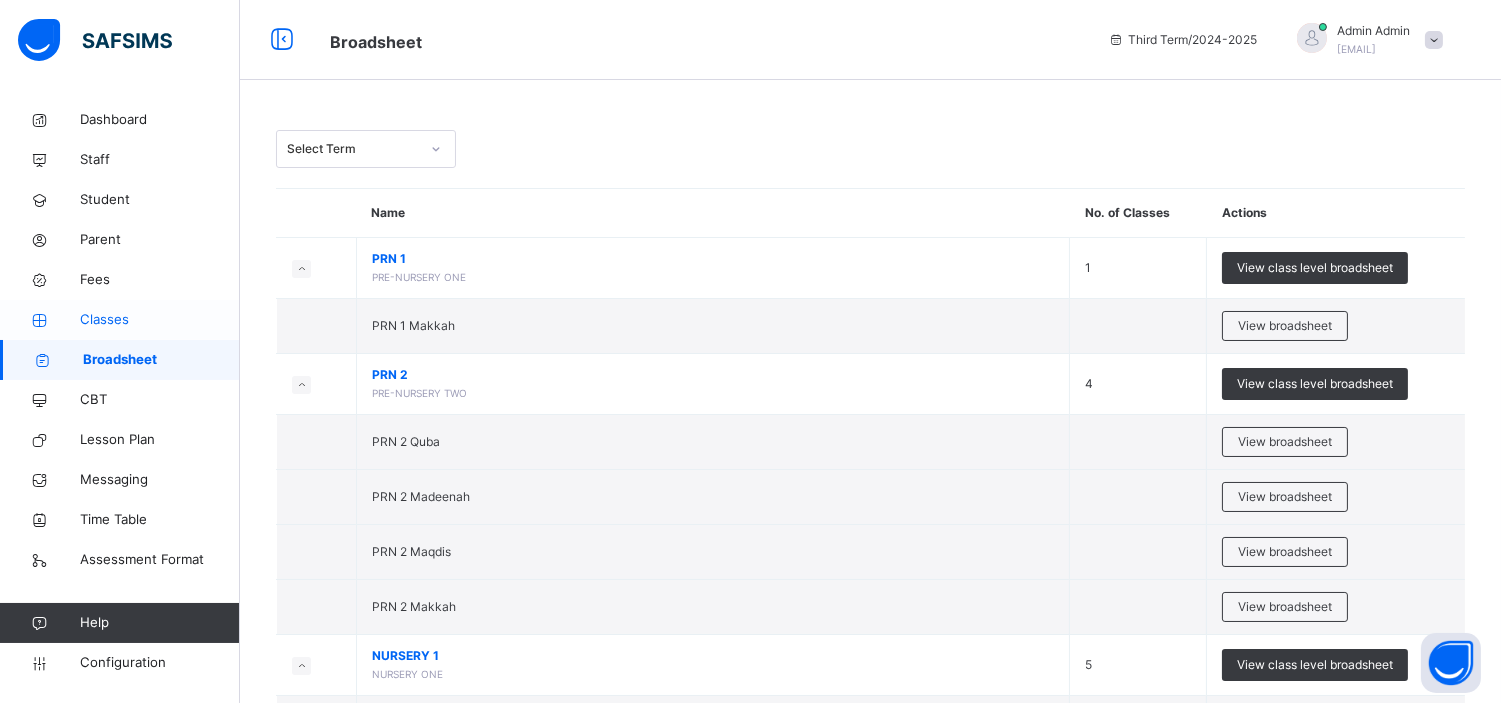 click on "Classes" at bounding box center [160, 320] 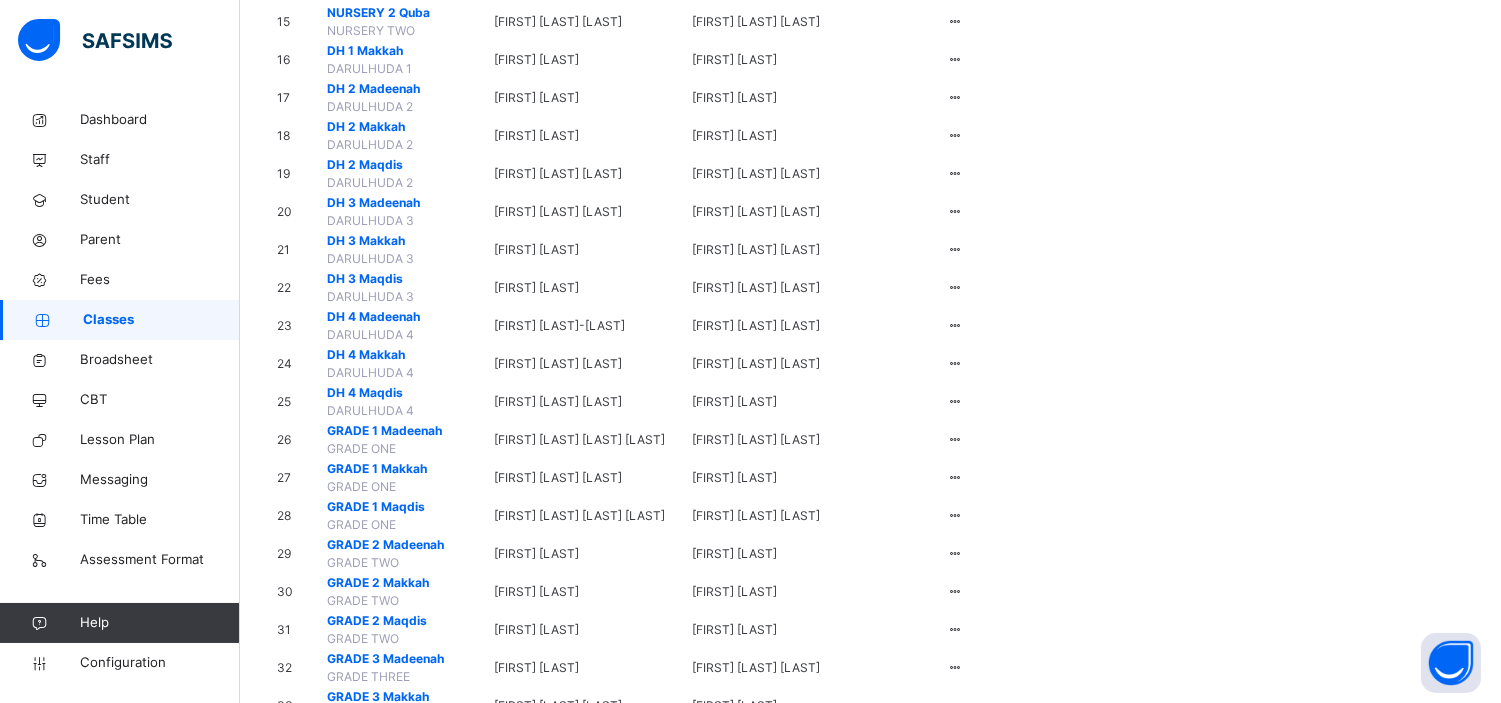 scroll, scrollTop: 914, scrollLeft: 0, axis: vertical 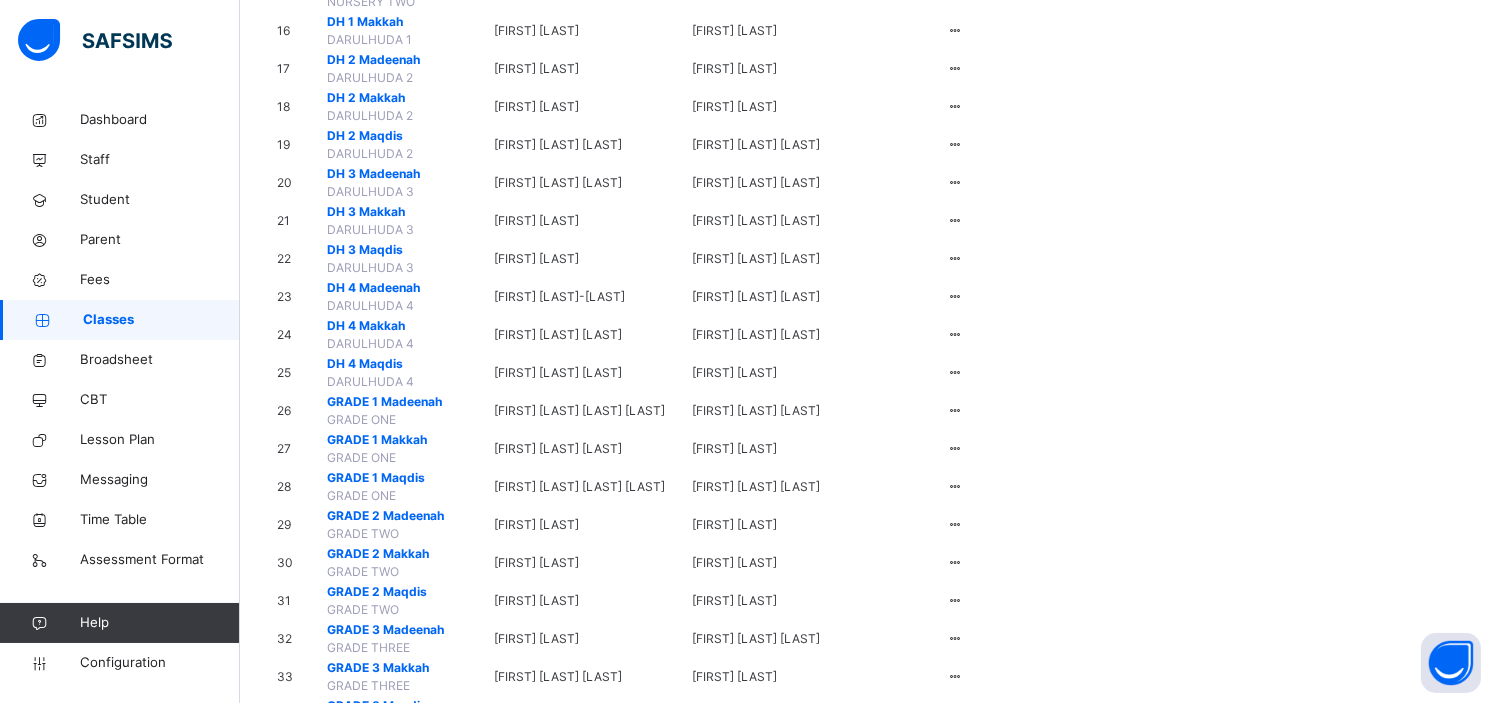 click on "DH 2   Makkah" at bounding box center (409, 98) 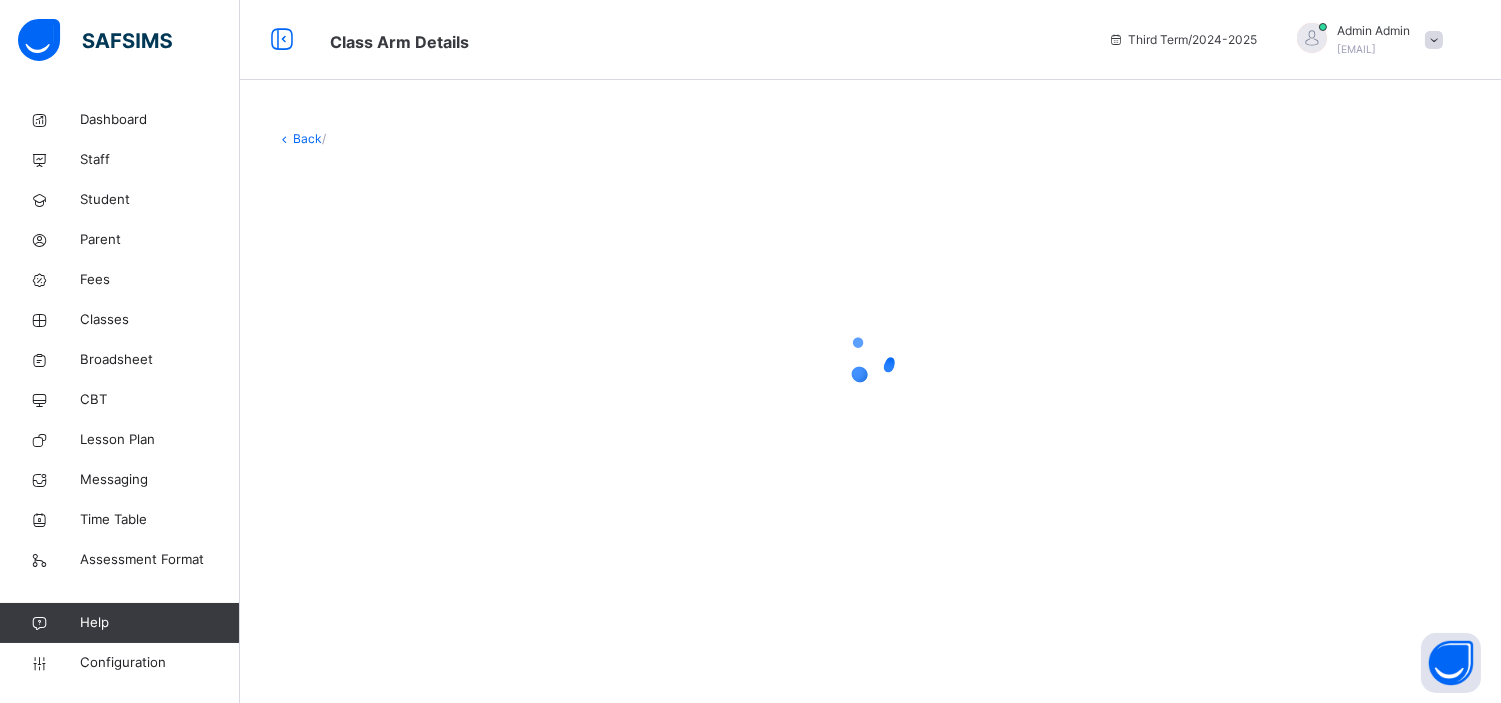 scroll, scrollTop: 0, scrollLeft: 0, axis: both 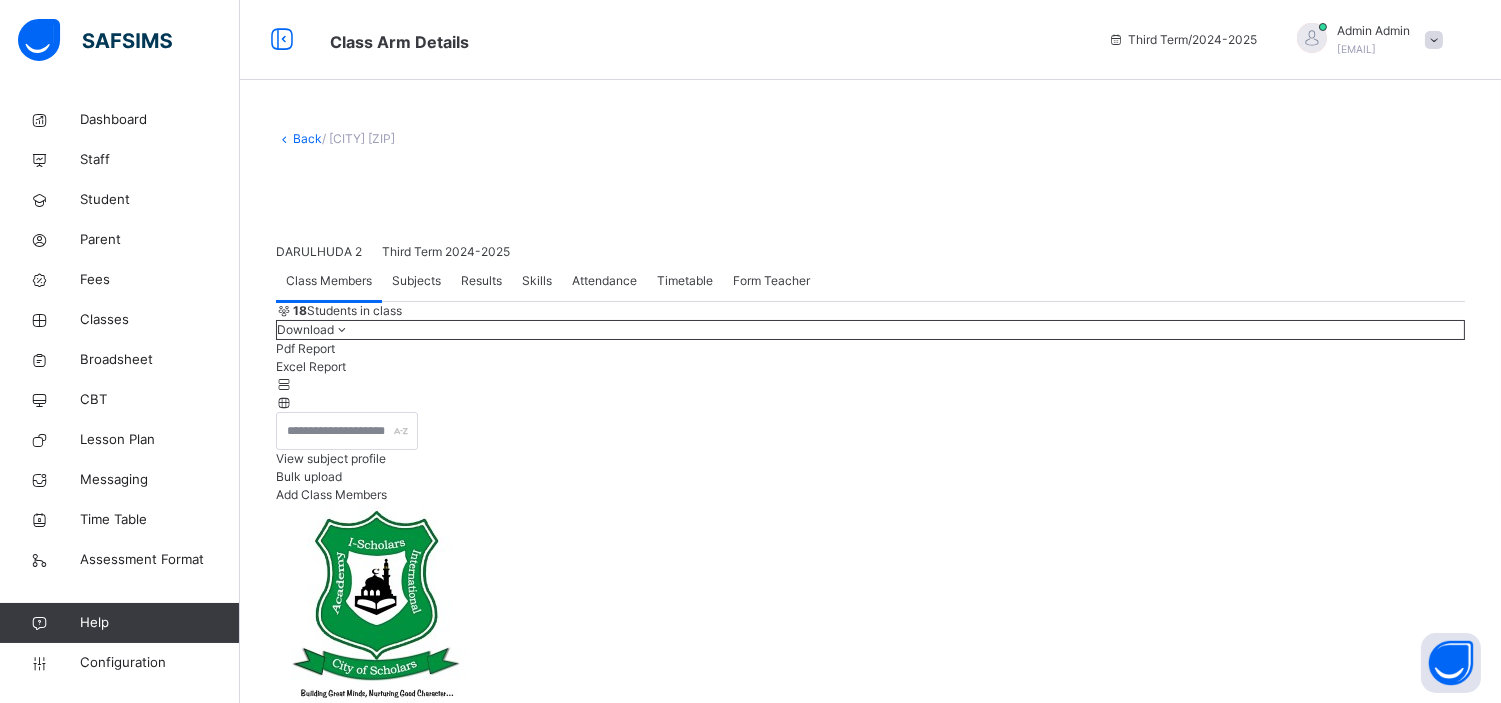 click on "Skills" at bounding box center [537, 281] 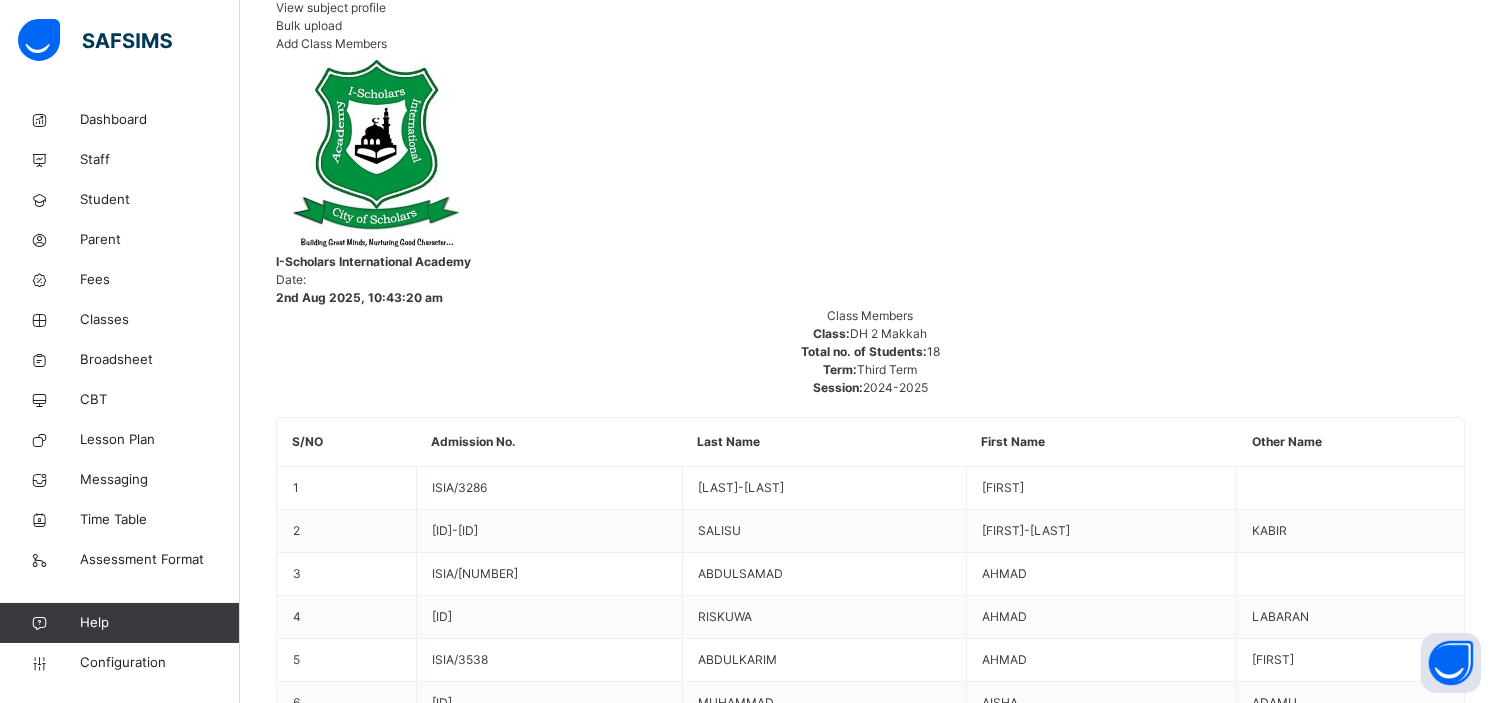 scroll, scrollTop: 460, scrollLeft: 0, axis: vertical 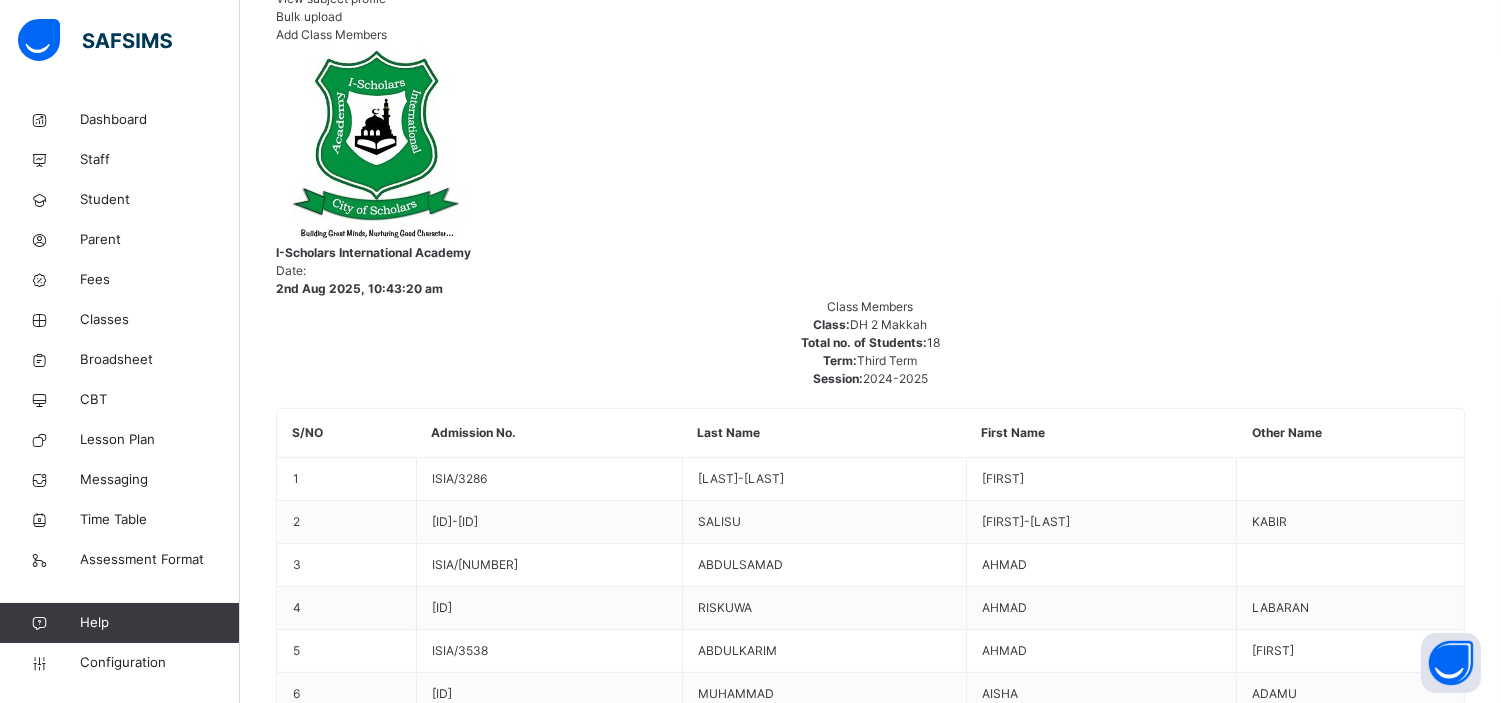 click on "AAISHA  IBRAHIM-BAKARE ISIA/3286" at bounding box center (870, 4943) 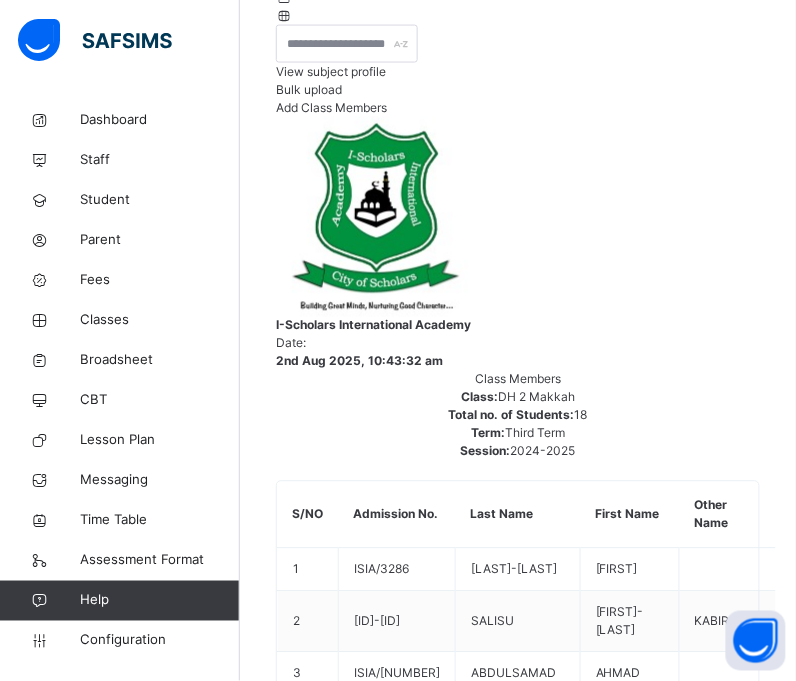 scroll, scrollTop: 468, scrollLeft: 0, axis: vertical 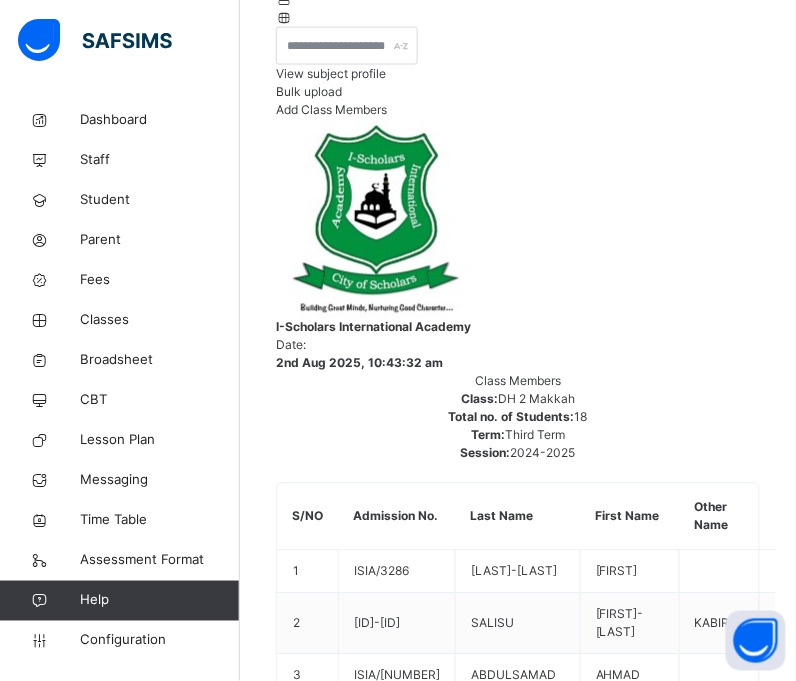 click on "TAHDHEEB-D2" at bounding box center (353, 4965) 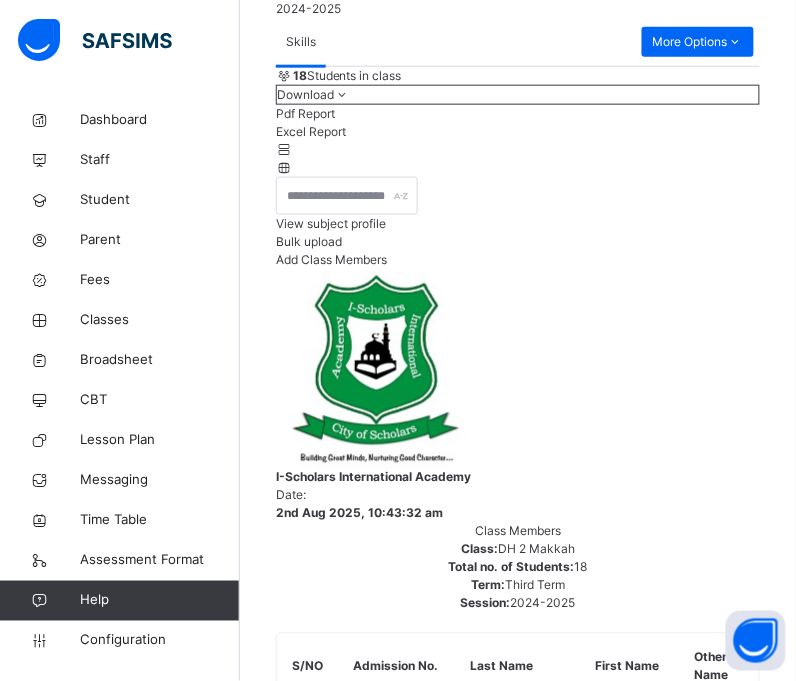 scroll, scrollTop: 317, scrollLeft: 0, axis: vertical 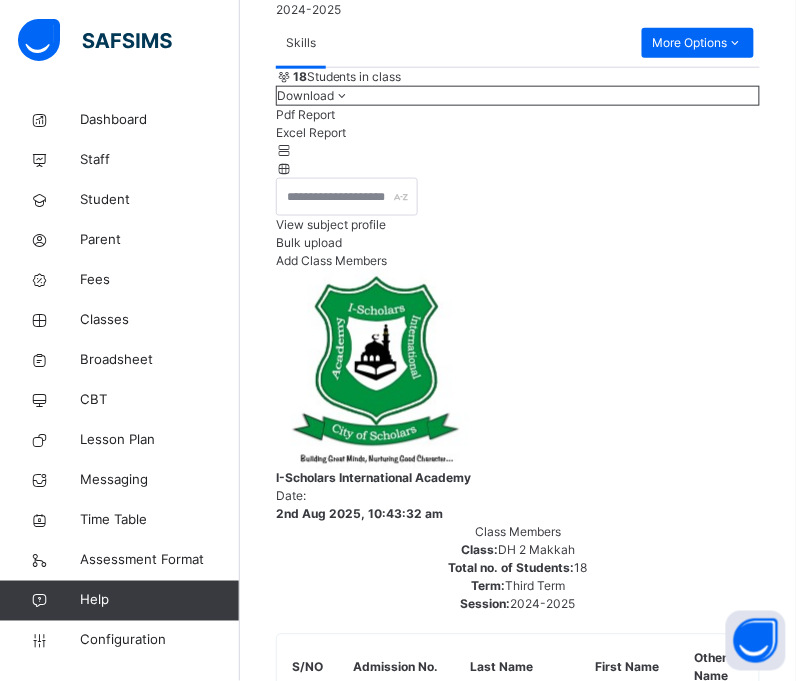 click on "HISIYYAH-D2" at bounding box center (353, 5116) 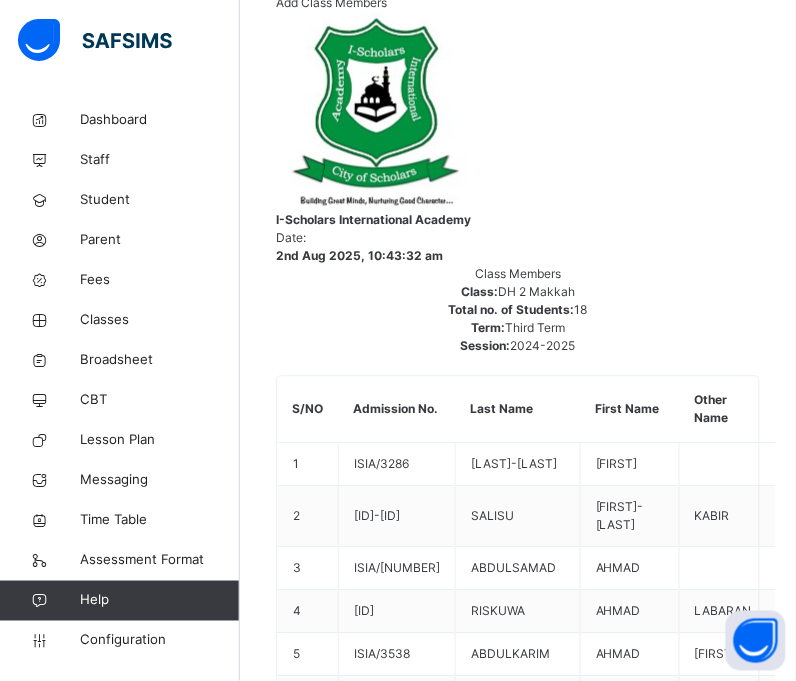 scroll, scrollTop: 576, scrollLeft: 0, axis: vertical 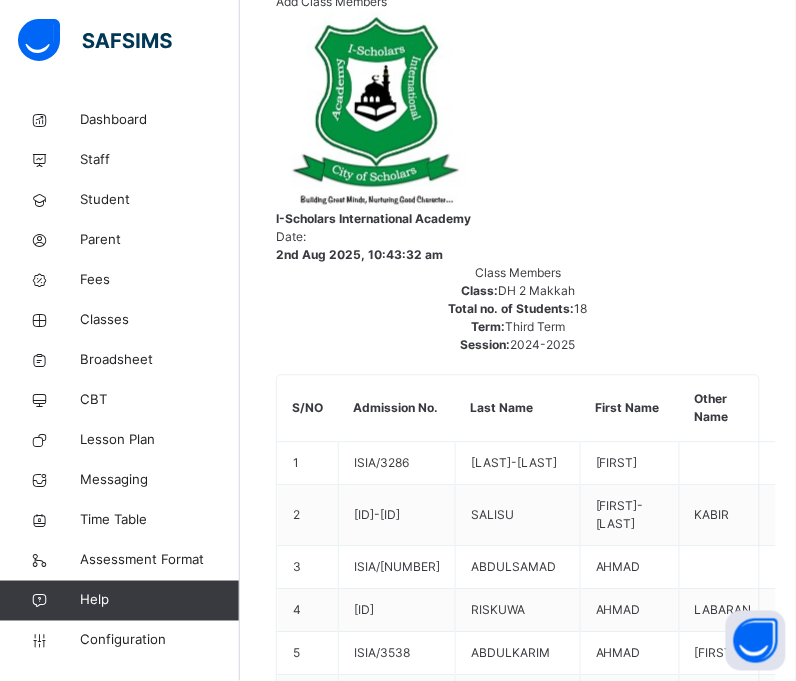 drag, startPoint x: 505, startPoint y: 237, endPoint x: 774, endPoint y: 258, distance: 269.81845 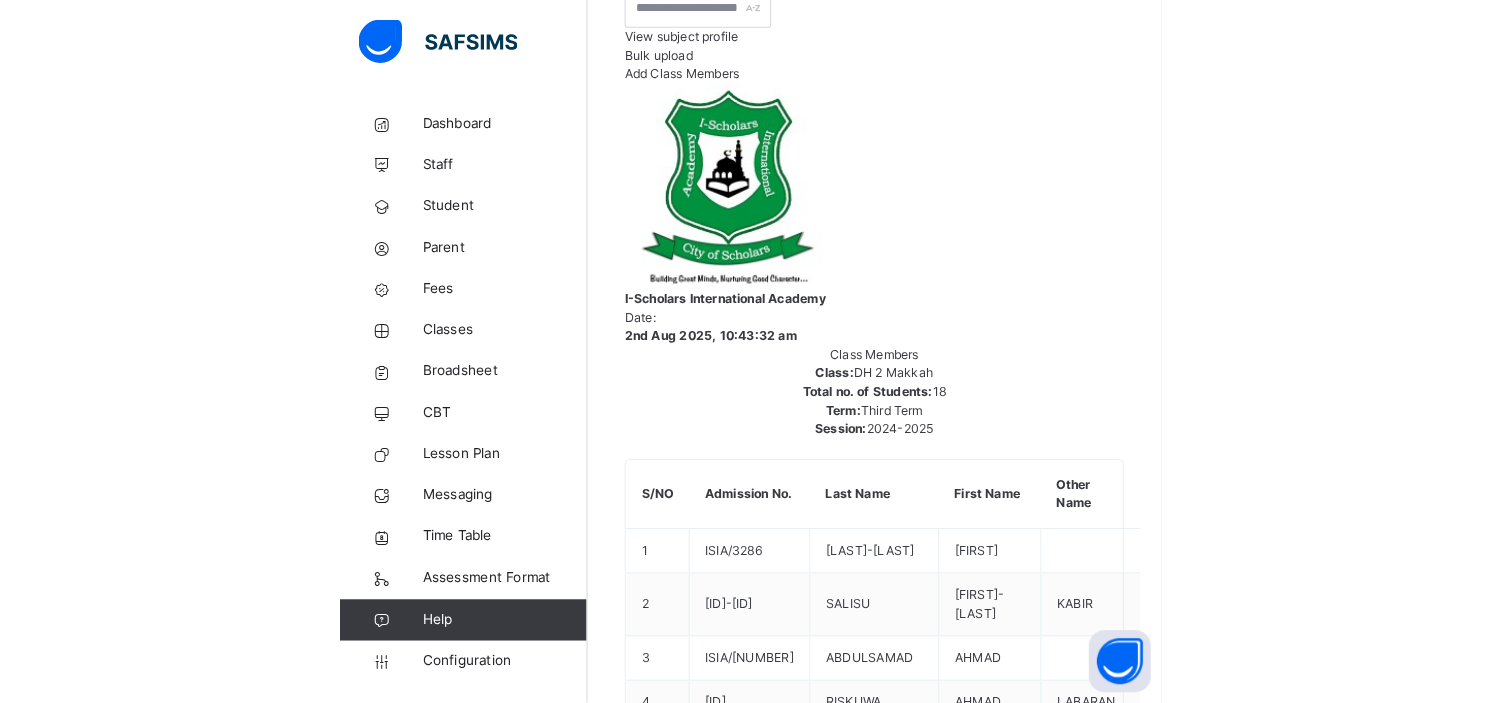 scroll, scrollTop: 508, scrollLeft: 0, axis: vertical 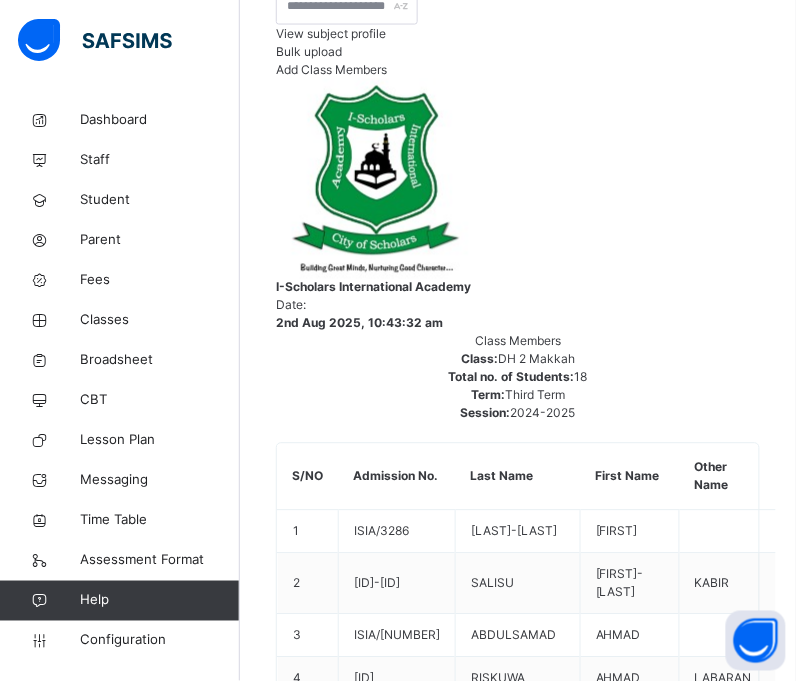 drag, startPoint x: 498, startPoint y: 392, endPoint x: 788, endPoint y: 394, distance: 290.0069 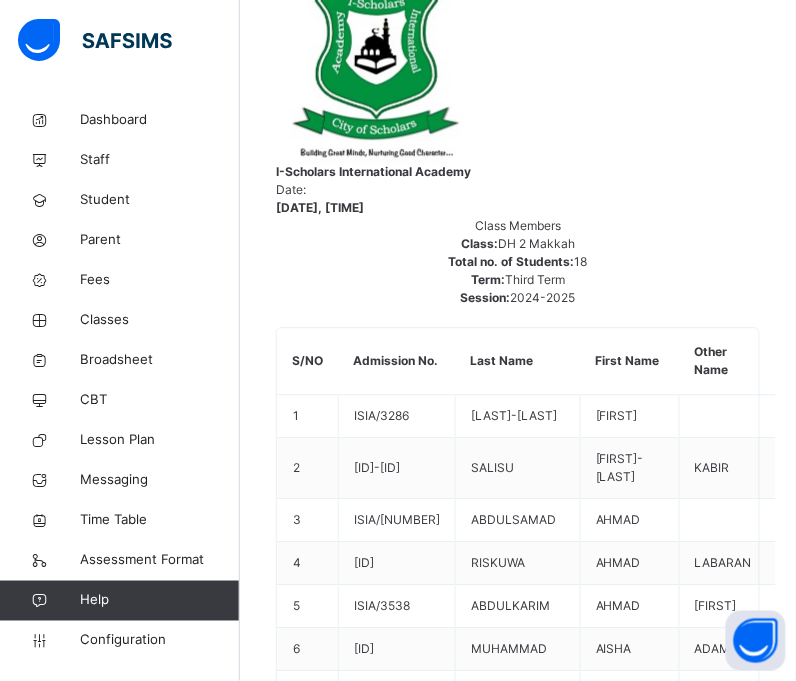 scroll, scrollTop: 567, scrollLeft: 0, axis: vertical 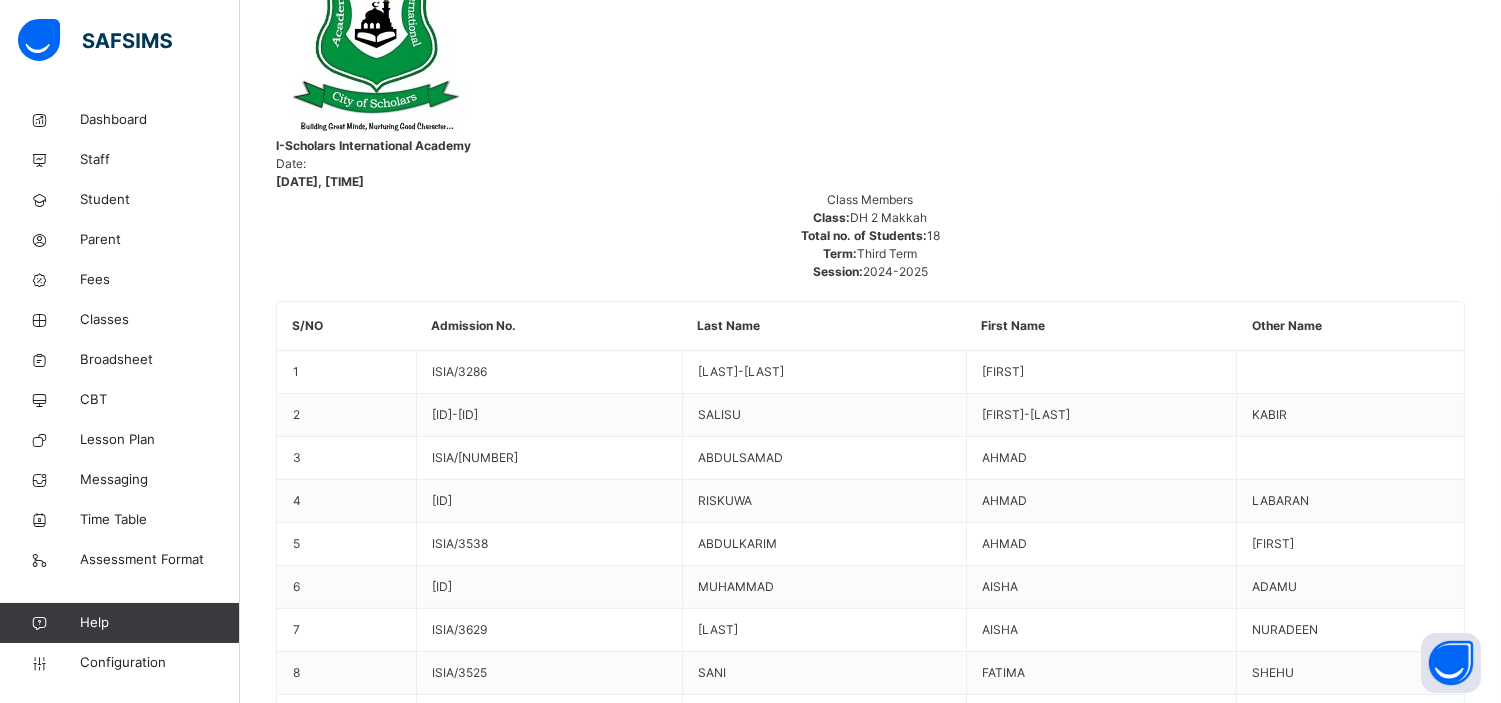 drag, startPoint x: 617, startPoint y: 376, endPoint x: 931, endPoint y: 374, distance: 314.00638 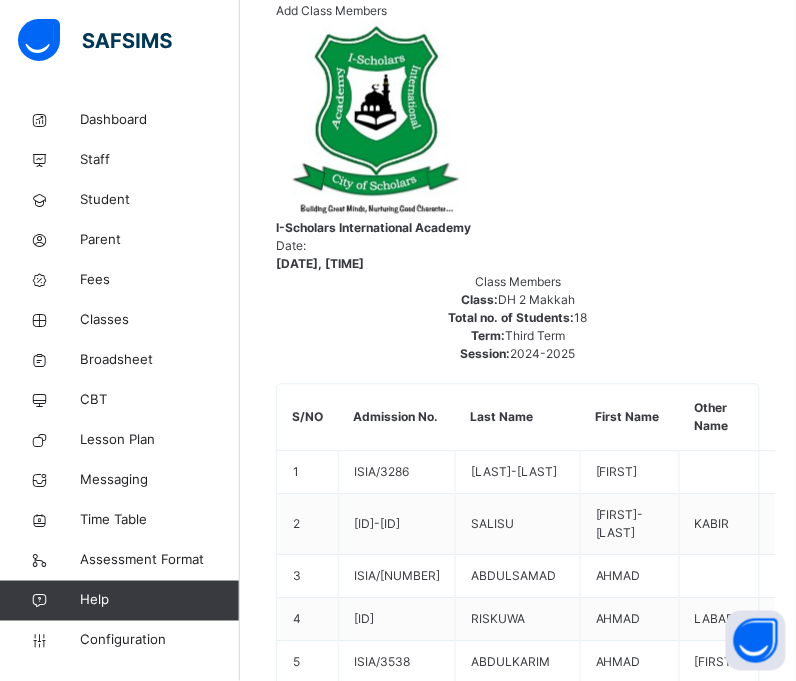 click on "Skill Grades Identification of ones self and the environment A D C B Identification of some common animals and fruits A D C B Ability to construct and respond to to basic instructions A D C B" at bounding box center (518, 6300) 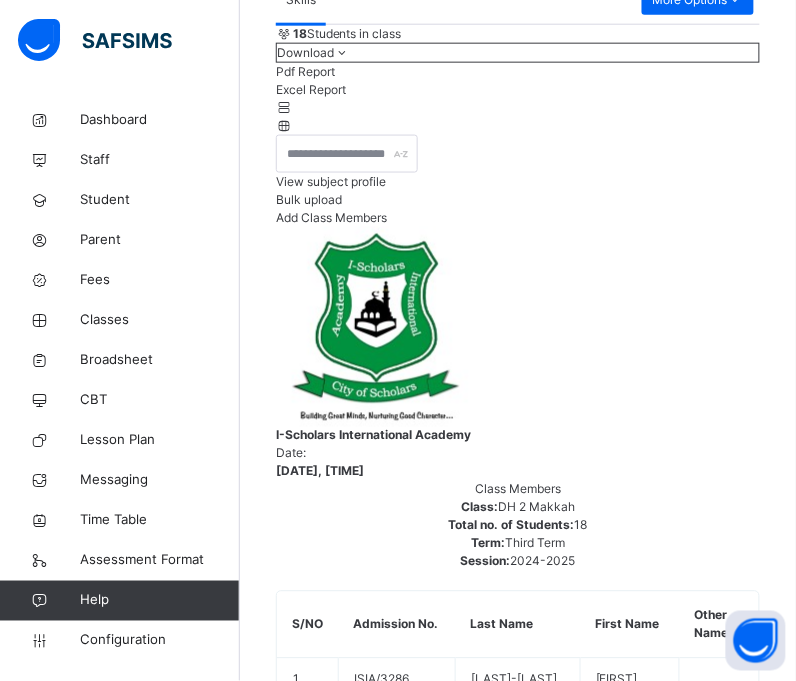 scroll, scrollTop: 361, scrollLeft: 0, axis: vertical 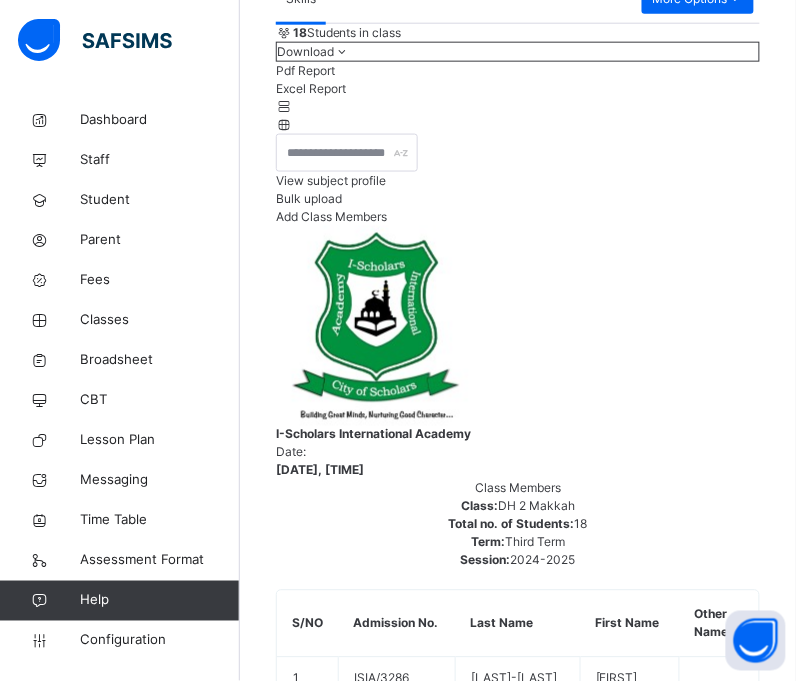 click on "ARABIC-D2" at bounding box center [353, 5072] 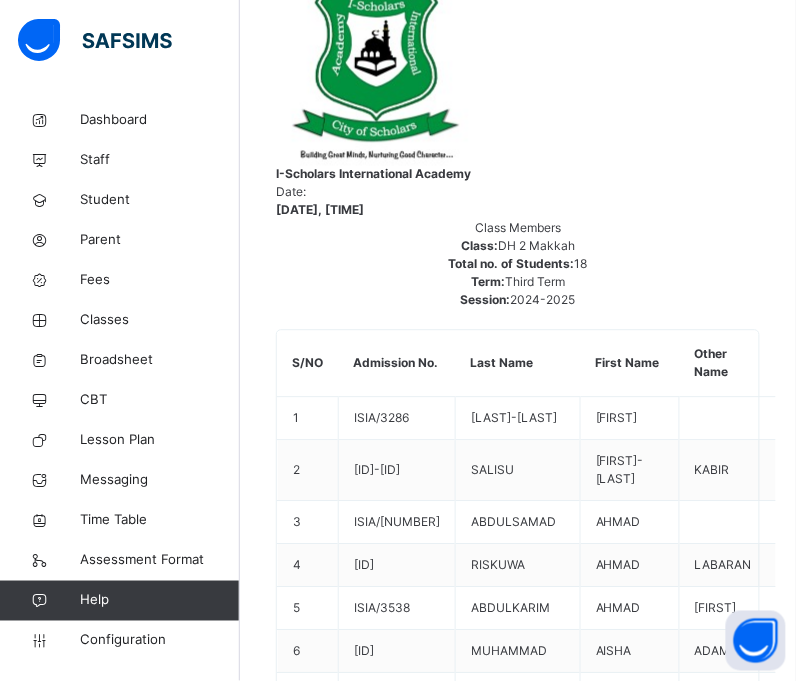 scroll, scrollTop: 624, scrollLeft: 0, axis: vertical 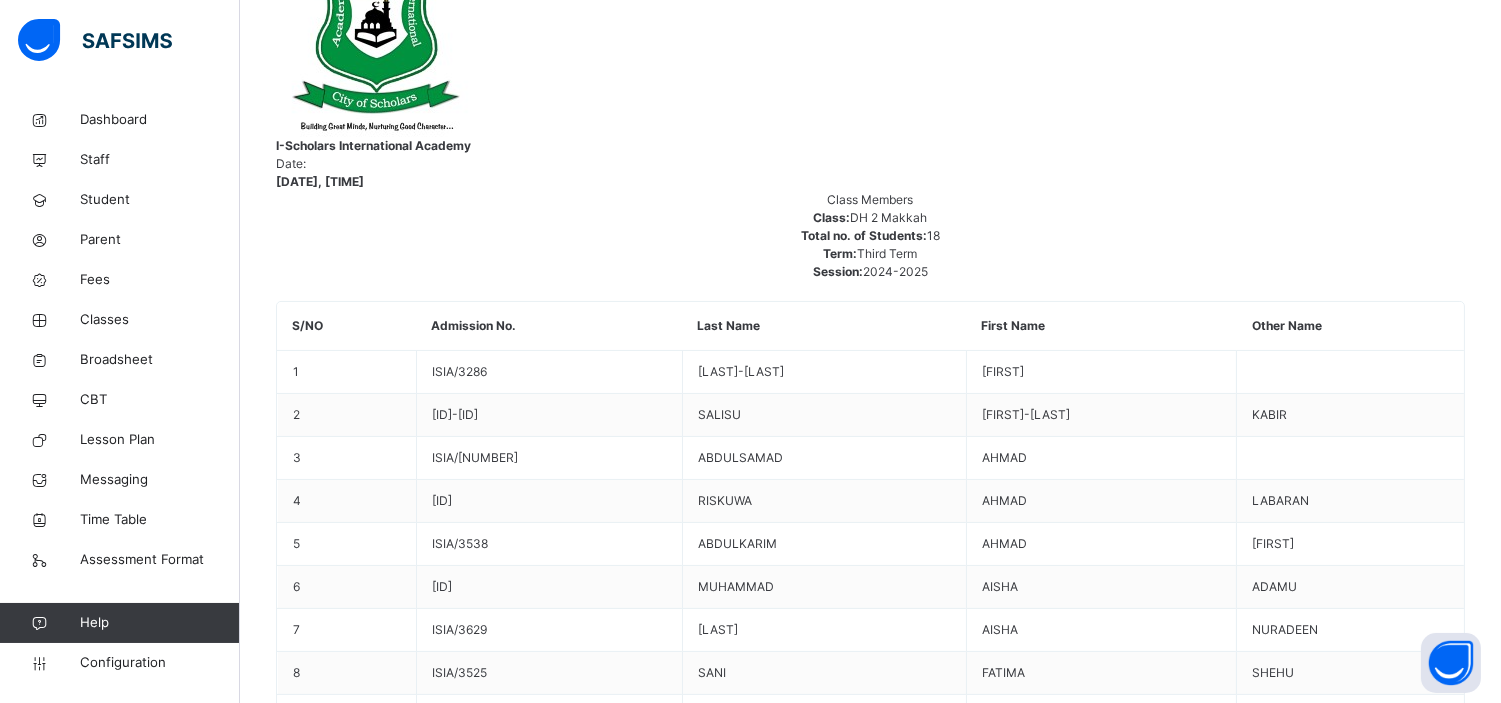 drag, startPoint x: 611, startPoint y: 274, endPoint x: 990, endPoint y: 264, distance: 379.1319 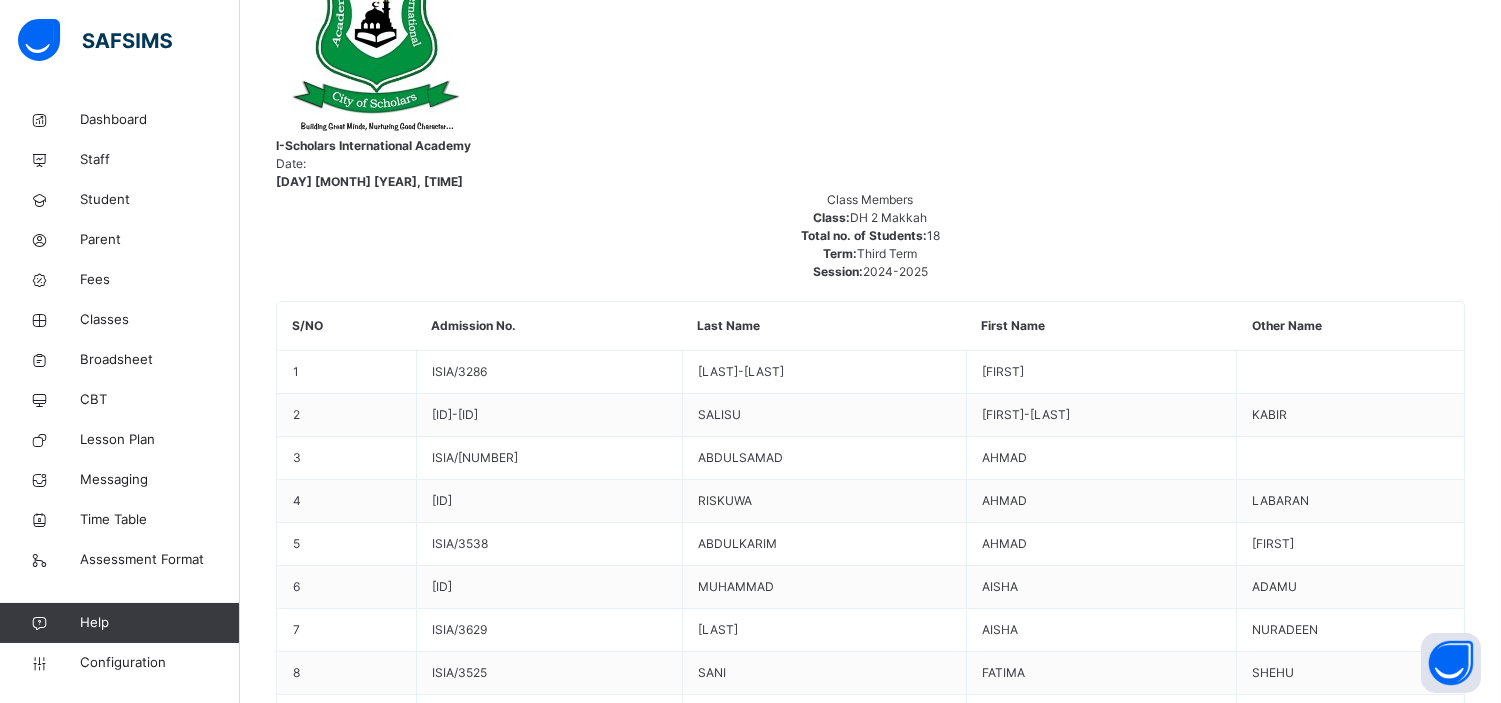 drag, startPoint x: 620, startPoint y: 377, endPoint x: 924, endPoint y: 368, distance: 304.1332 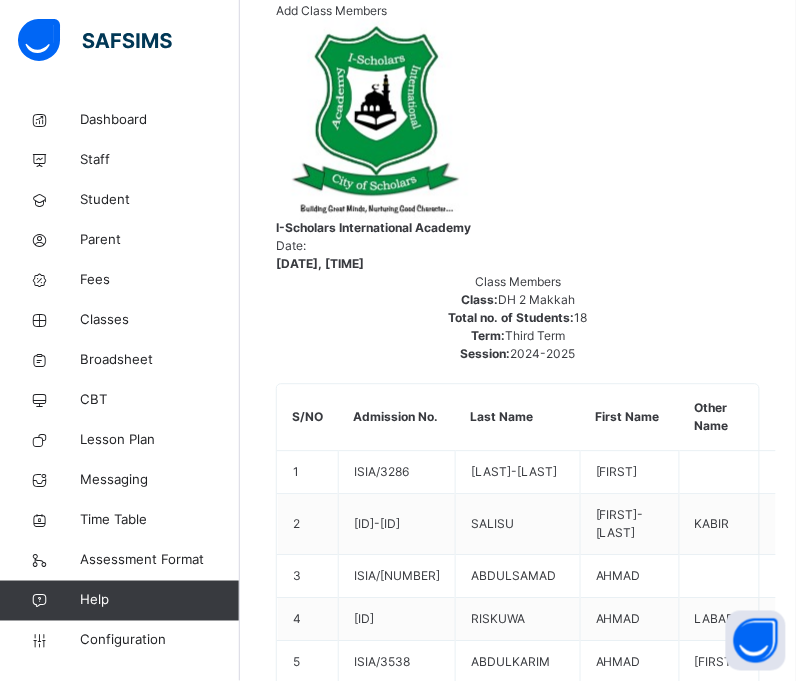 drag, startPoint x: 508, startPoint y: 531, endPoint x: 678, endPoint y: 542, distance: 170.35551 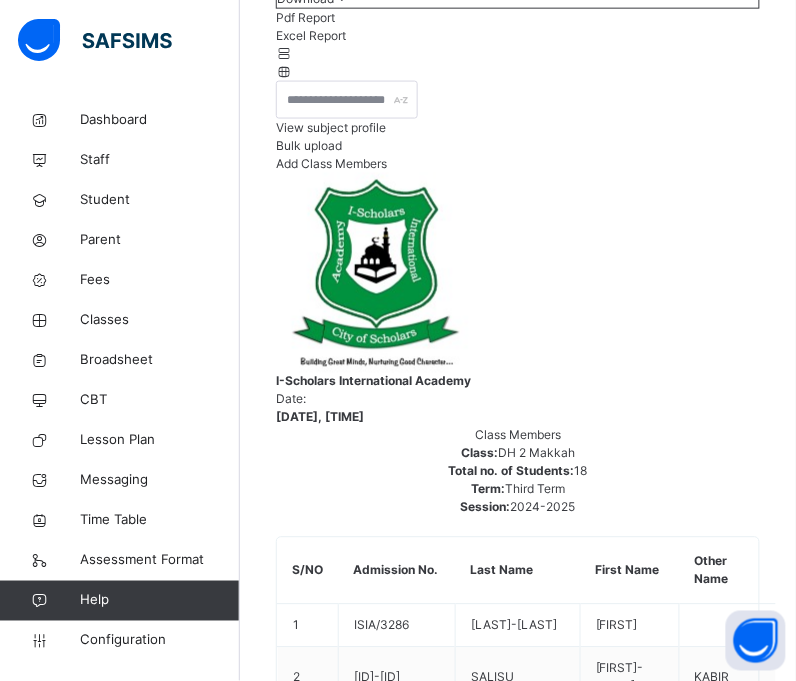scroll, scrollTop: 317, scrollLeft: 0, axis: vertical 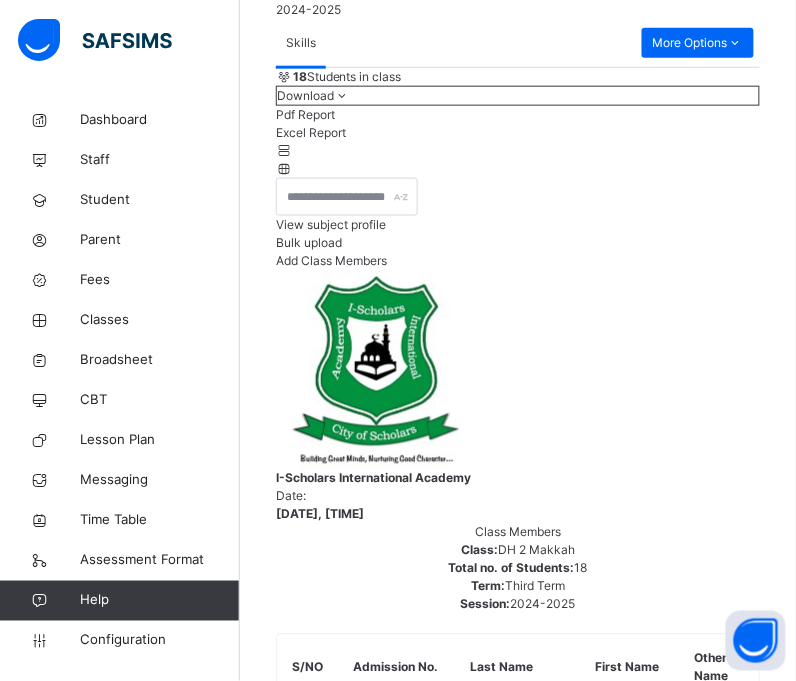 click on "HURUF-D2" at bounding box center (353, 5116) 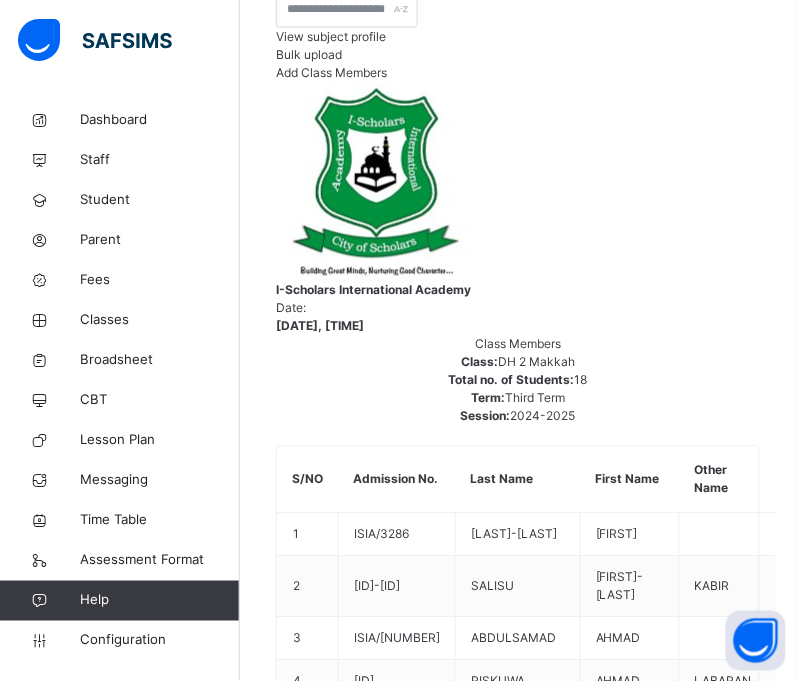 scroll, scrollTop: 507, scrollLeft: 0, axis: vertical 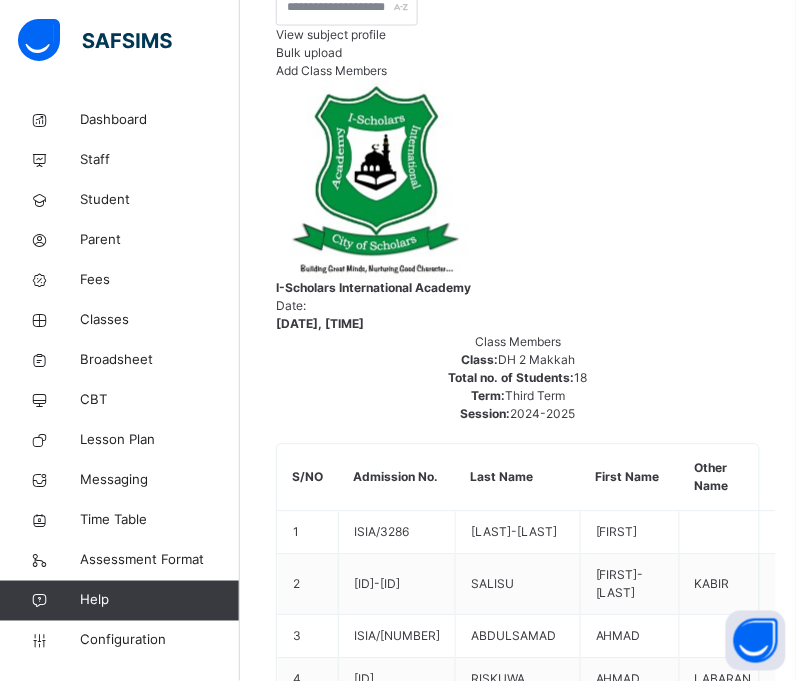 click on "QURAN-D2" at bounding box center (353, 4926) 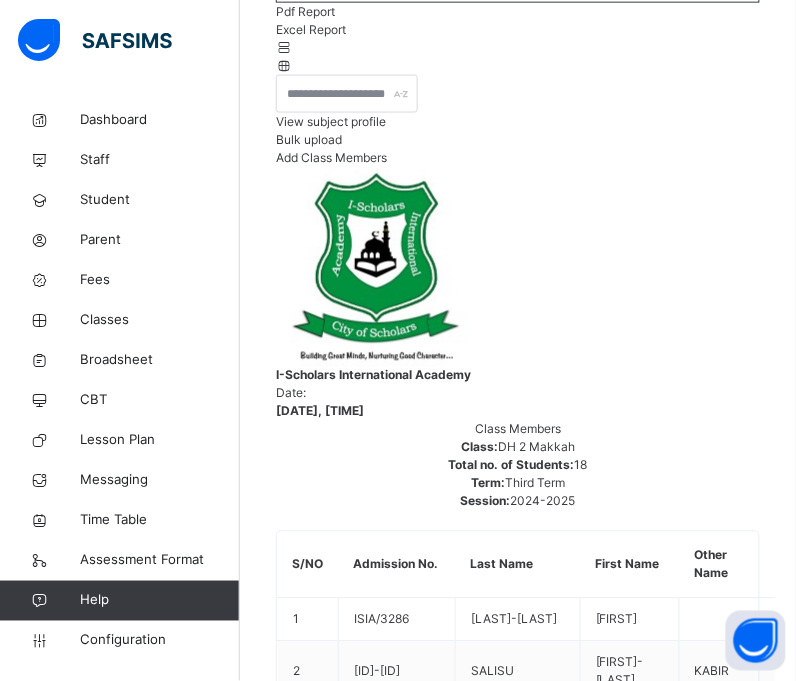 scroll, scrollTop: 375, scrollLeft: 0, axis: vertical 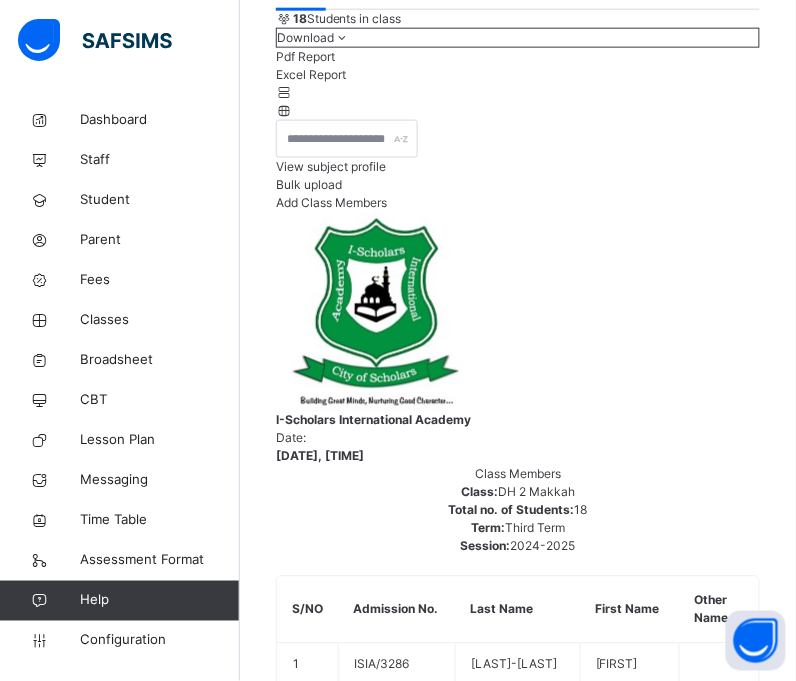 click on "TAHDHEEB-D2" at bounding box center (353, 5058) 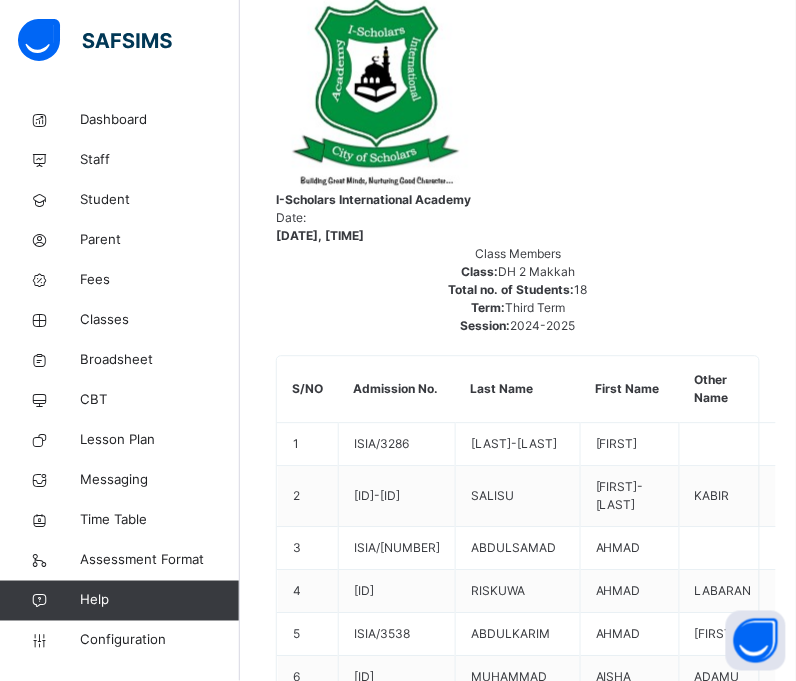 scroll, scrollTop: 624, scrollLeft: 0, axis: vertical 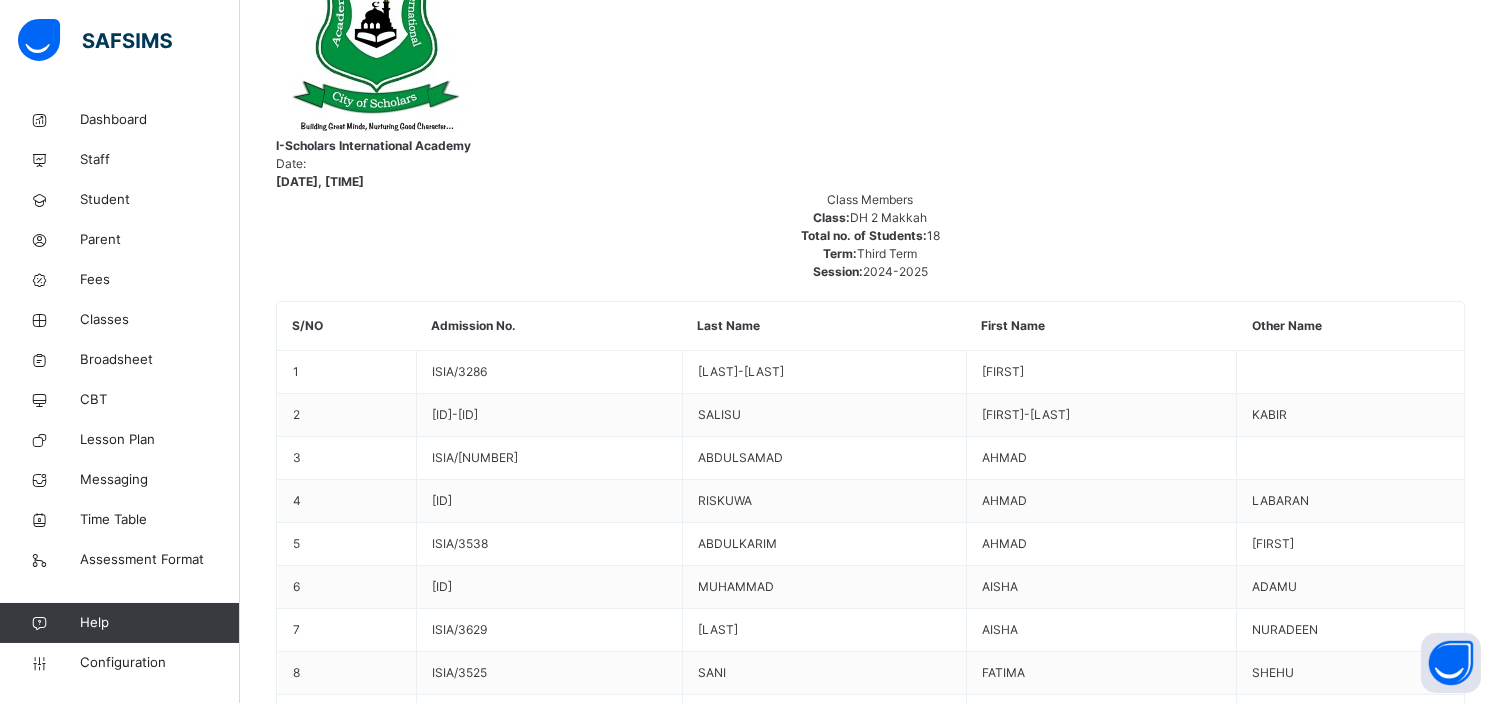 drag, startPoint x: 614, startPoint y: 282, endPoint x: 1017, endPoint y: 288, distance: 403.04468 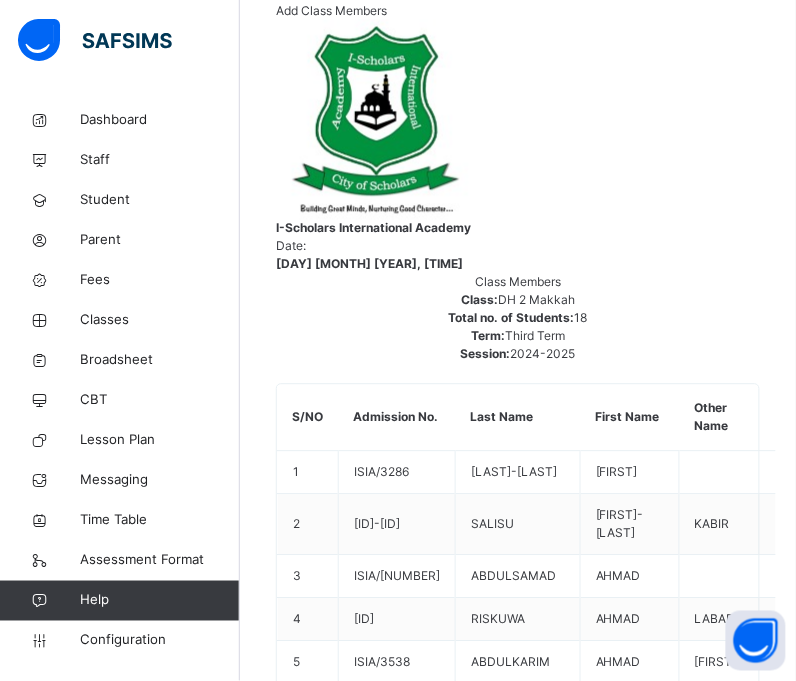 drag, startPoint x: 692, startPoint y: 434, endPoint x: 500, endPoint y: 425, distance: 192.21082 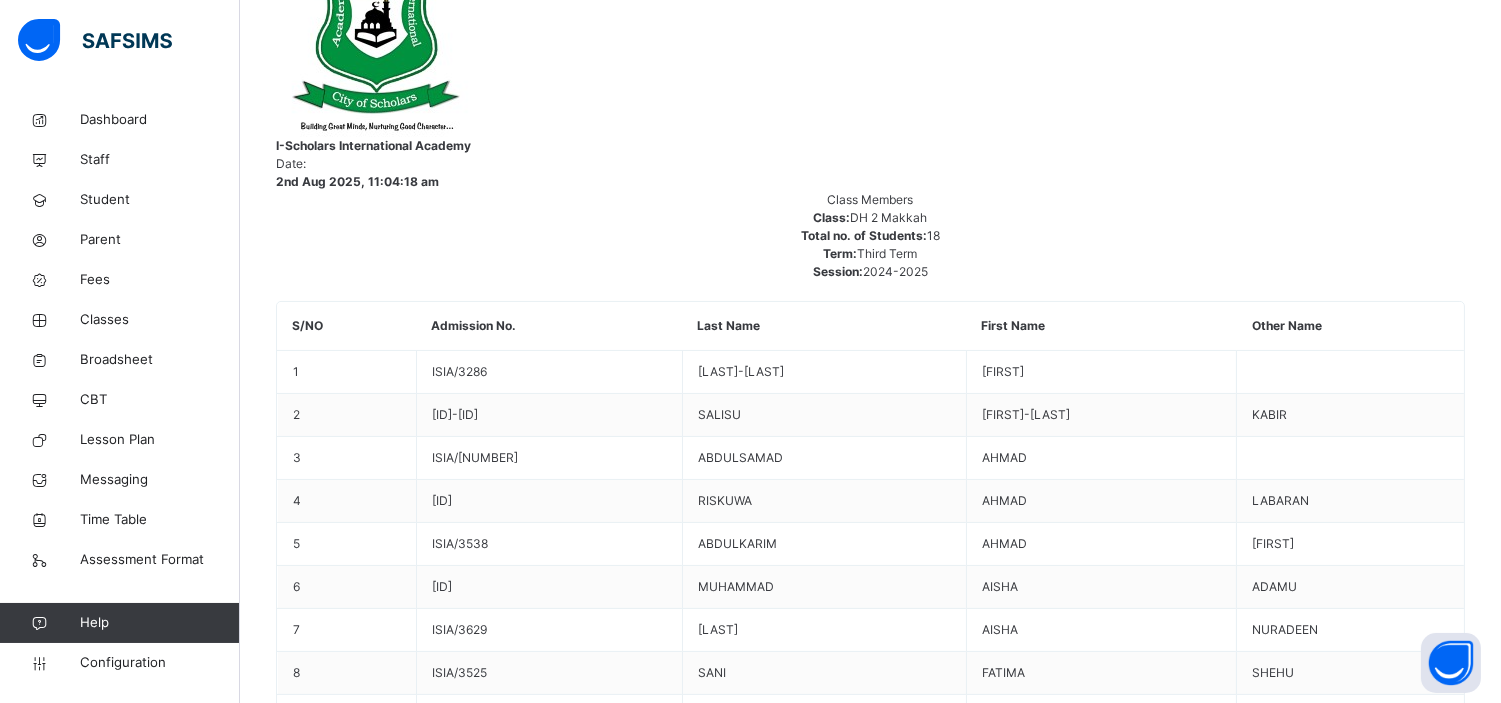 click on "Pencil grip:Tracing and colouring of numbers and objects" at bounding box center [435, 6360] 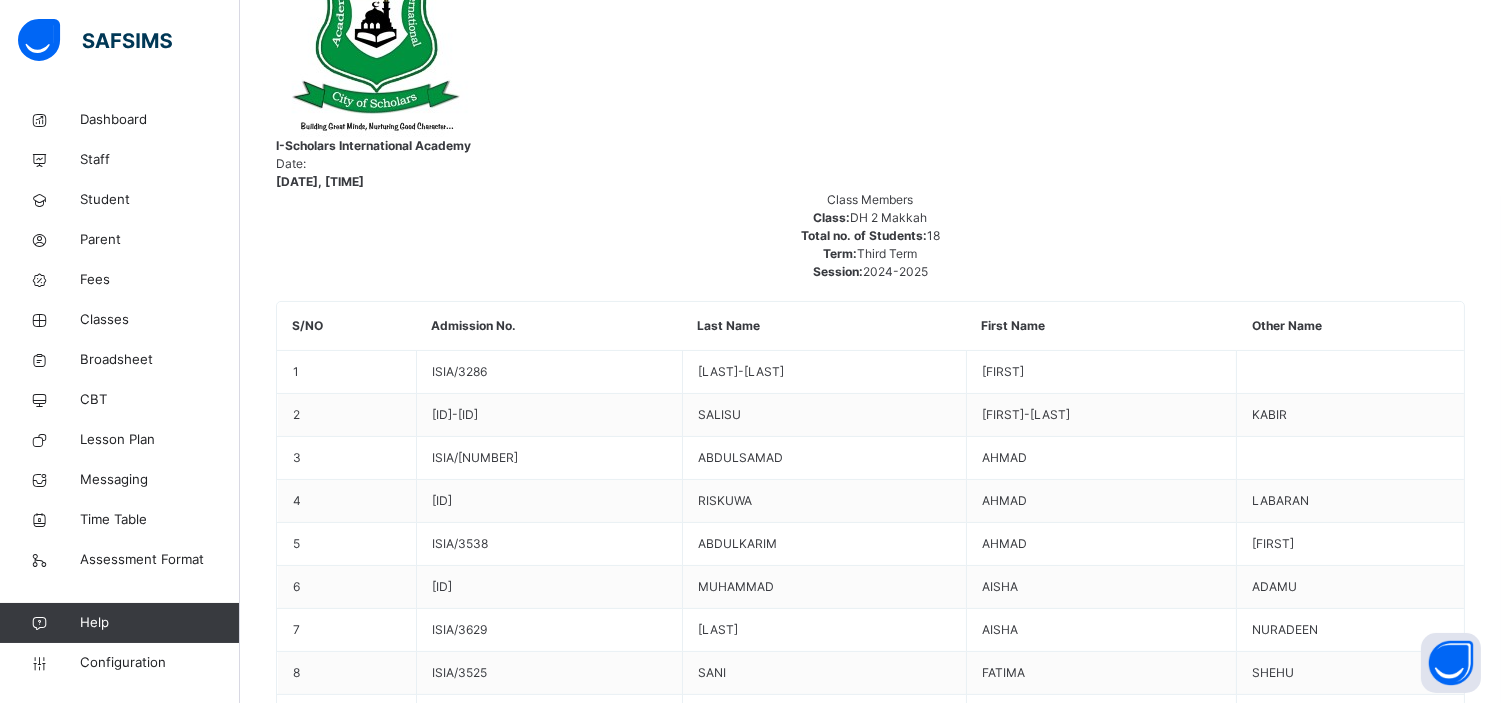 click on "Skill Grades Oral counting of numbers A D C B Identification and quantifying numbers with the corresponding objects A D C B Independent writing of numbers A D C B Pencil grip:Tracing and colouring of numbers and objects A D C B" at bounding box center [870, 6210] 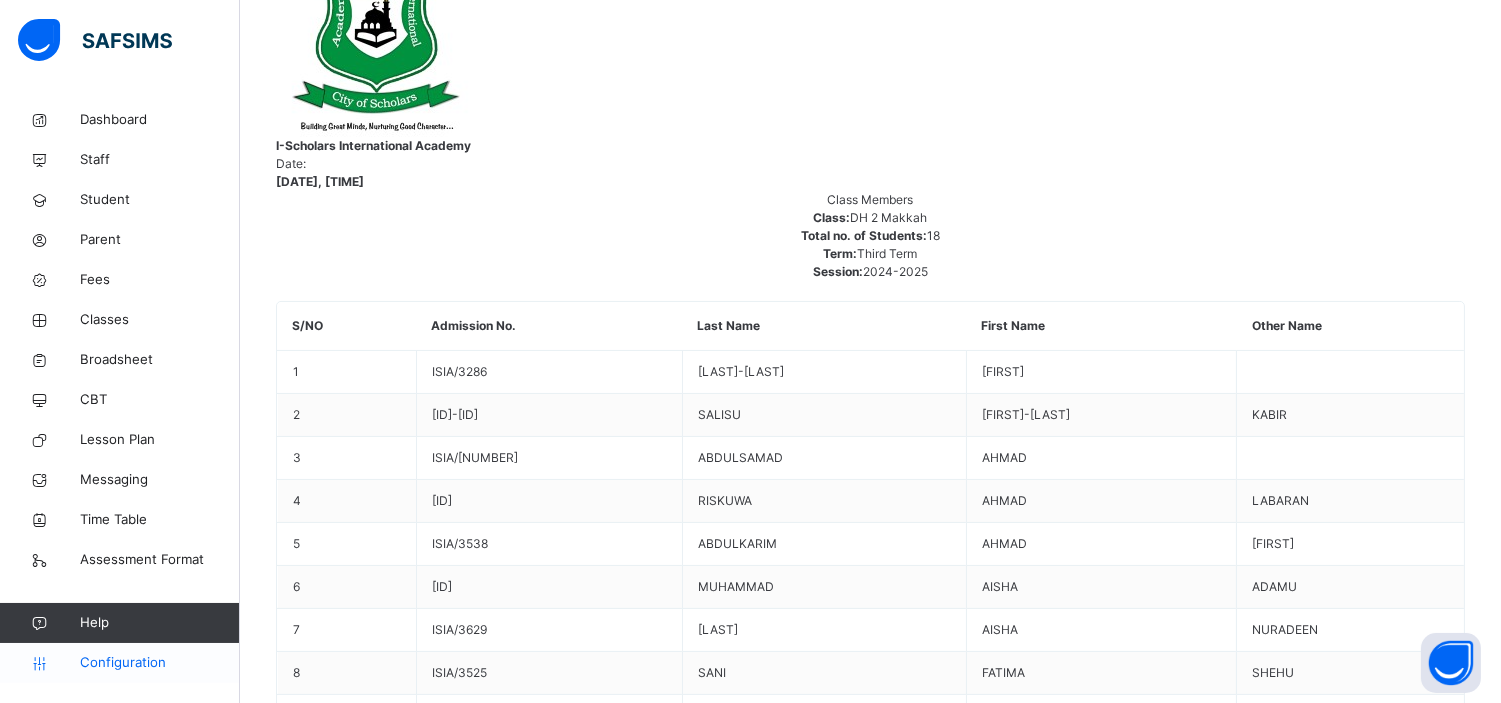 click on "Configuration" at bounding box center [159, 663] 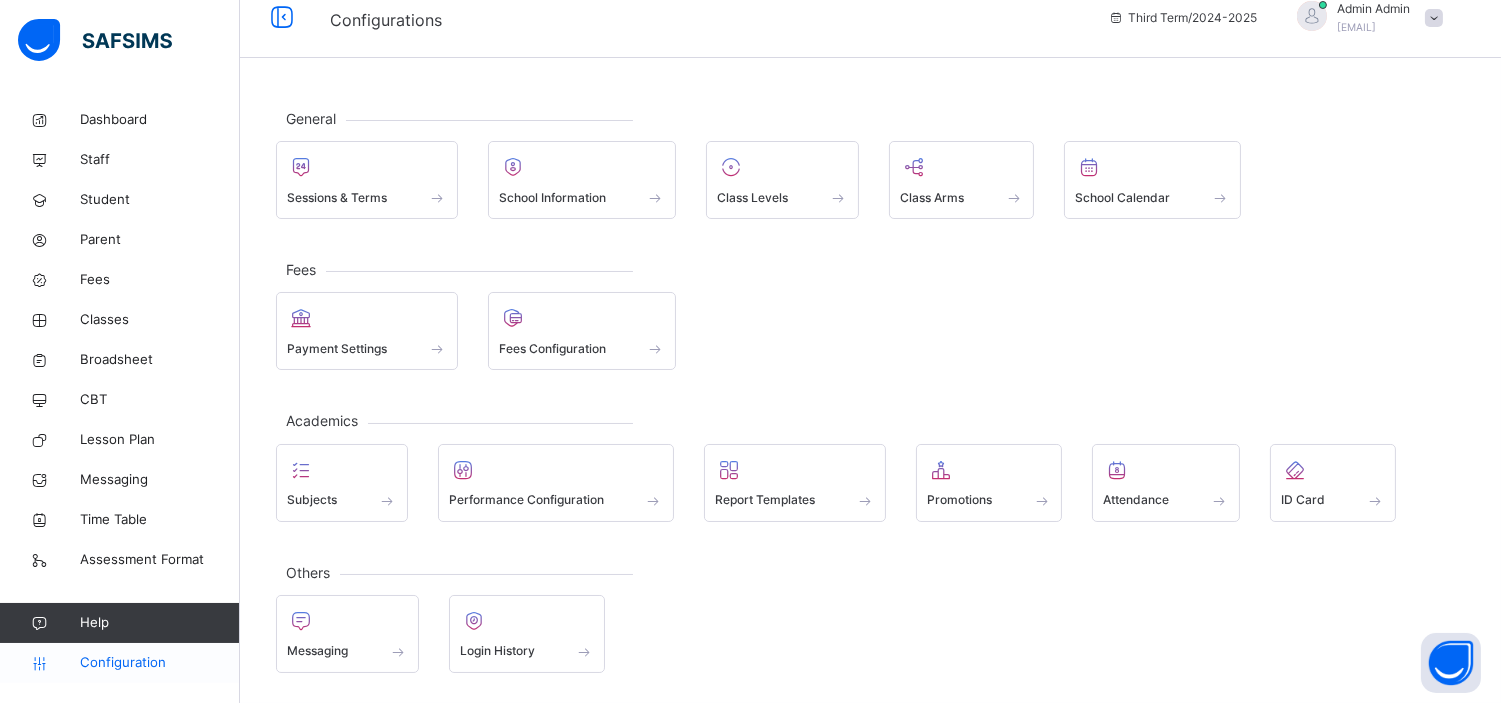 scroll, scrollTop: 23, scrollLeft: 0, axis: vertical 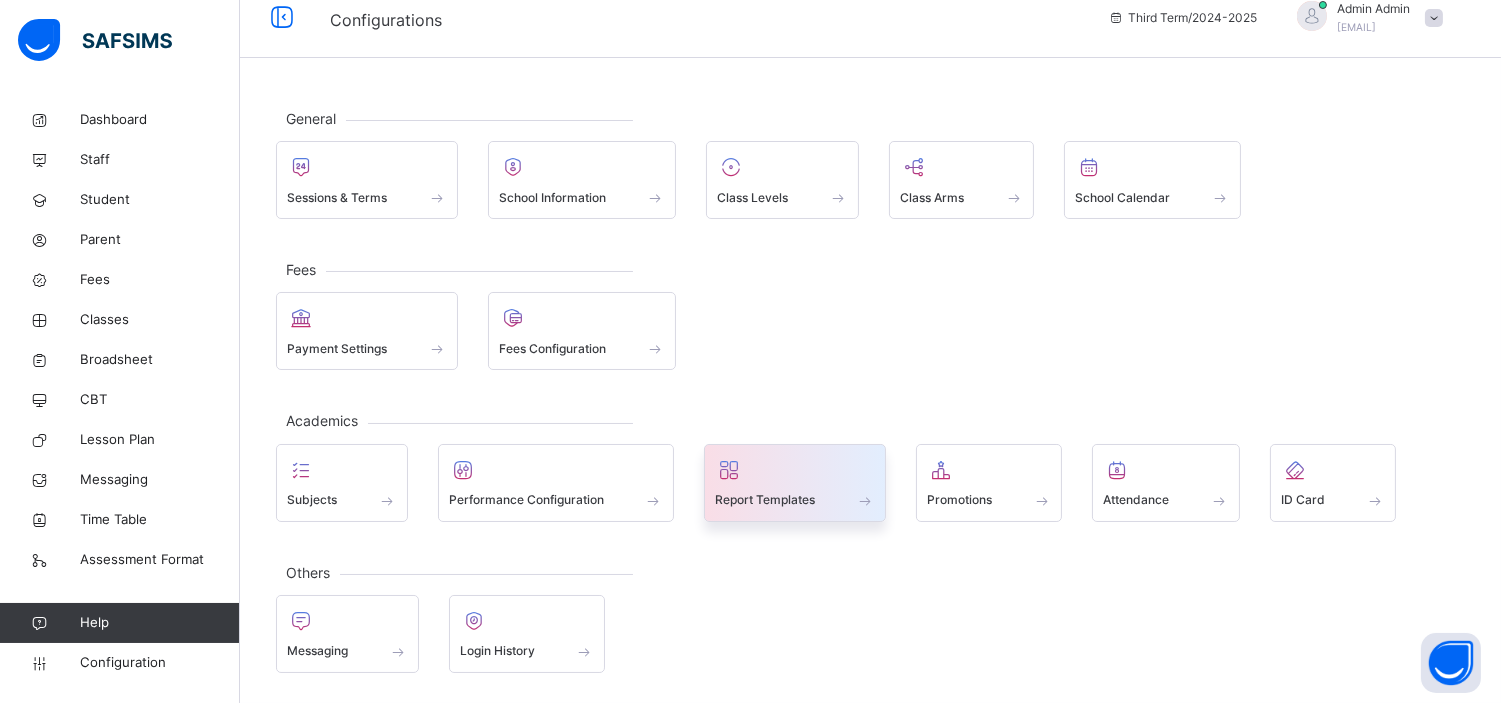 click on "Report Templates" at bounding box center [765, 500] 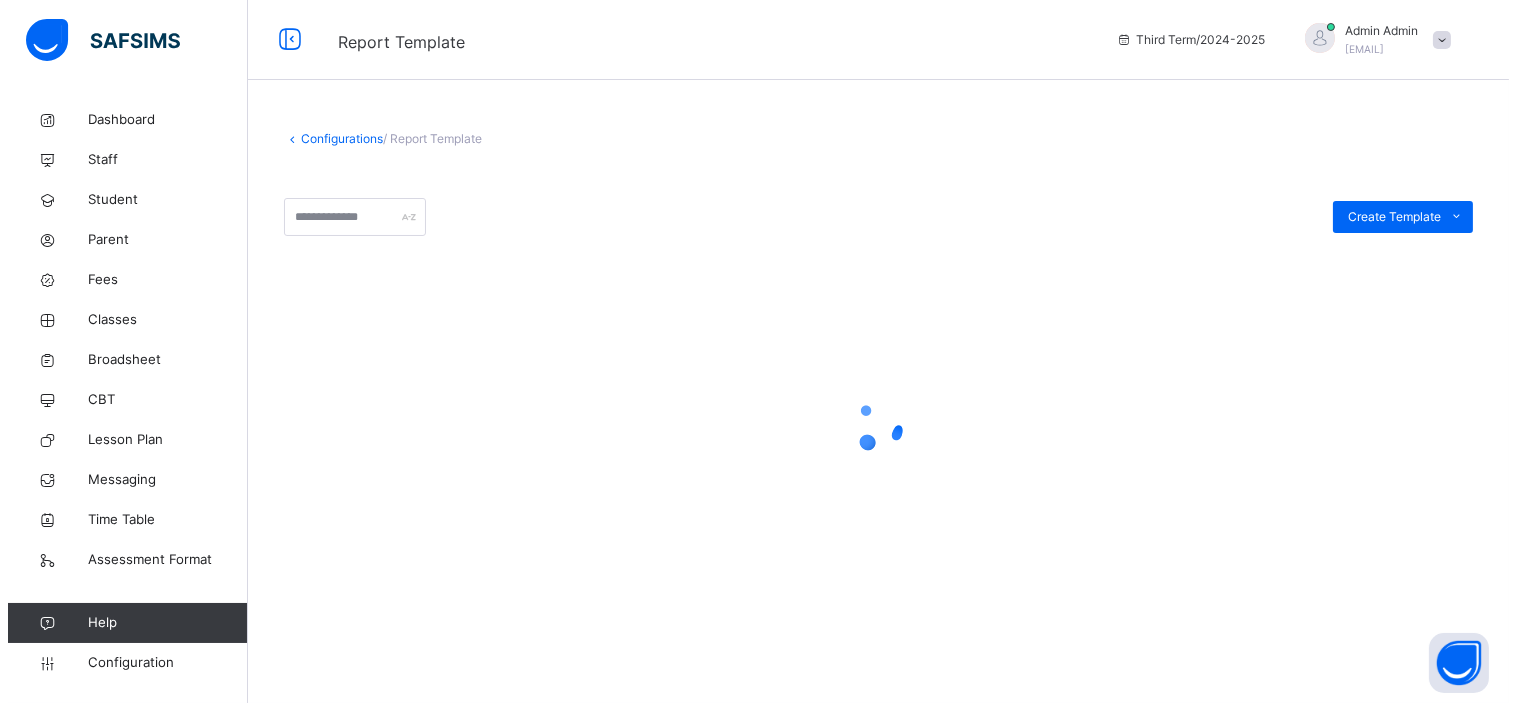 scroll, scrollTop: 0, scrollLeft: 0, axis: both 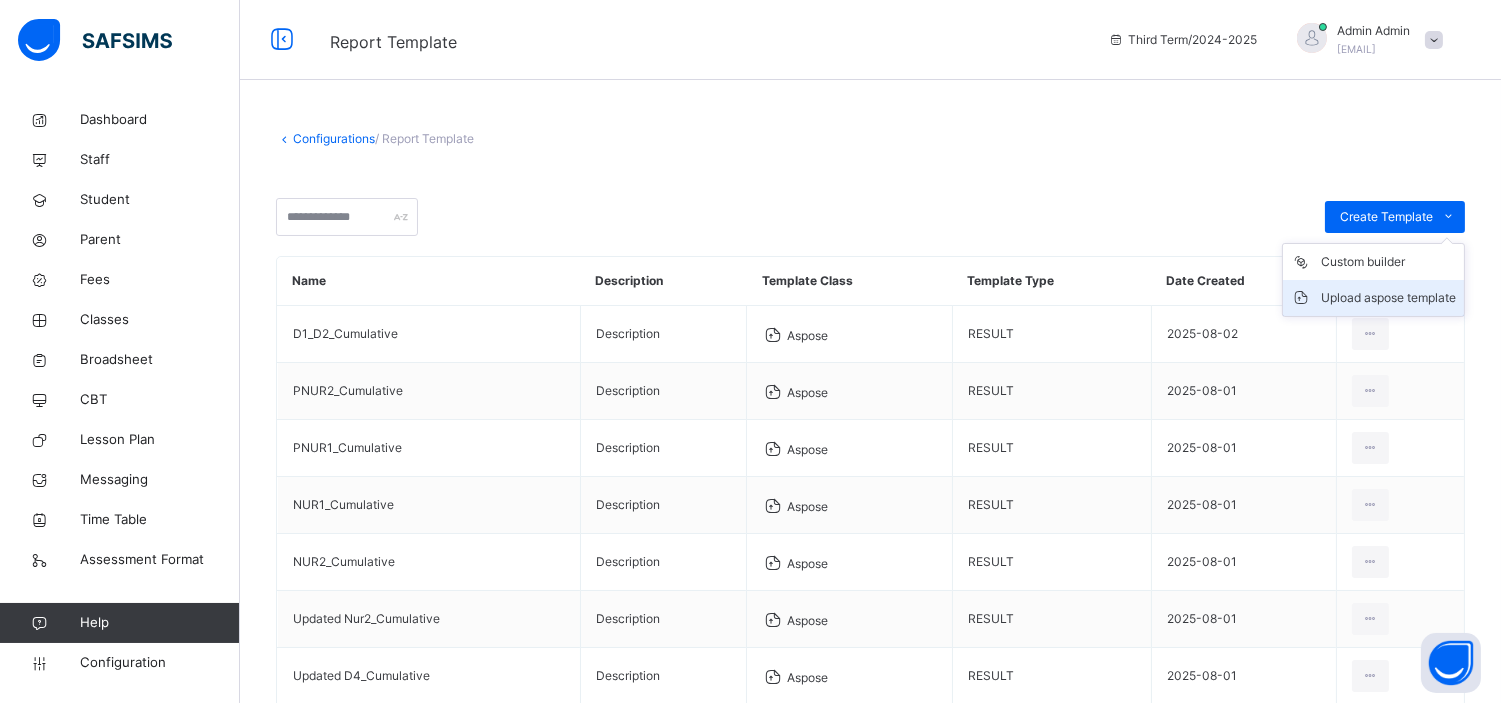 click on "Upload aspose template" at bounding box center [1388, 298] 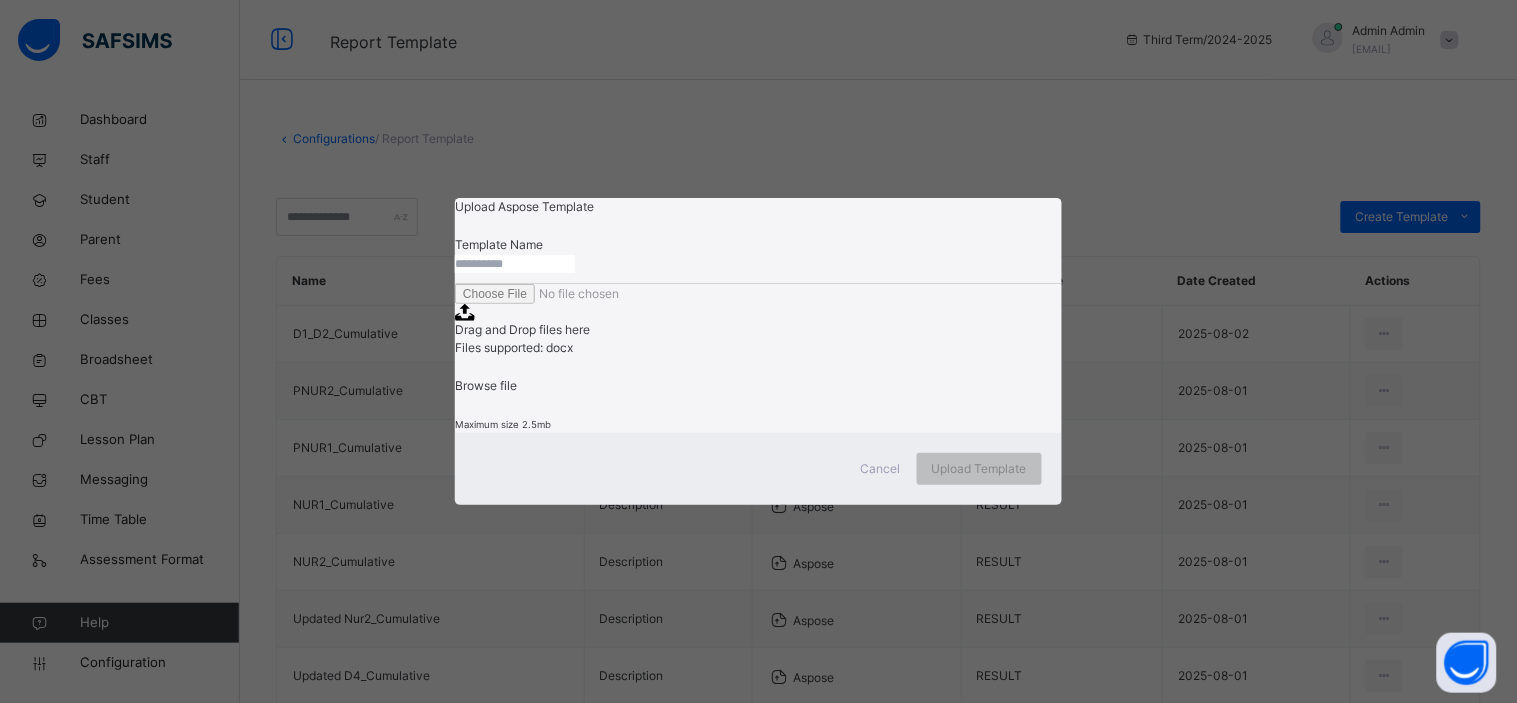 click at bounding box center [515, 264] 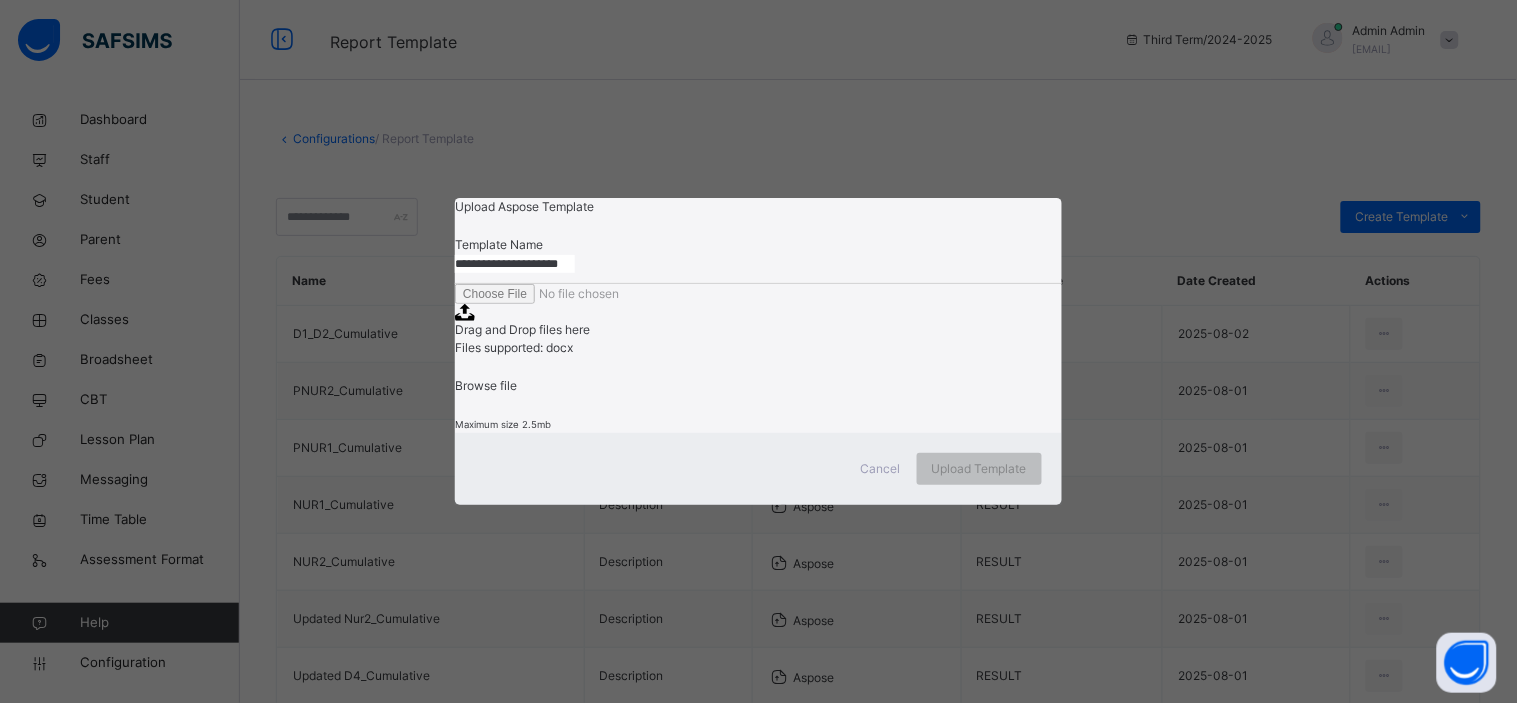 type on "**********" 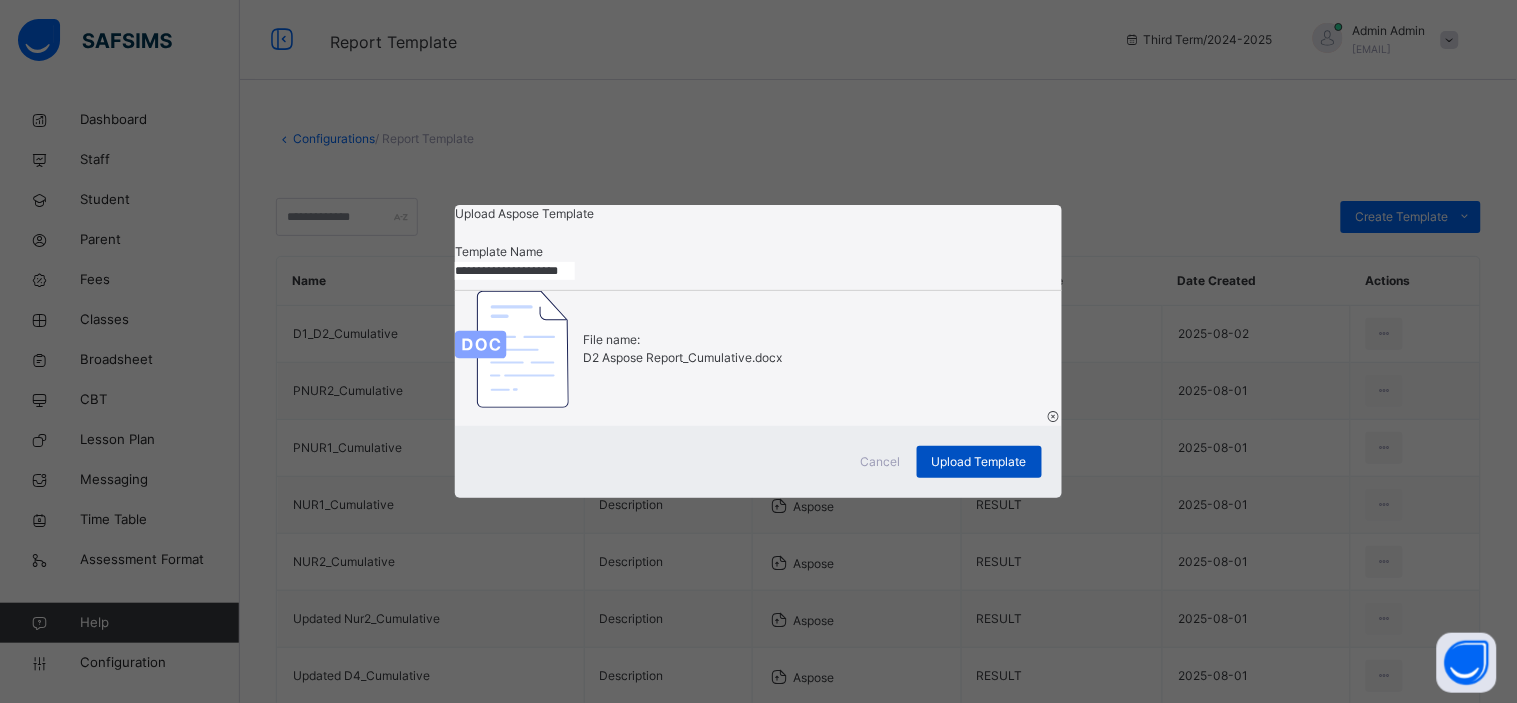 click on "**********" at bounding box center [758, 351] 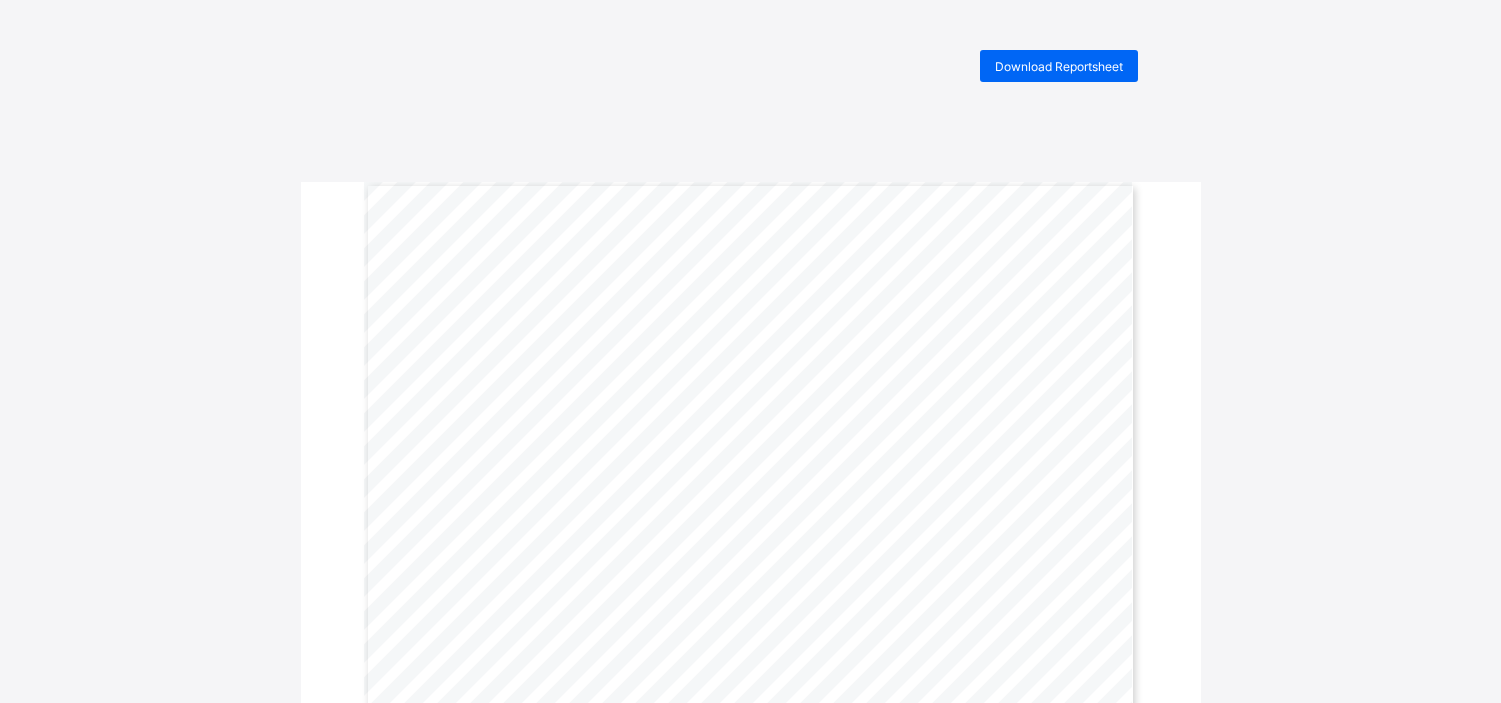 scroll, scrollTop: 313, scrollLeft: 0, axis: vertical 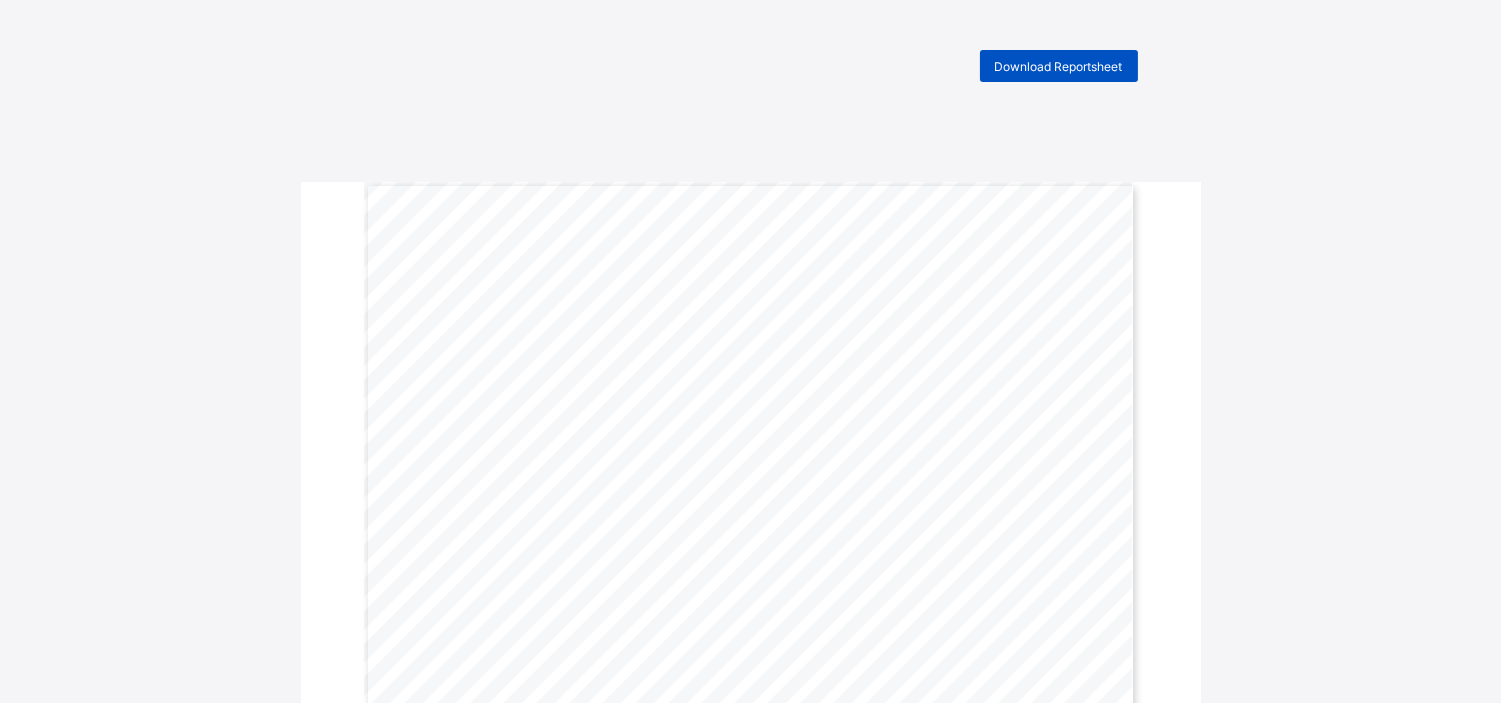 click on "Download Reportsheet" at bounding box center (1059, 66) 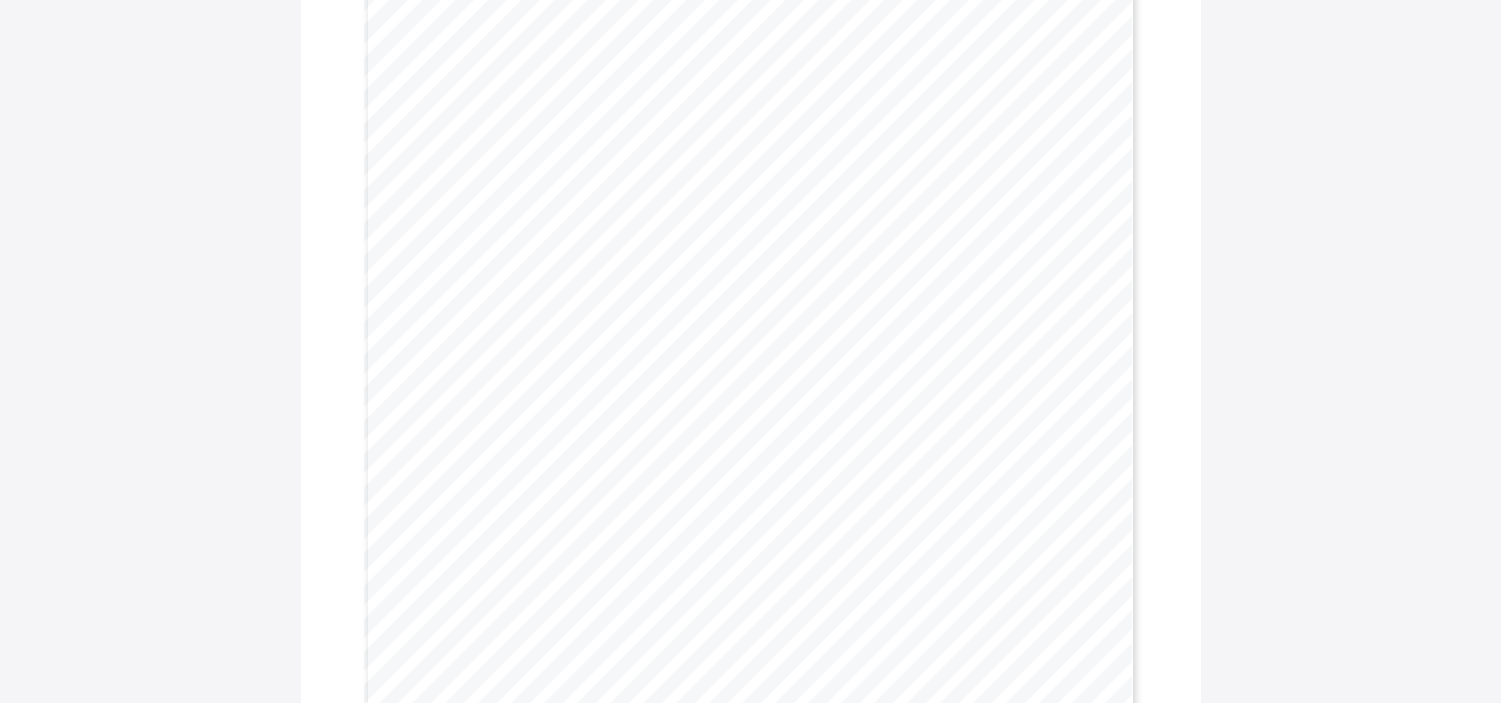 scroll, scrollTop: 257, scrollLeft: 0, axis: vertical 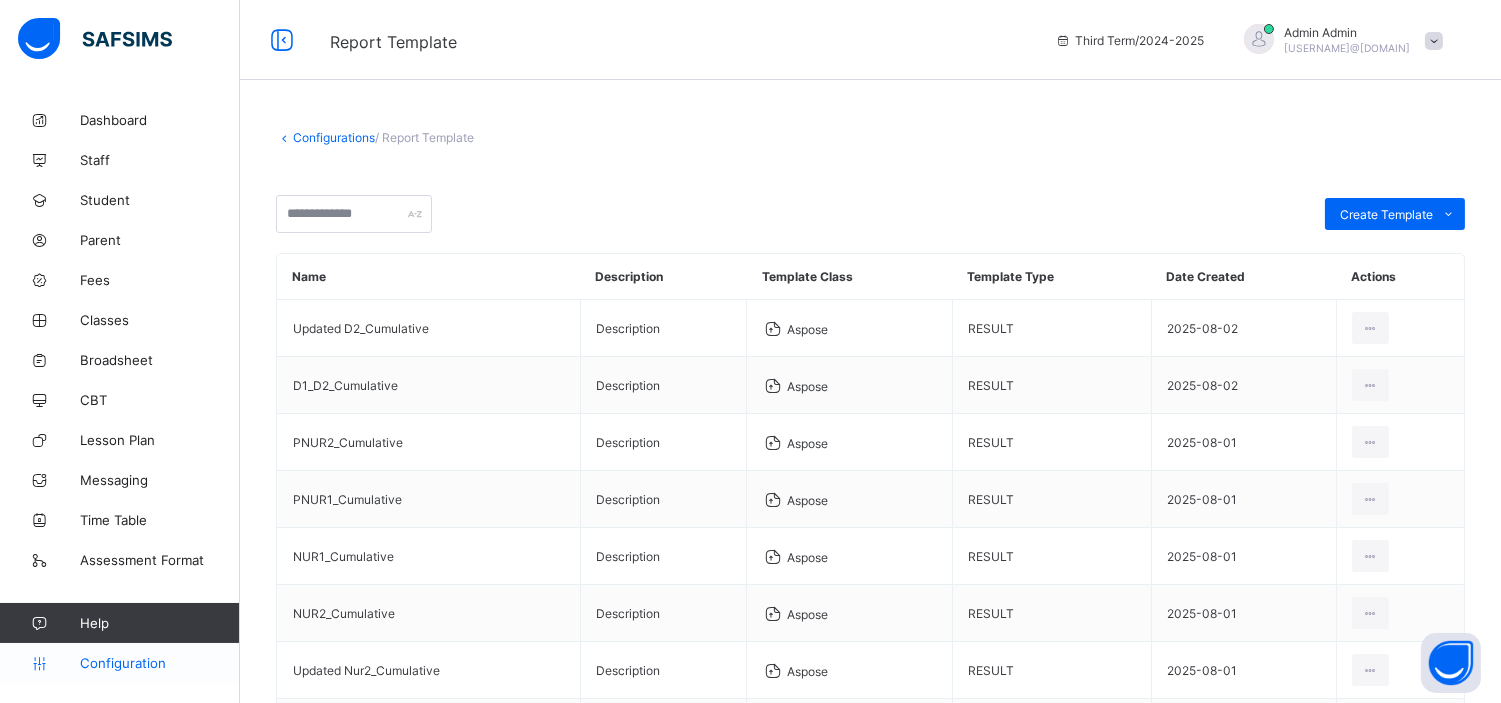 click on "Configuration" at bounding box center (159, 663) 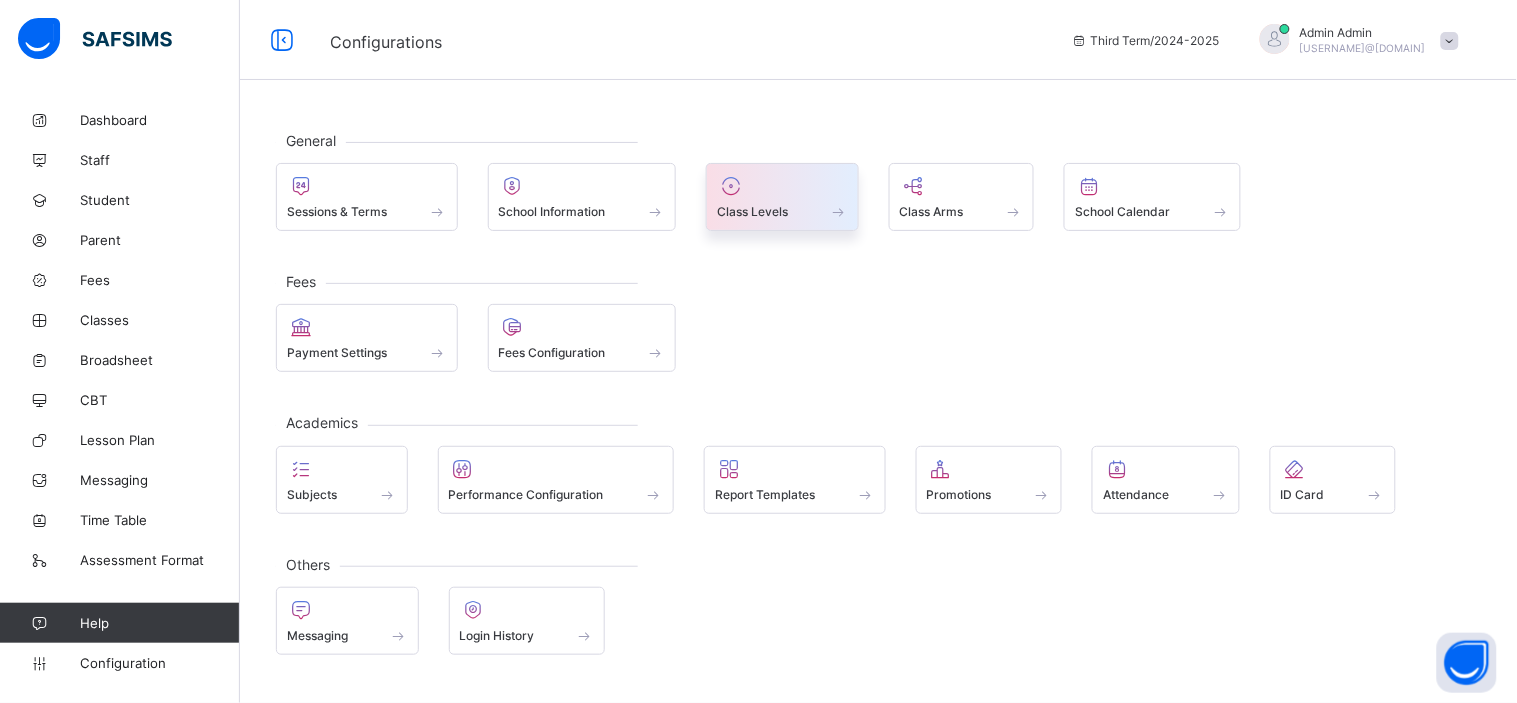 click on "Class Levels" at bounding box center (752, 211) 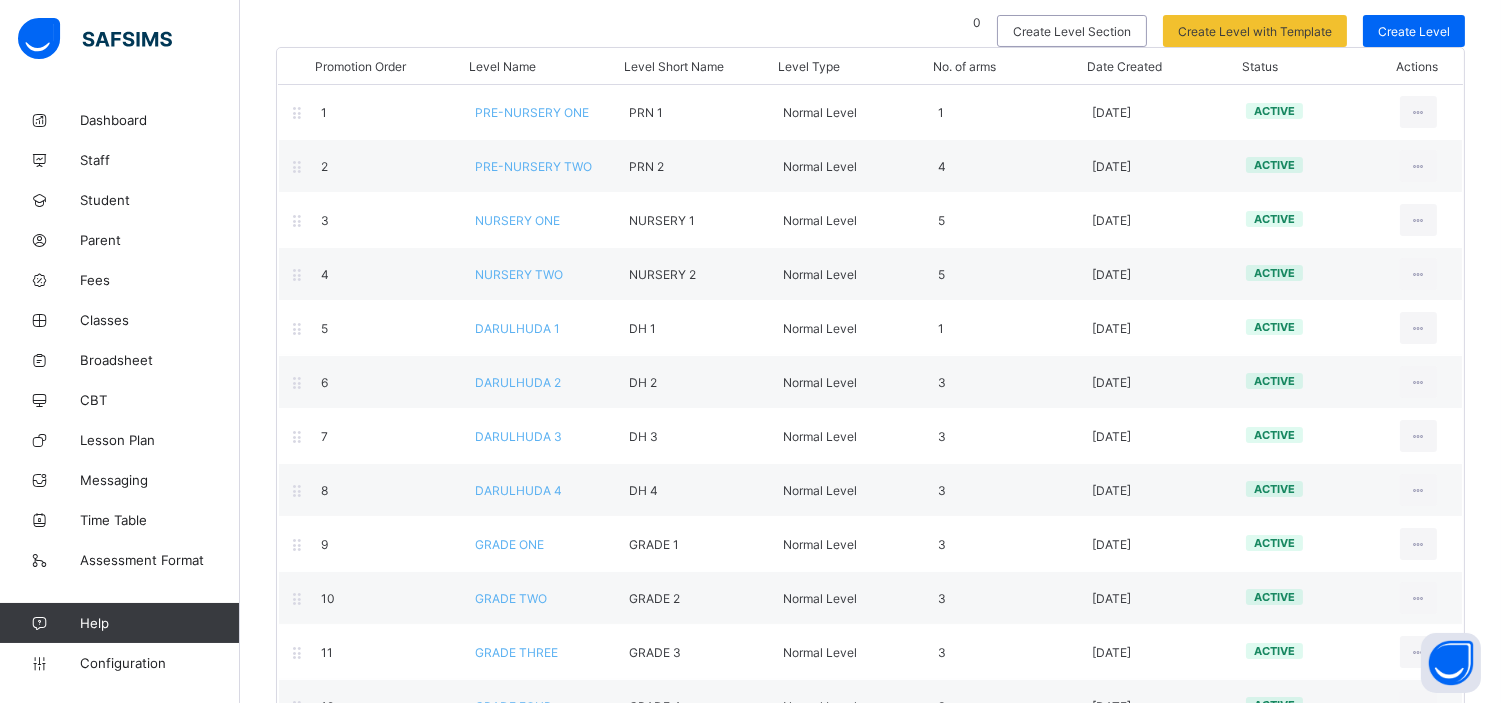 scroll, scrollTop: 178, scrollLeft: 0, axis: vertical 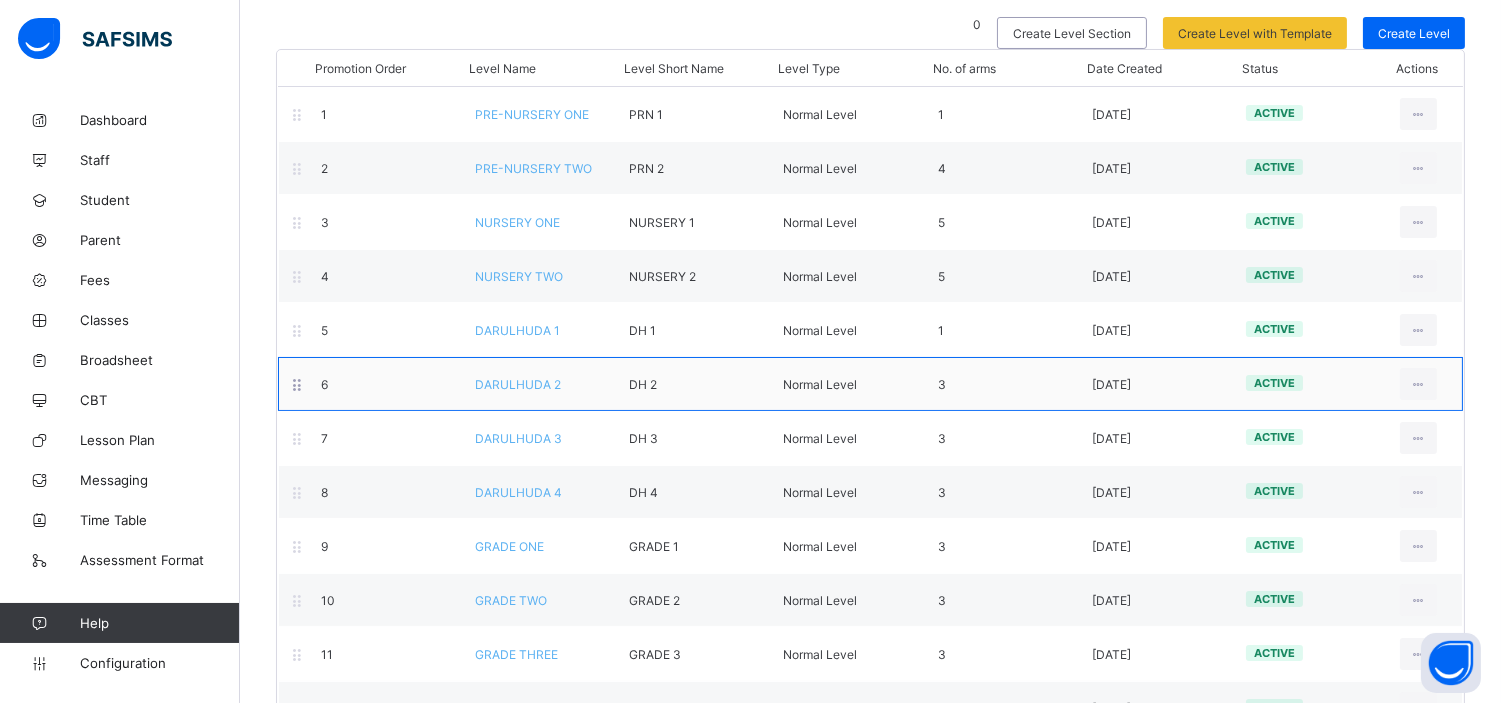 click on "DARULHUDA 2" at bounding box center [518, 384] 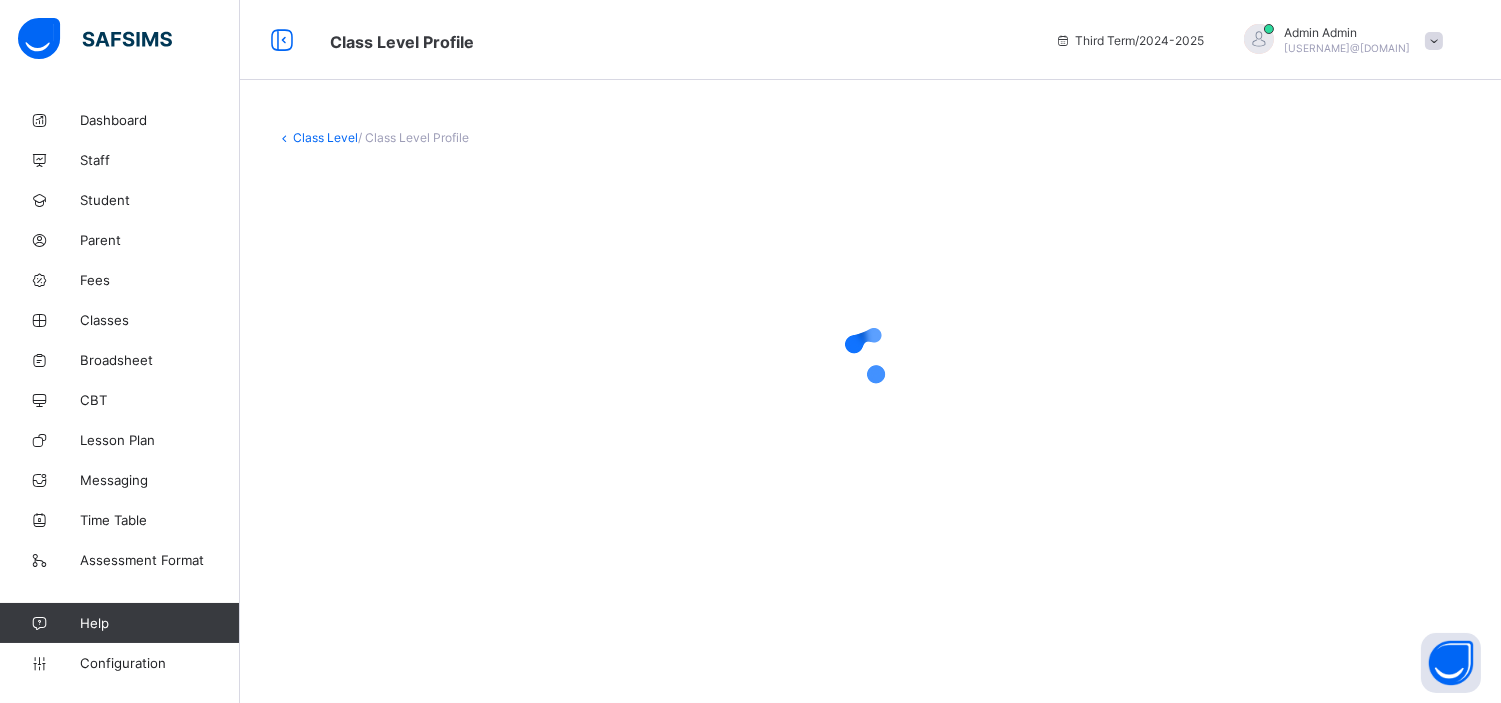 scroll, scrollTop: 0, scrollLeft: 0, axis: both 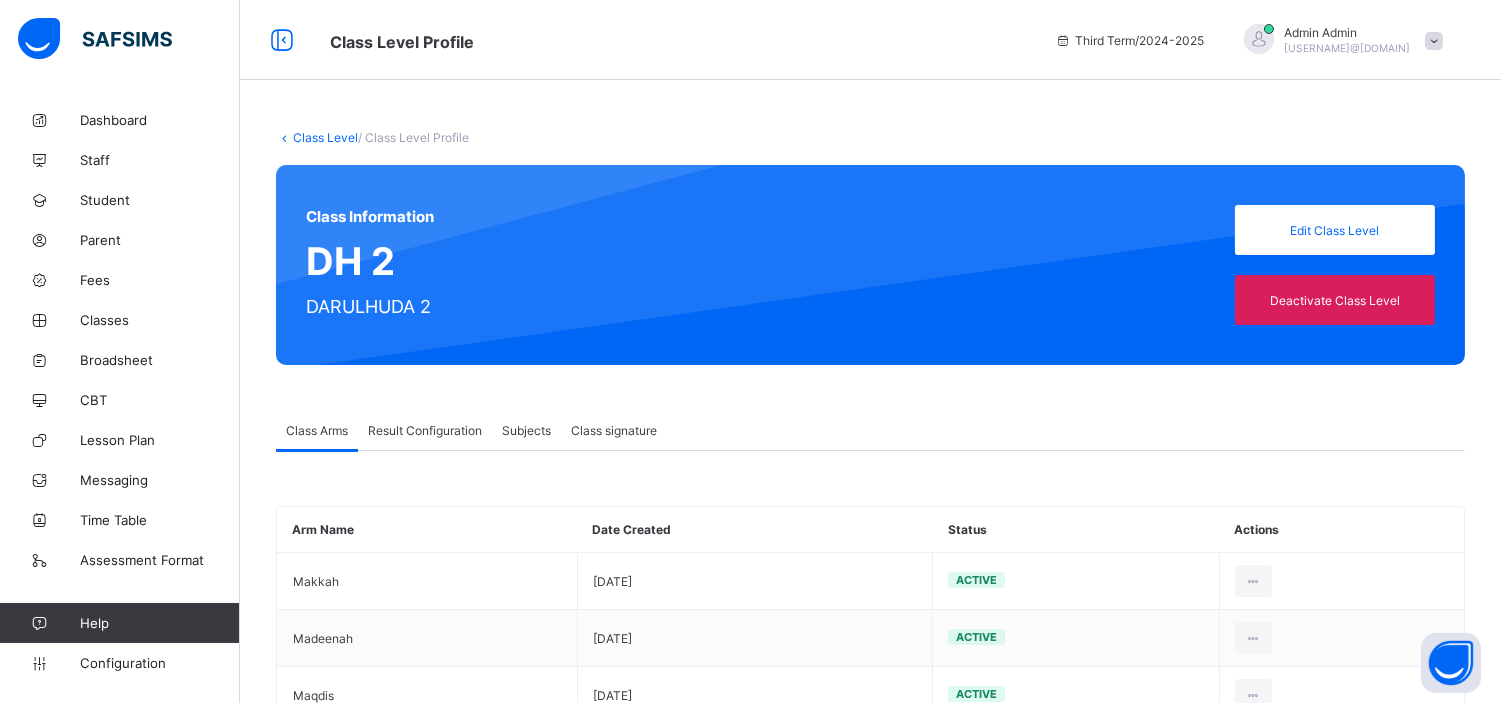 click on "Result Configuration" at bounding box center [425, 430] 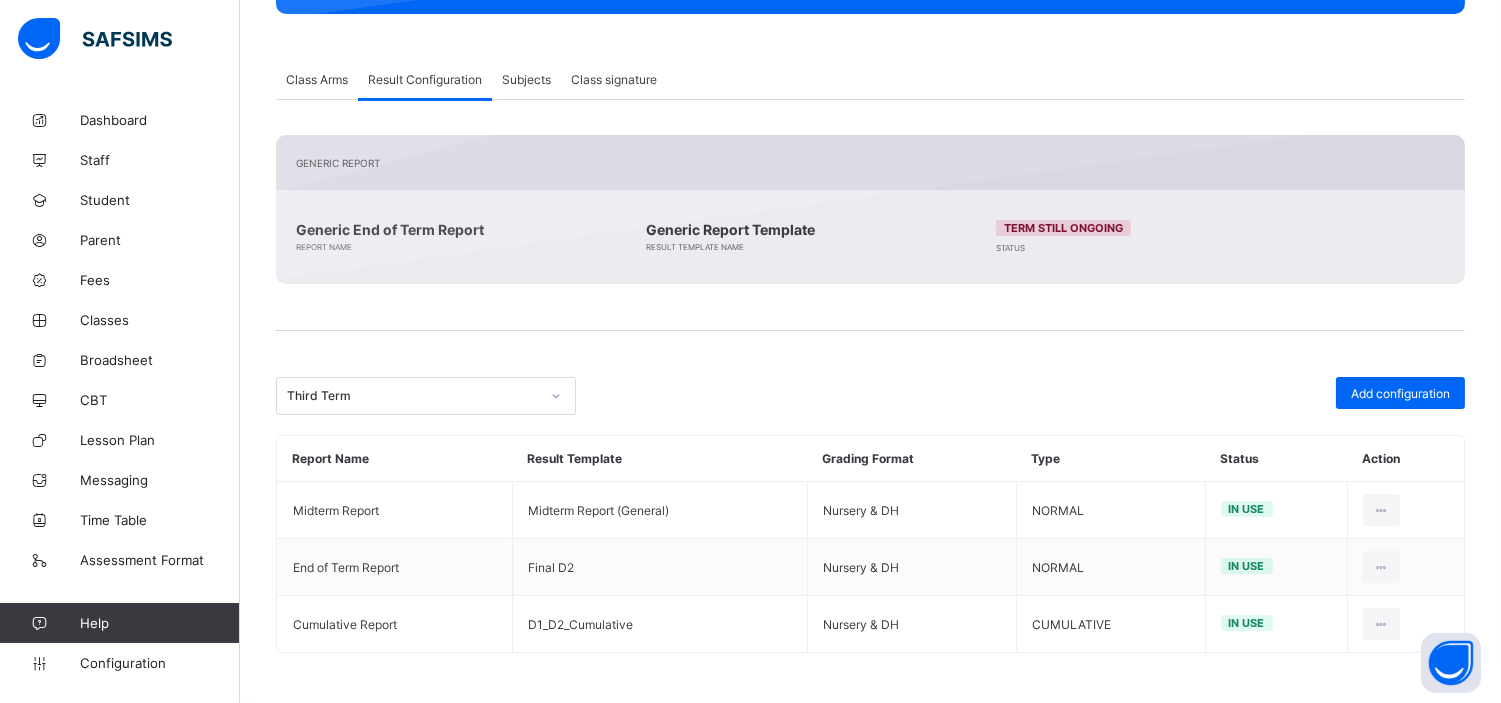 scroll, scrollTop: 350, scrollLeft: 0, axis: vertical 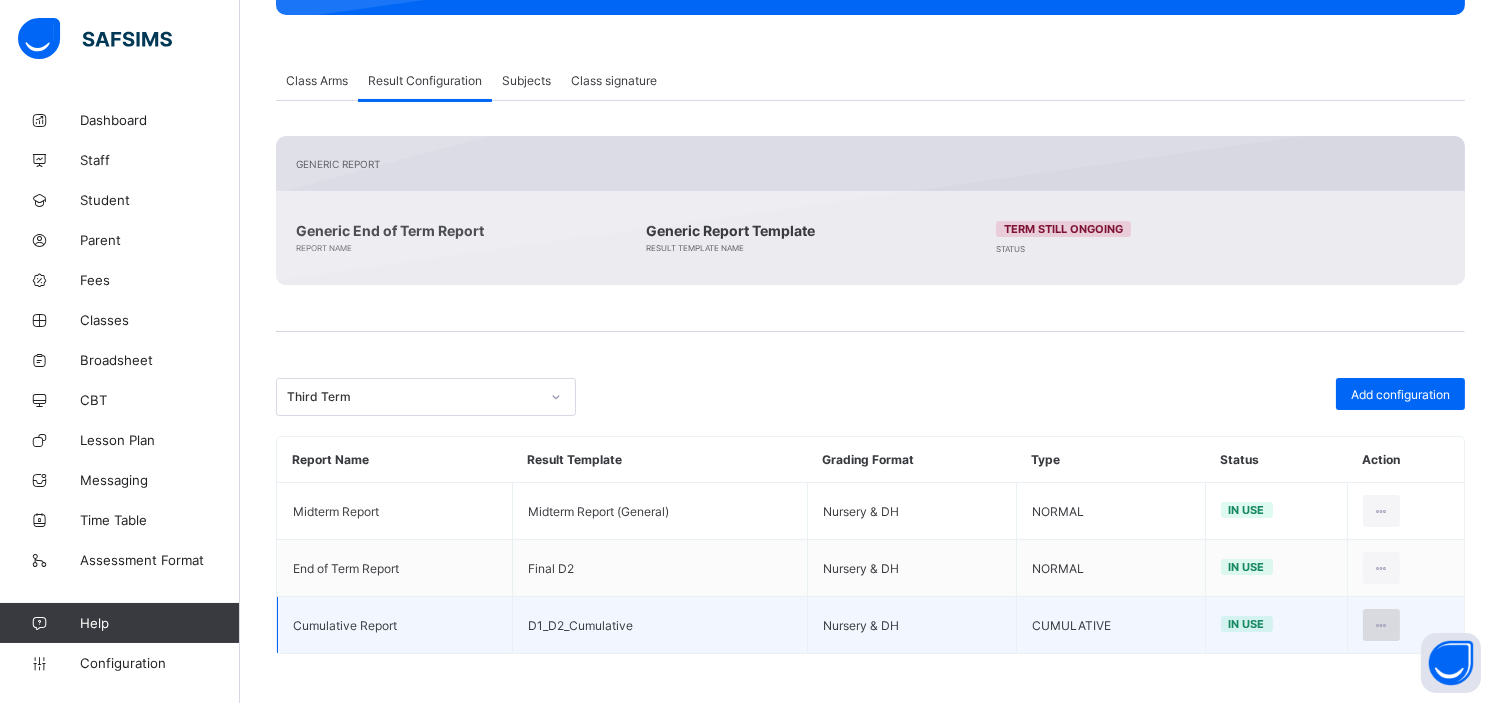 click at bounding box center [1381, 625] 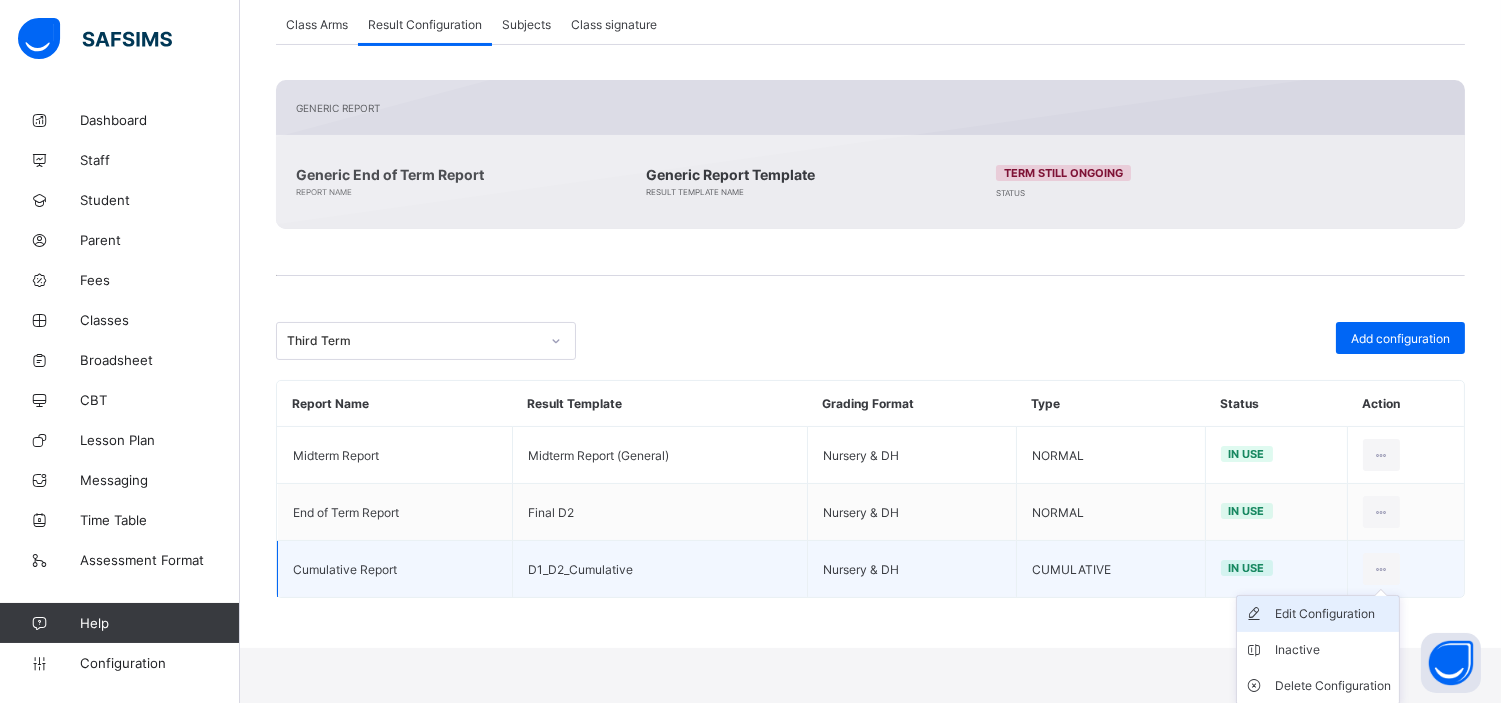 click on "Edit Configuration" at bounding box center [1333, 614] 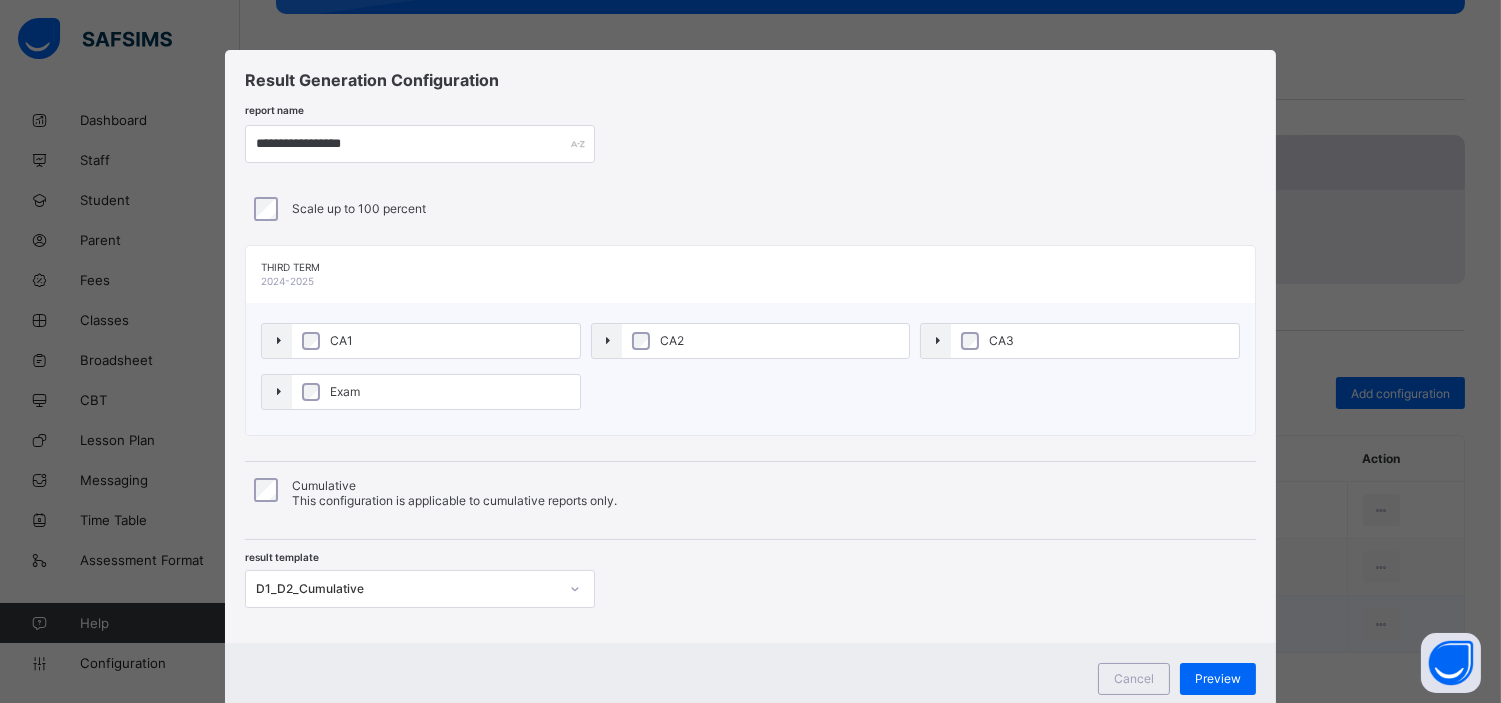 scroll, scrollTop: 350, scrollLeft: 0, axis: vertical 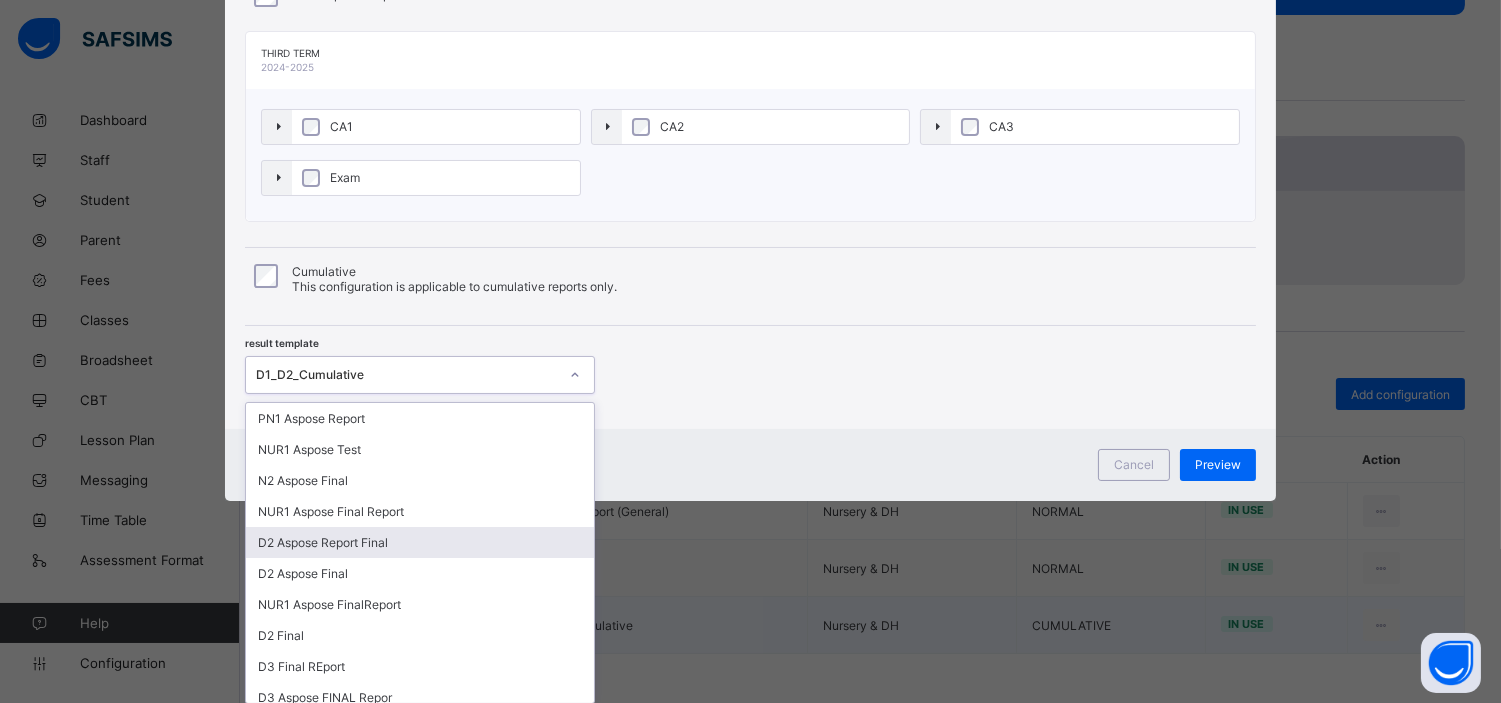 click on "option D2 Aspose Report Final focused, 5 of 52. 52 results available. Use Up and Down to choose options, press Enter to select the currently focused option, press Escape to exit the menu, press Tab to select the option and exit the menu. D1_D2_Cumulative PN1 Aspose Report NUR1 Aspose Test N2 Aspose Final NUR1 Aspose Final Report D2 Aspose Report Final D2 Aspose Final NUR1 Aspose FinalReport D2 Final D3 Final REport D3 Aspose FINAL Repor D4 Aspose FINAL Default-template Midterm Report D4 Final Final Final D1 Final NUR1 Aspose Aspose for D1 Default-template (SS) Final D4 D2 Final D3 Final NUR2 Final PNUR1 Final PNUR2 Final D2 D2 Report Final D2 D1 D2 Aspose Report D4 Aspose Report Final D3 Aspose Report Final D4 Report Template N1 Aspose Report Final N1 Aspose Report N2 Report PNUR 2 REPORT Midterm Report (General) DEFAULT (Cumulative) TestCumReport D4_Cumulative Report Cumulative_D3_Report D3_Cumulative Report Updated D3_Cumulative Updated D4_Cumulative Updated Nur2_Cumulative NUR2_Cumulative" at bounding box center (420, 375) 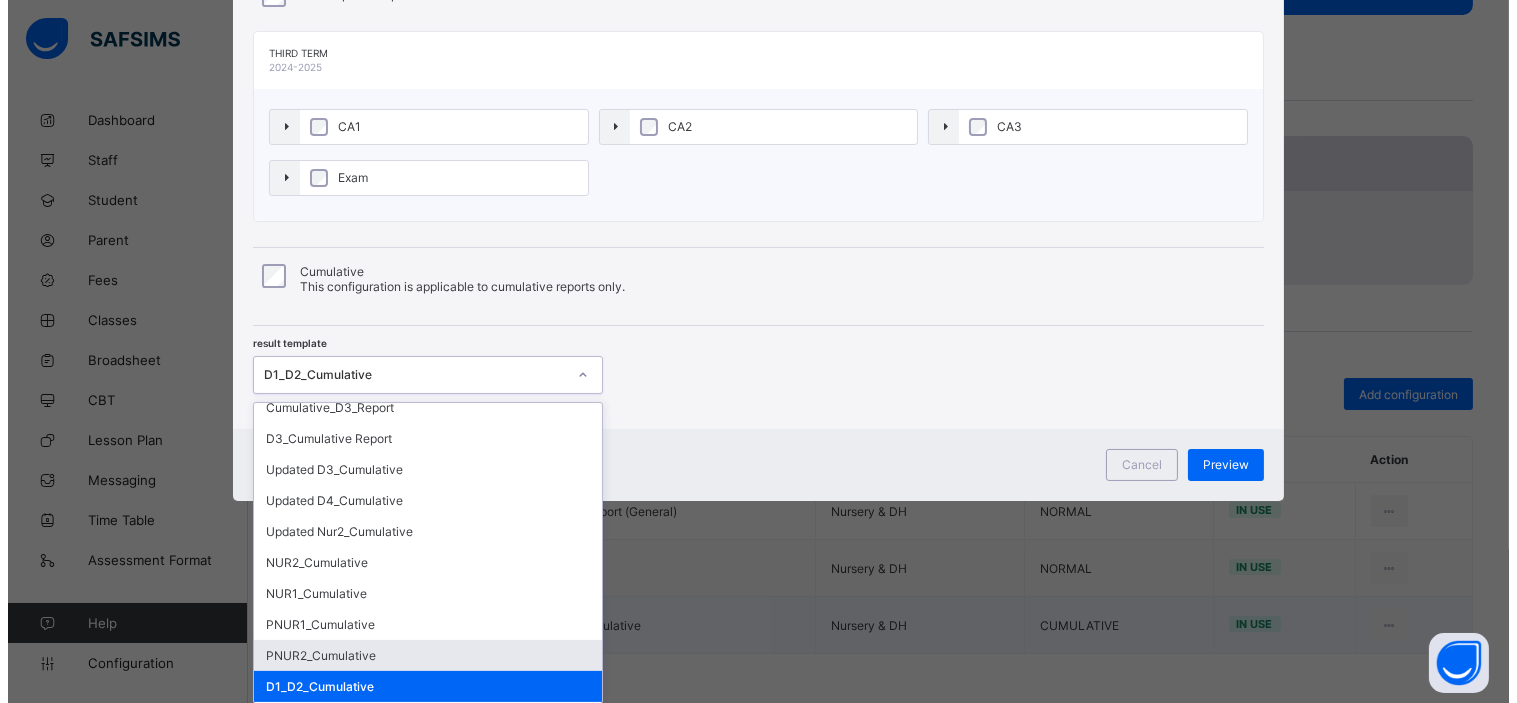 scroll, scrollTop: 1282, scrollLeft: 0, axis: vertical 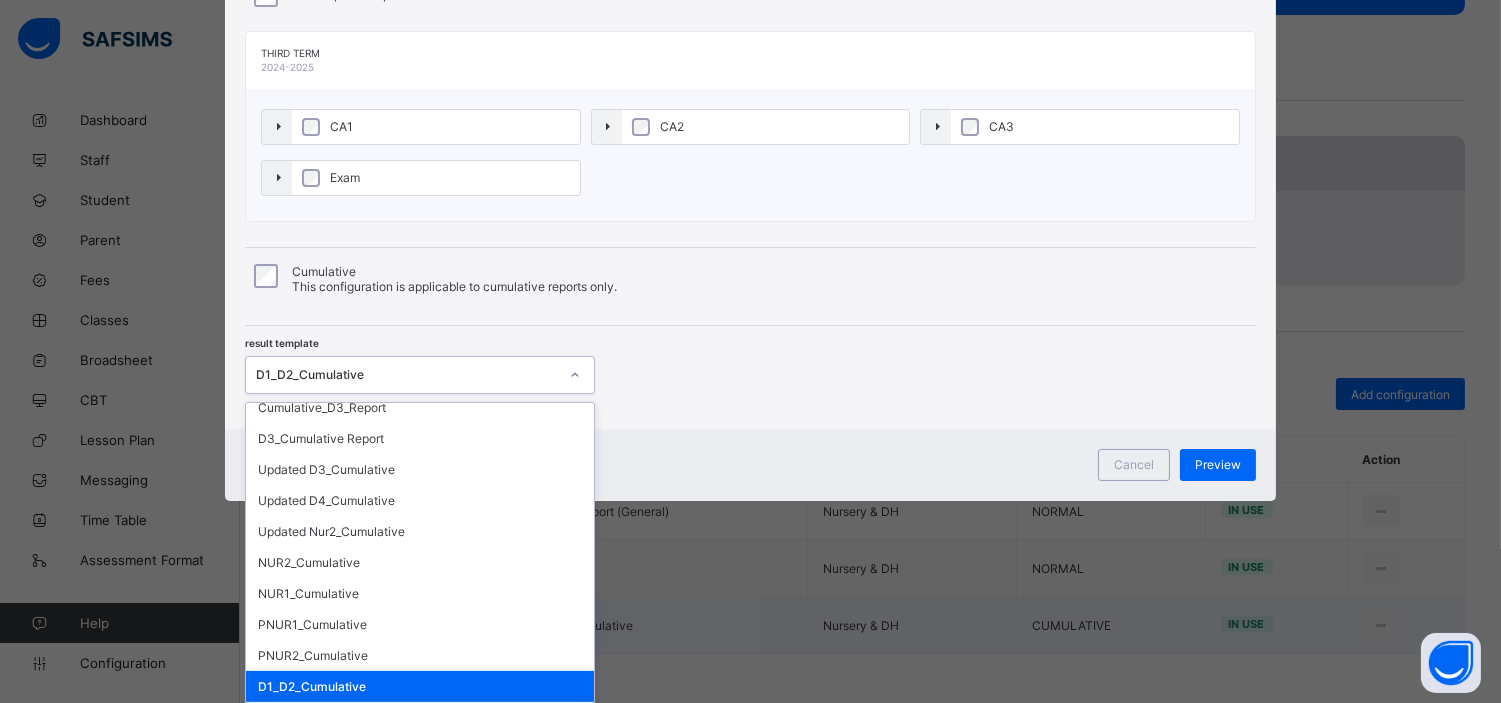 click on "Updated D2_Cumulative" at bounding box center (420, 717) 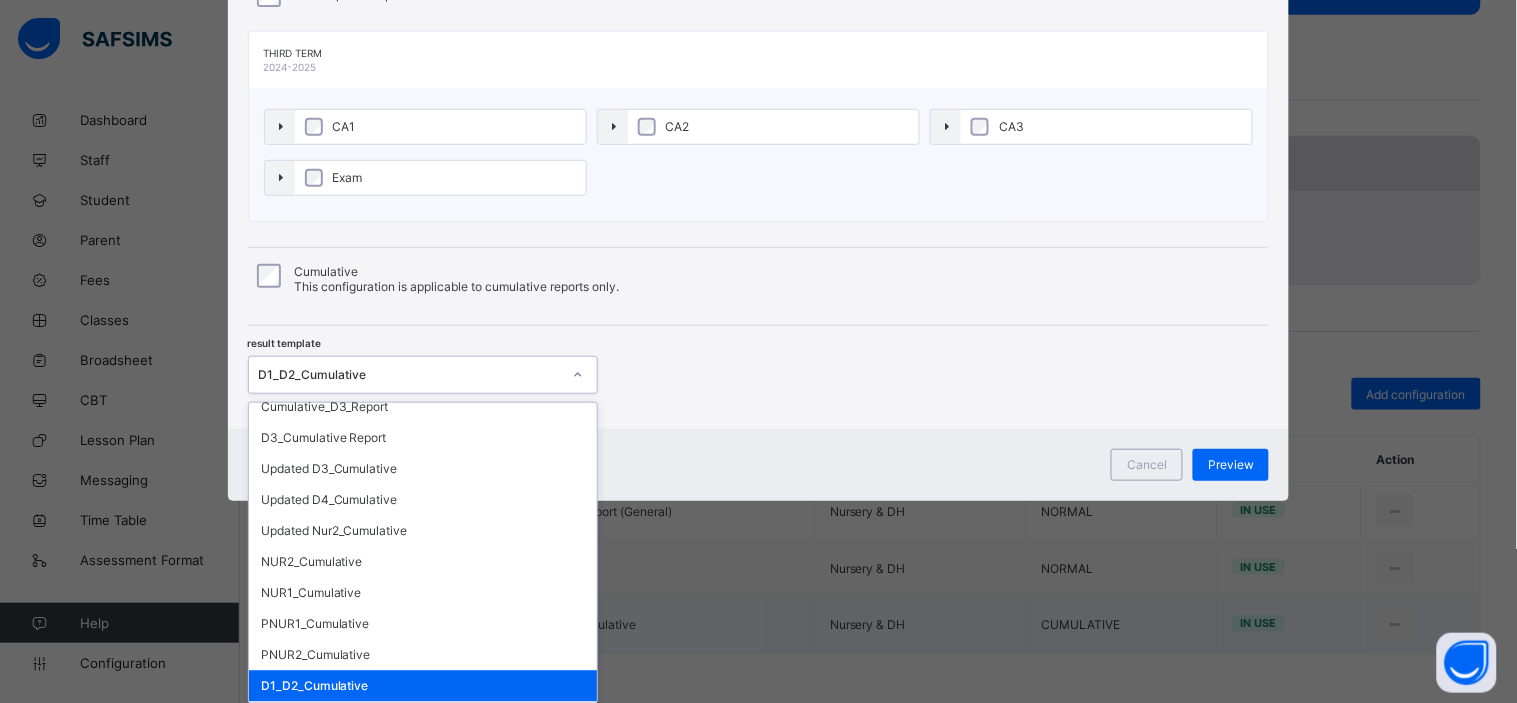 scroll, scrollTop: 61, scrollLeft: 0, axis: vertical 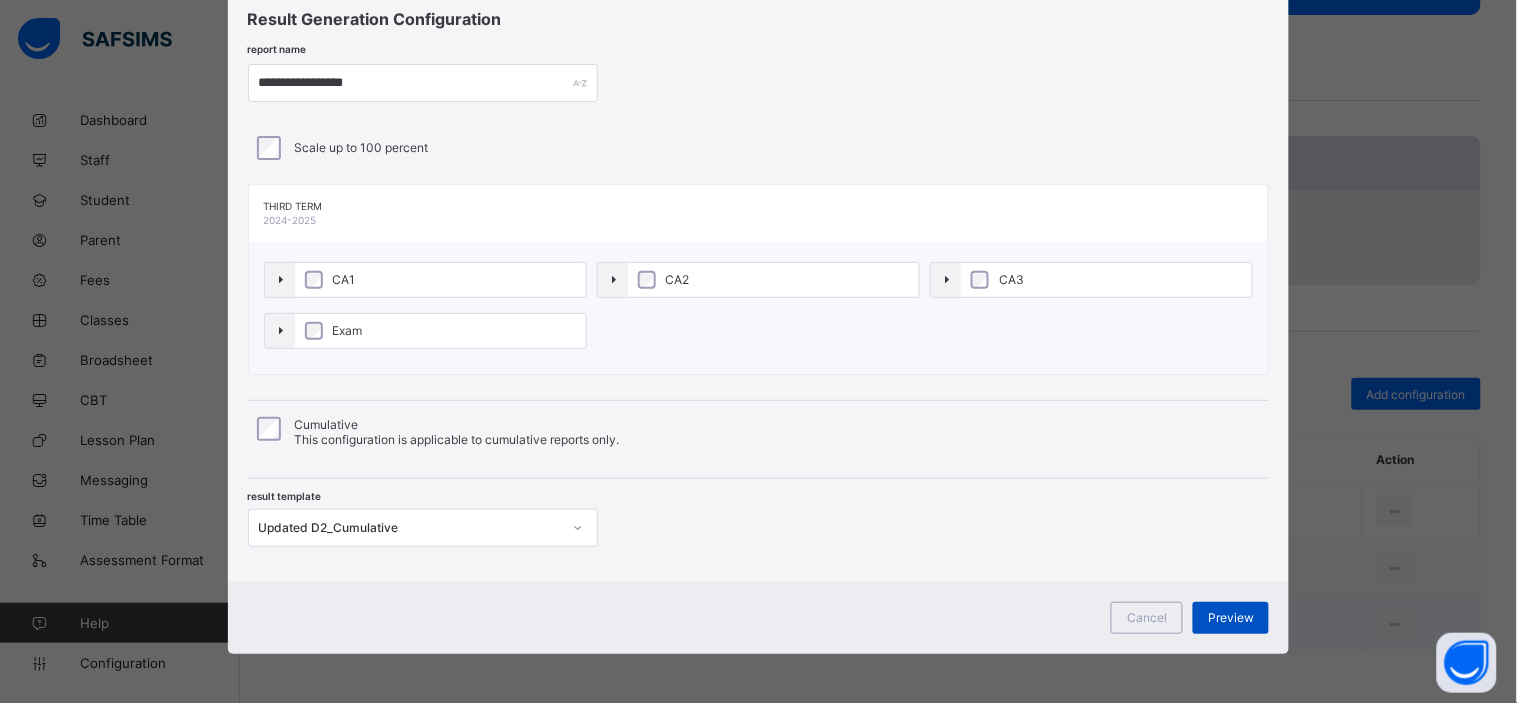 click on "Preview" at bounding box center (1231, 617) 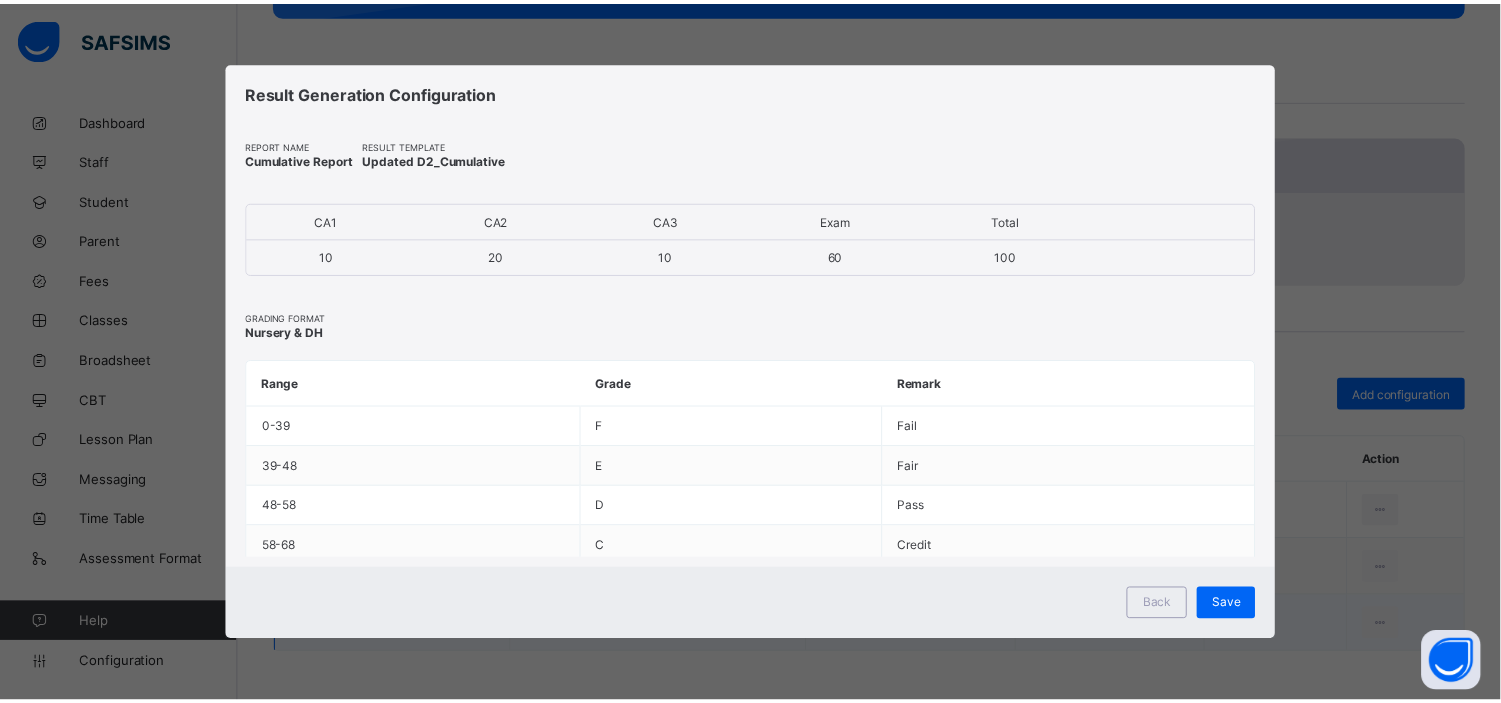 scroll, scrollTop: 0, scrollLeft: 0, axis: both 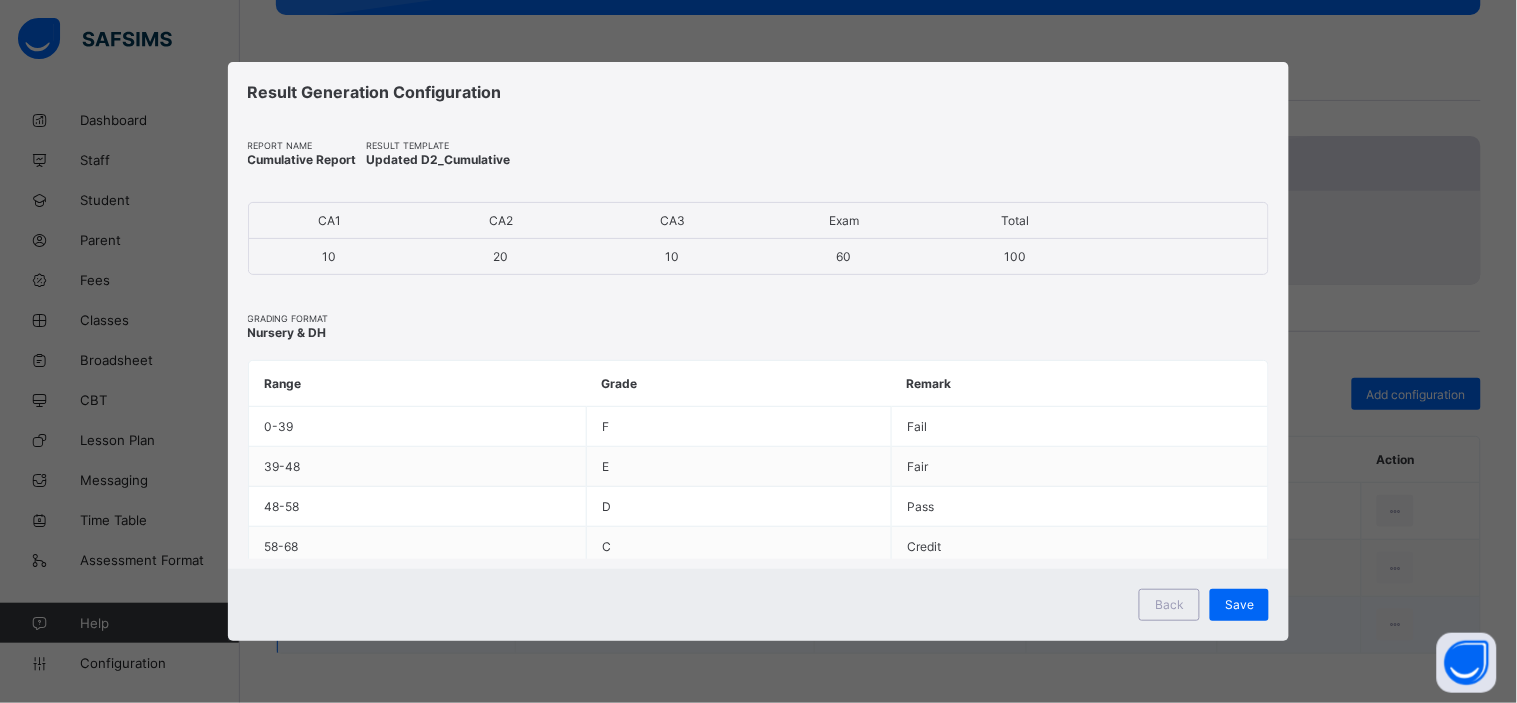 click on "Save" at bounding box center [1239, 605] 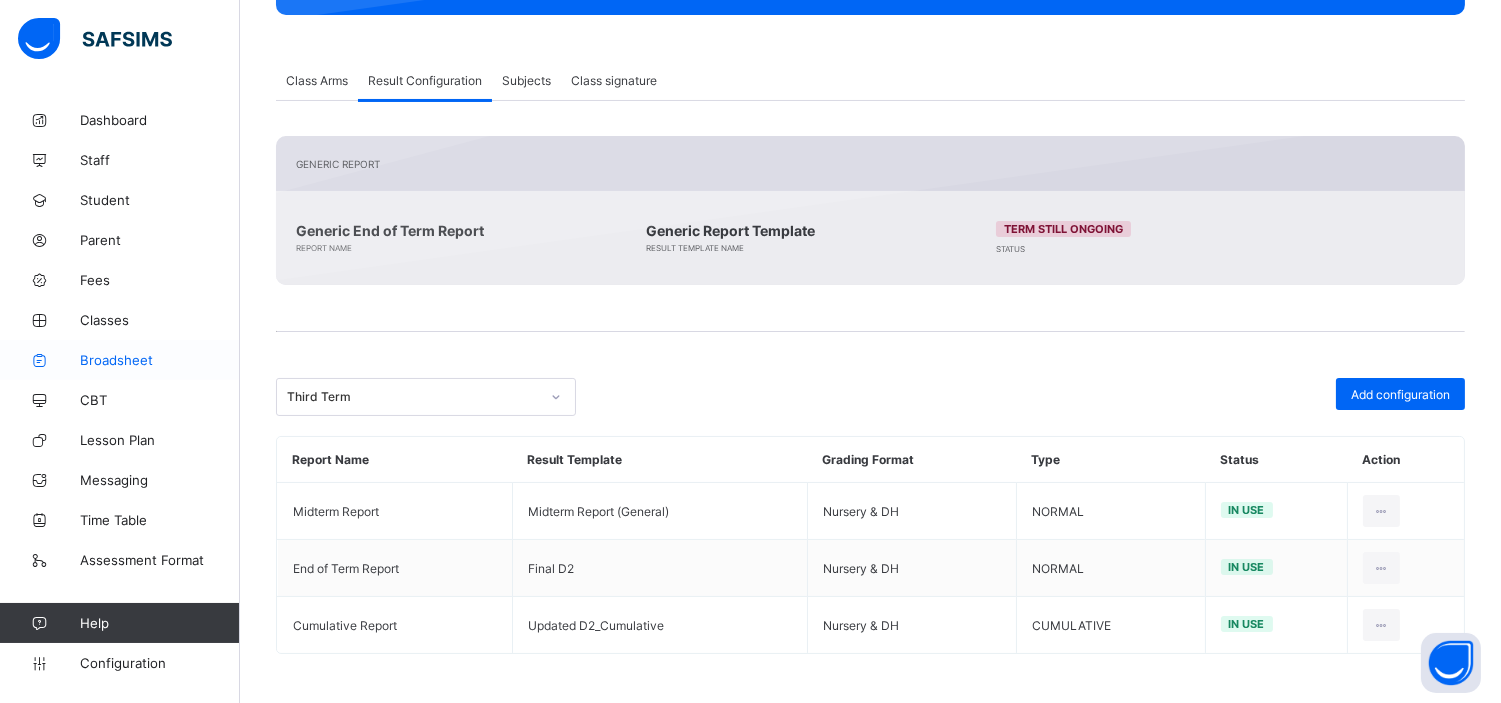 click on "Broadsheet" at bounding box center [160, 360] 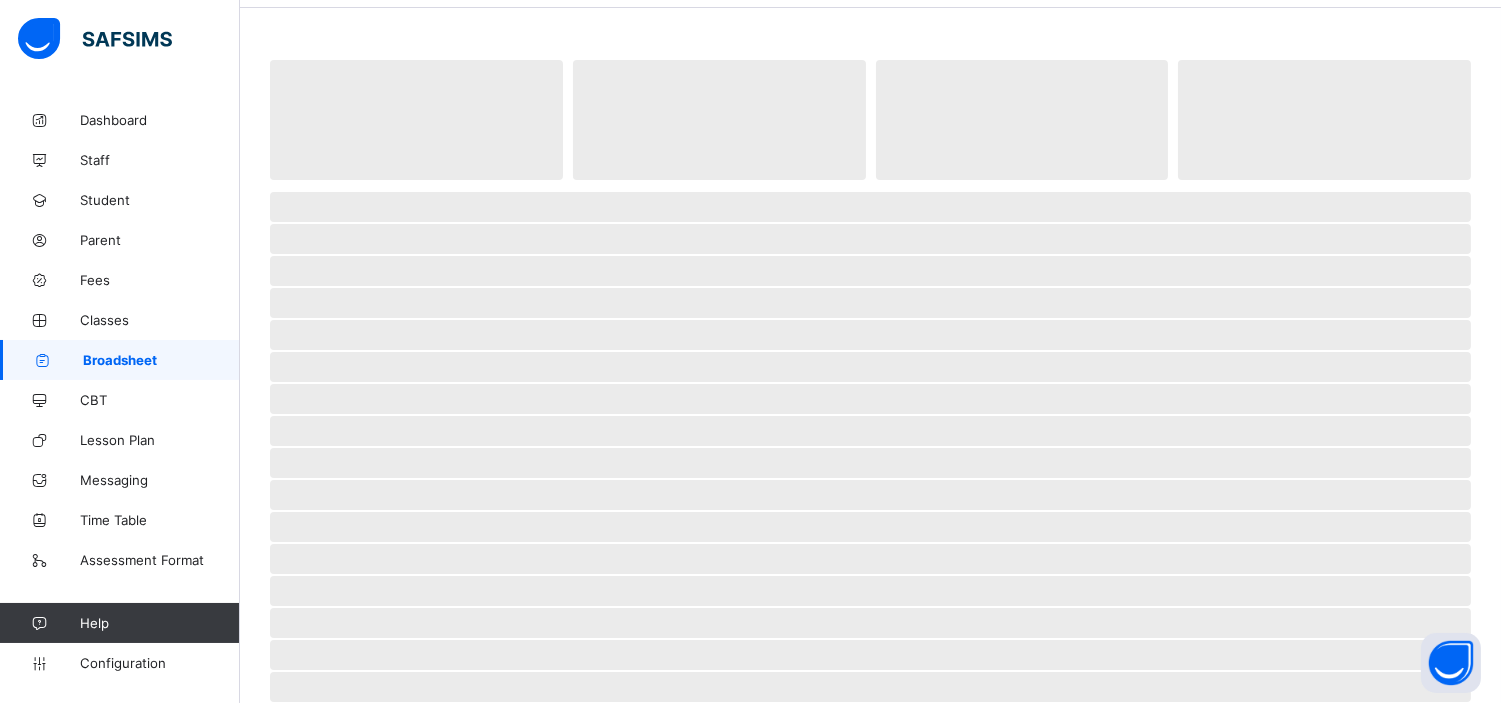 scroll, scrollTop: 0, scrollLeft: 0, axis: both 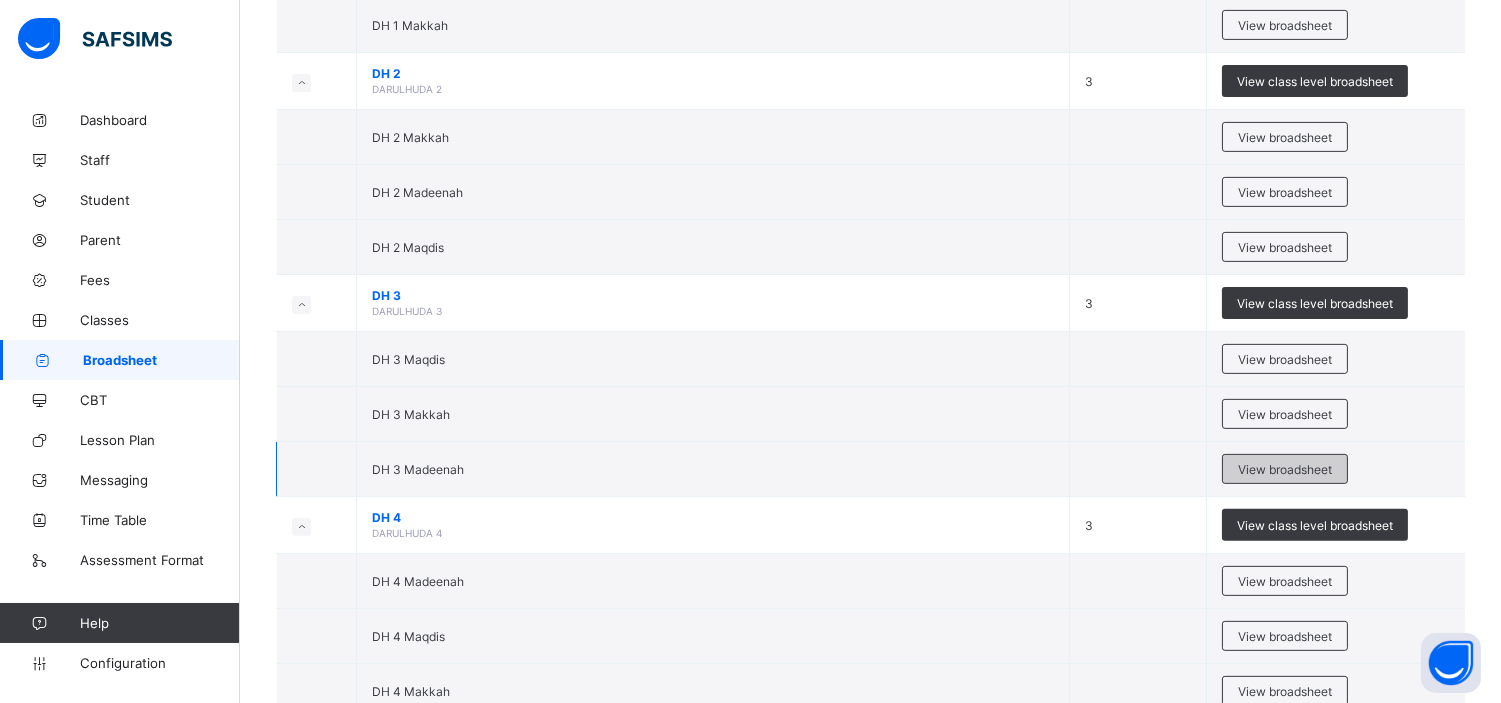 click on "View broadsheet" at bounding box center (1285, 469) 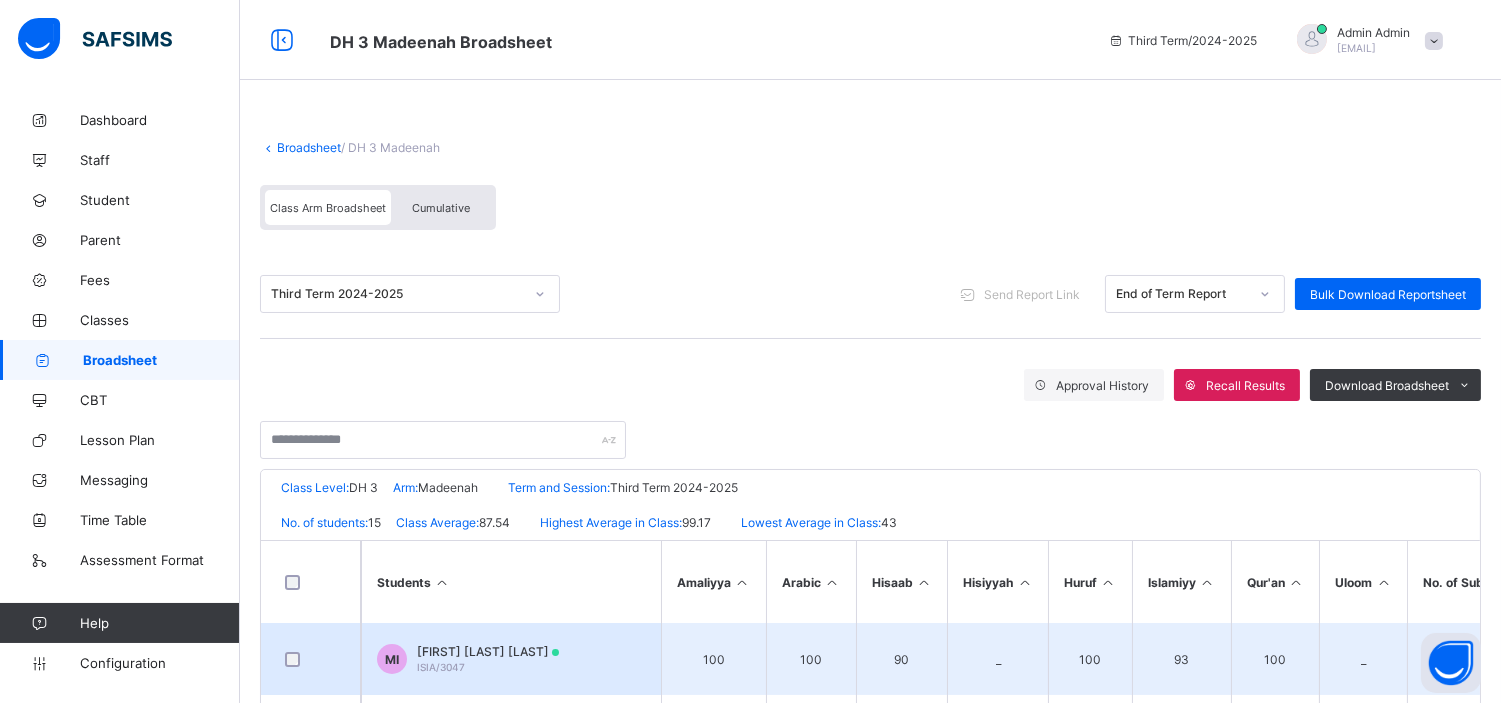 click on "[FIRST] [LAST] [LAST]" at bounding box center [488, 651] 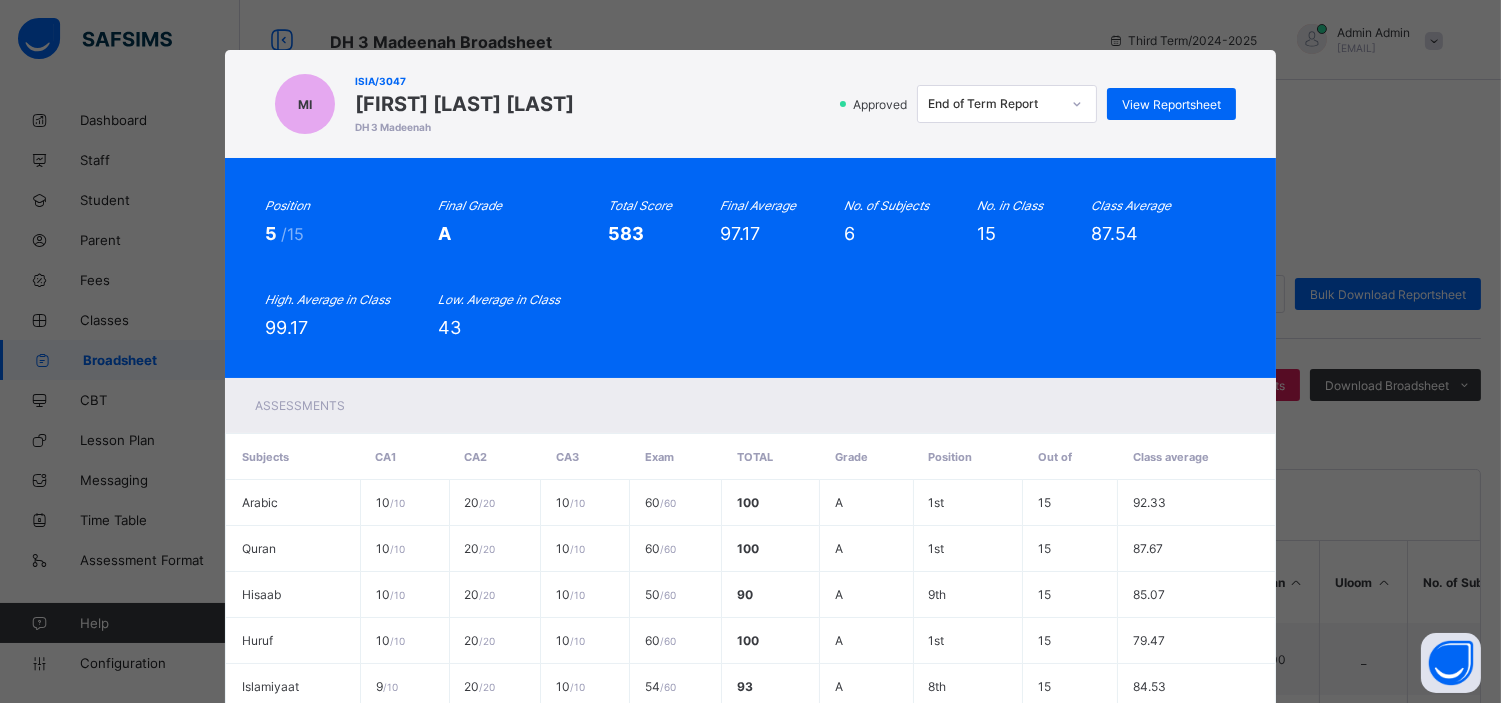 scroll, scrollTop: 243, scrollLeft: 0, axis: vertical 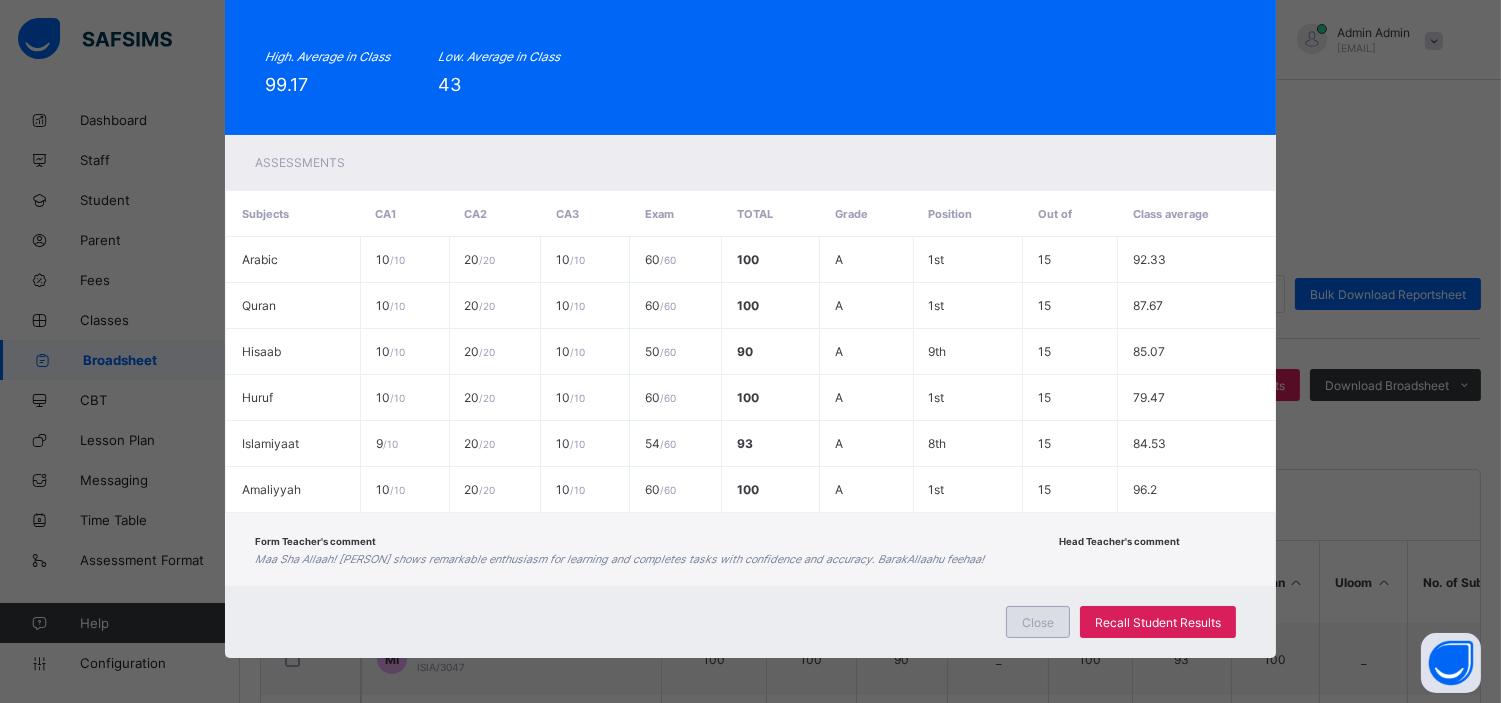 click on "Close" at bounding box center (1038, 622) 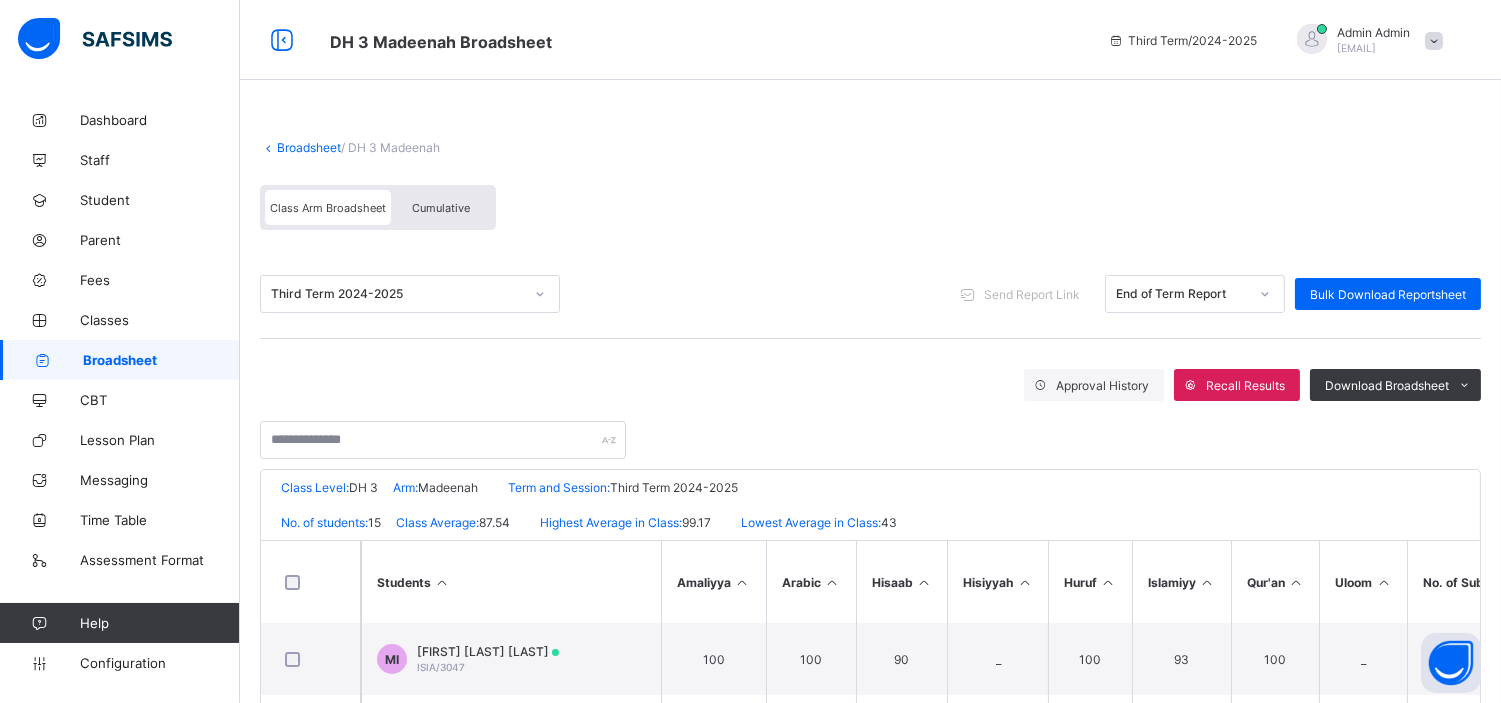 click on "Cumulative" at bounding box center (441, 208) 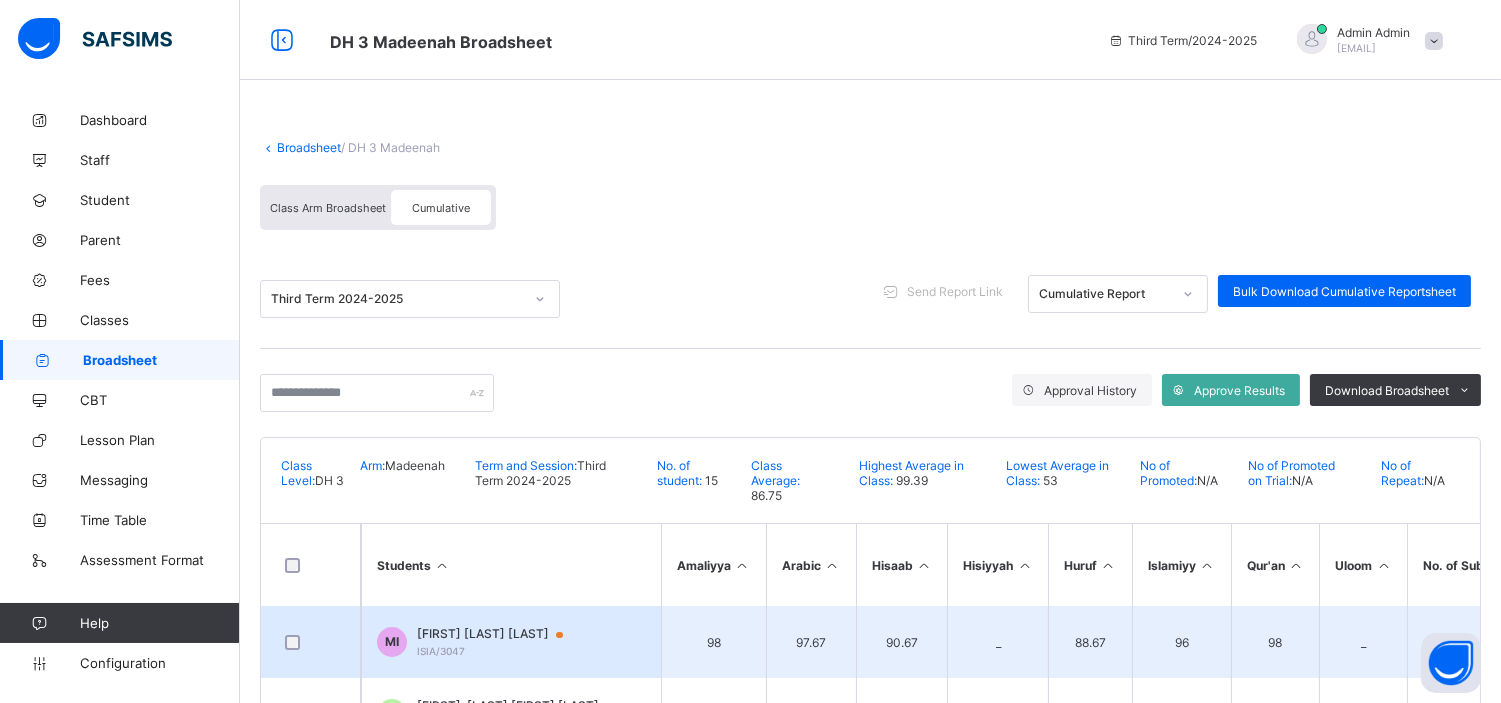 click on "[FIRST] [LAST] [LAST]" at bounding box center (499, 634) 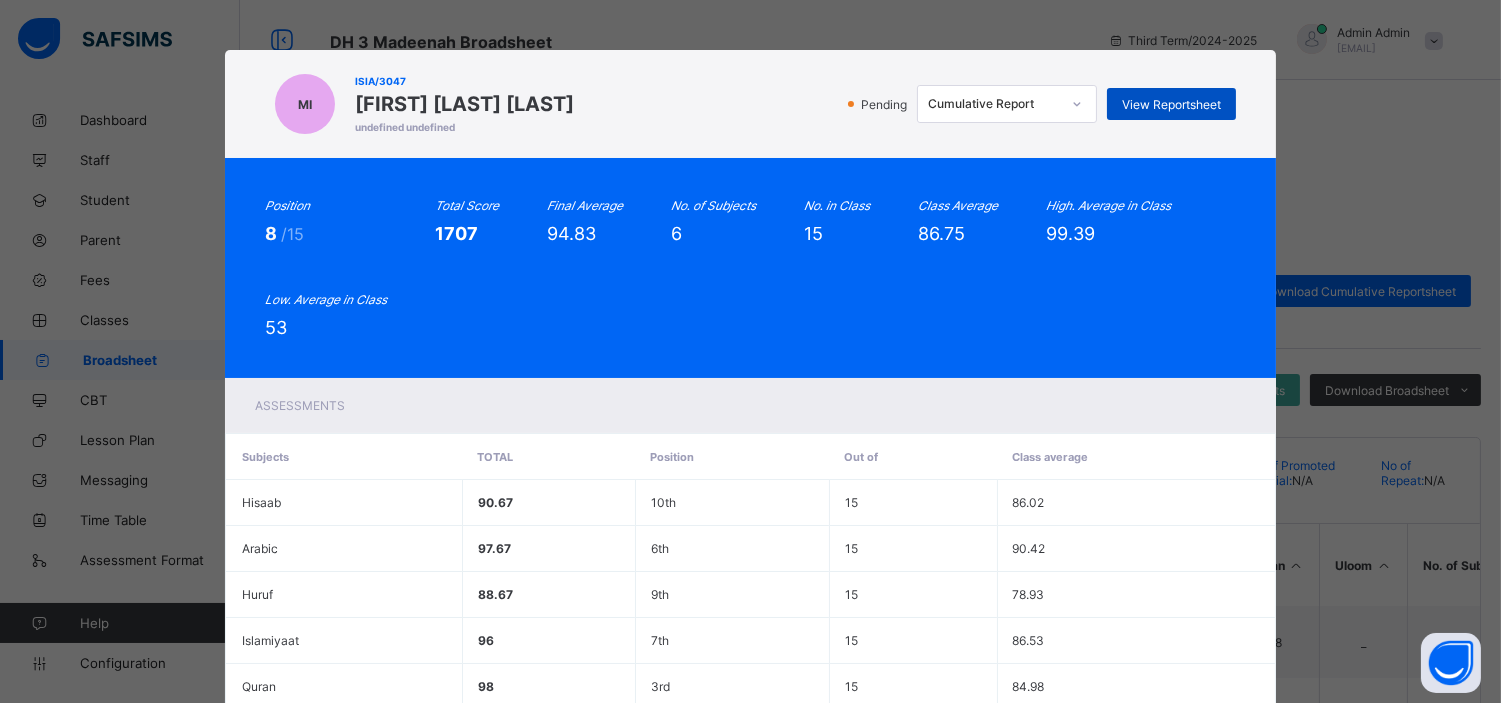 click on "View Reportsheet" at bounding box center [1171, 104] 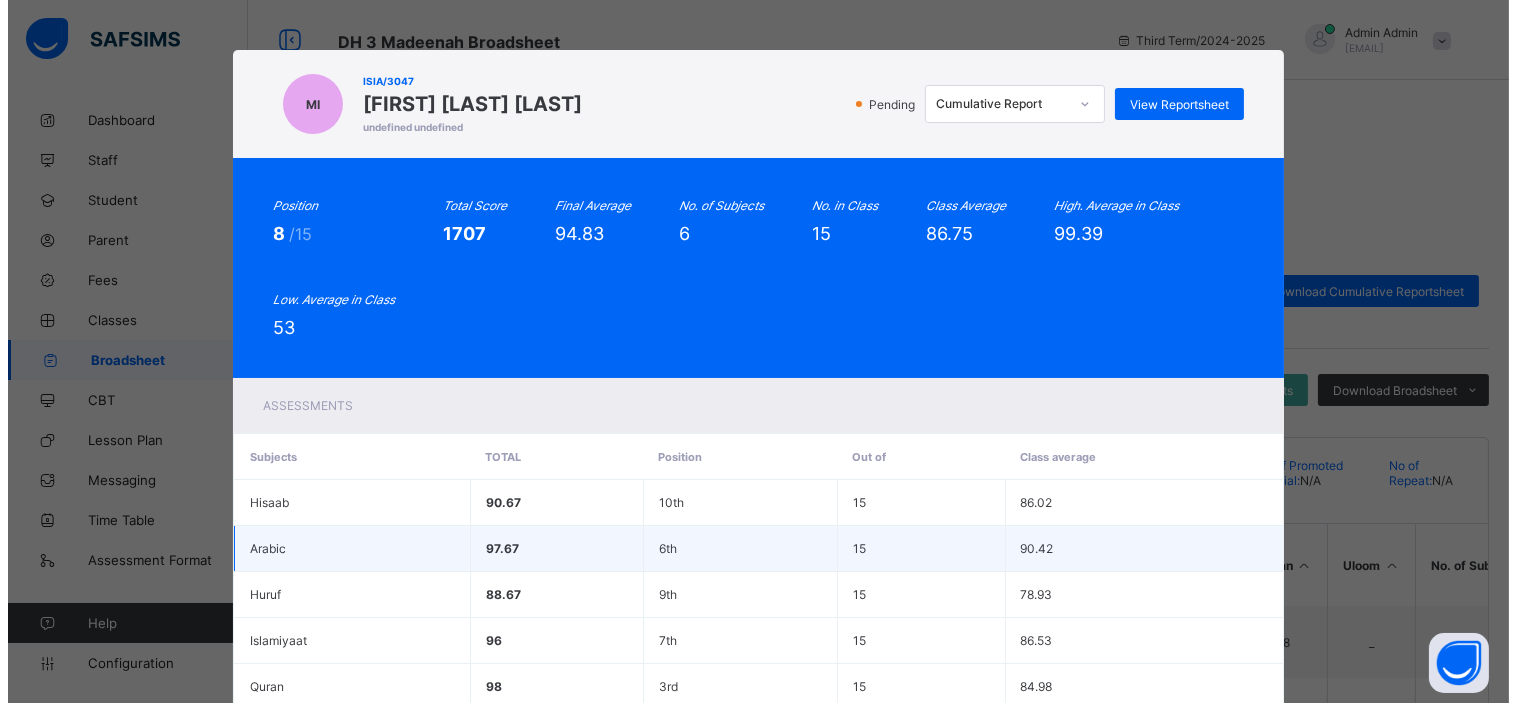 scroll, scrollTop: 231, scrollLeft: 0, axis: vertical 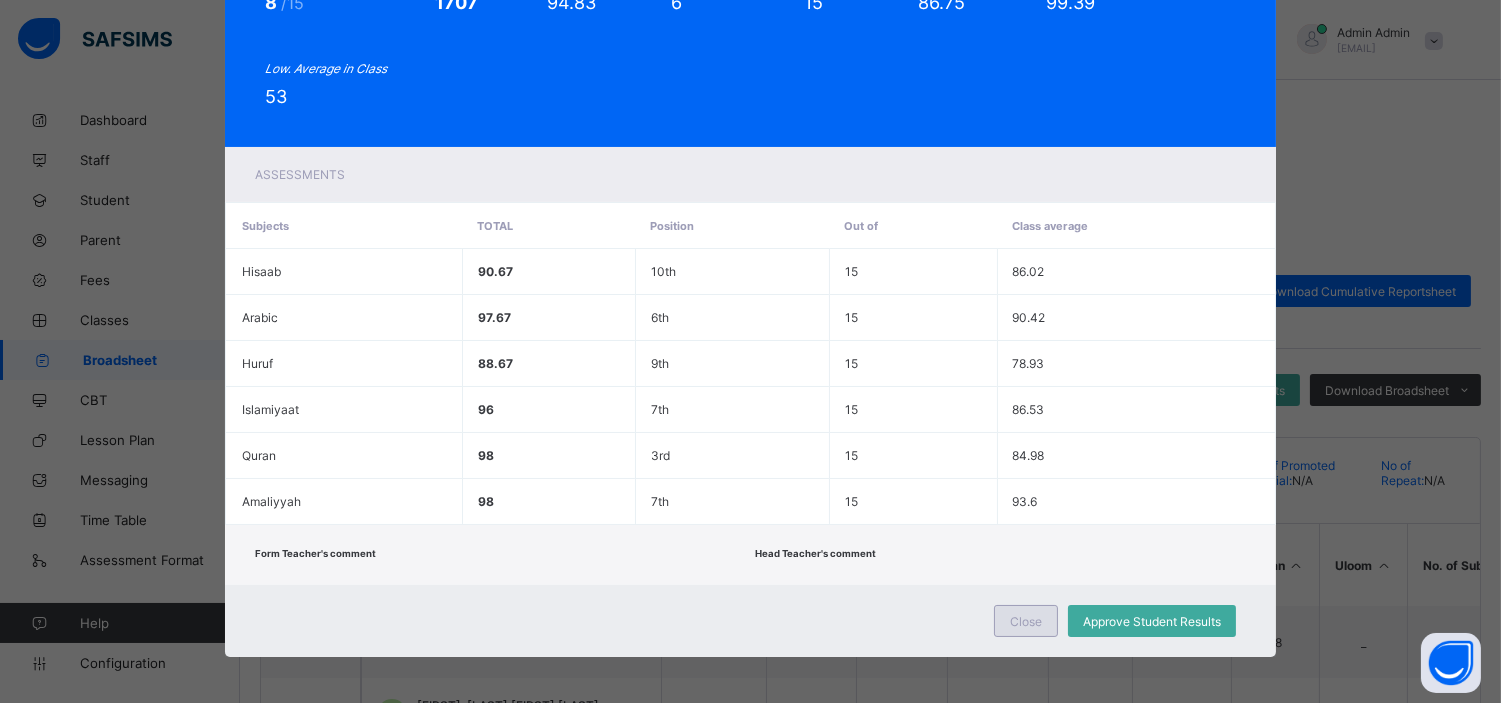 click on "Close" at bounding box center [1026, 621] 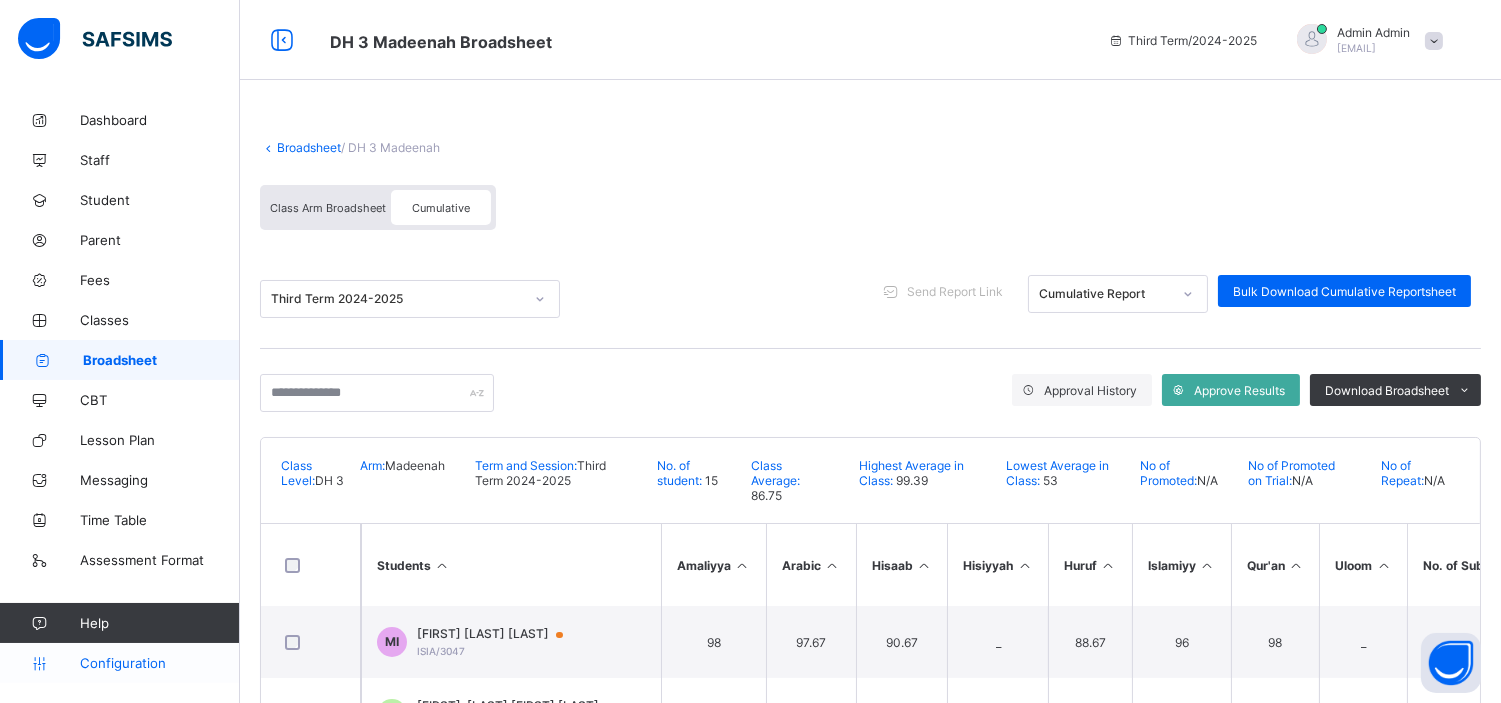 click on "Configuration" at bounding box center (159, 663) 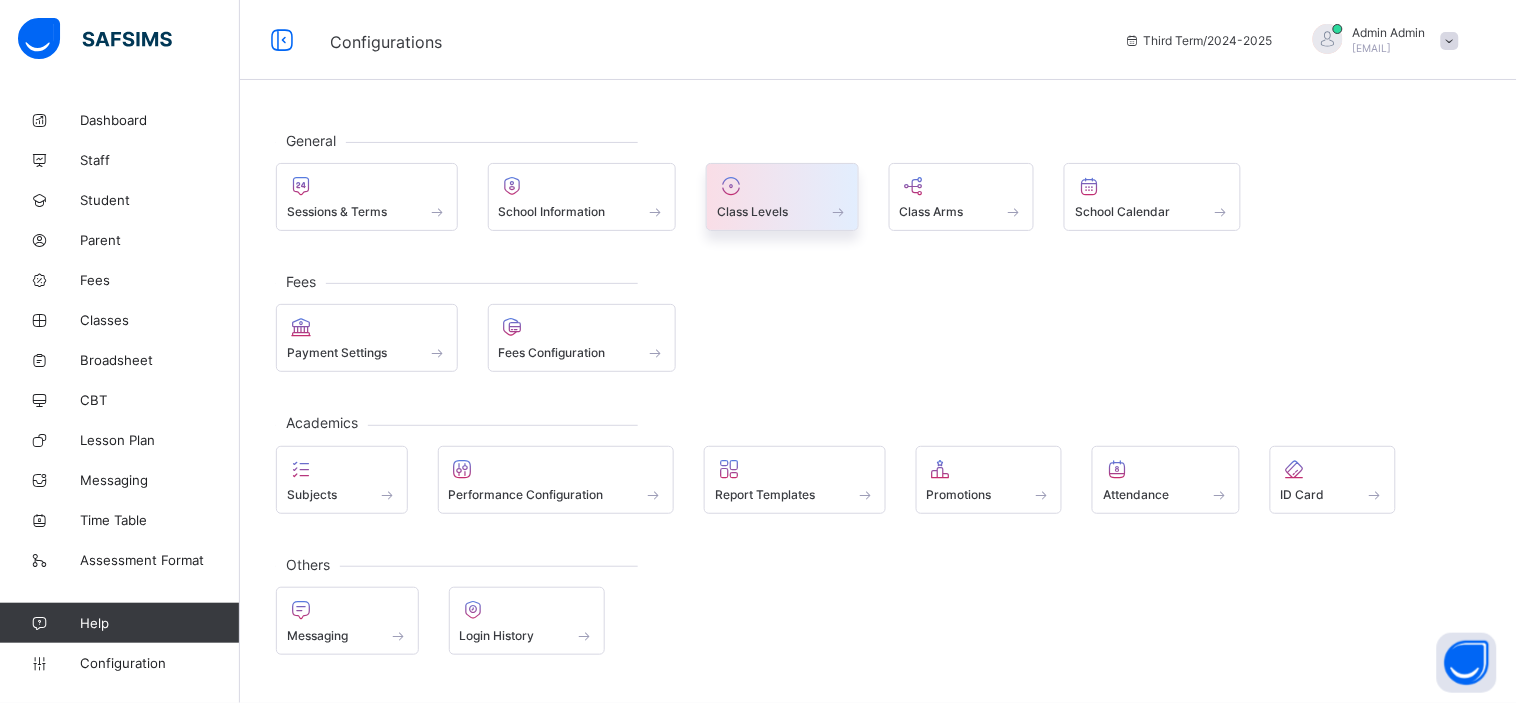 click on "Class Levels" at bounding box center (752, 211) 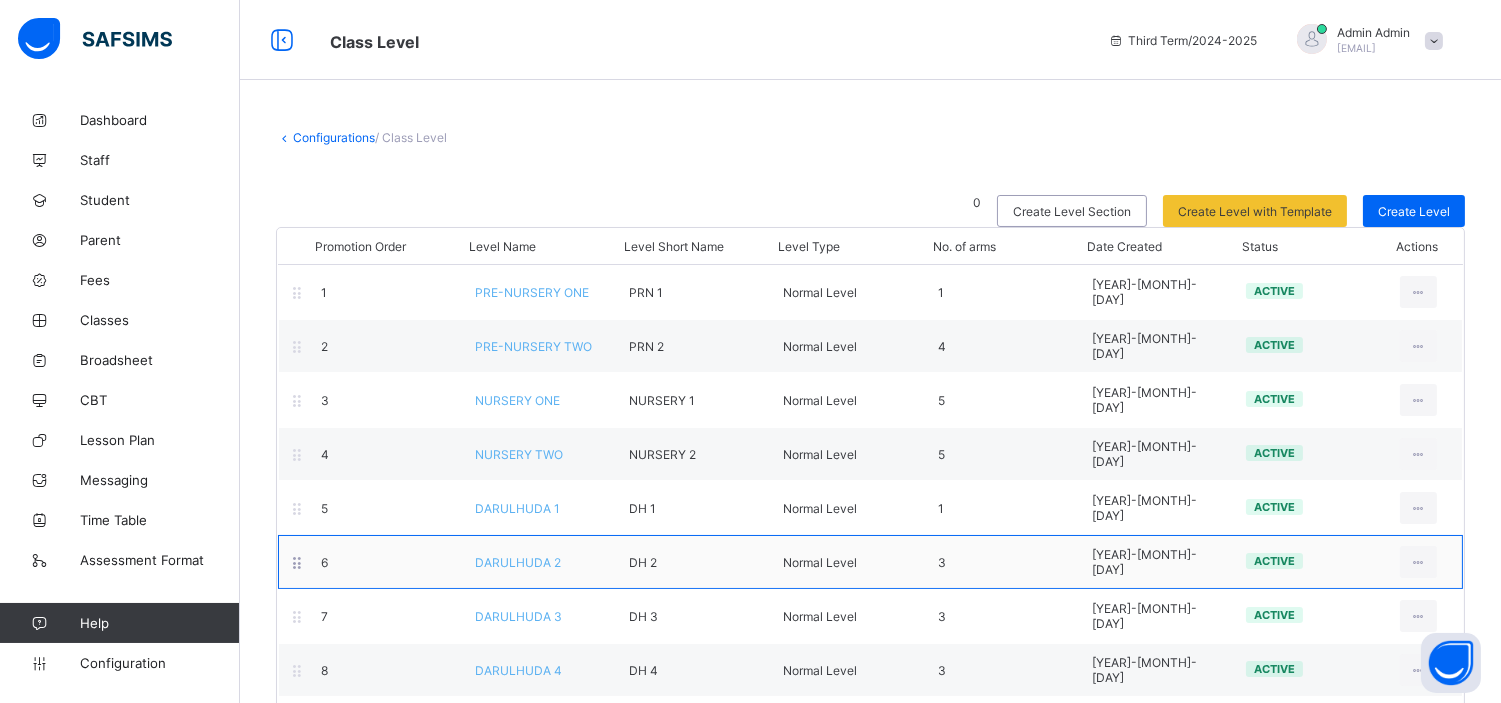 click on "DARULHUDA 2" at bounding box center [518, 562] 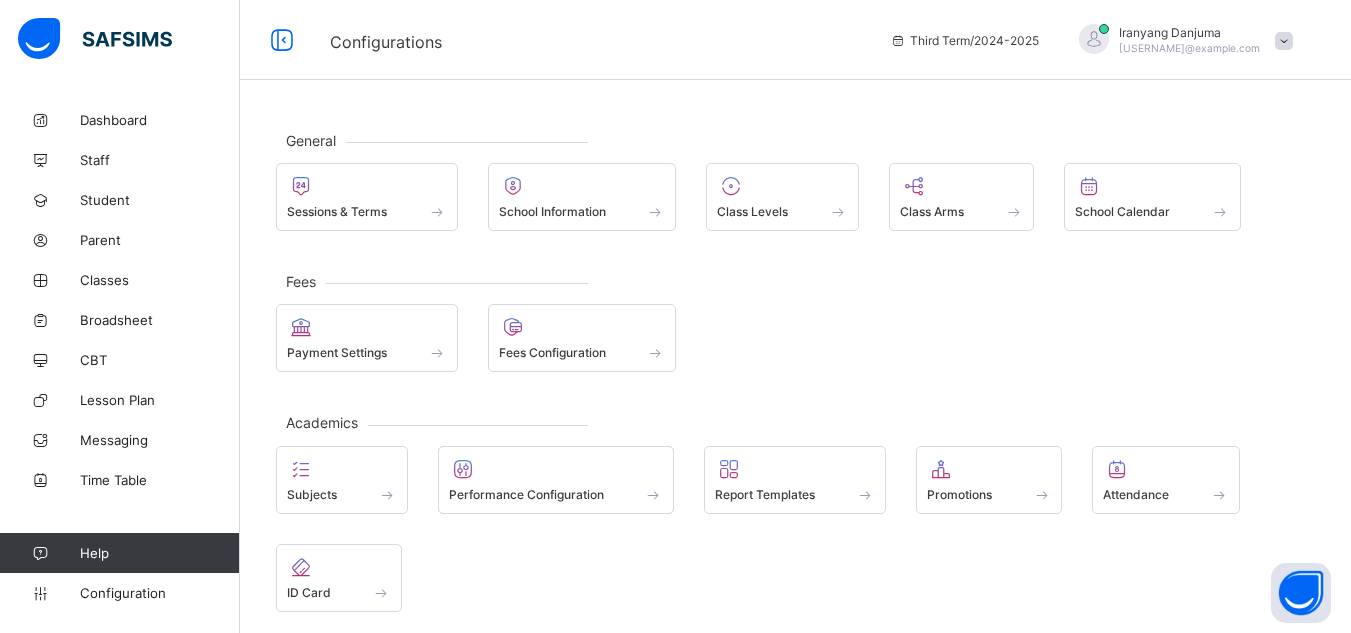 click on "Performance Configuration" at bounding box center [526, 494] 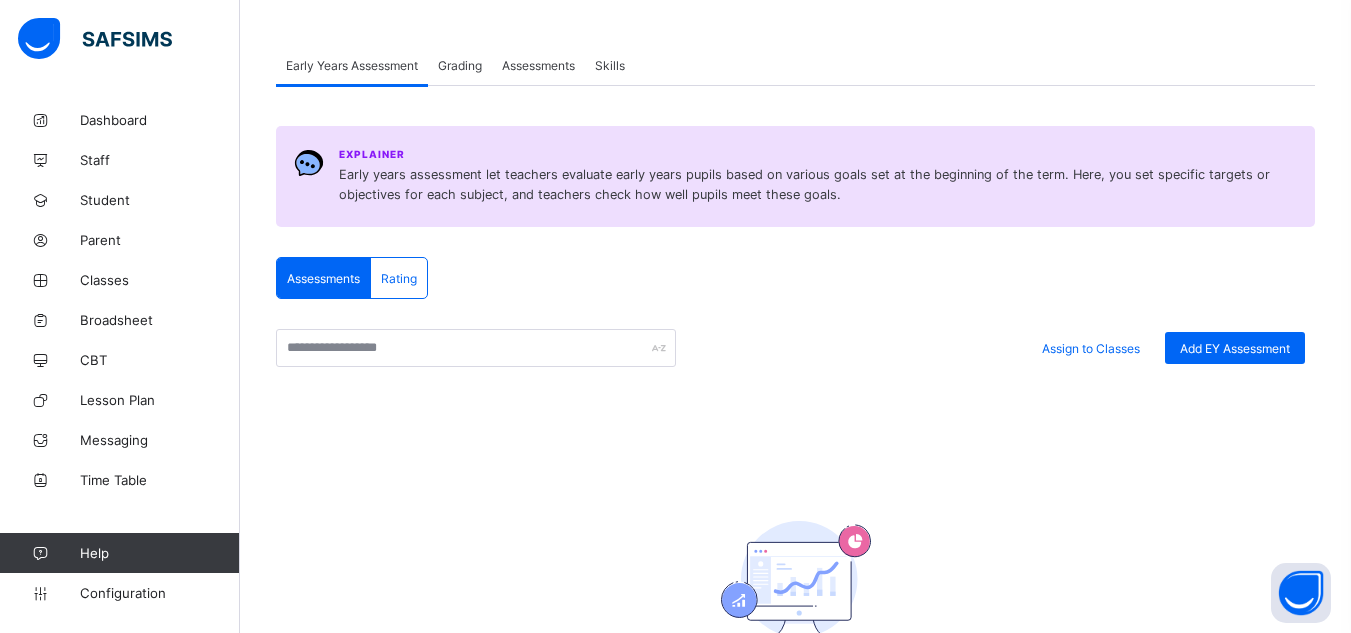 click on "Grading" at bounding box center (460, 65) 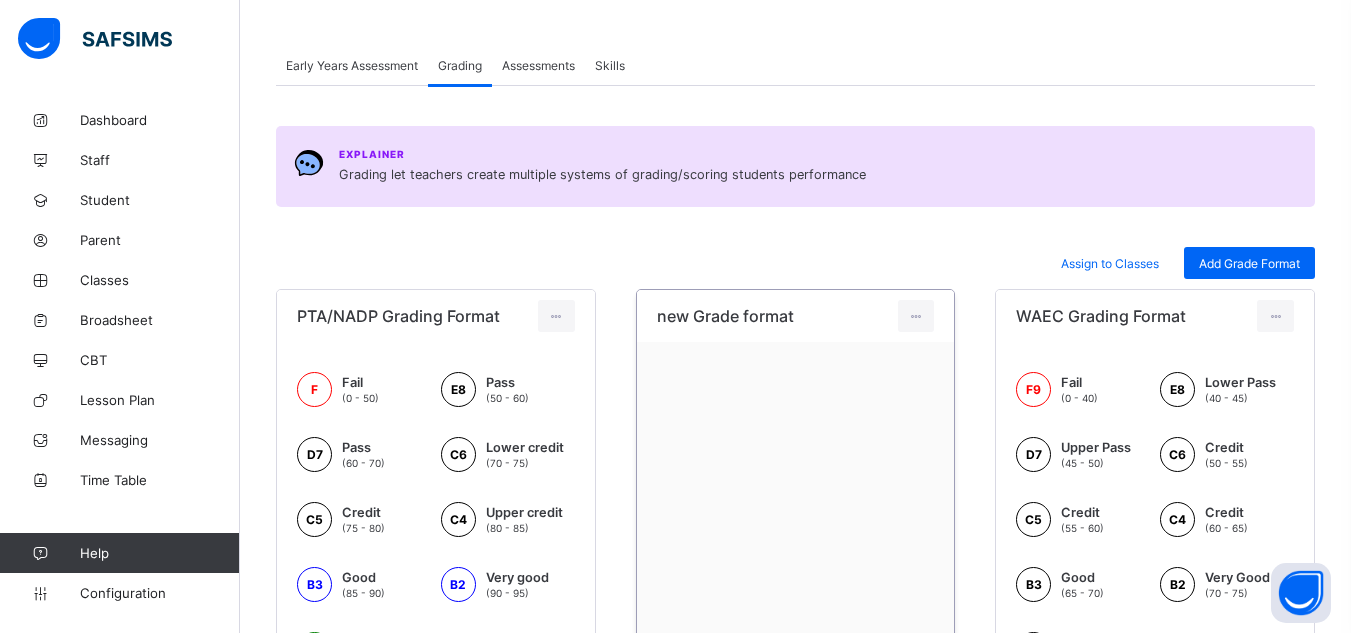 scroll, scrollTop: 305, scrollLeft: 0, axis: vertical 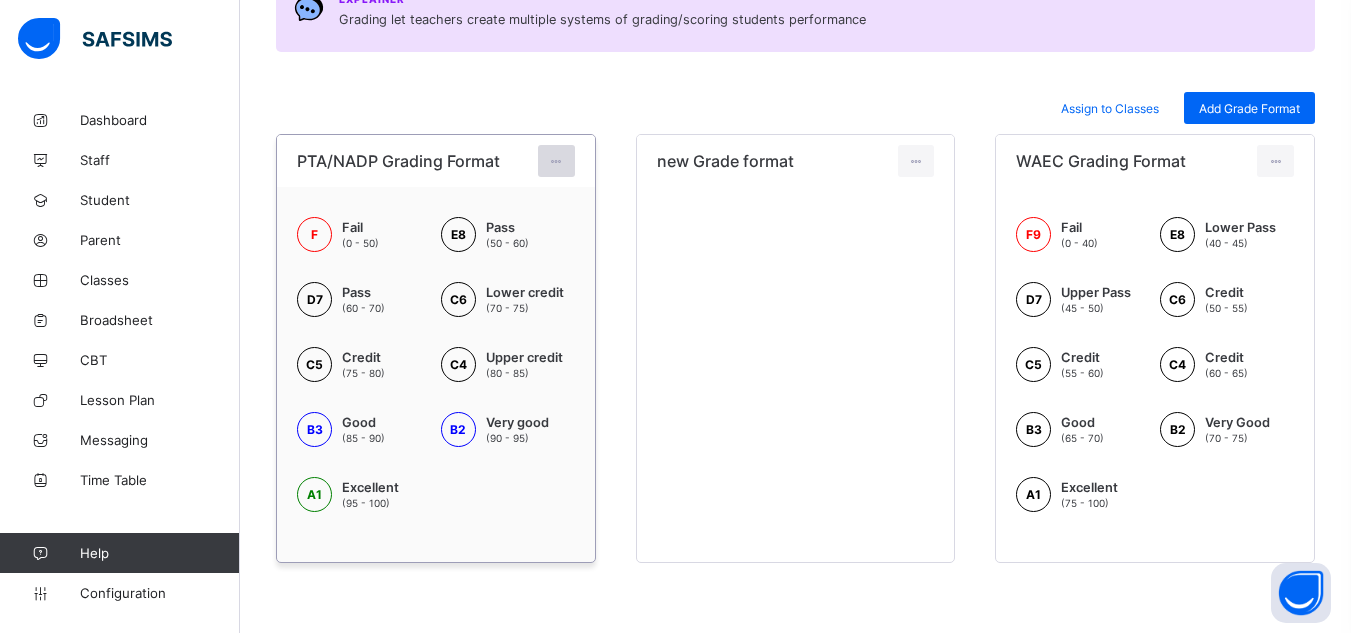 click at bounding box center (556, 161) 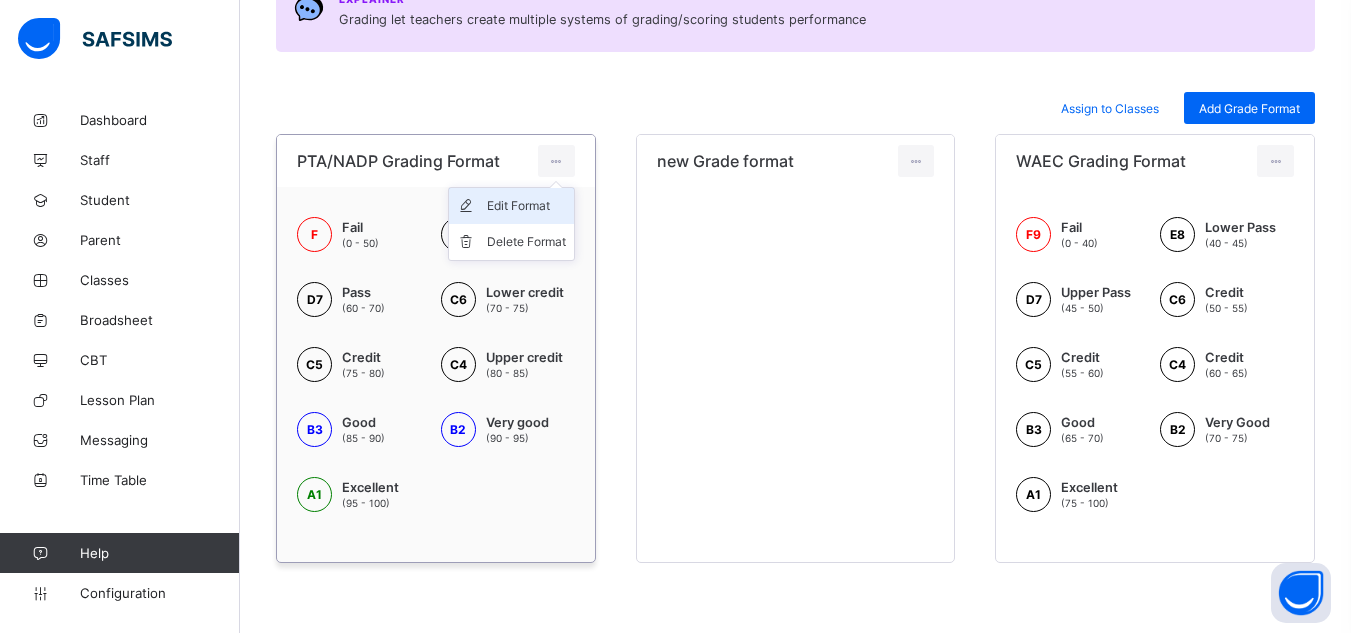 click on "Edit Format" at bounding box center [526, 206] 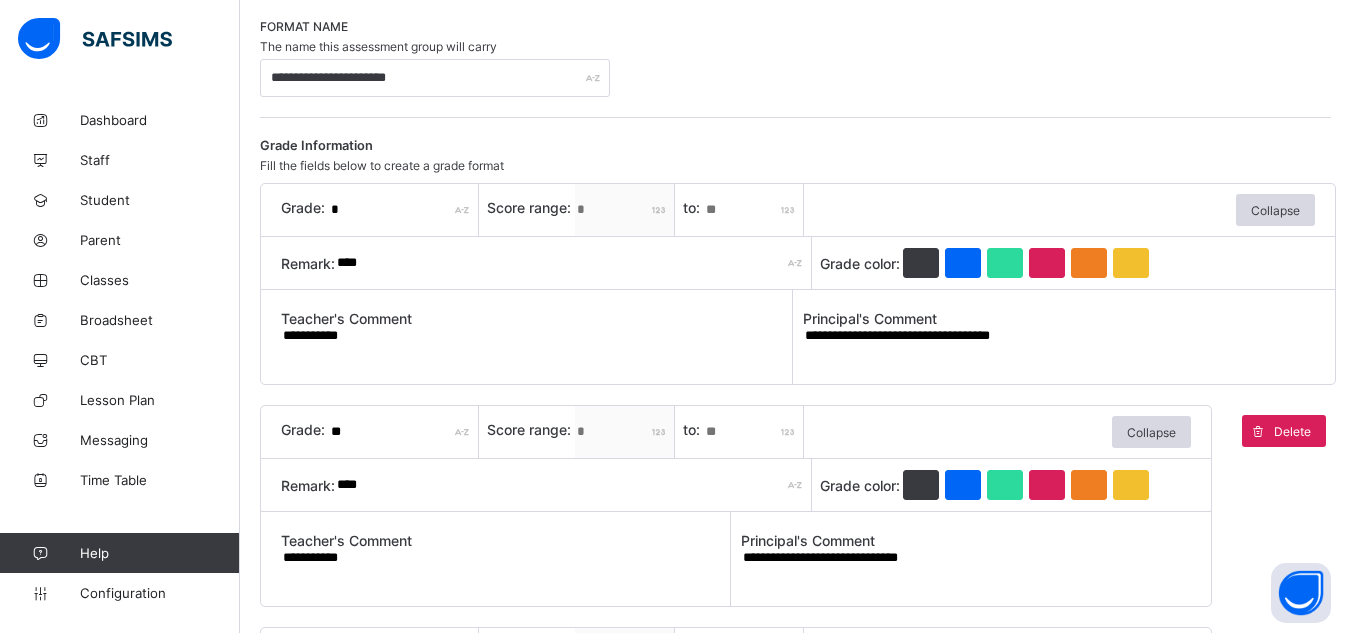 scroll, scrollTop: 226, scrollLeft: 0, axis: vertical 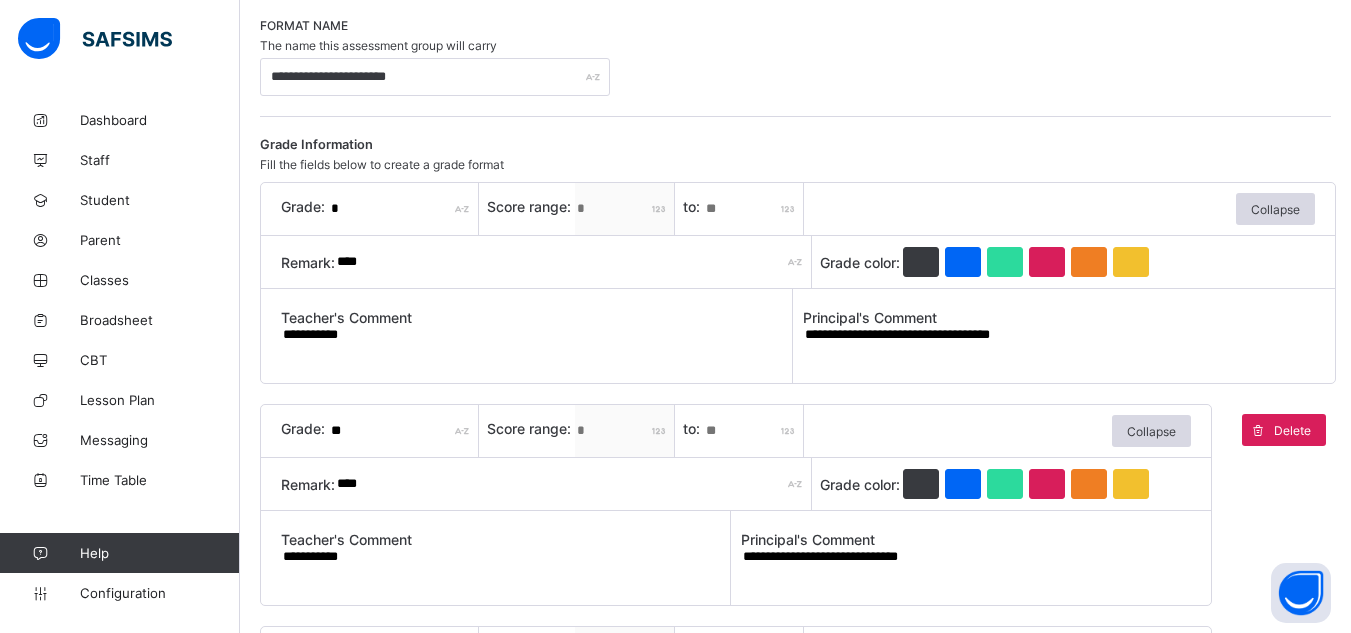 click on "**********" at bounding box center (1059, 343) 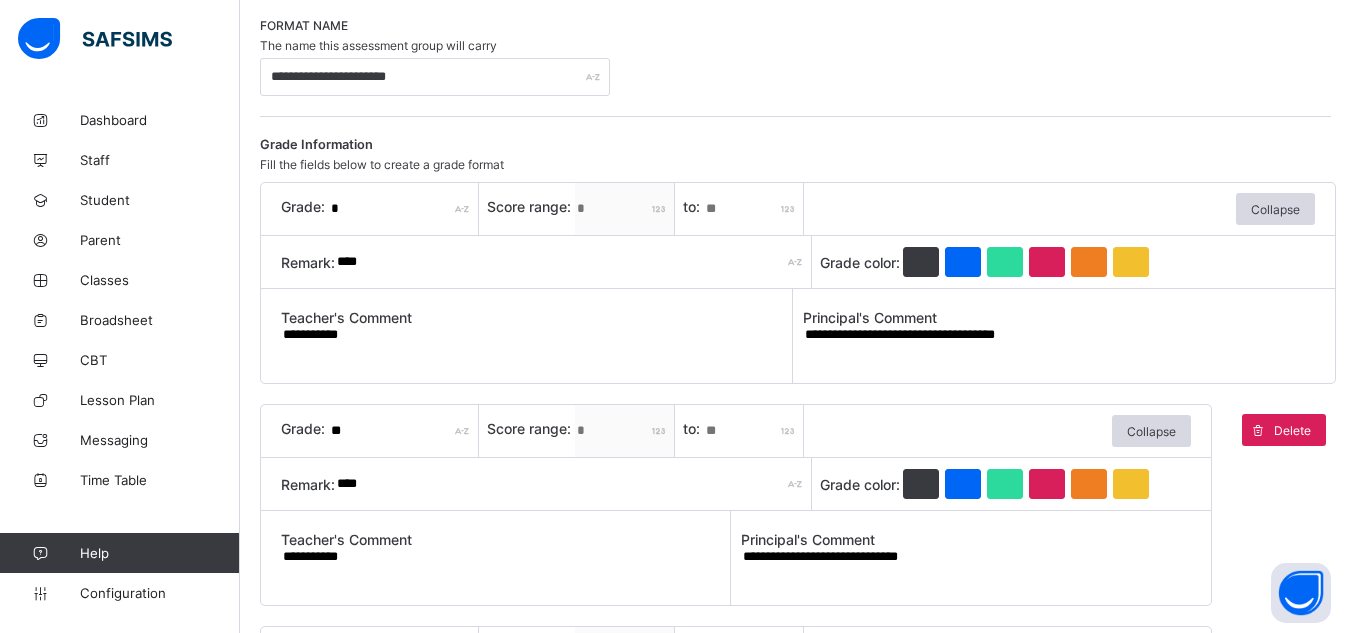 paste on "**********" 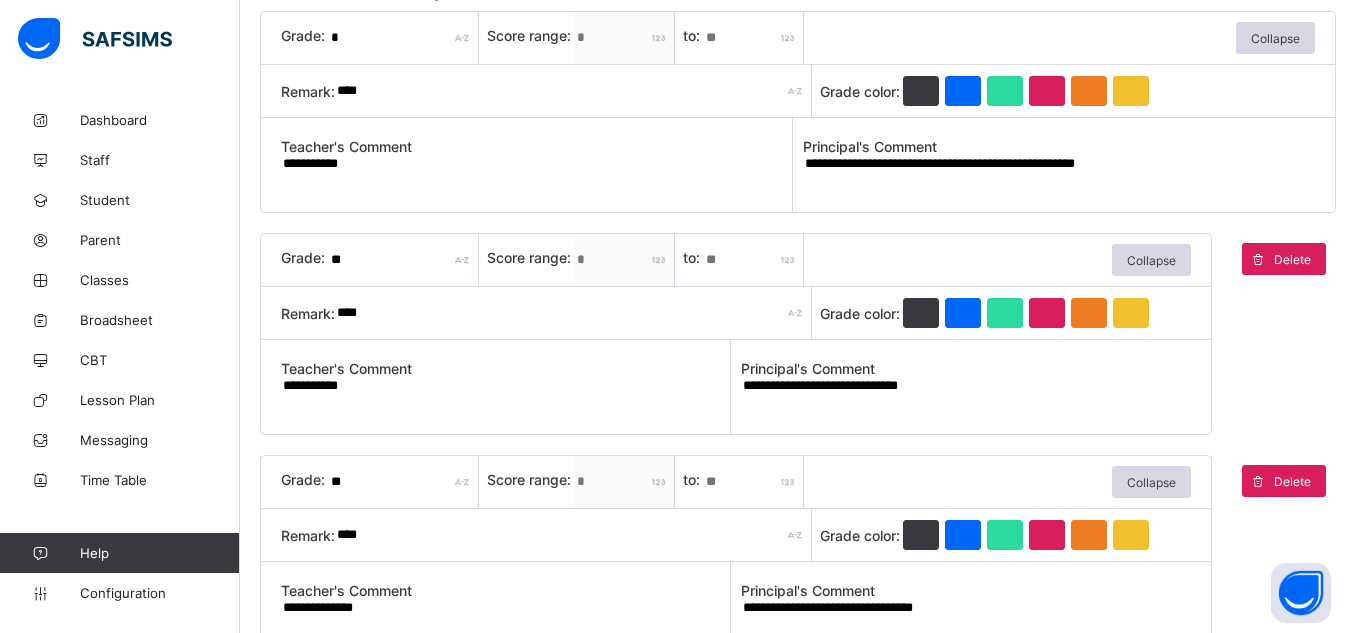 scroll, scrollTop: 403, scrollLeft: 0, axis: vertical 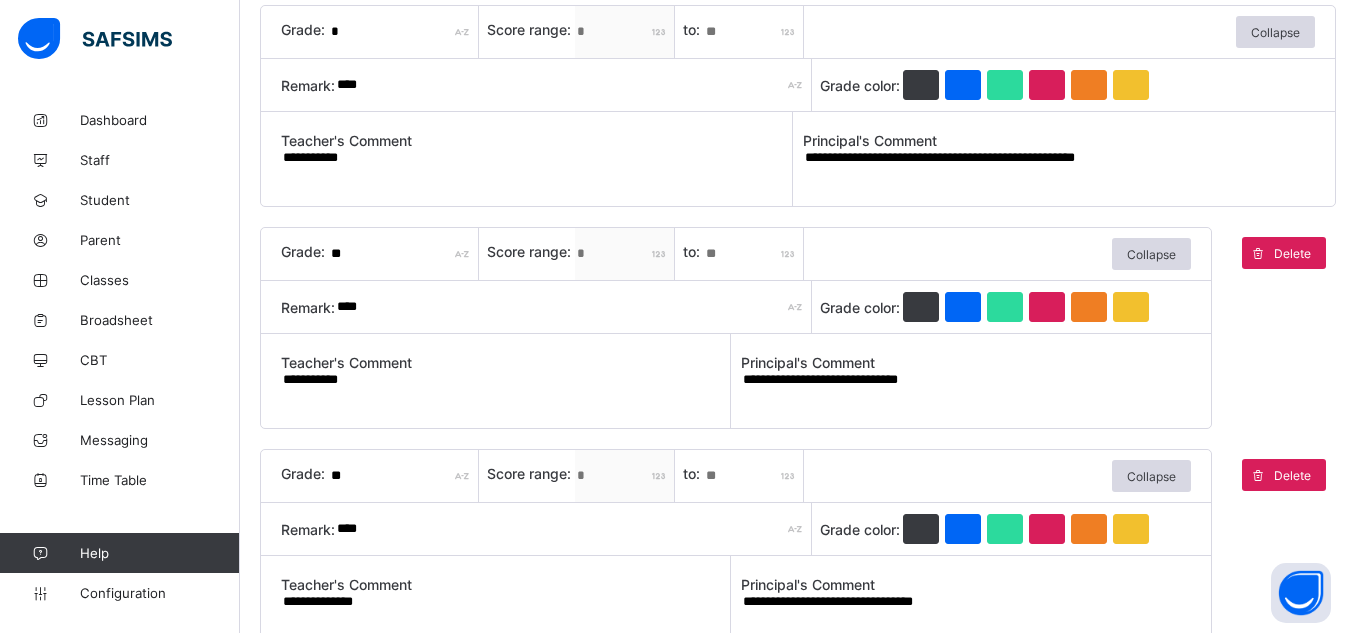 type on "**********" 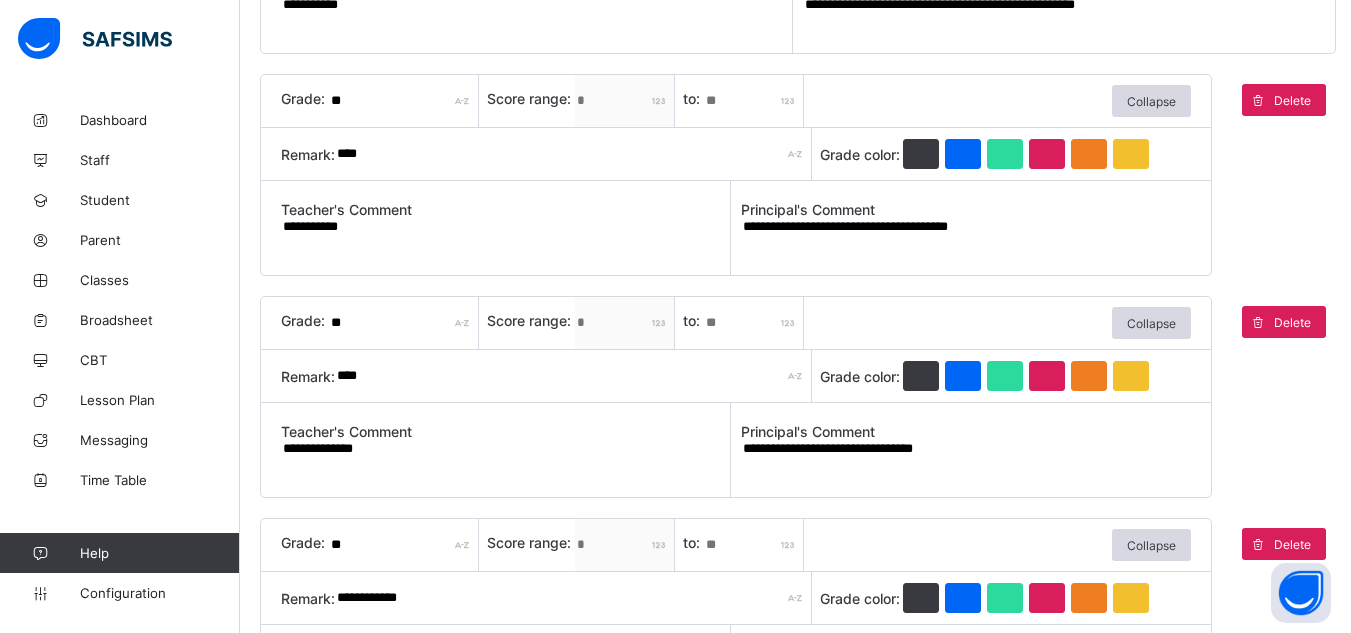 scroll, scrollTop: 557, scrollLeft: 0, axis: vertical 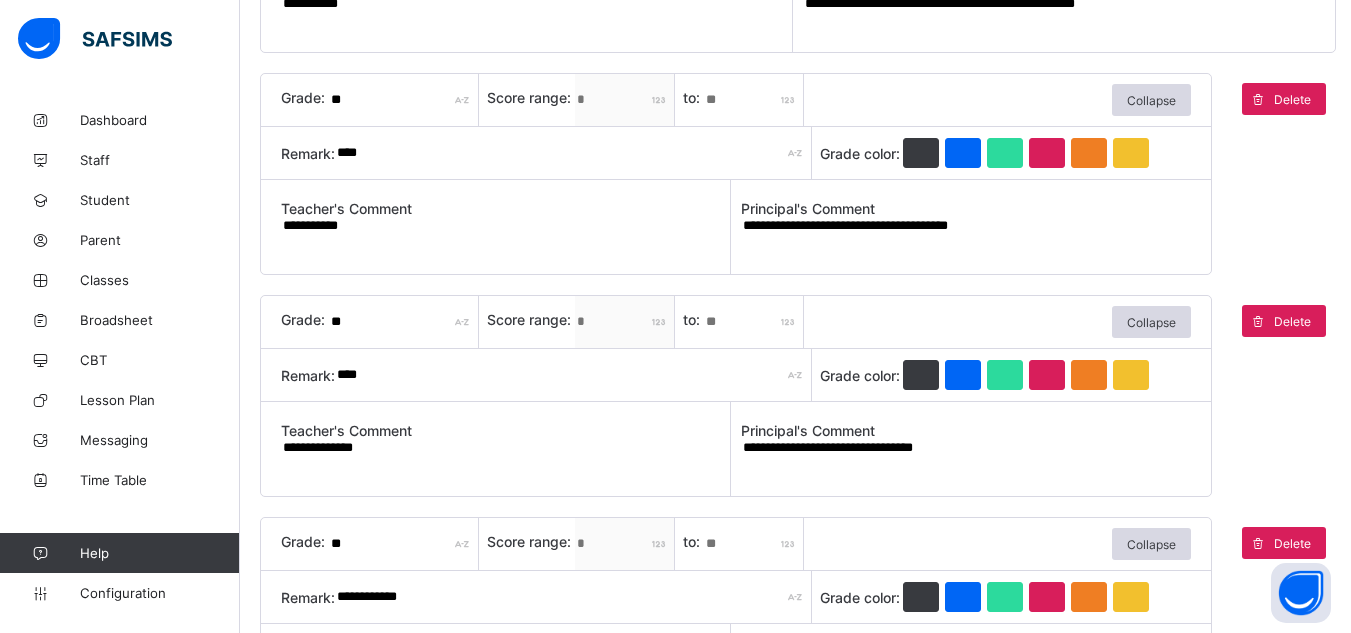 type on "**********" 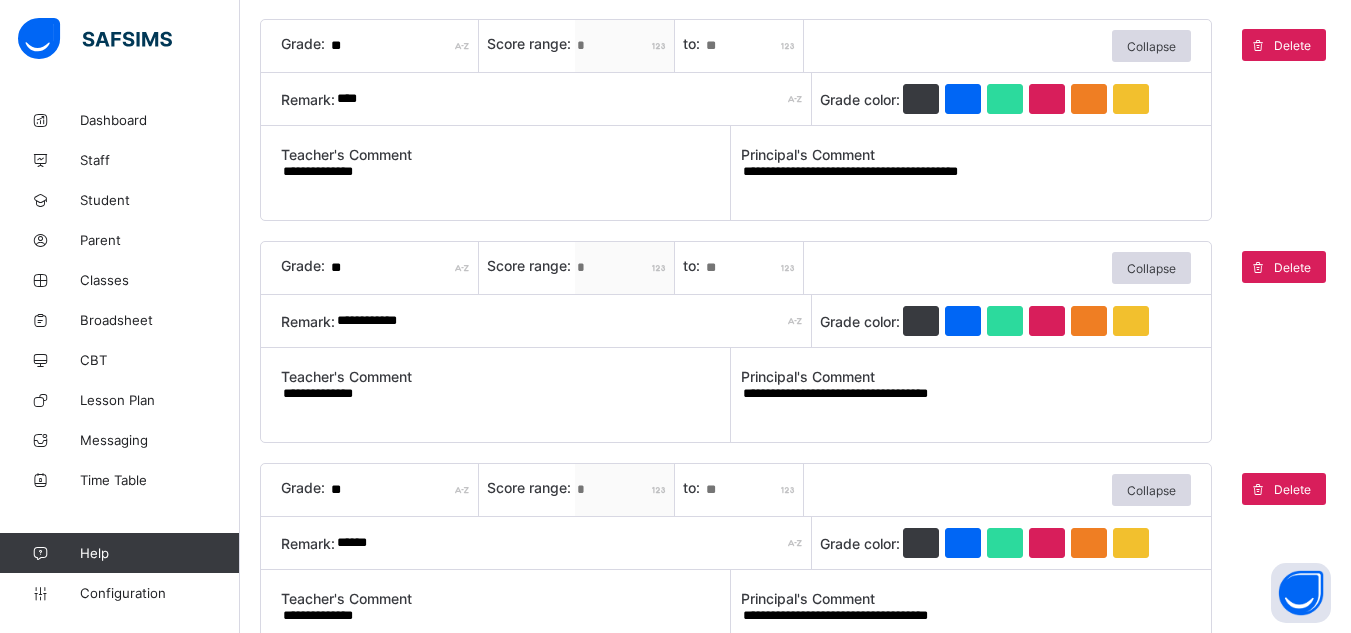 scroll, scrollTop: 834, scrollLeft: 0, axis: vertical 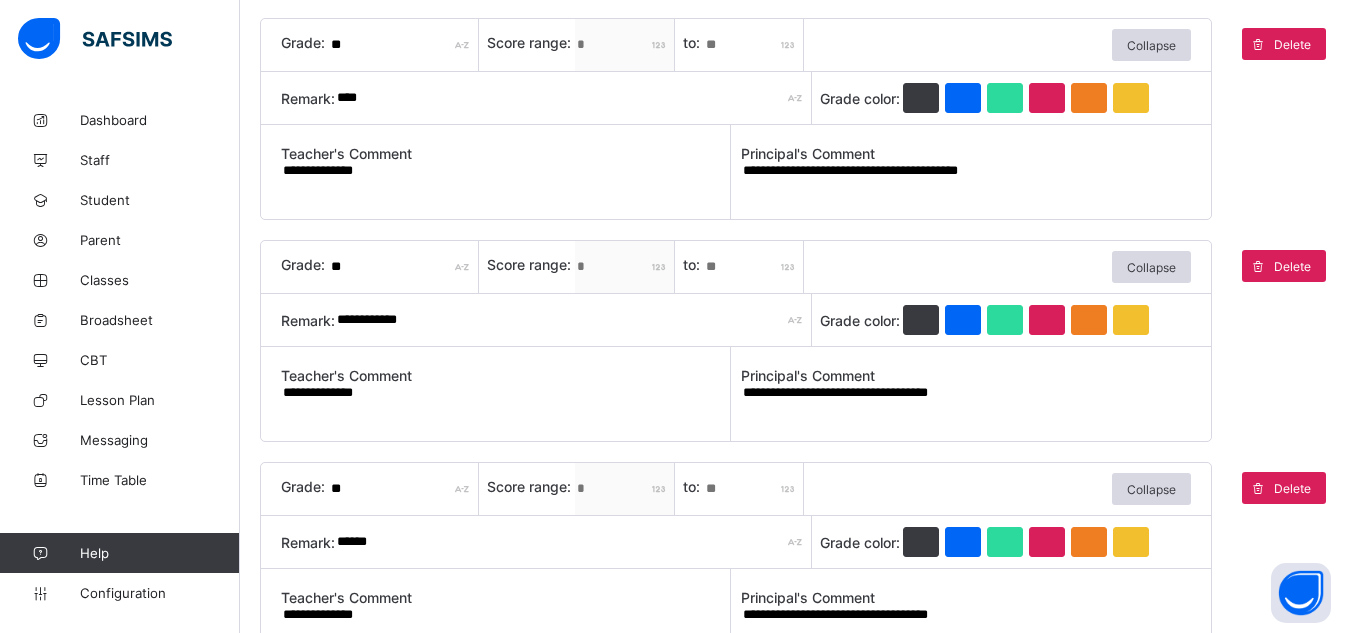 type on "**********" 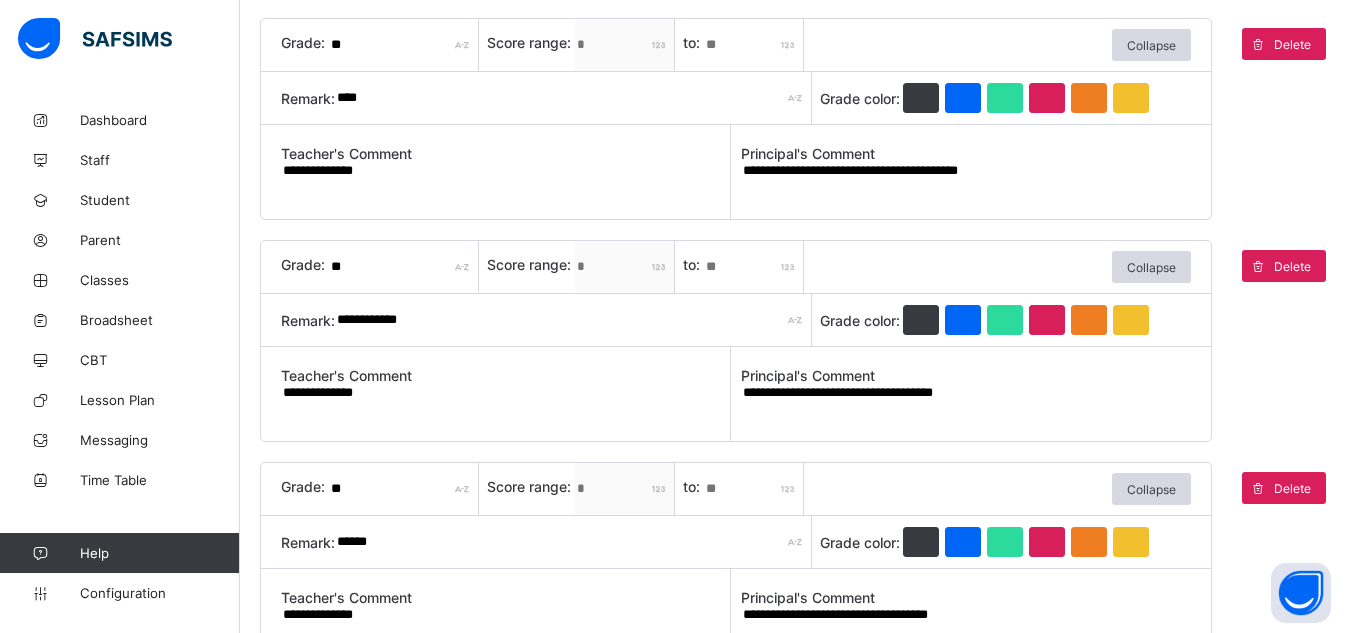 paste on "*********" 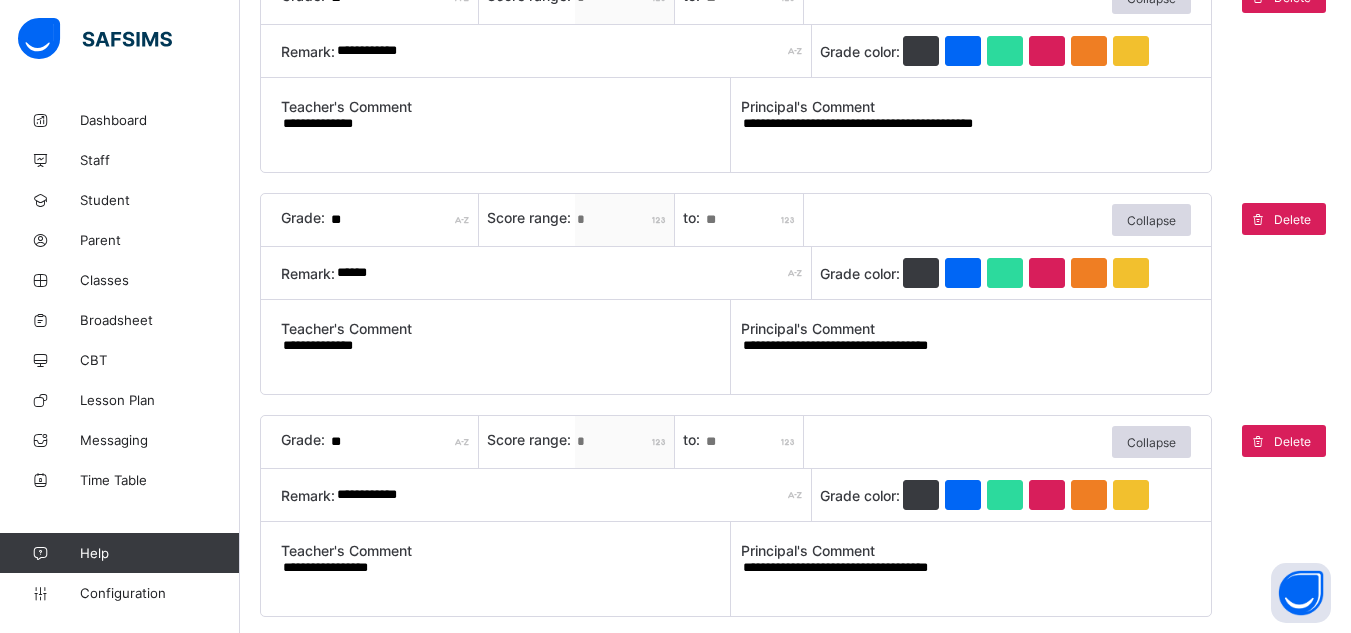 scroll, scrollTop: 1105, scrollLeft: 0, axis: vertical 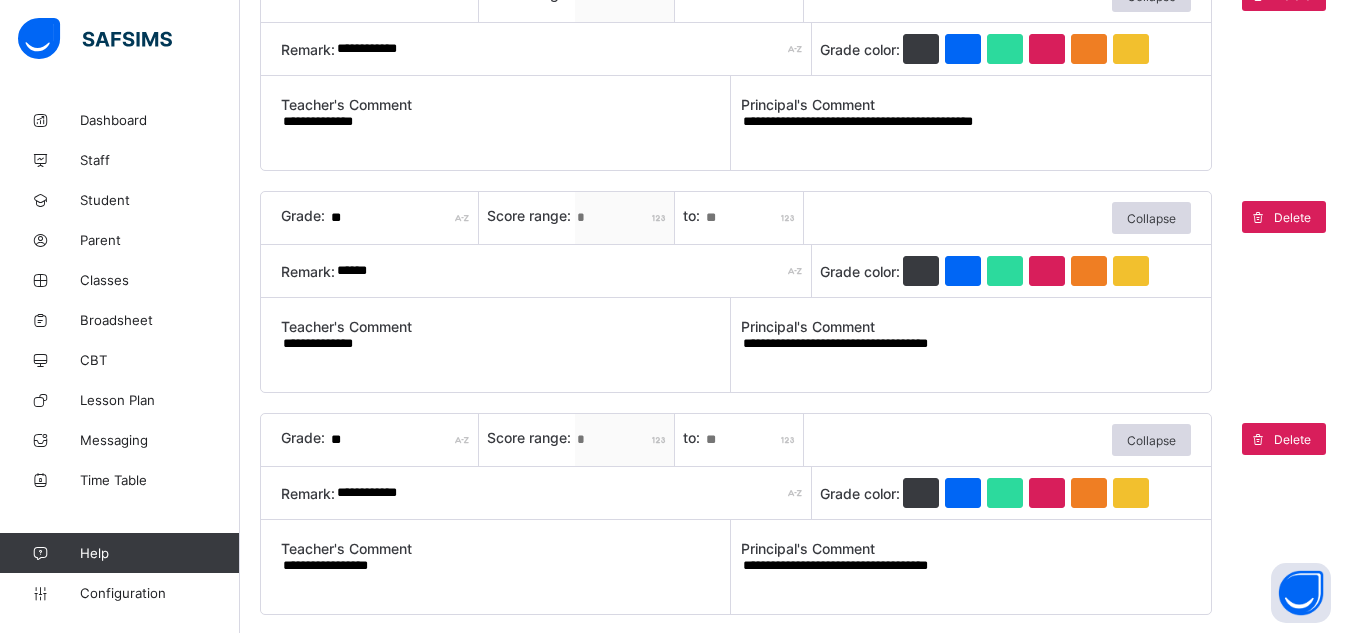 type on "**********" 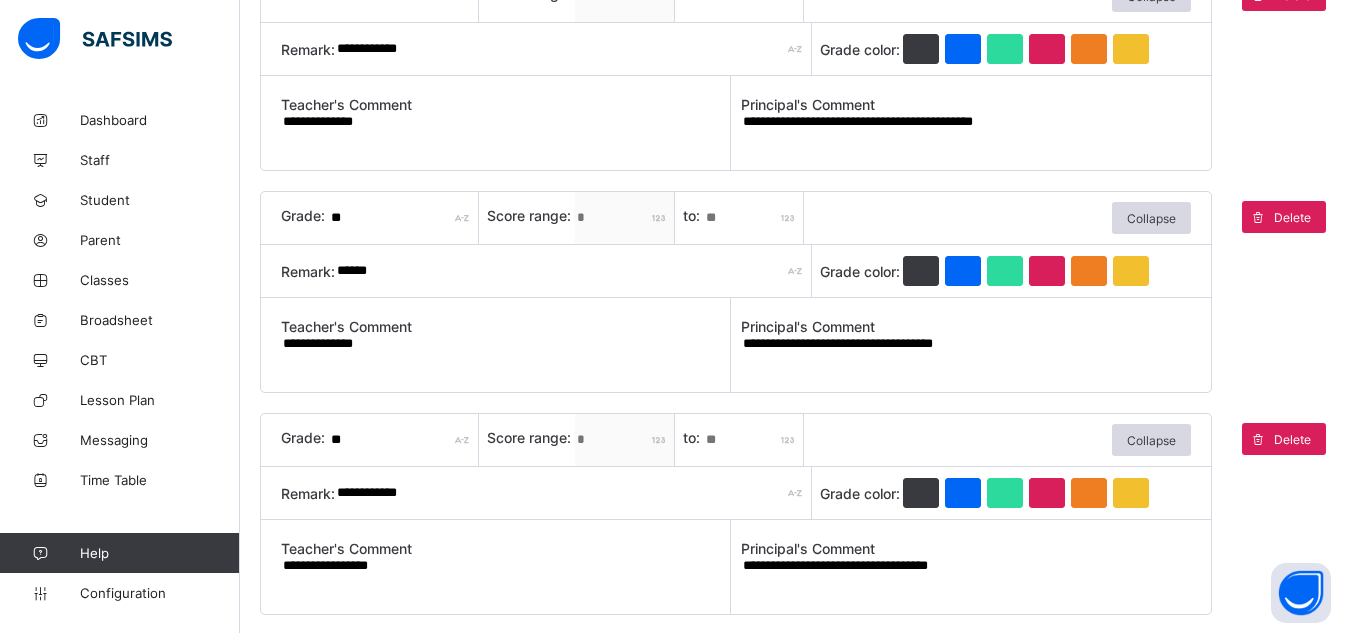paste on "*********" 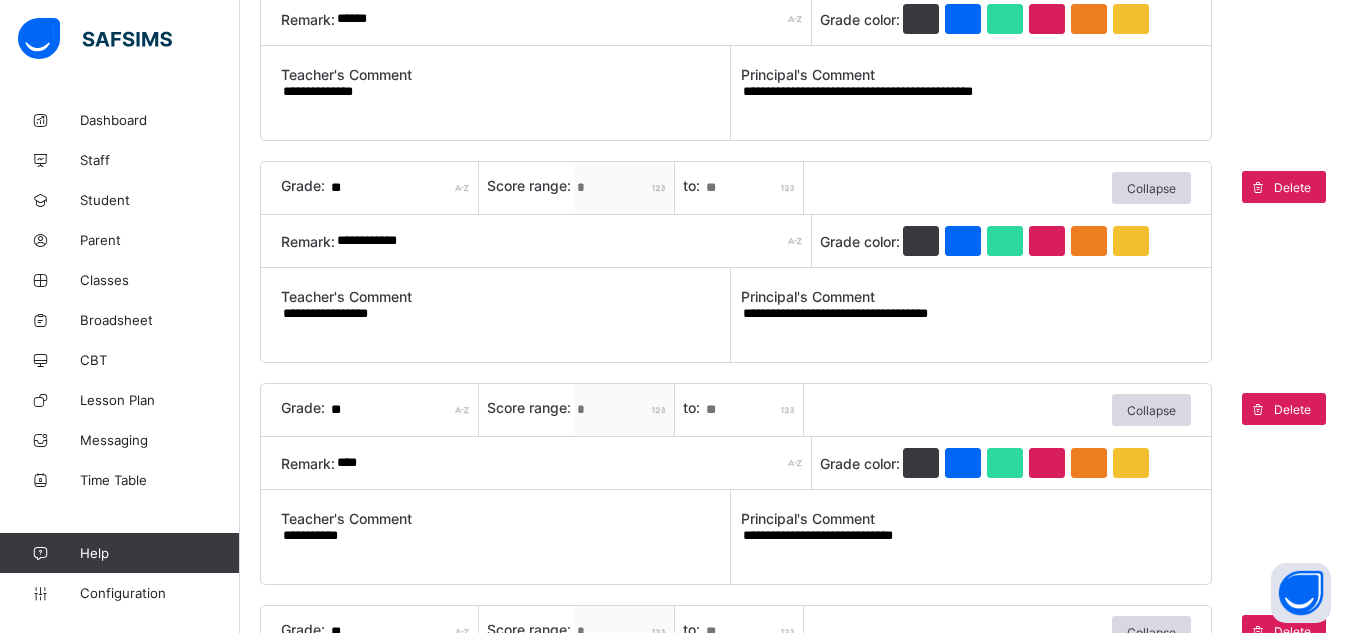 scroll, scrollTop: 1358, scrollLeft: 0, axis: vertical 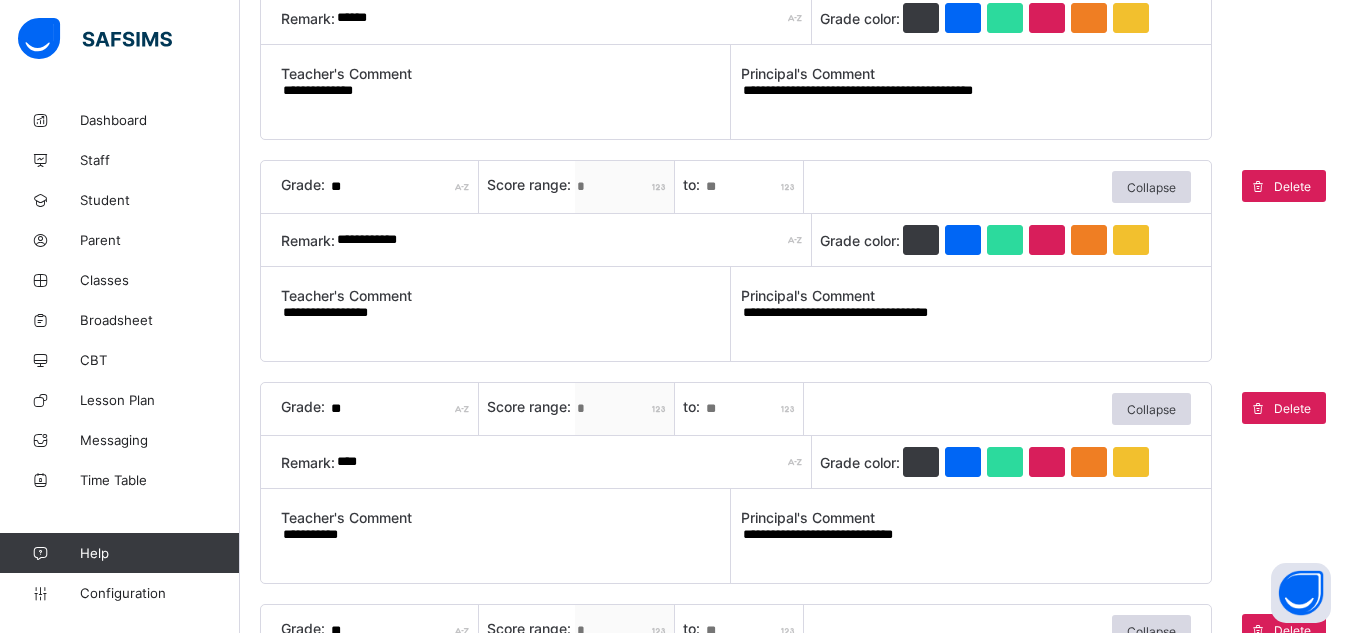 type on "**********" 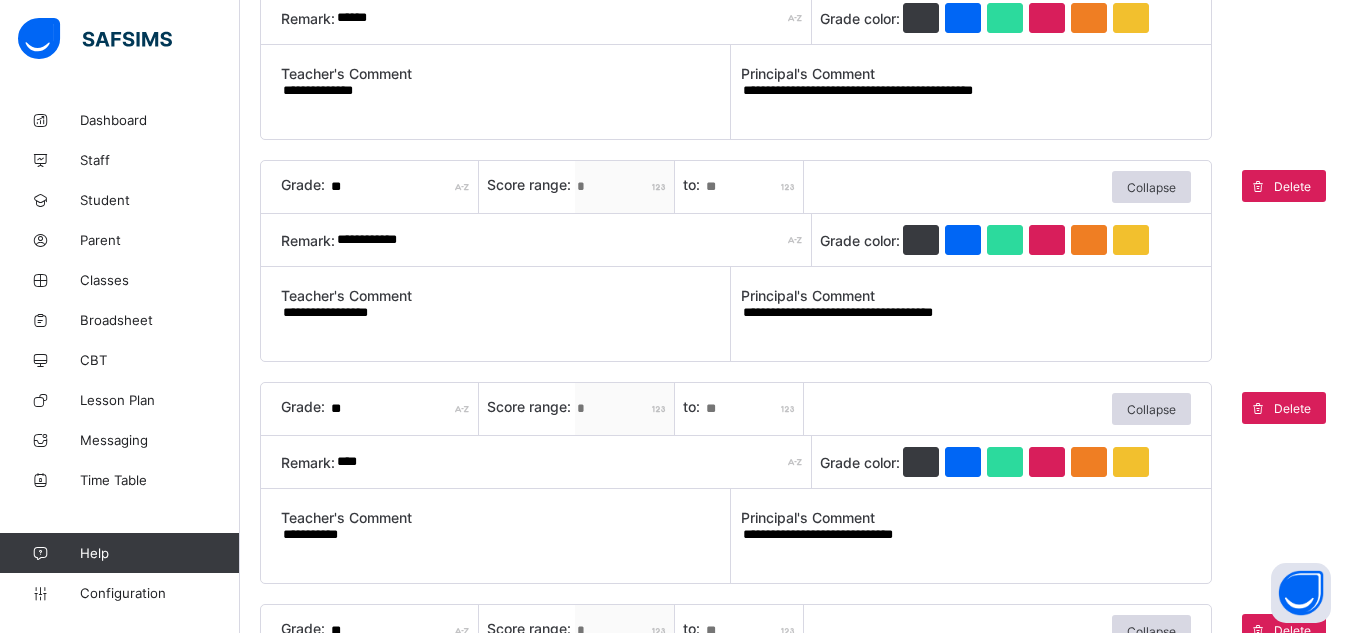 paste on "*********" 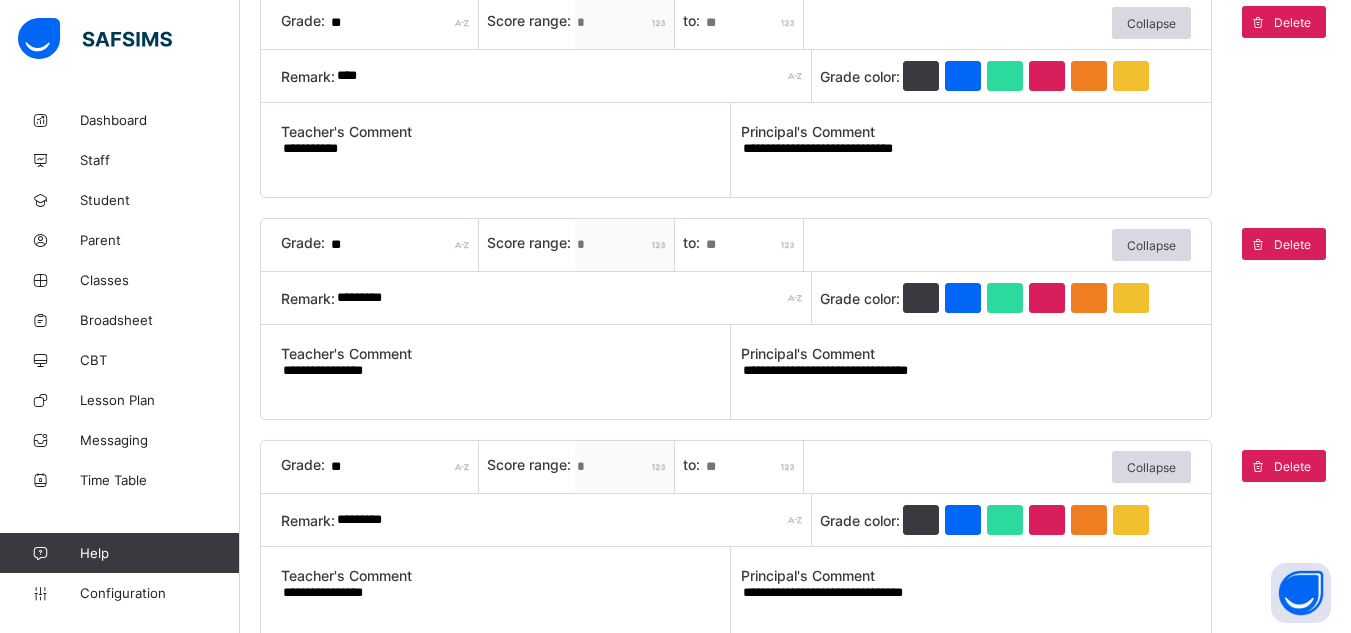 scroll, scrollTop: 1752, scrollLeft: 0, axis: vertical 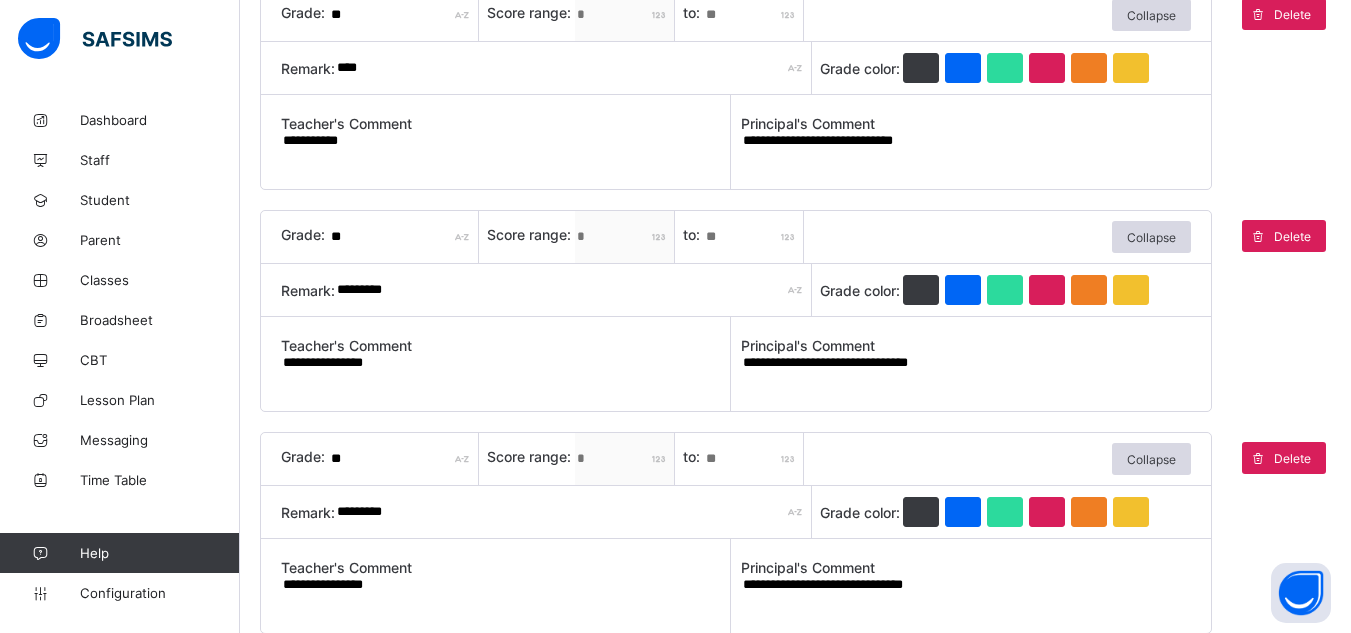 type on "**********" 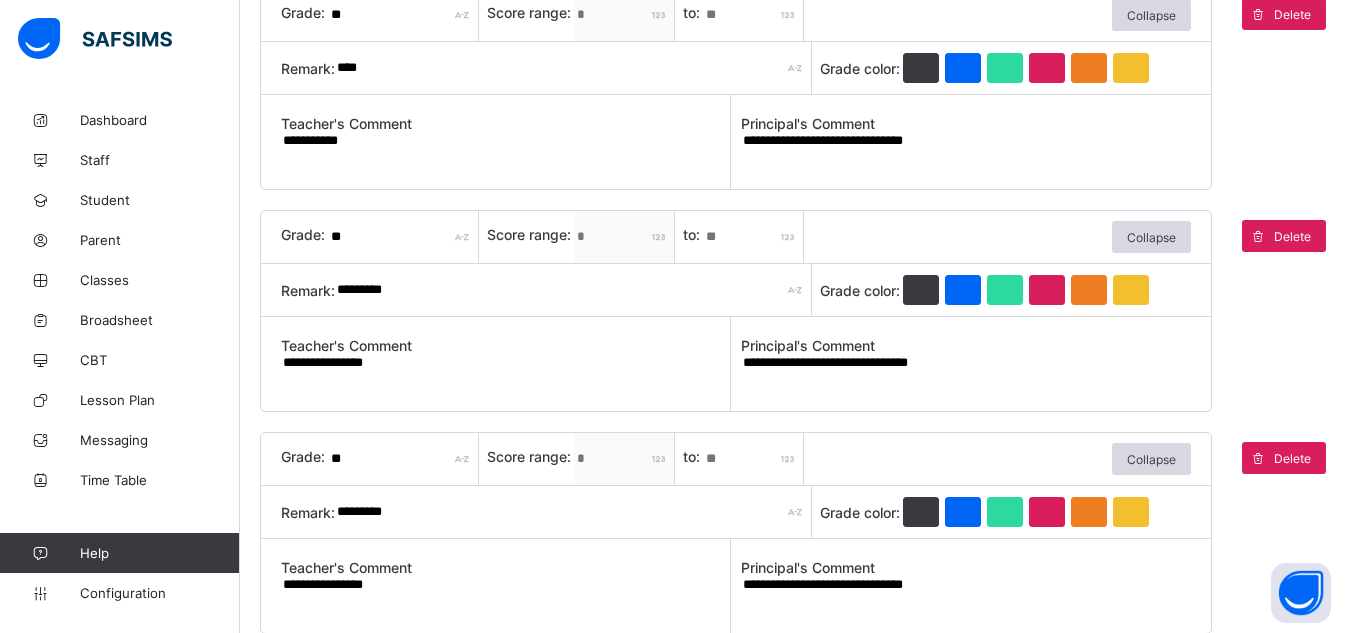 paste on "*********" 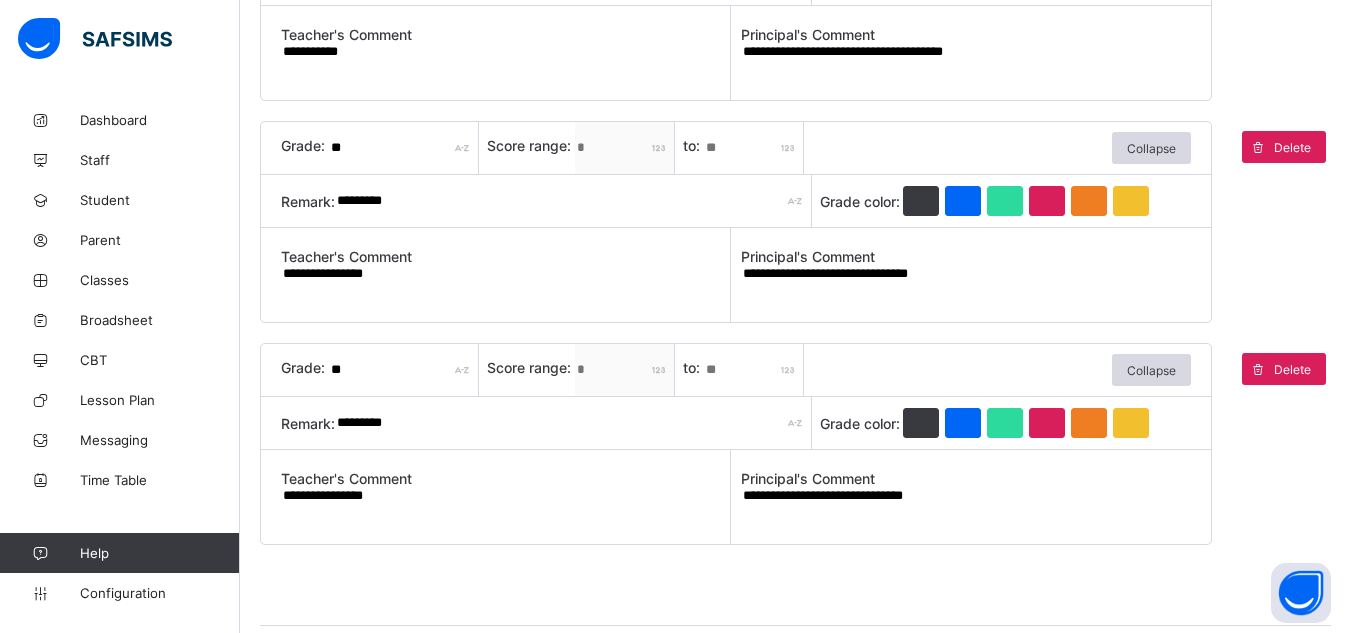 scroll, scrollTop: 1916, scrollLeft: 0, axis: vertical 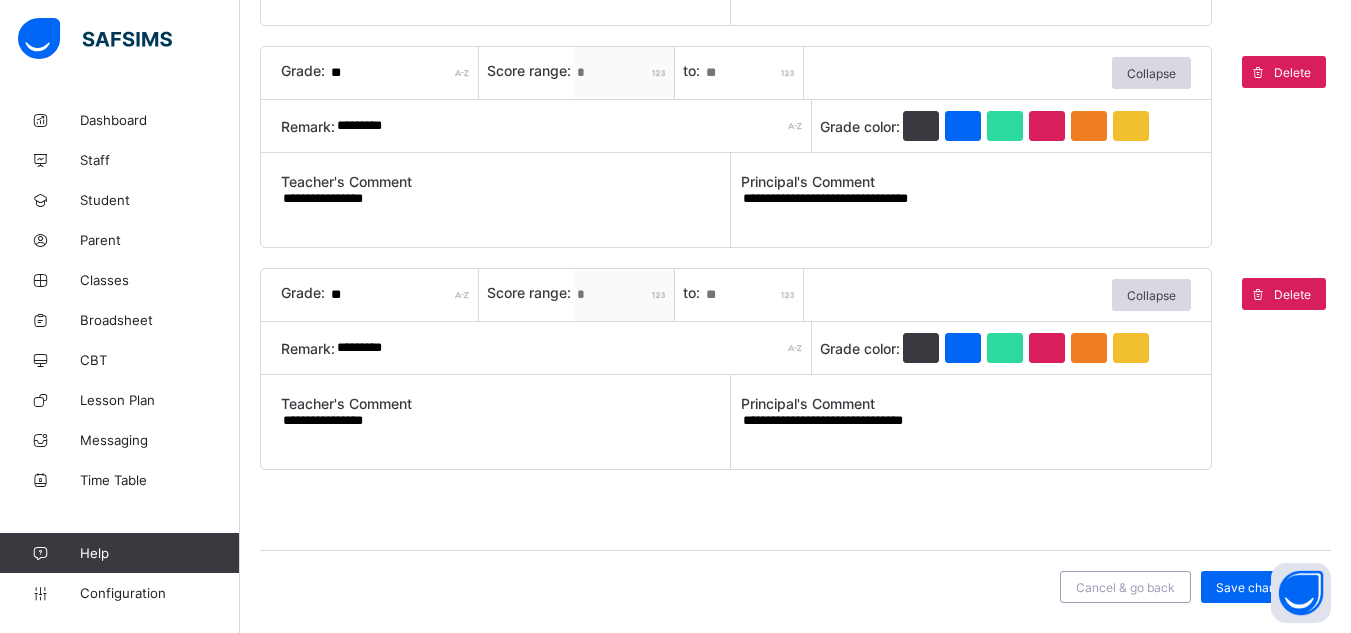 type on "**********" 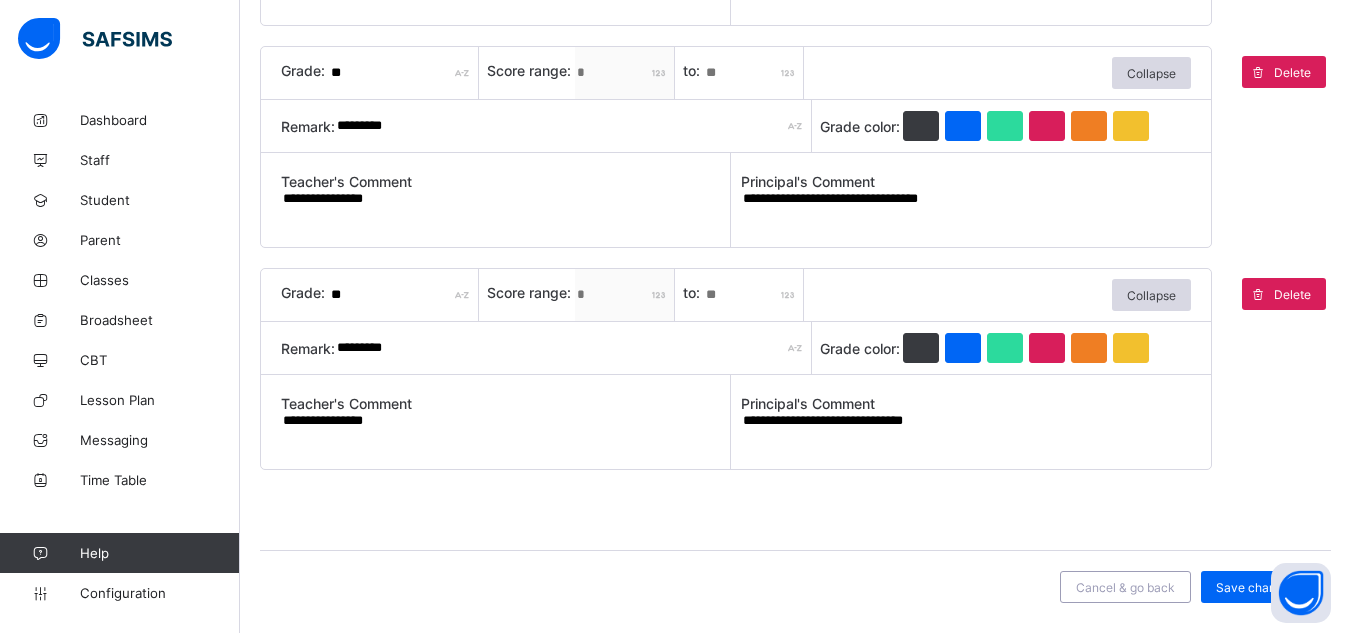 paste on "*********" 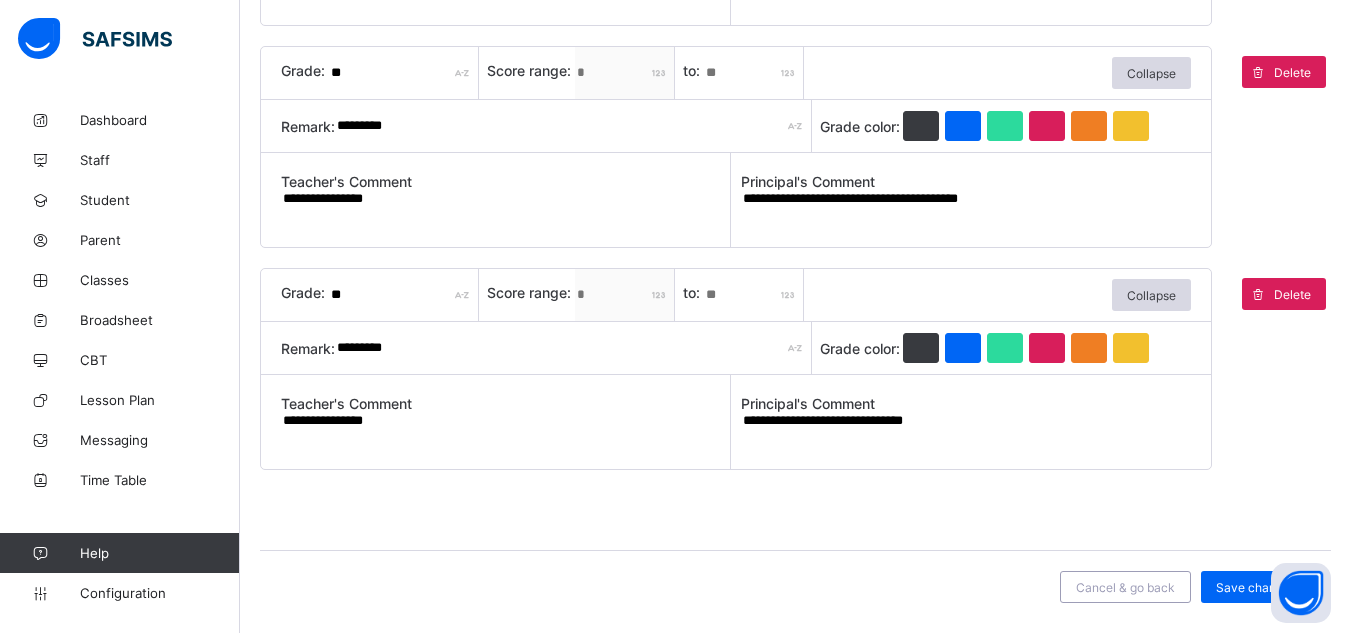 type on "**********" 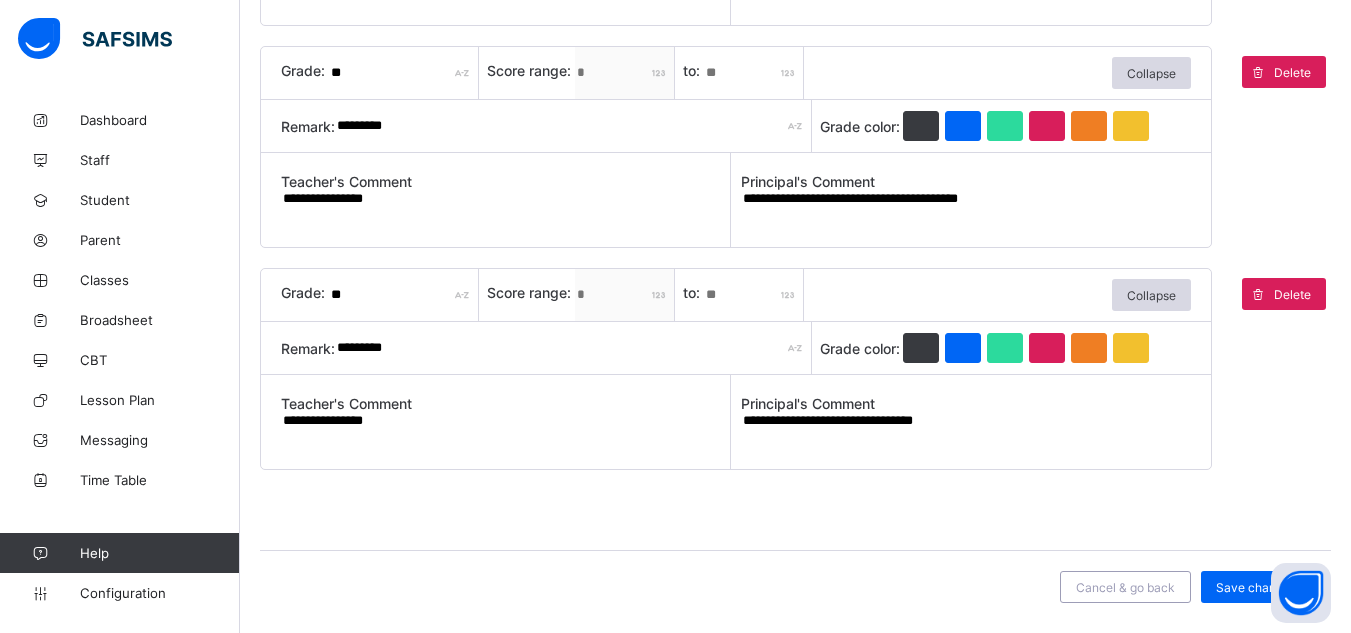 paste on "*********" 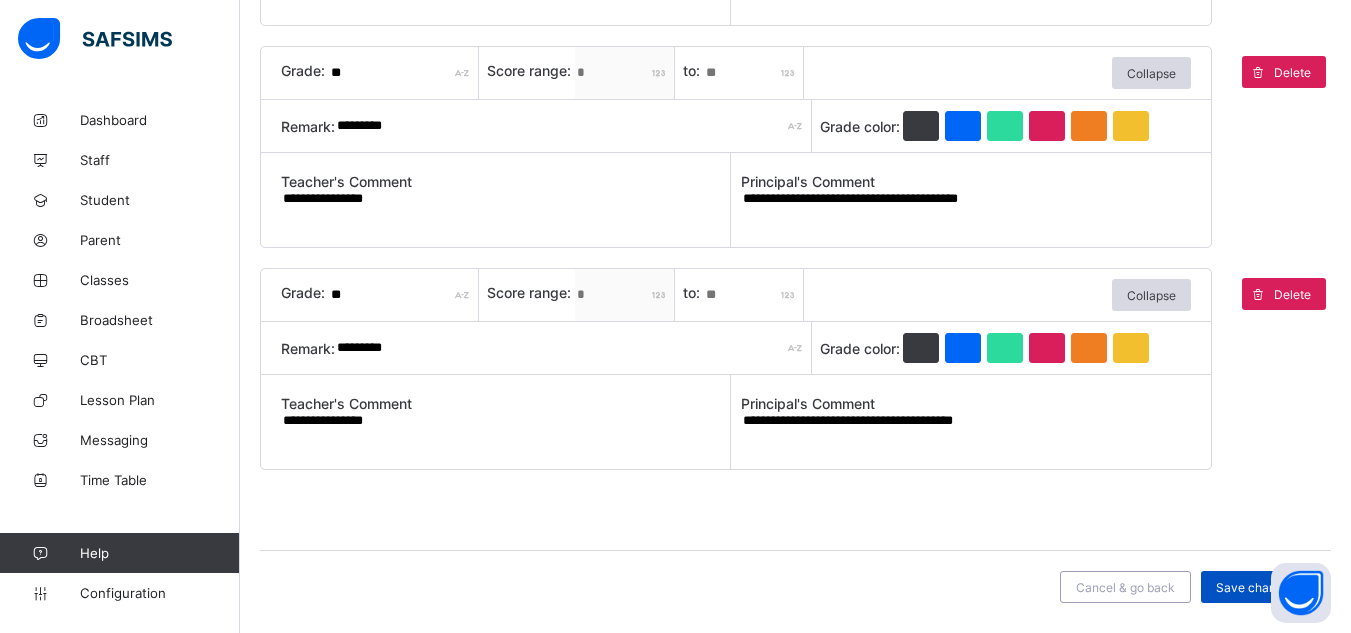 type on "**********" 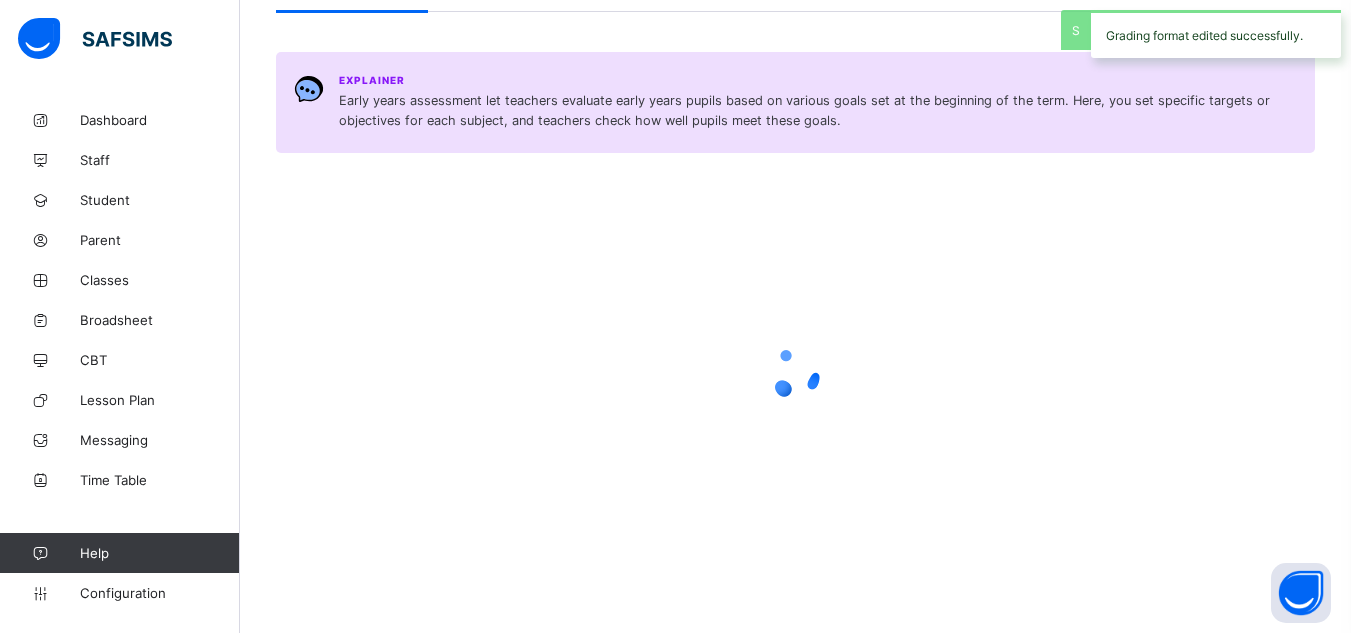 scroll, scrollTop: 0, scrollLeft: 0, axis: both 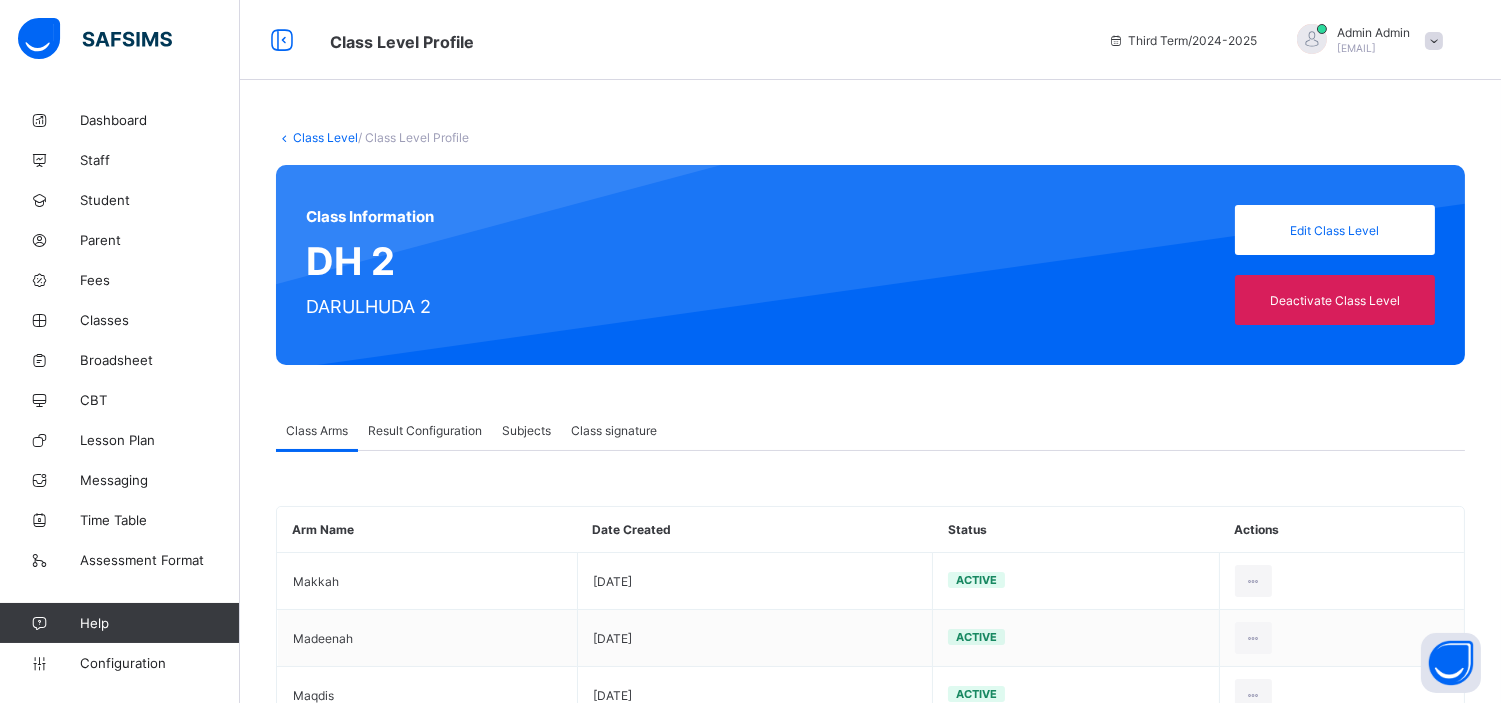 click on "Result Configuration" at bounding box center [425, 430] 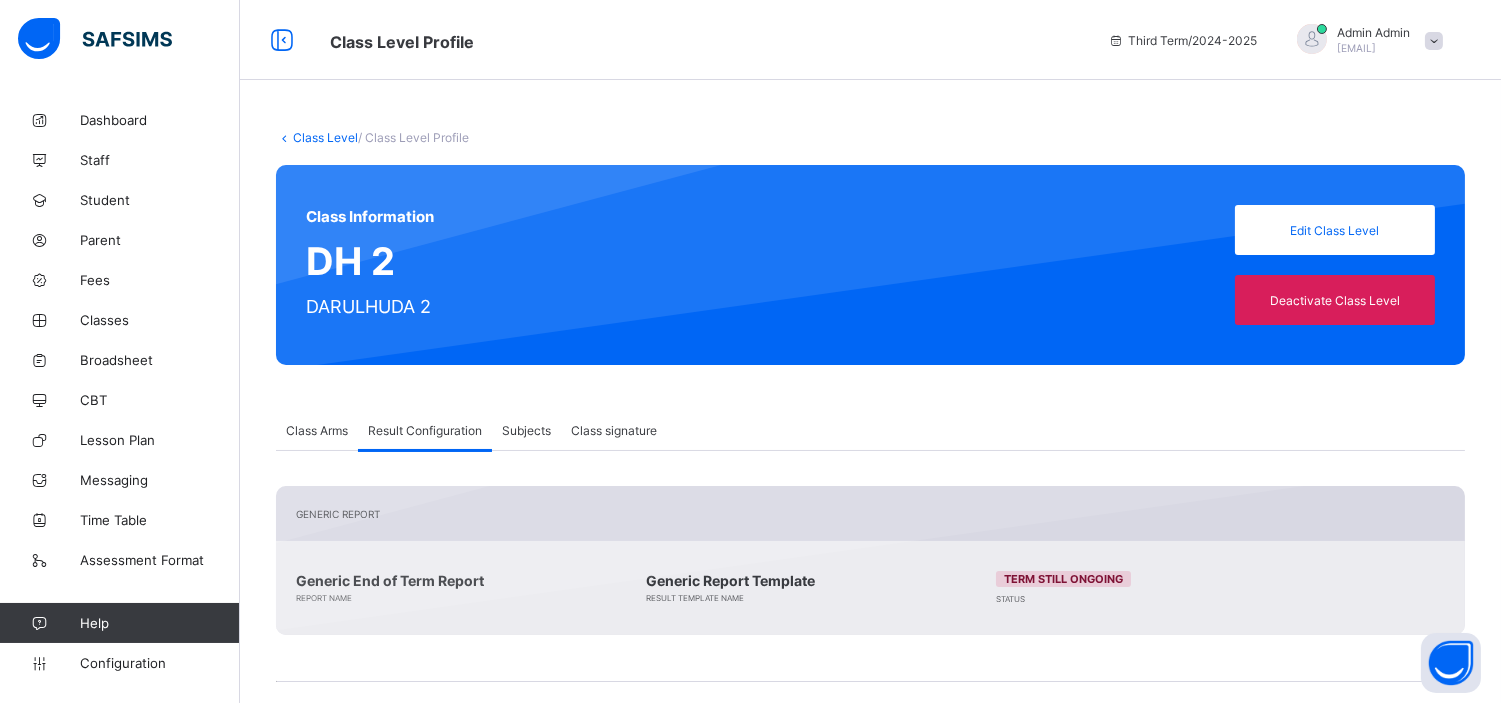 scroll, scrollTop: 350, scrollLeft: 0, axis: vertical 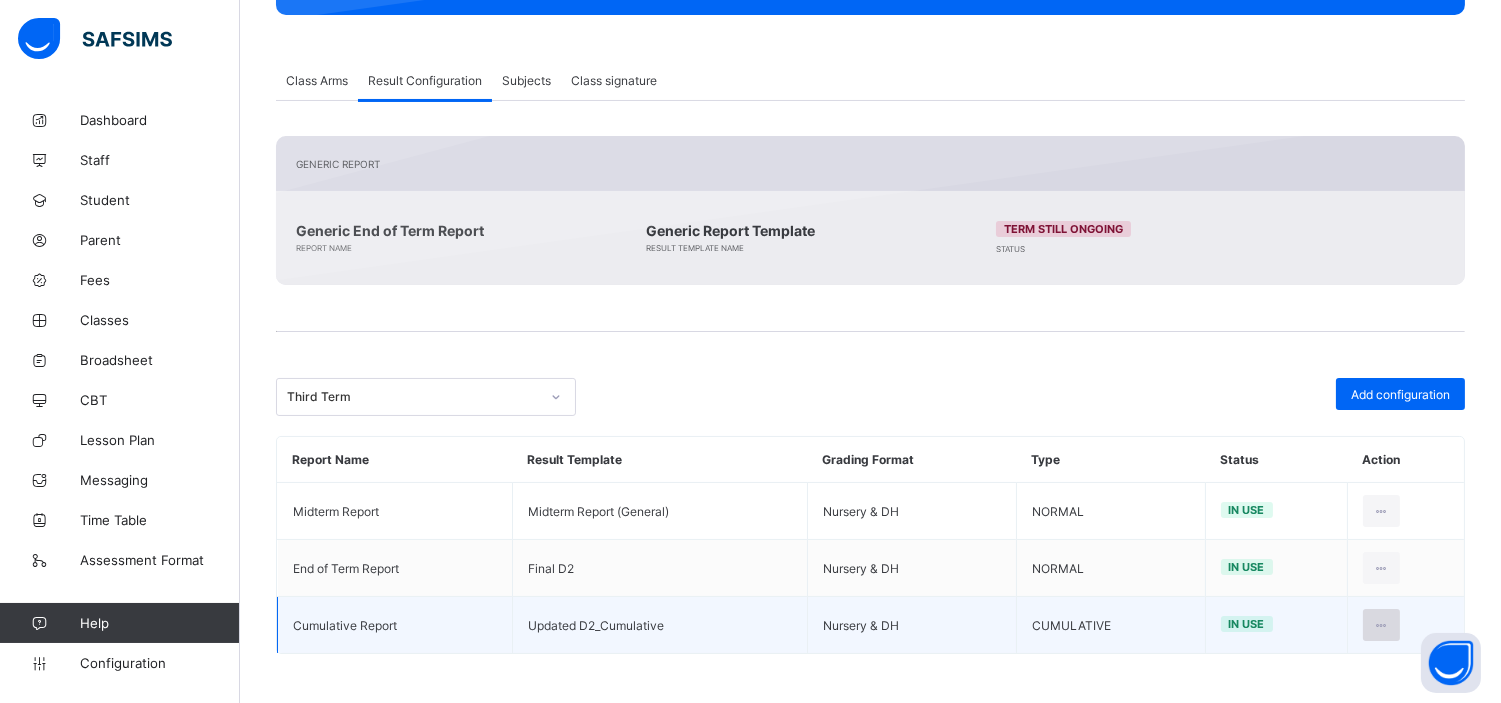 click at bounding box center [1381, 625] 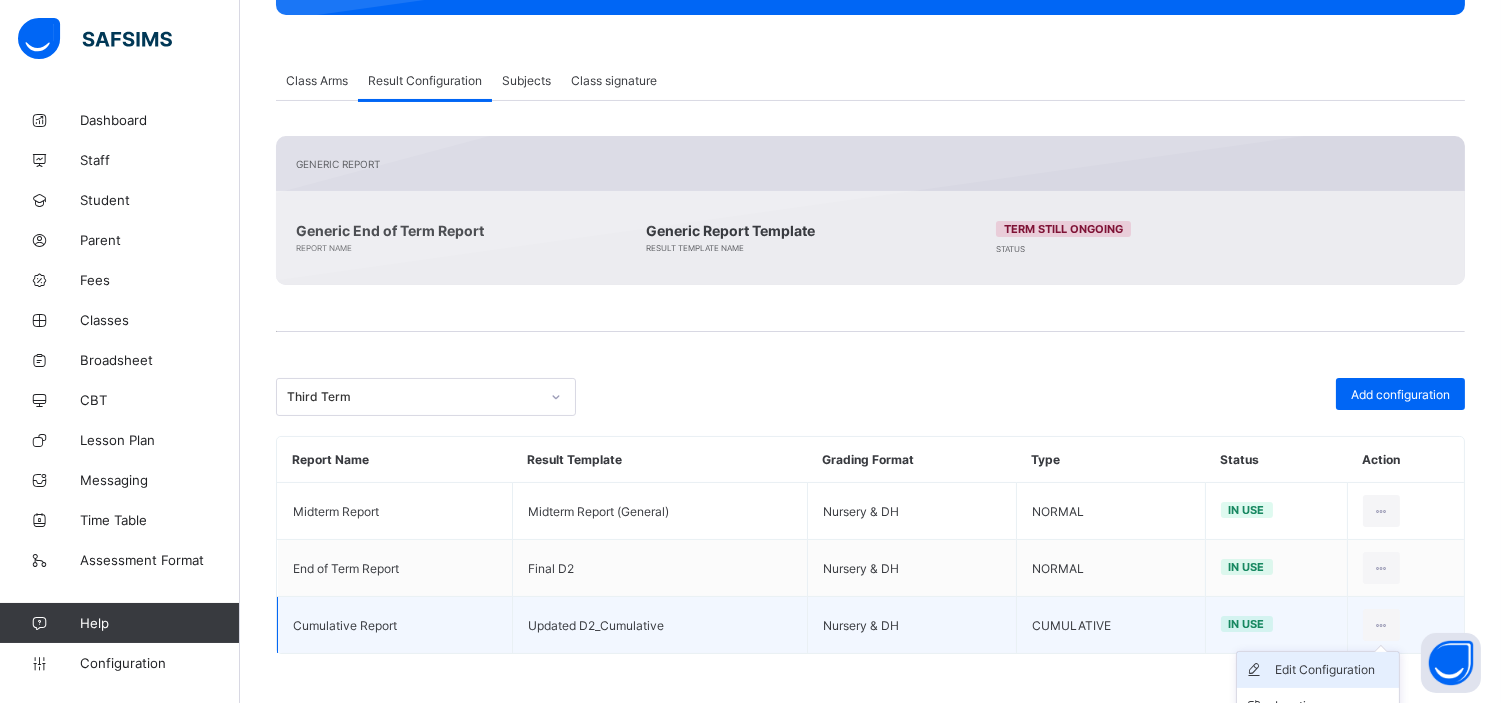 click on "Edit Configuration" at bounding box center (1333, 670) 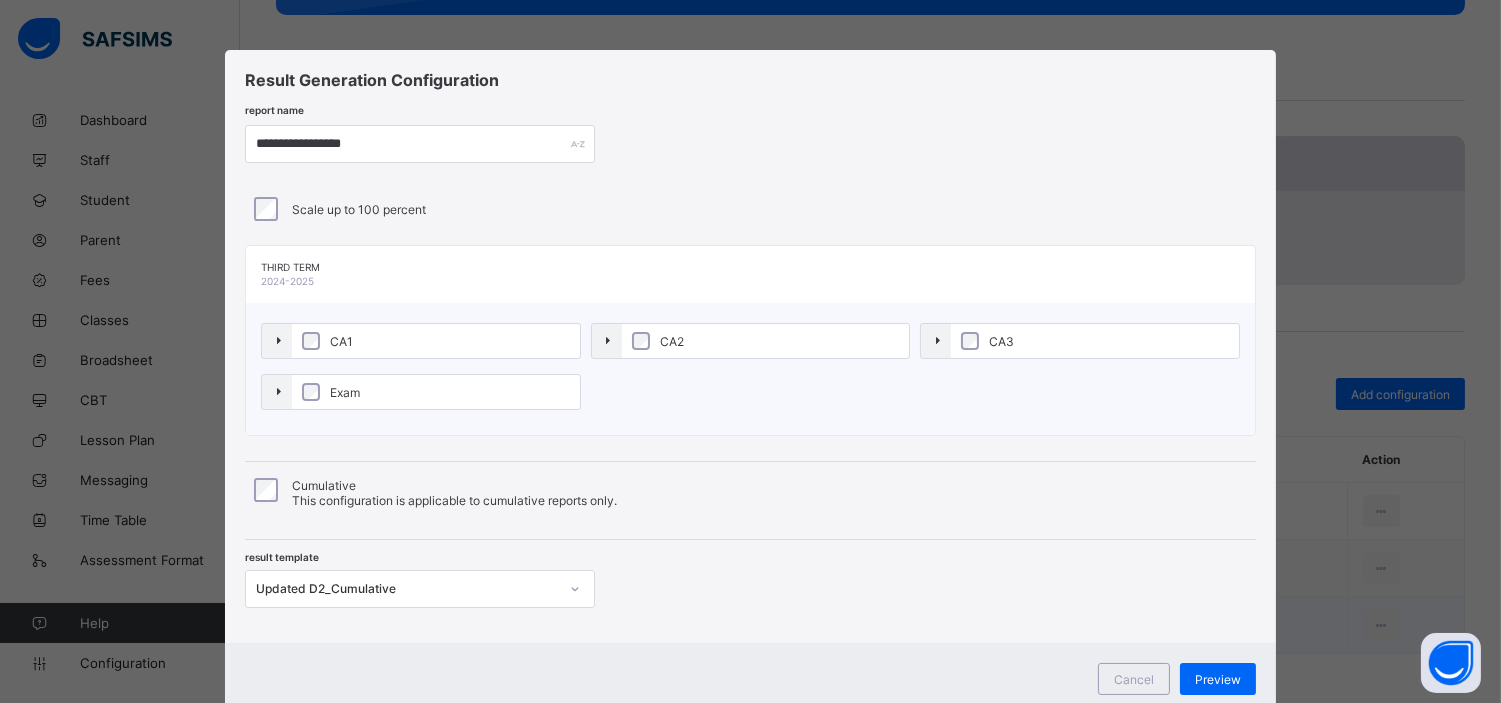 type on "**********" 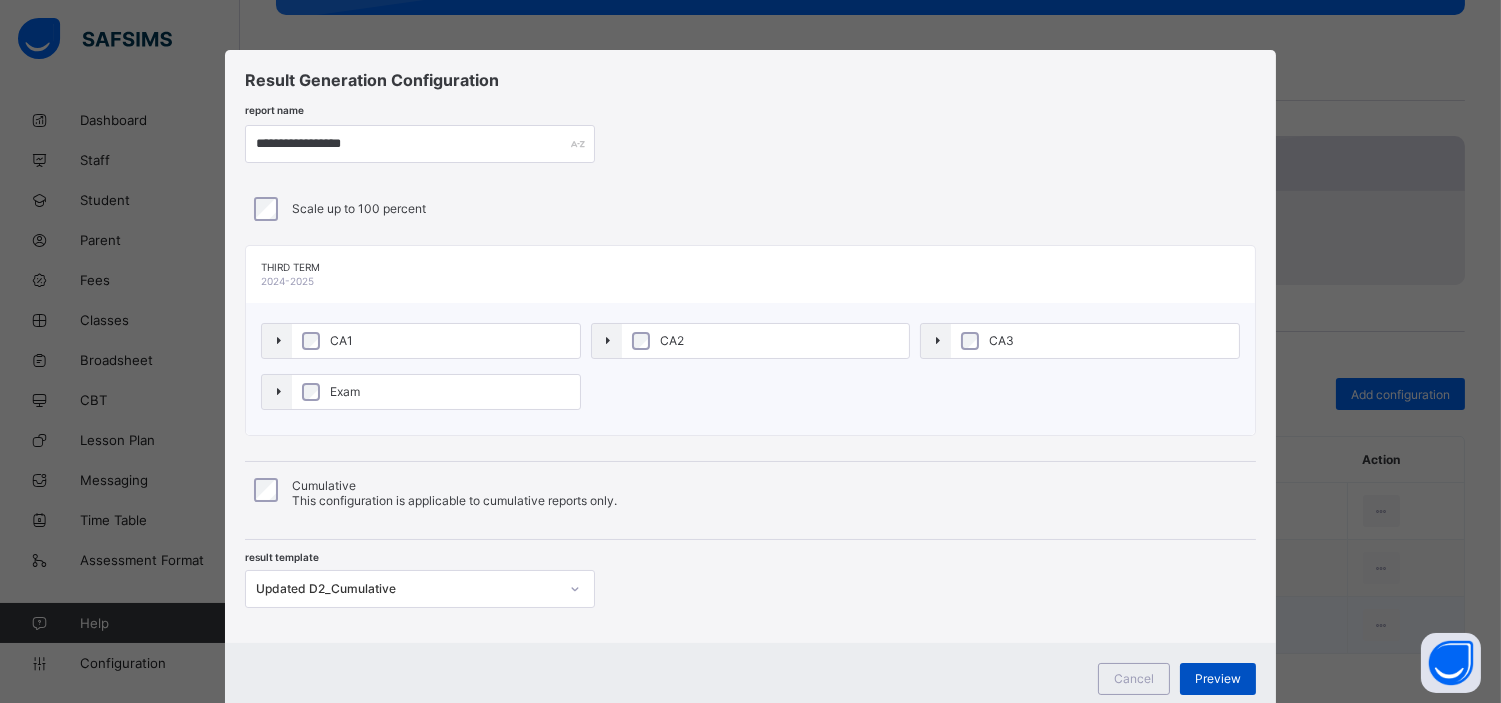 click on "Preview" at bounding box center (1218, 678) 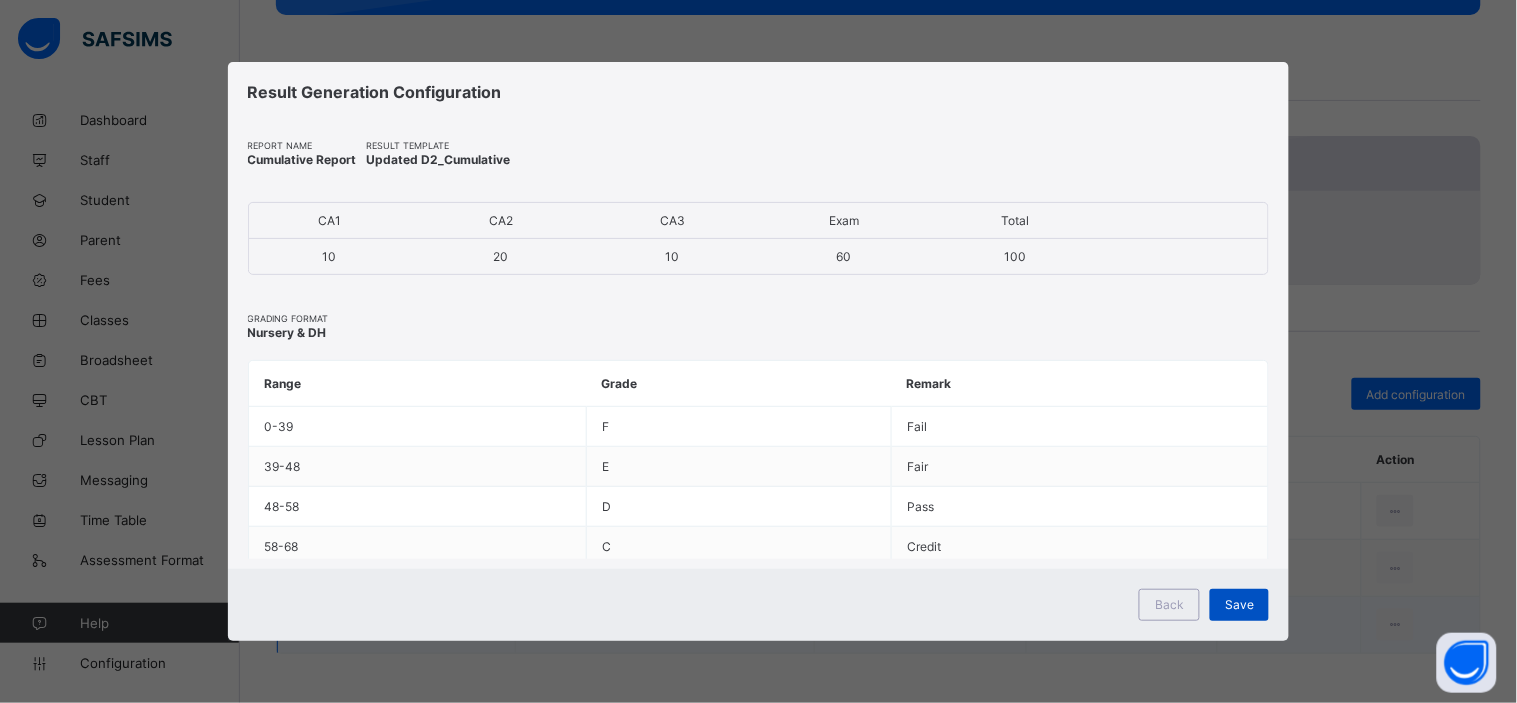 click on "Save" at bounding box center (1239, 604) 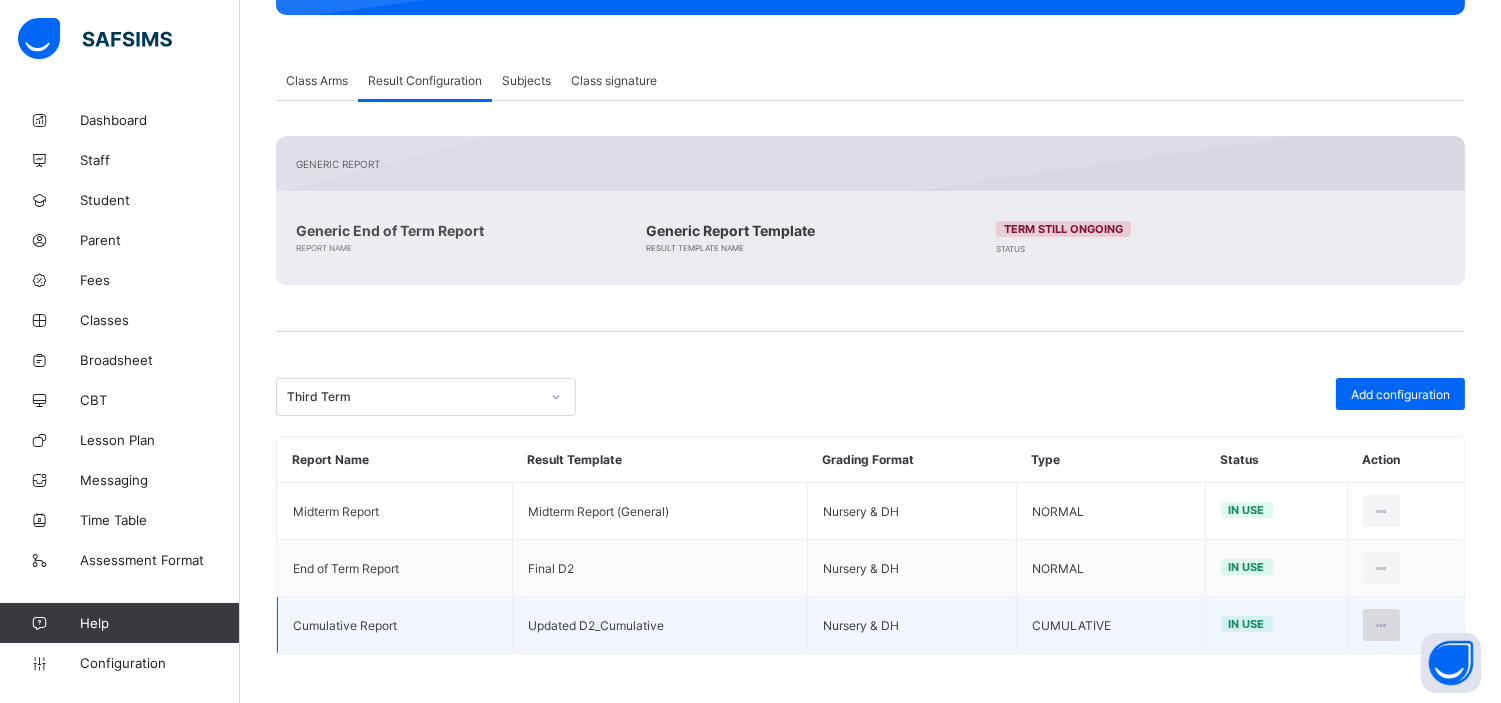 click at bounding box center [1381, 625] 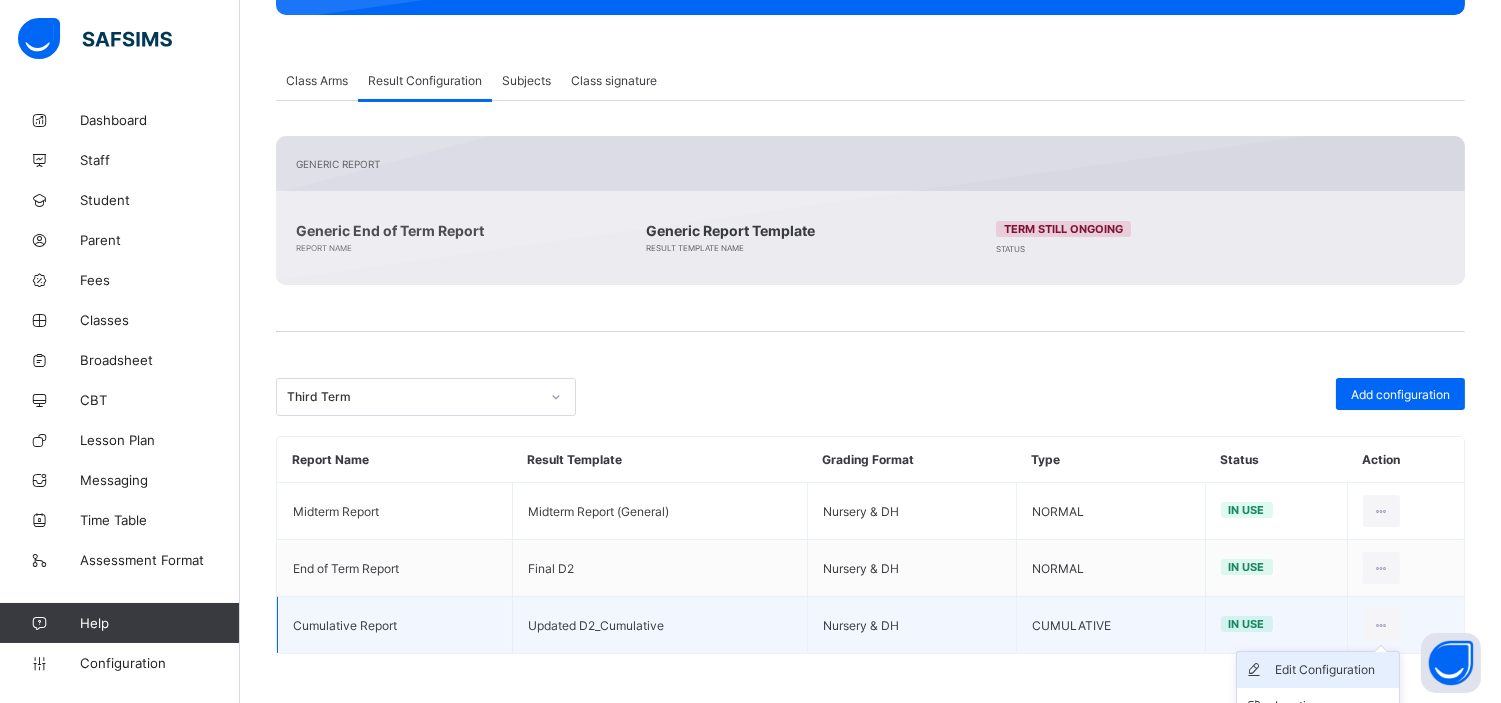 click on "Edit Configuration" at bounding box center [1333, 670] 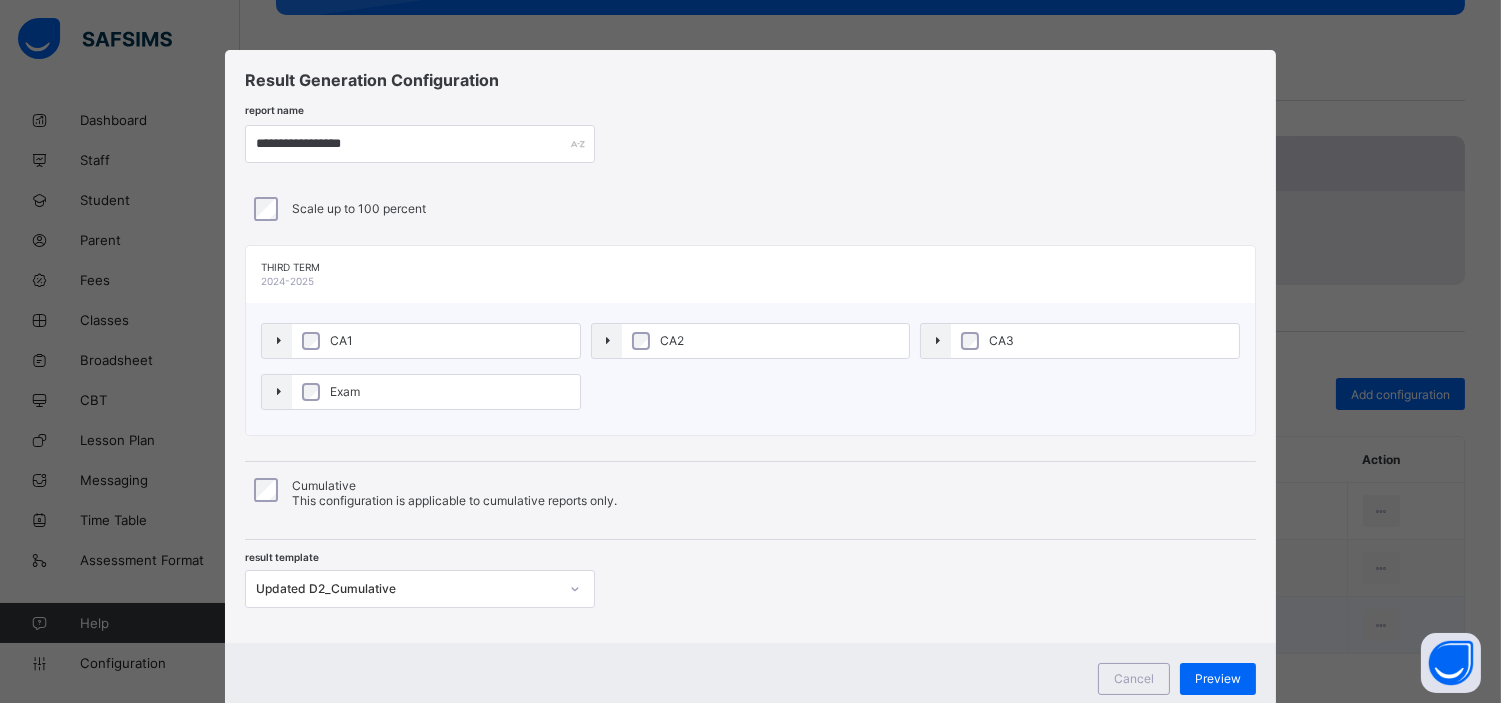 scroll, scrollTop: 61, scrollLeft: 0, axis: vertical 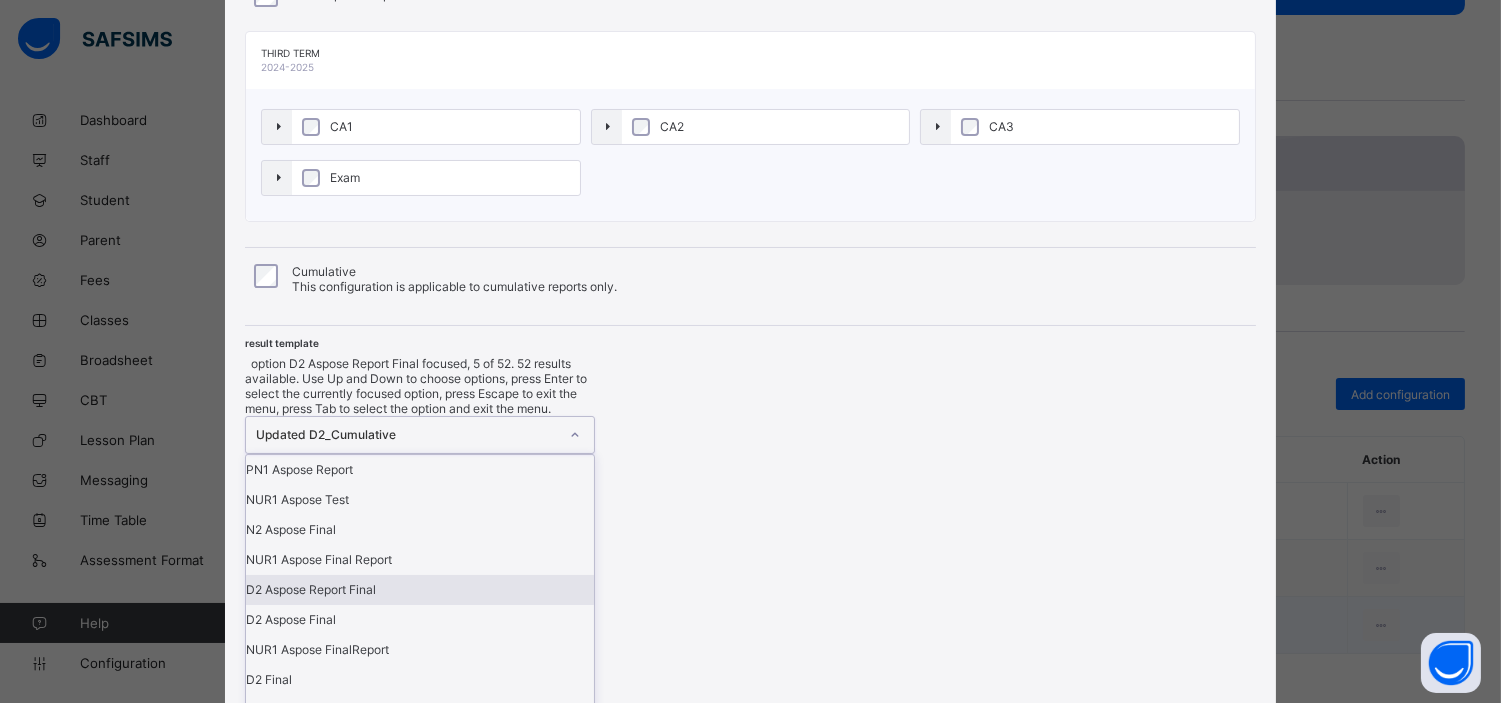 click on "option D2 Aspose Report Final focused, 5 of 52. 52 results available. Use Up and Down to choose options, press Enter to select the currently focused option, press Escape to exit the menu, press Tab to select the option and exit the menu. Updated D2_Cumulative PN1 Aspose Report NUR1 Aspose Test N2 Aspose Final NUR1 Aspose Final Report D2 Aspose Report Final D2 Aspose Final NUR1 Aspose FinalReport D2 Final D3 Final REport D3 Aspose FINAL Repor D4 Aspose FINAL Default-template Midterm Report D4 Final Final Final D1 Final NUR1 Aspose Aspose for D1 Default-template (SS) Final D4 D2 Final D3 Final NUR2 Final PNUR1 Final PNUR2 Final D2 D2 Report Final D2 D1 D2 Aspose Report D4 Aspose Report Final D3 Aspose Report Final D4 Report Template N1 Aspose Report Final N1 Aspose Report N2 Report PNUR 2 REPORT Midterm Report (General) DEFAULT (Cumulative) TestCumReport D4_Cumulative Report Cumulative_D3_Report D3_Cumulative Report Updated D3_Cumulative Updated D4_Cumulative Updated Nur2_Cumulative NUR2_Cumulative" at bounding box center (420, 1186) 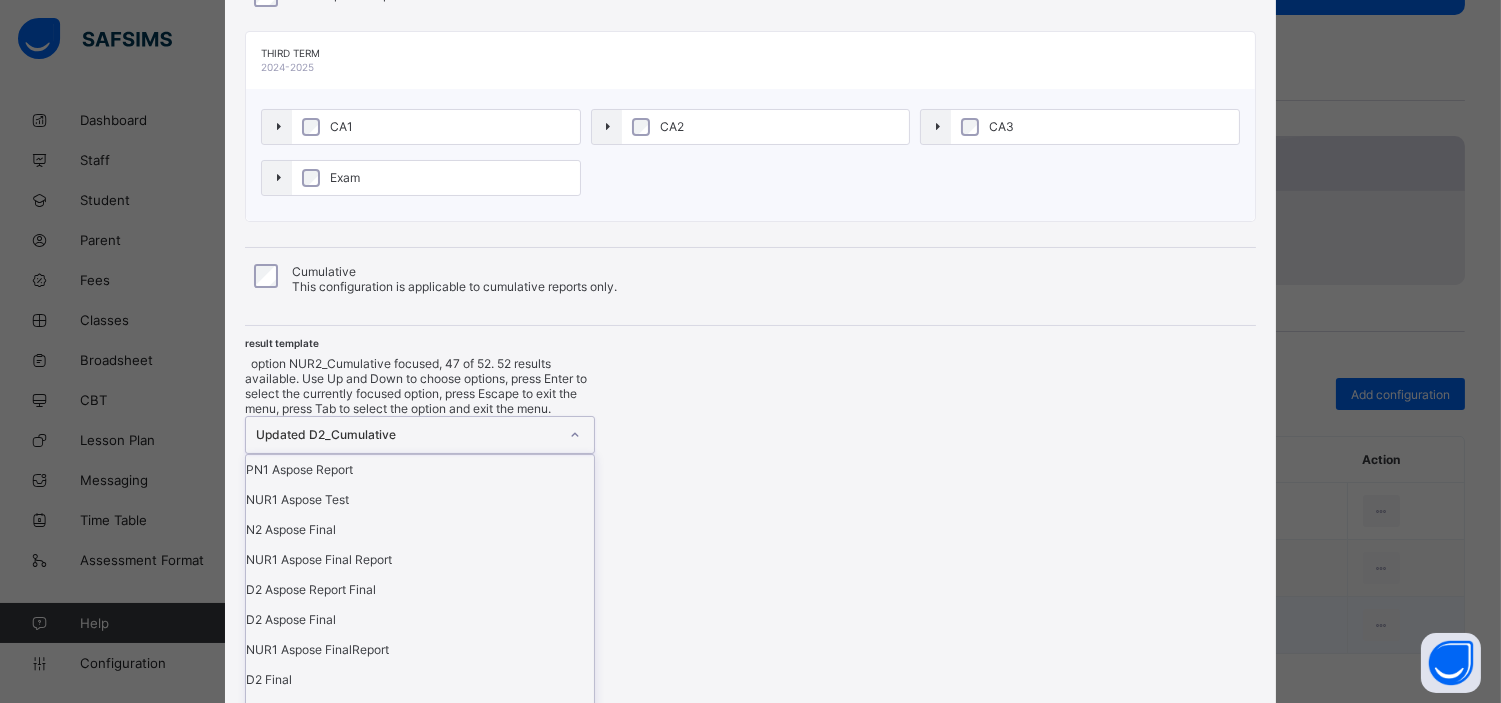scroll, scrollTop: 1282, scrollLeft: 0, axis: vertical 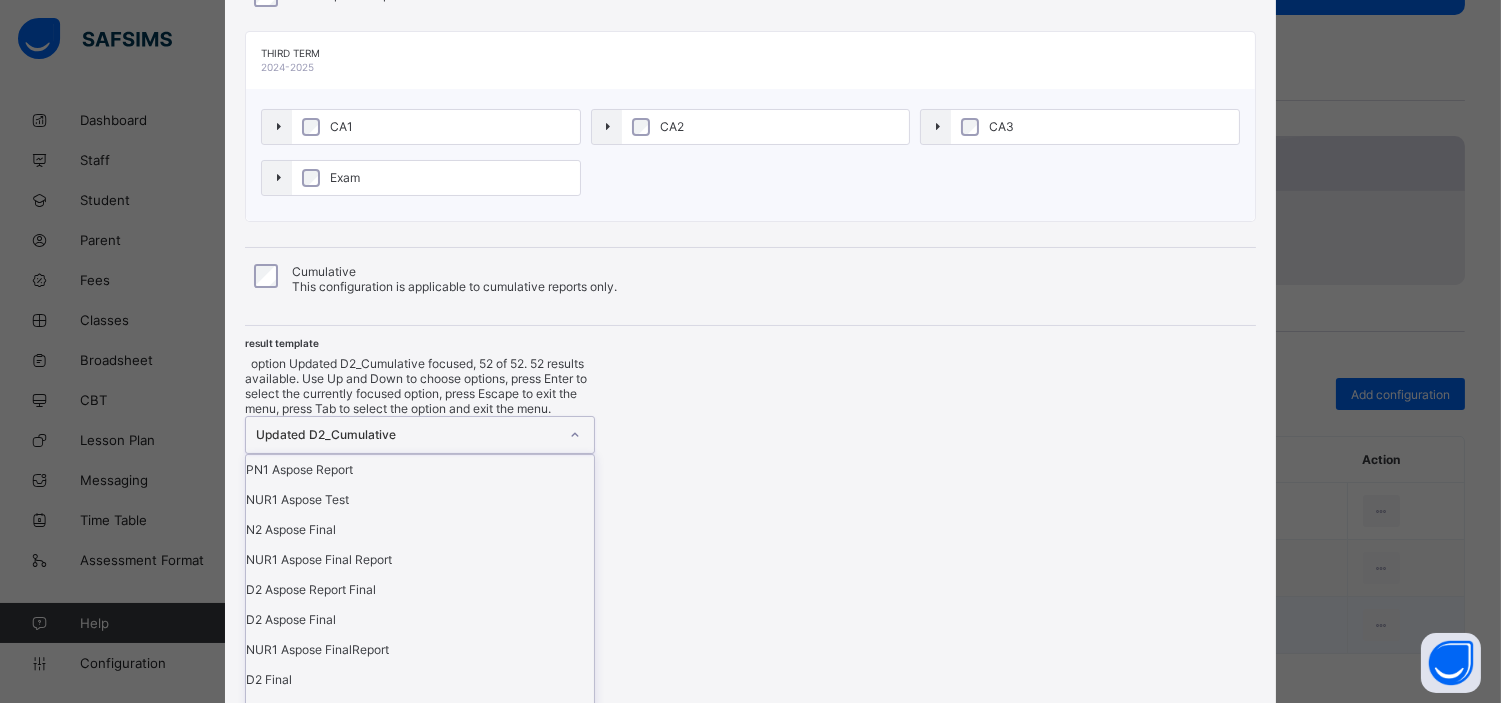 click on "Updated D2_Cumulative" at bounding box center (420, 2000) 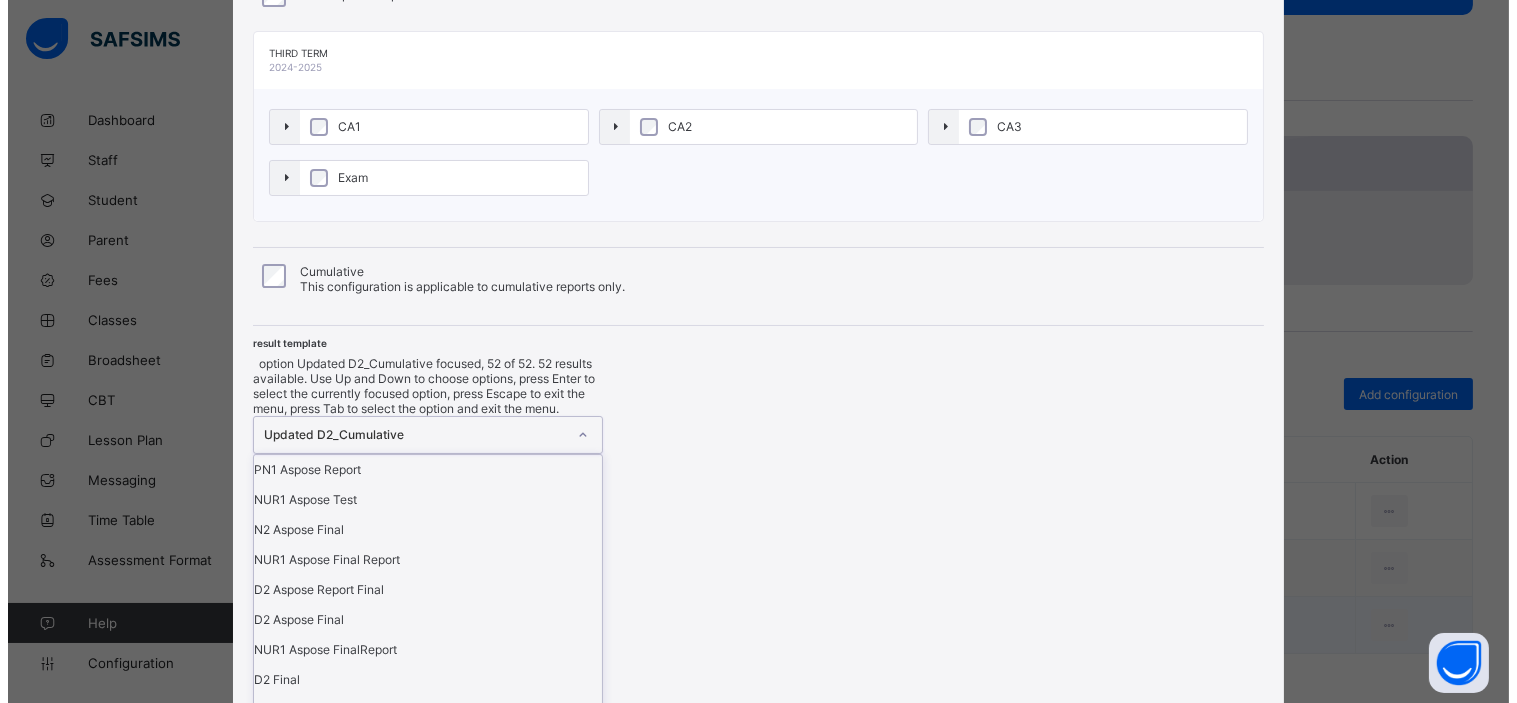 scroll, scrollTop: 61, scrollLeft: 0, axis: vertical 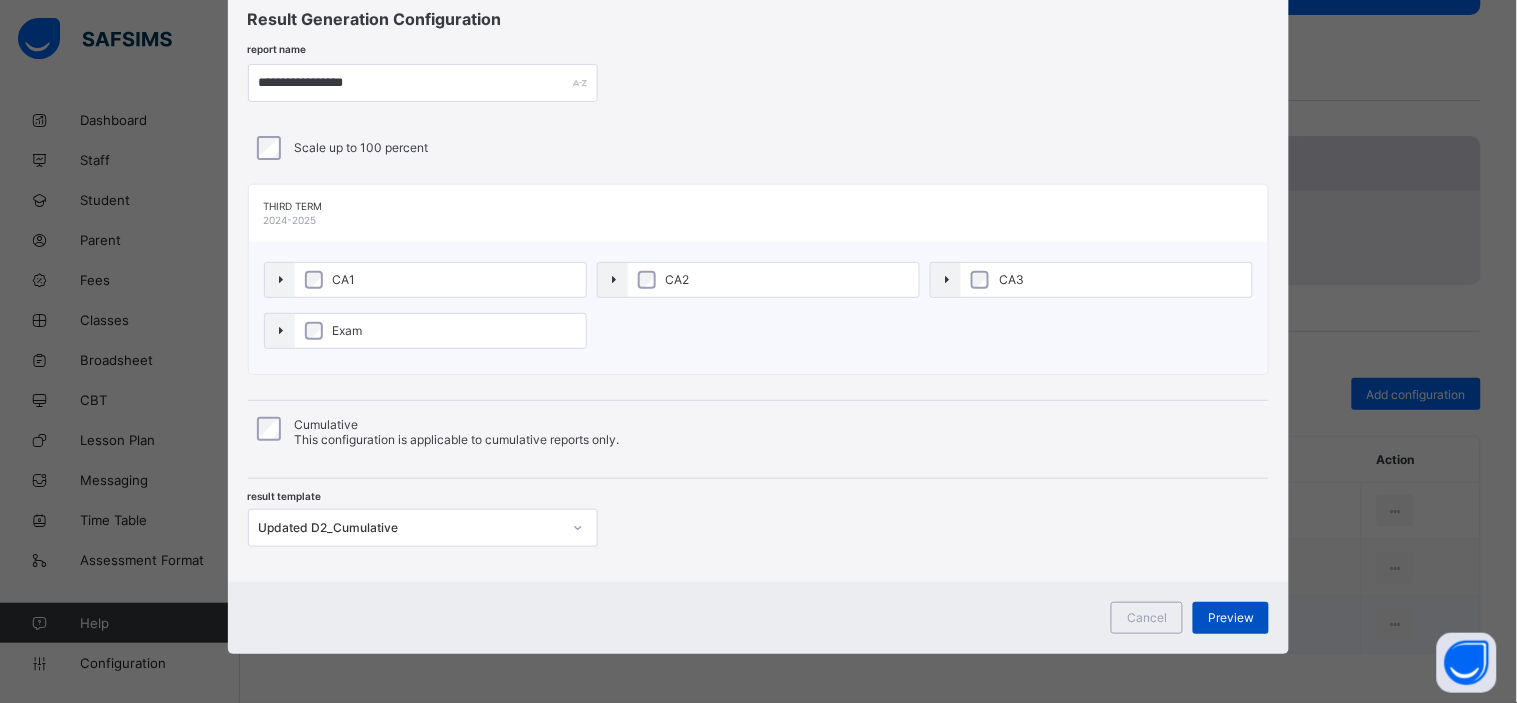 click on "Preview" at bounding box center (1231, 617) 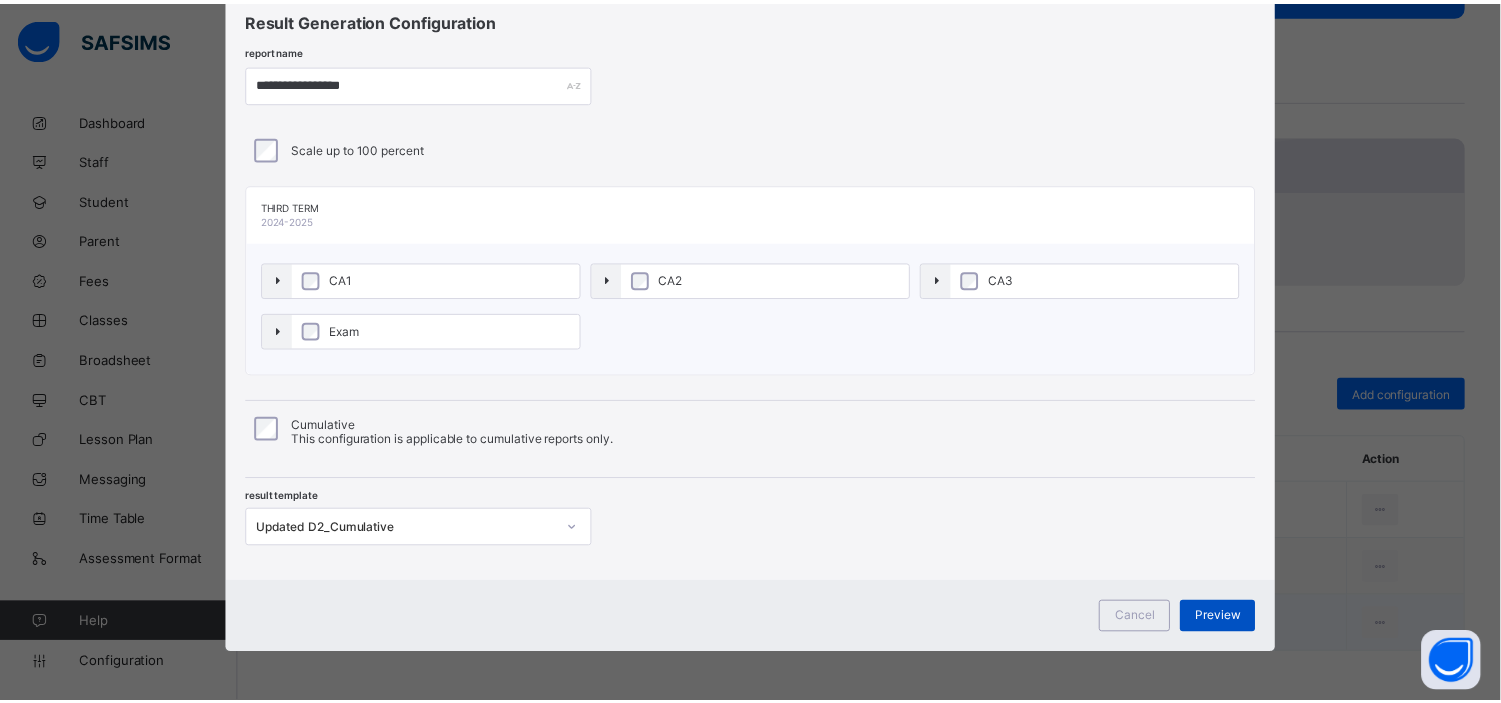 scroll, scrollTop: 0, scrollLeft: 0, axis: both 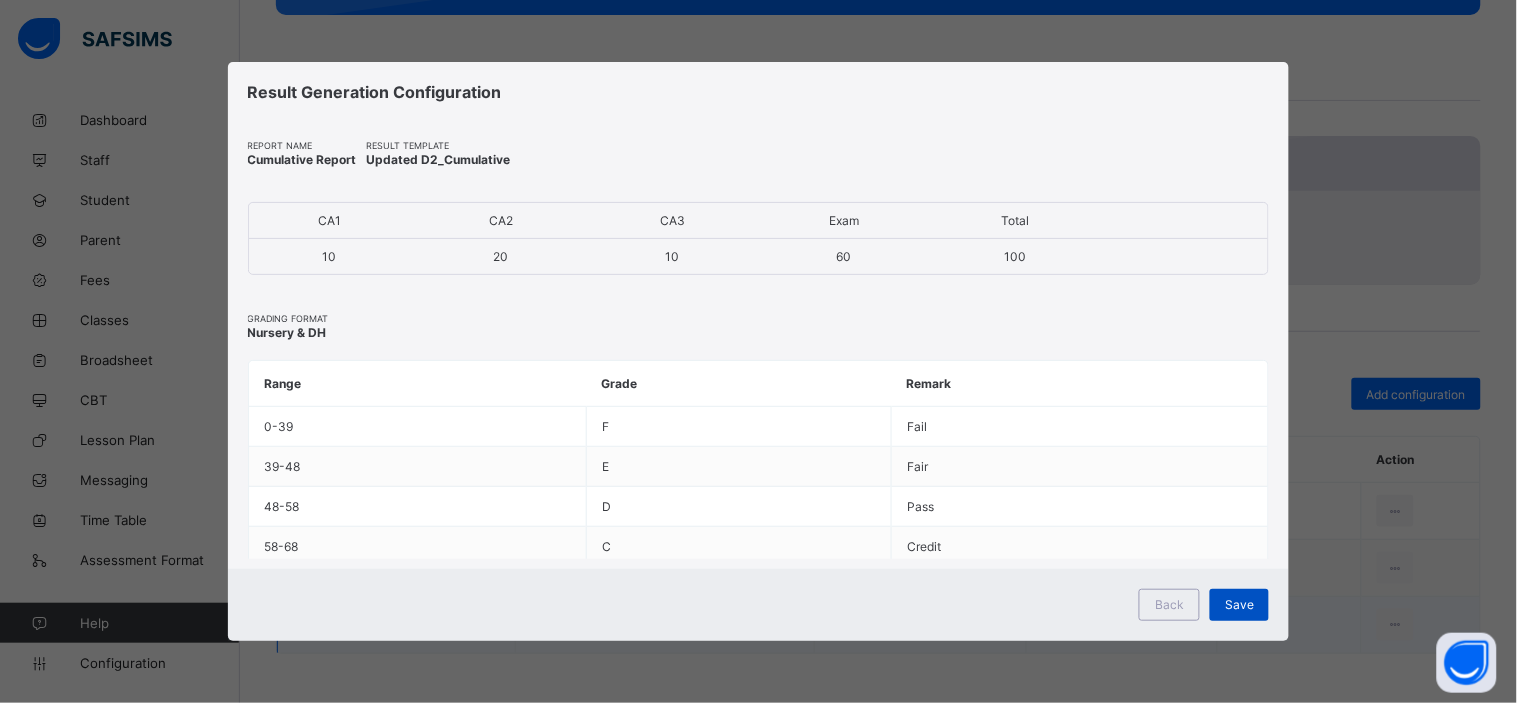click on "Save" at bounding box center (1239, 604) 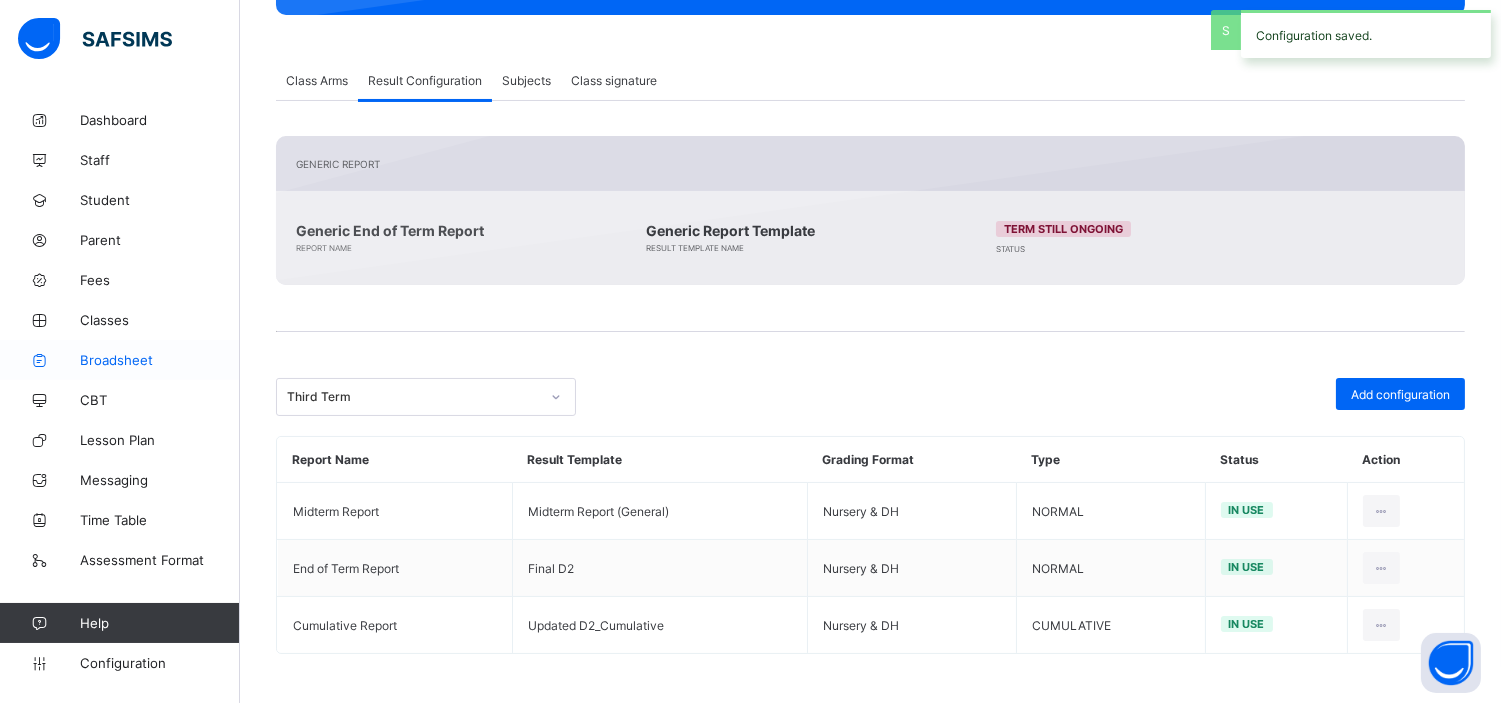click on "Broadsheet" at bounding box center [160, 360] 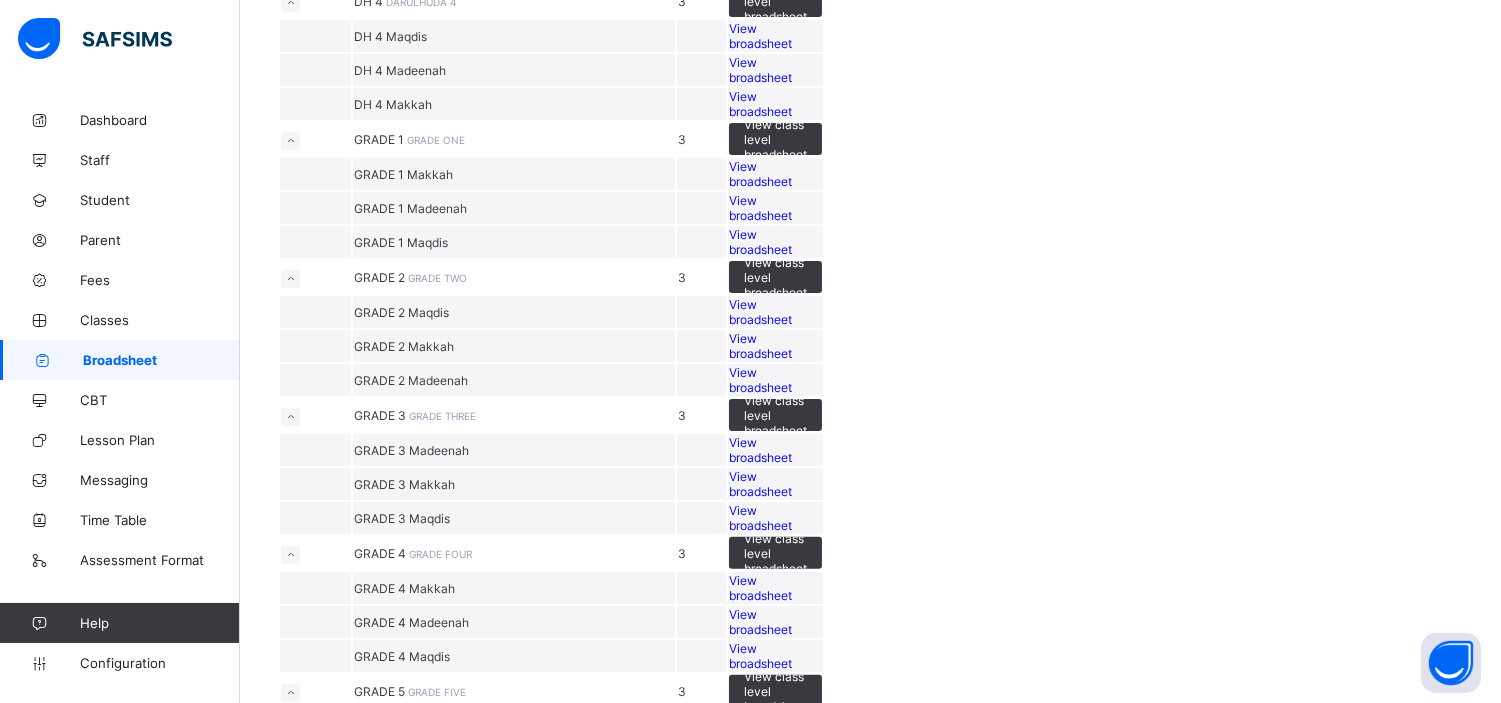 scroll, scrollTop: 1223, scrollLeft: 0, axis: vertical 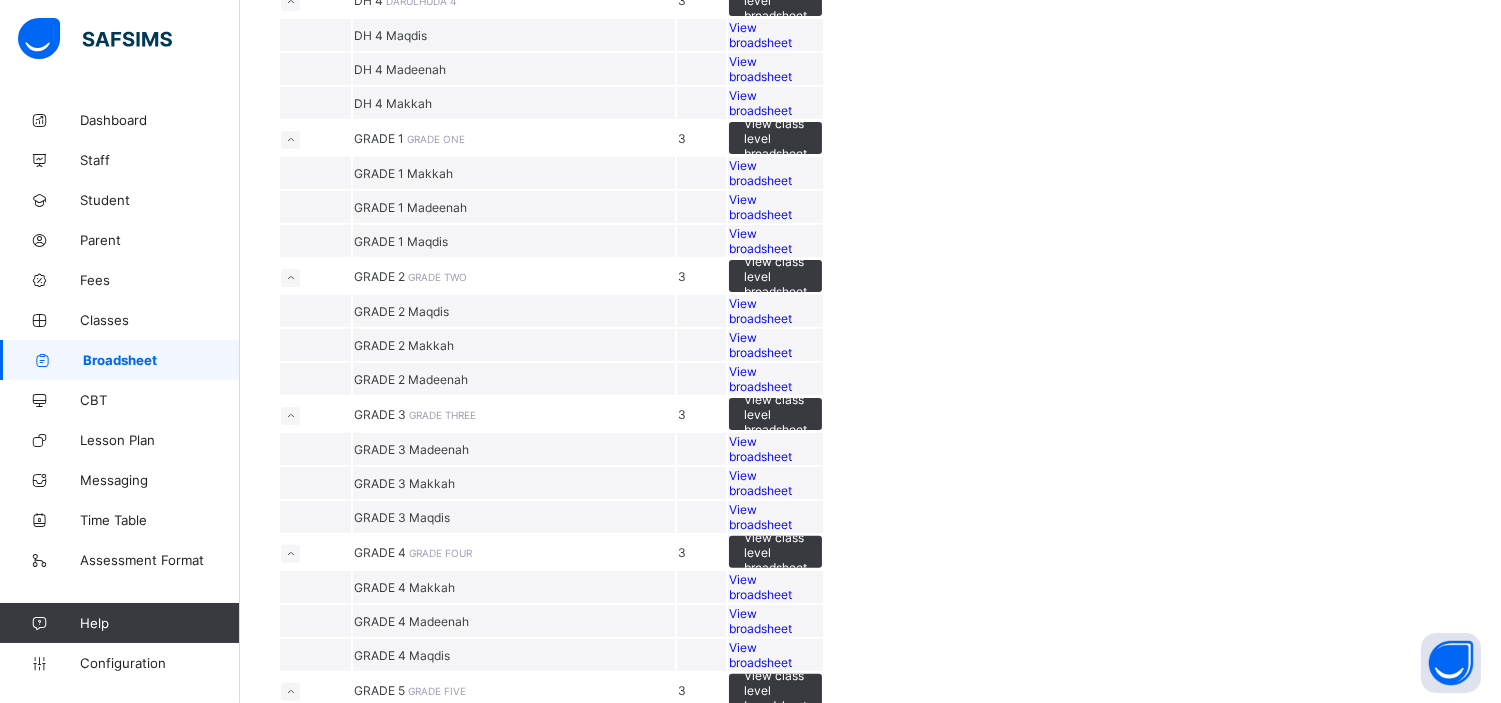 click on "View broadsheet" at bounding box center [760, -207] 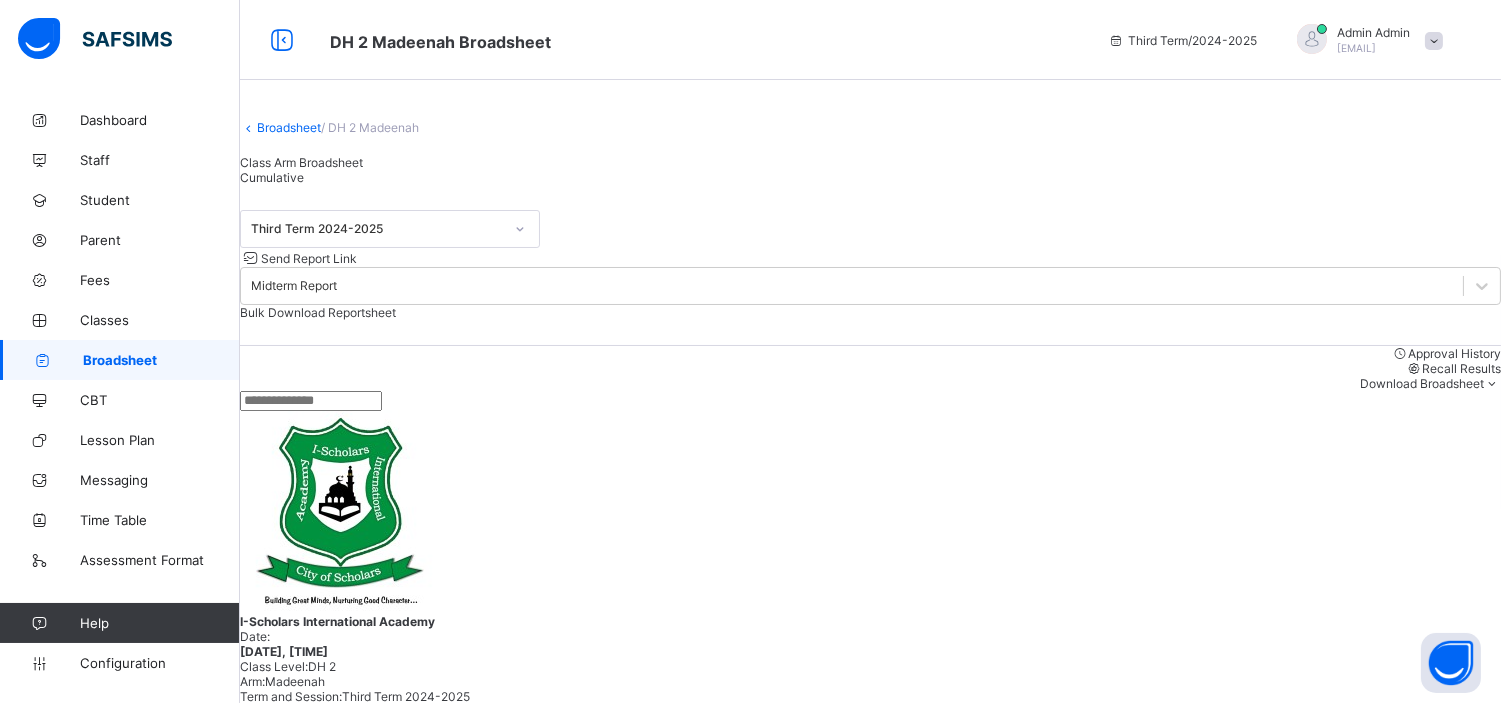 scroll, scrollTop: 375, scrollLeft: 0, axis: vertical 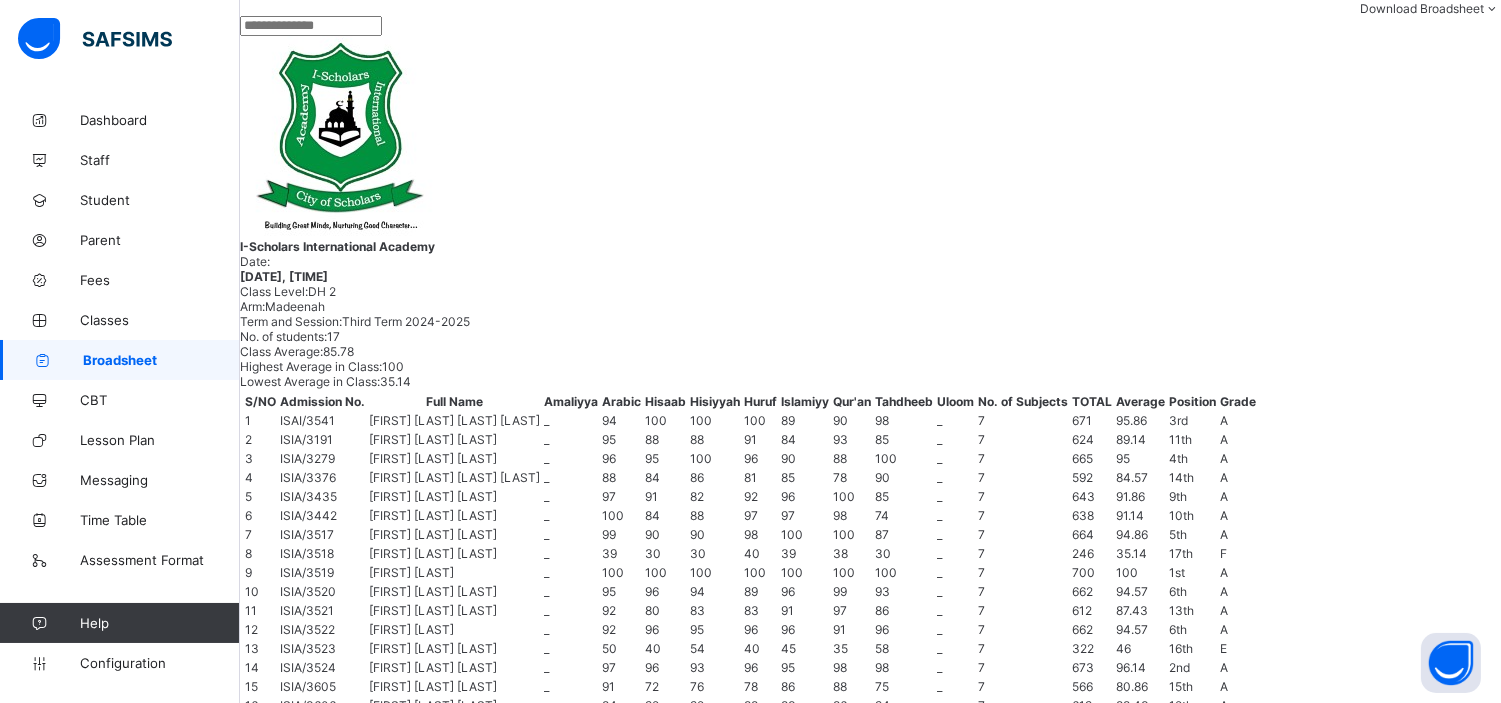 click on "MUHAMMAD BASHIR FOLAWIYO AIYELABEGAN" at bounding box center (404, 1089) 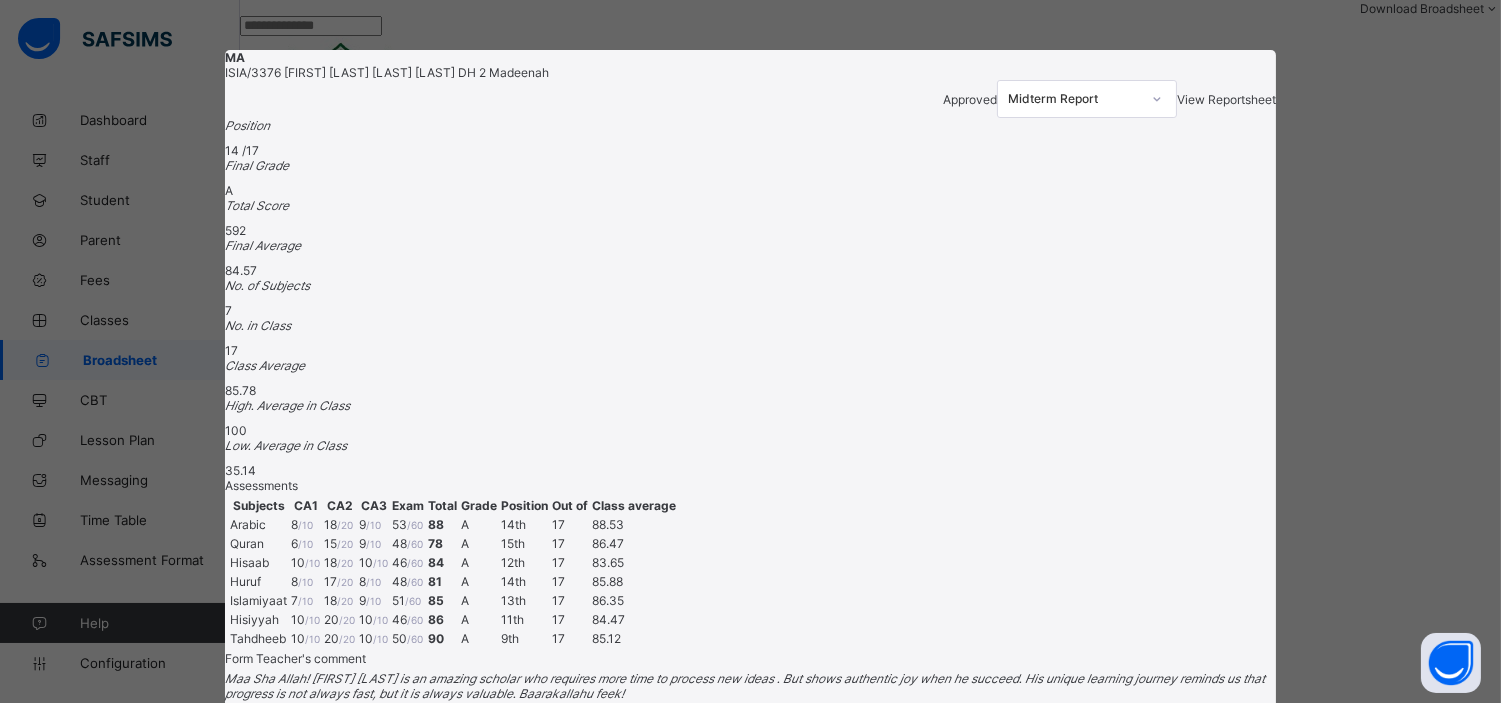 scroll, scrollTop: 301, scrollLeft: 0, axis: vertical 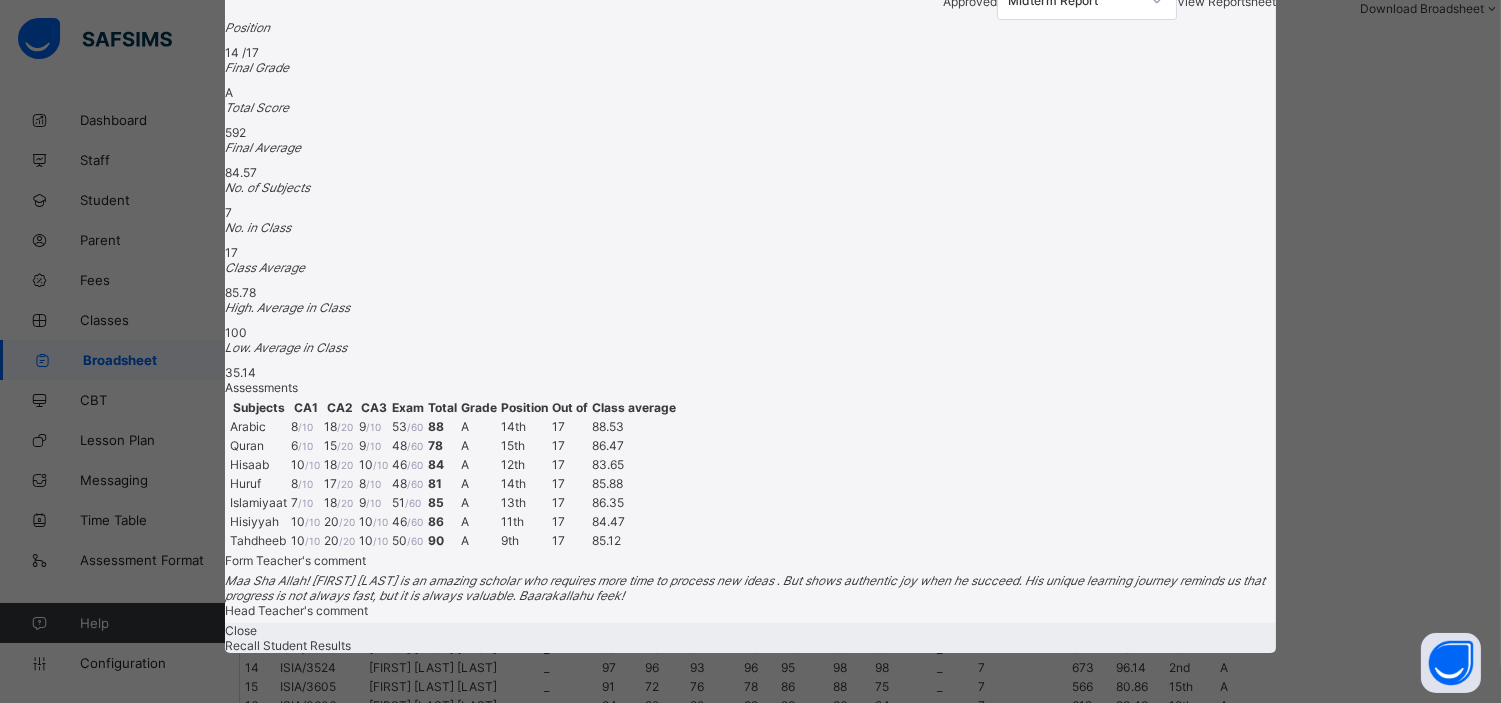 click on "Close" at bounding box center (241, 630) 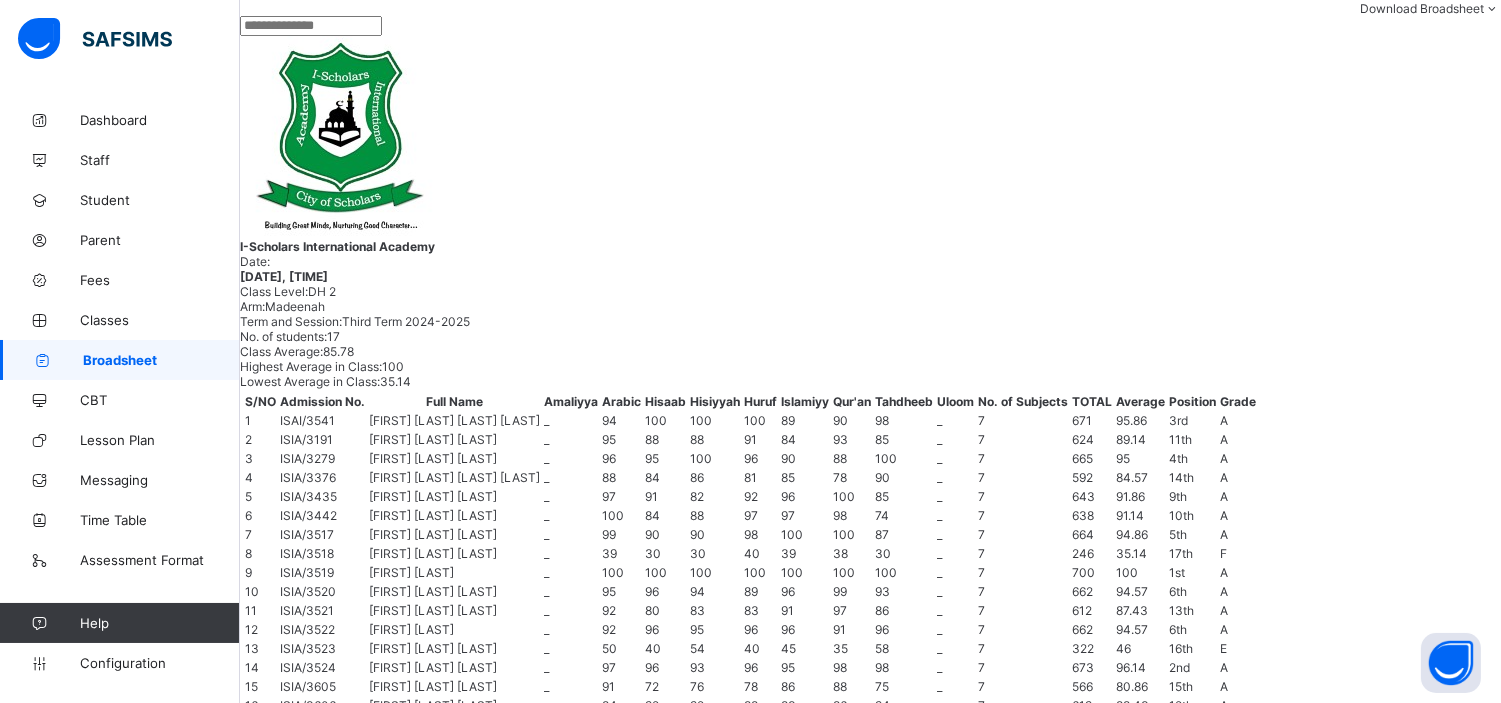 scroll, scrollTop: 0, scrollLeft: 0, axis: both 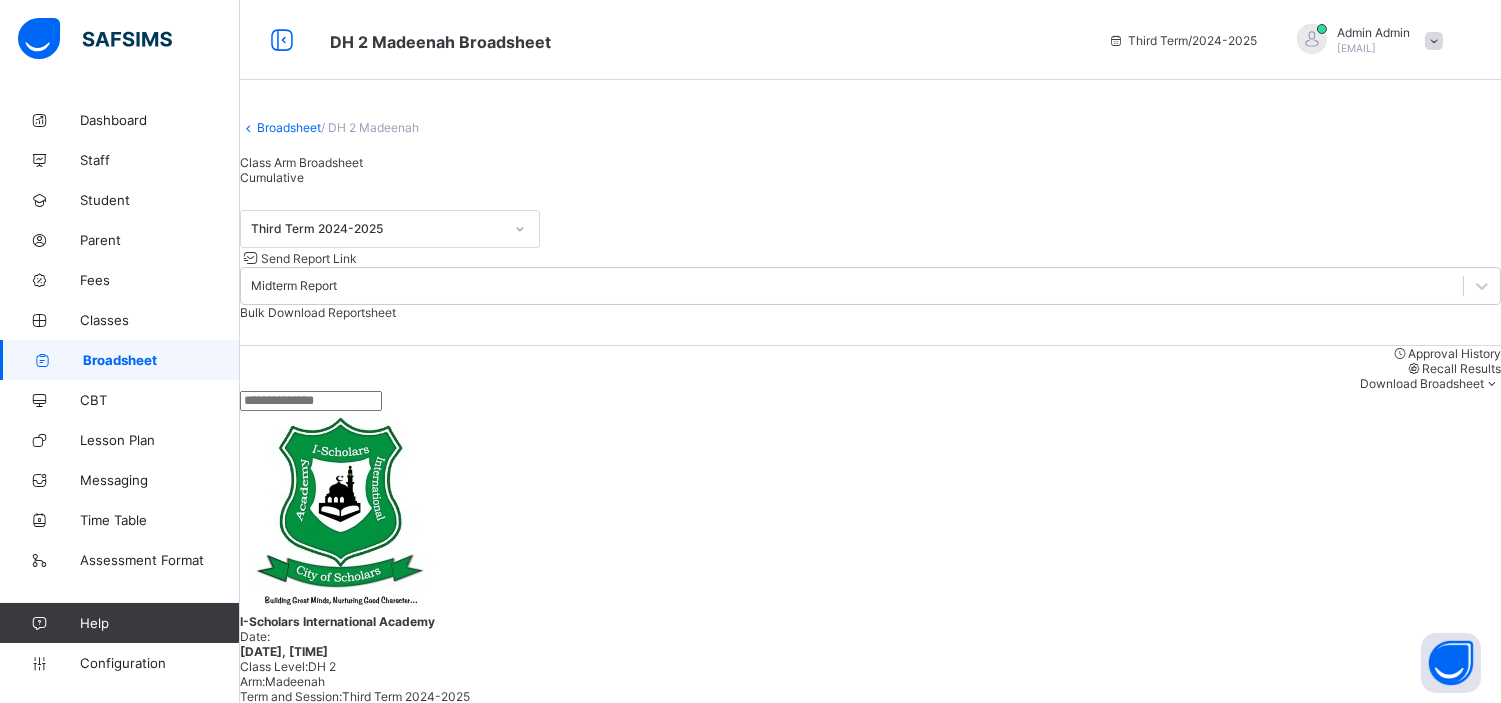 click on "Cumulative" at bounding box center [870, 177] 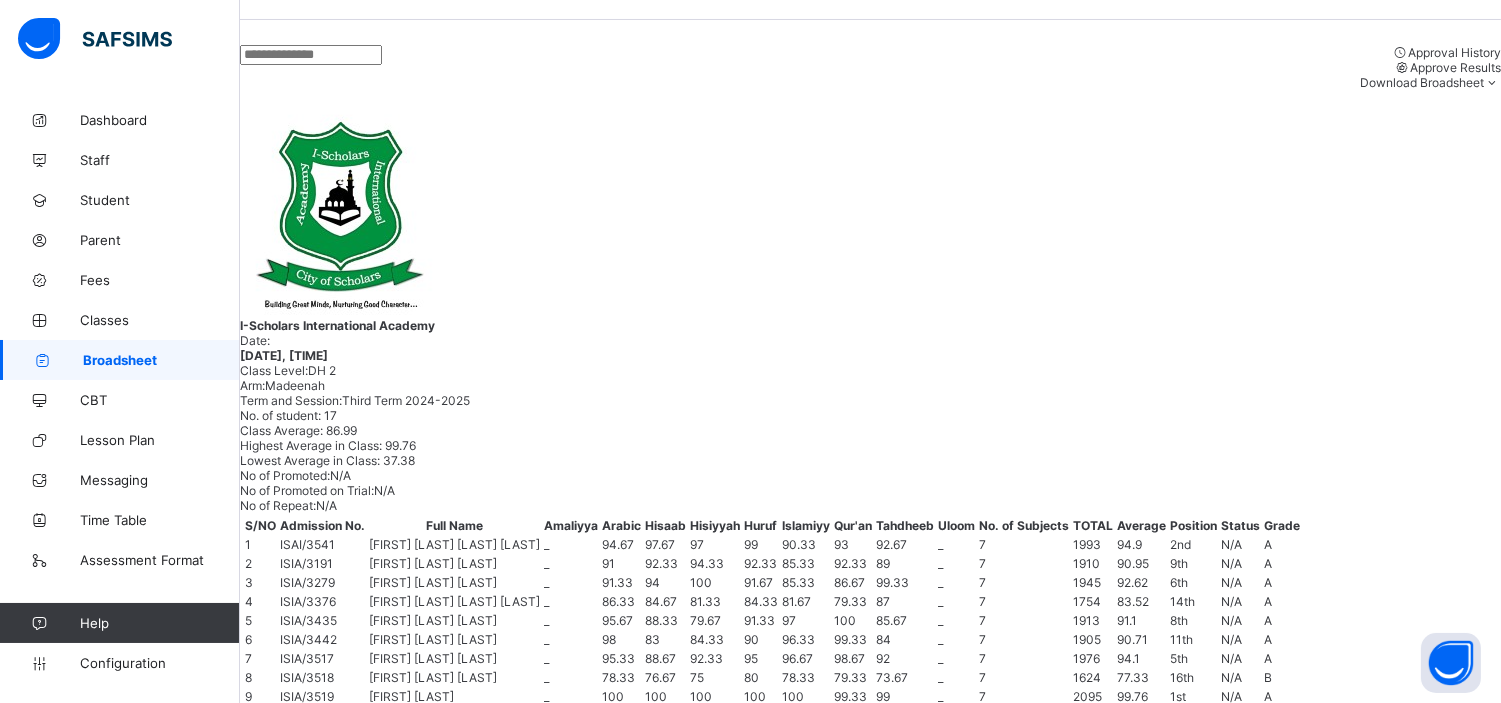 scroll, scrollTop: 357, scrollLeft: 0, axis: vertical 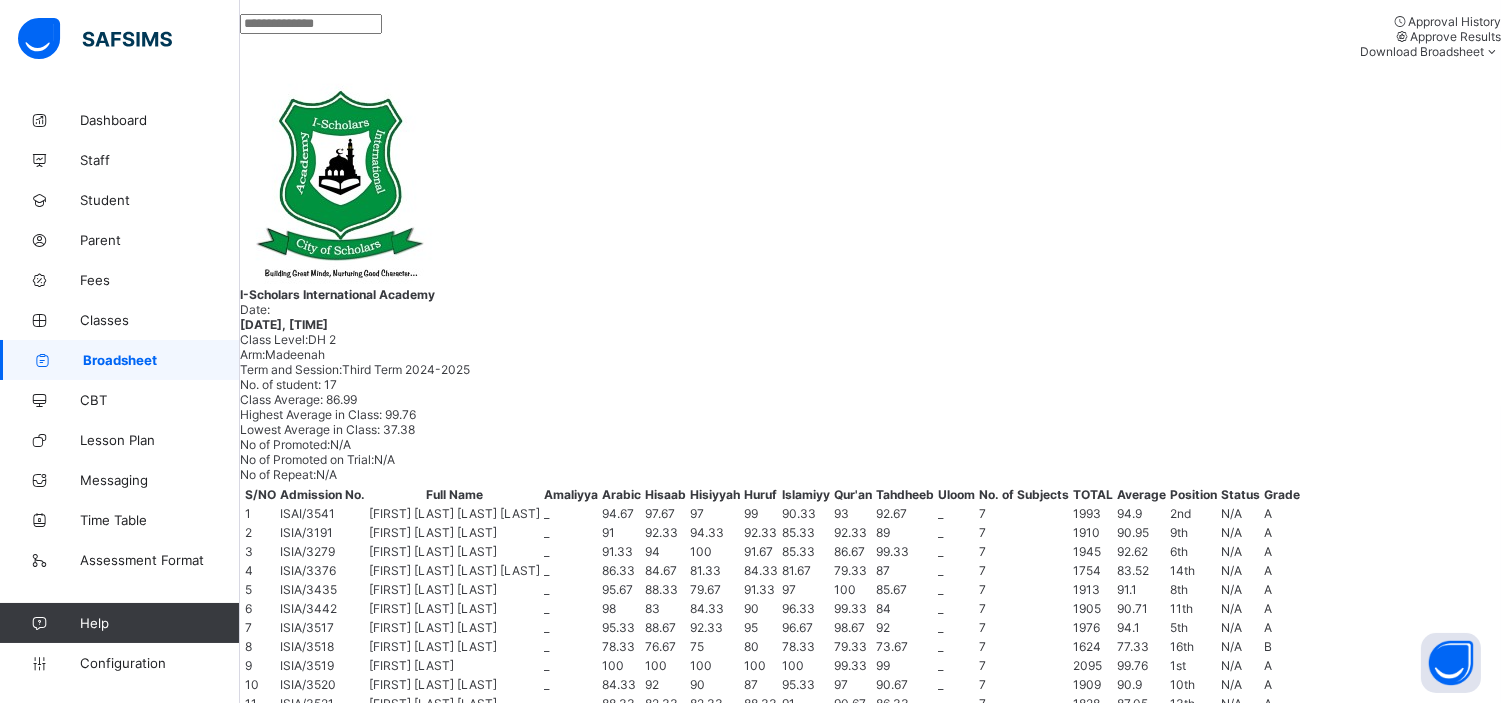 click on "ABUBAKAR YUSUF MUBARAK" at bounding box center (383, 984) 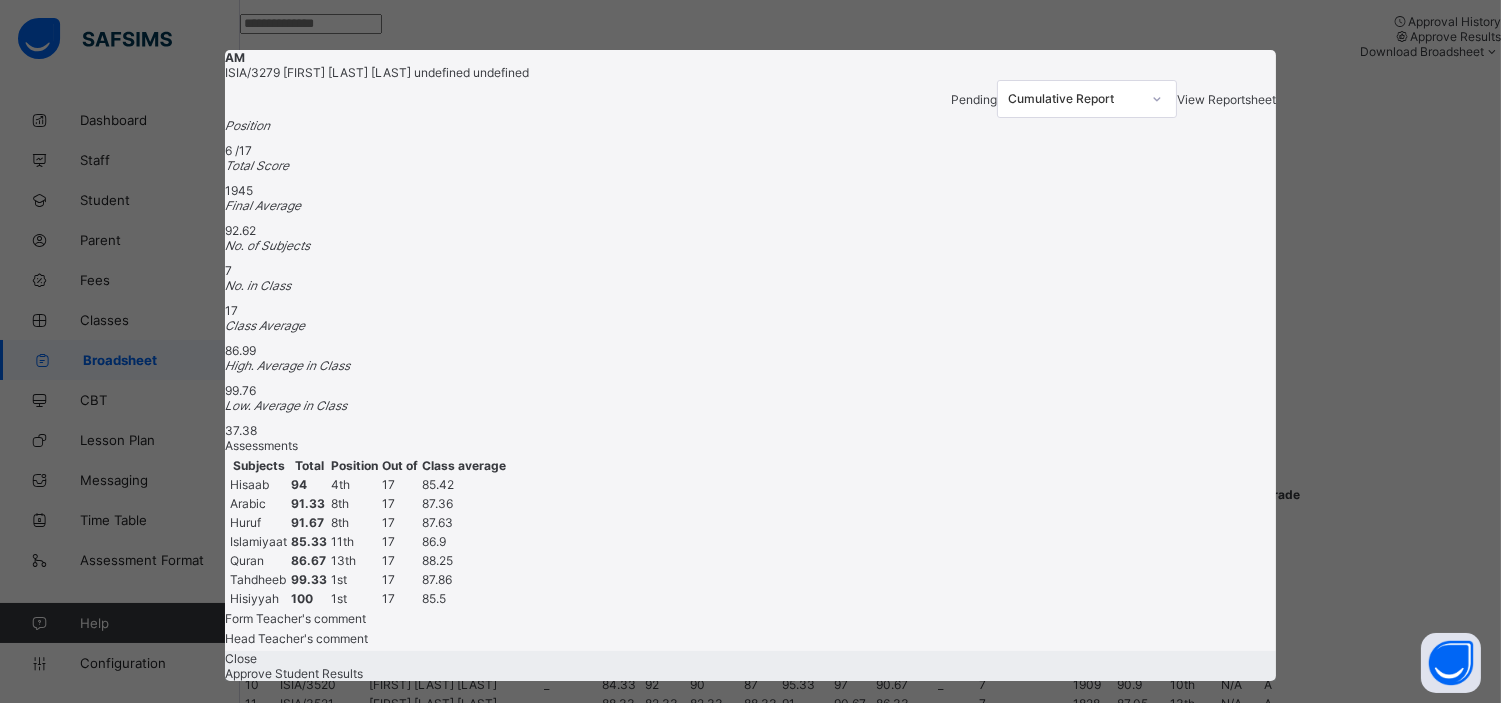 click on "View Reportsheet" at bounding box center (1226, 99) 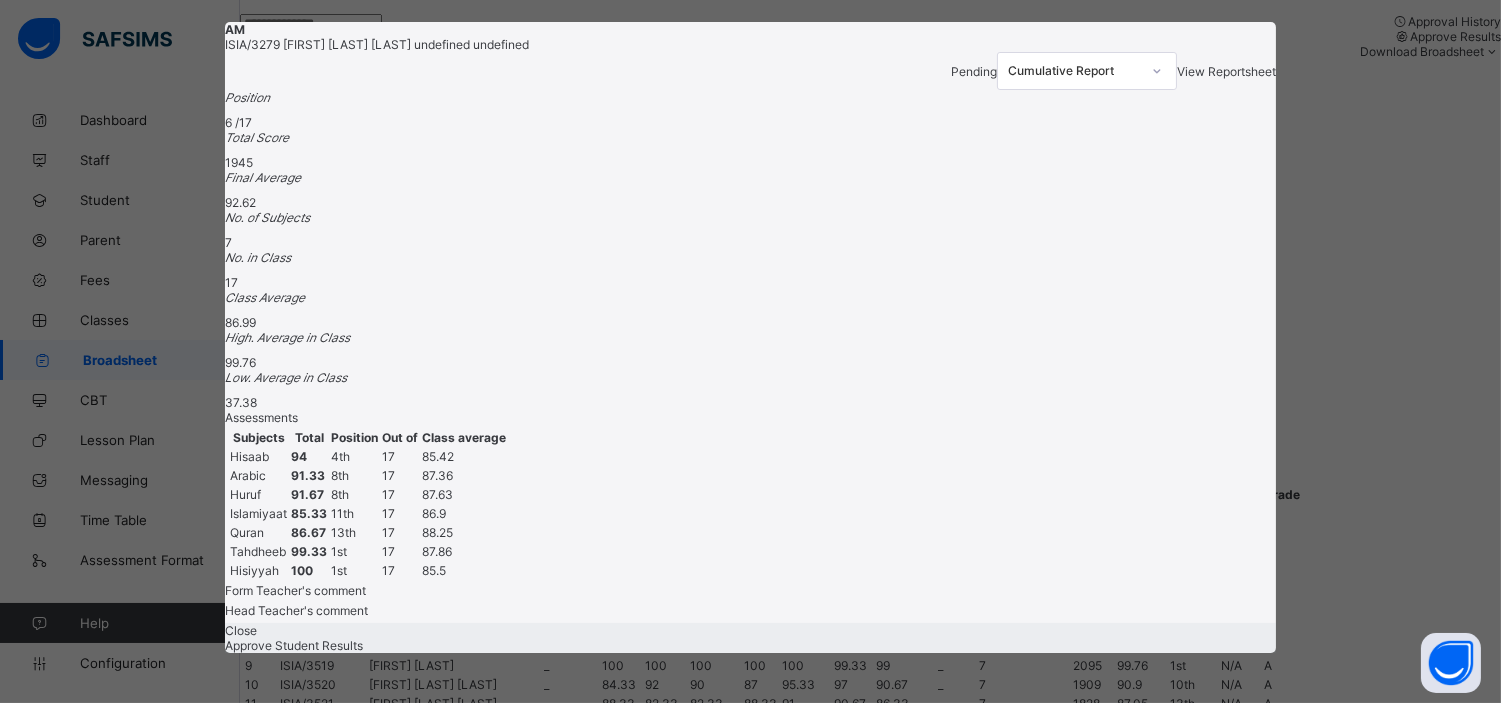 click on "Close" at bounding box center [241, 630] 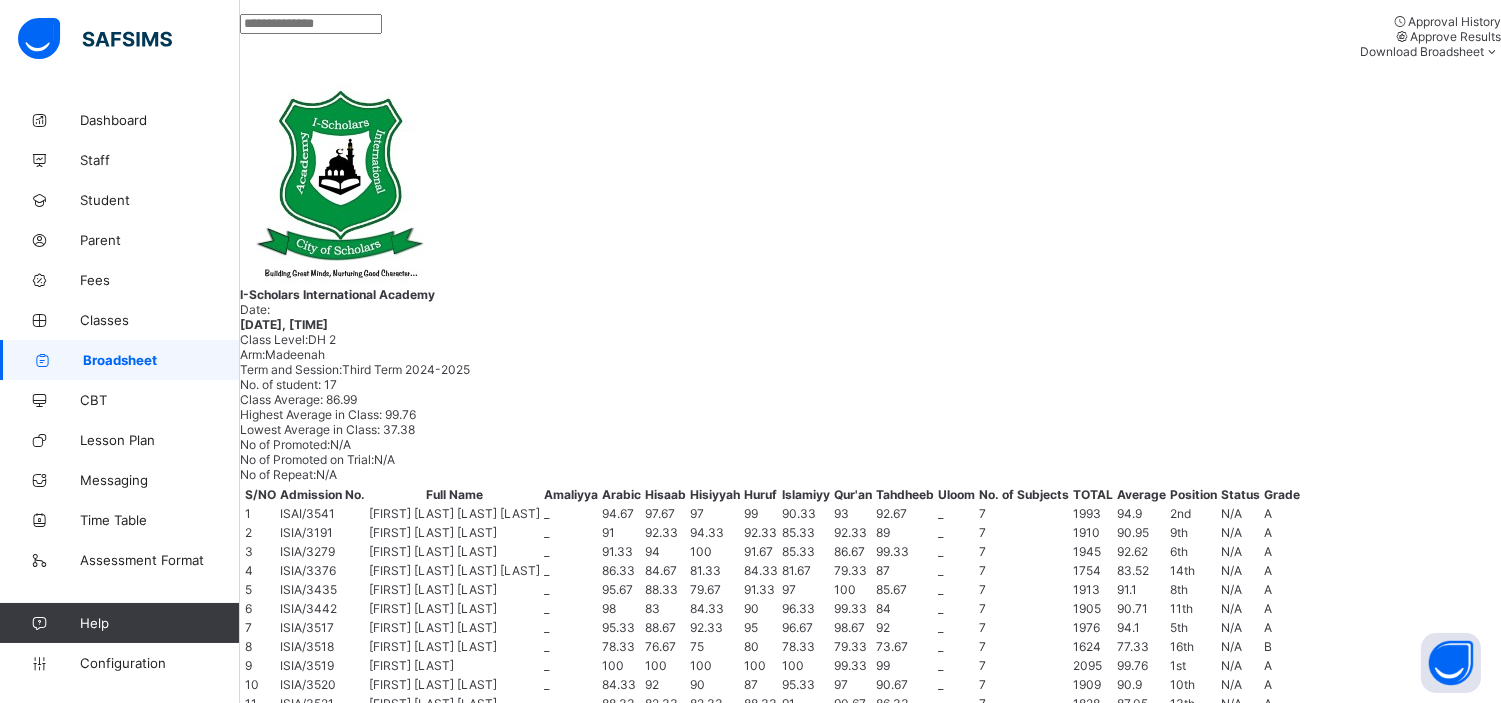 click on "Broadsheet" at bounding box center (161, 360) 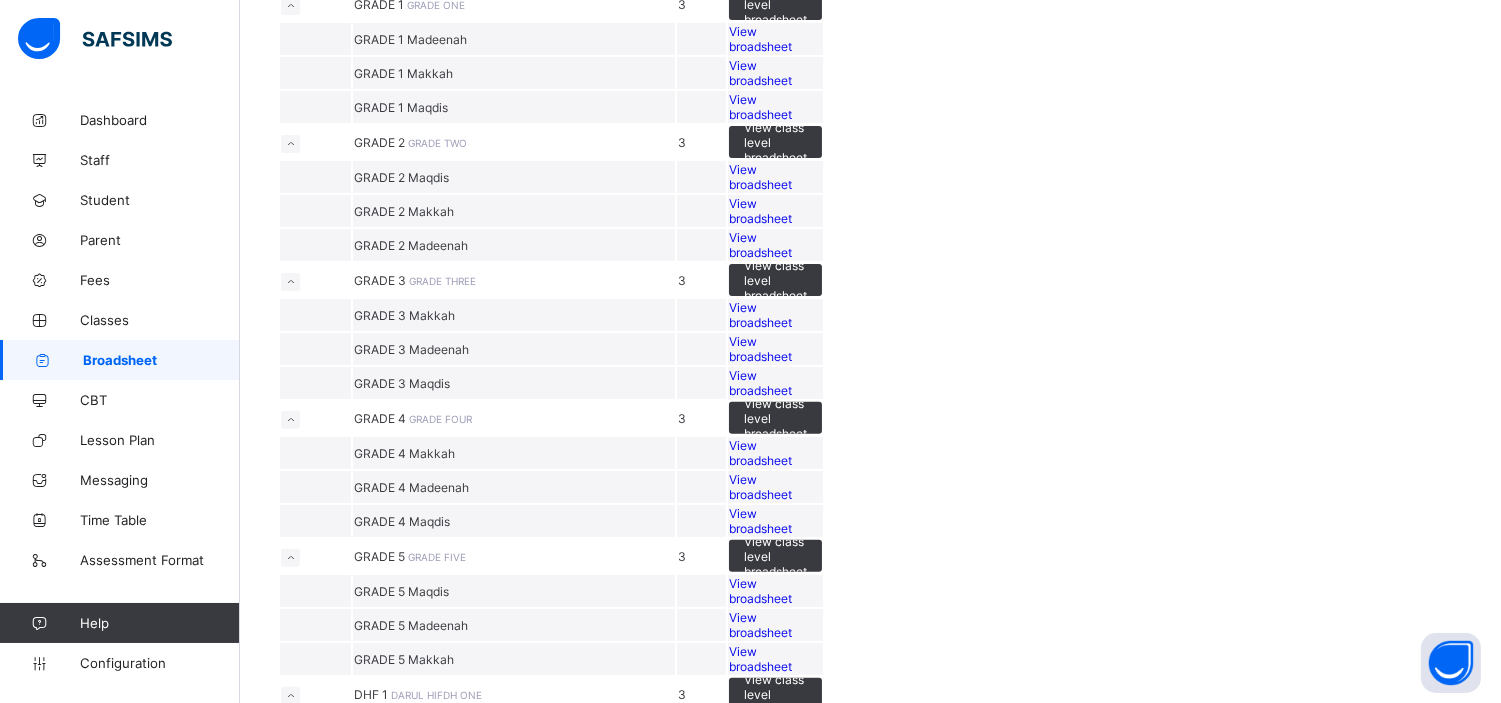 scroll, scrollTop: 1361, scrollLeft: 0, axis: vertical 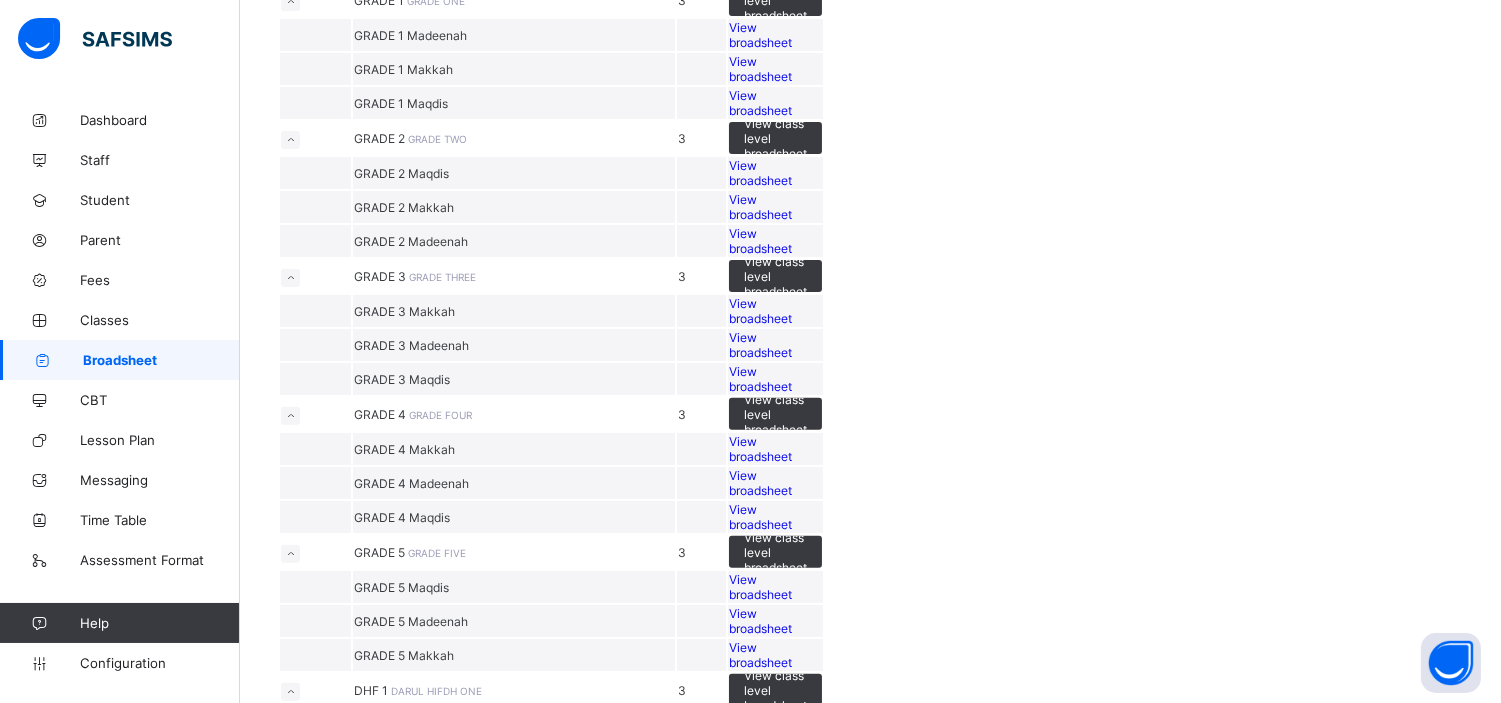 click on "View broadsheet" at bounding box center [760, -173] 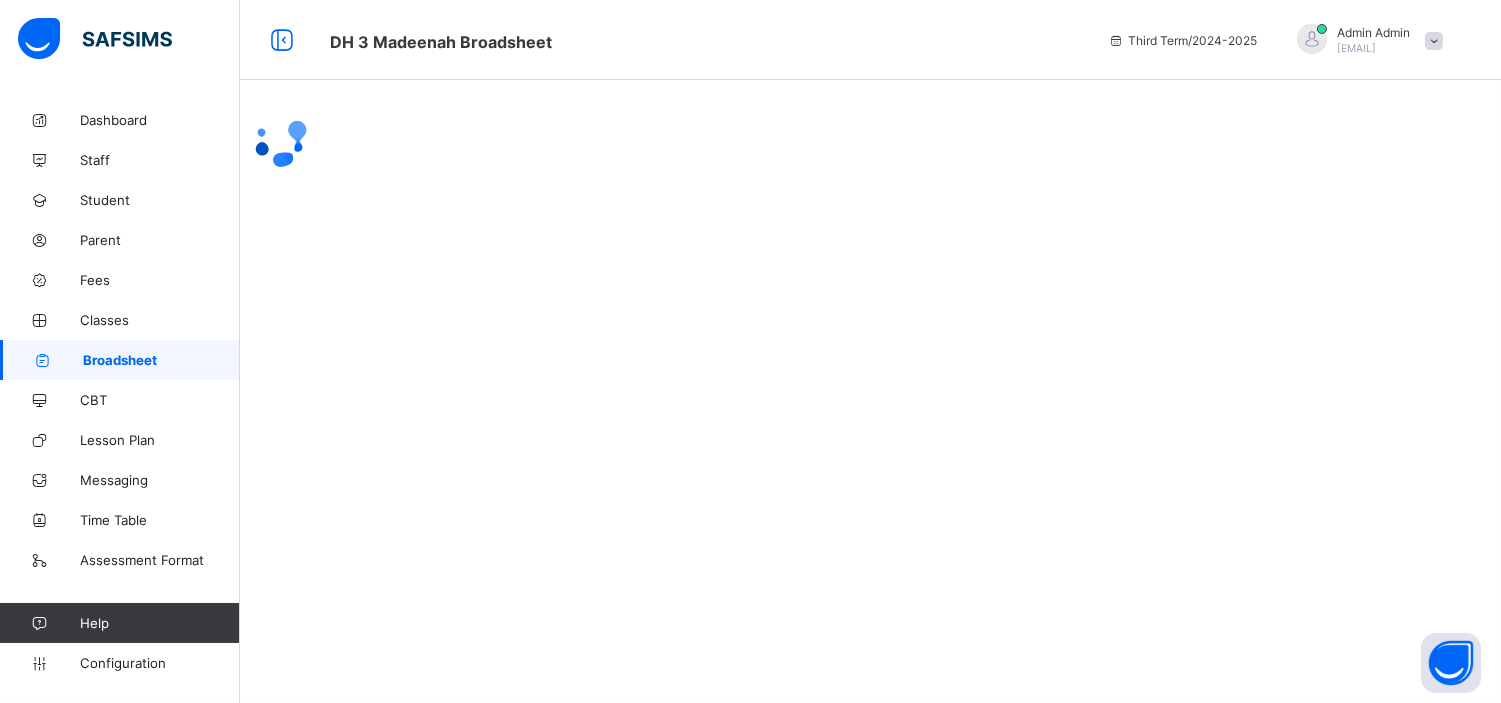 scroll, scrollTop: 0, scrollLeft: 0, axis: both 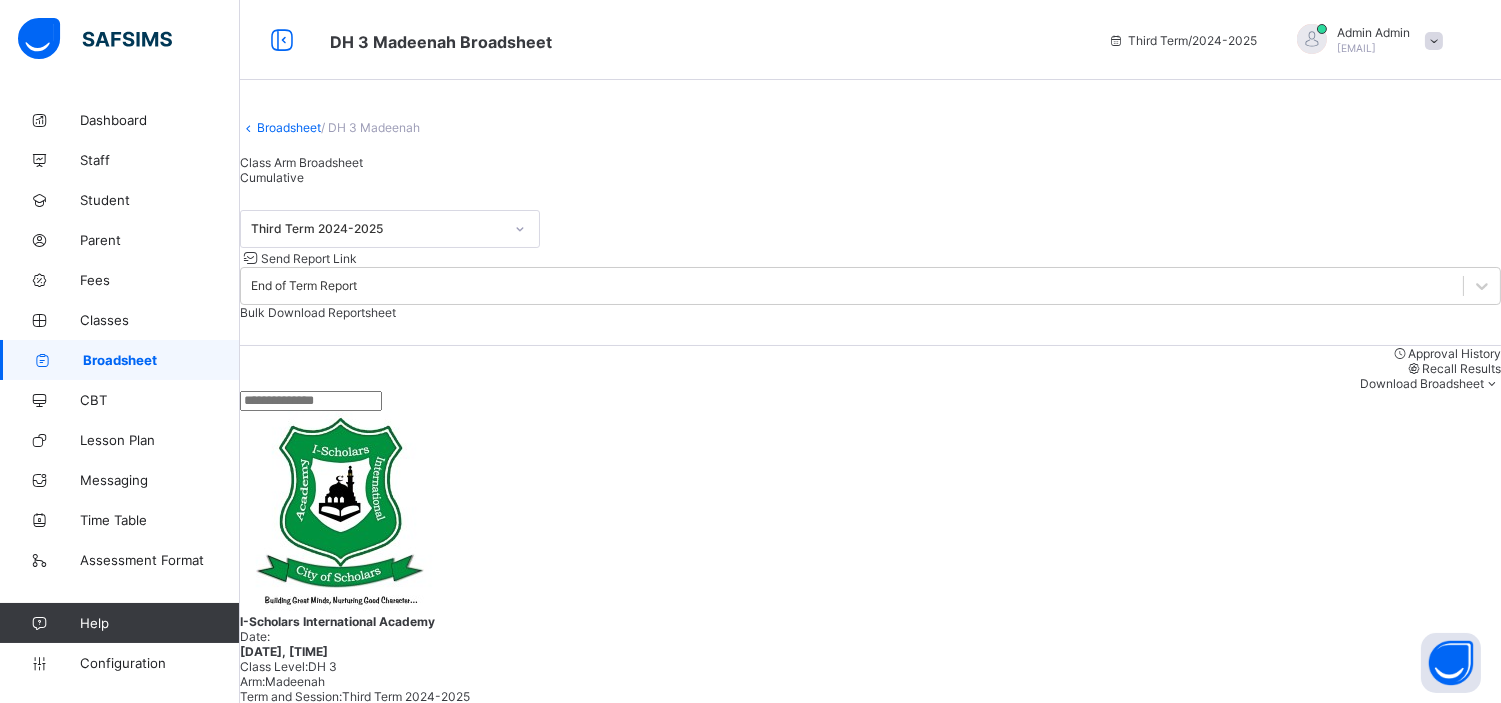 click on "Cumulative" at bounding box center (272, 177) 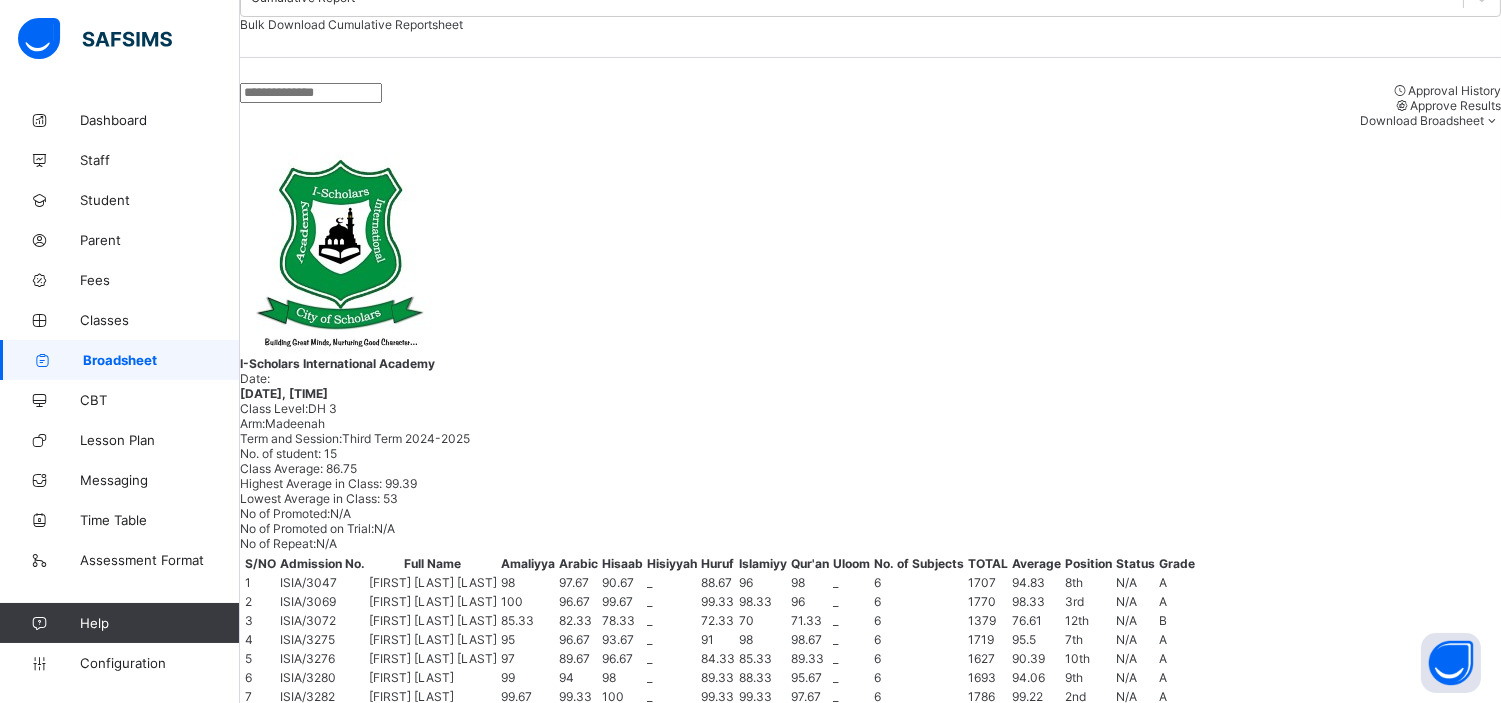scroll, scrollTop: 290, scrollLeft: 0, axis: vertical 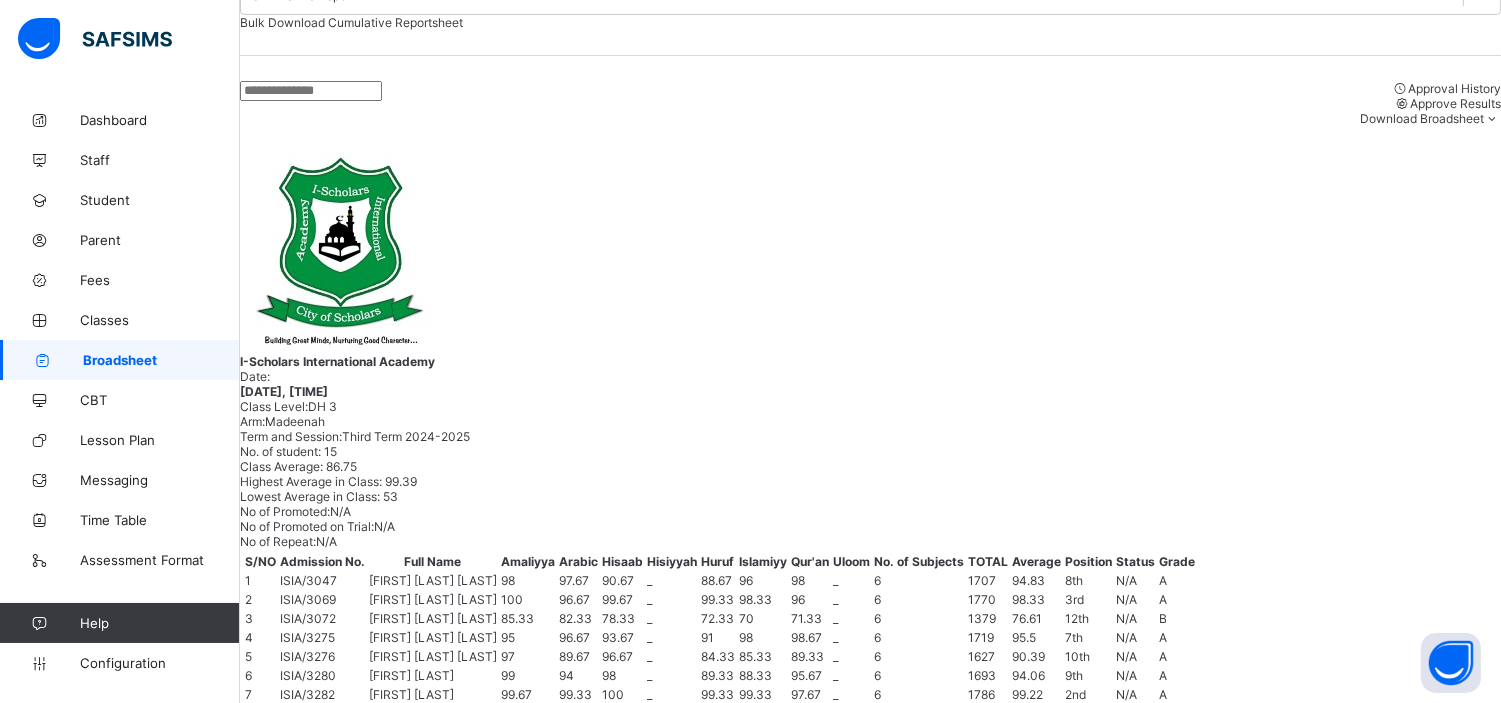 click on "[FIRST] [LAST]" at bounding box center [377, 921] 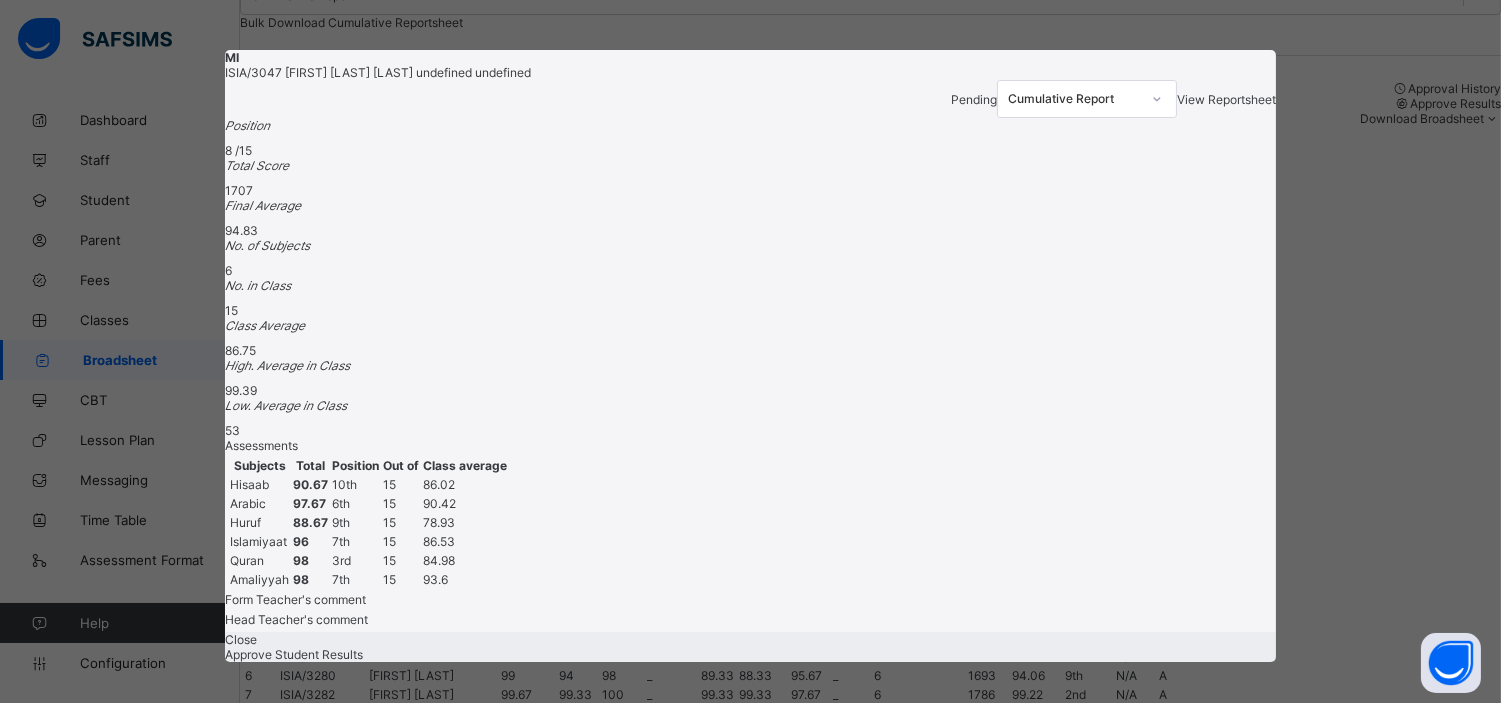 click on "View Reportsheet" at bounding box center [1226, 99] 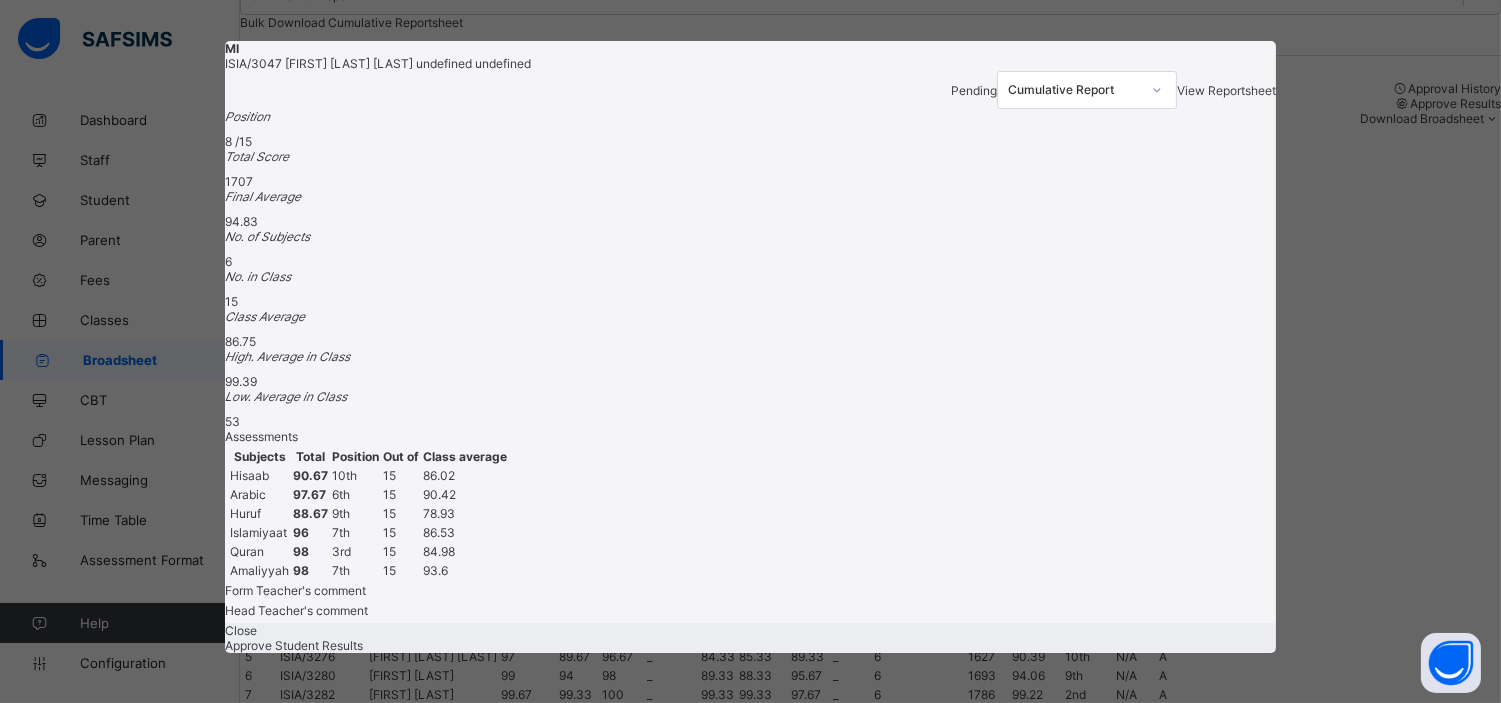 click on "Close   Approve Student Results" at bounding box center (750, 638) 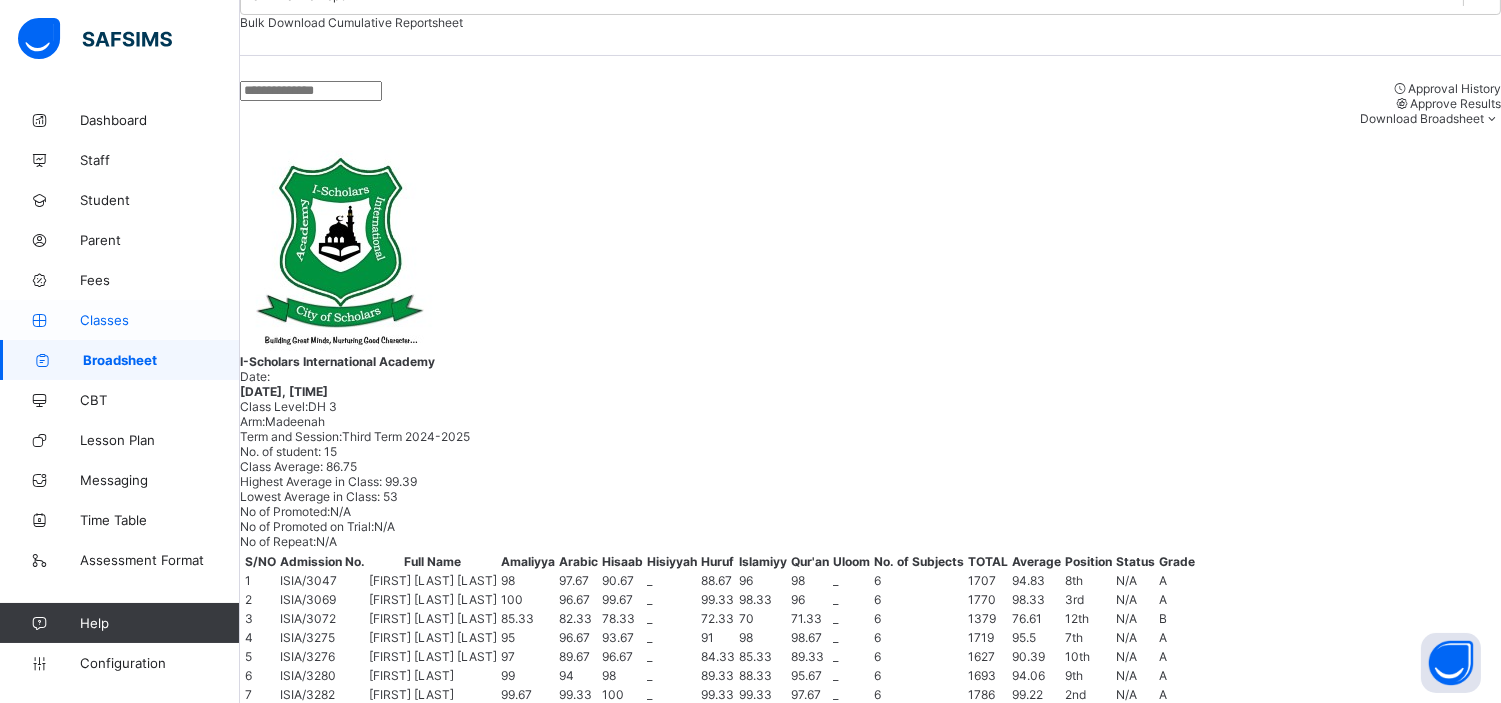 click on "Classes" at bounding box center (160, 320) 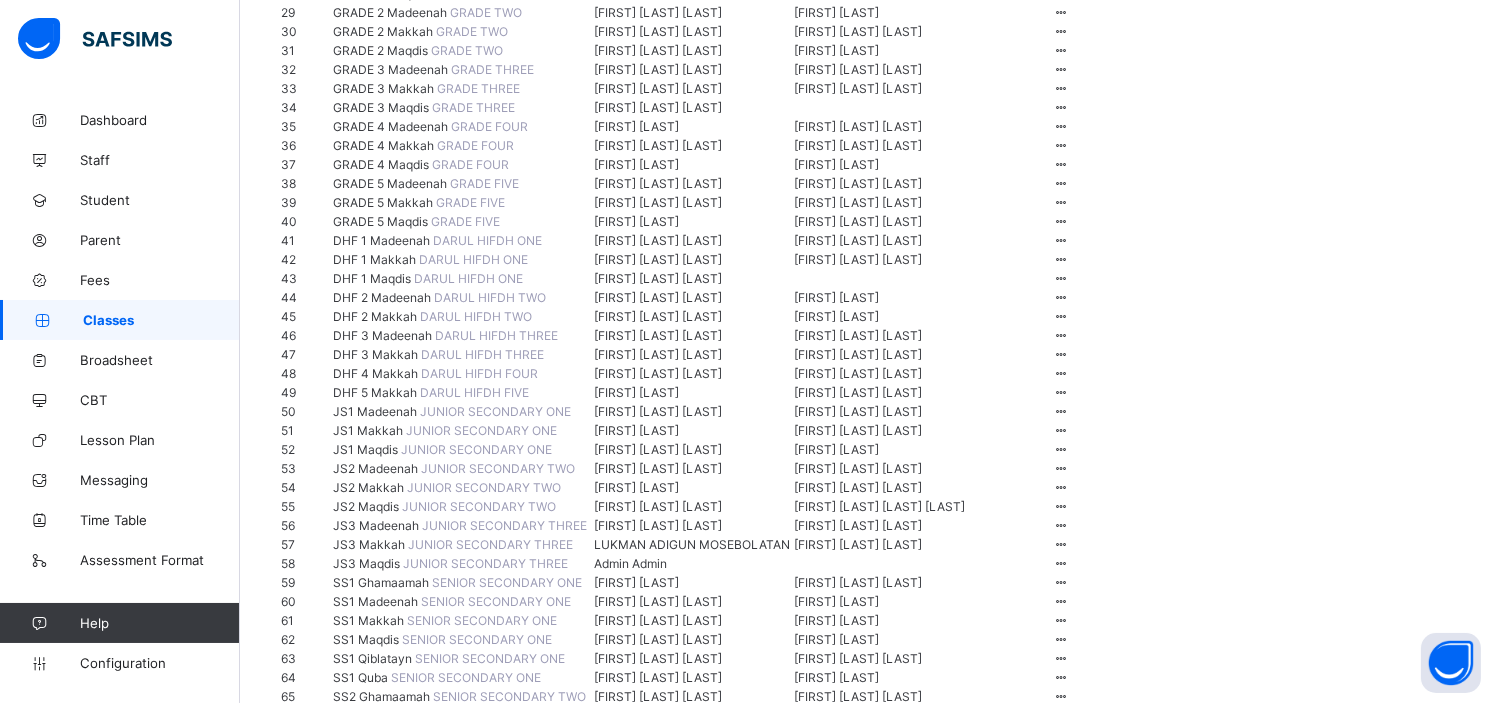 scroll, scrollTop: 885, scrollLeft: 0, axis: vertical 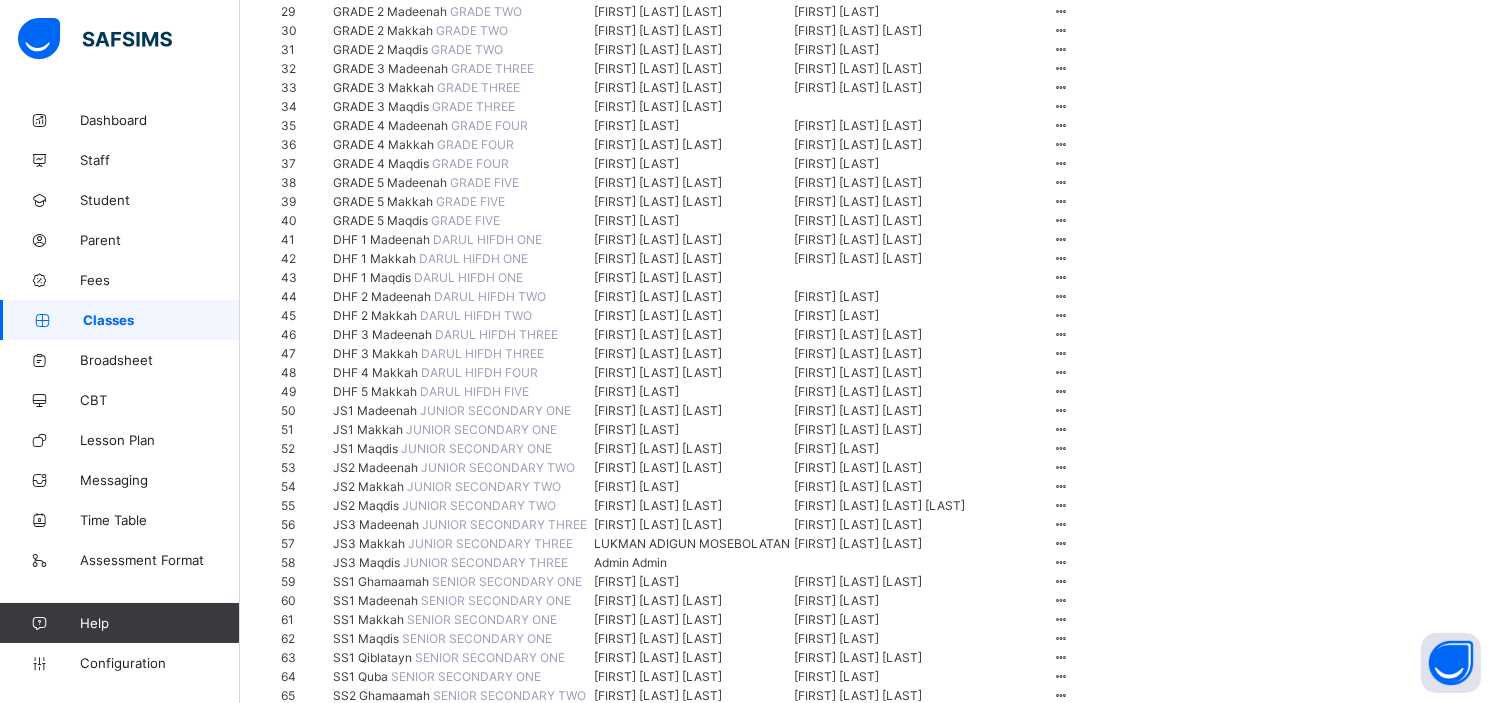 click on "DH 3   Madeenah" at bounding box center [380, -160] 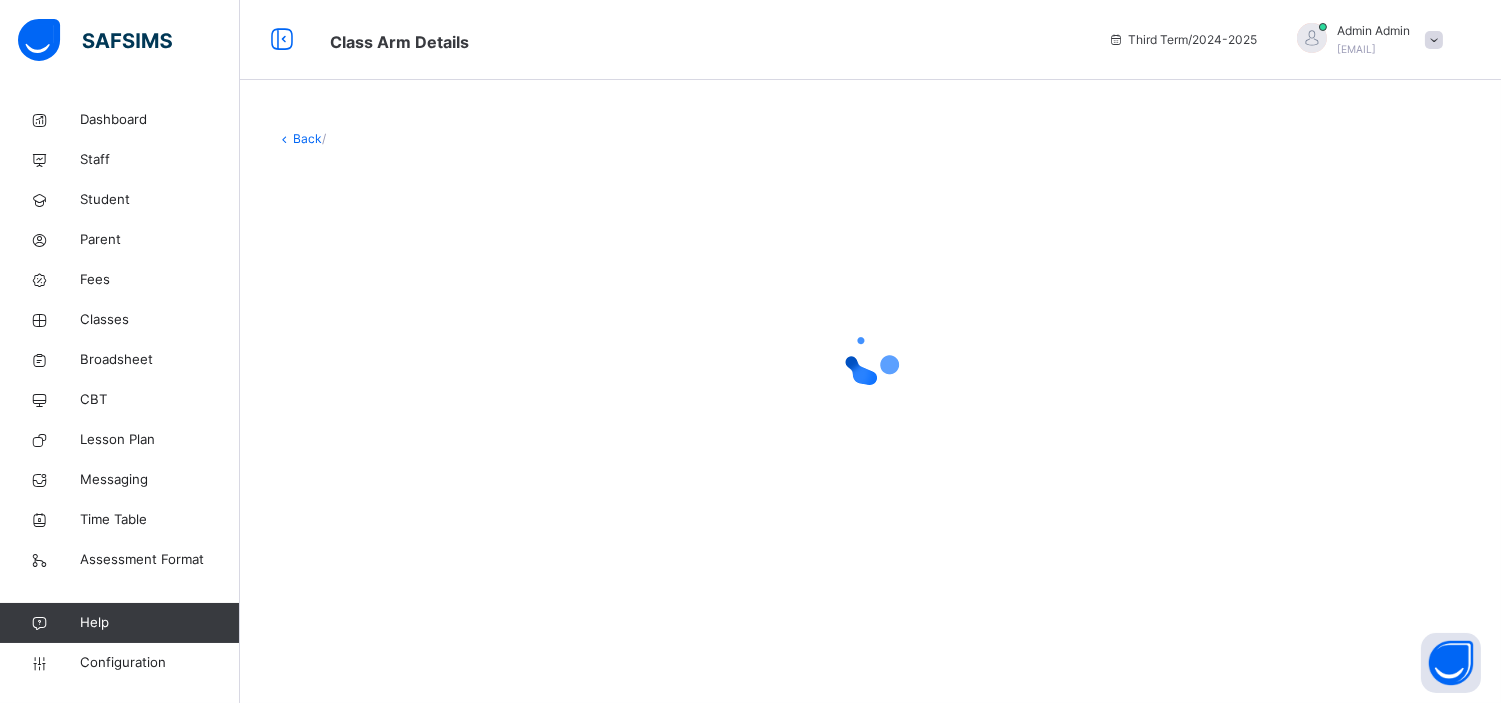 scroll, scrollTop: 0, scrollLeft: 0, axis: both 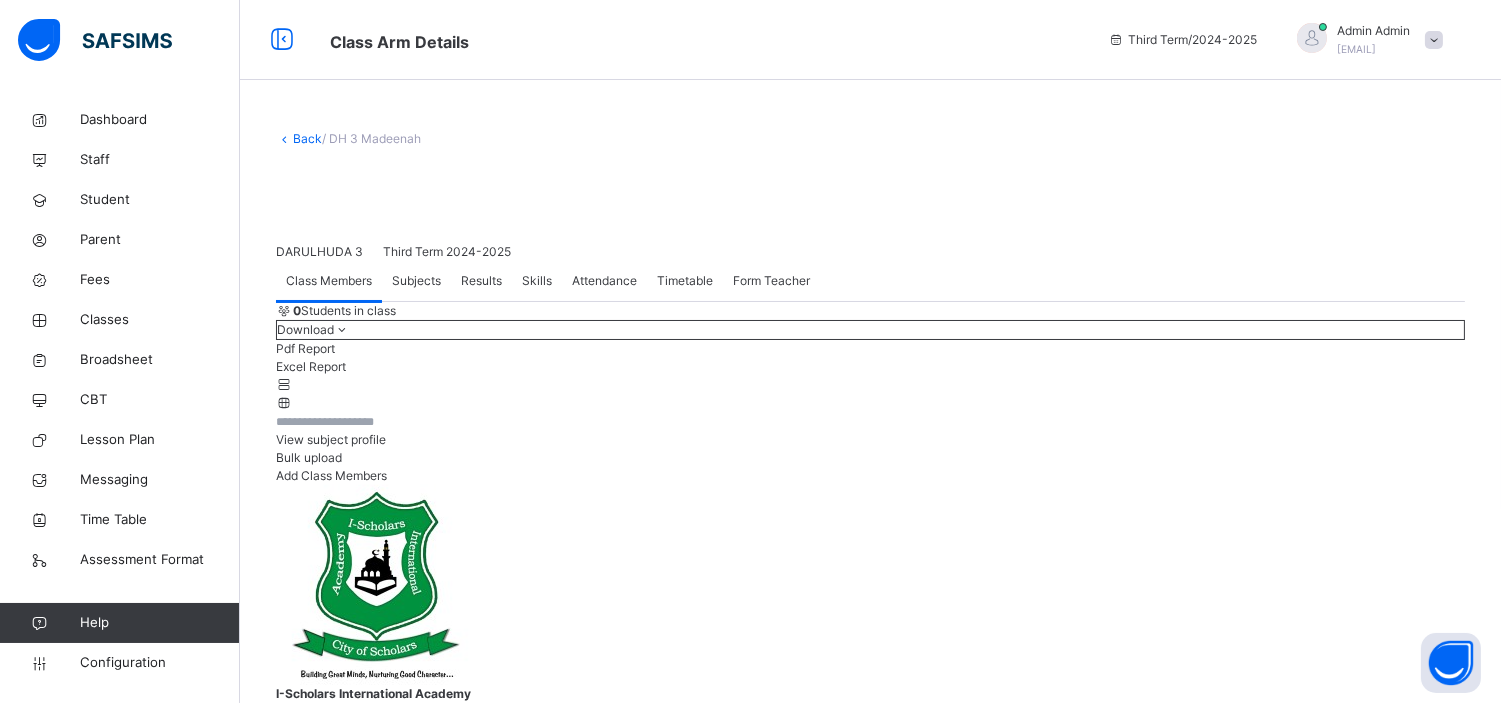 click on "Skills" at bounding box center (537, 281) 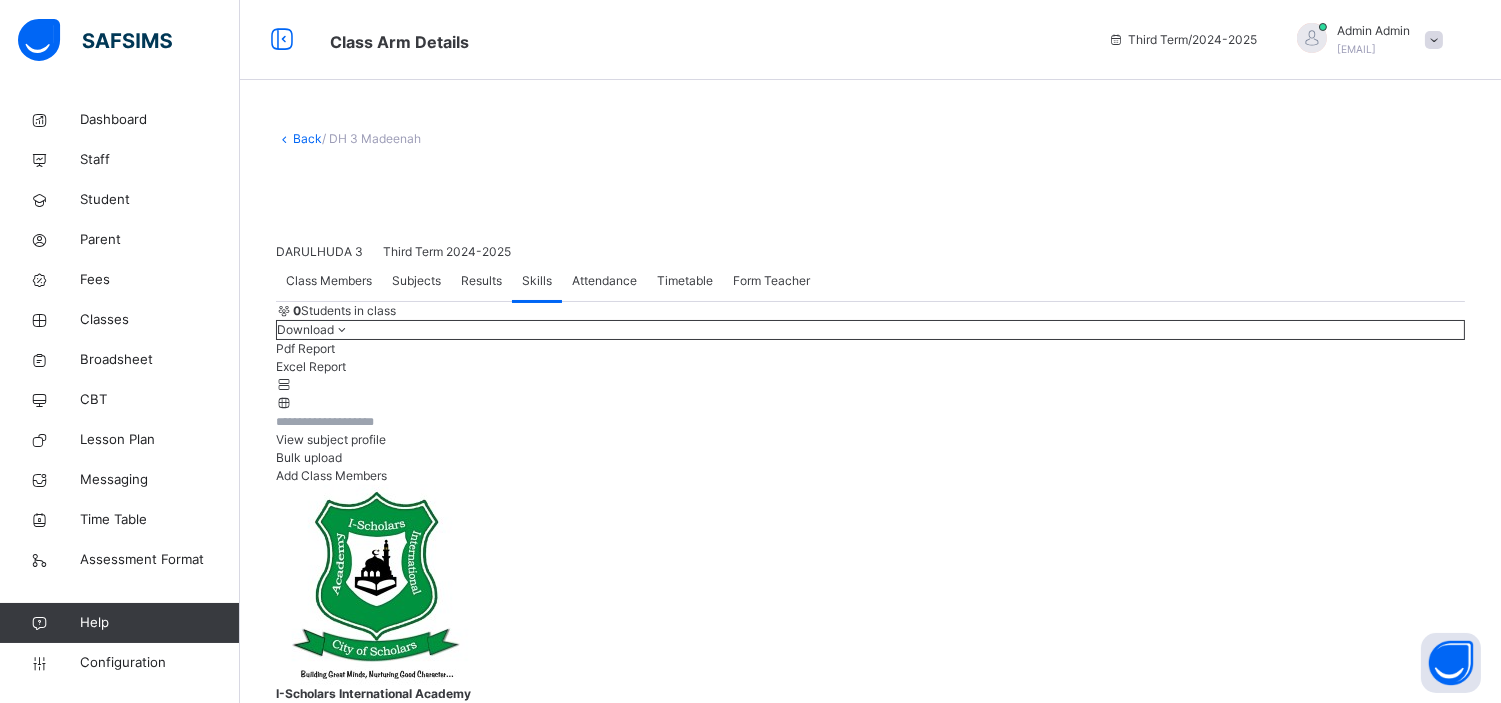 scroll, scrollTop: 173, scrollLeft: 0, axis: vertical 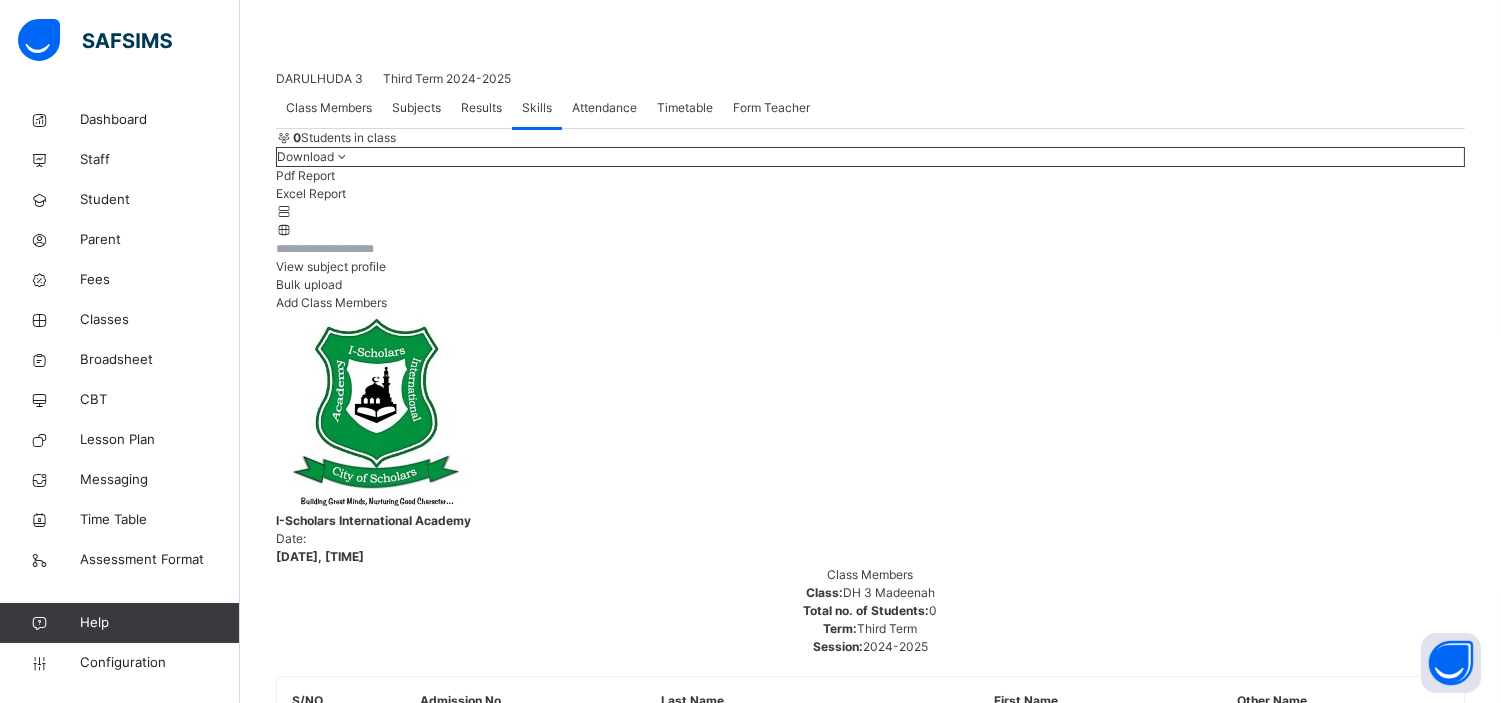 click on "[FIRST] [LAST]" at bounding box center (870, 4613) 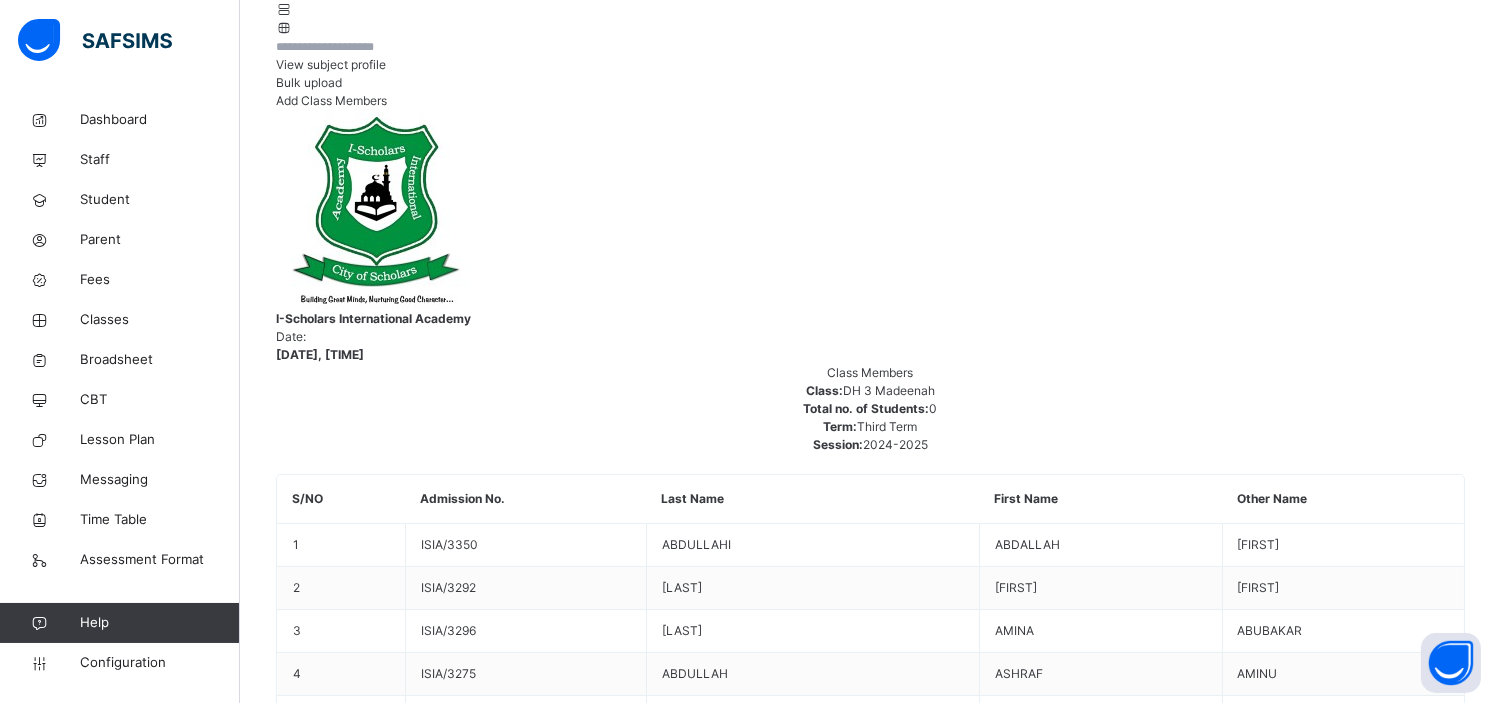 scroll, scrollTop: 373, scrollLeft: 0, axis: vertical 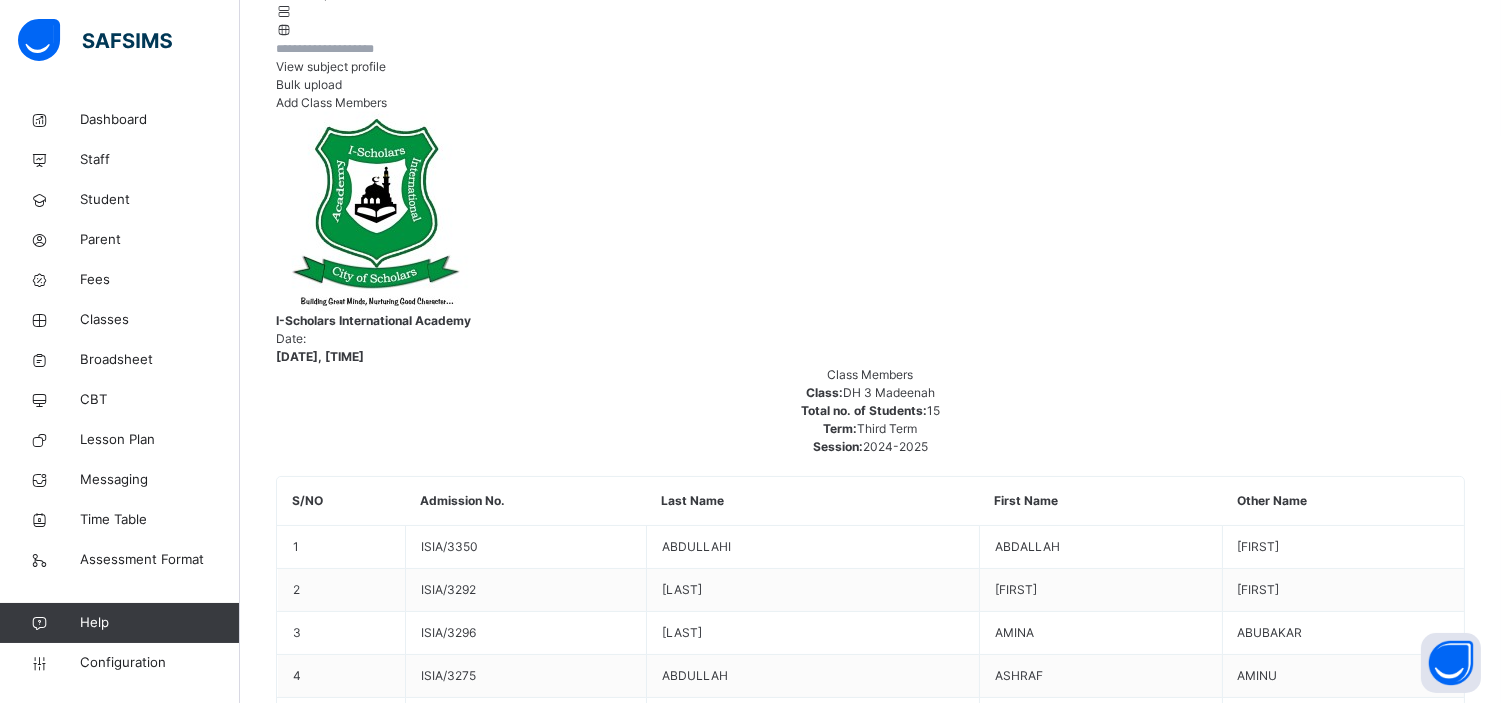 click on "QURAN-D3" at bounding box center (353, 4455) 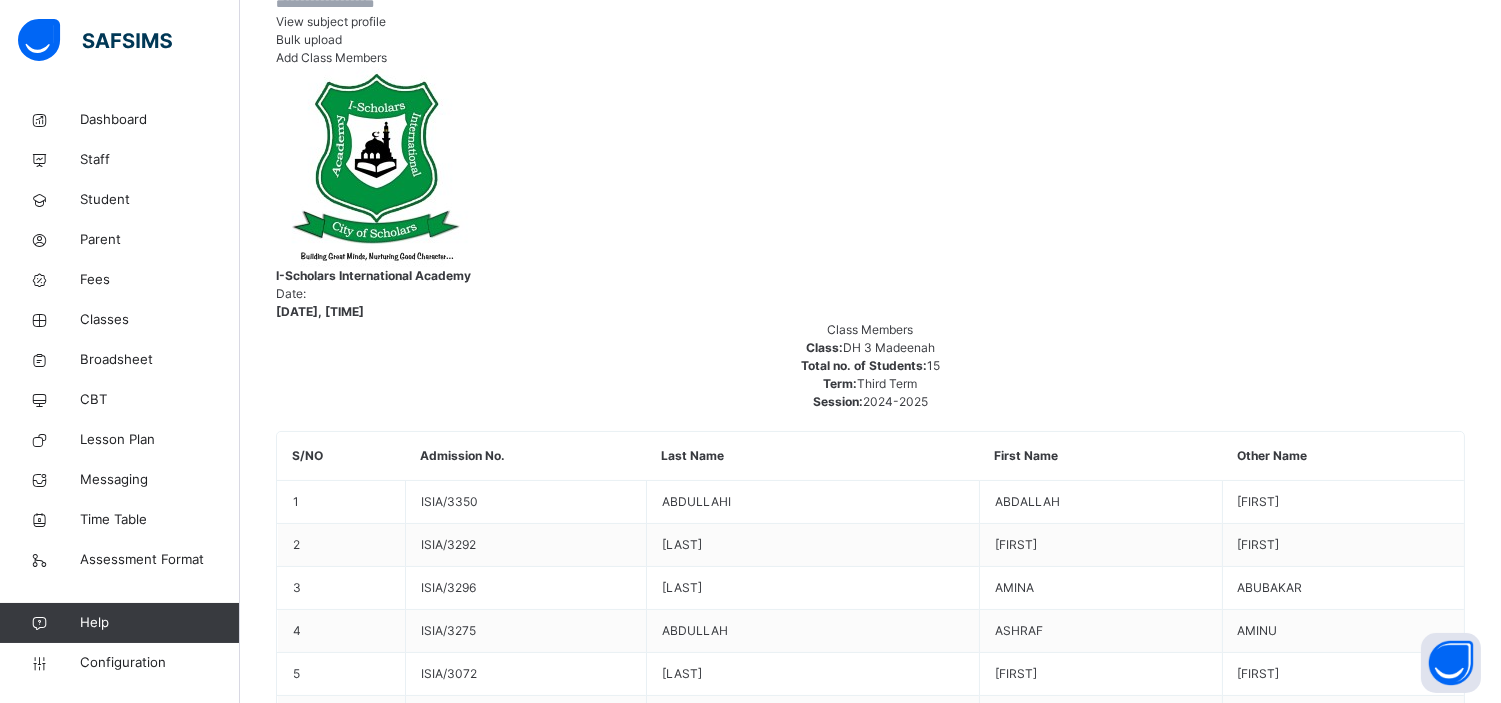 scroll, scrollTop: 415, scrollLeft: 0, axis: vertical 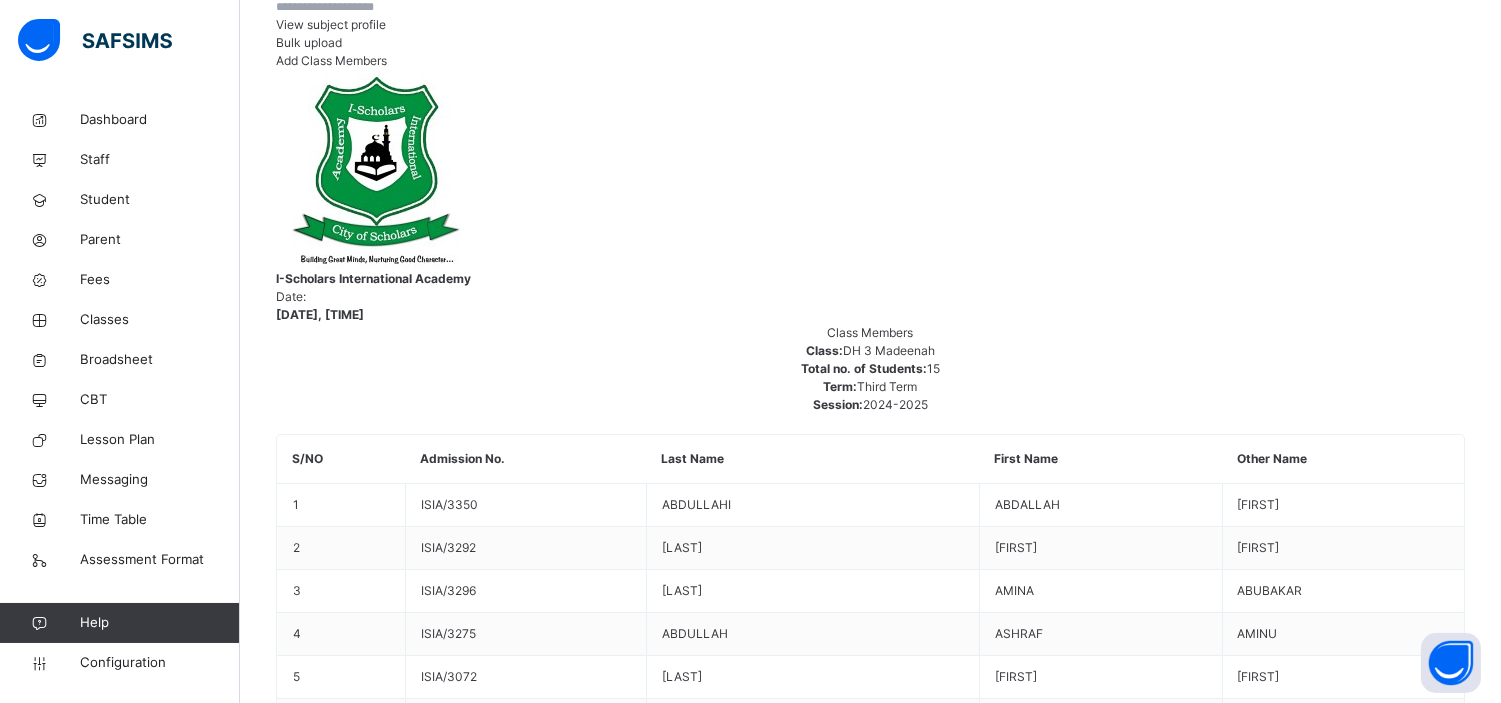 click on "ARABIC-D3" at bounding box center [353, 4431] 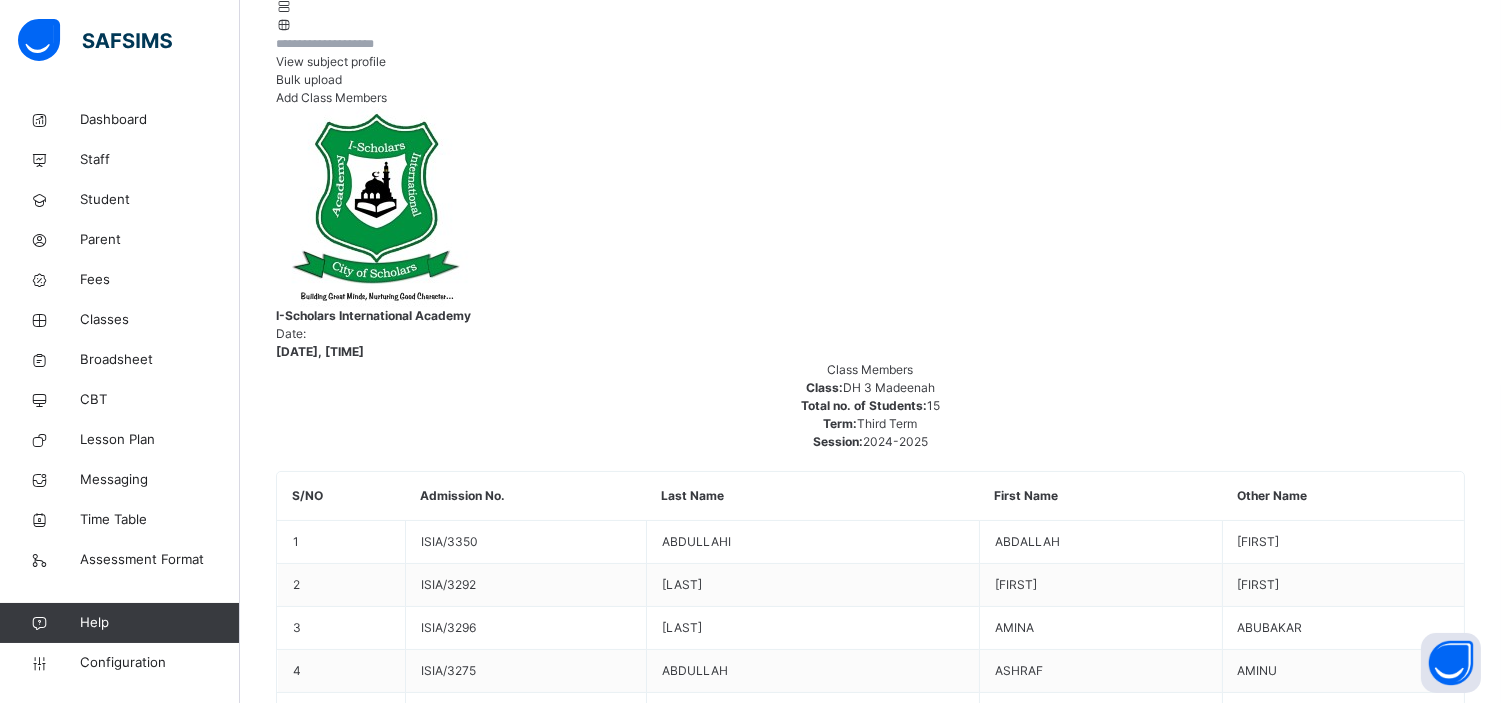 scroll, scrollTop: 373, scrollLeft: 0, axis: vertical 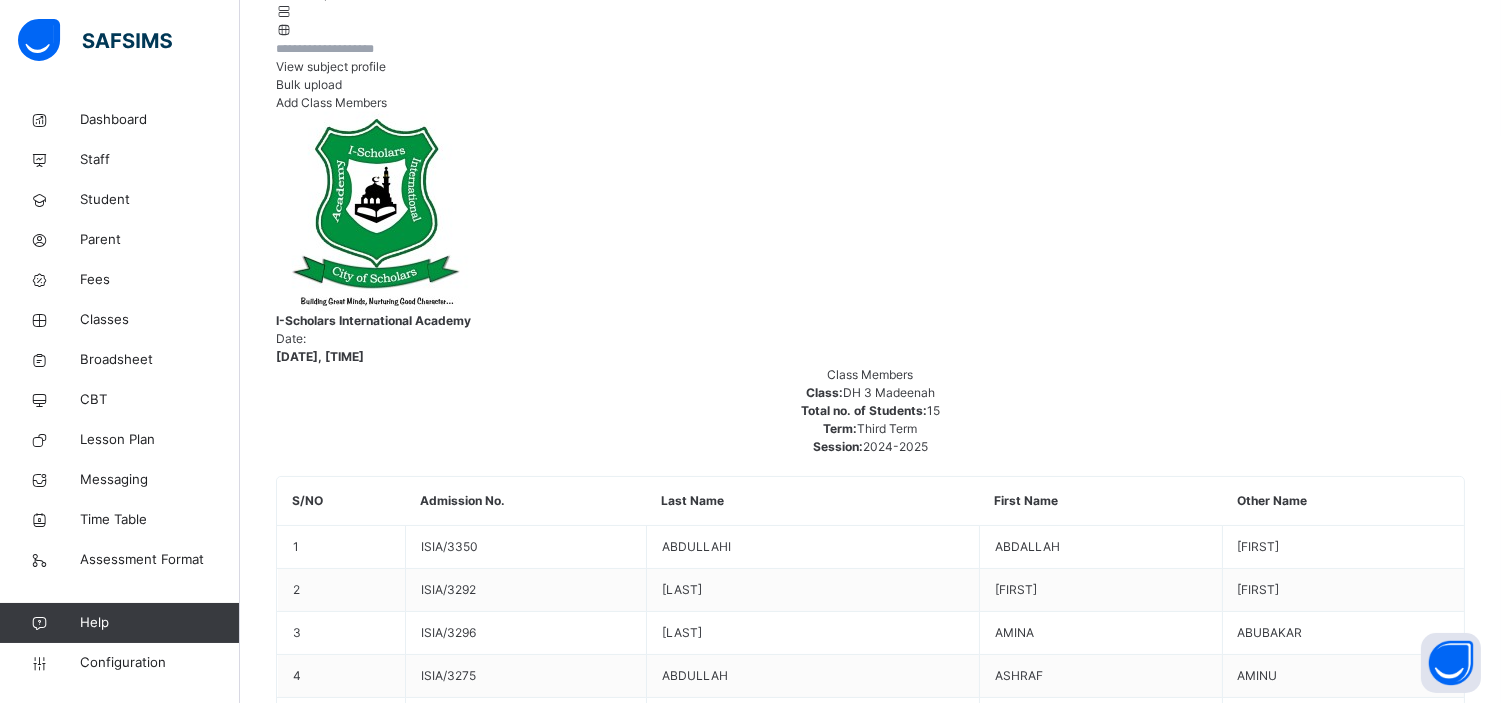 click on "HURUF-D3" at bounding box center (353, 4473) 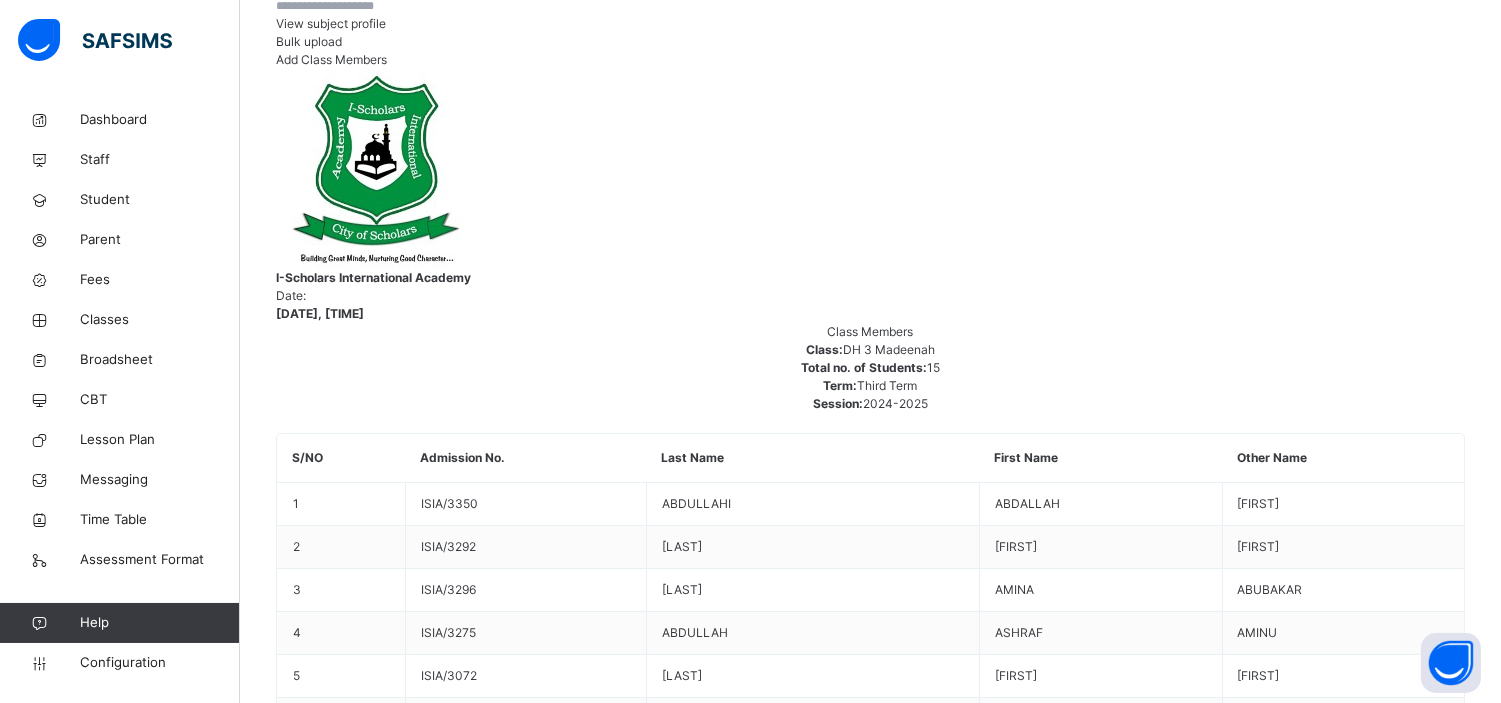 scroll, scrollTop: 414, scrollLeft: 0, axis: vertical 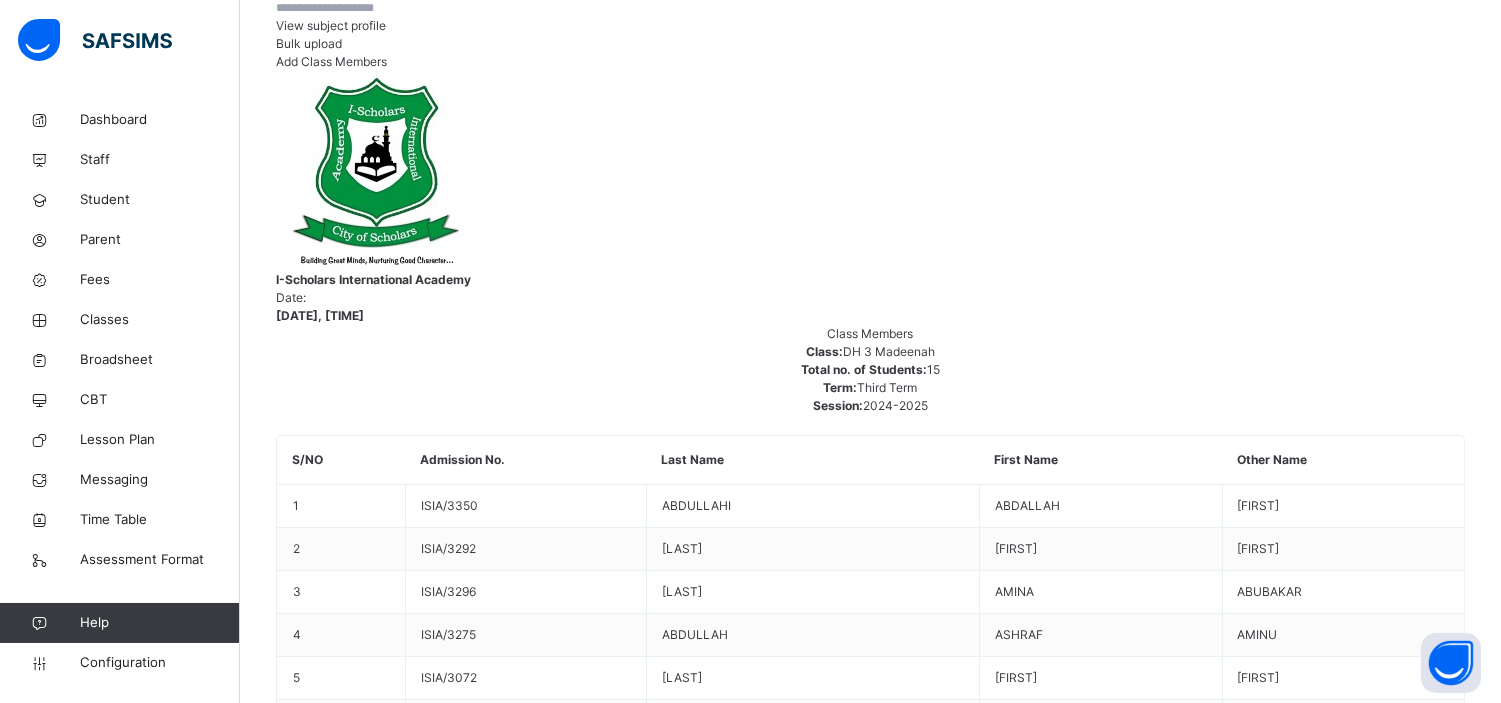 click on "AMALIYYAH-D3" at bounding box center [353, 4432] 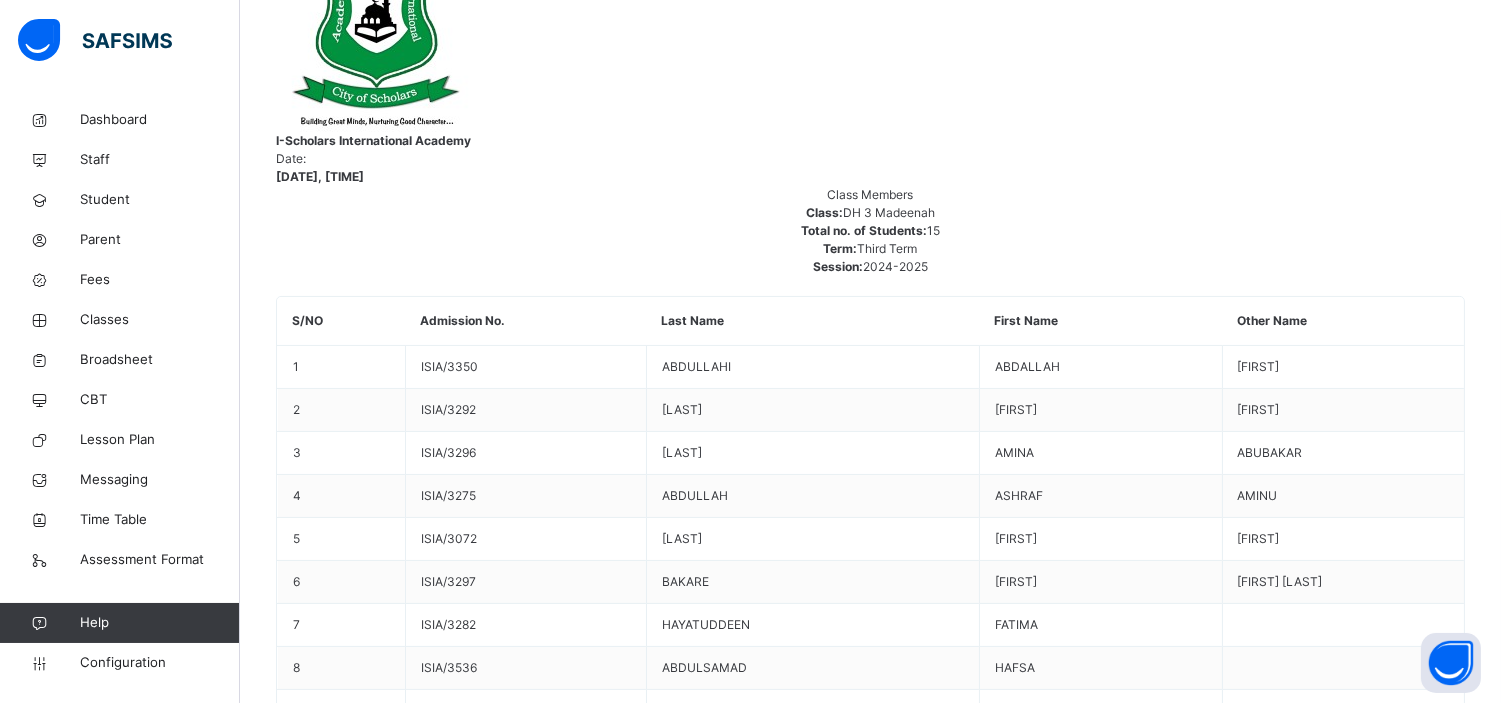 scroll, scrollTop: 571, scrollLeft: 0, axis: vertical 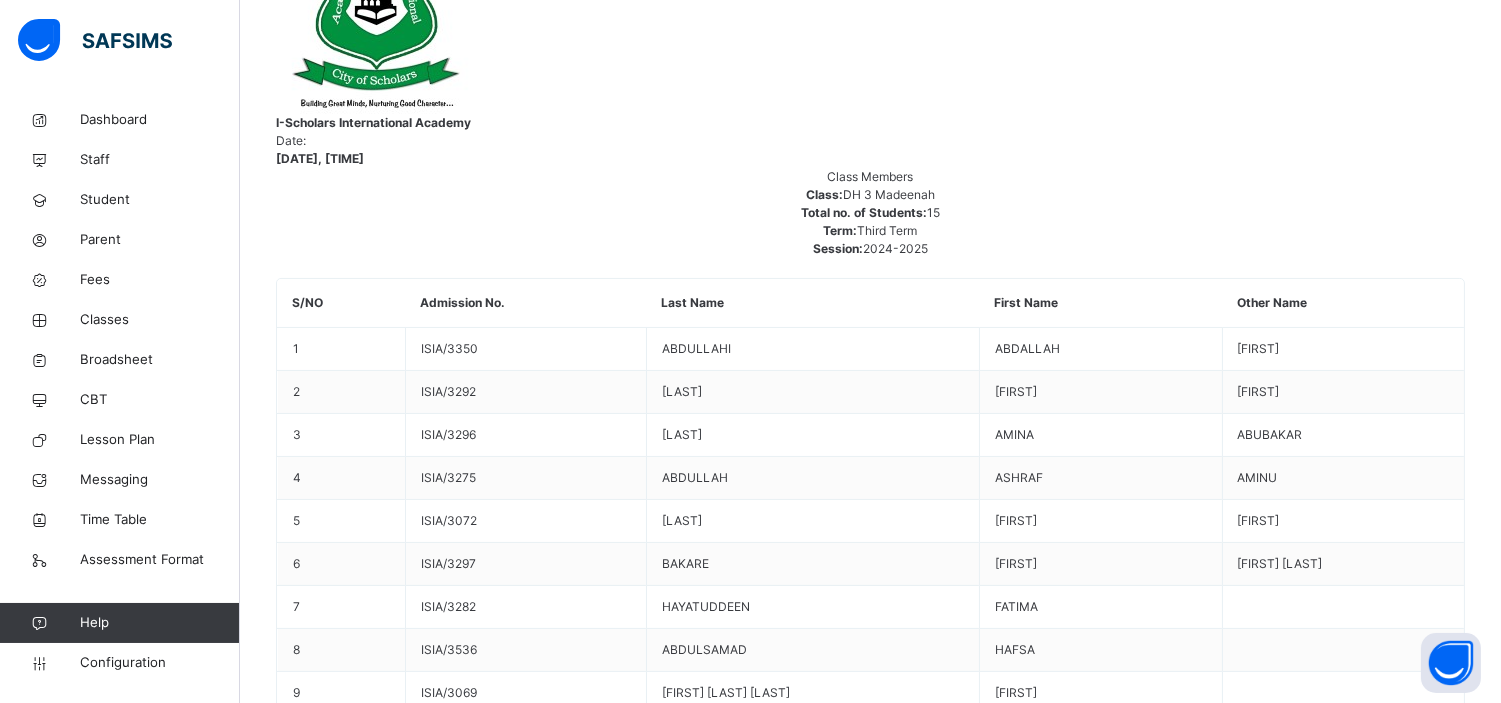 click on "Skill" at bounding box center (488, 5210) 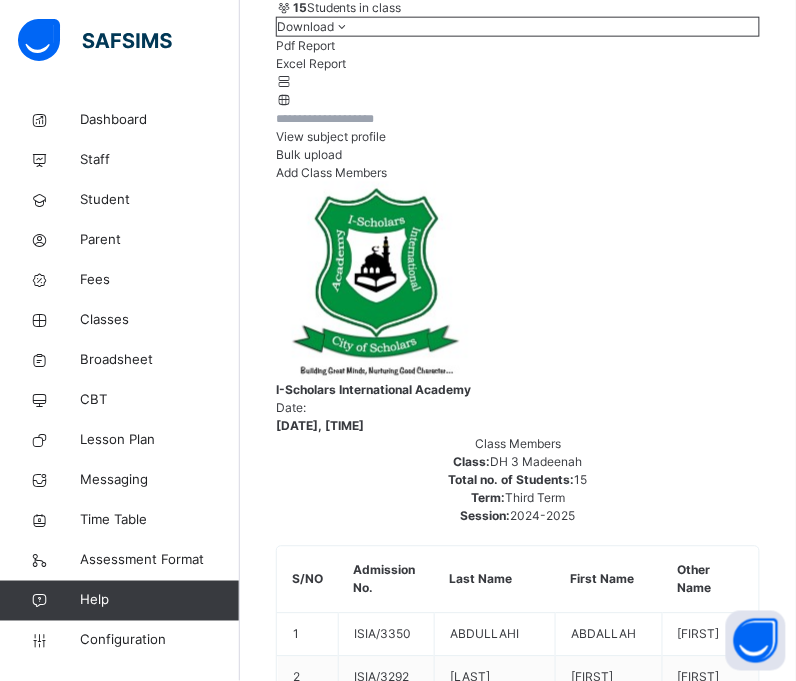 scroll, scrollTop: 392, scrollLeft: 0, axis: vertical 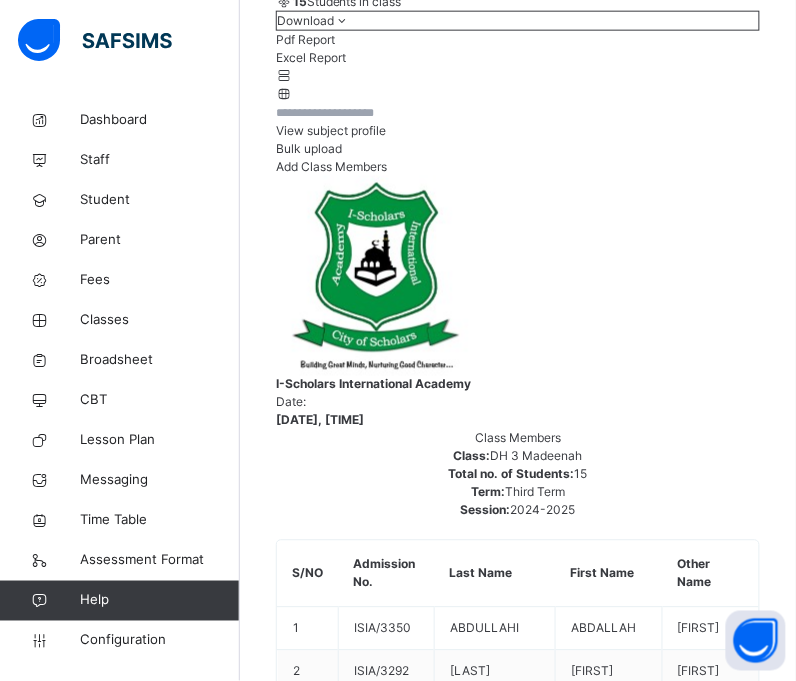 click on "HISAB-D3" at bounding box center [353, 4609] 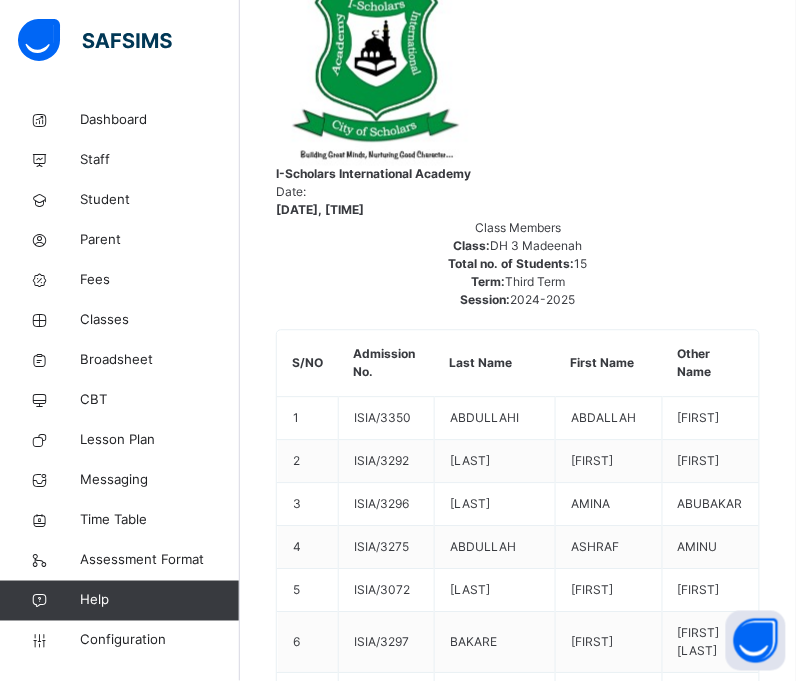 scroll, scrollTop: 624, scrollLeft: 0, axis: vertical 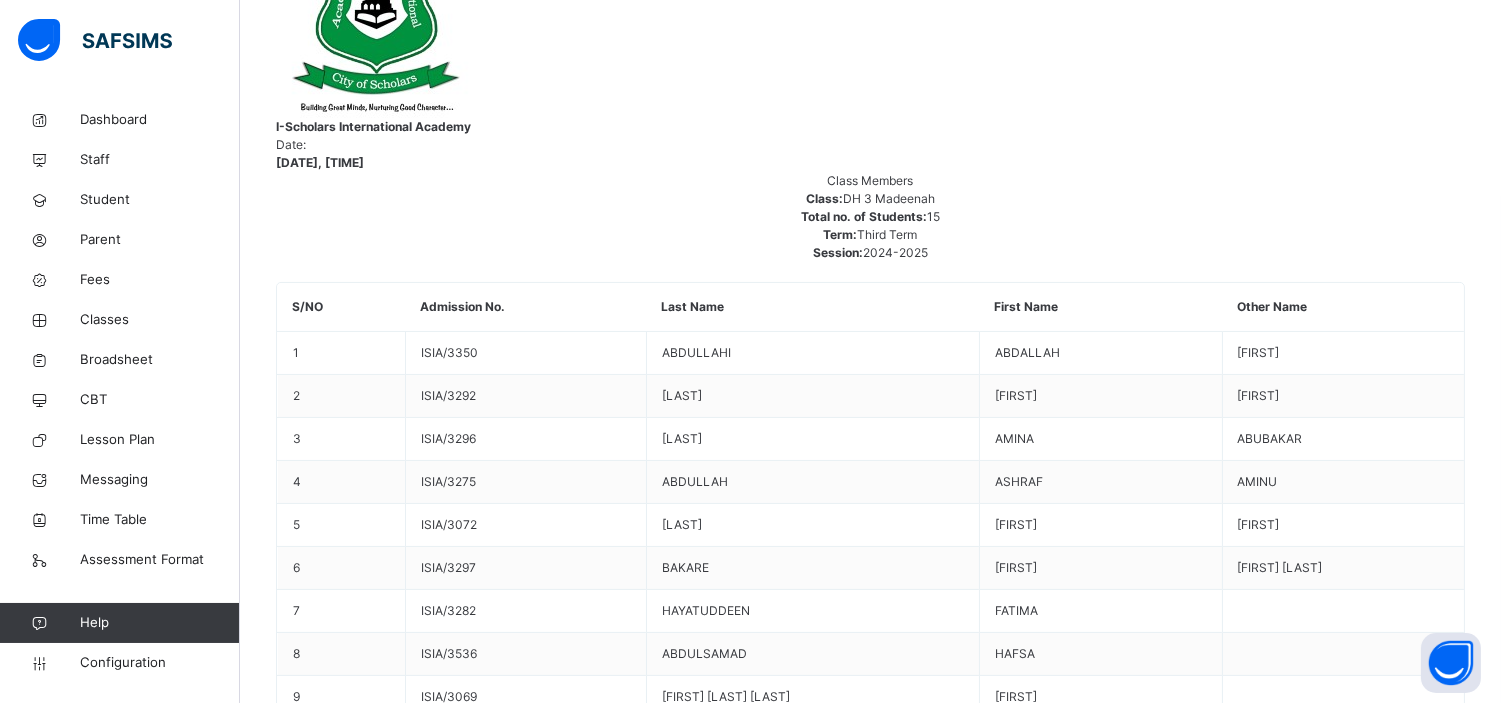 drag, startPoint x: 618, startPoint y: 374, endPoint x: 956, endPoint y: 358, distance: 338.37848 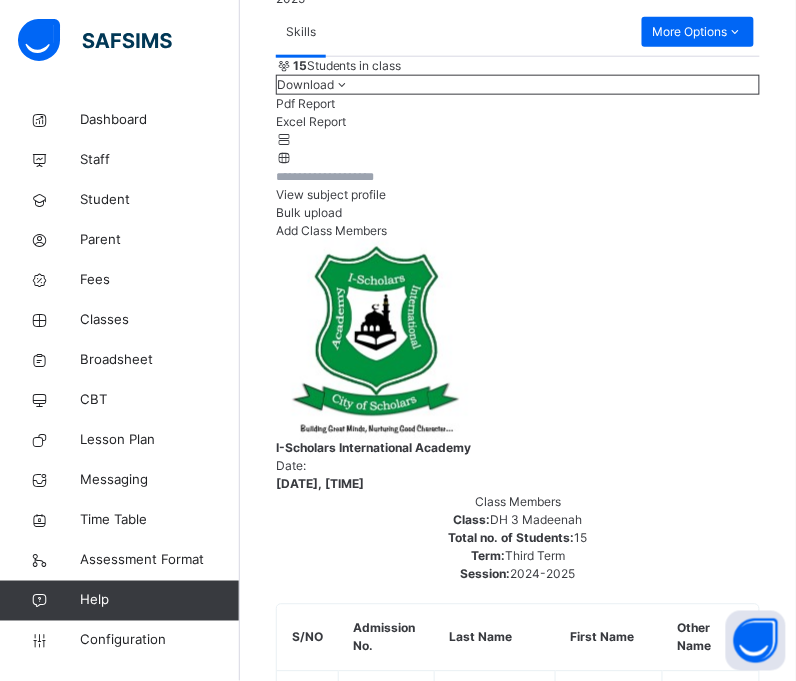 scroll, scrollTop: 326, scrollLeft: 0, axis: vertical 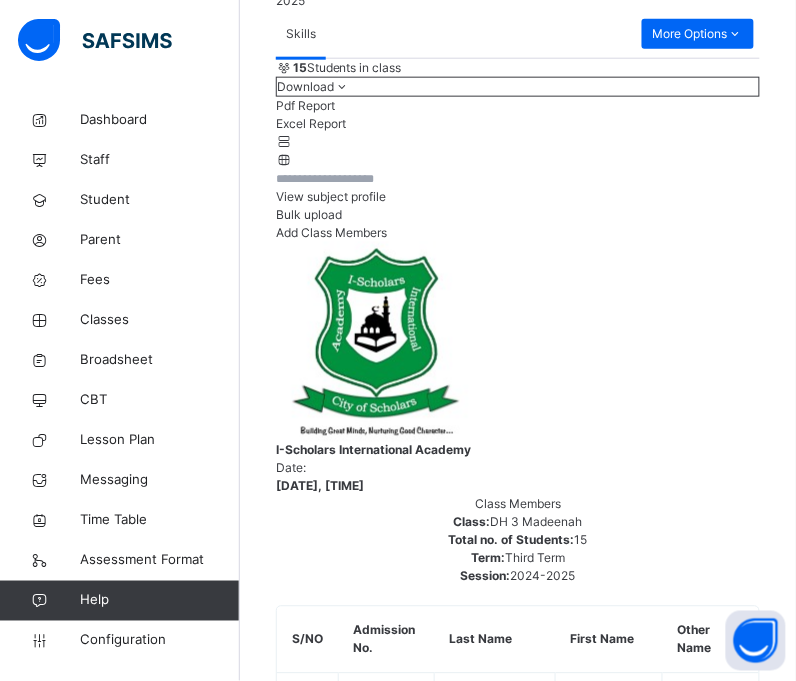 click on "ISLAMIYYAT-D3" at bounding box center [353, 4675] 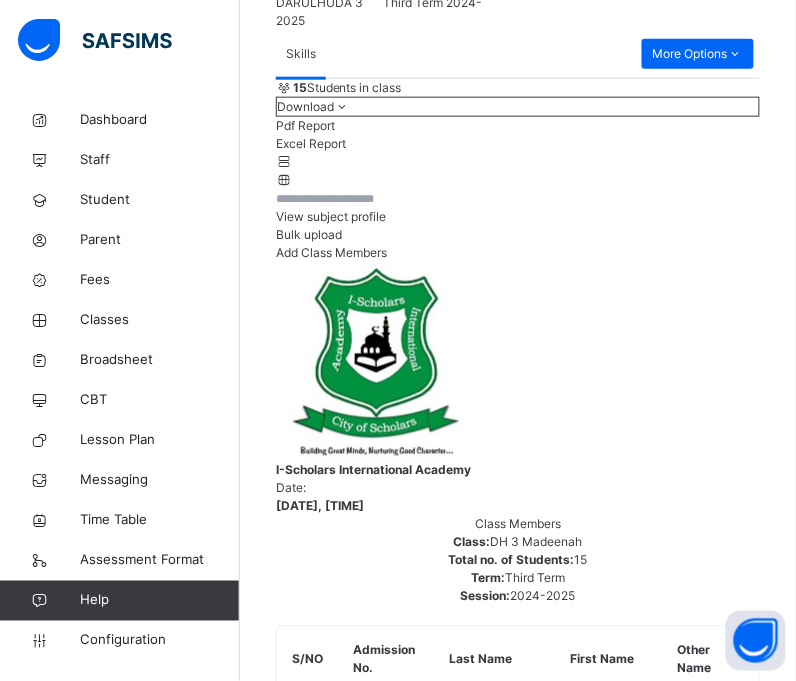 scroll, scrollTop: 305, scrollLeft: 0, axis: vertical 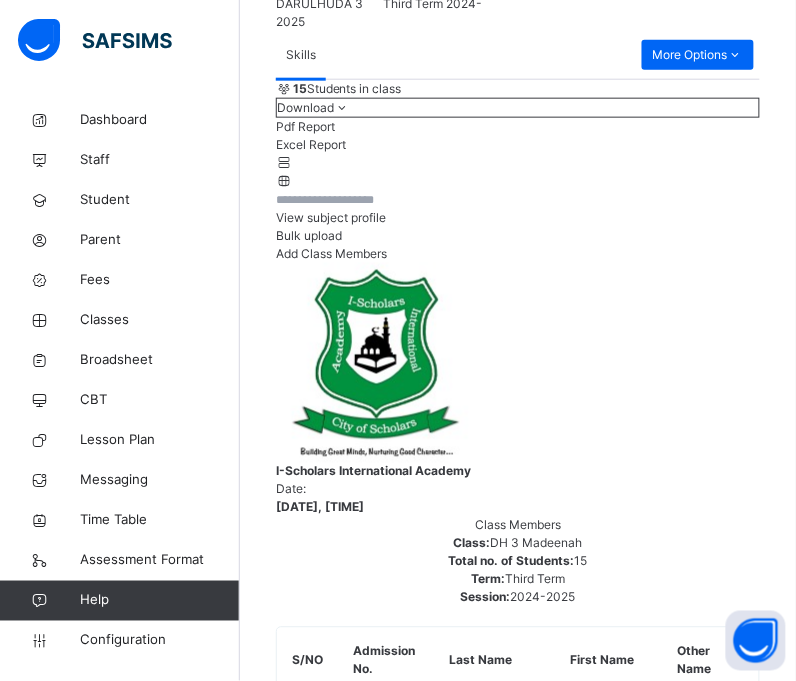 click on "ISLAMIYYAT-D3" at bounding box center [353, 4696] 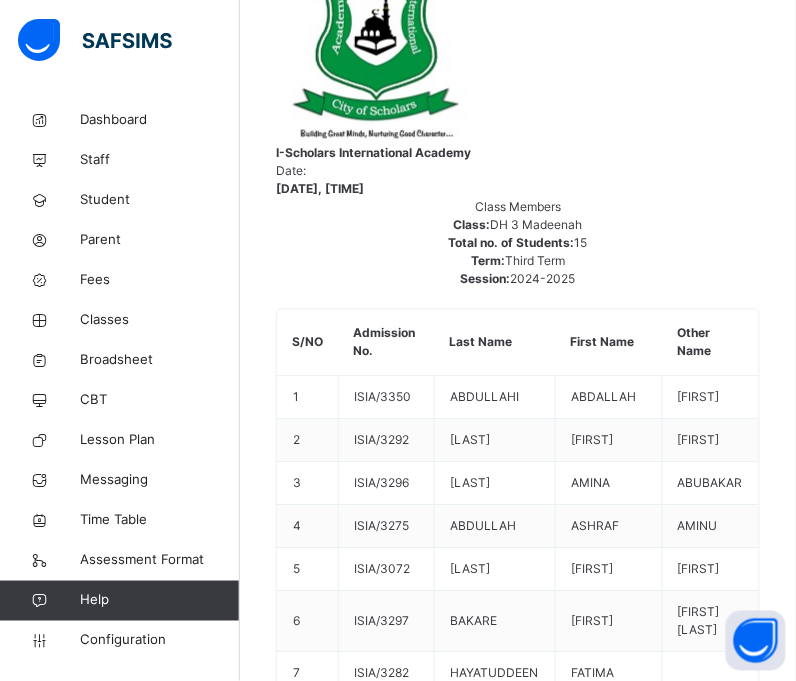 scroll, scrollTop: 567, scrollLeft: 0, axis: vertical 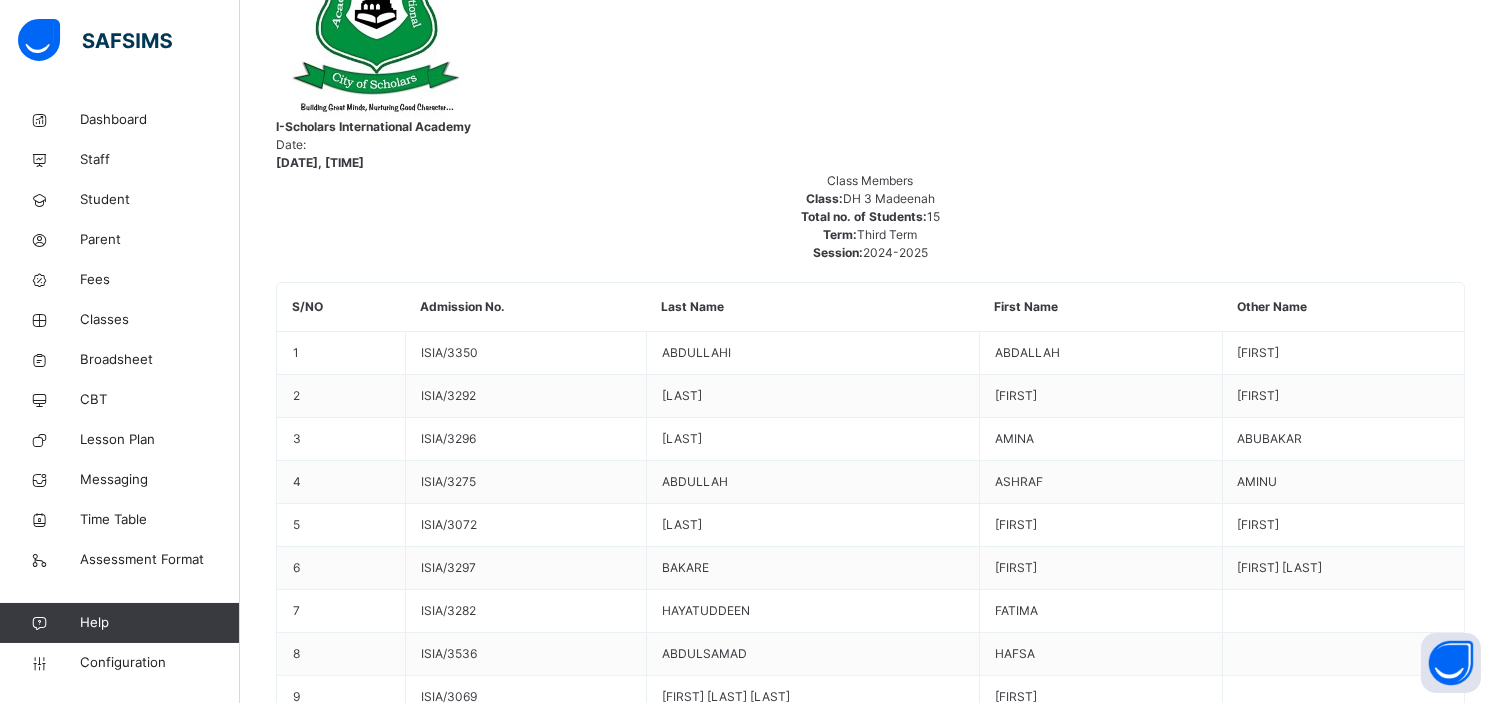 drag, startPoint x: 613, startPoint y: 377, endPoint x: 953, endPoint y: 391, distance: 340.28812 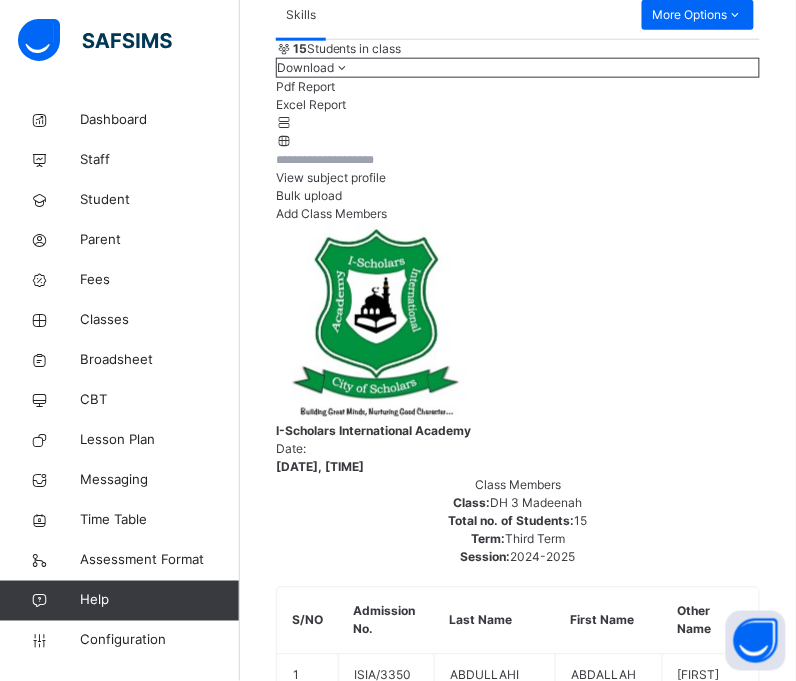 scroll, scrollTop: 344, scrollLeft: 0, axis: vertical 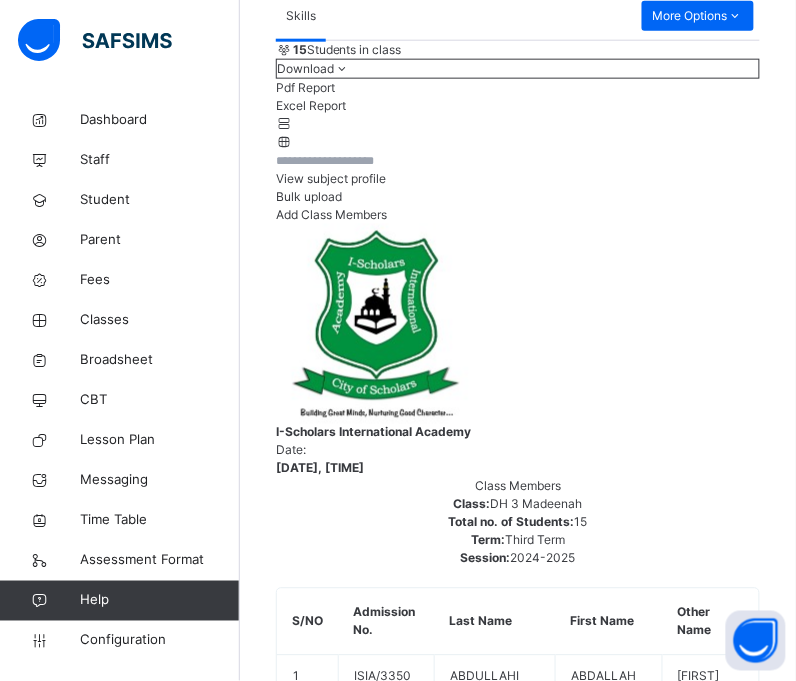 click on "ARABIC-D3" at bounding box center [353, 4657] 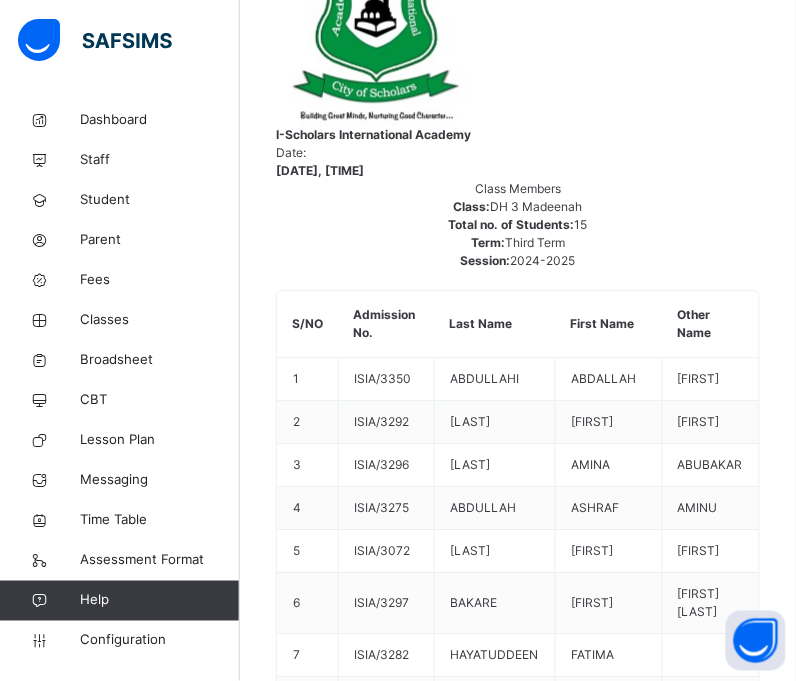 scroll, scrollTop: 650, scrollLeft: 0, axis: vertical 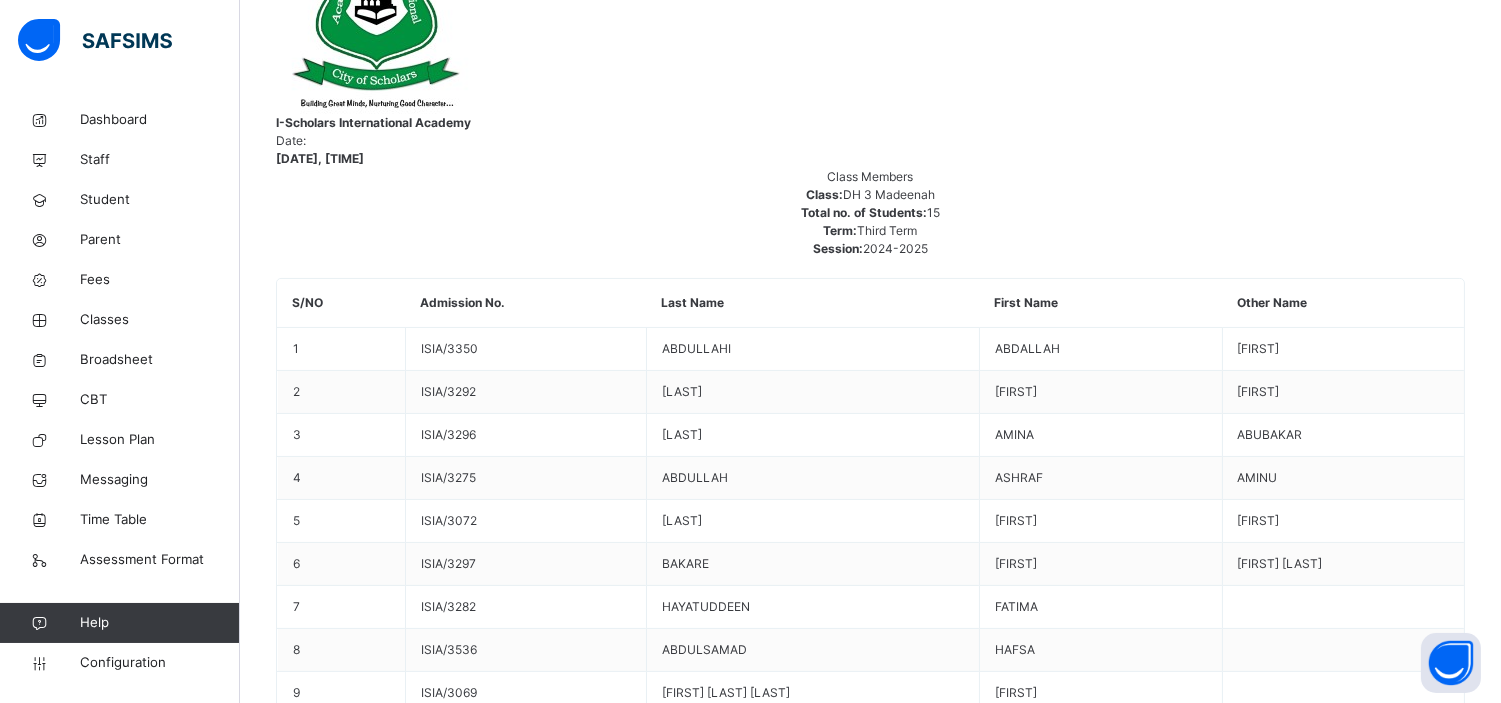 drag, startPoint x: 620, startPoint y: 372, endPoint x: 962, endPoint y: 380, distance: 342.09357 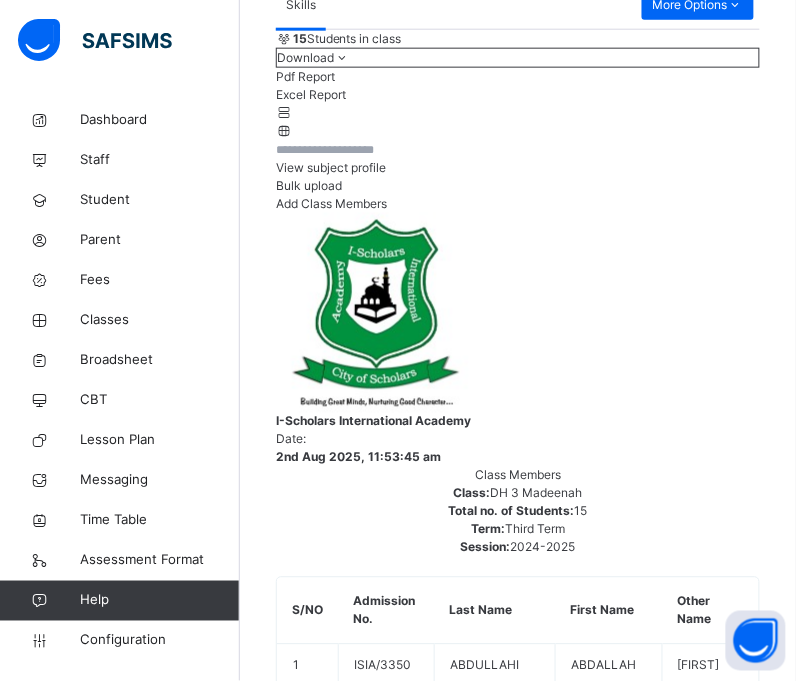 scroll, scrollTop: 352, scrollLeft: 0, axis: vertical 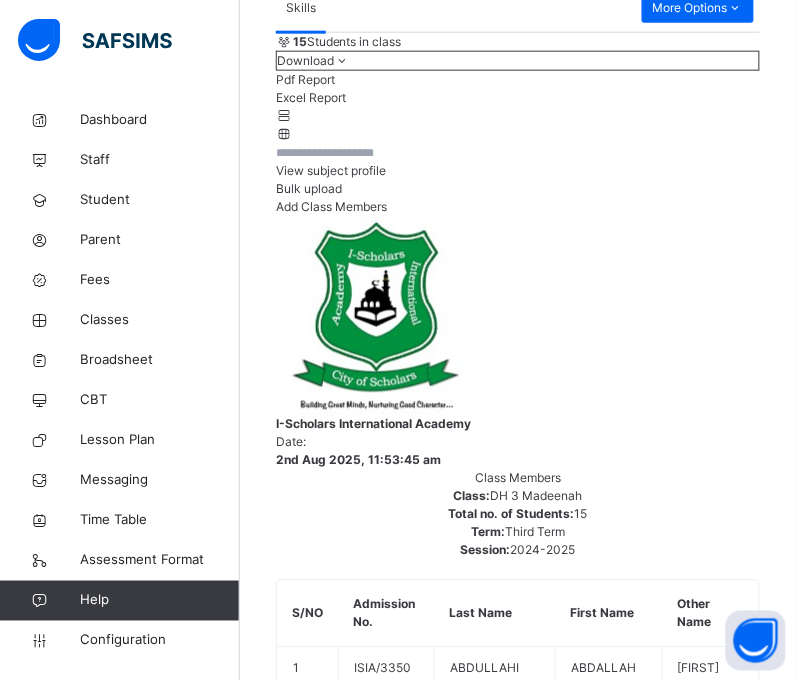 click on "HURUF-D3" at bounding box center [353, 4649] 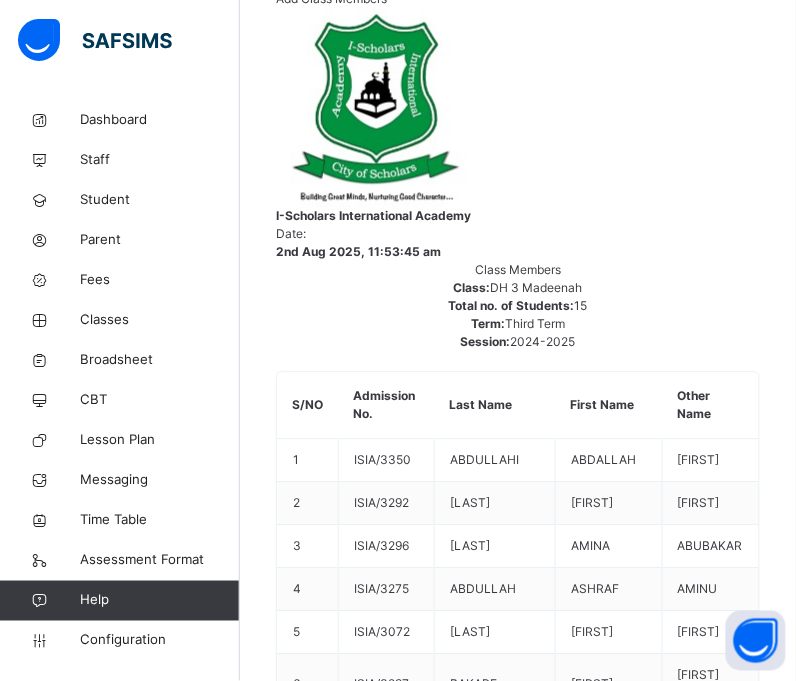 scroll, scrollTop: 561, scrollLeft: 0, axis: vertical 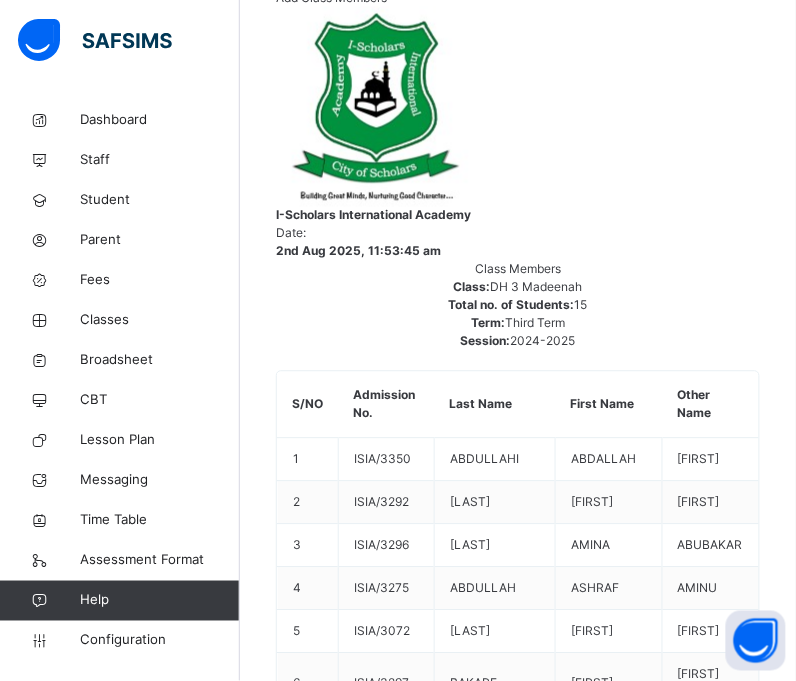 drag, startPoint x: 506, startPoint y: 244, endPoint x: 633, endPoint y: 248, distance: 127.06297 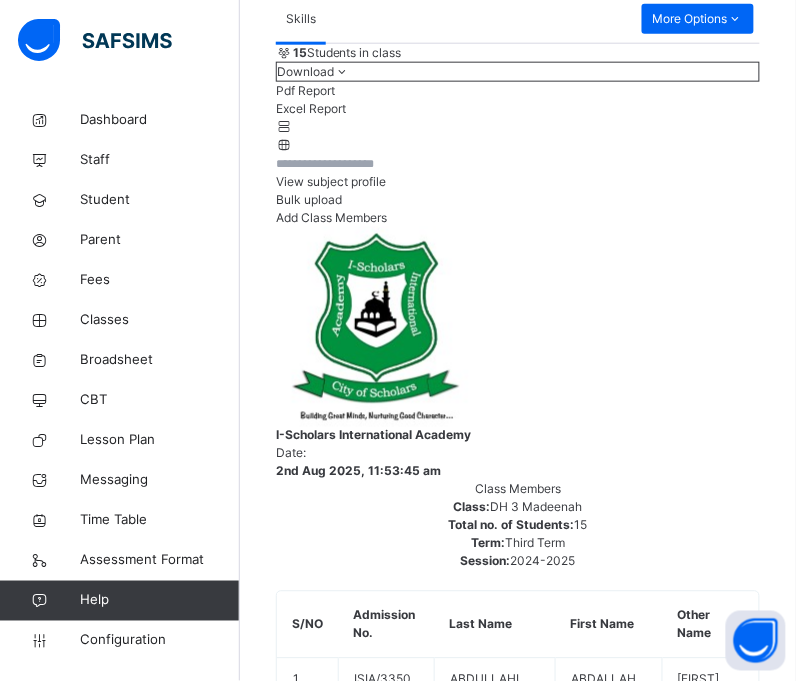 scroll, scrollTop: 338, scrollLeft: 0, axis: vertical 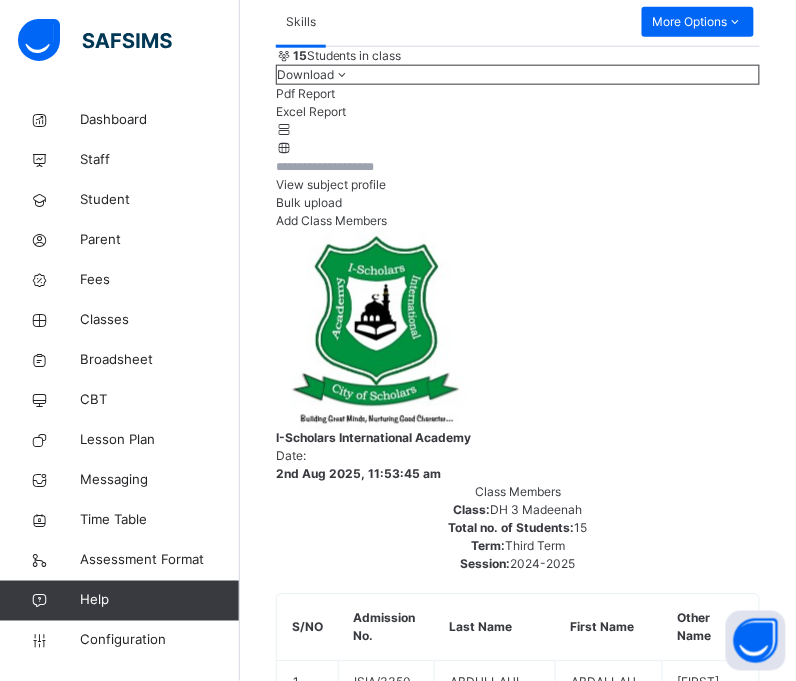 click on "QURAN-D3" at bounding box center (353, 4663) 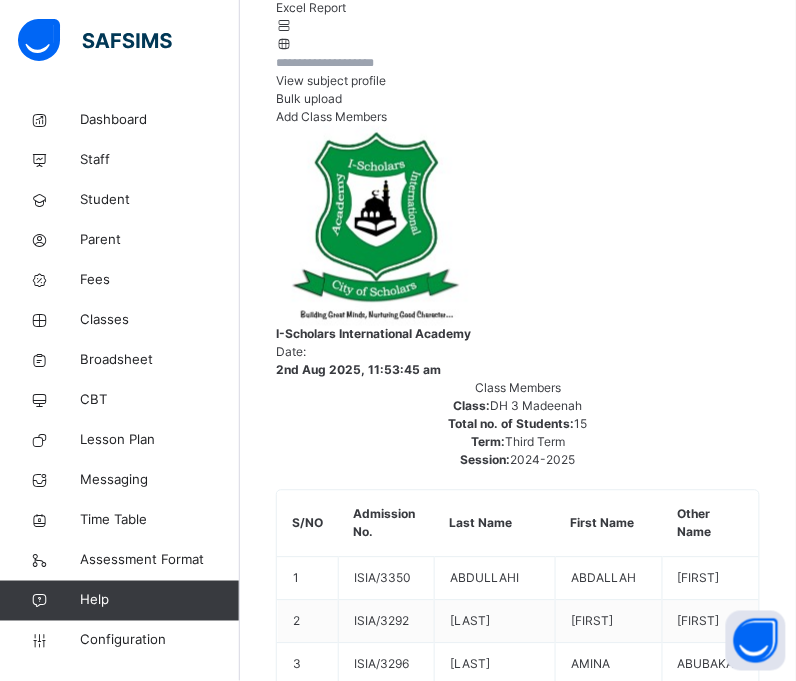 scroll, scrollTop: 441, scrollLeft: 0, axis: vertical 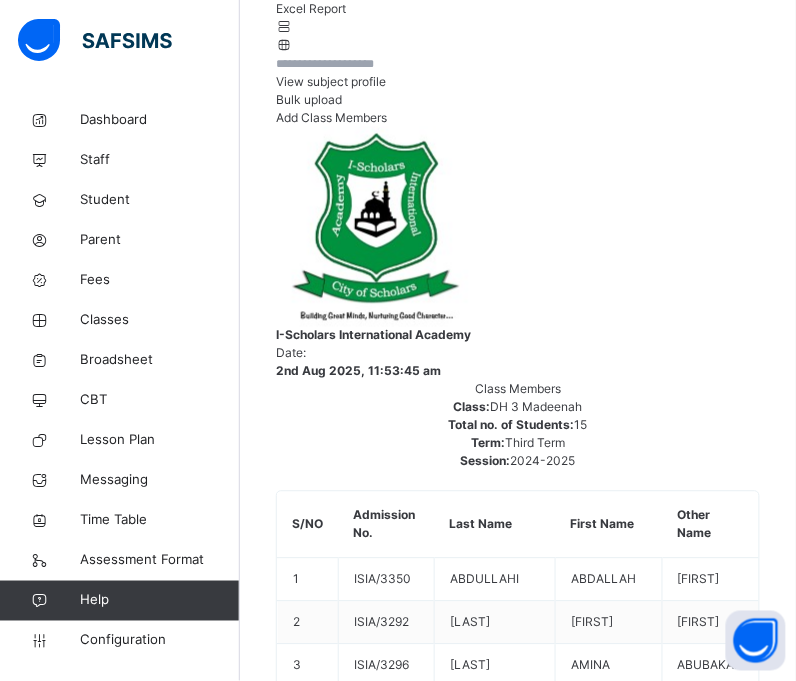 click on "AMALIYYAH-D3" at bounding box center (353, 4560) 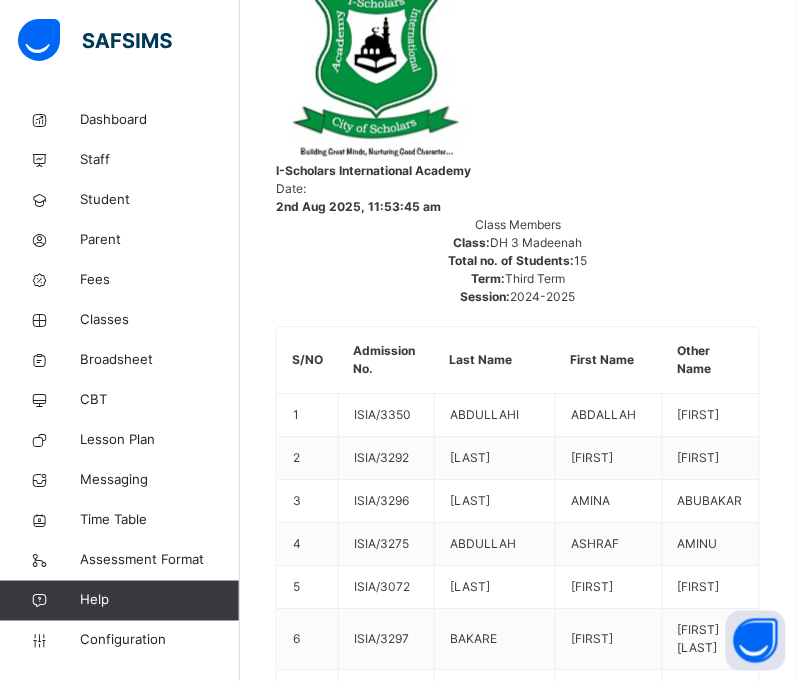 scroll, scrollTop: 650, scrollLeft: 0, axis: vertical 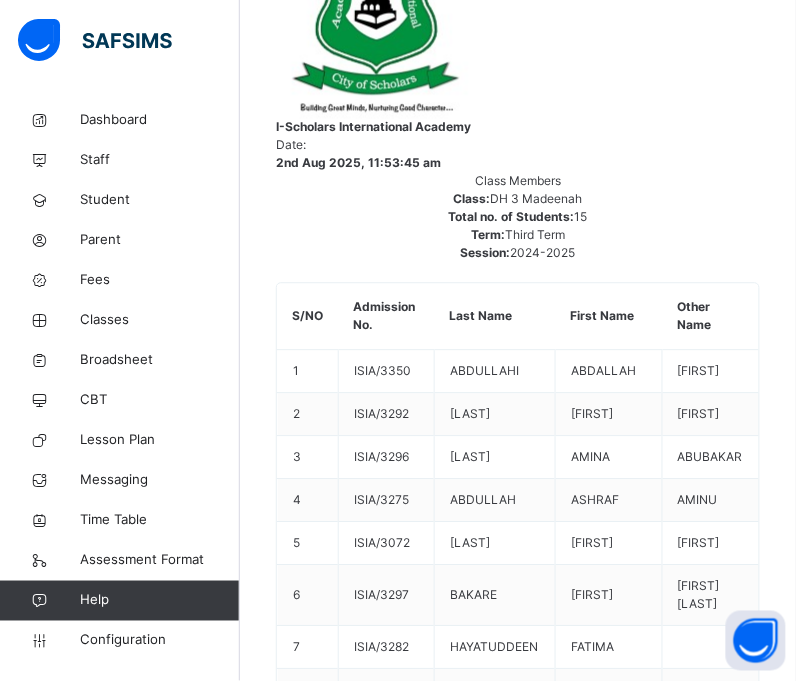 drag, startPoint x: 507, startPoint y: 345, endPoint x: 696, endPoint y: 356, distance: 189.31984 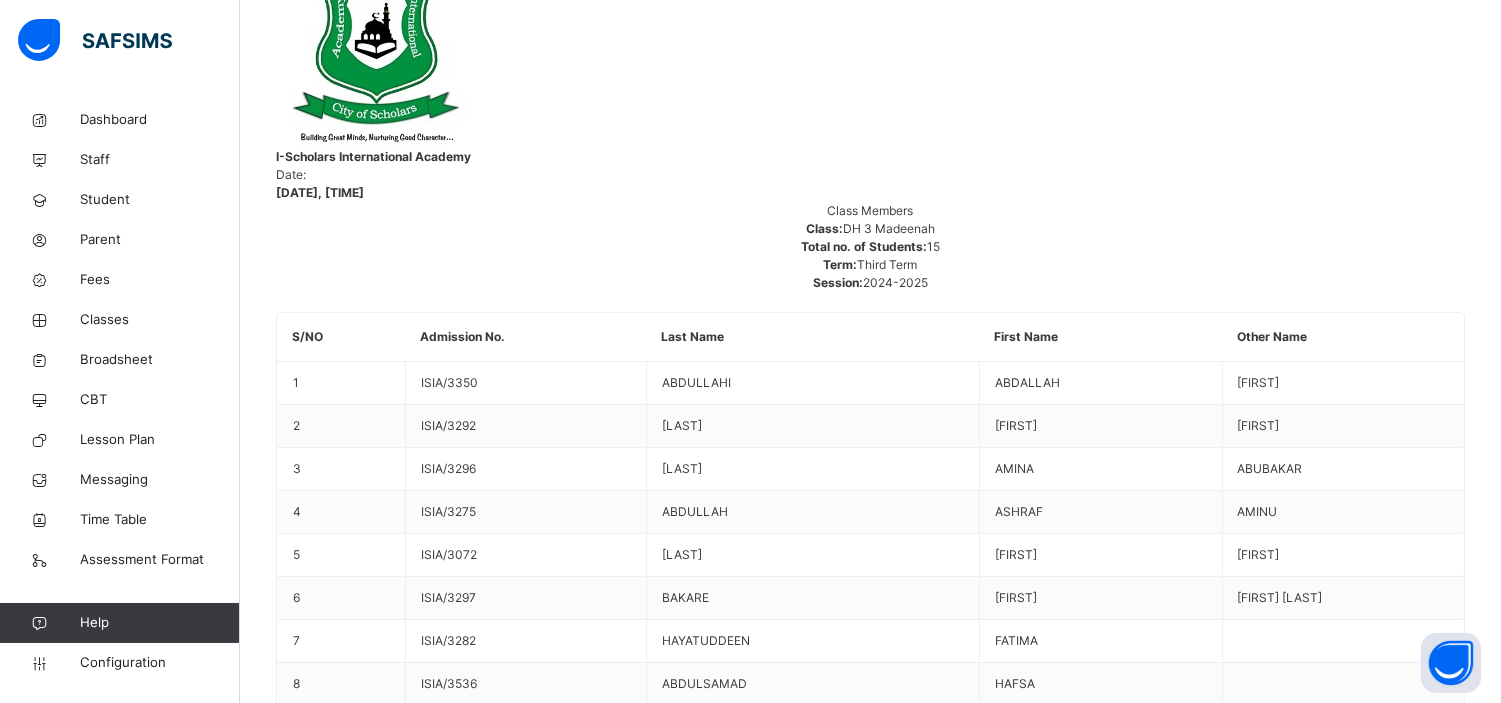 scroll, scrollTop: 571, scrollLeft: 0, axis: vertical 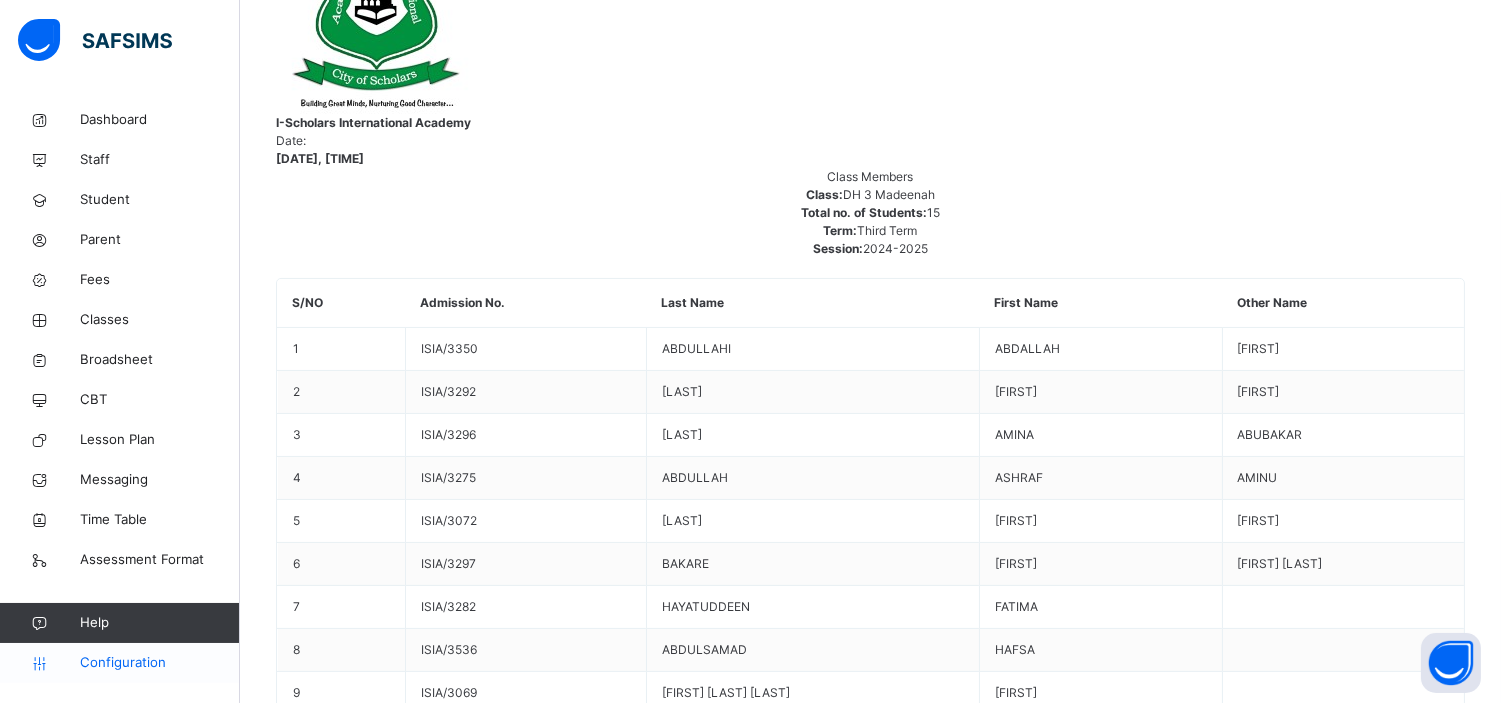click on "Configuration" at bounding box center (159, 663) 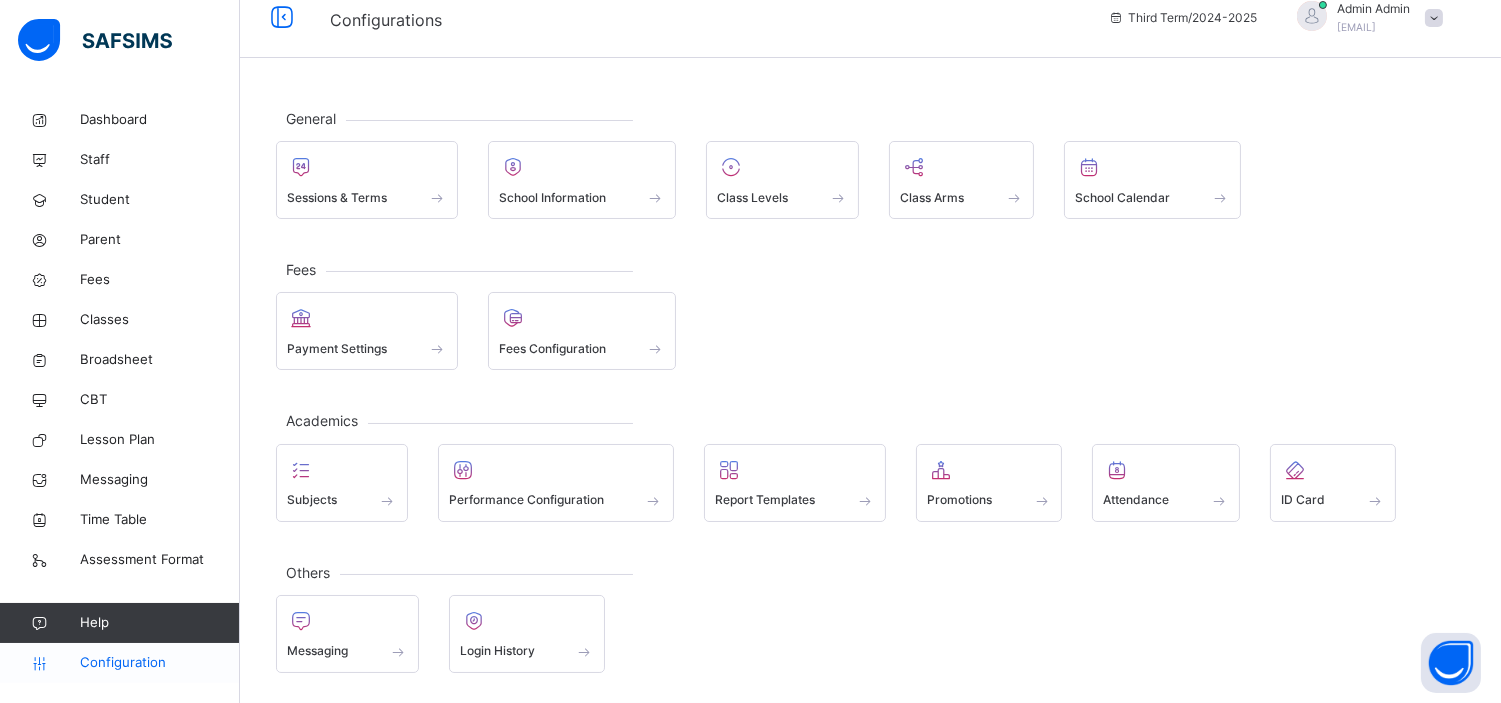 scroll, scrollTop: 23, scrollLeft: 0, axis: vertical 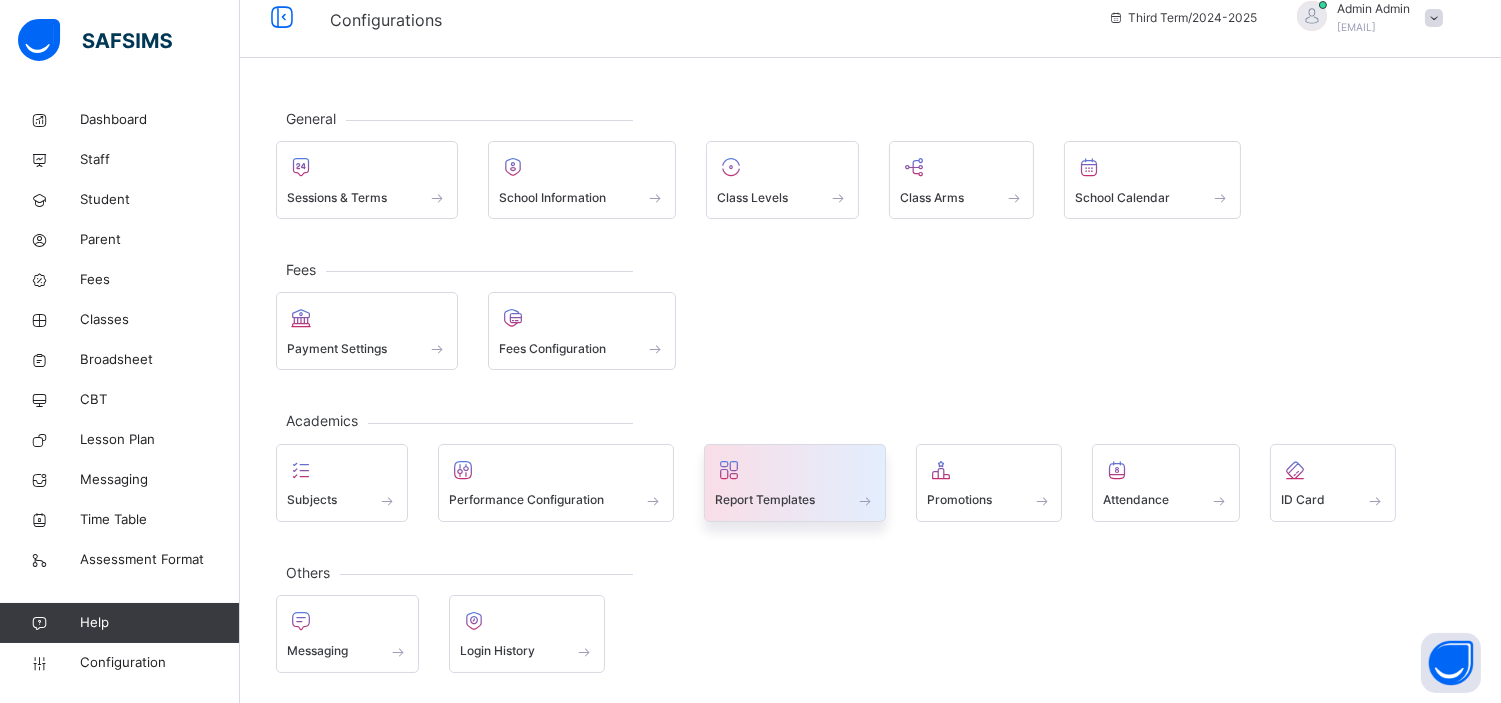 click on "Report Templates" at bounding box center [765, 500] 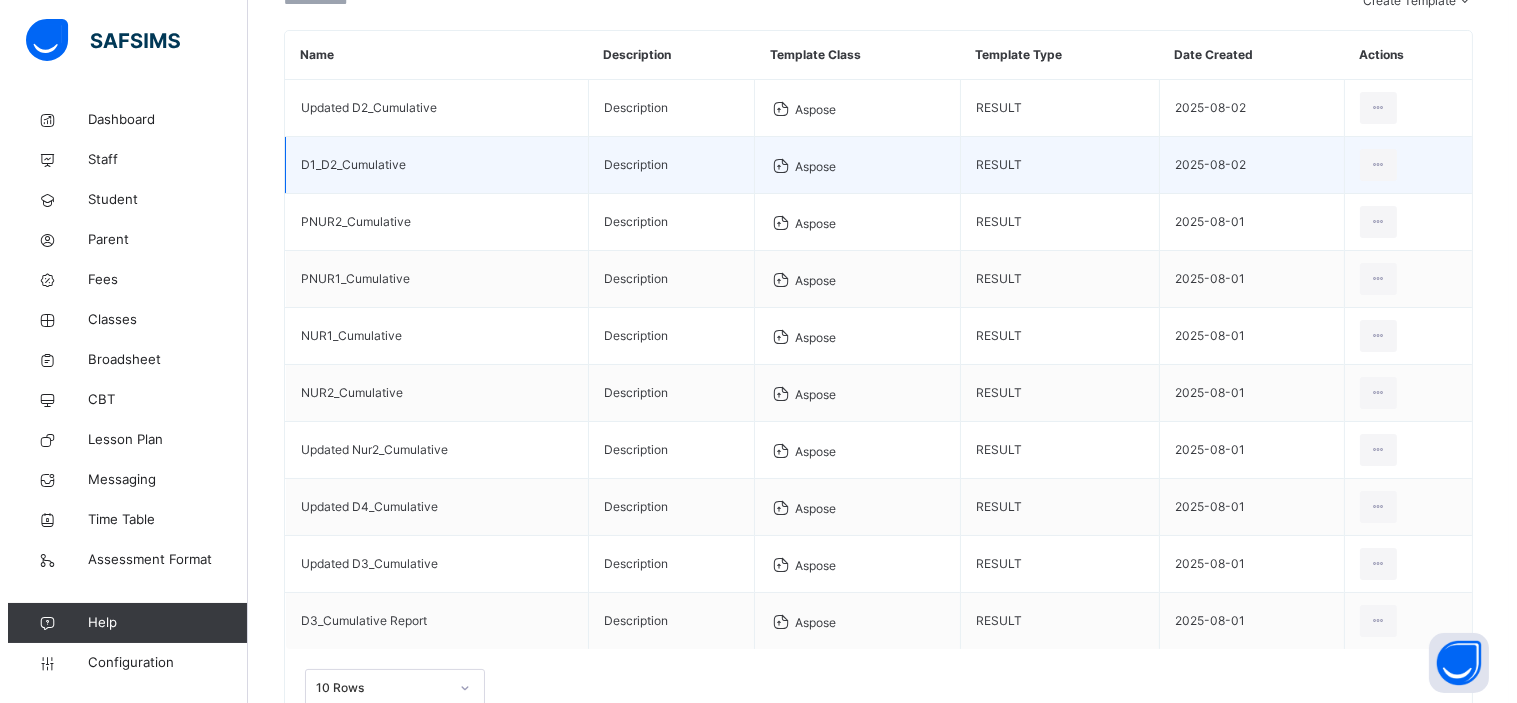 scroll, scrollTop: 0, scrollLeft: 0, axis: both 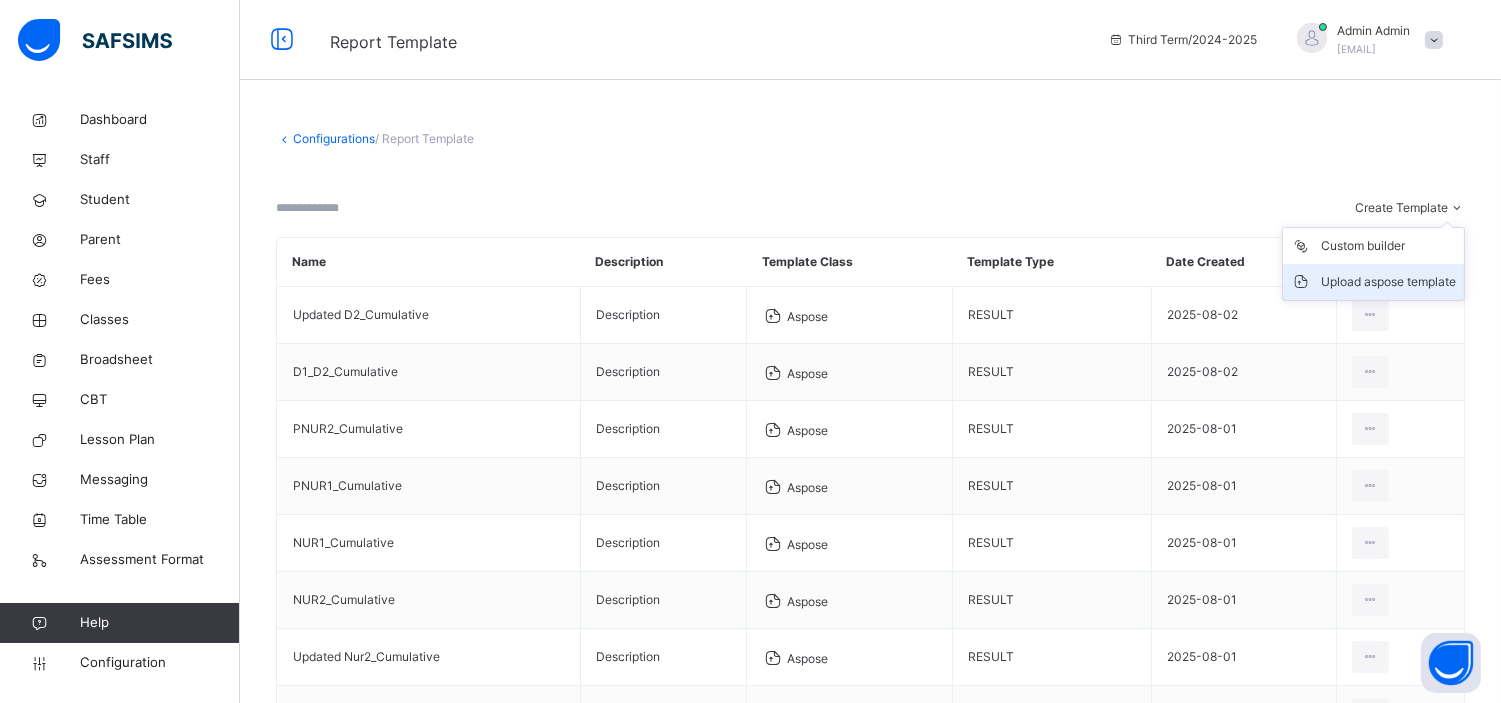 click on "Upload aspose template" at bounding box center [1388, 282] 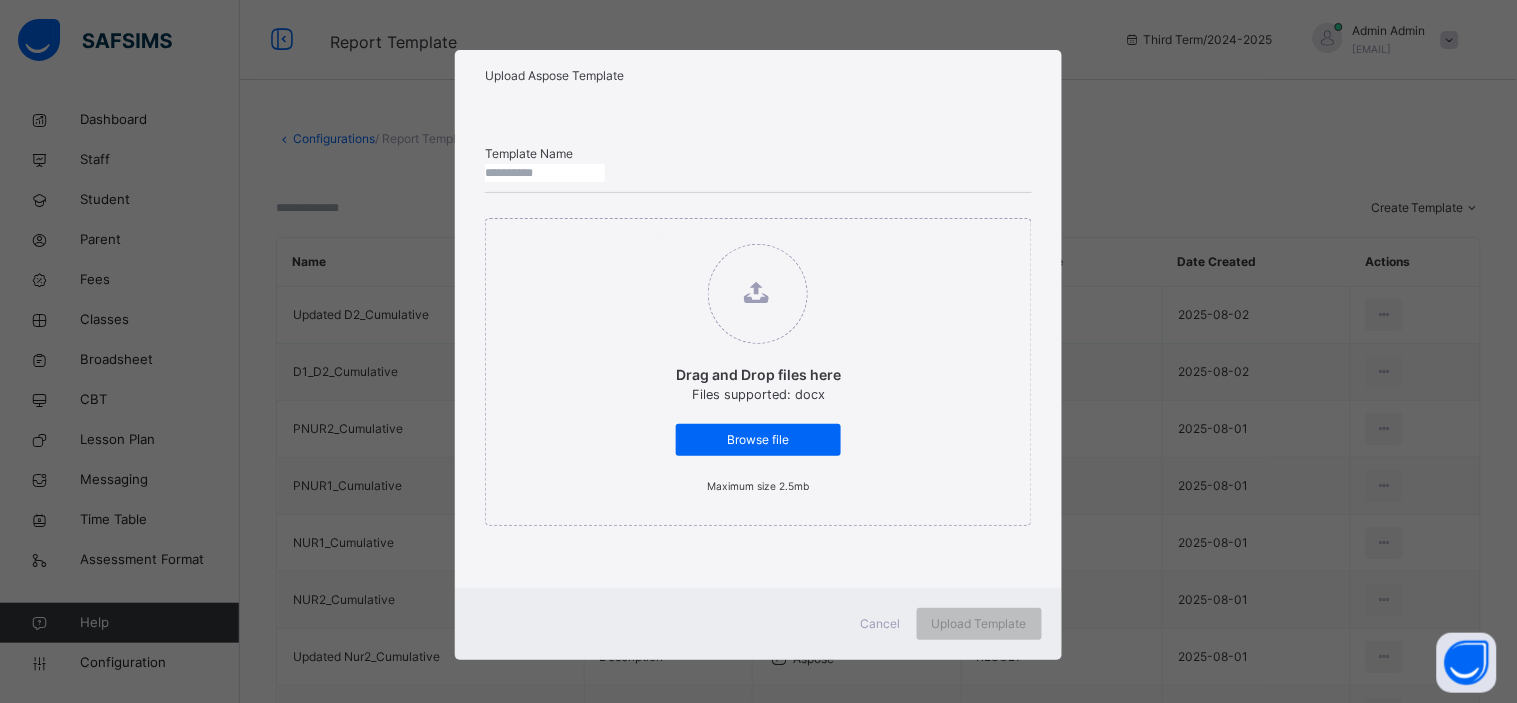 click at bounding box center [545, 173] 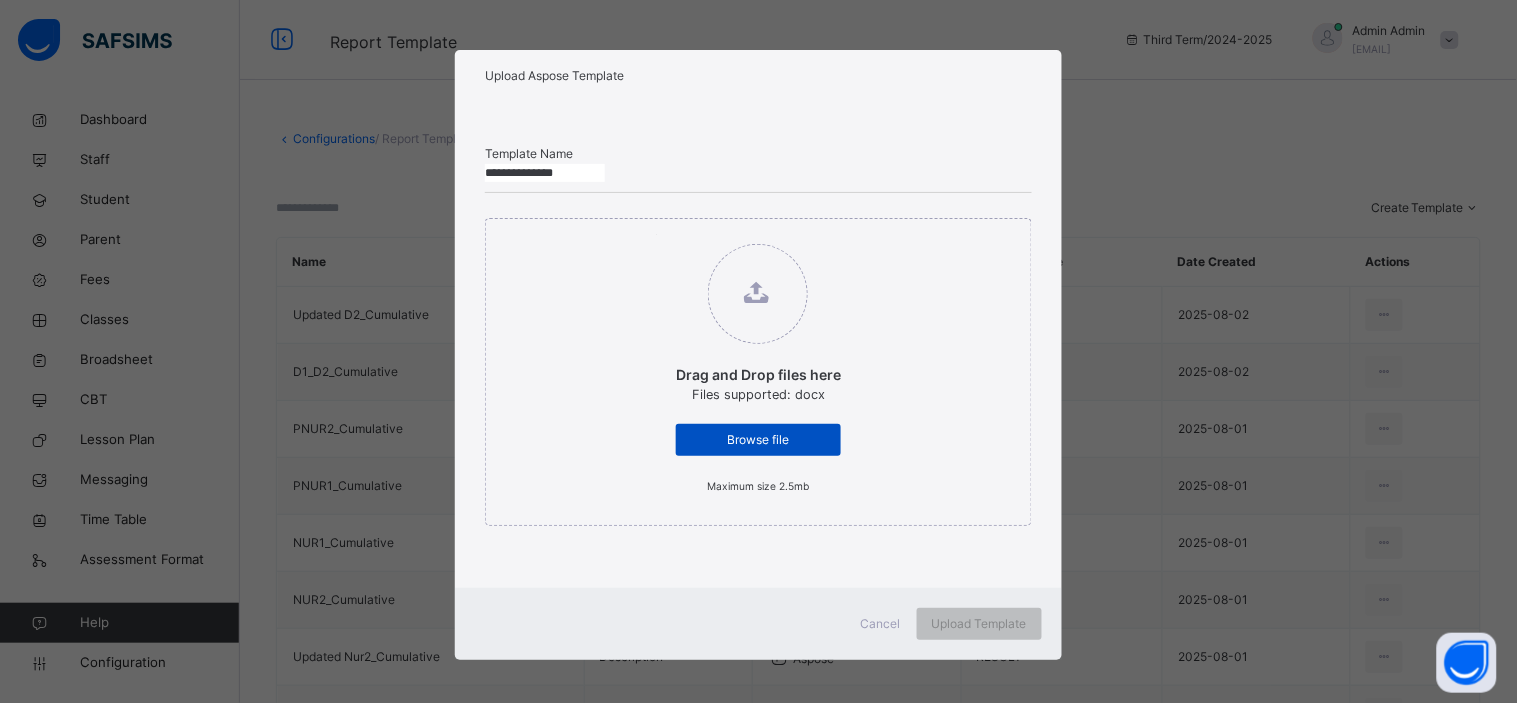 type on "**********" 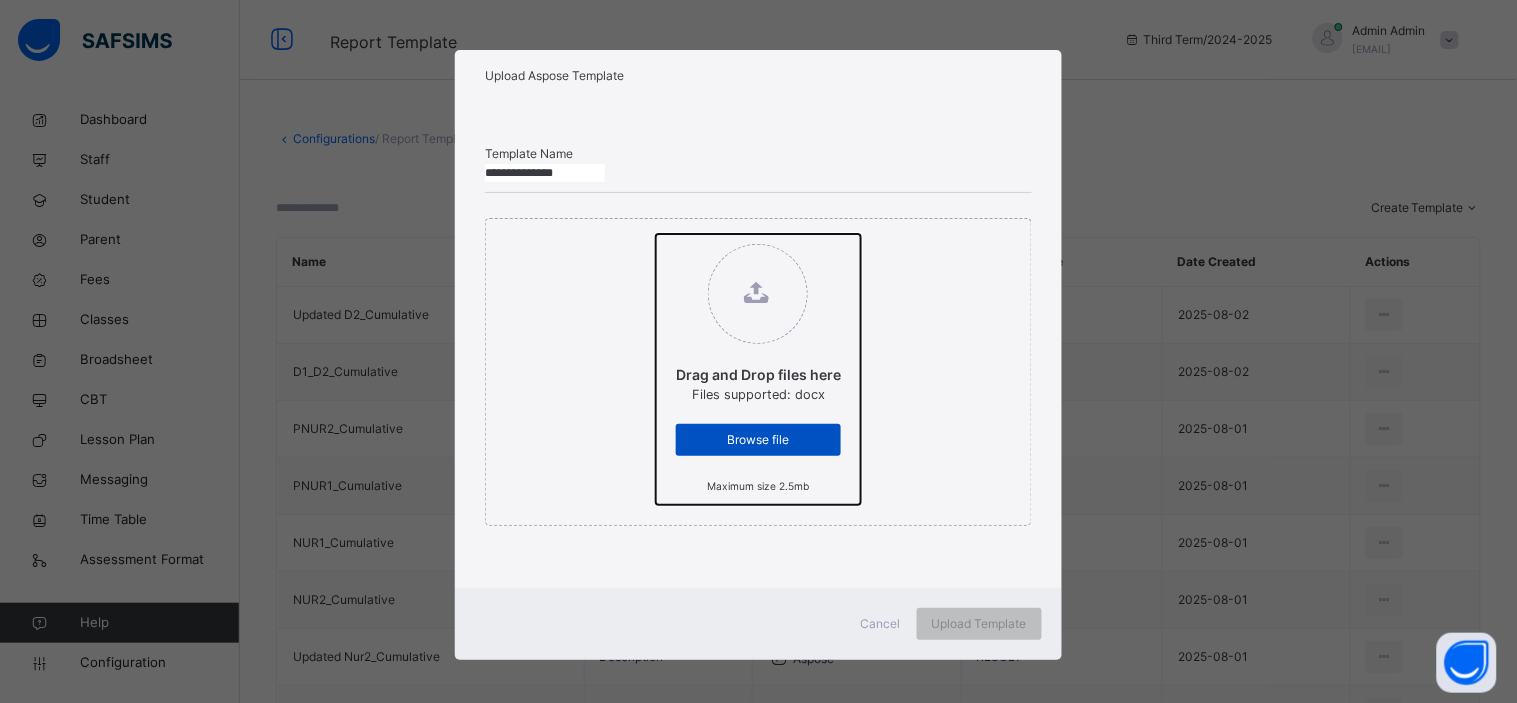 click on "Drag and Drop files here Files supported: docx Browse file Maximum size 2.5mb" at bounding box center (656, 234) 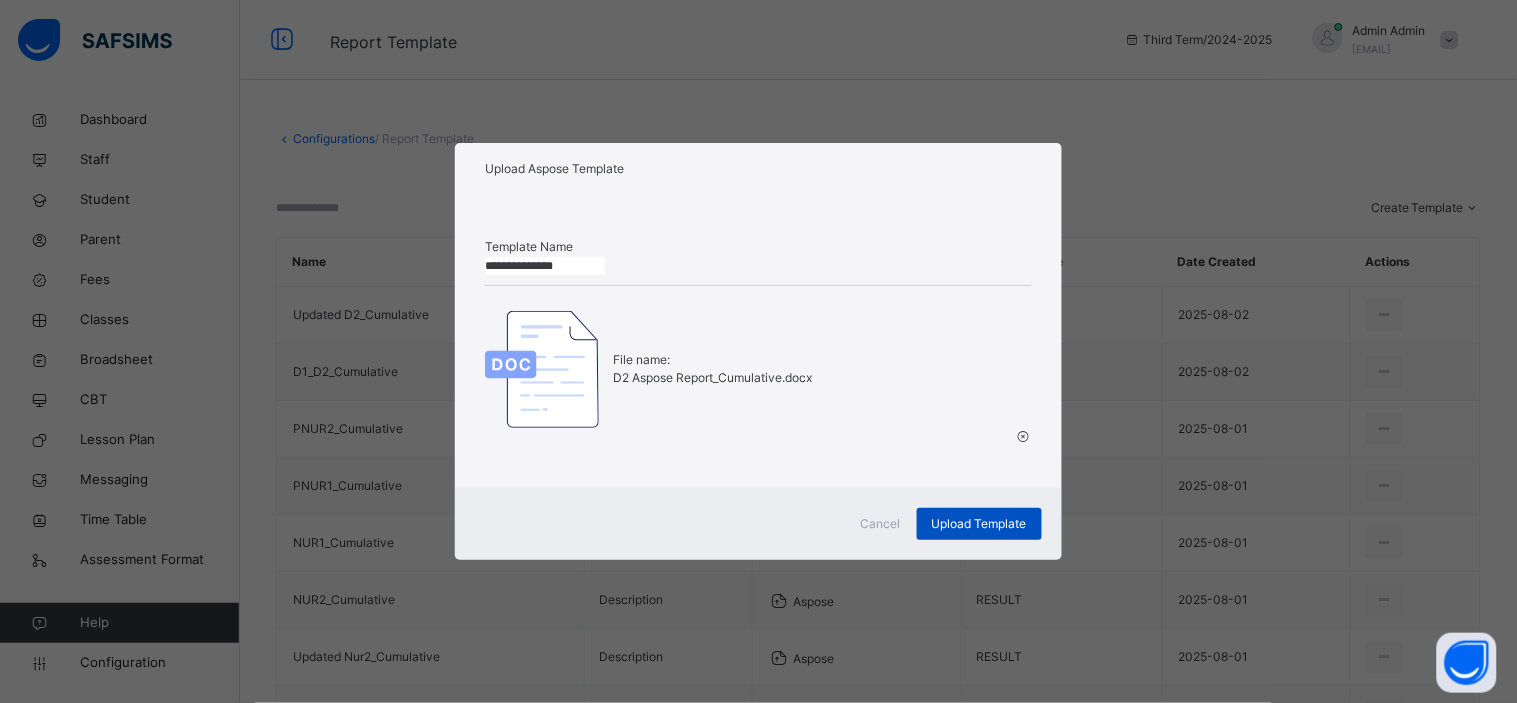 click on "Upload Template" at bounding box center (979, 524) 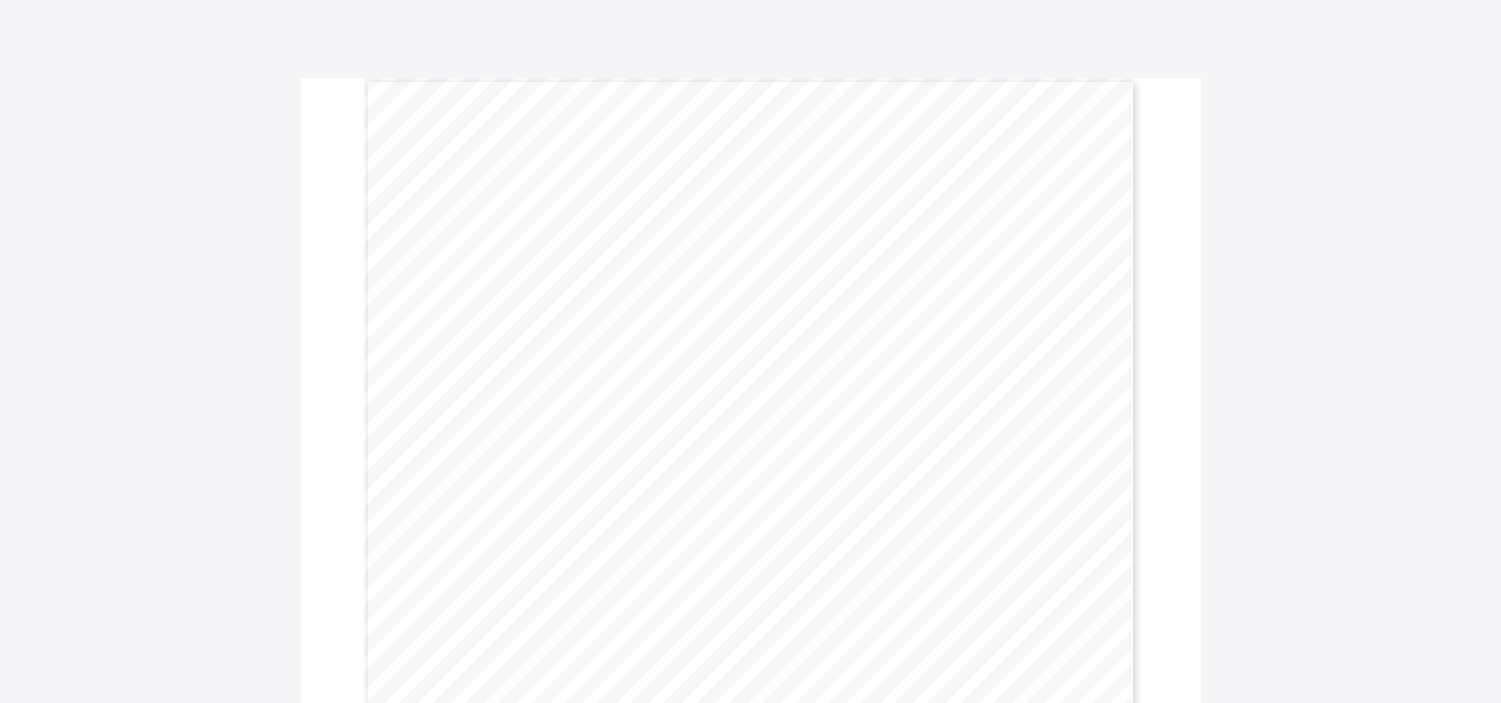 scroll, scrollTop: 0, scrollLeft: 0, axis: both 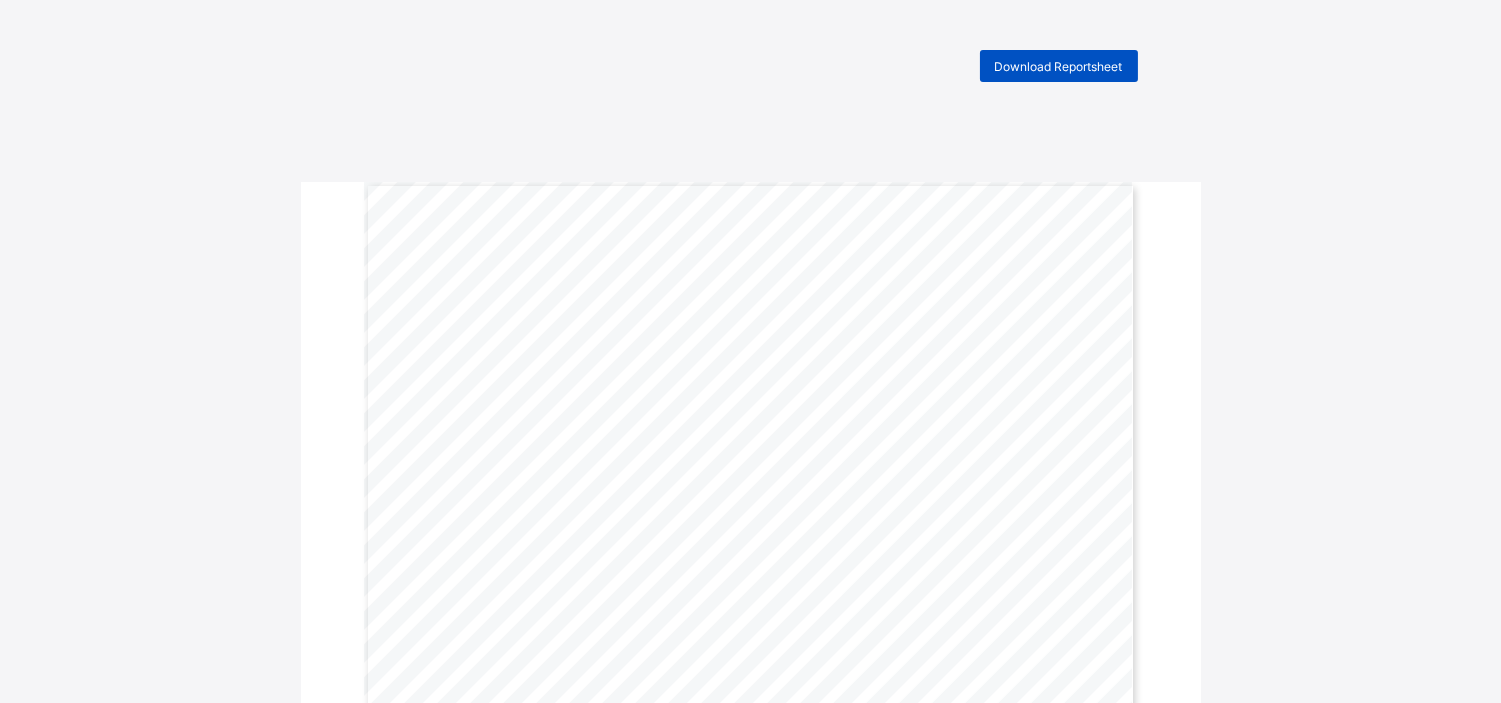 click on "Download Reportsheet" at bounding box center [1059, 66] 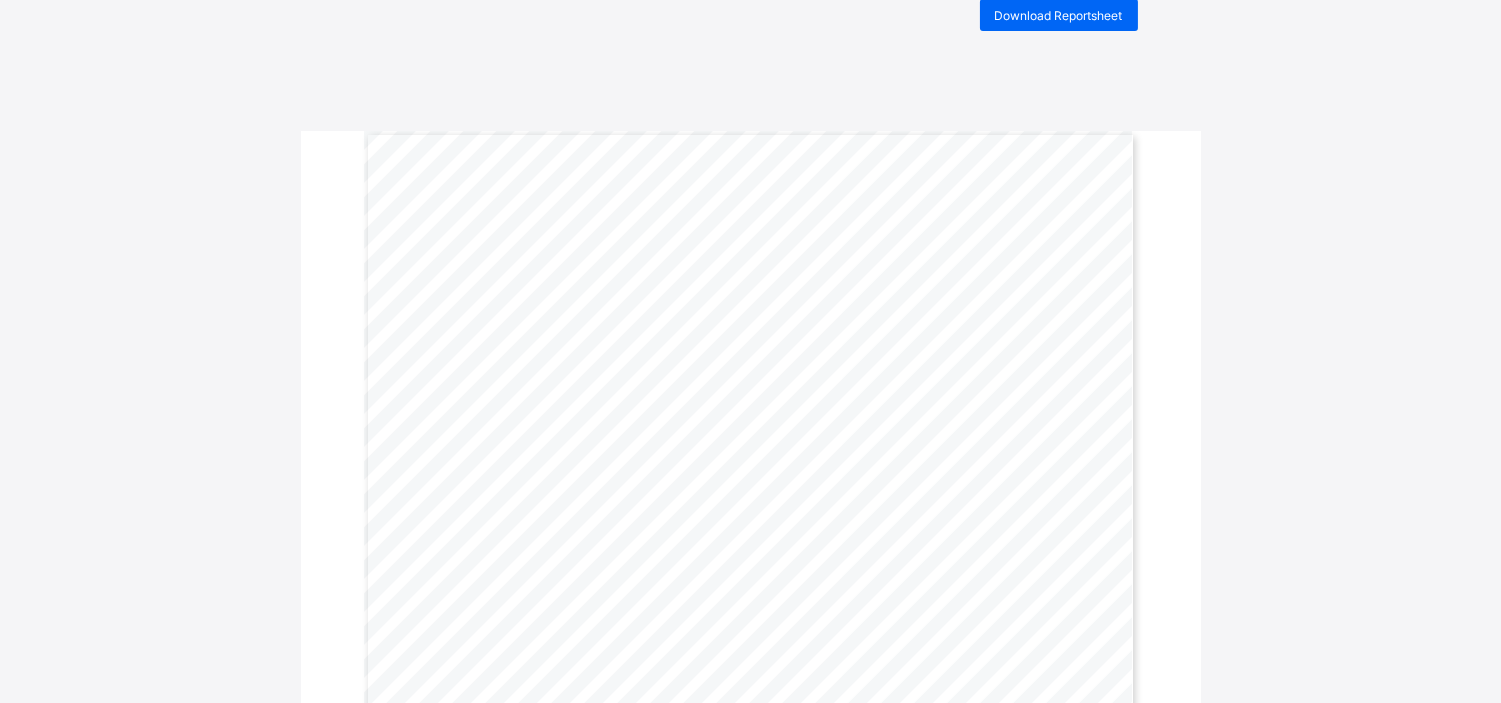 scroll, scrollTop: 0, scrollLeft: 0, axis: both 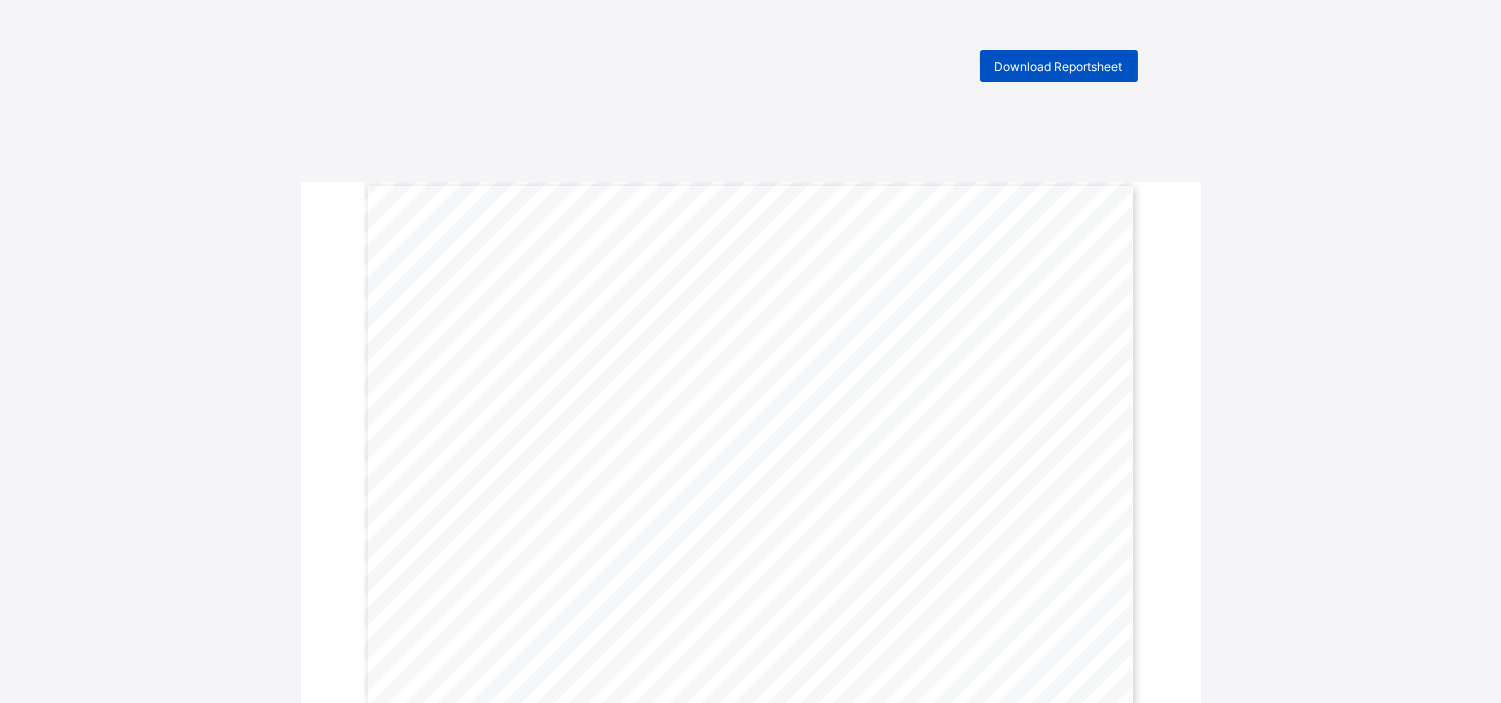 click on "Download Reportsheet" at bounding box center (1059, 66) 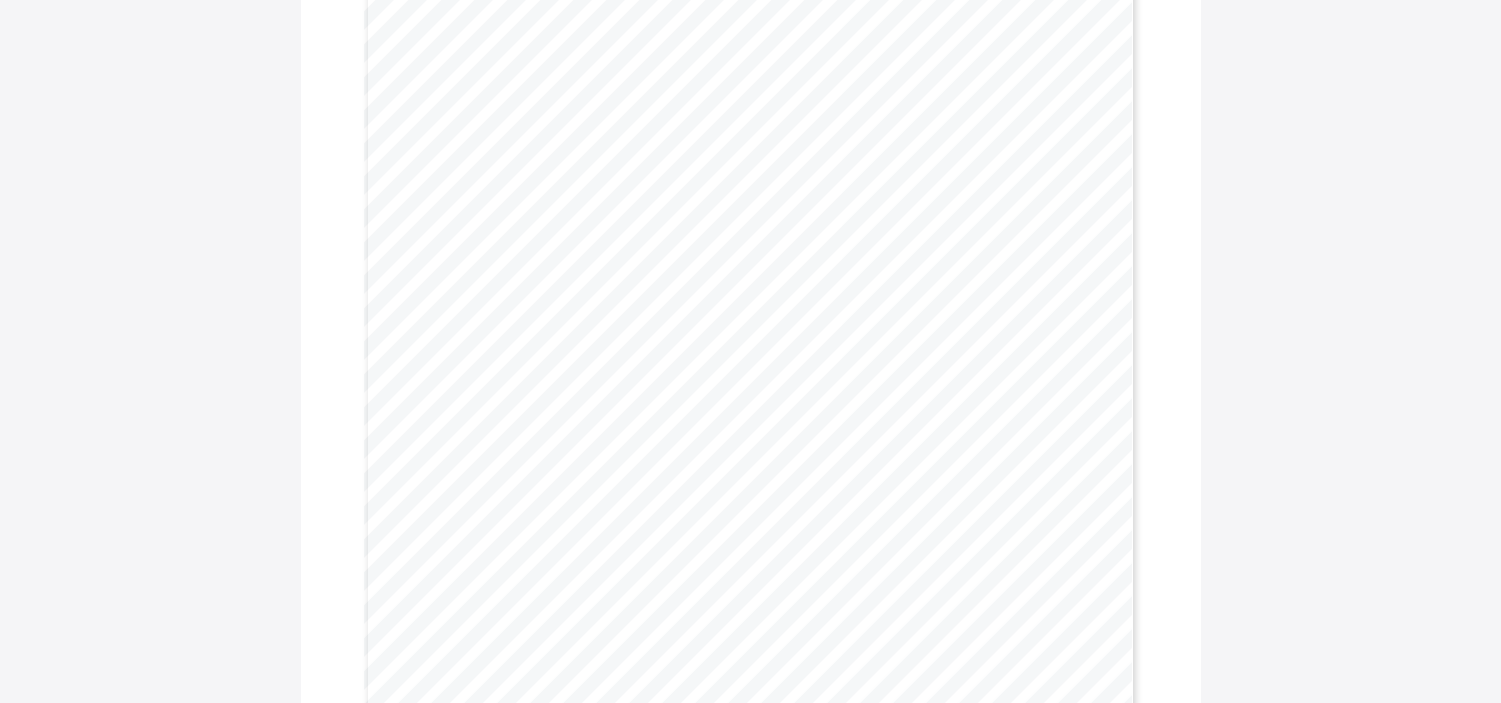 scroll, scrollTop: 268, scrollLeft: 0, axis: vertical 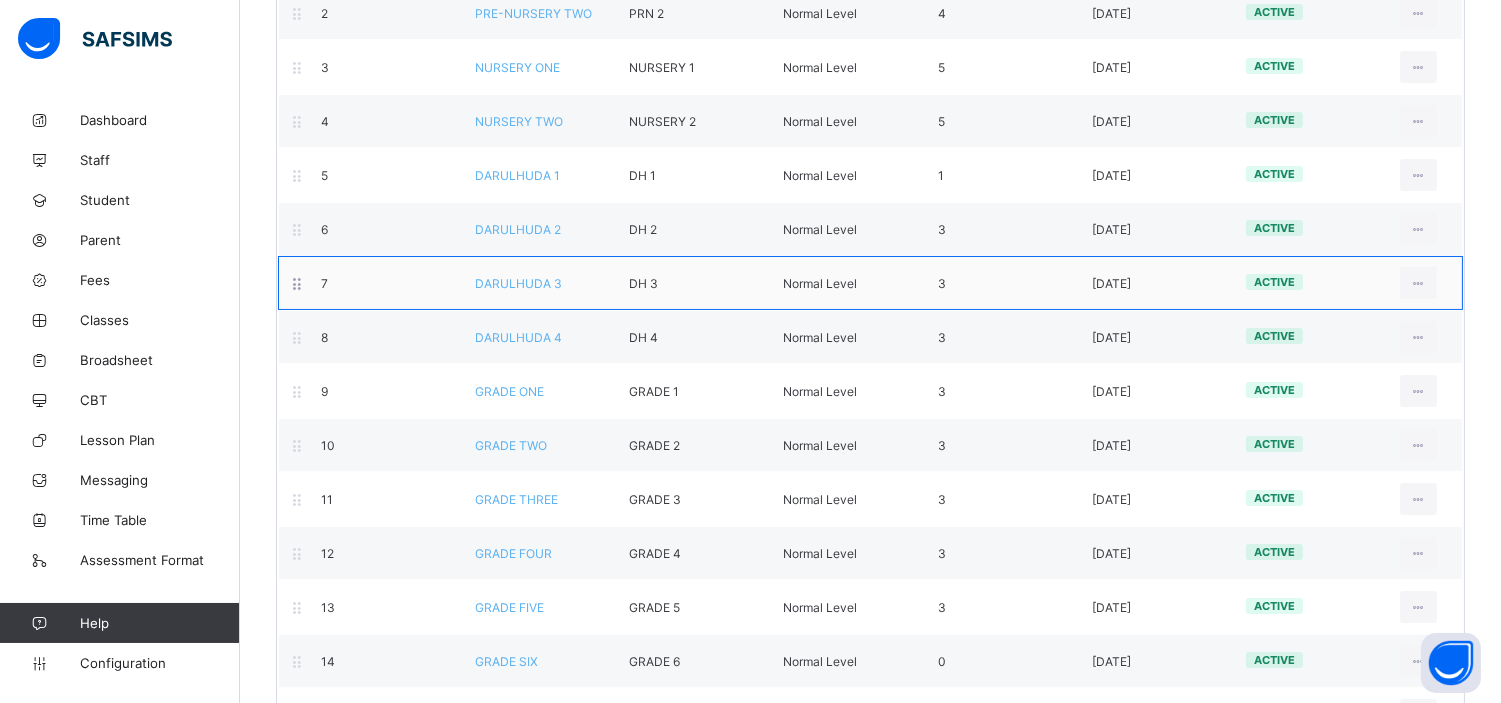 click on "DARULHUDA 3" at bounding box center [518, 283] 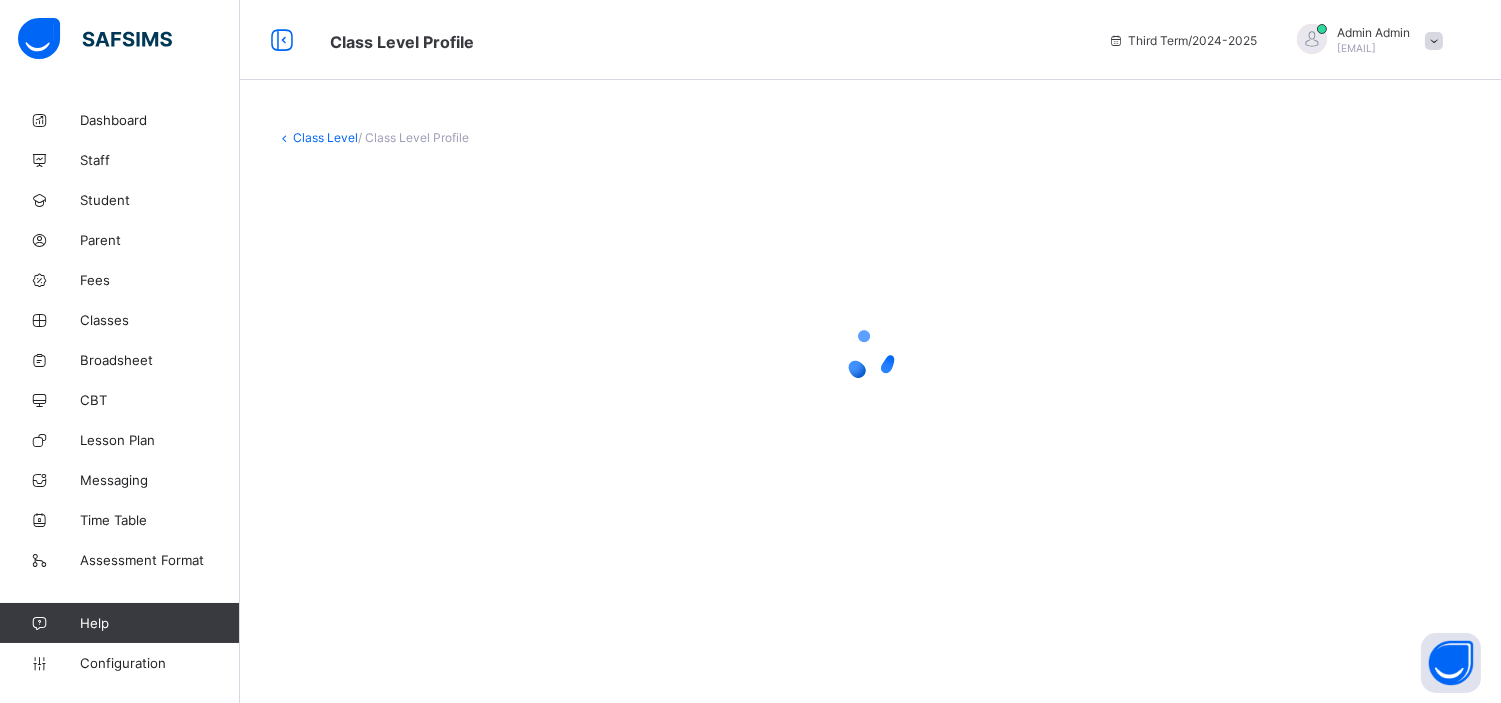 scroll, scrollTop: 0, scrollLeft: 0, axis: both 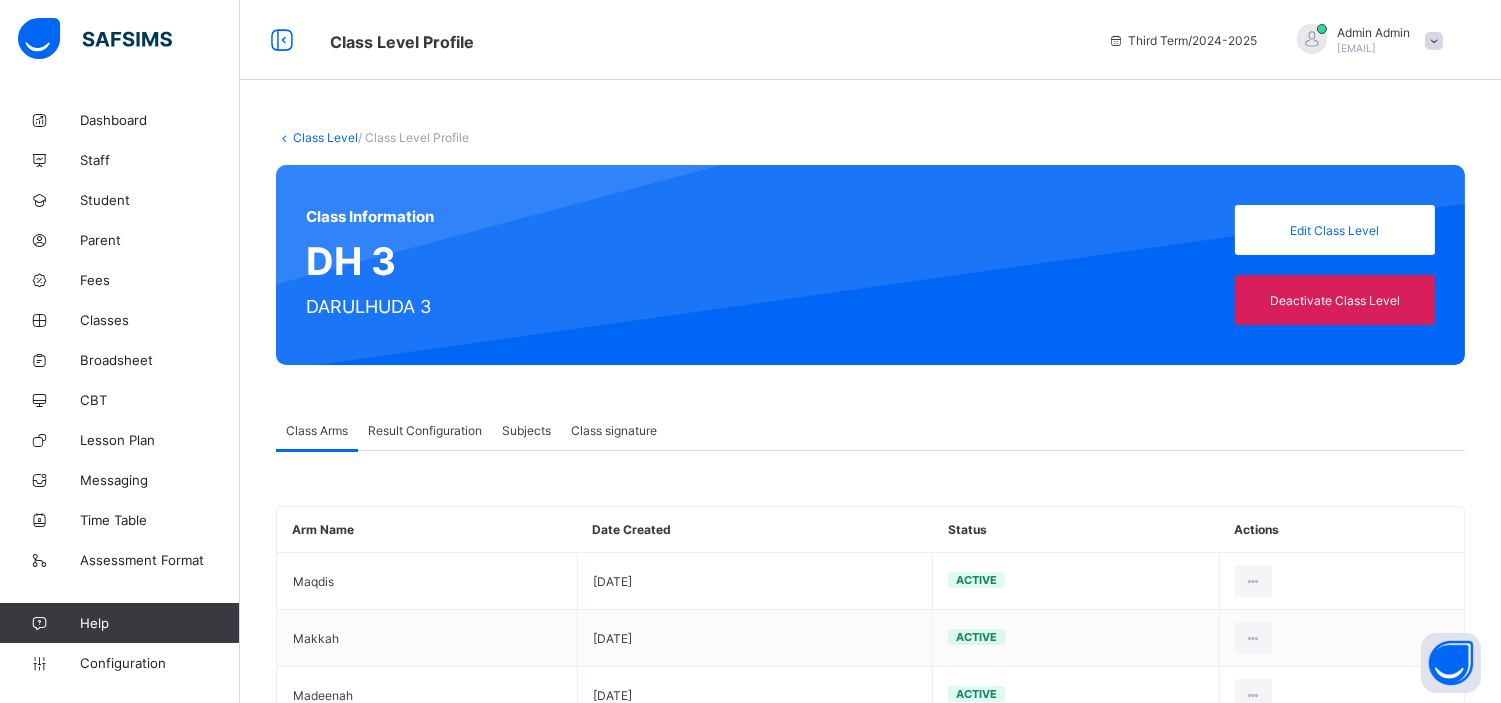 click on "Result Configuration" at bounding box center (425, 430) 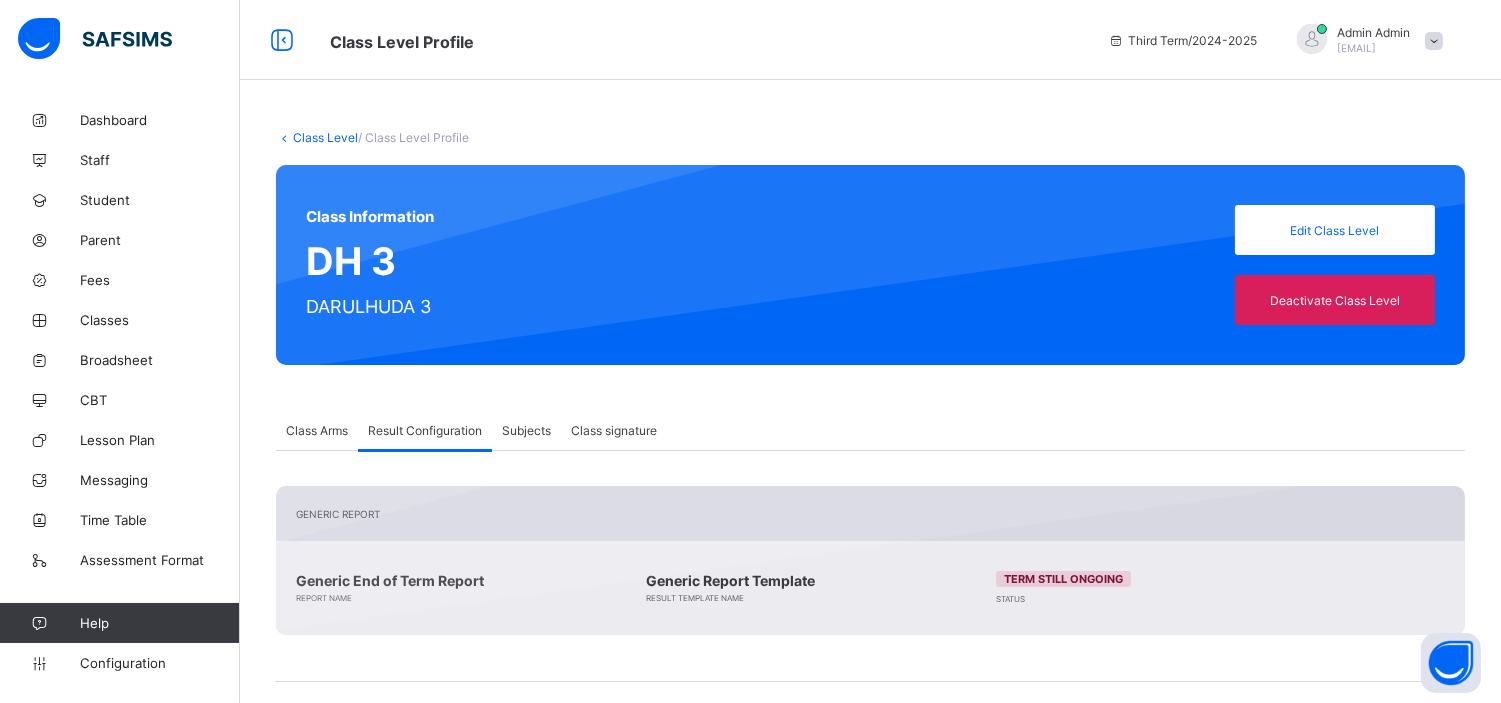 scroll, scrollTop: 350, scrollLeft: 0, axis: vertical 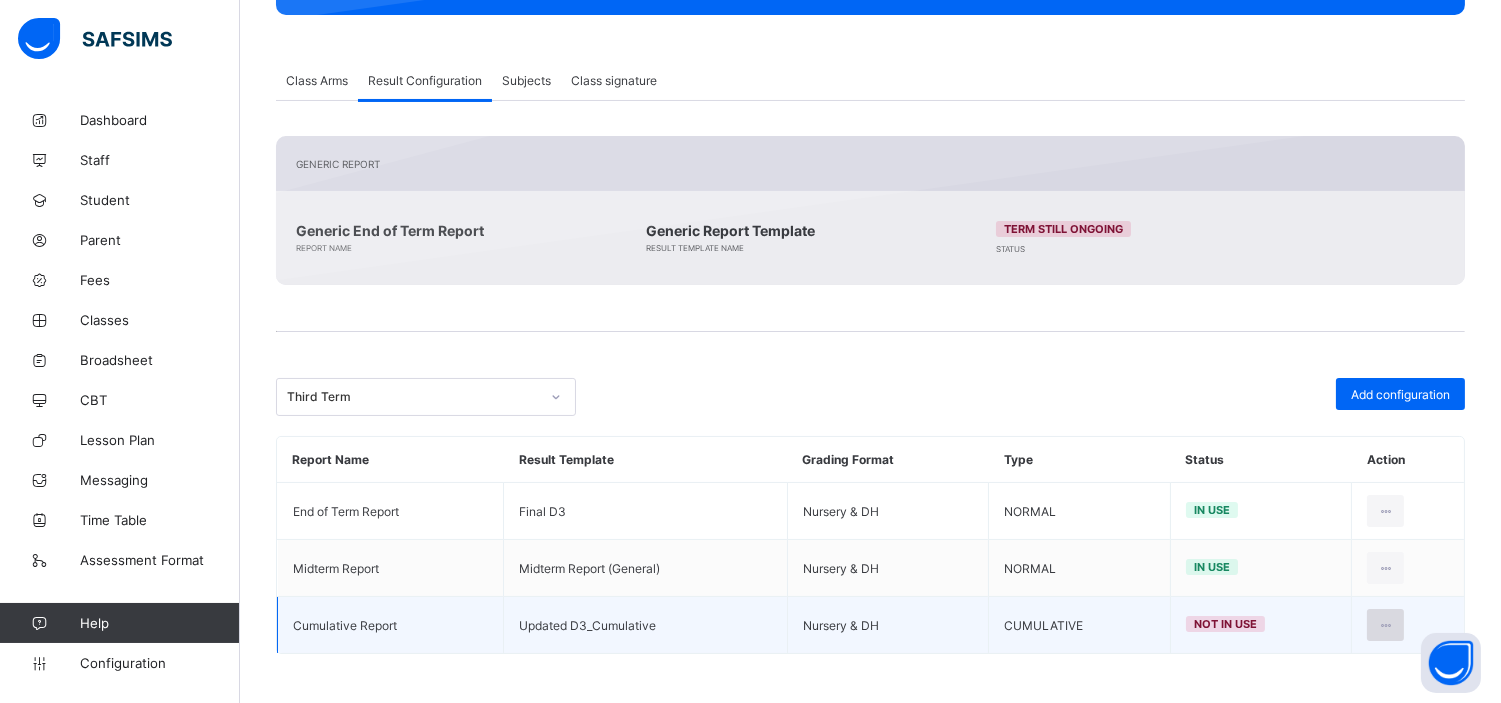click at bounding box center (1385, 625) 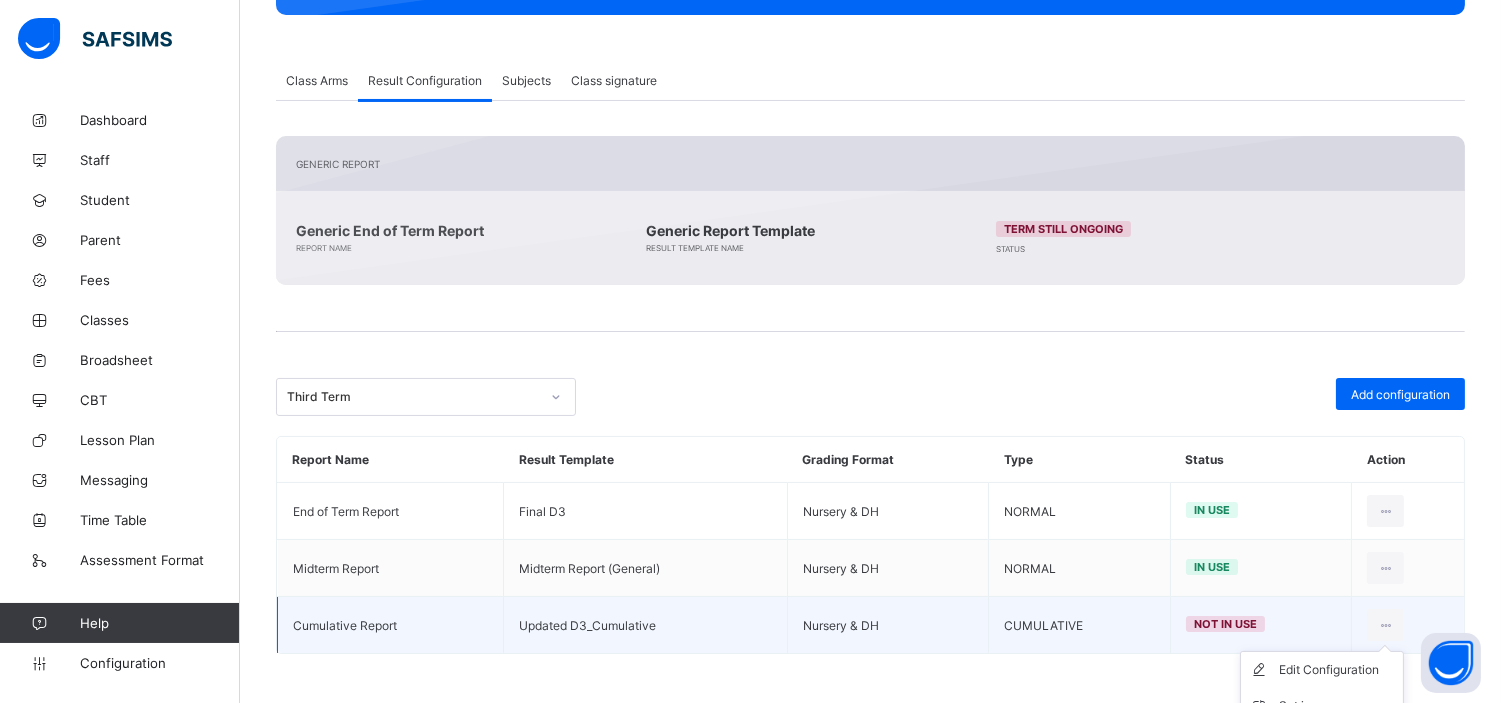 click on "Edit Configuration Set in use Delete Configuration" at bounding box center [1322, 706] 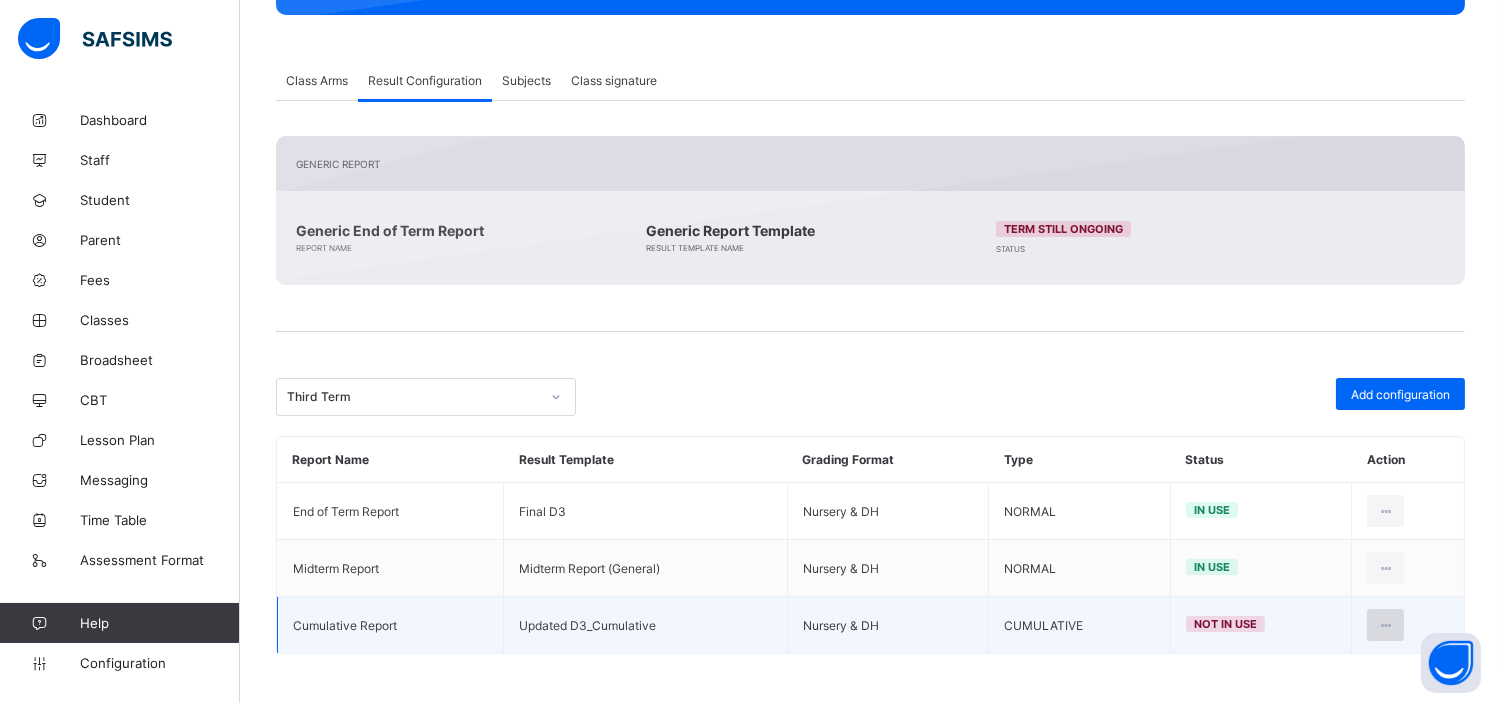 click at bounding box center [1385, 625] 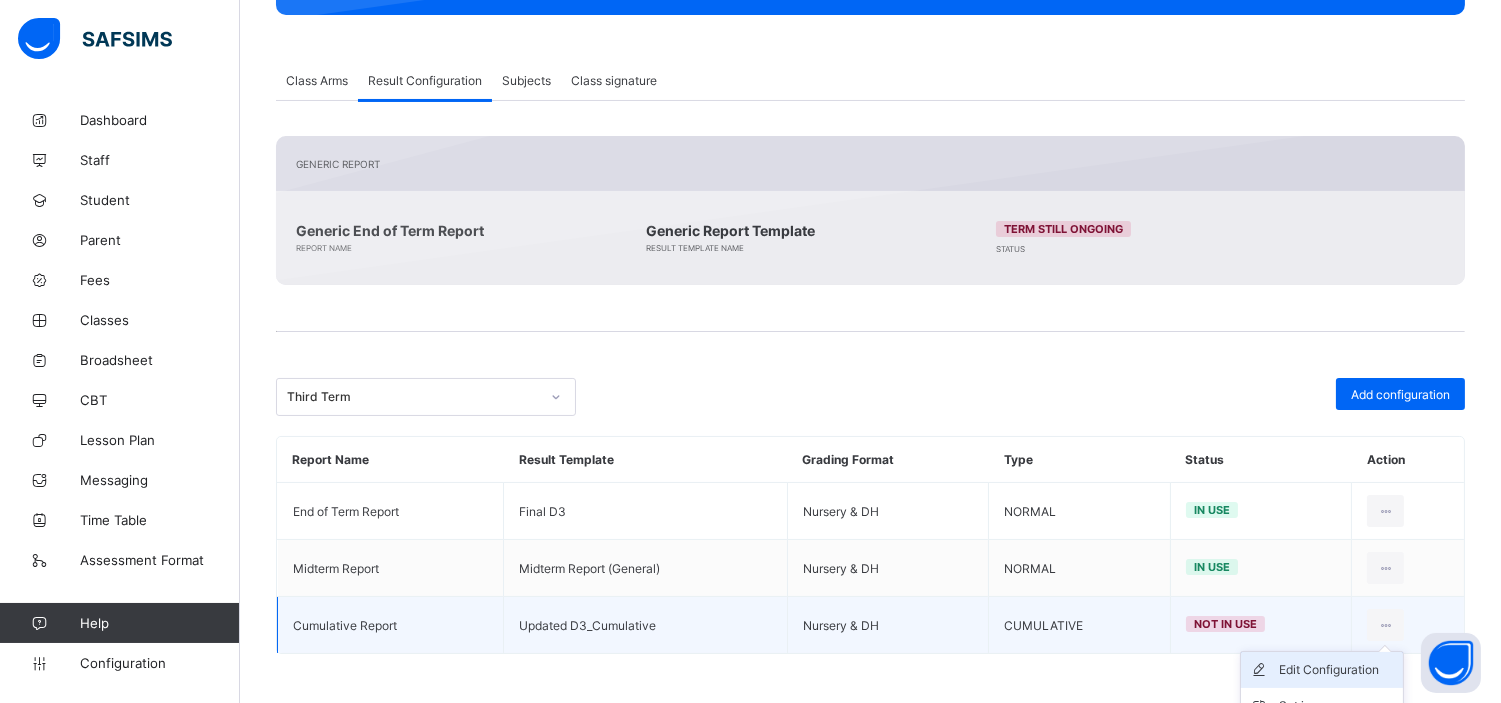 click on "Edit Configuration" at bounding box center [1337, 670] 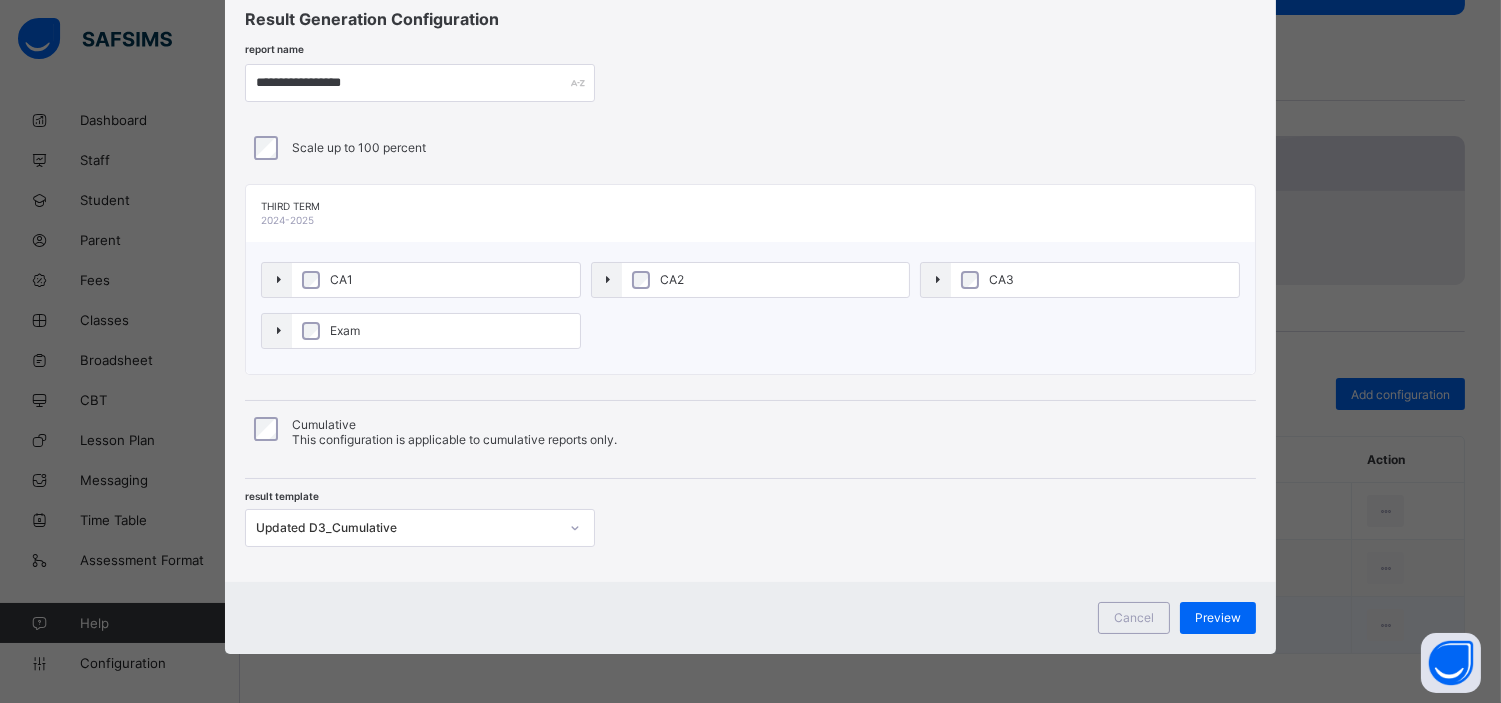 scroll, scrollTop: 214, scrollLeft: 0, axis: vertical 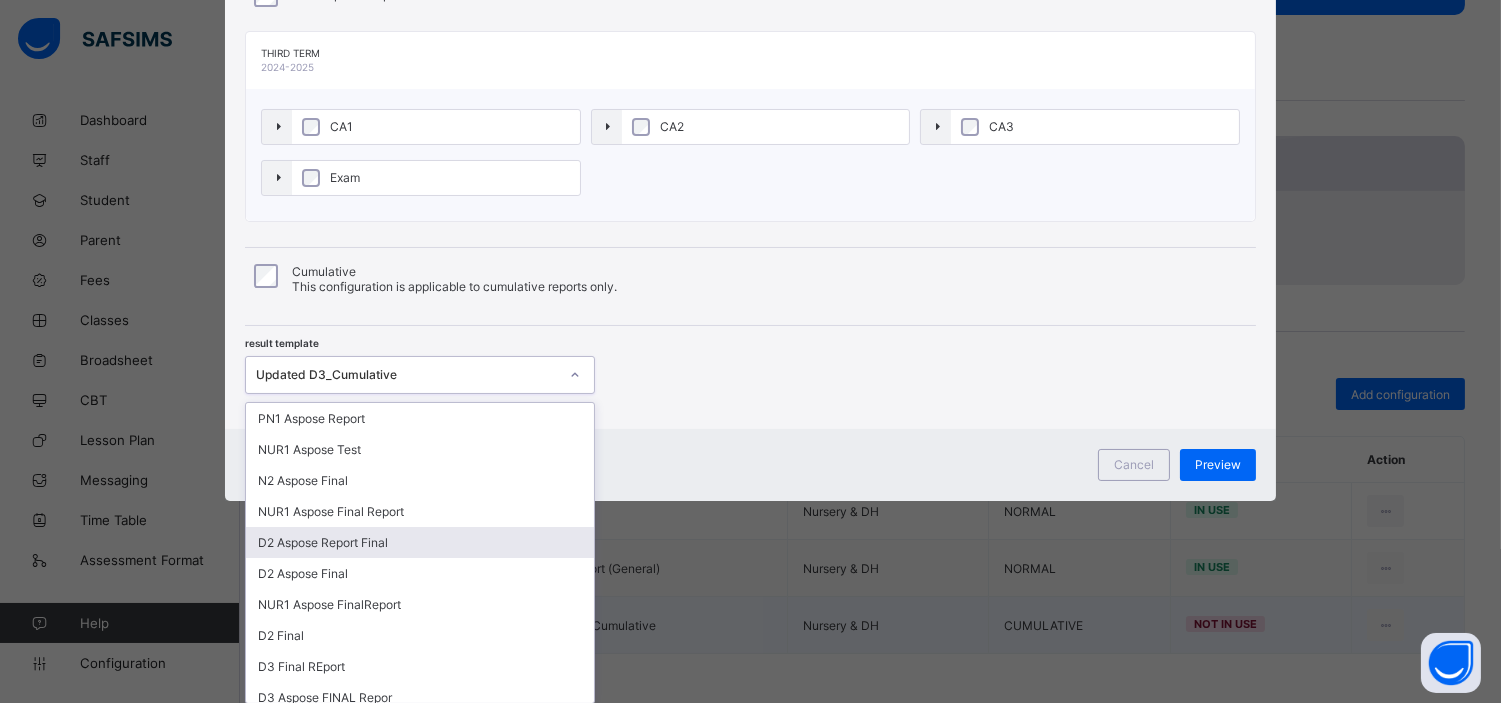 click on "option D2 Aspose Report Final focused, 5 of 53. 53 results available. Use Up and Down to choose options, press Enter to select the currently focused option, press Escape to exit the menu, press Tab to select the option and exit the menu. Updated D3_Cumulative PN1 Aspose Report NUR1 Aspose Test N2 Aspose Final NUR1 Aspose Final Report D2 Aspose Report Final D2 Aspose Final NUR1 Aspose FinalReport D2 Final D3 Final REport D3 Aspose FINAL Repor D4 Aspose FINAL Default-template Midterm Report D4 Final Final Final D1 Final NUR1 Aspose Aspose for D1 Default-template (SS) Final D4 D2 Final D3 Final NUR2 Final PNUR1 Final PNUR2 Final D2 D2 Report Final D2 D1 D2 Aspose Report D4 Aspose Report Final D3 Aspose Report Final D4 Report Template N1 Aspose Report Final N1 Aspose Report N2 Report PNUR 2 REPORT Midterm Report (General) DEFAULT (Cumulative) TestCumReport D4_Cumulative Report Cumulative_D3_Report D3_Cumulative Report Updated D3_Cumulative Updated D4_Cumulative Updated Nur2_Cumulative NUR2_Cumulative" at bounding box center (420, 375) 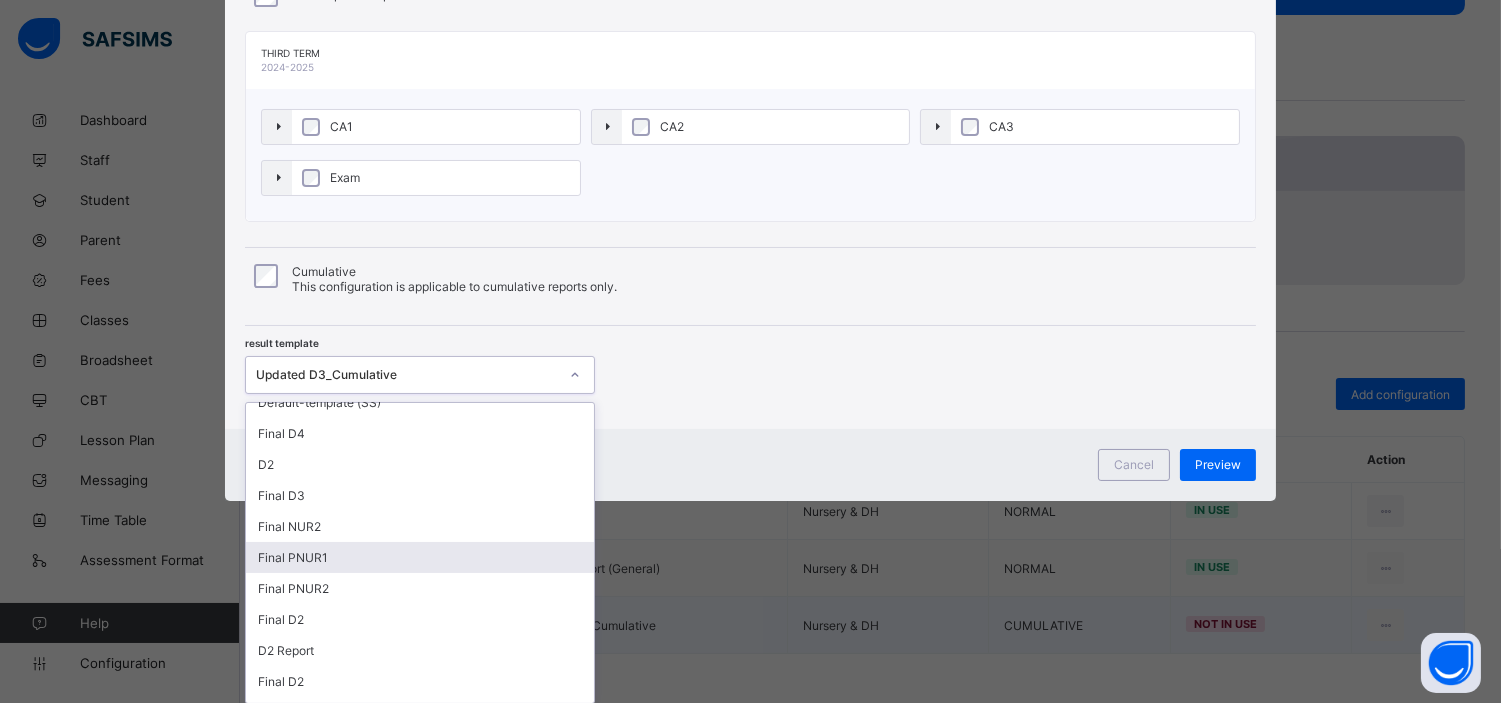 scroll, scrollTop: 1312, scrollLeft: 0, axis: vertical 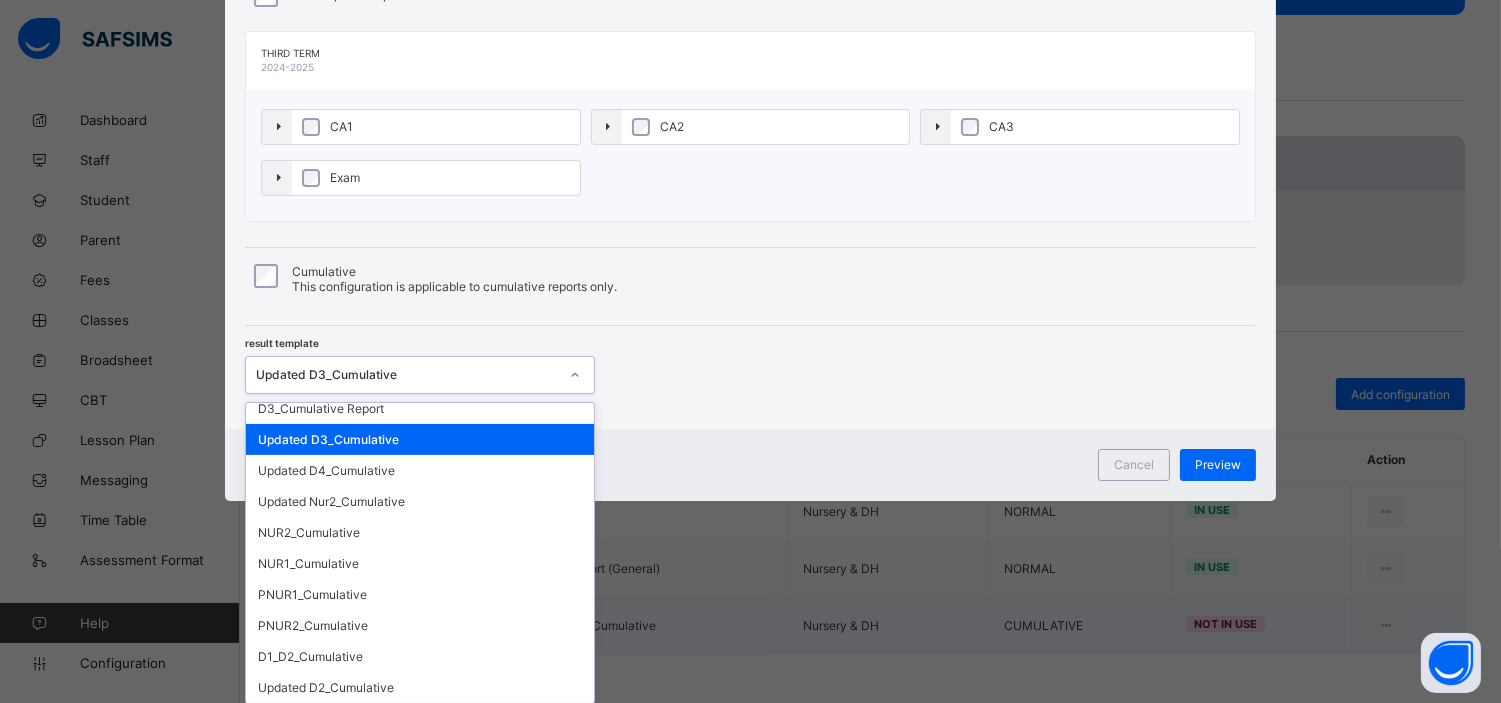click on "DH3_Cumulative" at bounding box center (420, 718) 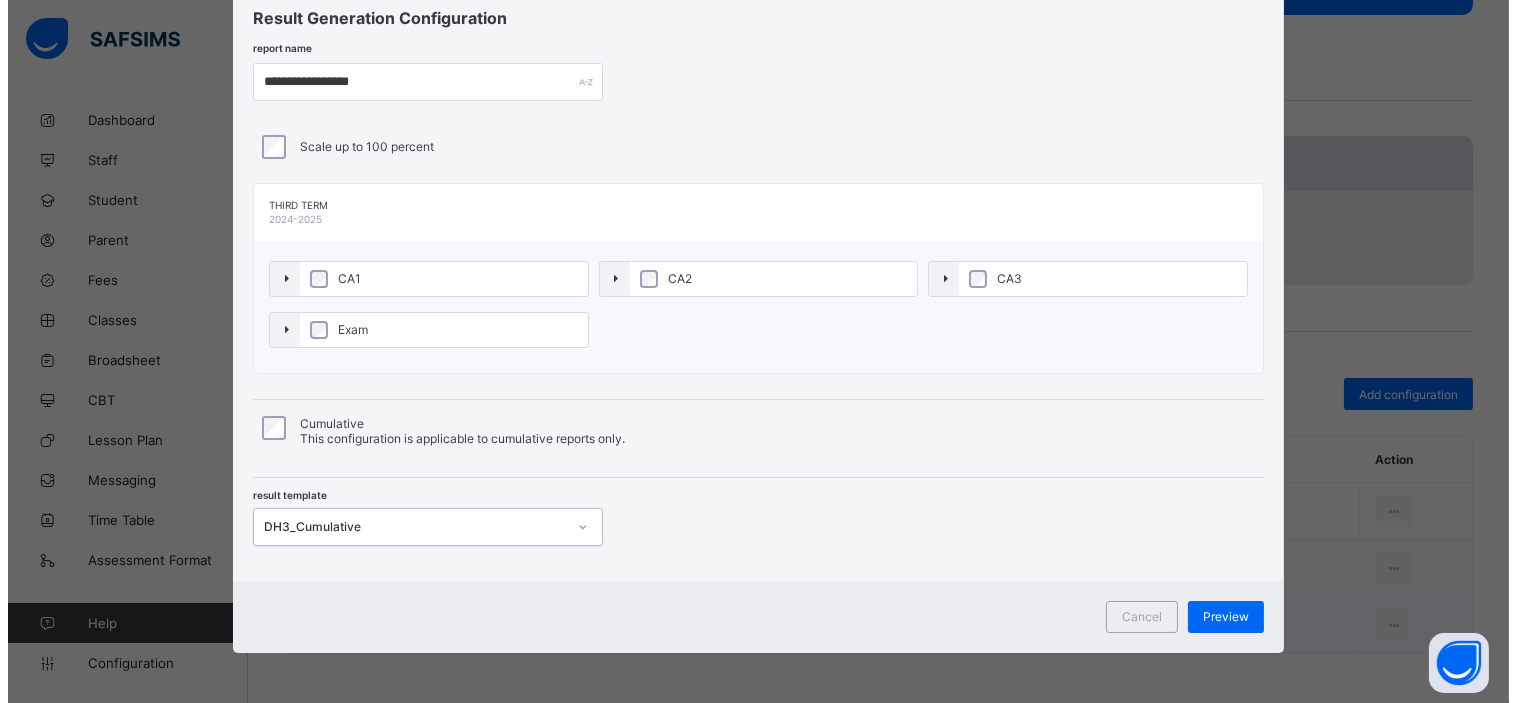 scroll, scrollTop: 61, scrollLeft: 0, axis: vertical 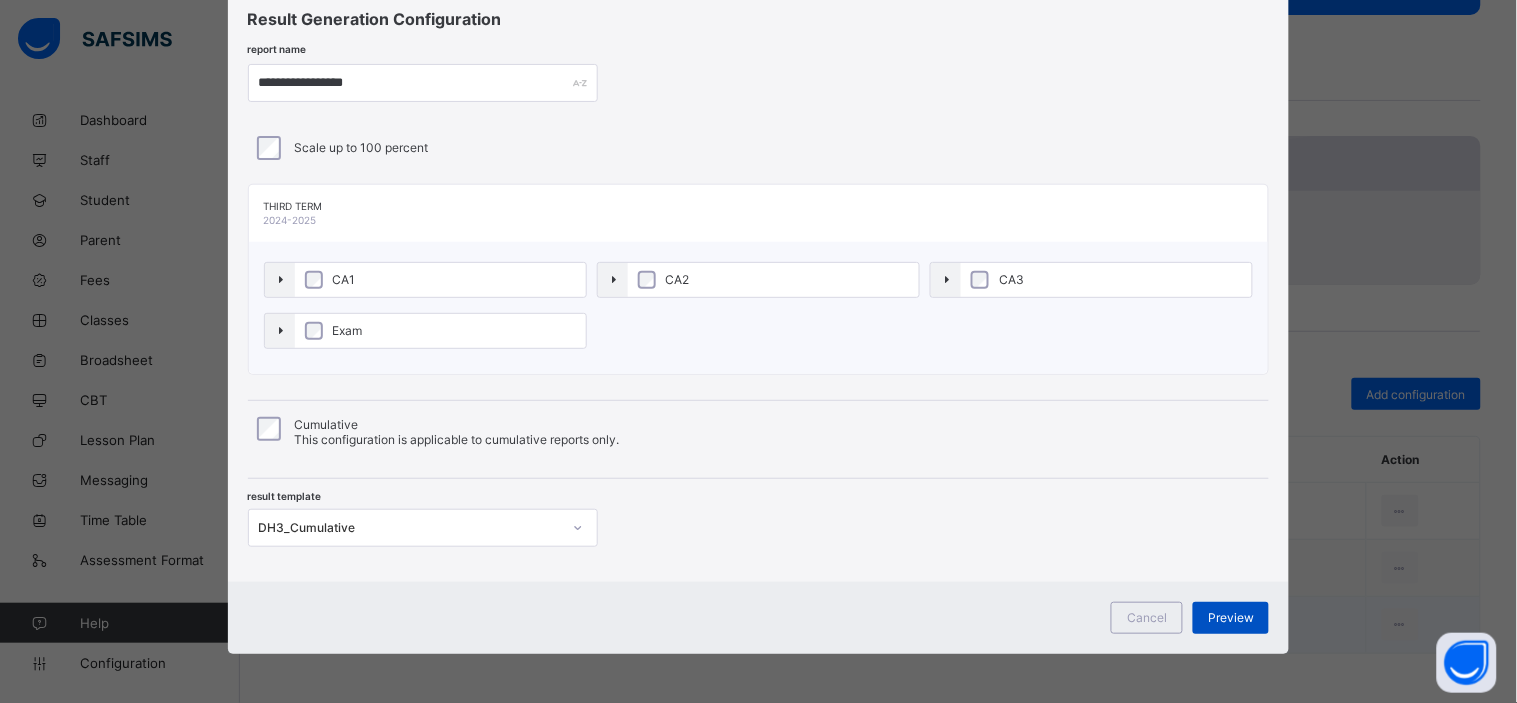 click on "Preview" at bounding box center [1231, 617] 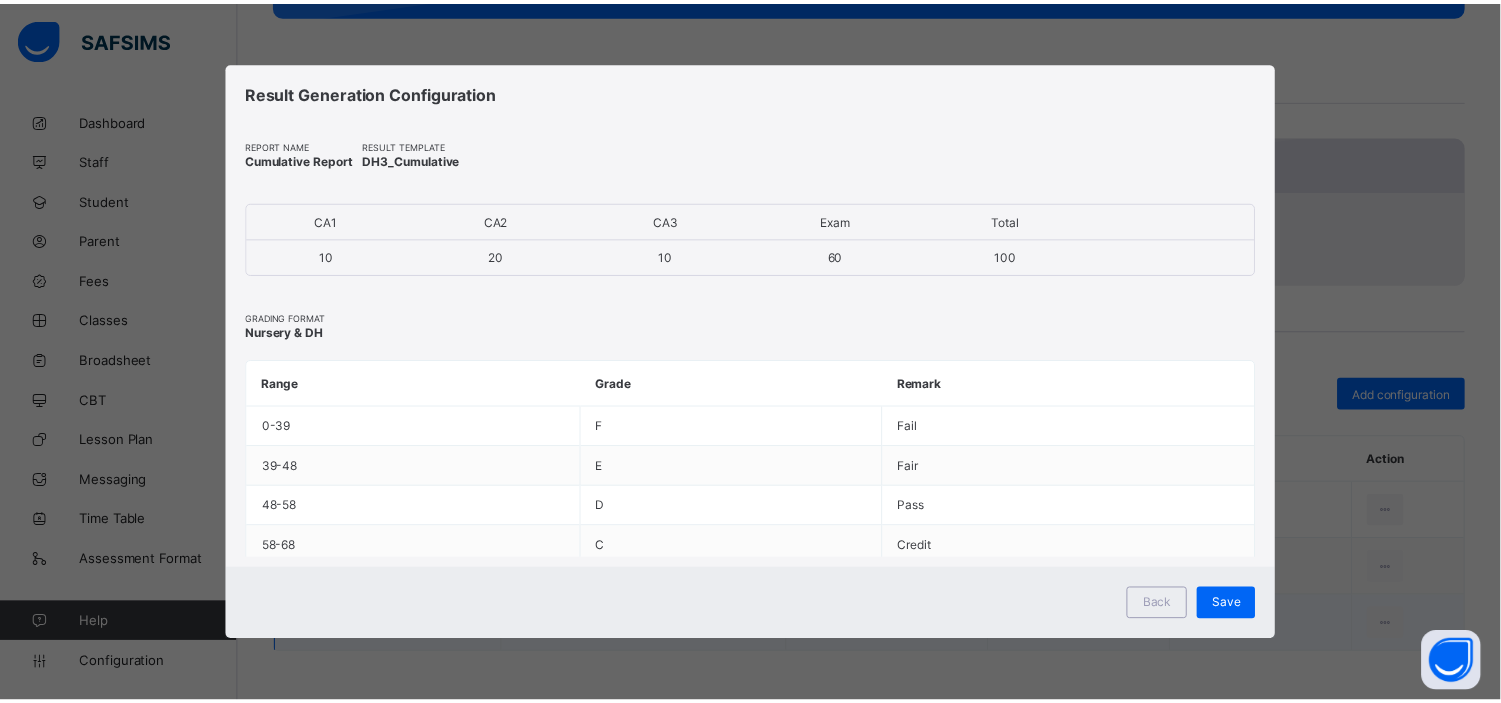 scroll, scrollTop: 0, scrollLeft: 0, axis: both 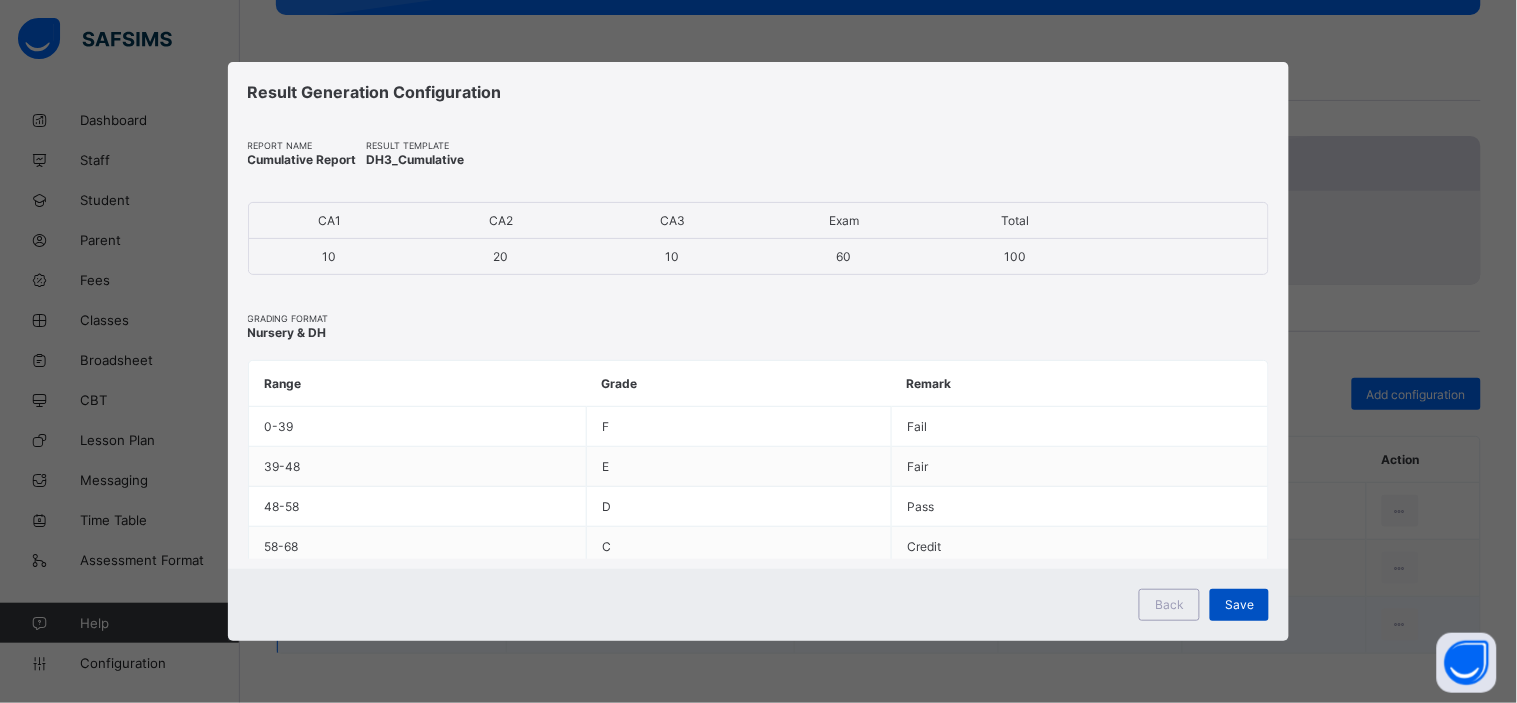 click on "Save" at bounding box center [1239, 604] 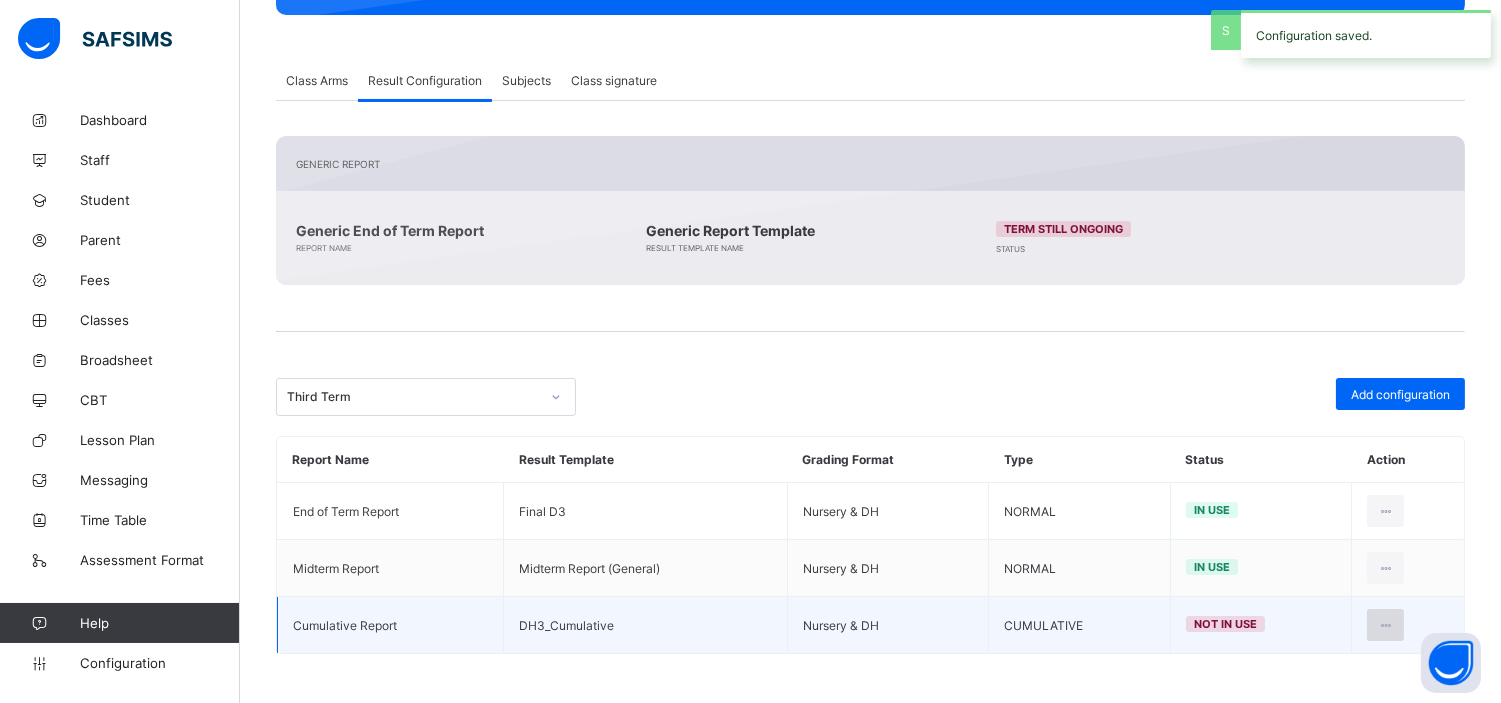 click at bounding box center (1385, 625) 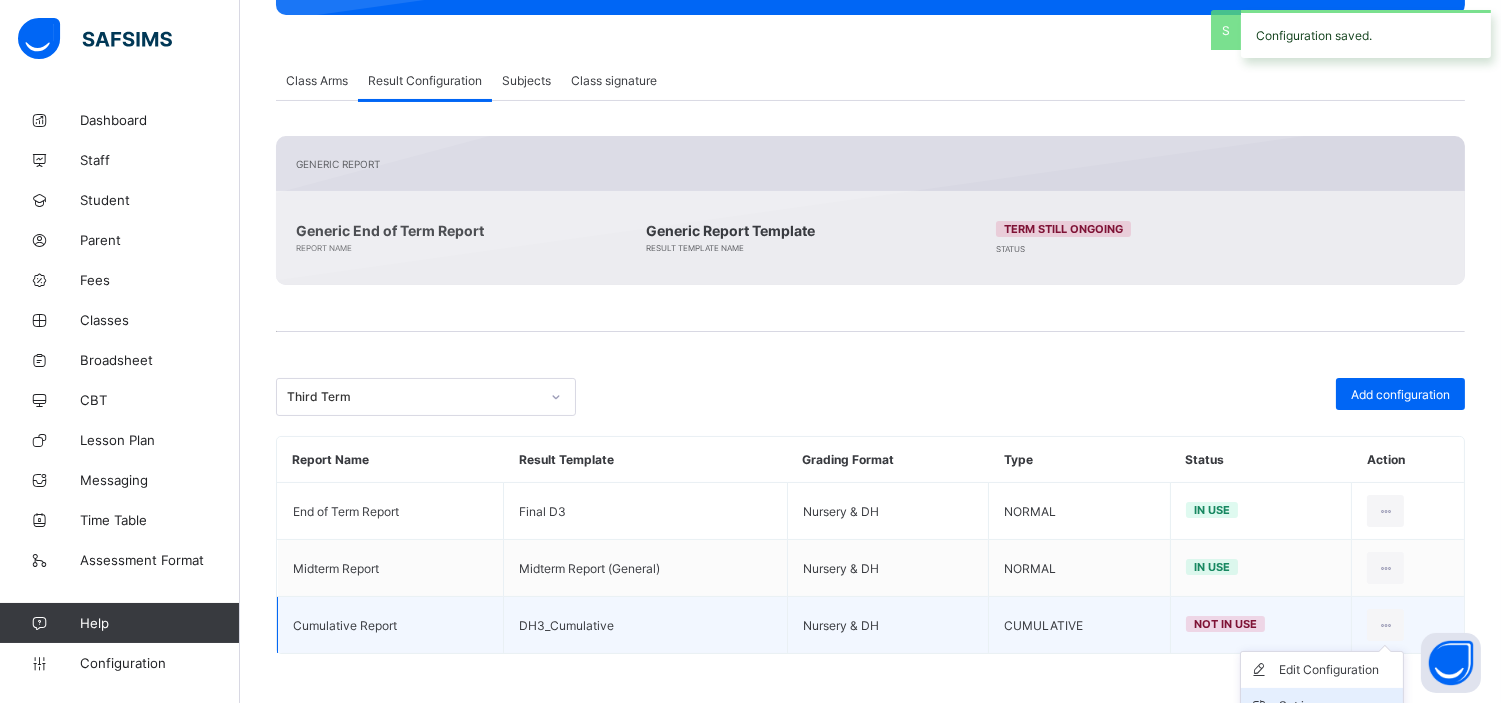 click on "Set in use" at bounding box center (1322, 706) 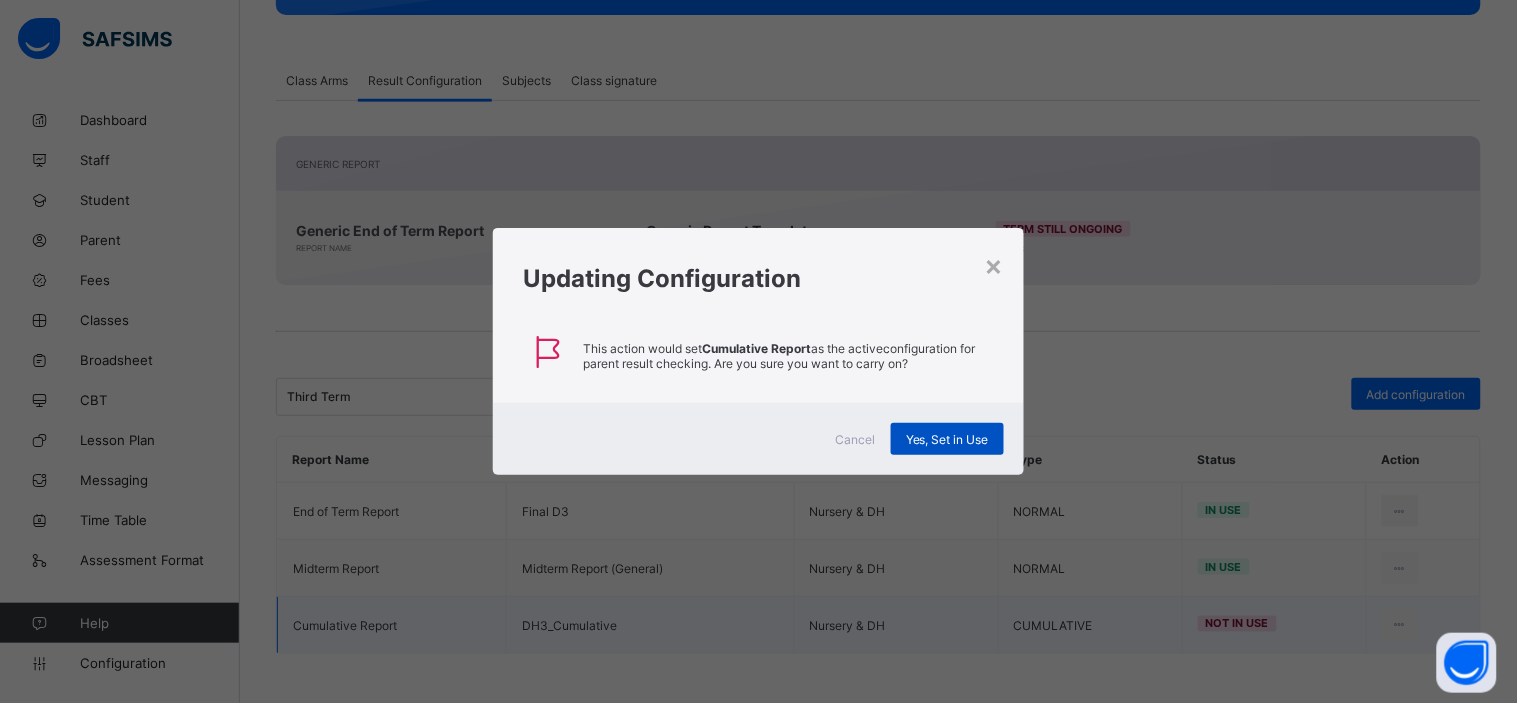 click on "Yes, Set in Use" at bounding box center [947, 439] 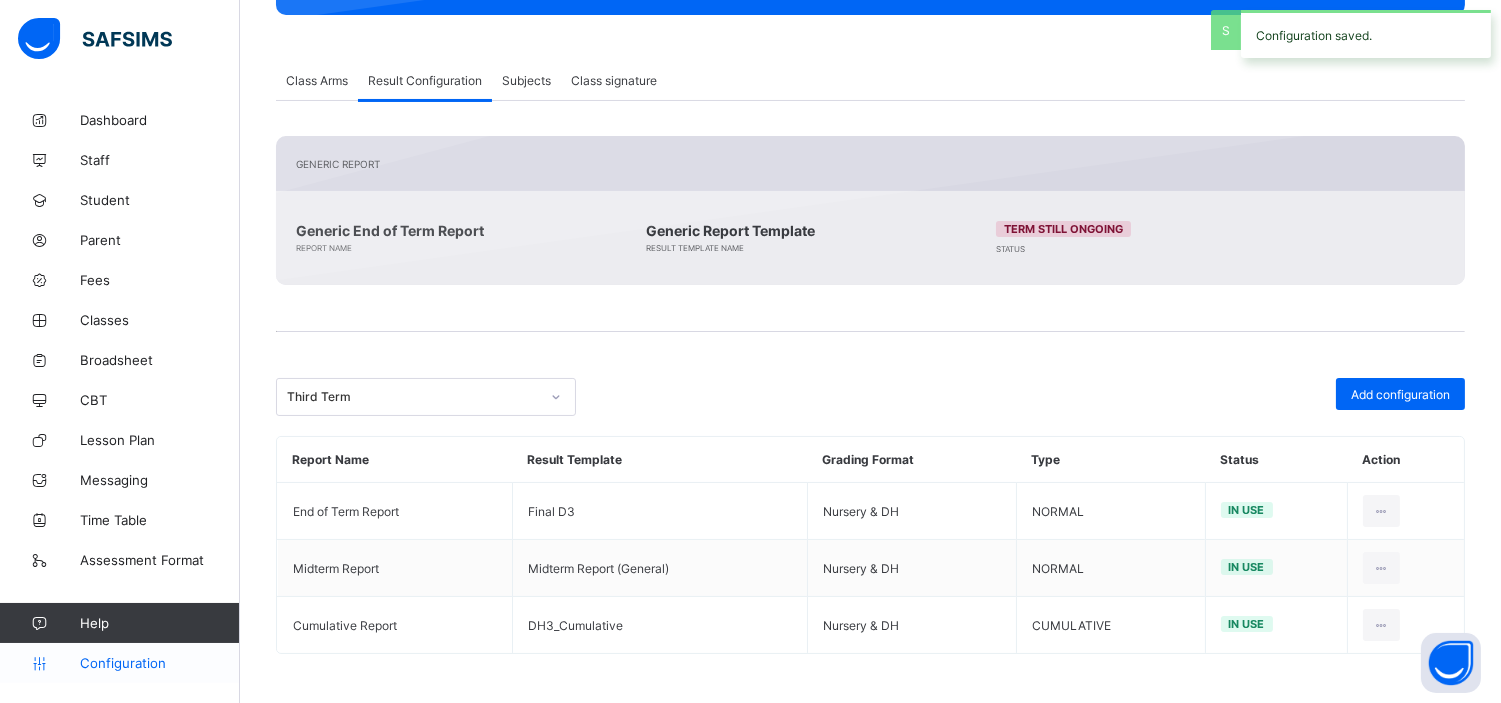 click on "Configuration" at bounding box center (159, 663) 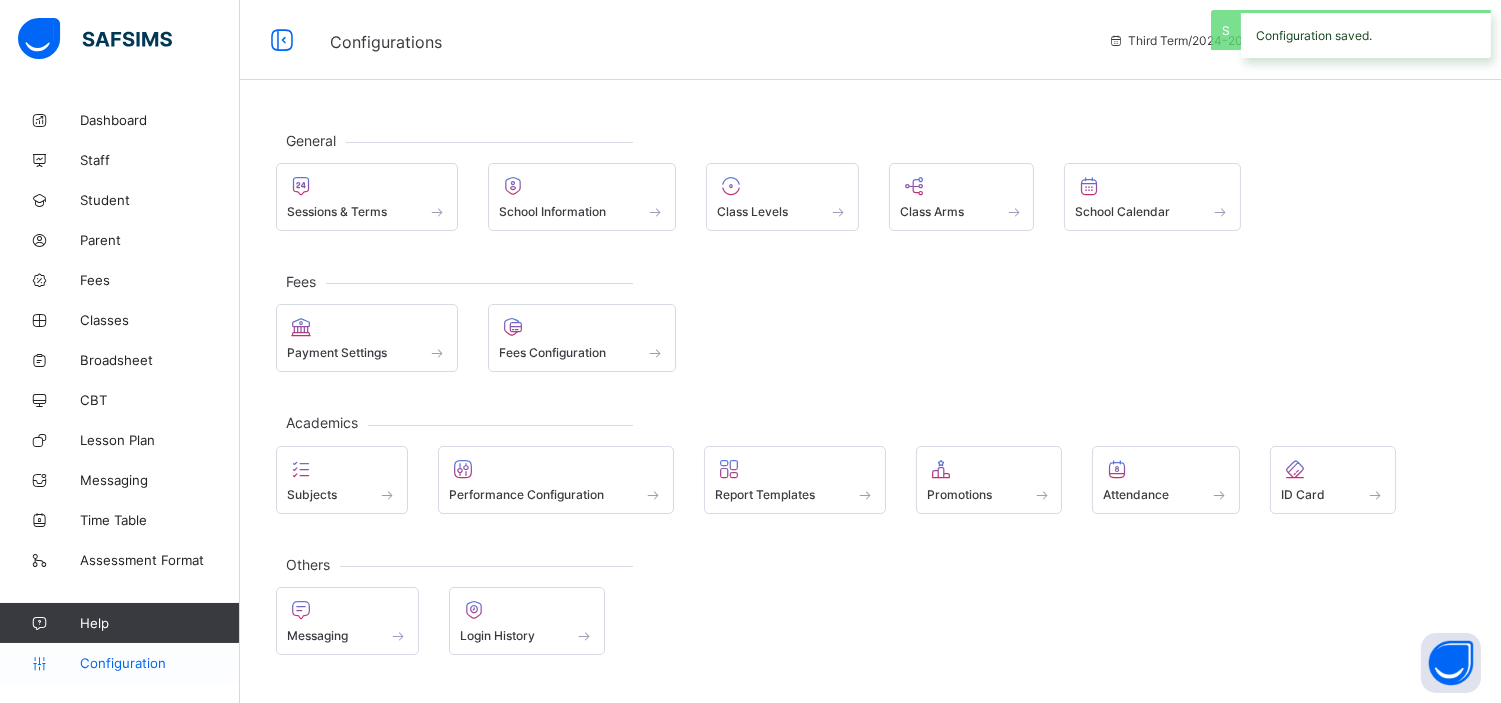 scroll, scrollTop: 0, scrollLeft: 0, axis: both 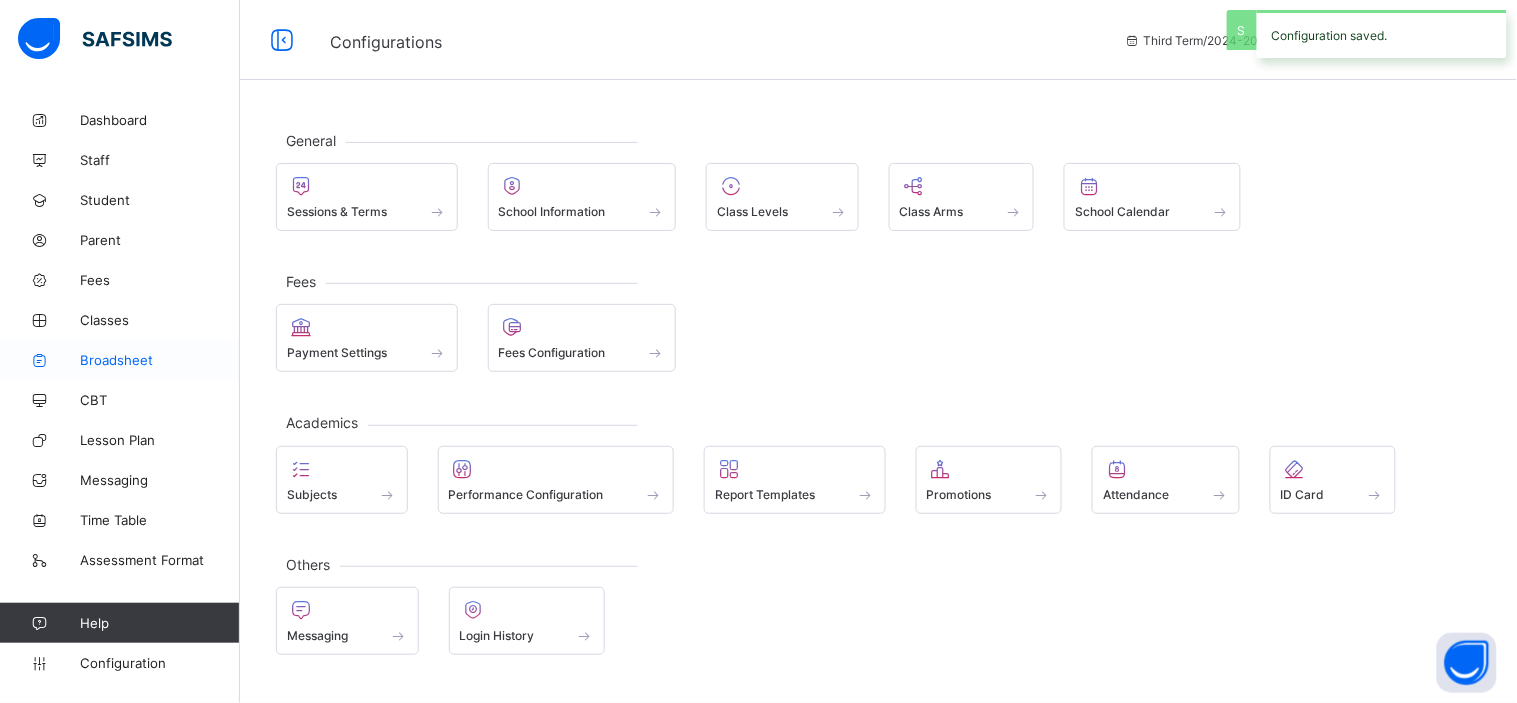 click on "Broadsheet" at bounding box center (160, 360) 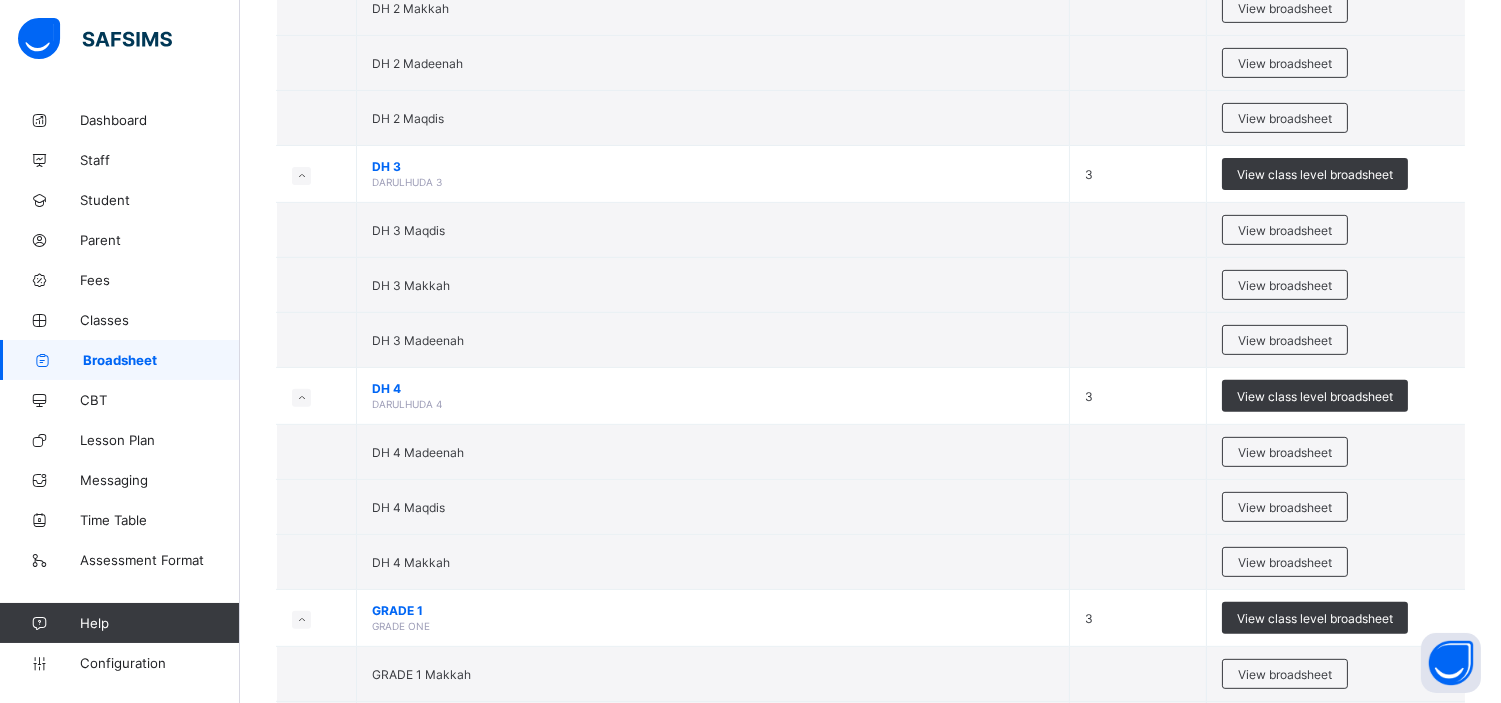 scroll, scrollTop: 1477, scrollLeft: 0, axis: vertical 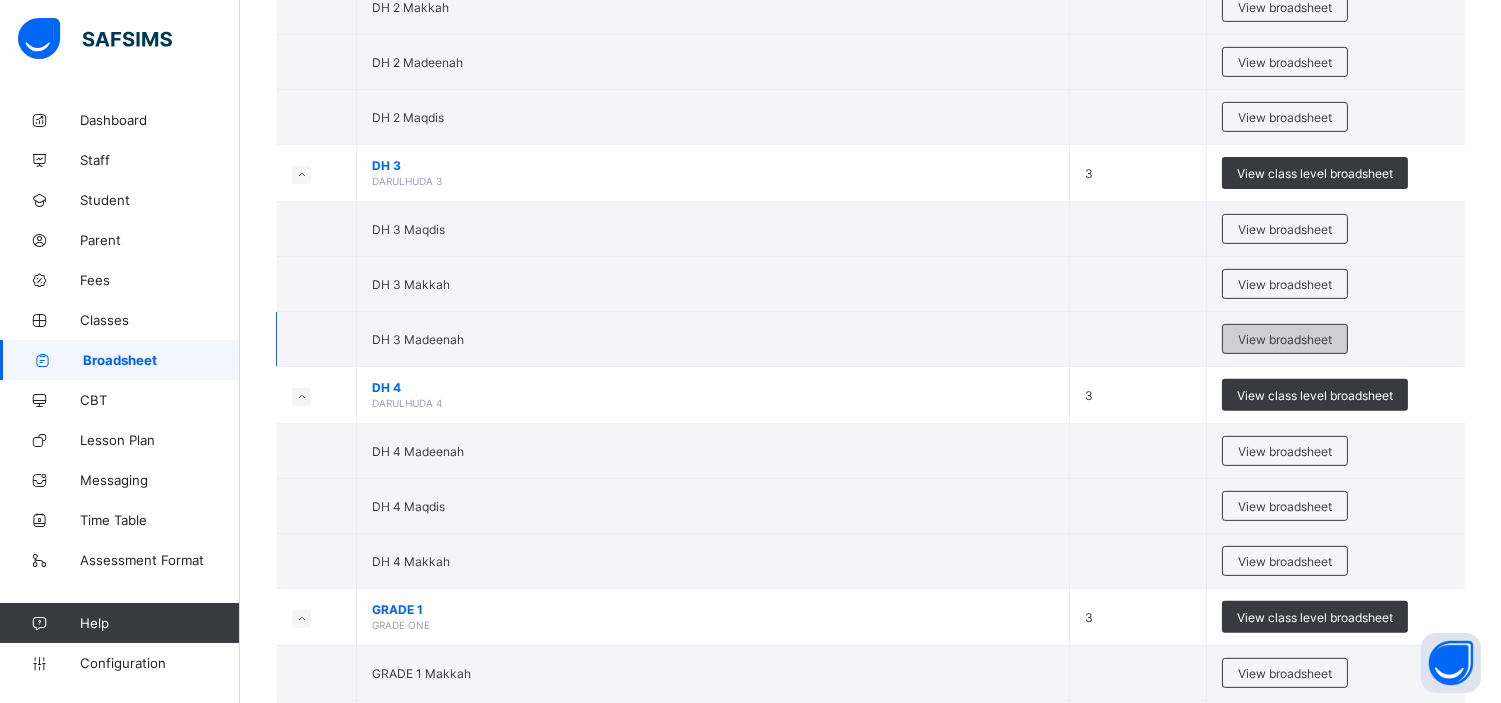 click on "View broadsheet" at bounding box center (1285, 339) 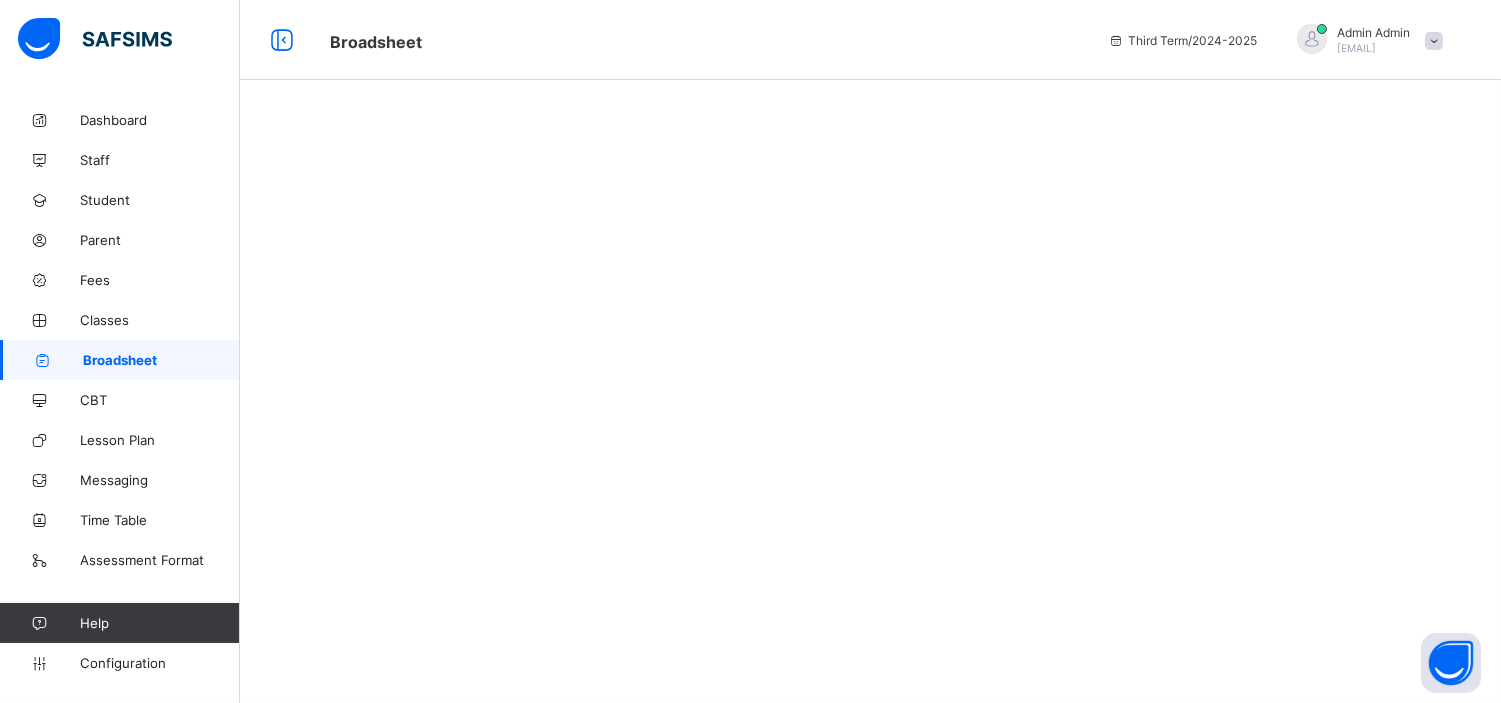 scroll, scrollTop: 0, scrollLeft: 0, axis: both 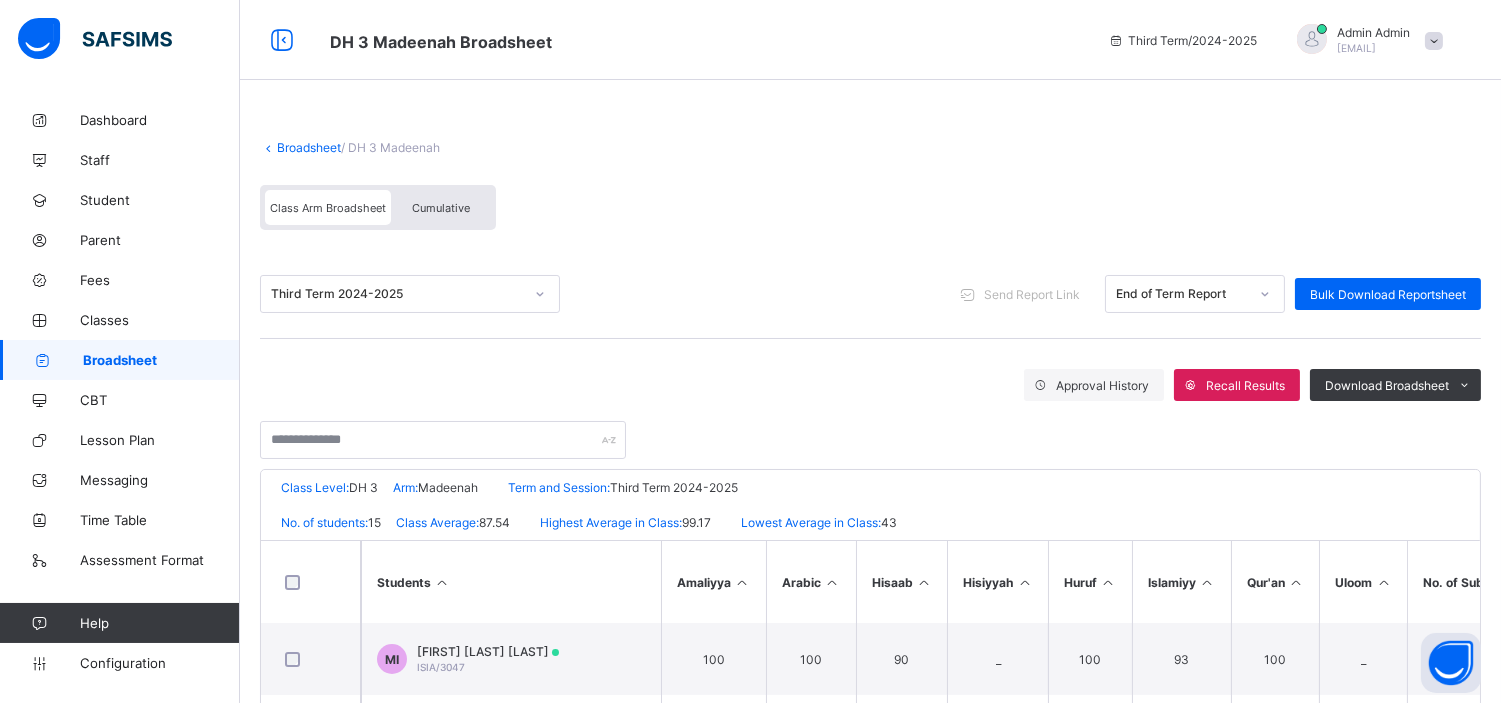click on "Cumulative" at bounding box center [441, 208] 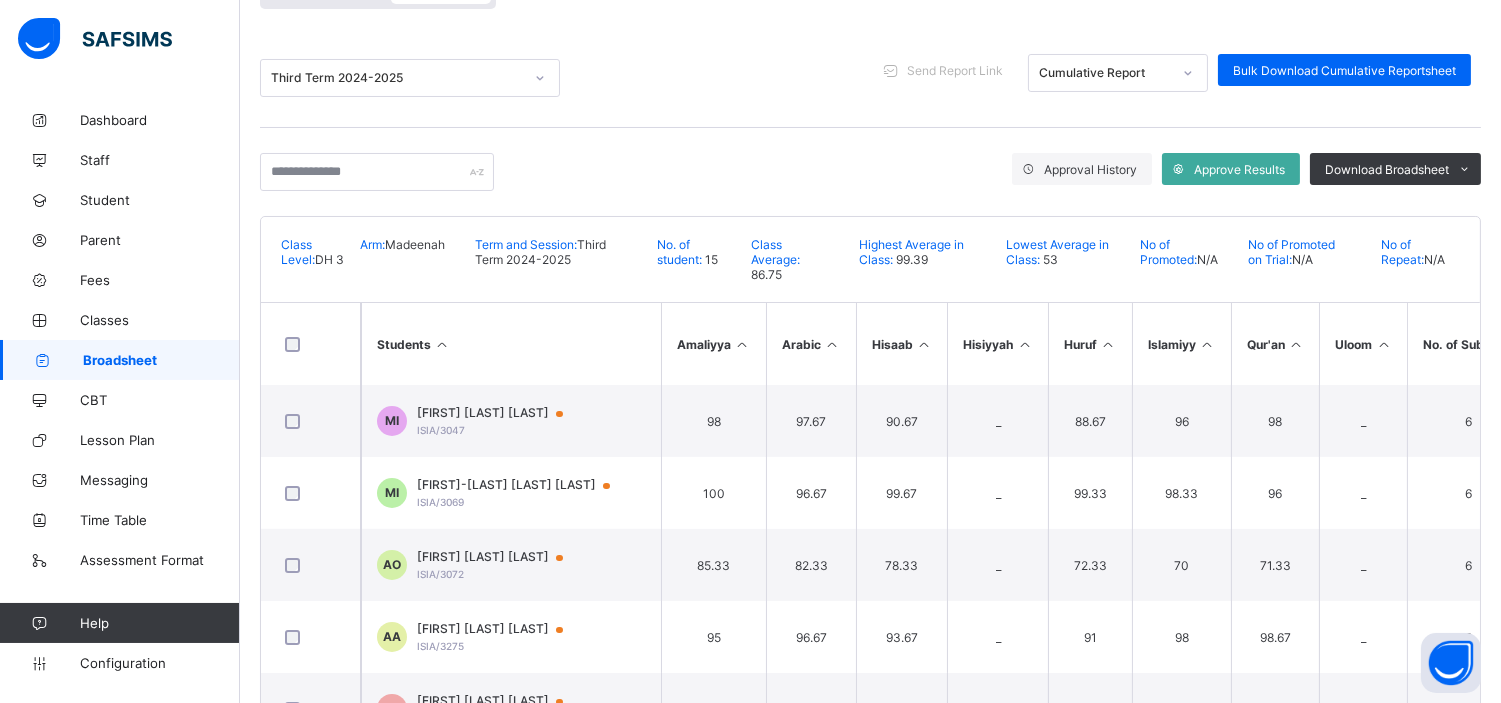 scroll, scrollTop: 357, scrollLeft: 0, axis: vertical 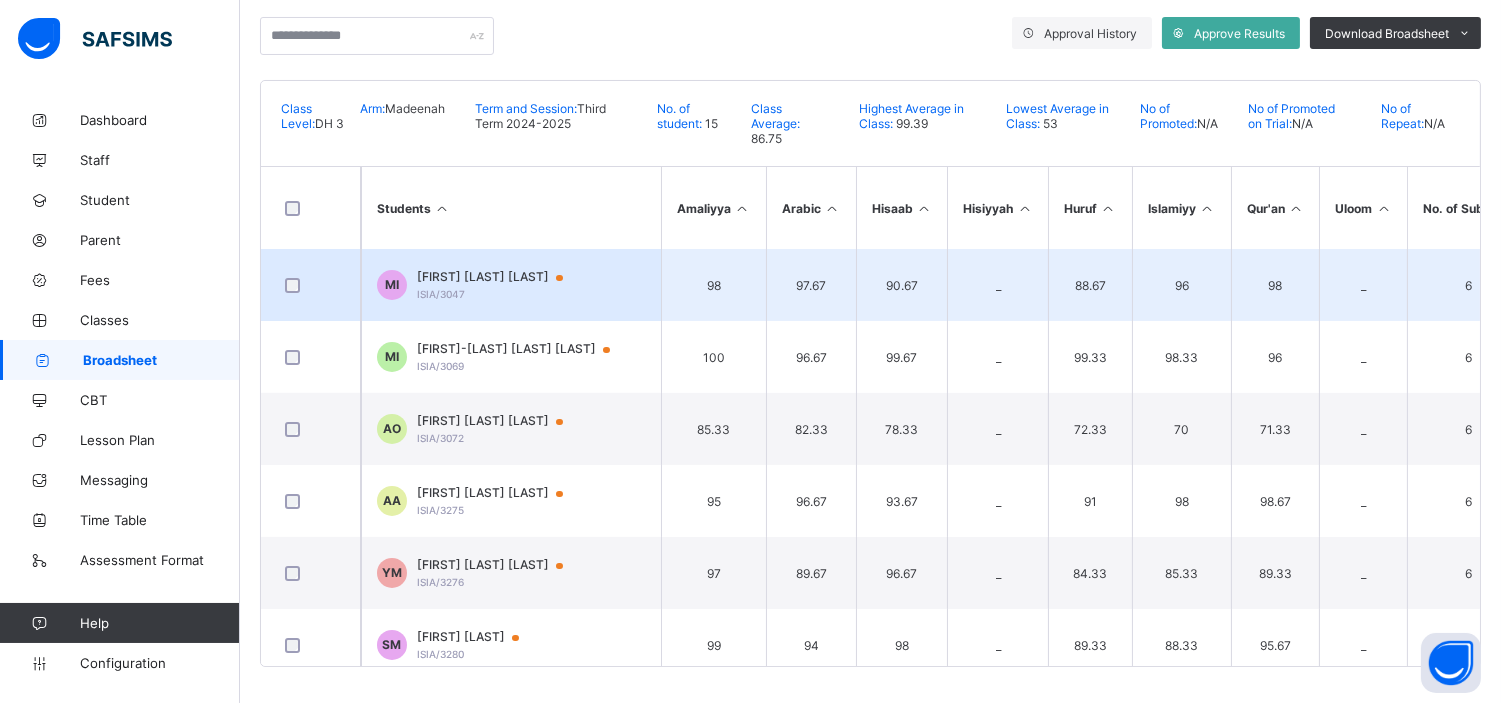 click on "[NAME] [LAST] [LAST]" at bounding box center [499, 277] 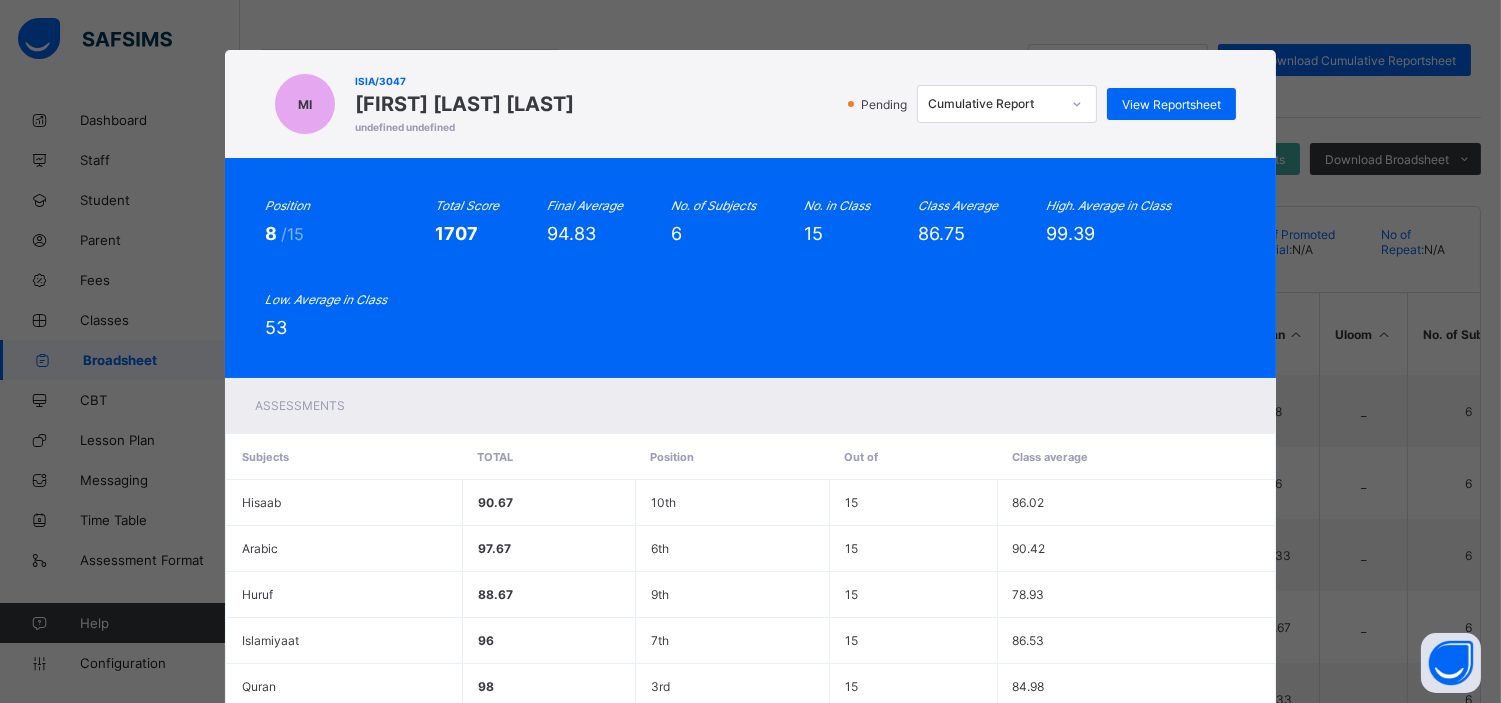 scroll, scrollTop: 227, scrollLeft: 0, axis: vertical 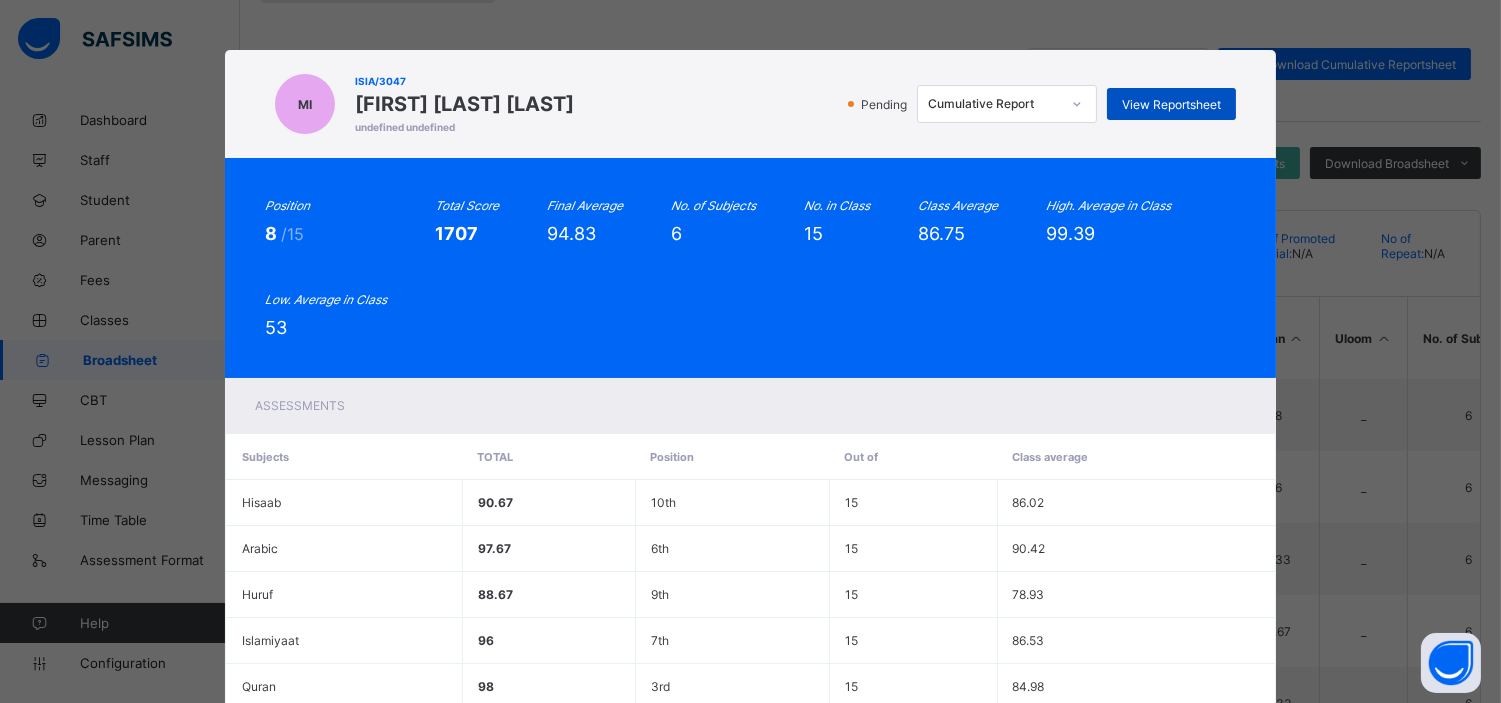 click on "View Reportsheet" at bounding box center (1171, 104) 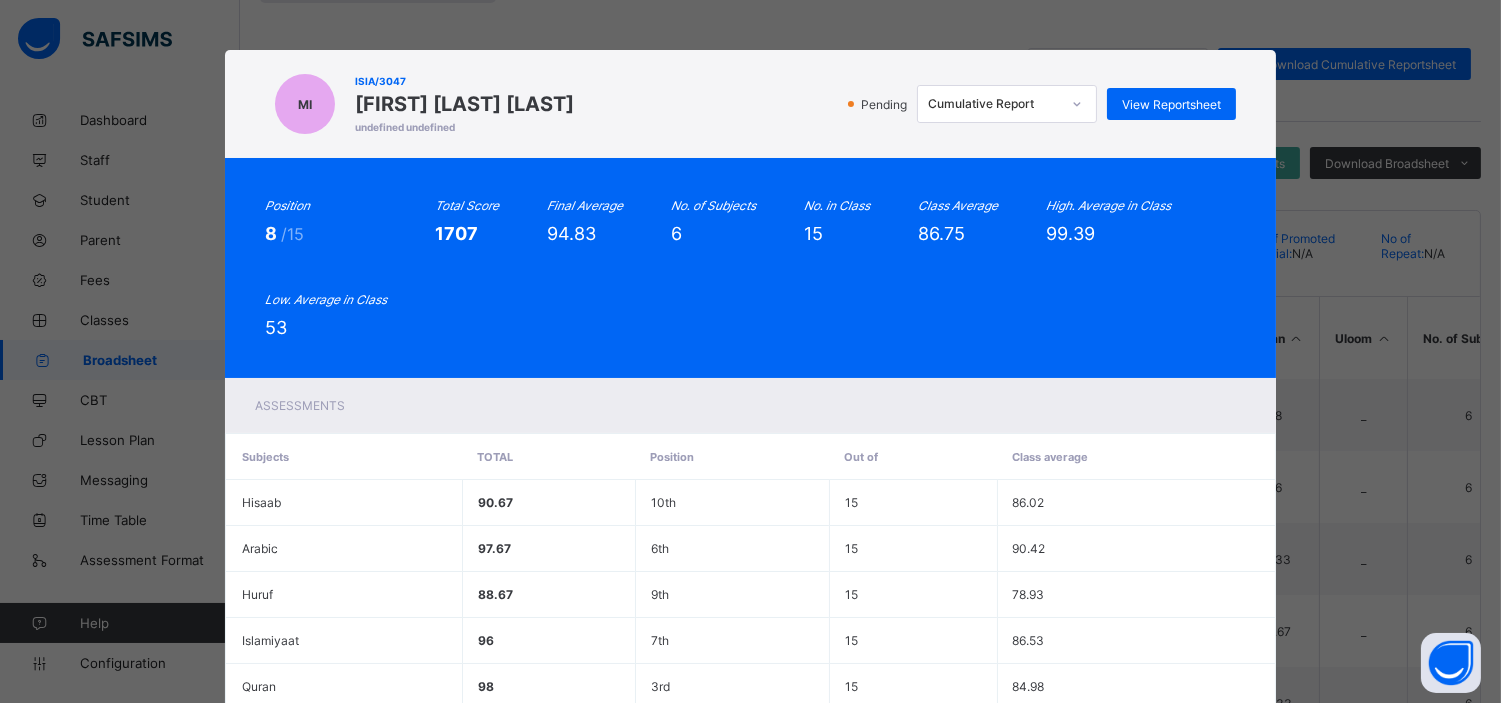 scroll, scrollTop: 231, scrollLeft: 0, axis: vertical 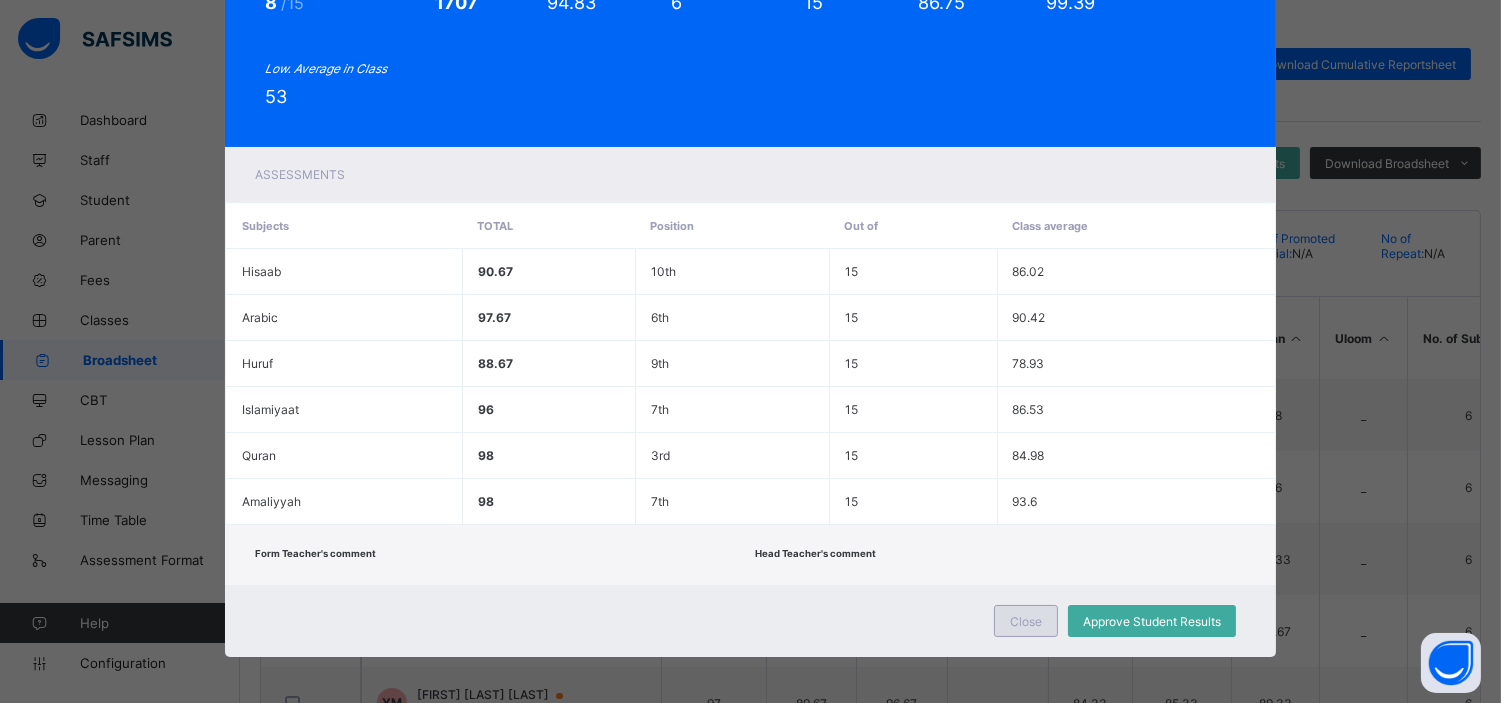 click on "Close" at bounding box center (1026, 621) 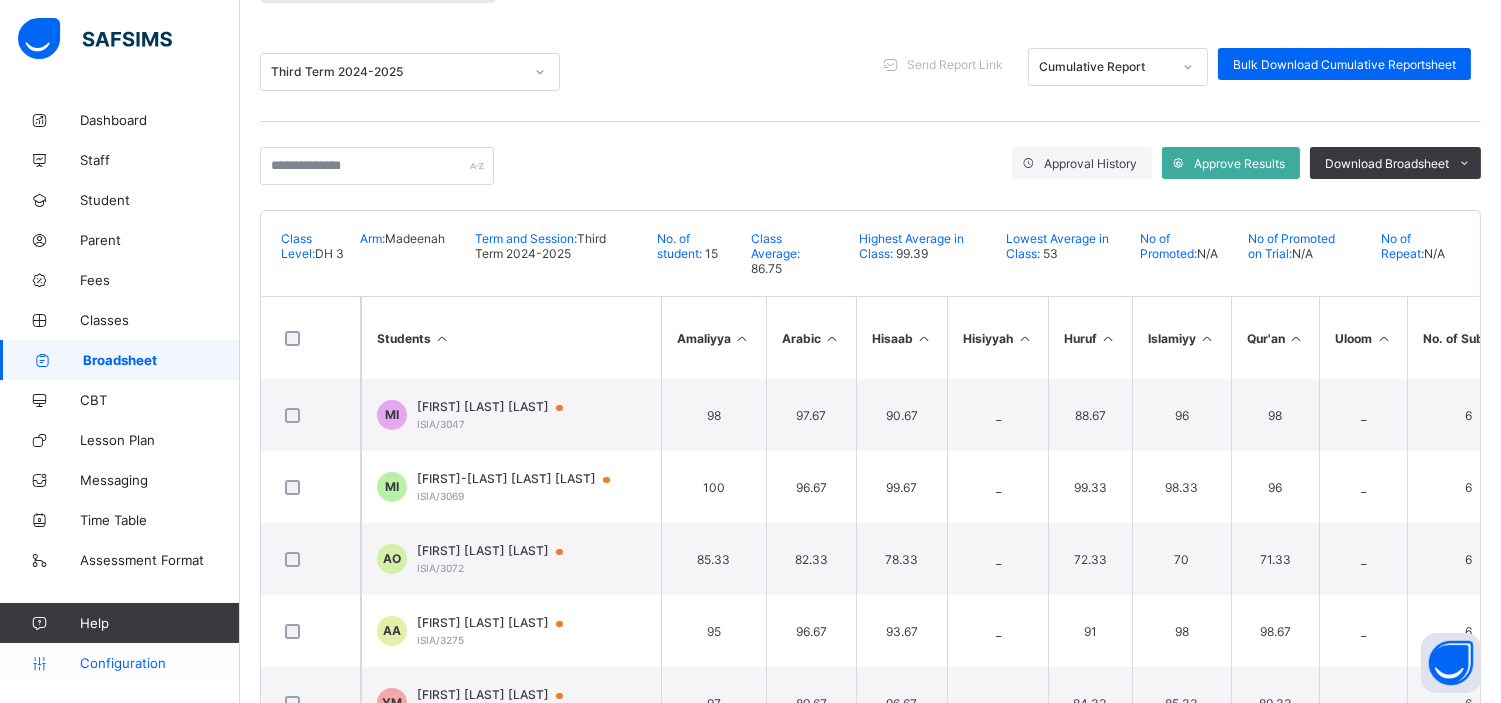 click on "Configuration" at bounding box center (159, 663) 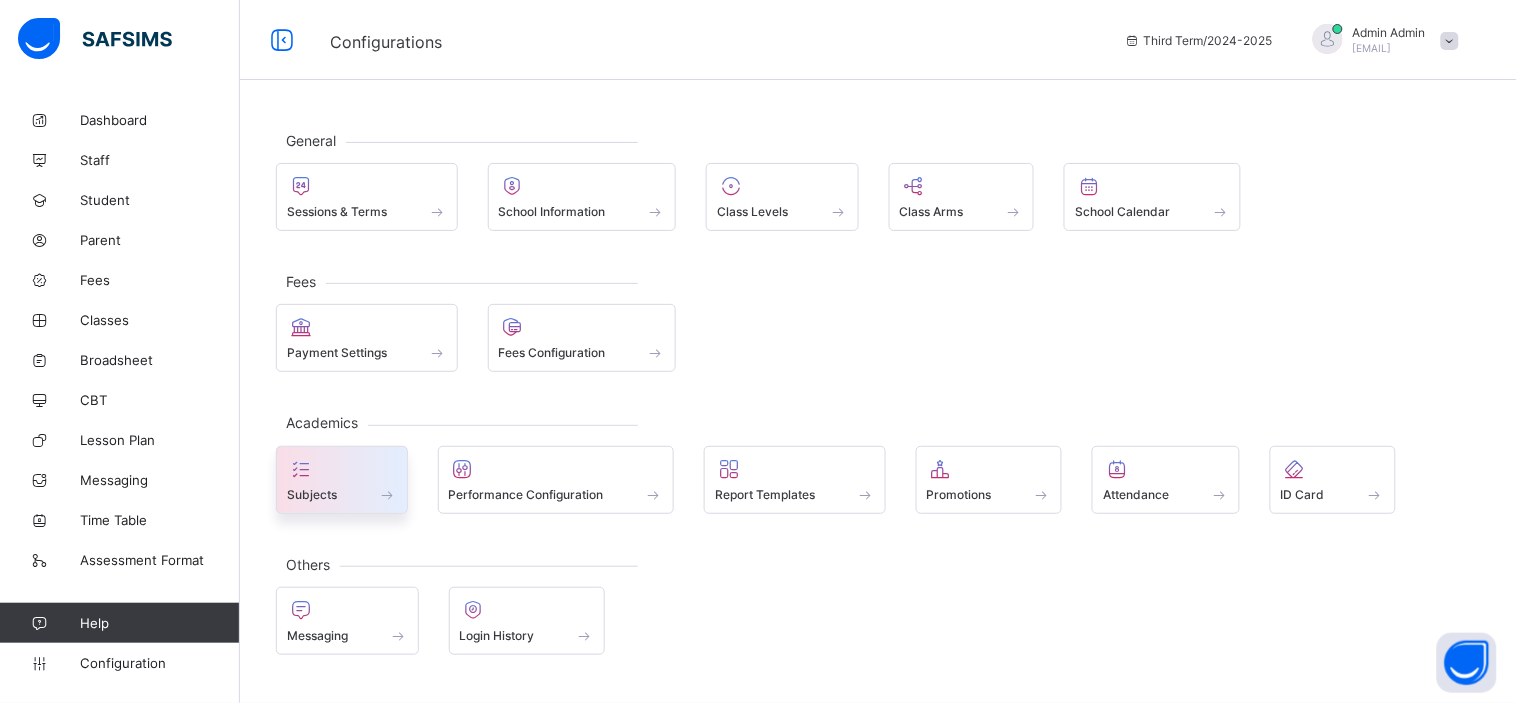 click at bounding box center (342, 469) 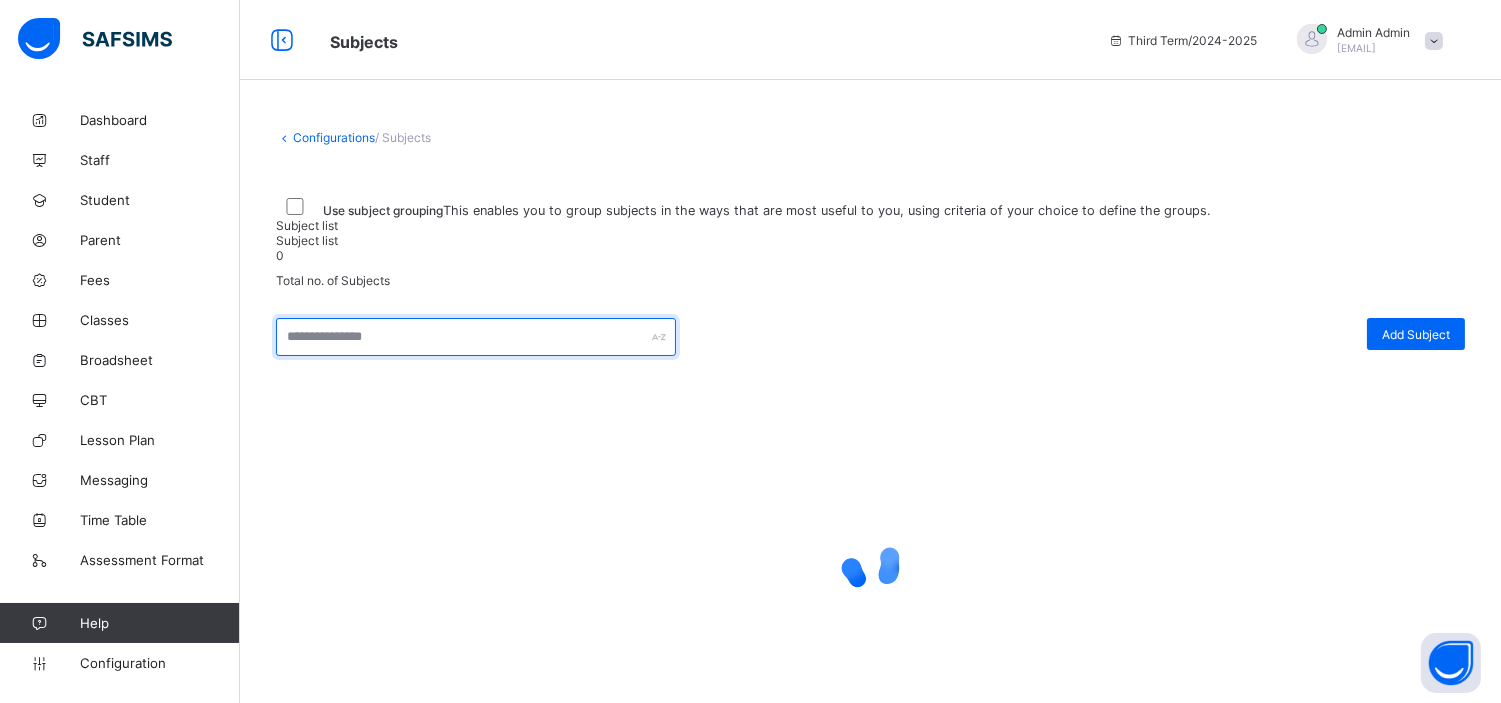 click at bounding box center [476, 337] 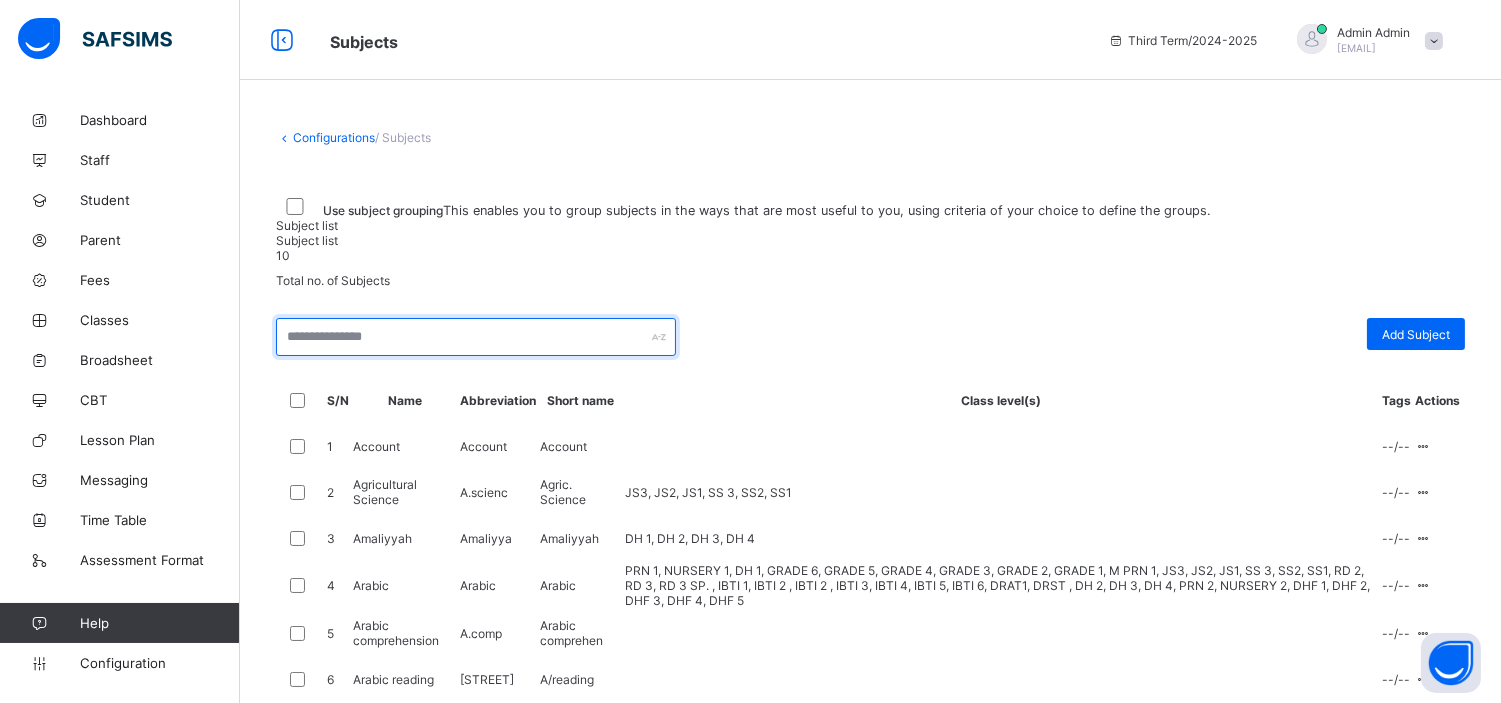 paste on "**********" 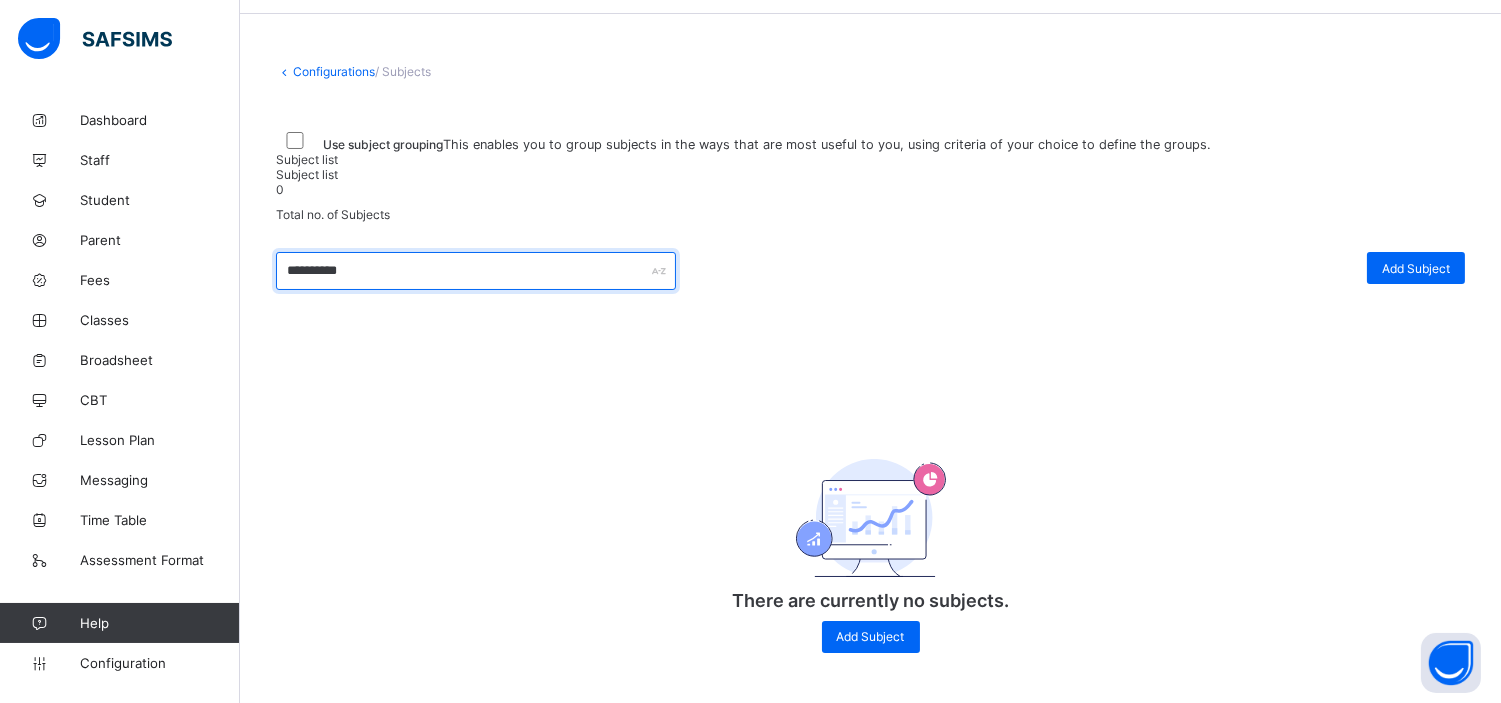 scroll, scrollTop: 250, scrollLeft: 0, axis: vertical 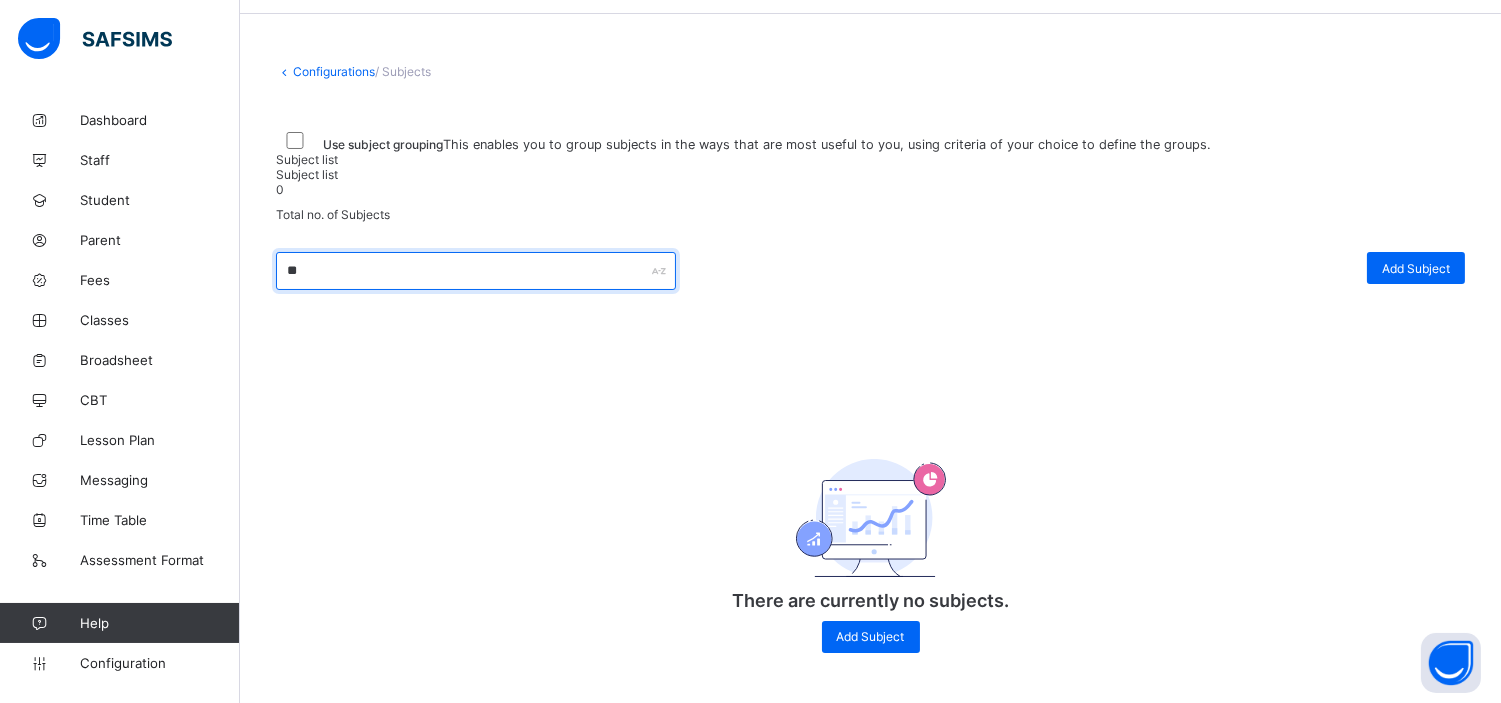 type on "*" 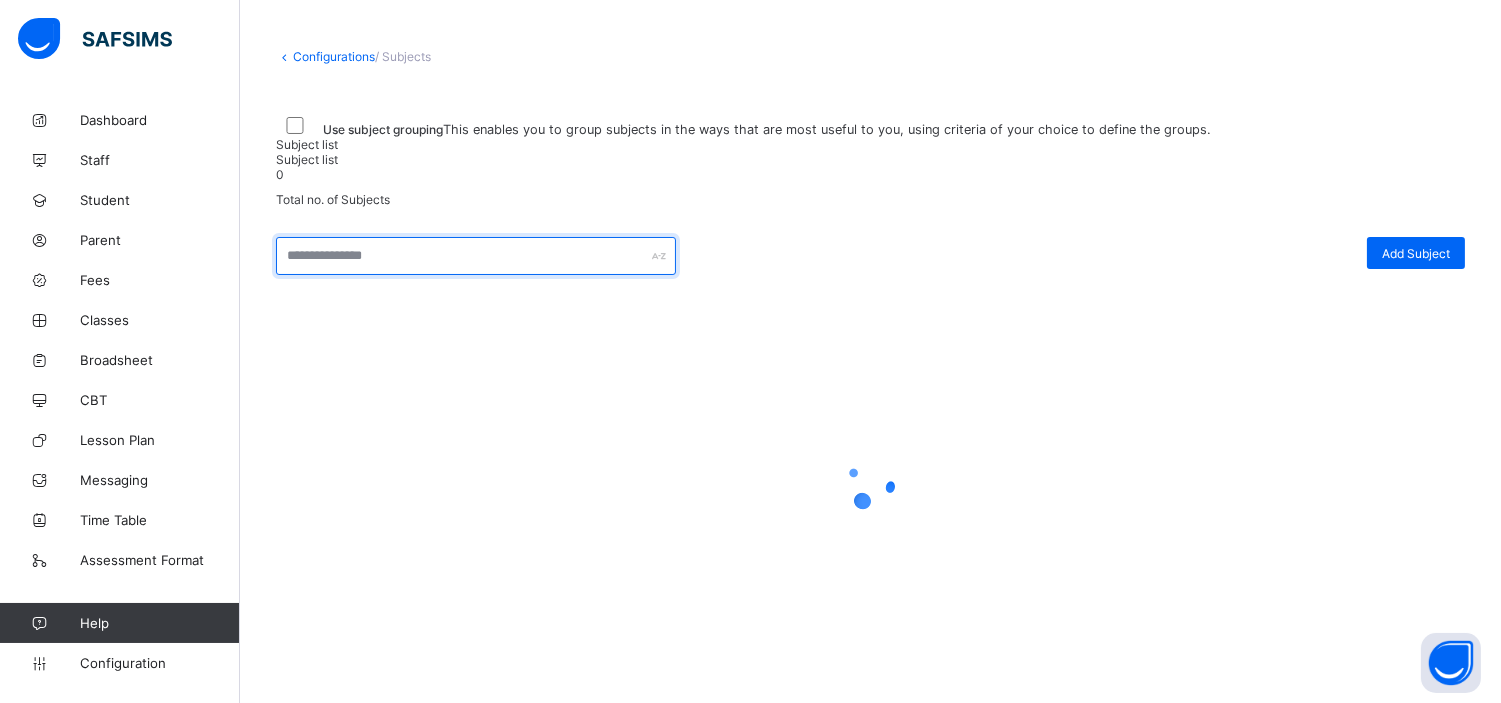paste on "**********" 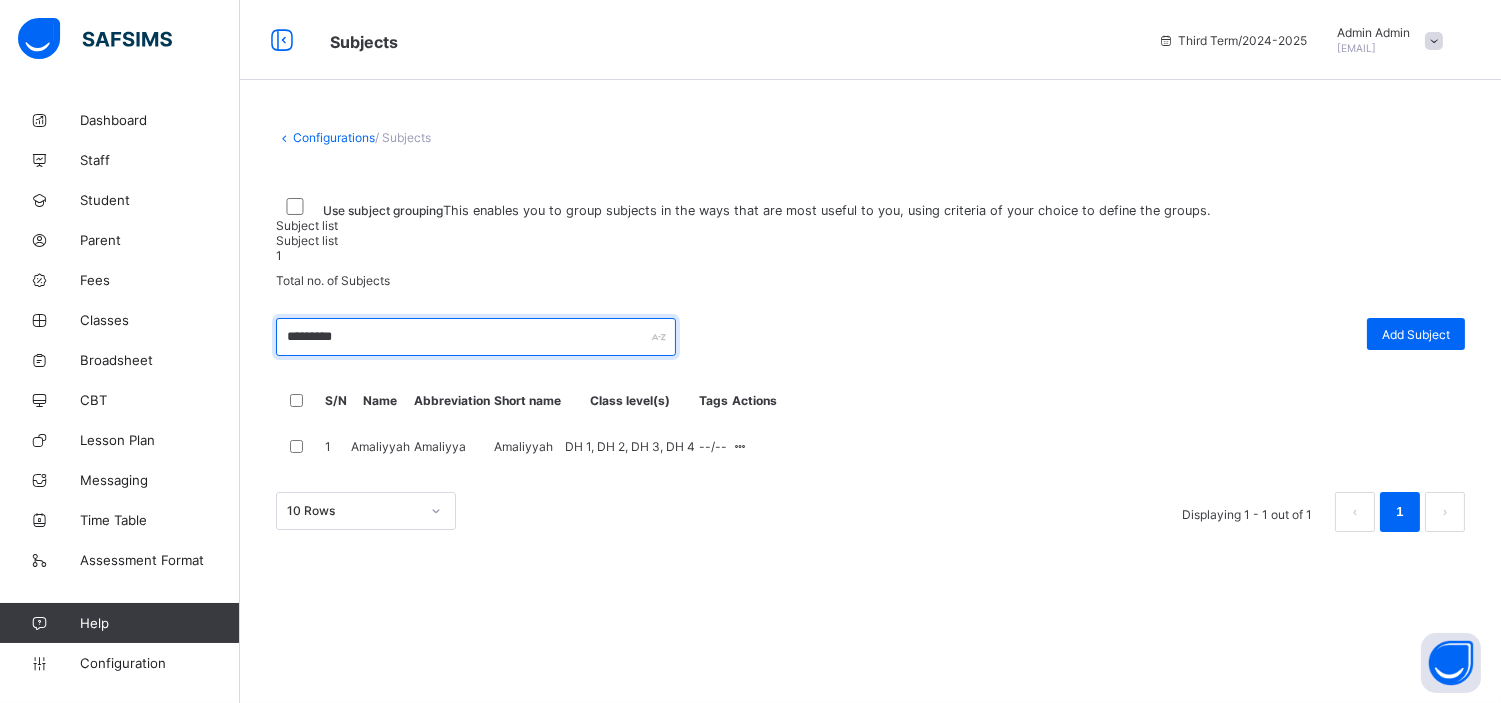 scroll, scrollTop: 85, scrollLeft: 0, axis: vertical 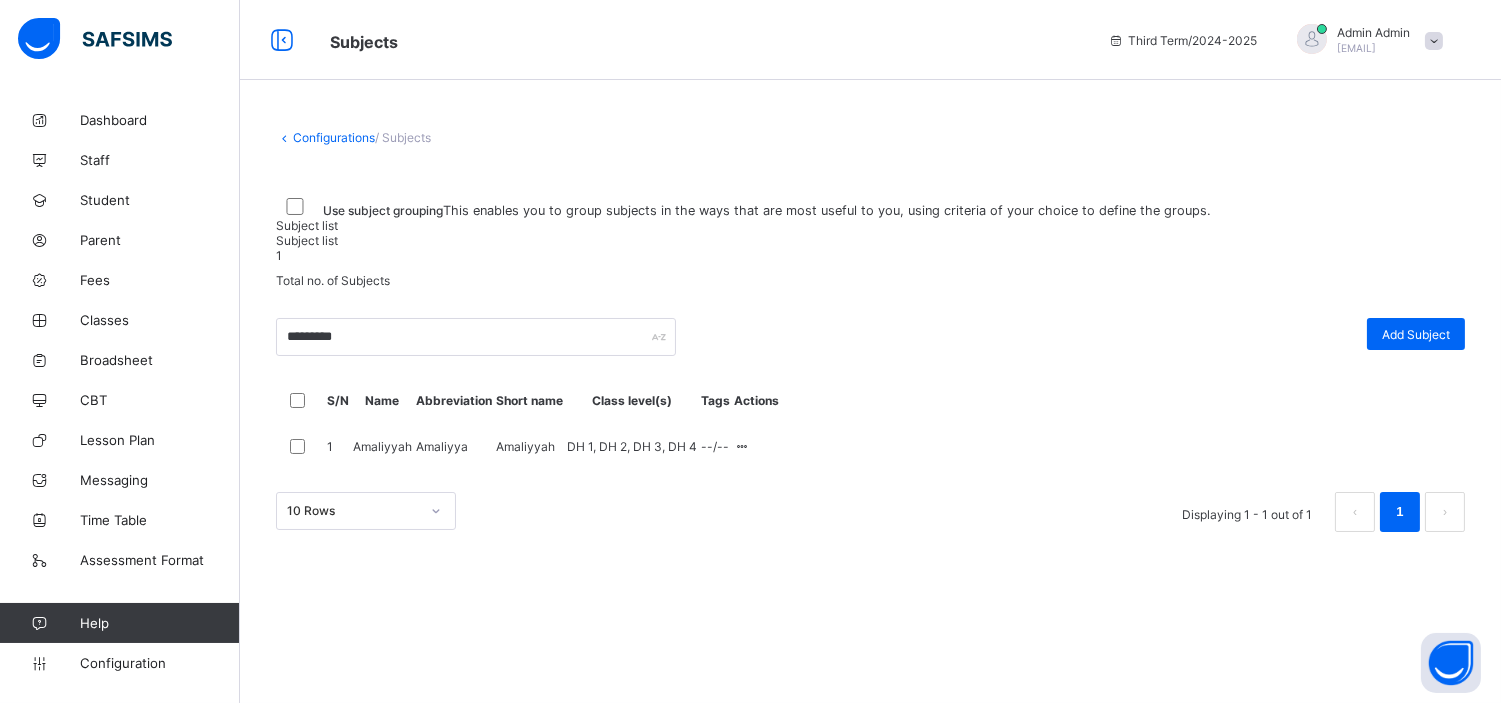 click on "Amaliyyah" at bounding box center [382, 446] 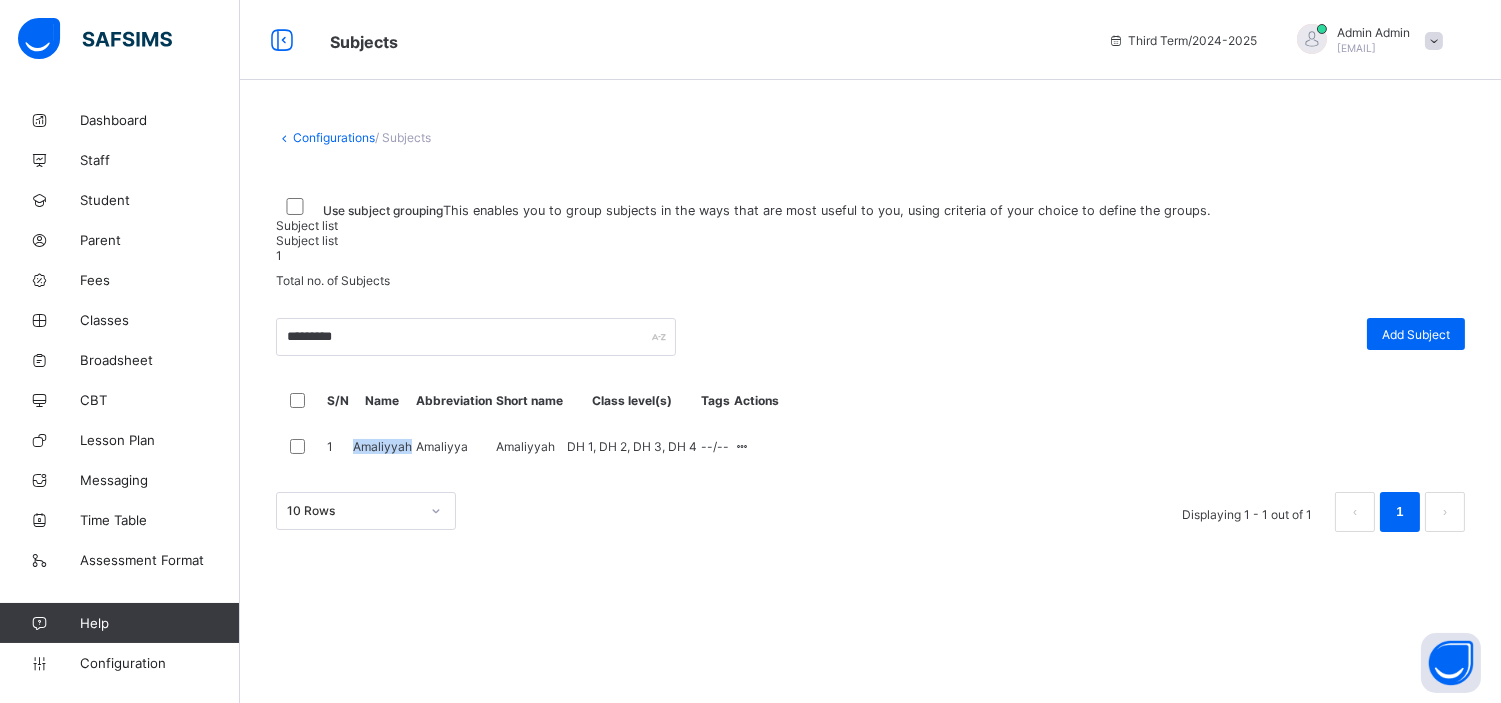 click on "Amaliyyah" at bounding box center (382, 446) 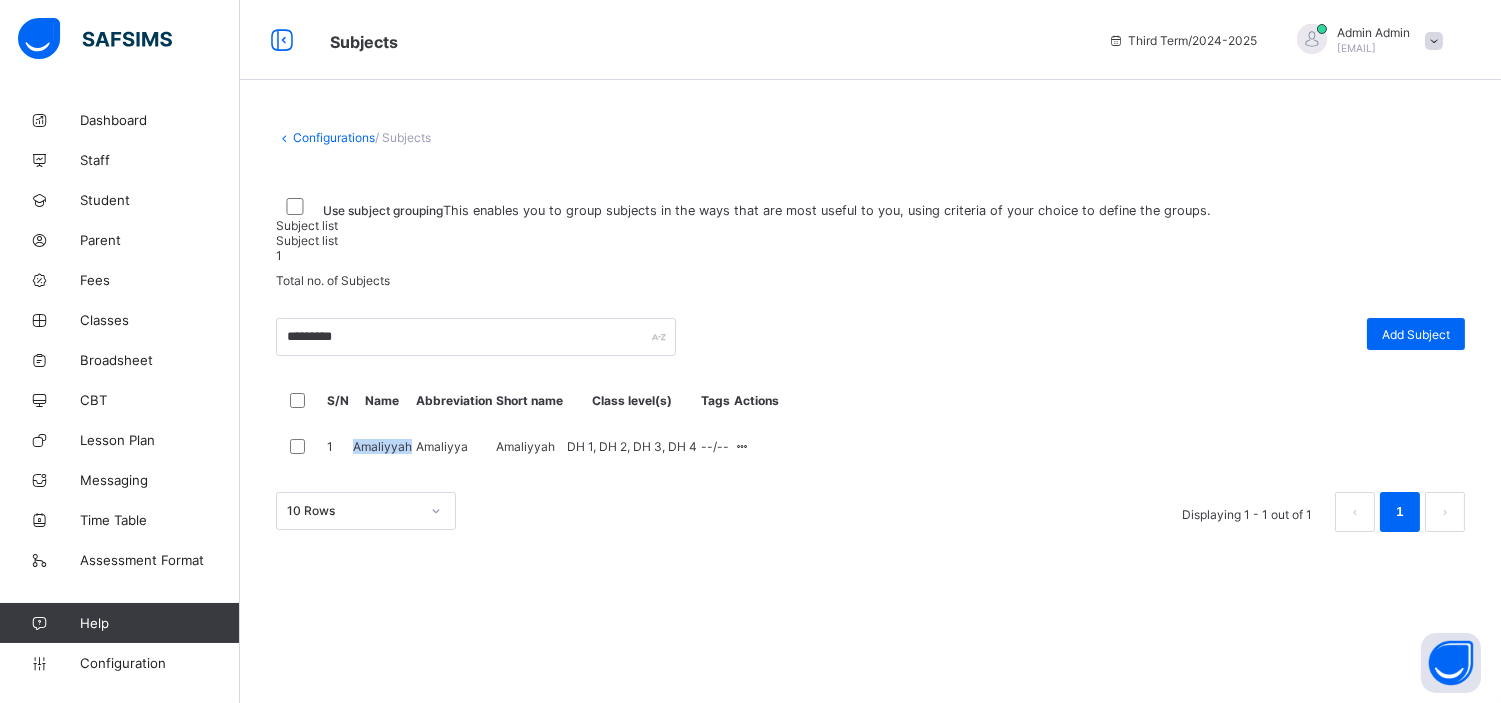 copy on "Amaliyyah" 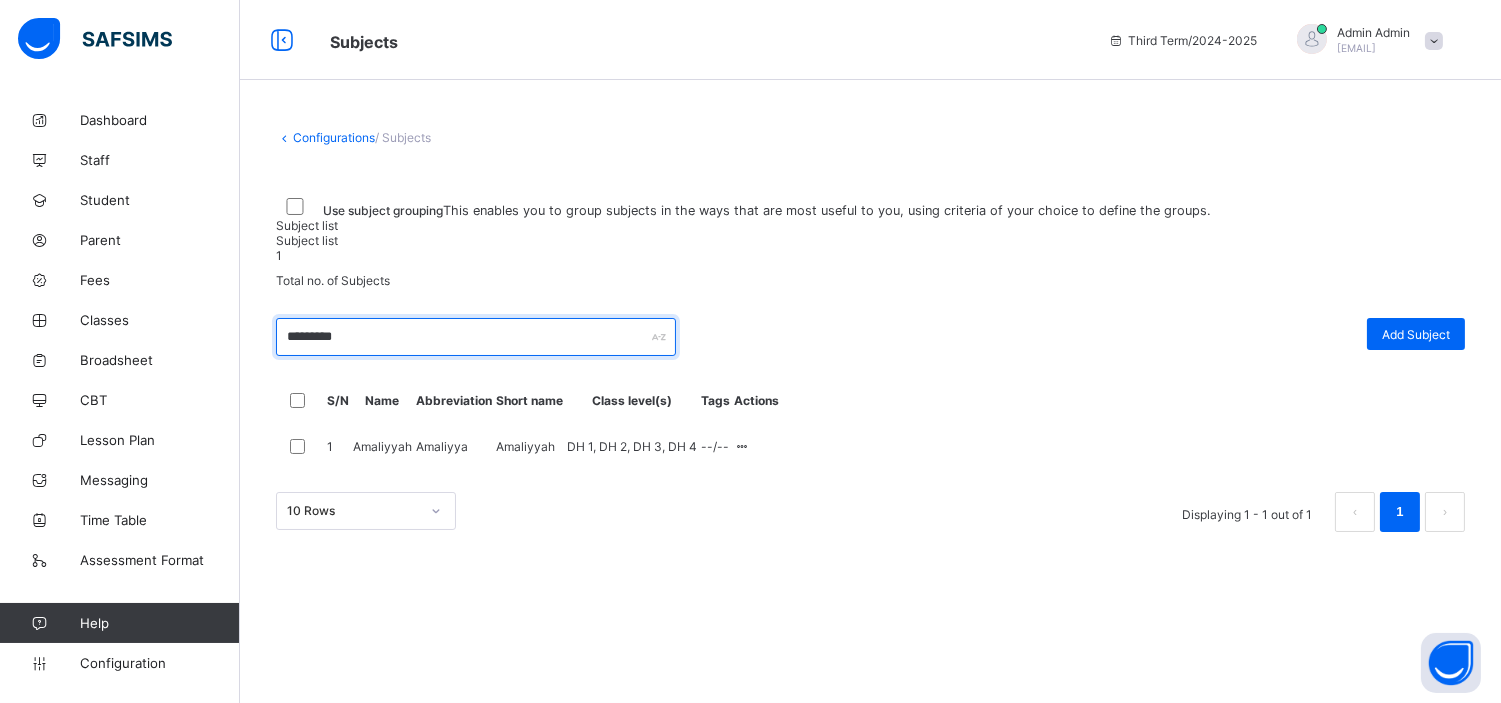 click on "*********" at bounding box center (476, 337) 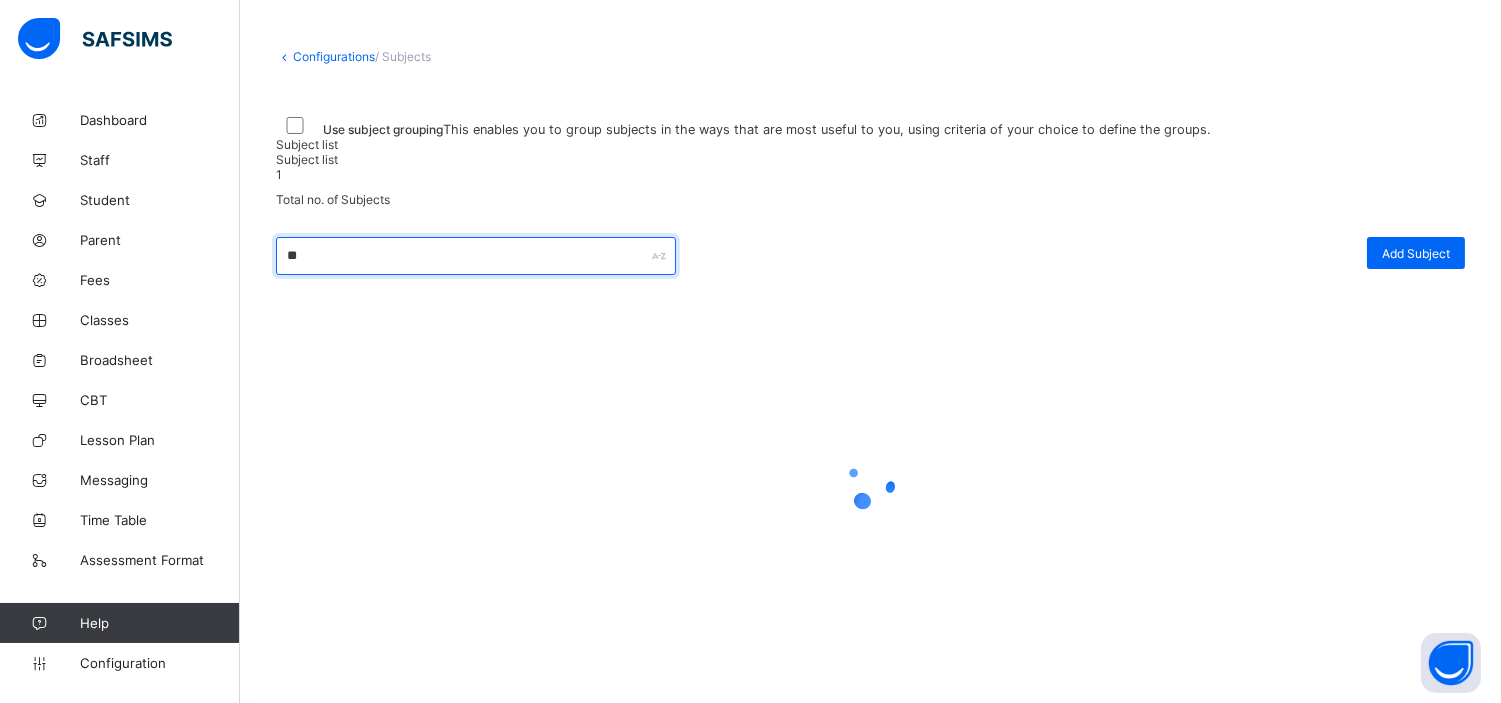 type on "*" 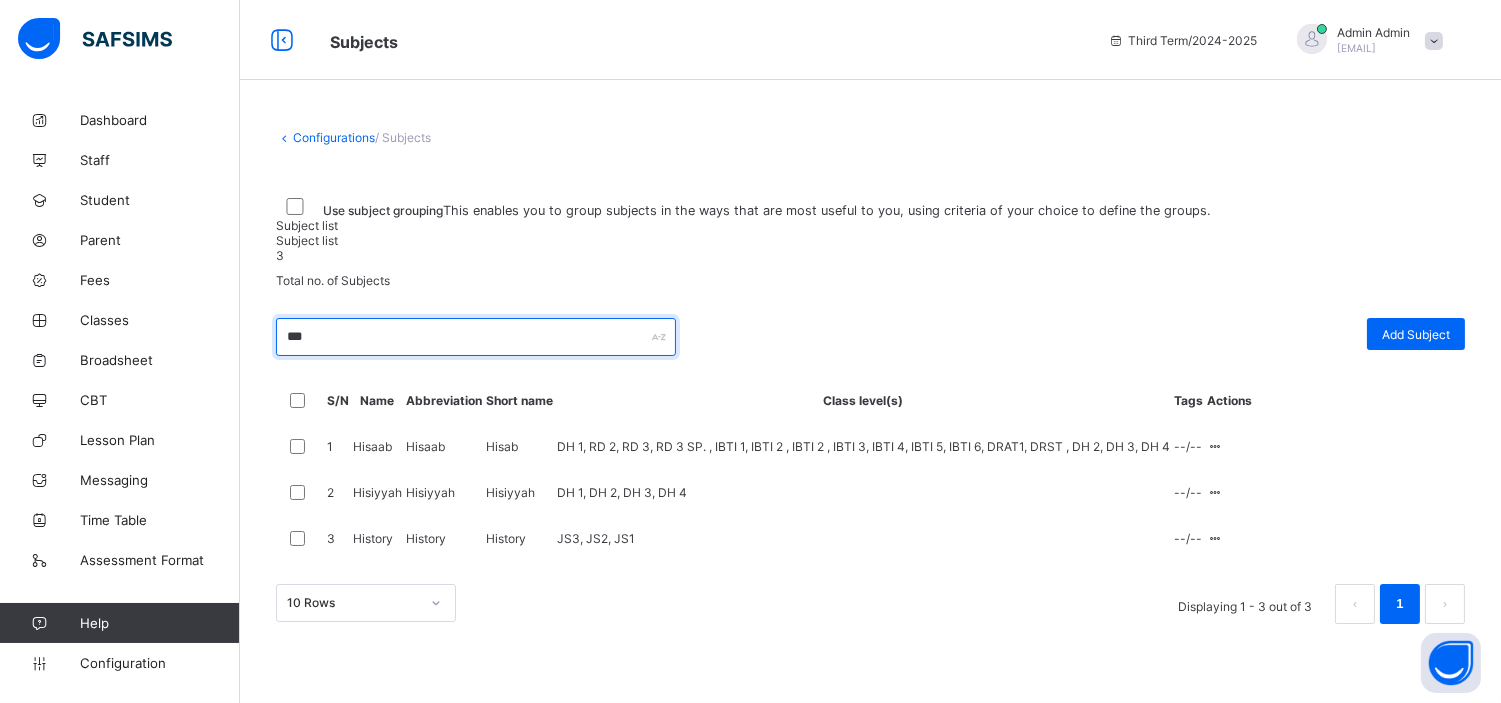 type on "***" 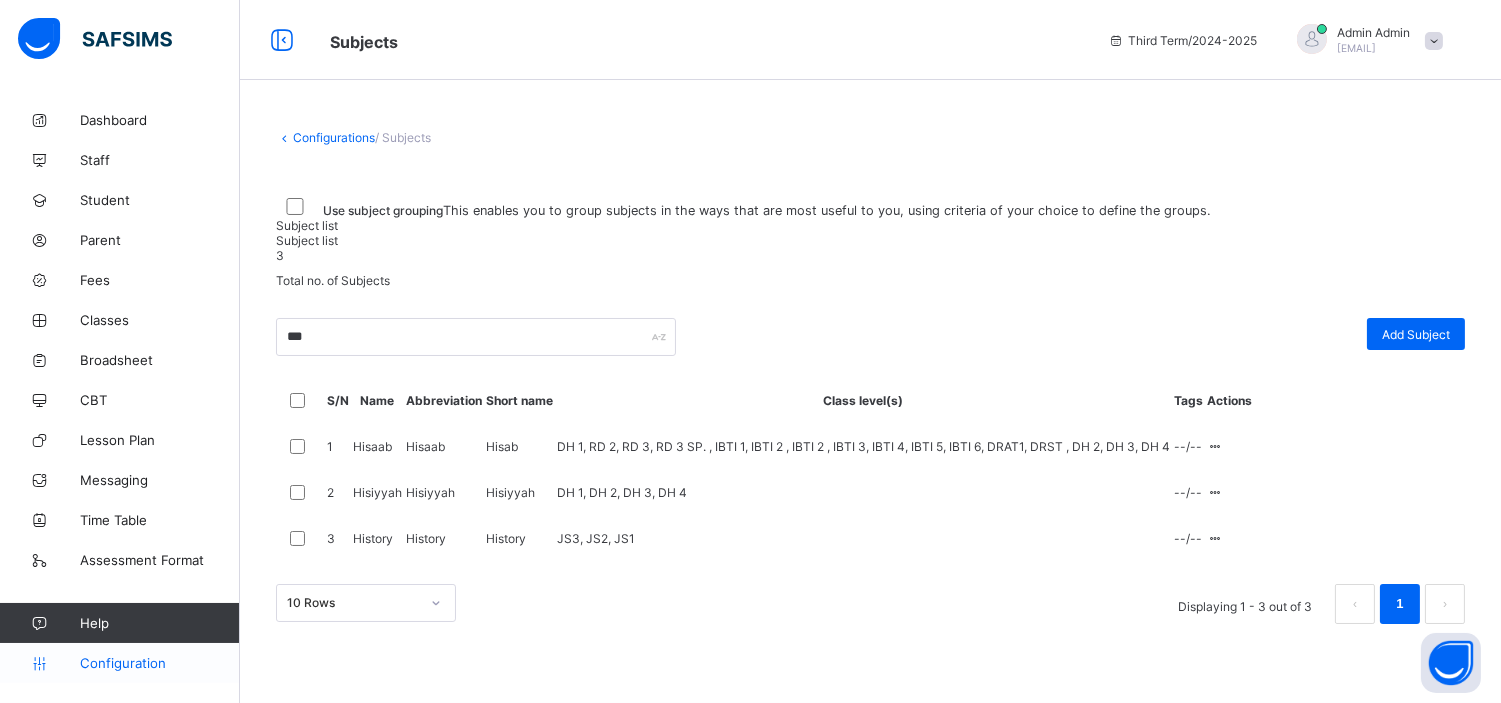 click on "Configuration" at bounding box center (159, 663) 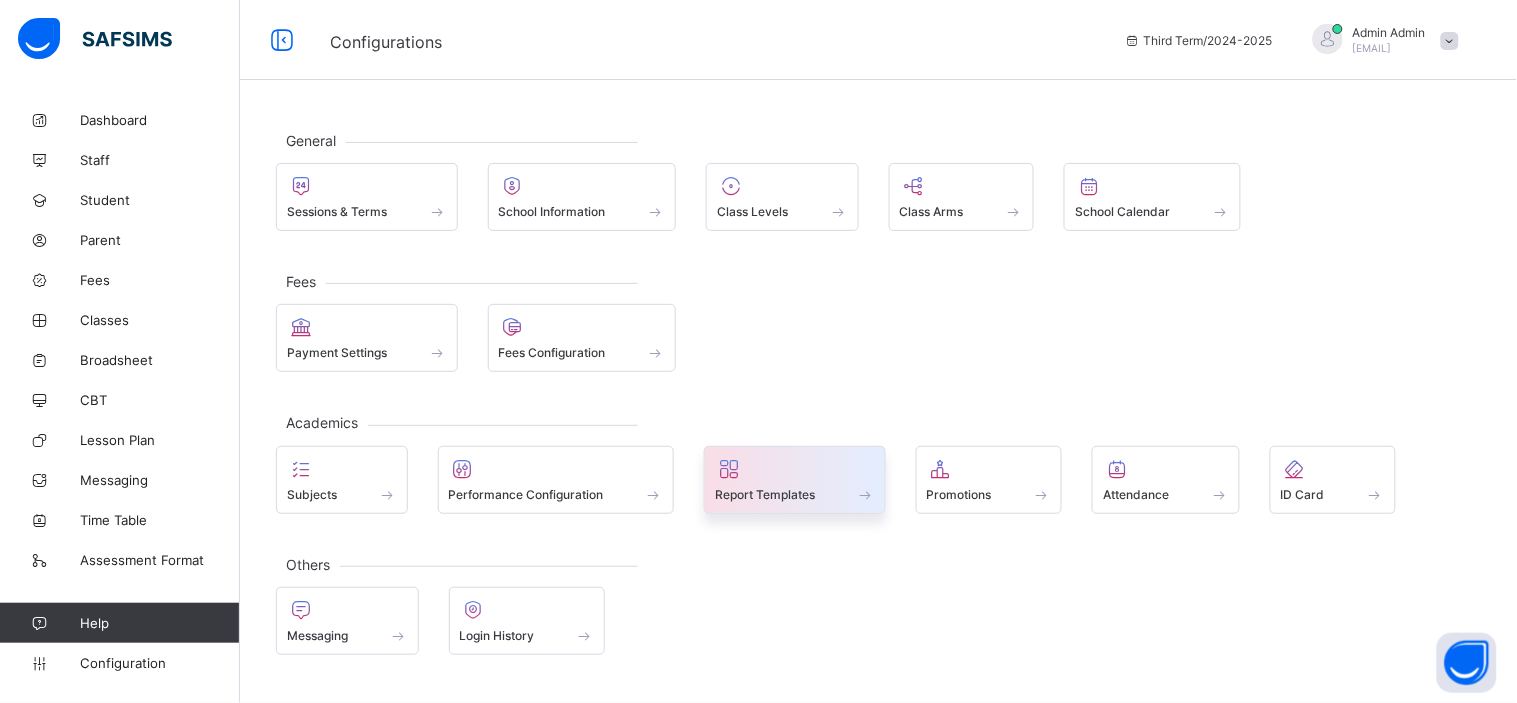 click on "Report Templates" at bounding box center [765, 494] 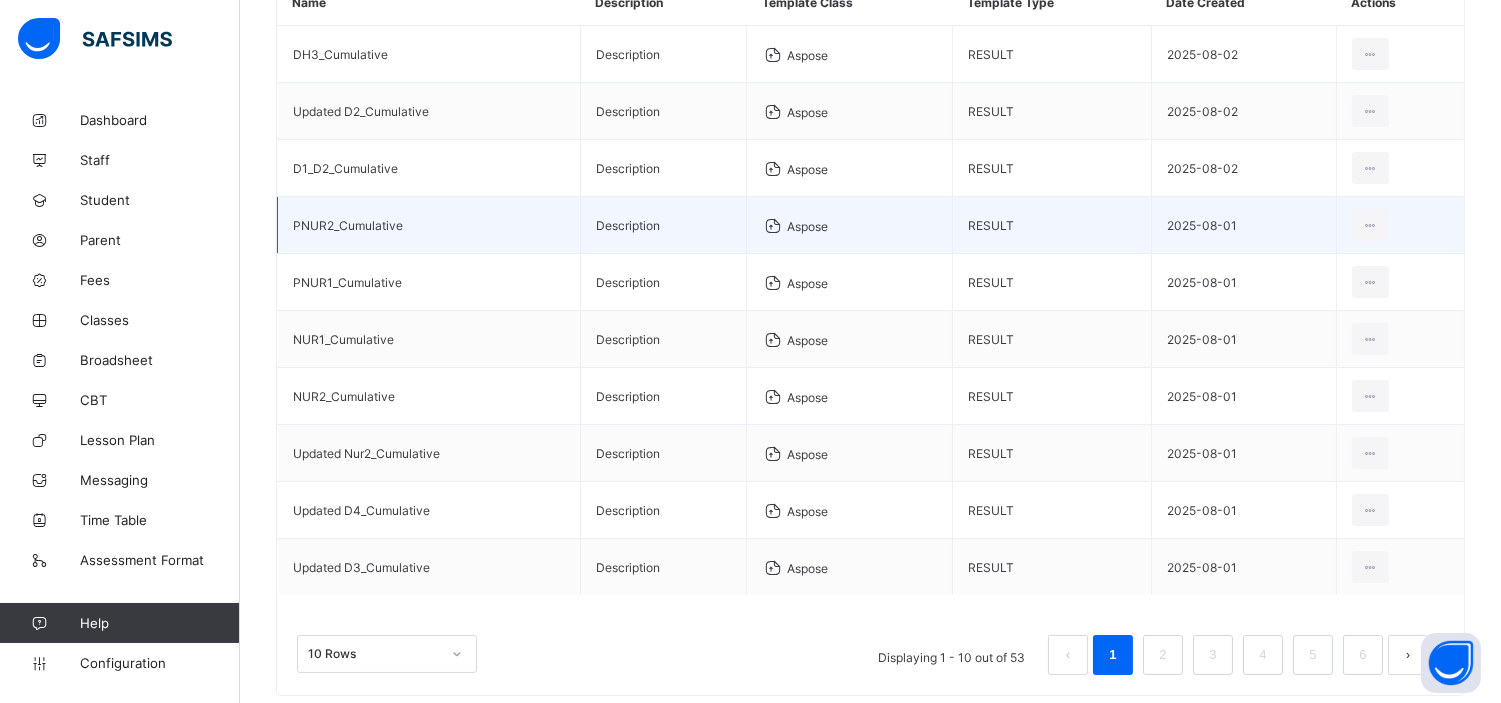 scroll, scrollTop: 281, scrollLeft: 0, axis: vertical 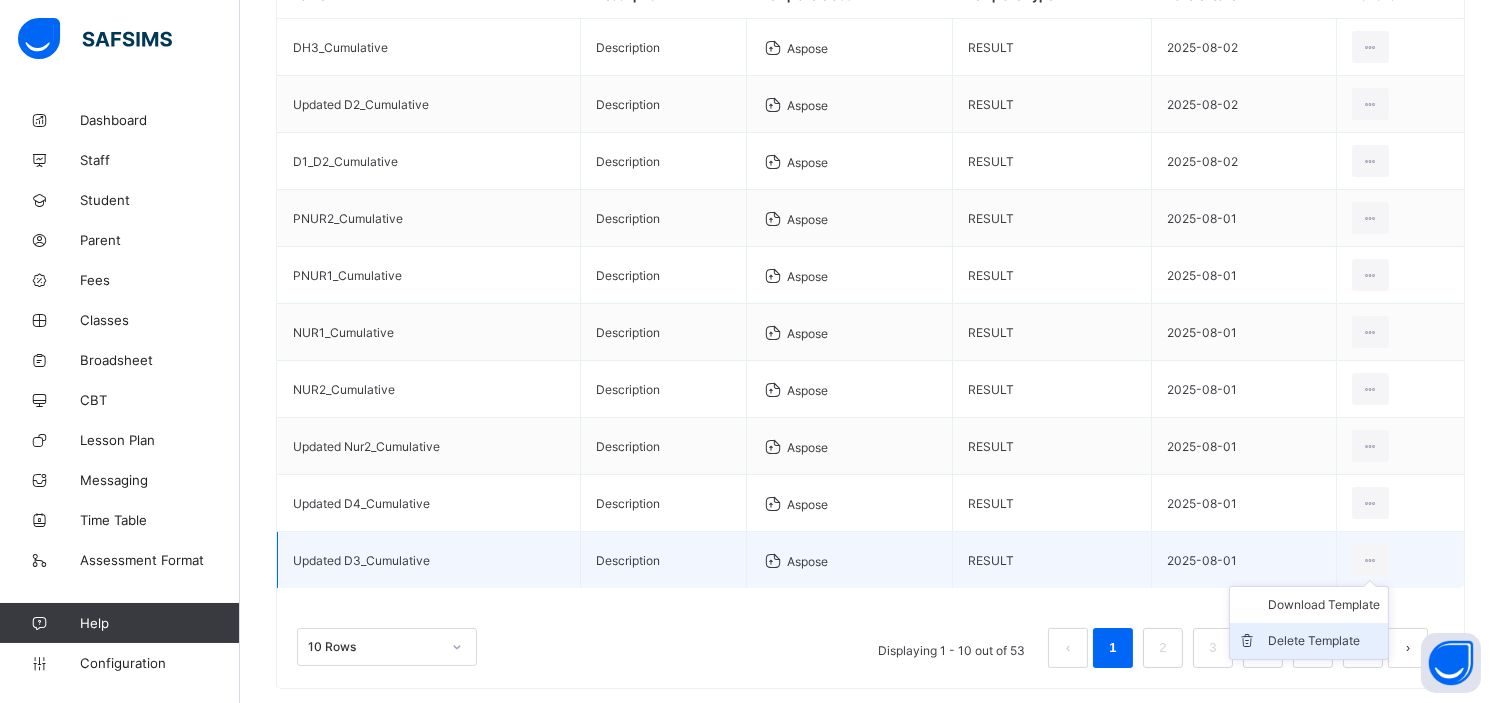 click on "Delete Template" at bounding box center [1324, 641] 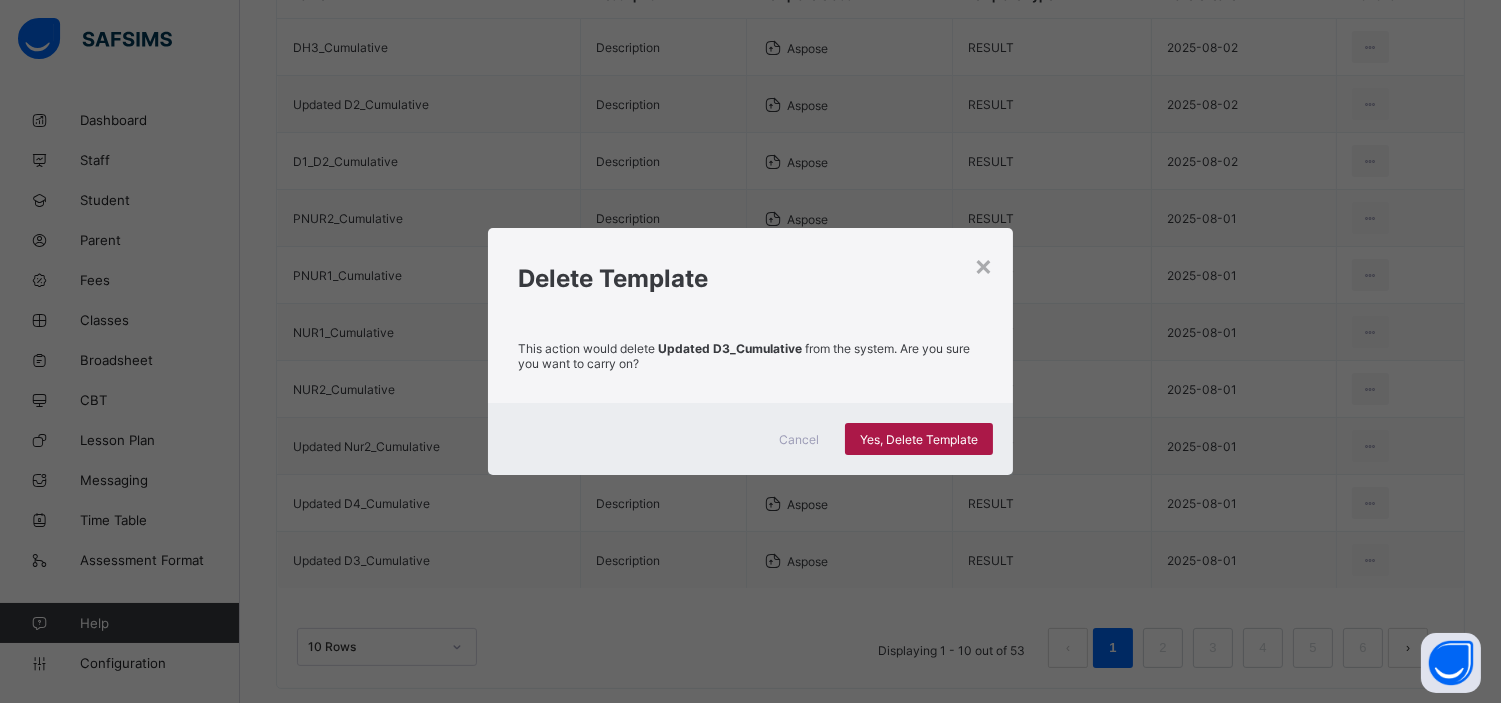 click on "Yes, Delete Template" at bounding box center (919, 439) 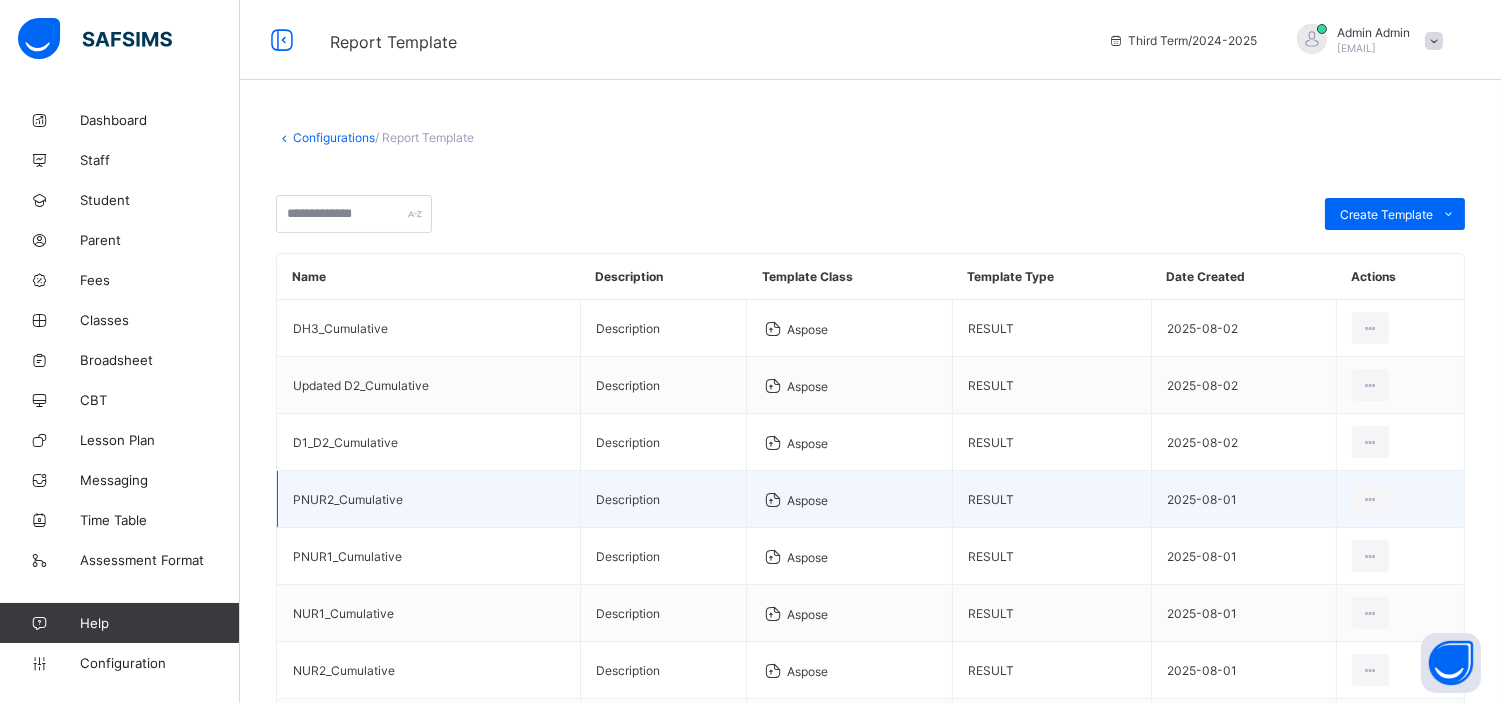 scroll, scrollTop: 316, scrollLeft: 0, axis: vertical 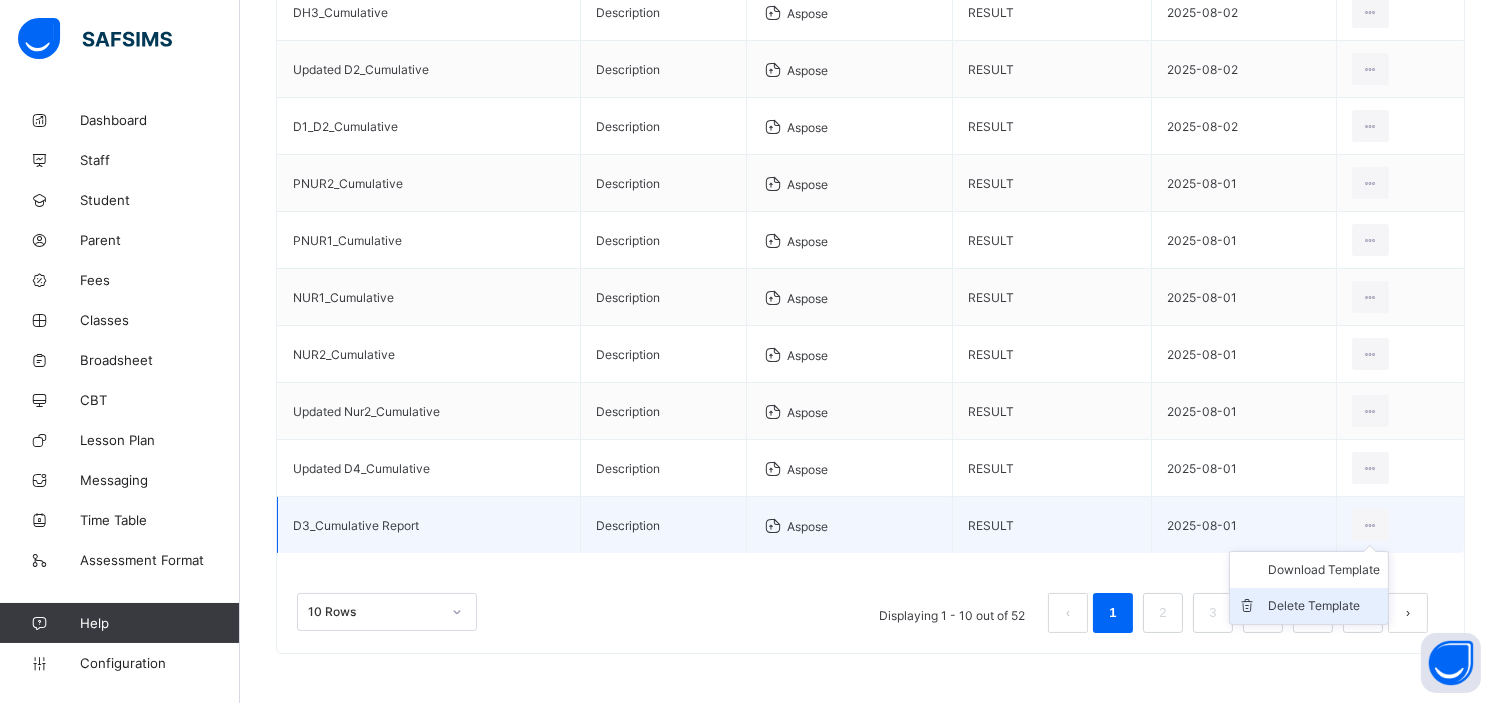 click on "Delete Template" at bounding box center [1324, 606] 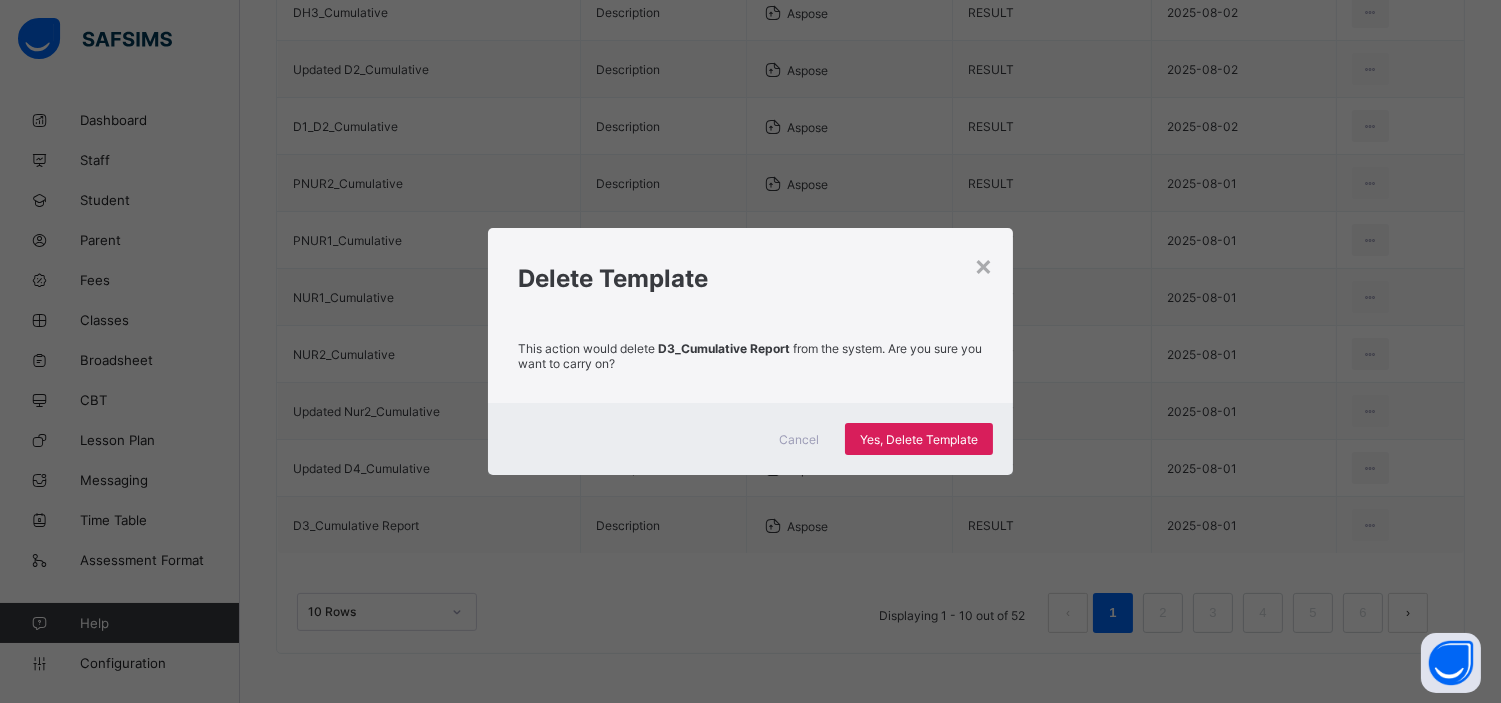 click on "Cancel Yes, Delete Template" at bounding box center [750, 439] 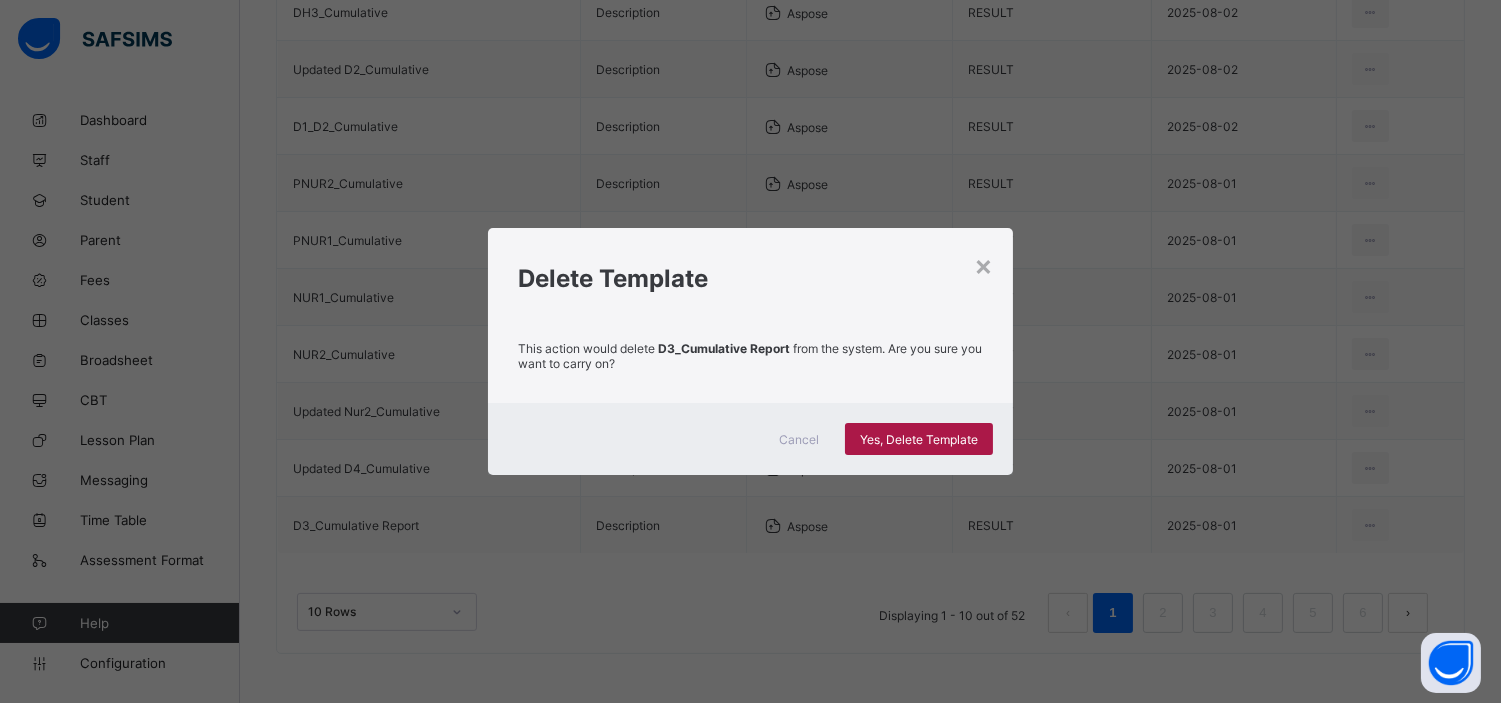 click on "Yes, Delete Template" at bounding box center (919, 439) 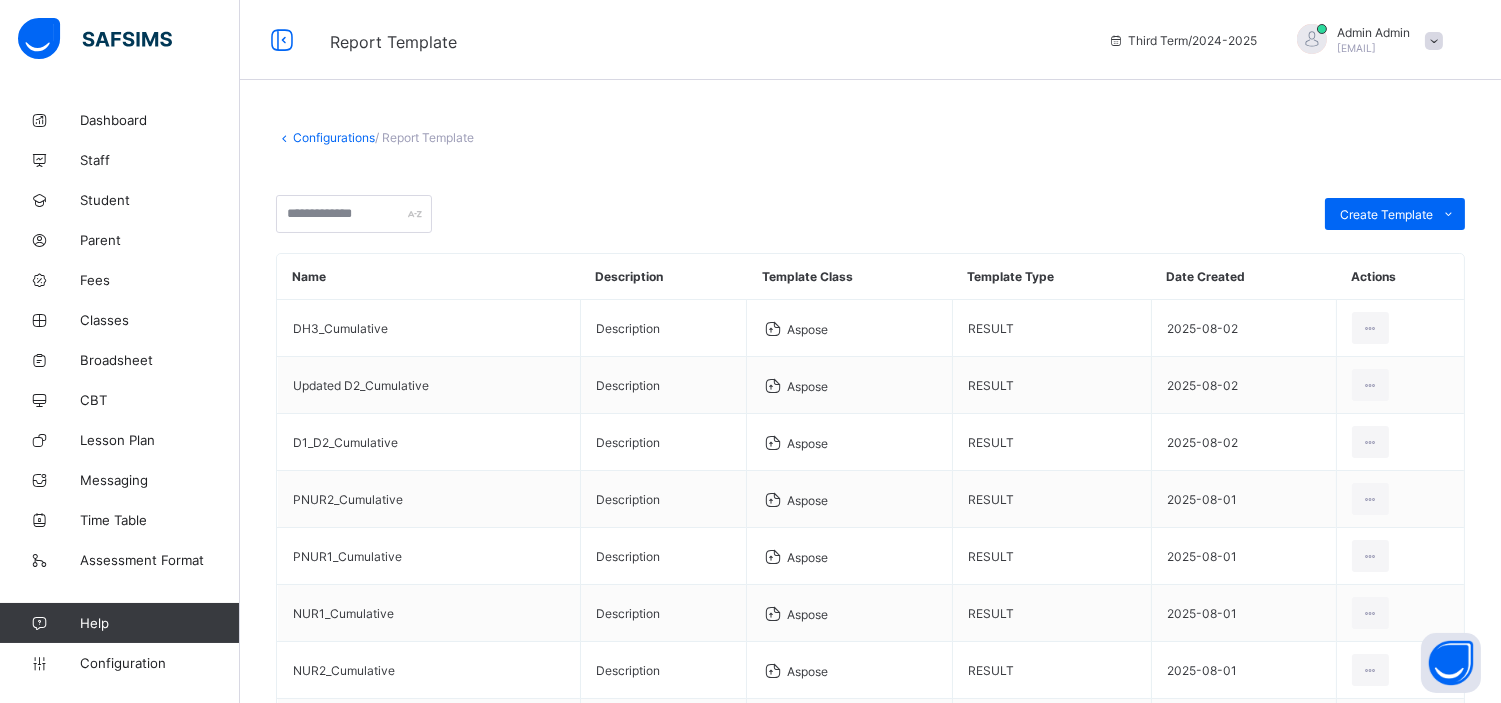 scroll, scrollTop: 316, scrollLeft: 0, axis: vertical 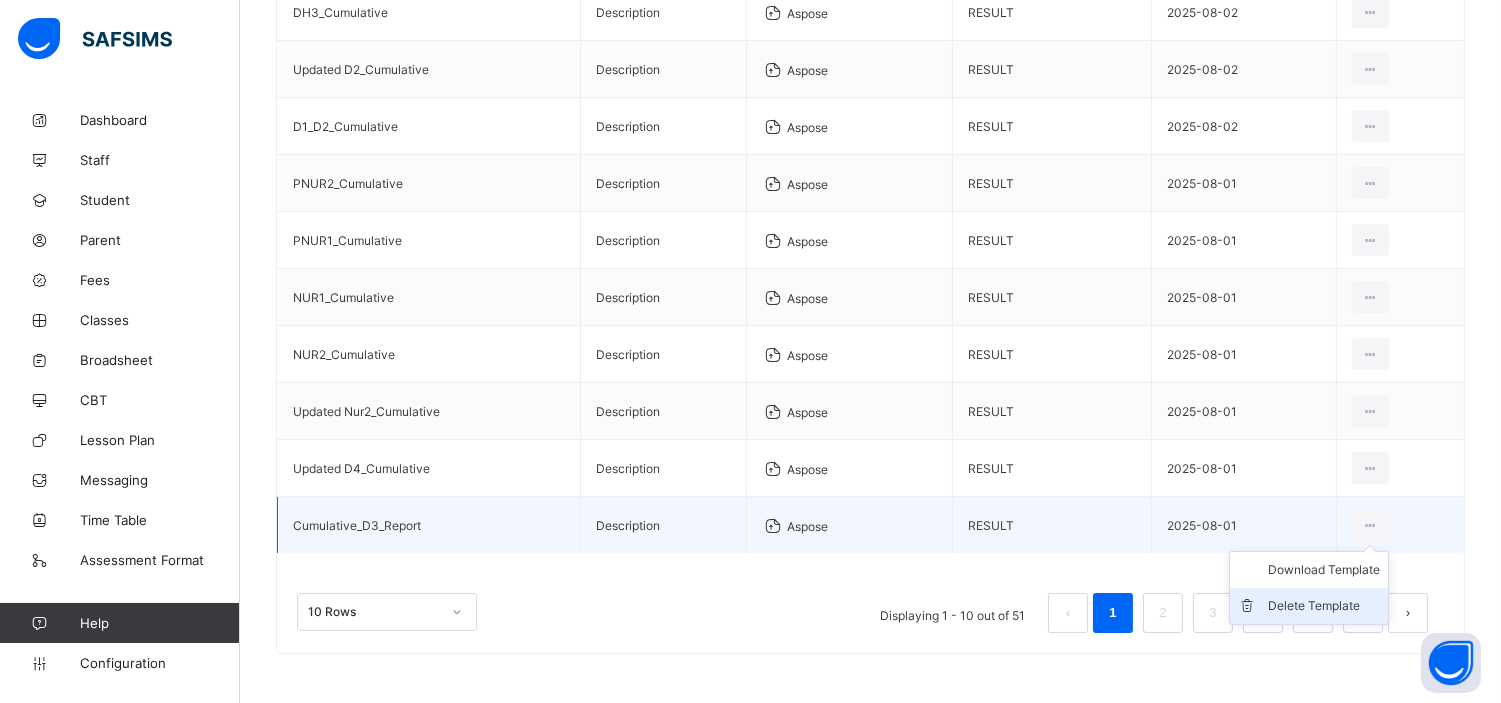 click on "Delete Template" at bounding box center [1324, 606] 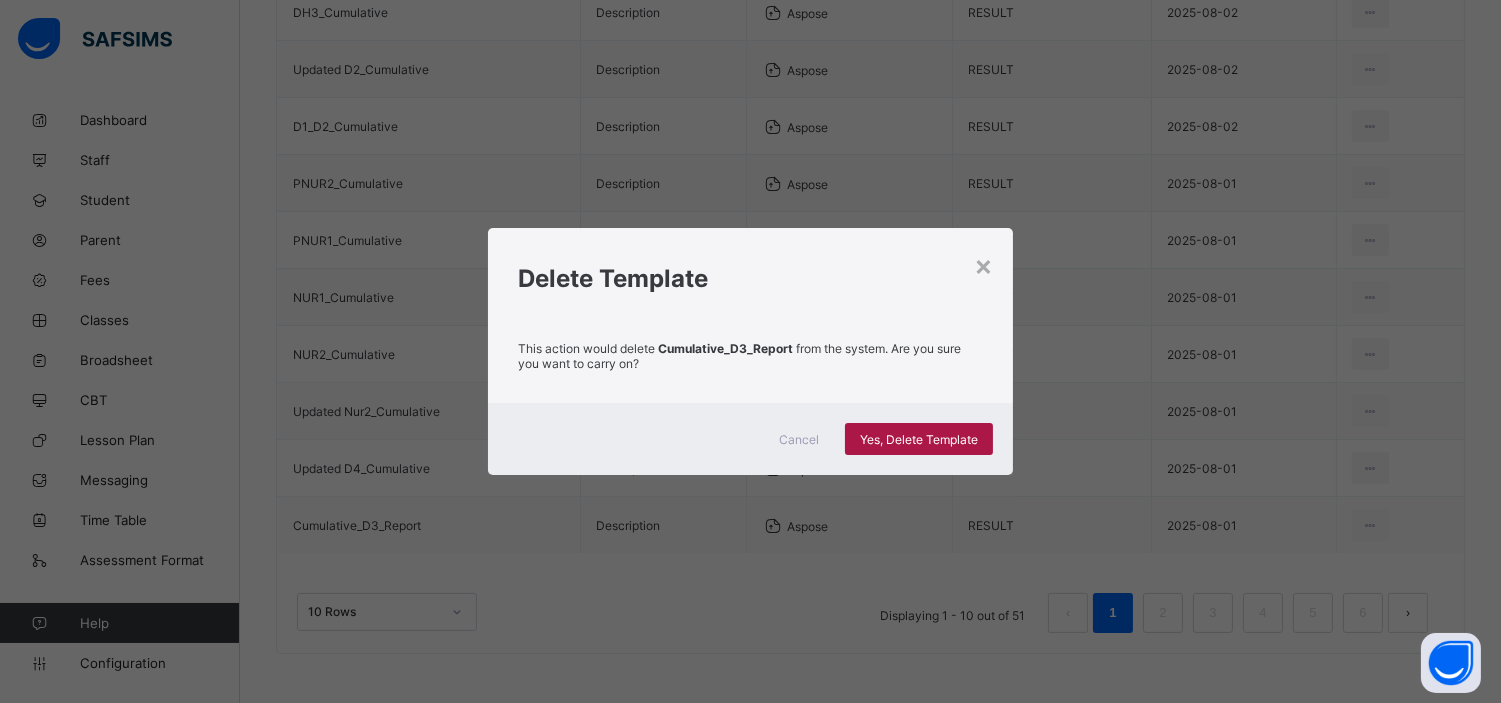 click on "Yes, Delete Template" at bounding box center [919, 439] 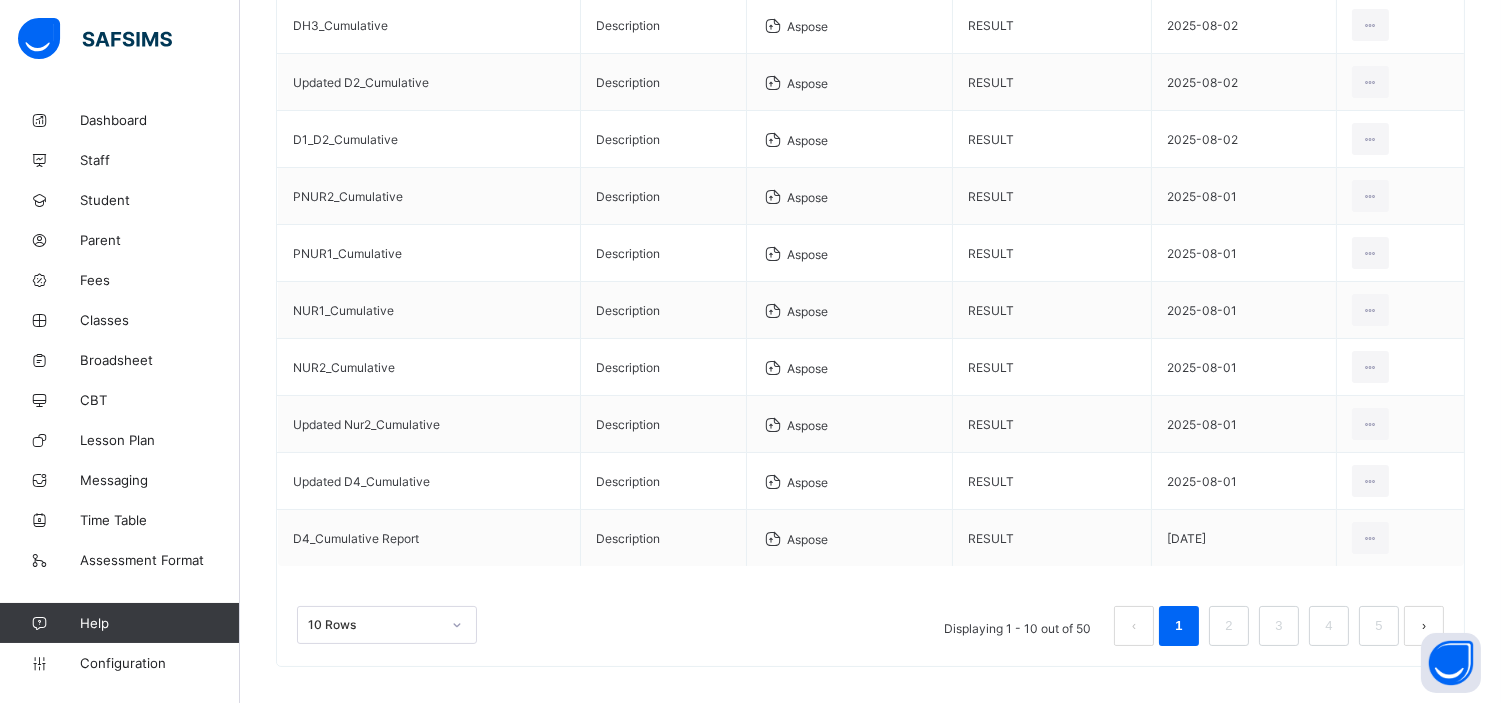 scroll, scrollTop: 302, scrollLeft: 0, axis: vertical 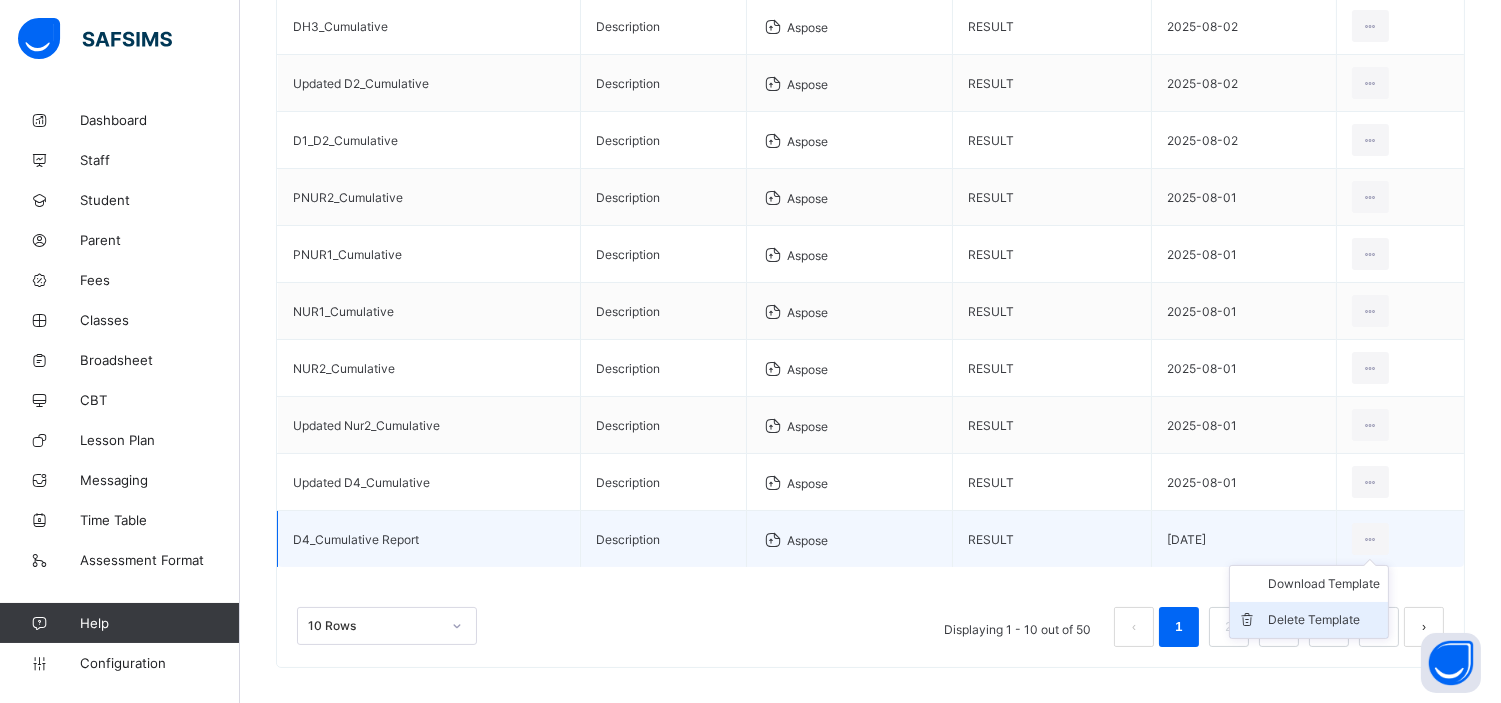 click on "Delete Template" at bounding box center [1324, 620] 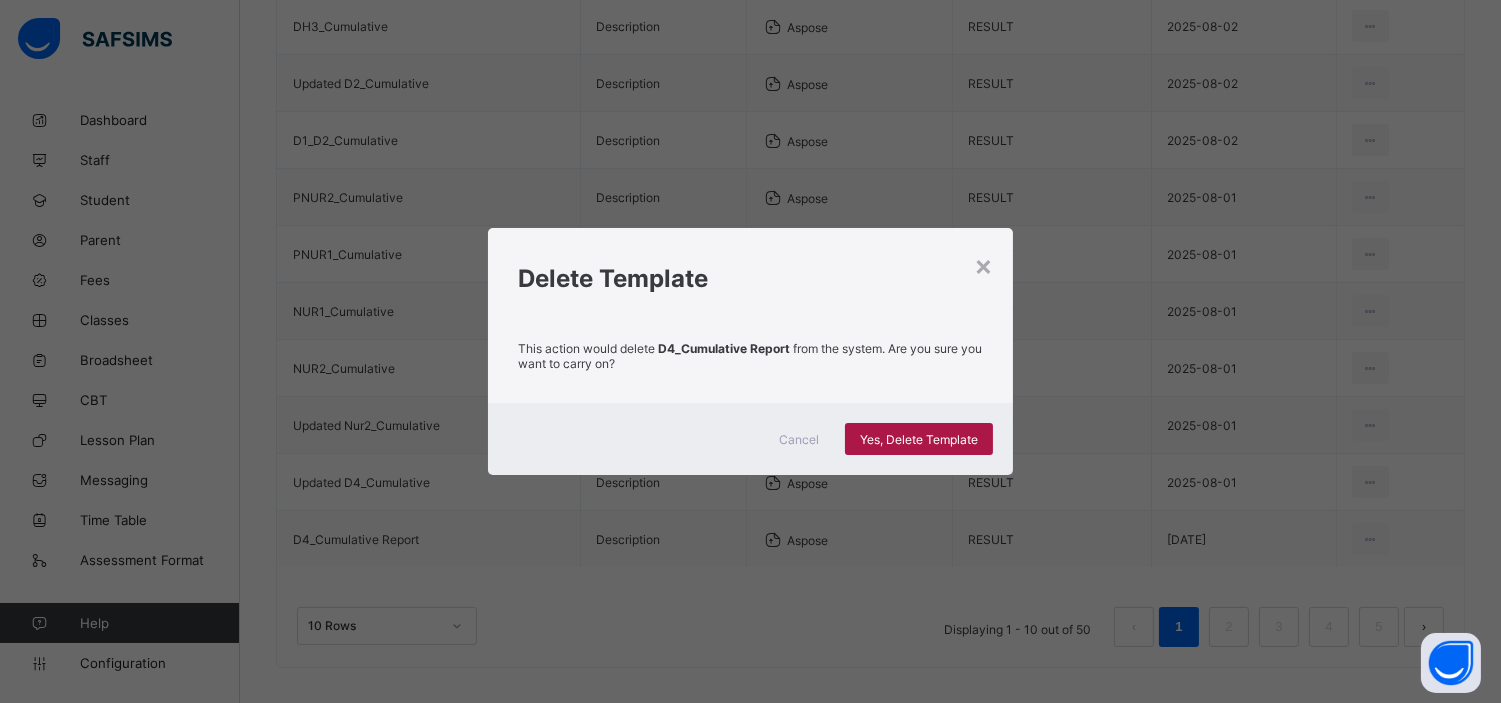 click on "Yes, Delete Template" at bounding box center (919, 439) 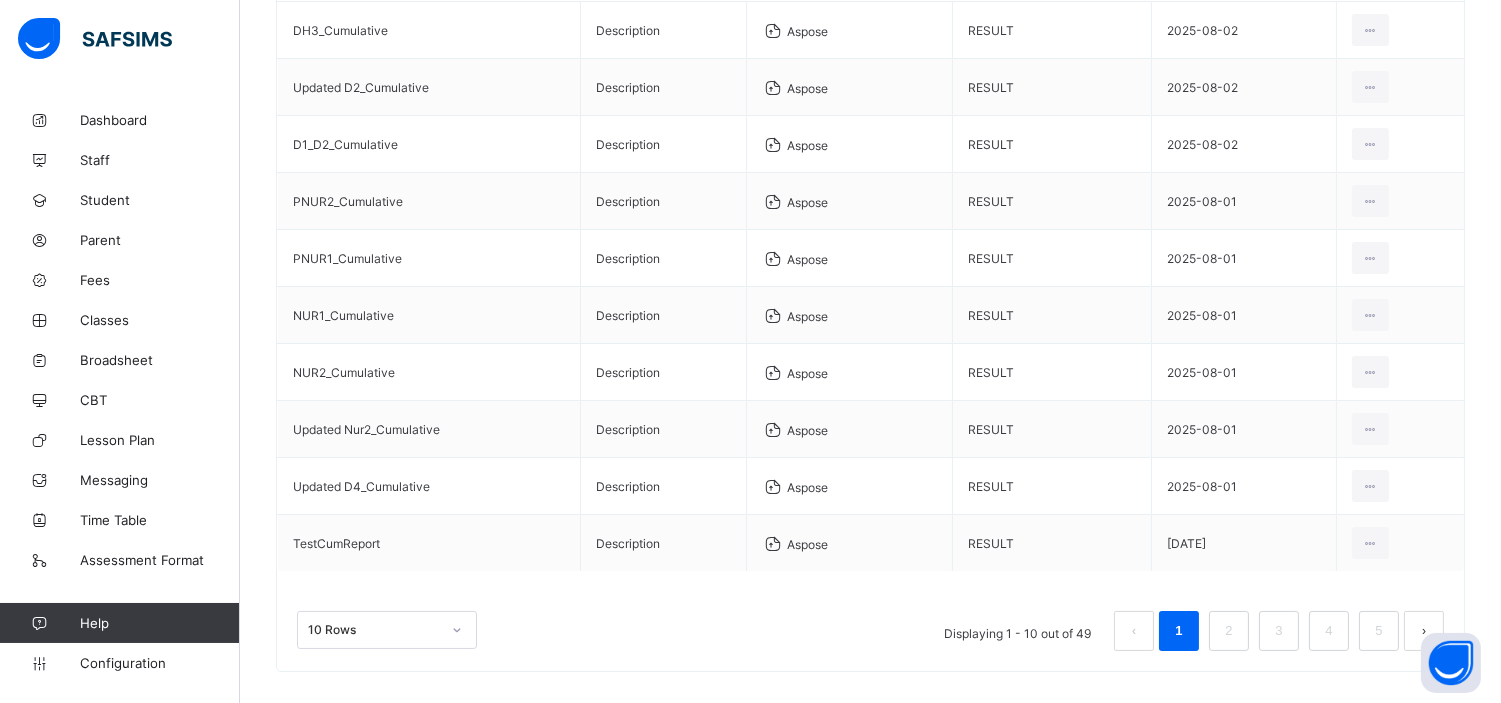 scroll, scrollTop: 310, scrollLeft: 0, axis: vertical 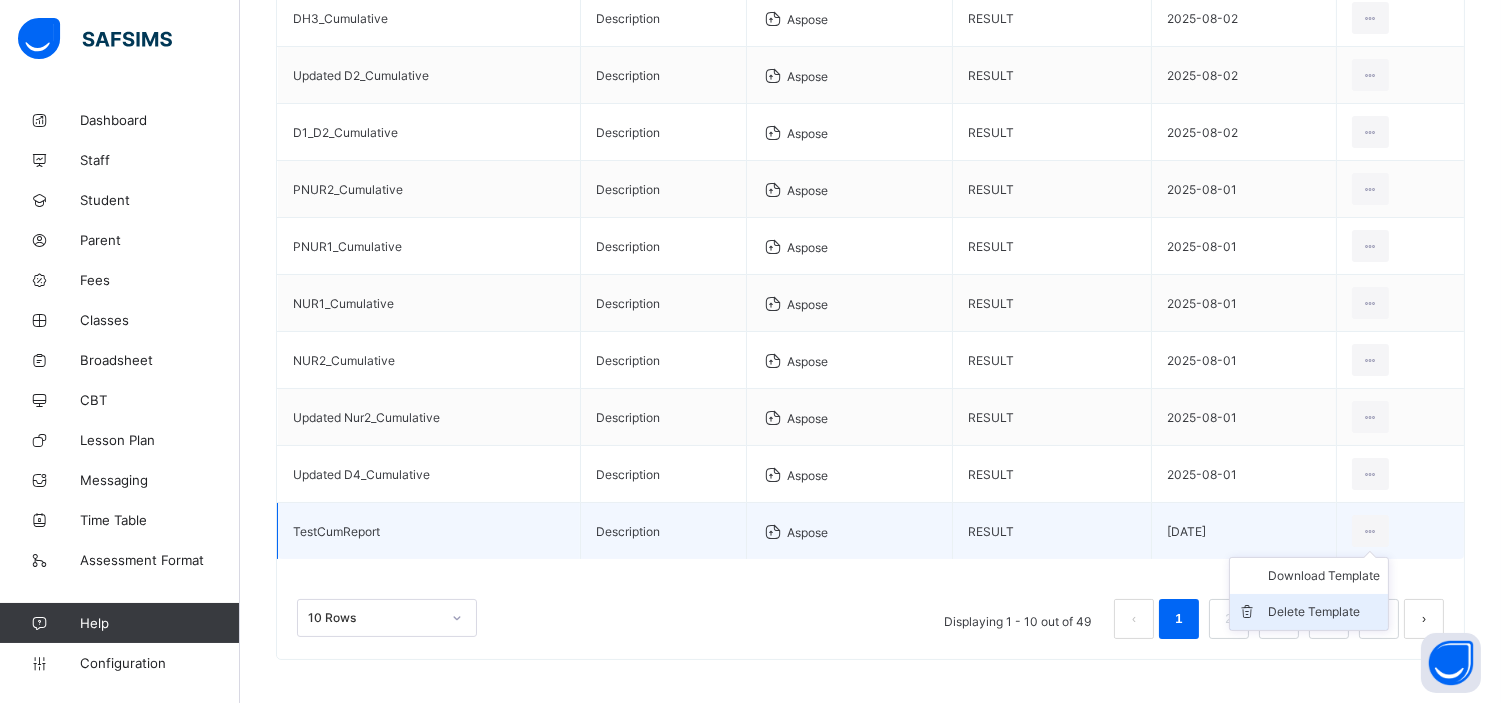 click on "Delete Template" at bounding box center (1324, 612) 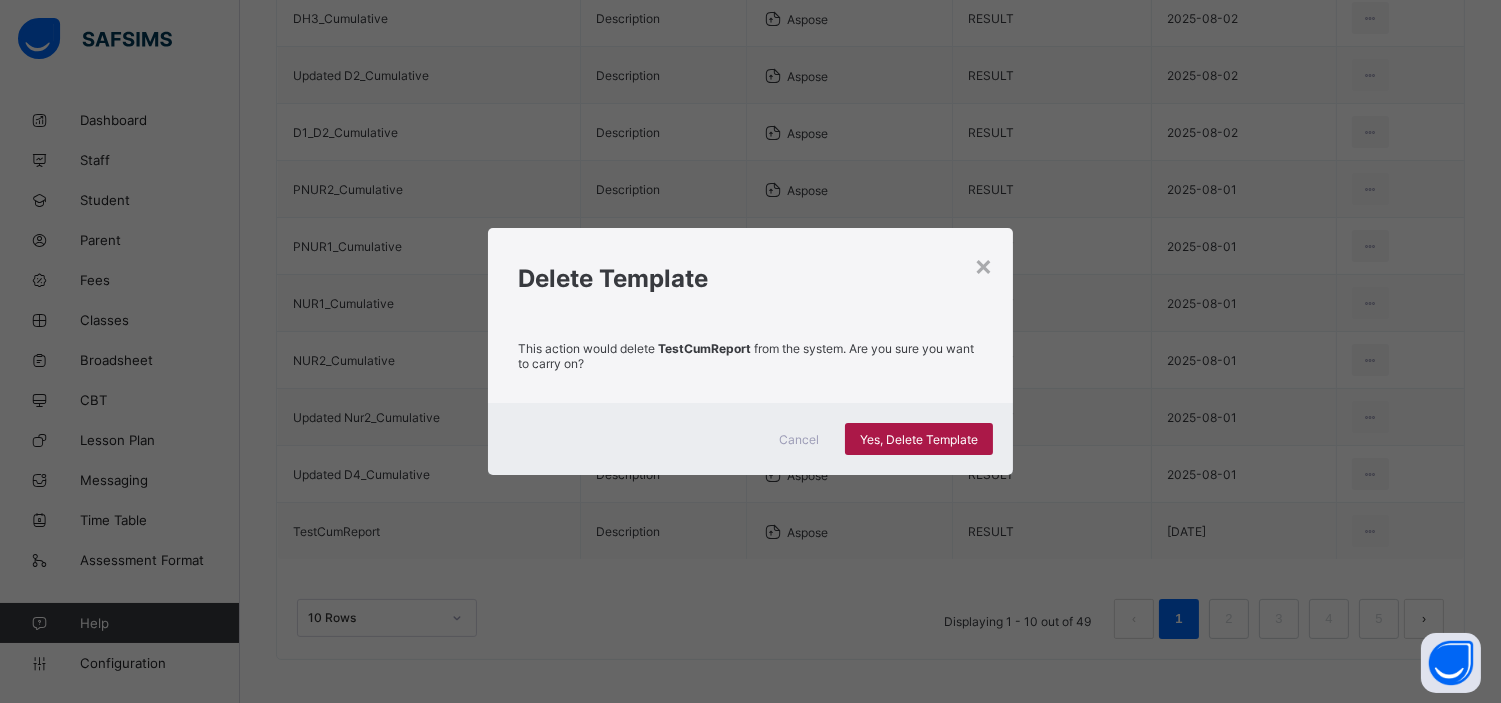 click on "Yes, Delete Template" at bounding box center (919, 439) 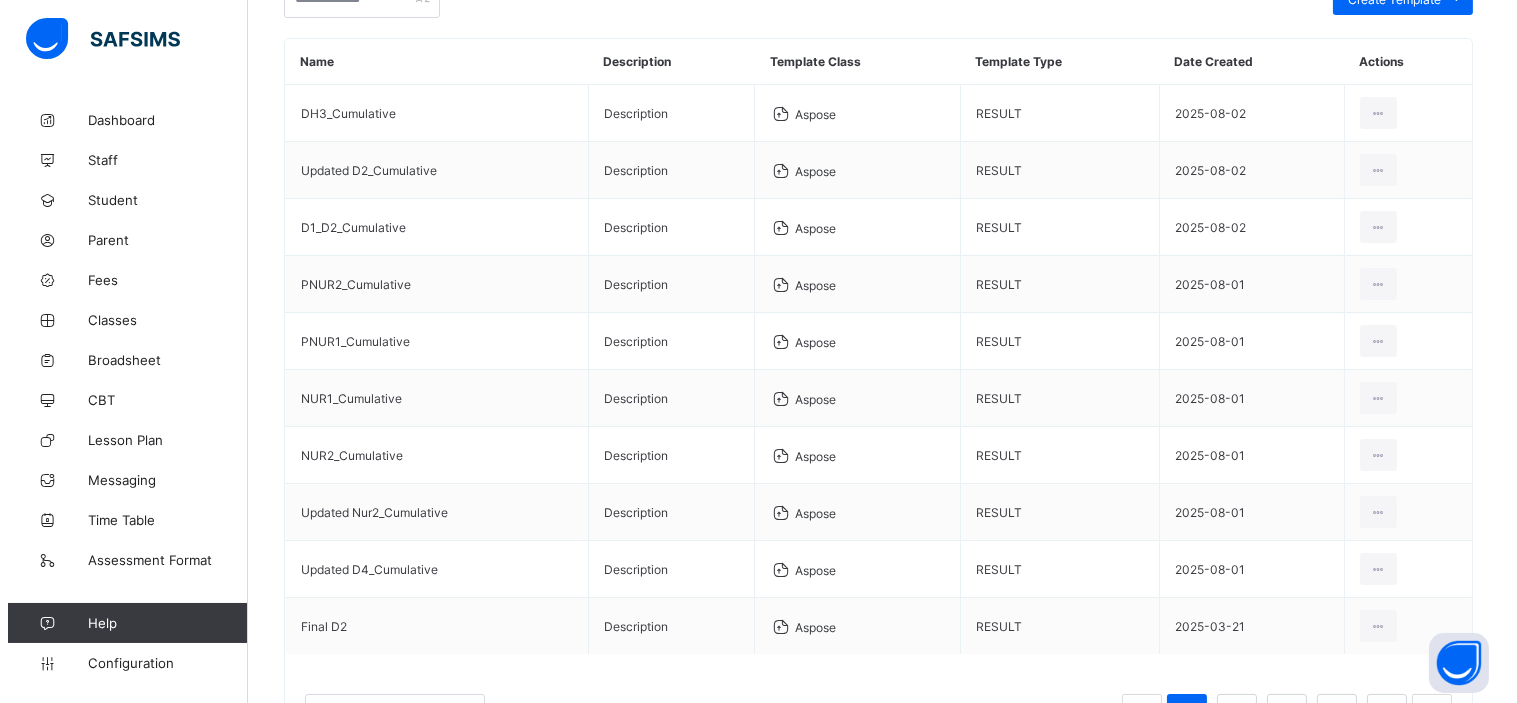 scroll, scrollTop: 0, scrollLeft: 0, axis: both 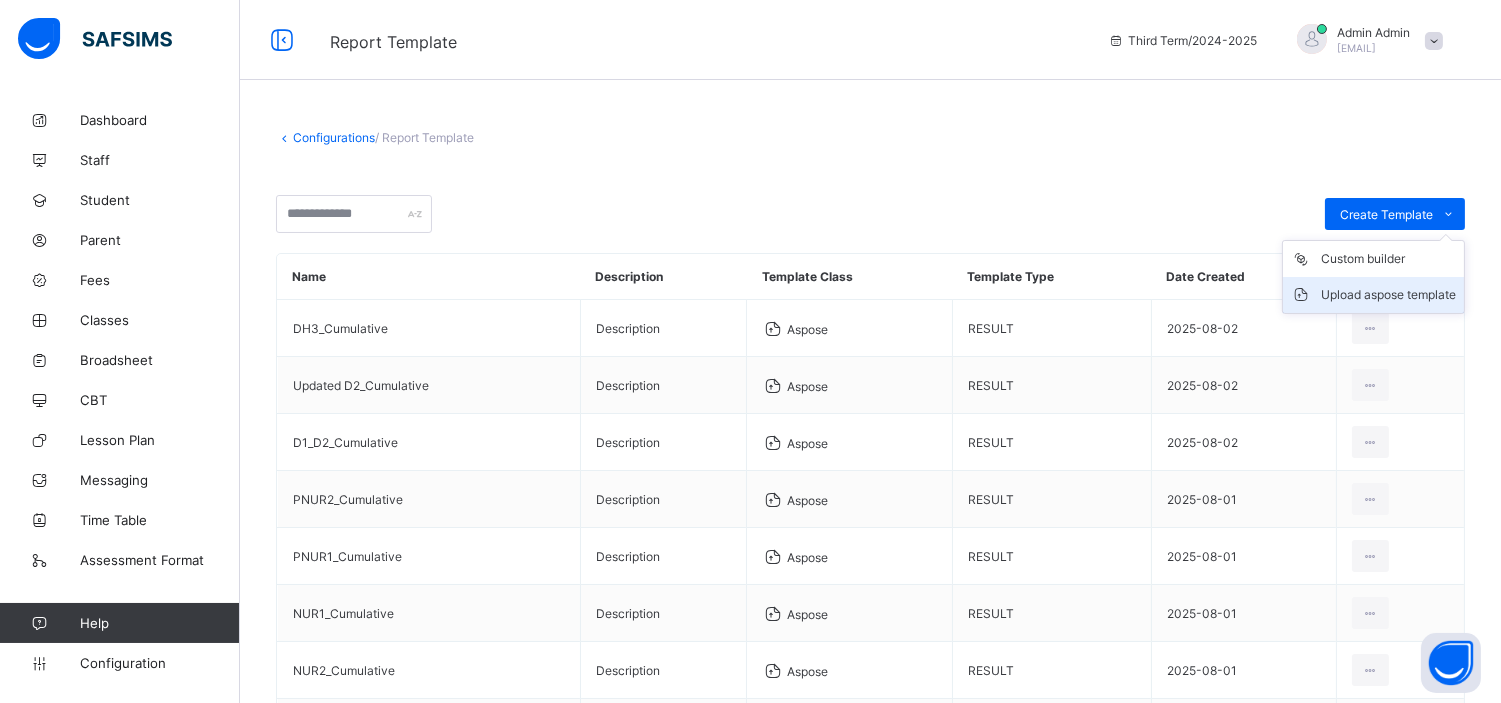 click on "Upload aspose template" at bounding box center [1388, 295] 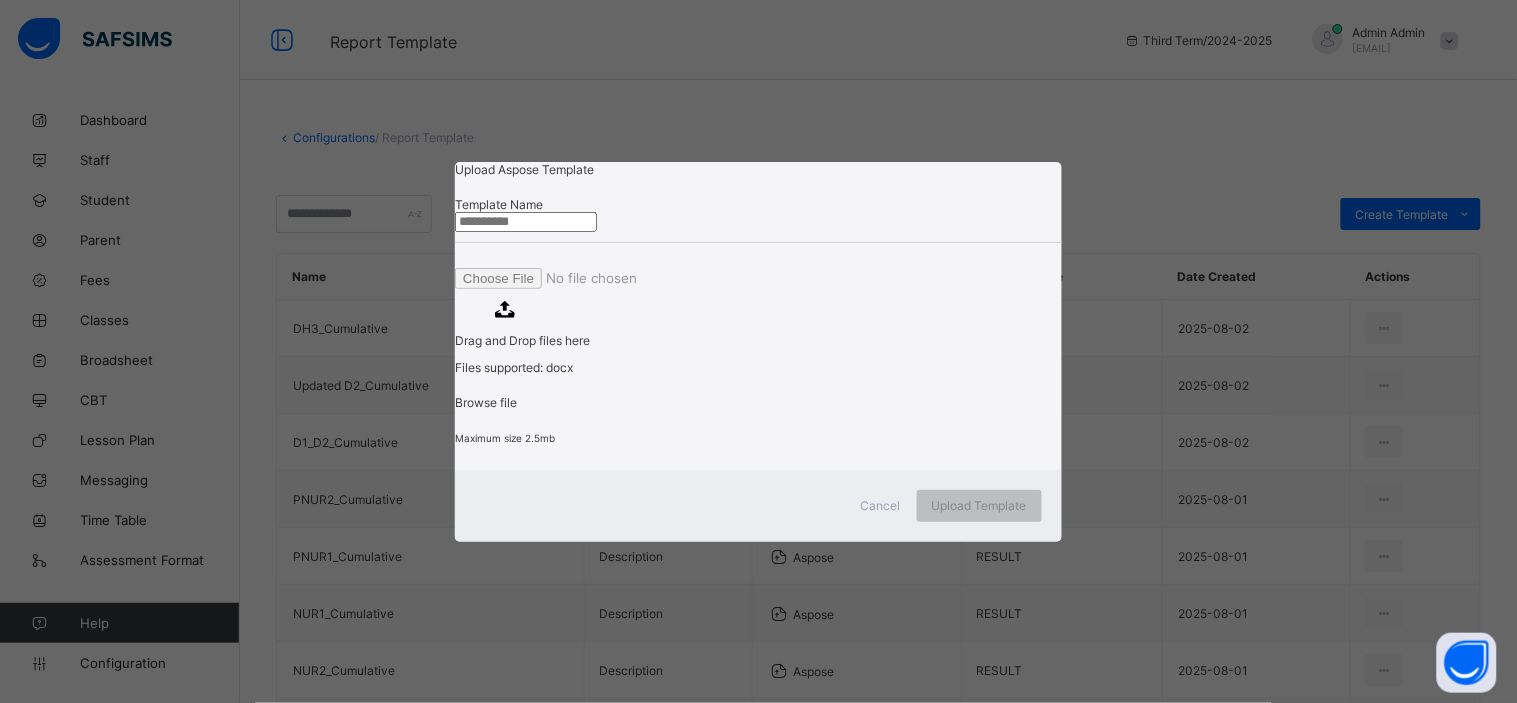 click at bounding box center (526, 222) 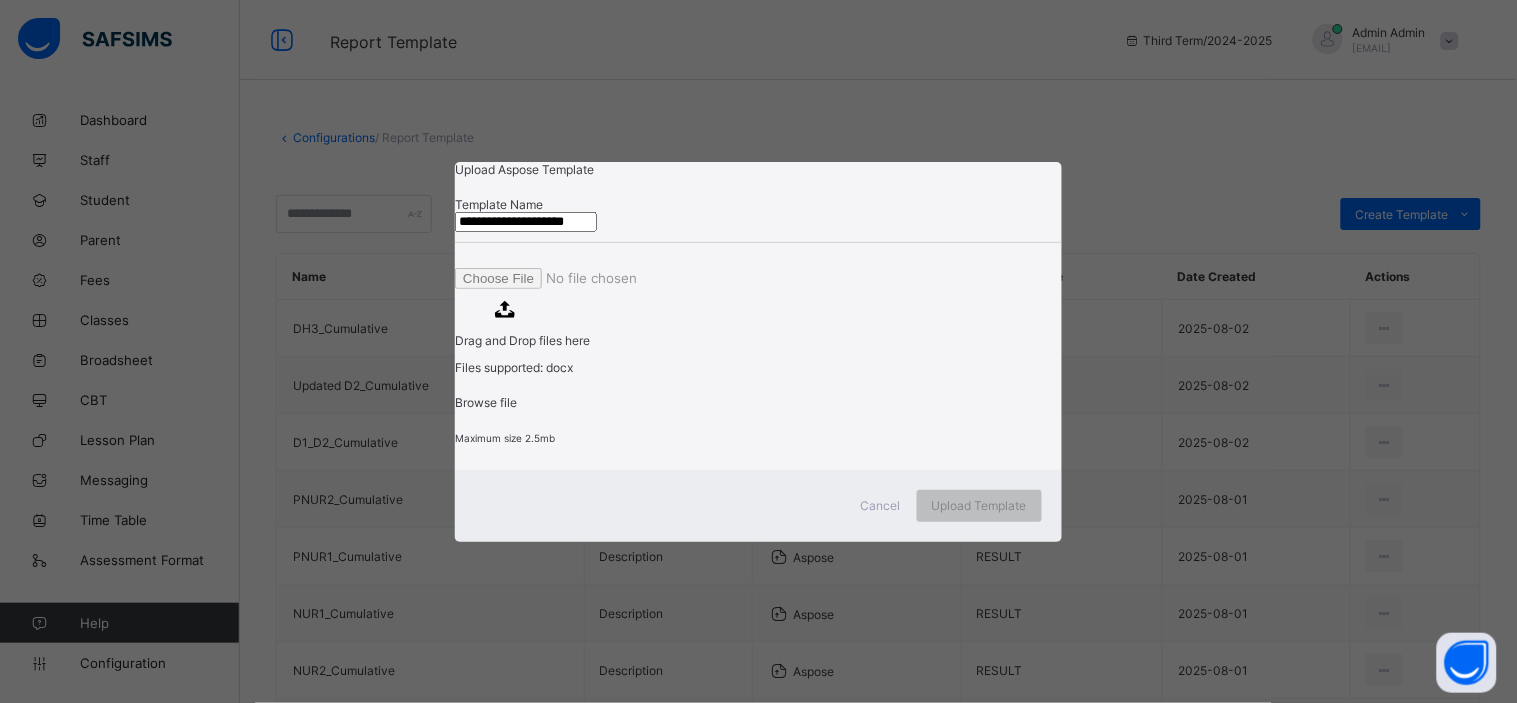 type on "**********" 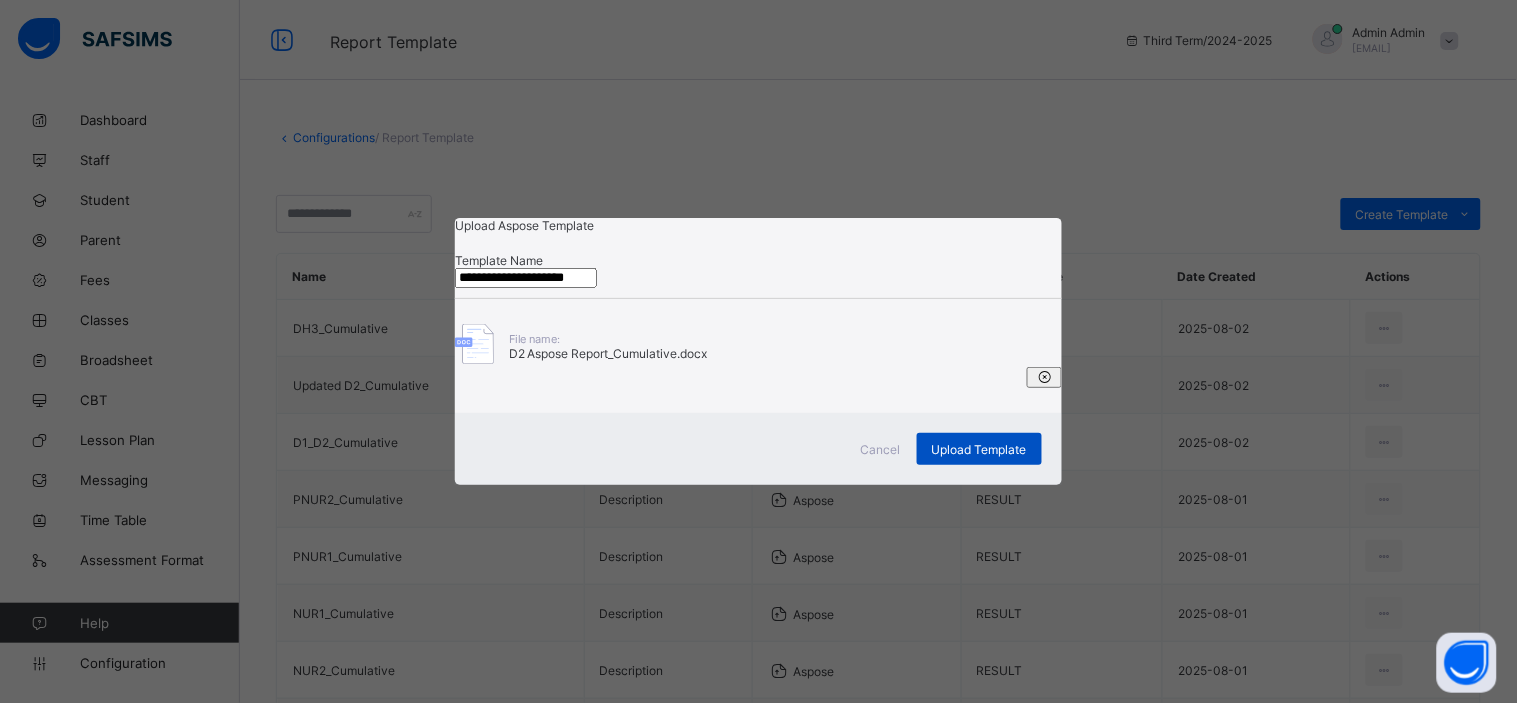 click on "Upload Template" at bounding box center [979, 449] 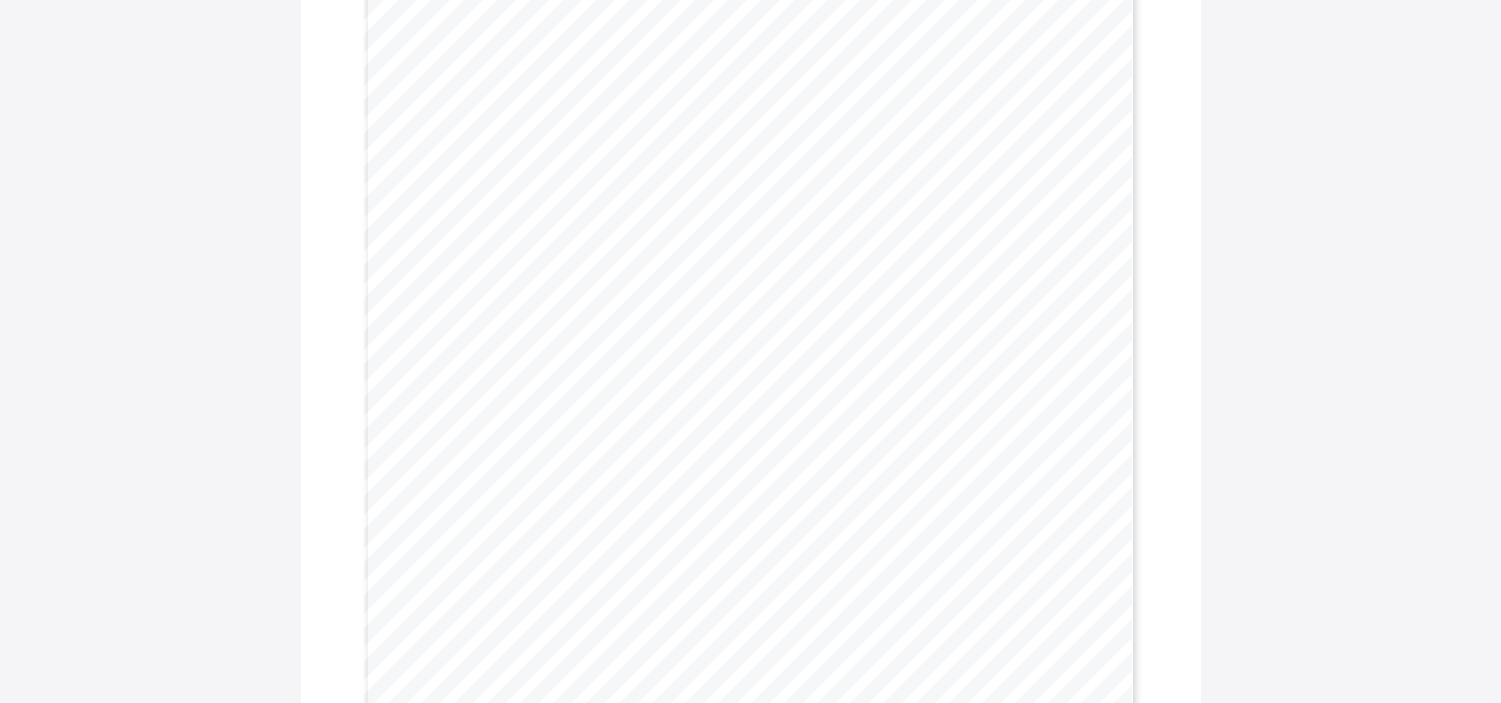 scroll, scrollTop: 512, scrollLeft: 0, axis: vertical 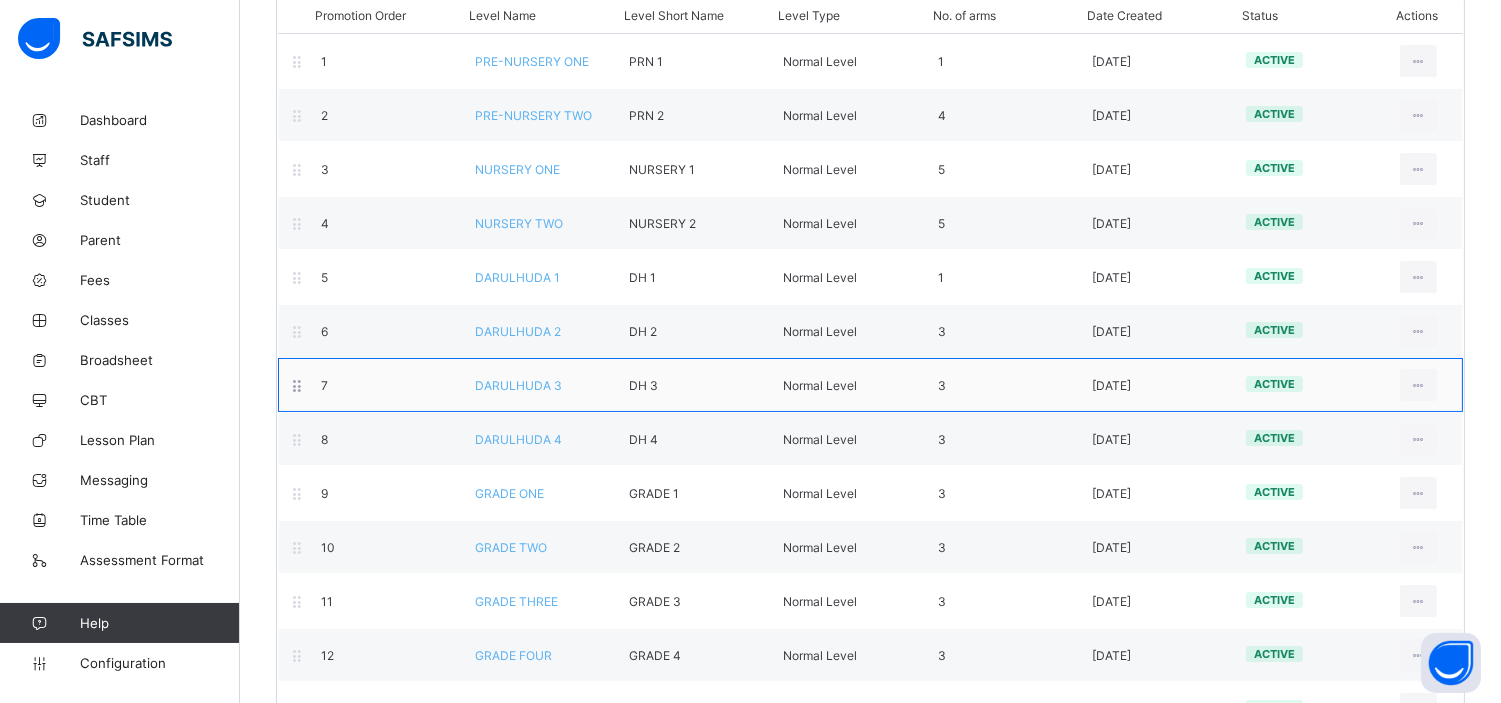 click on "DARULHUDA 3" at bounding box center [518, 385] 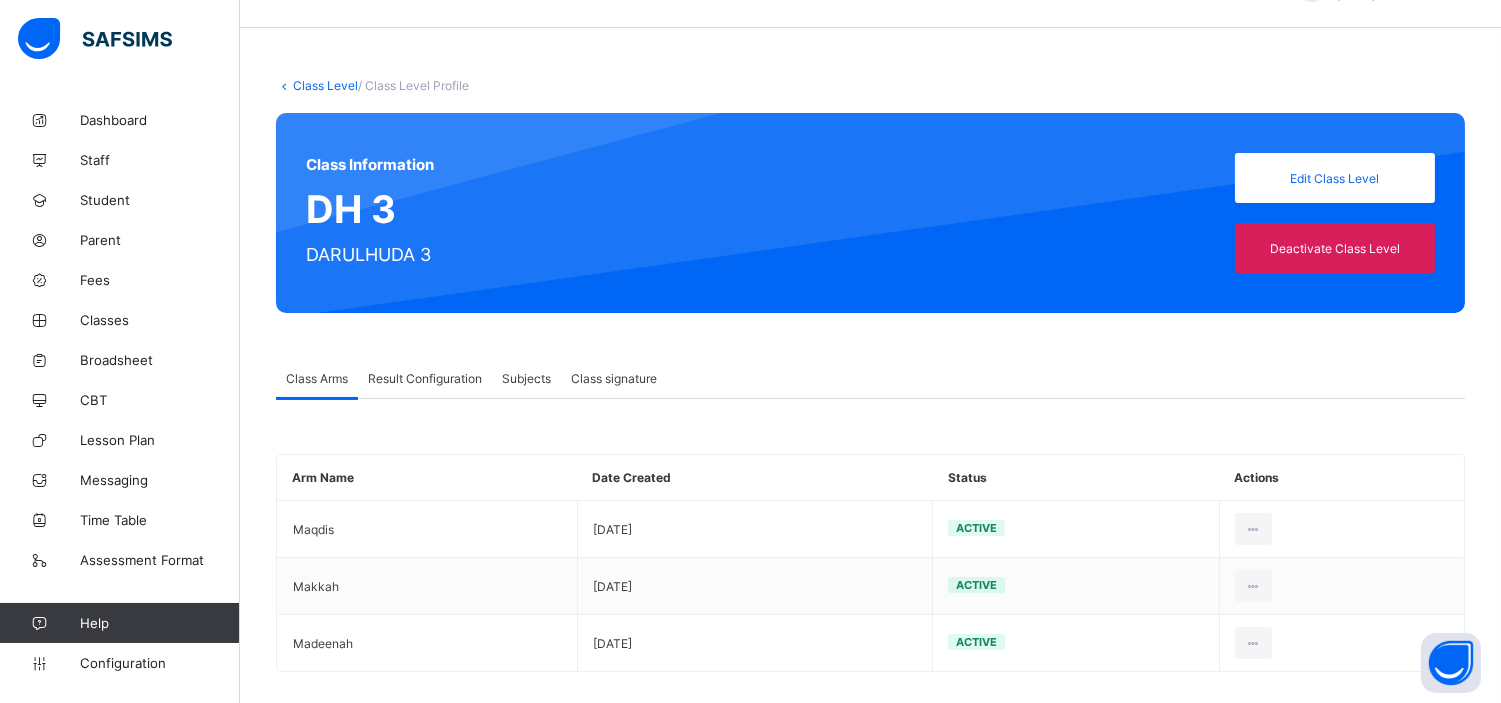 scroll, scrollTop: 70, scrollLeft: 0, axis: vertical 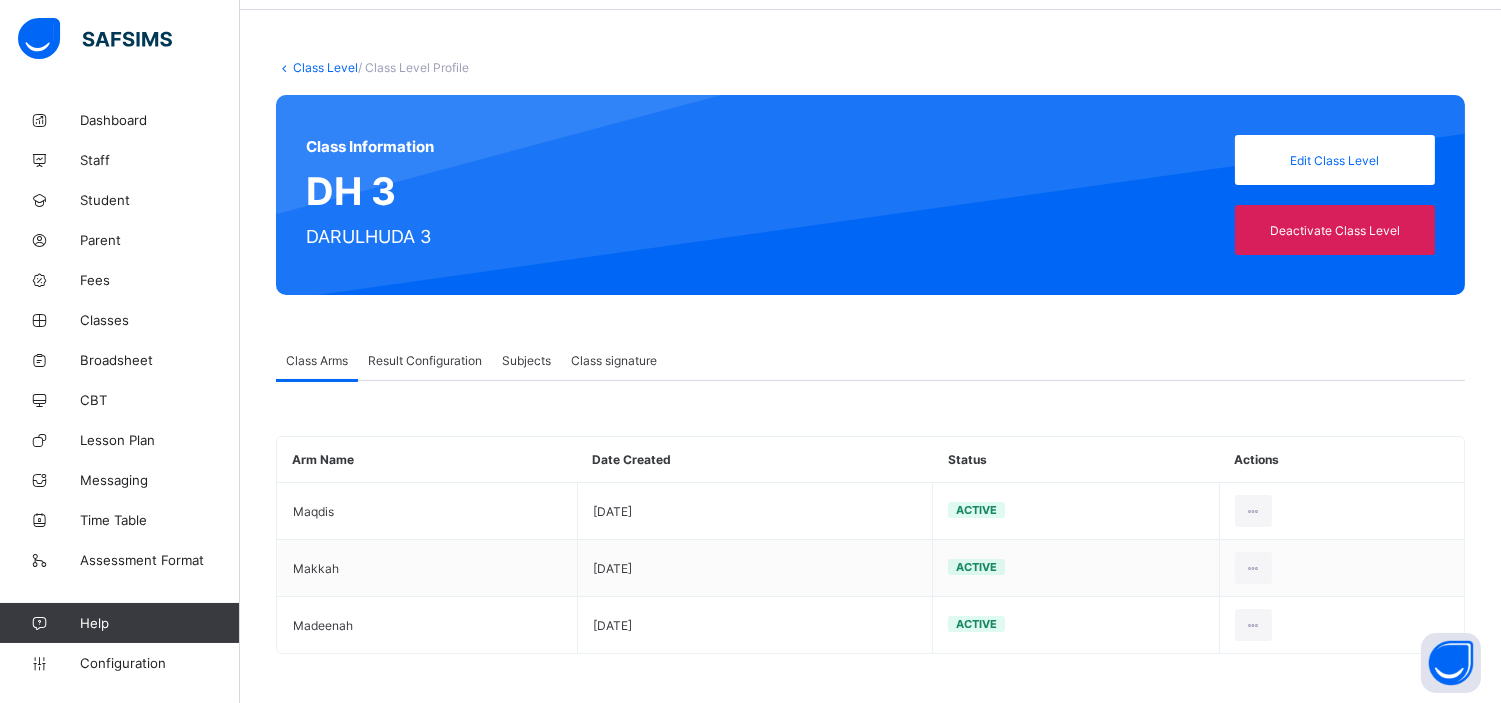 click on "Result Configuration" at bounding box center [425, 360] 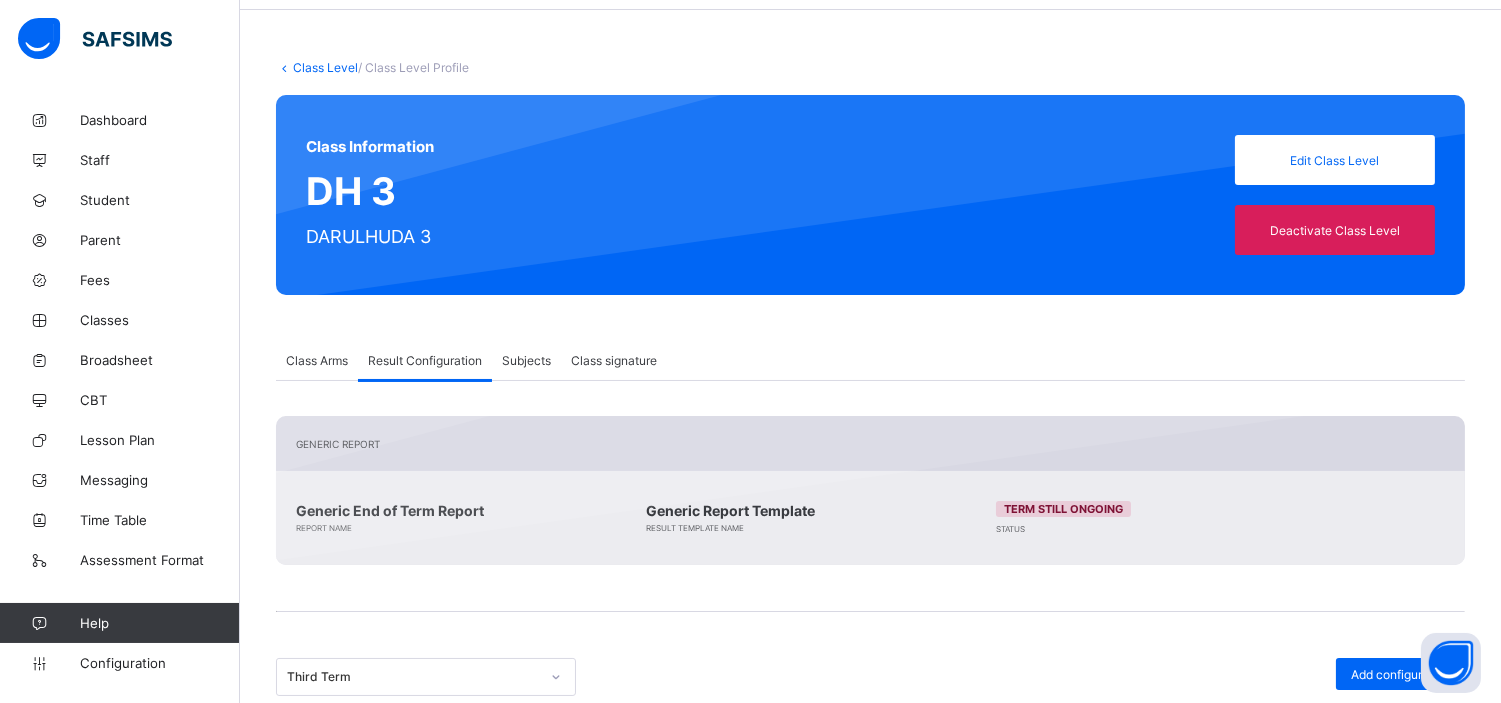 scroll, scrollTop: 350, scrollLeft: 0, axis: vertical 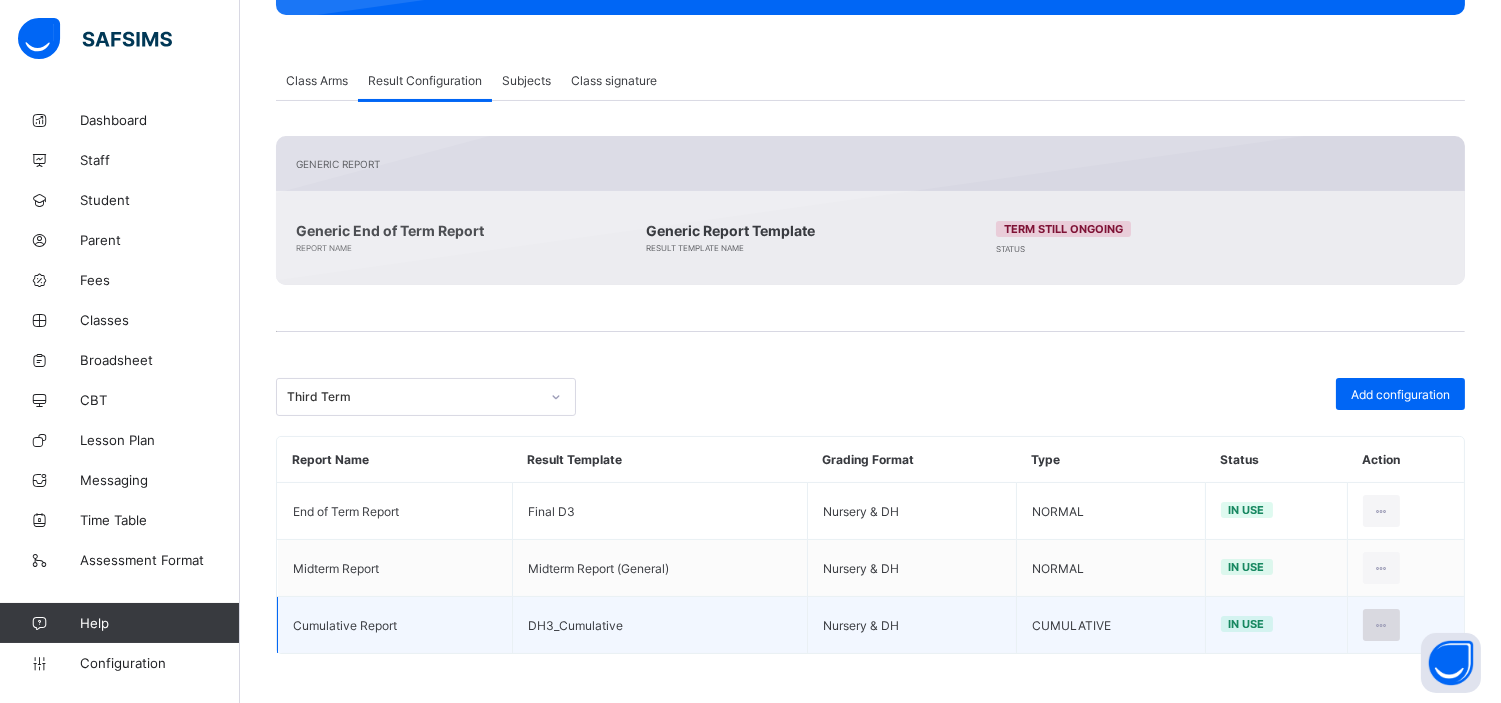 click at bounding box center (1381, 625) 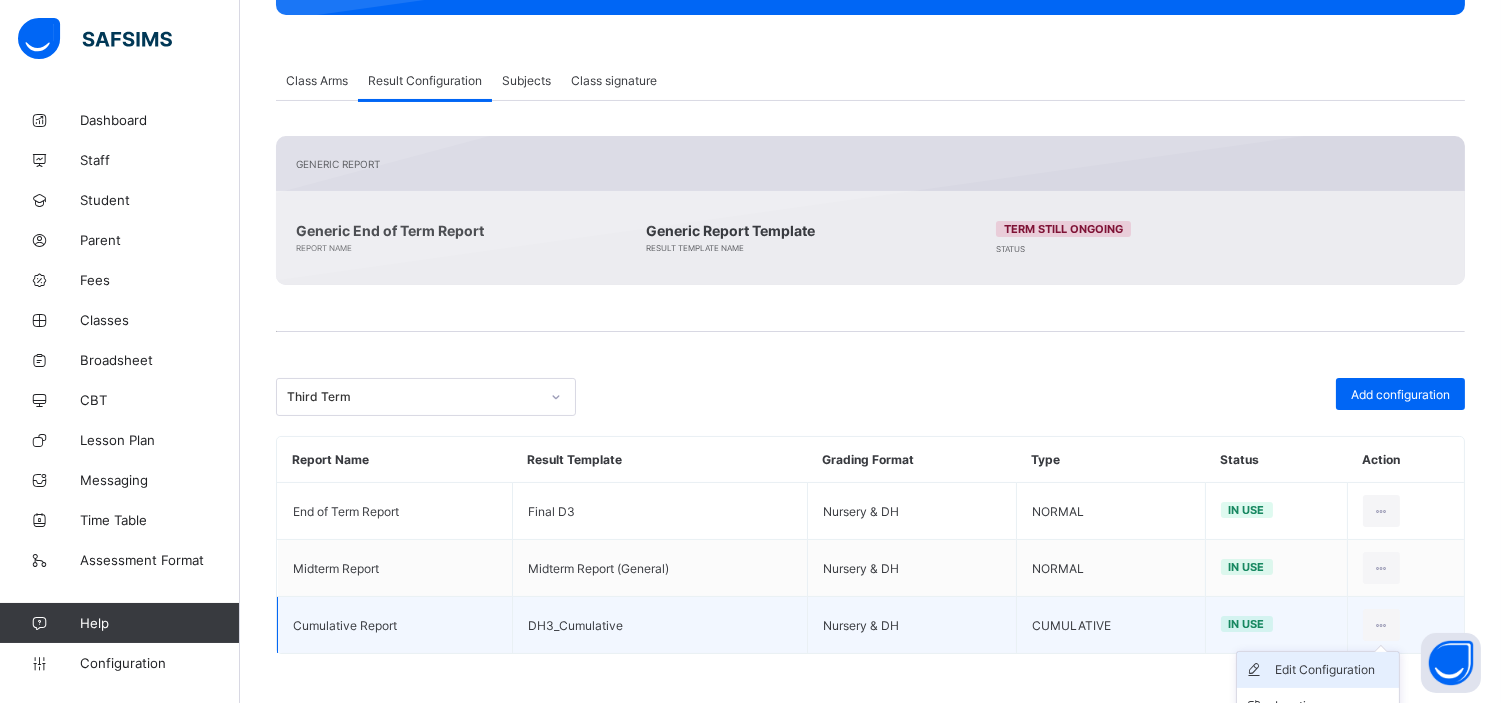 click on "Edit Configuration" at bounding box center [1333, 670] 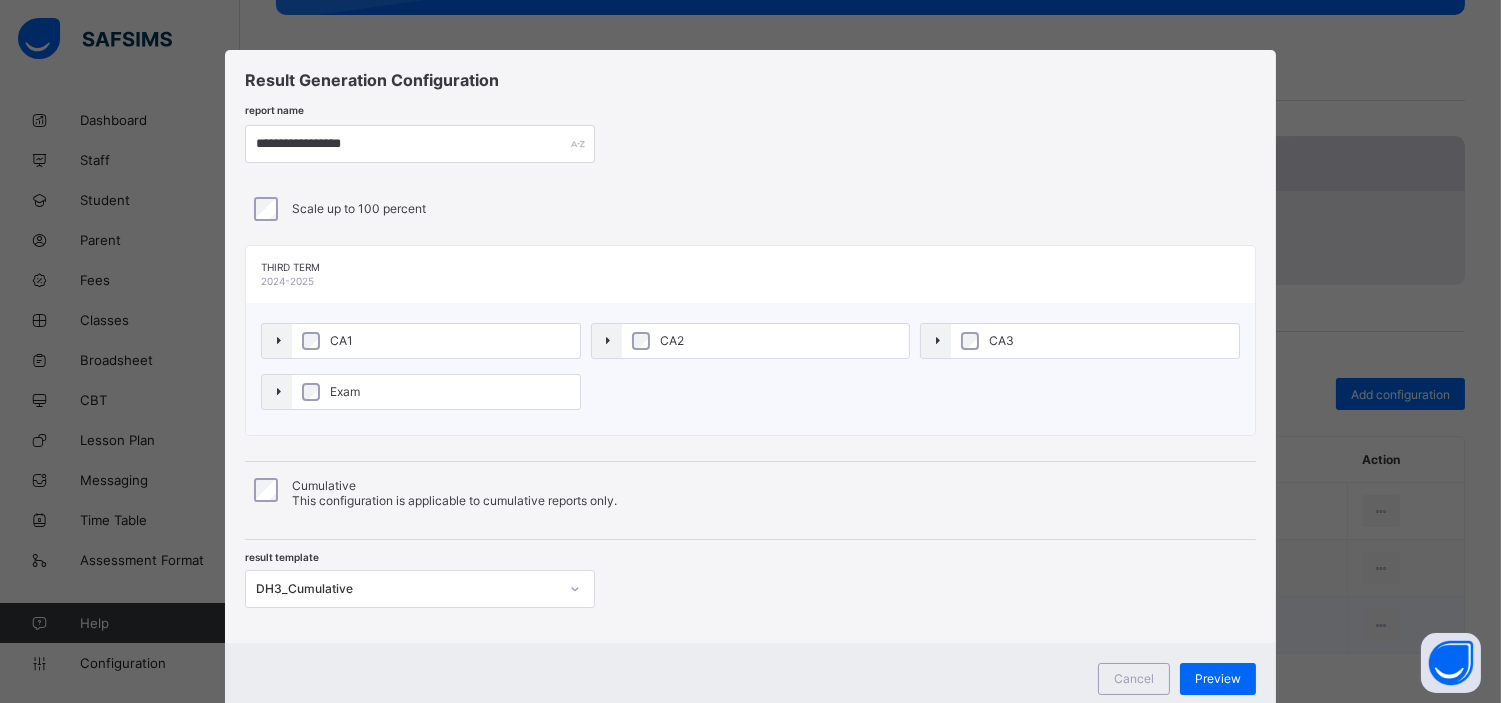 scroll, scrollTop: 61, scrollLeft: 0, axis: vertical 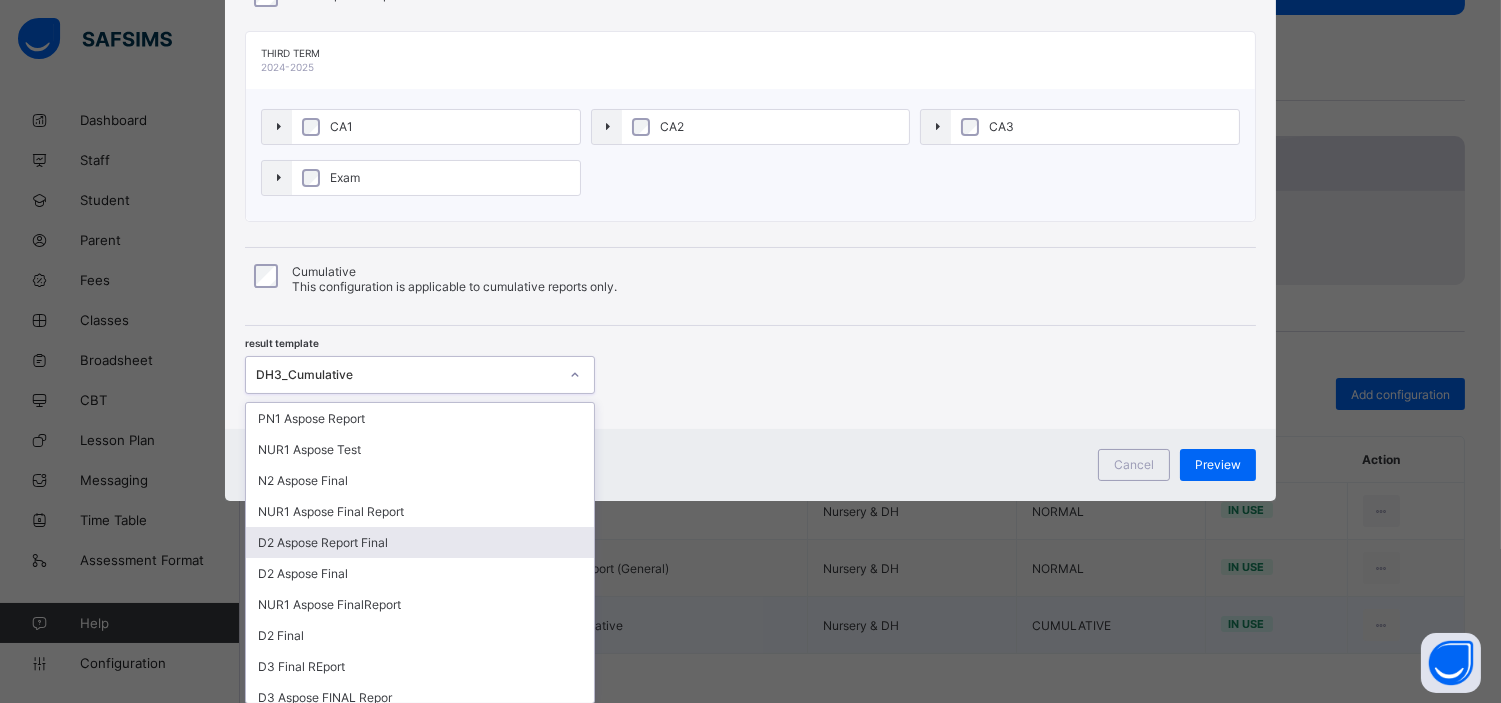 click on "option D2 Aspose Report Final focused, 5 of 49. 49 results available. Use Up and Down to choose options, press Enter to select the currently focused option, press Escape to exit the menu, press Tab to select the option and exit the menu. DH3_Cumulative PN1 Aspose Report NUR1 Aspose Test N2 Aspose Final NUR1 Aspose Final Report D2 Aspose Report Final D2 Aspose Final NUR1 Aspose FinalReport D2 Final D3 Final REport D3 Aspose FINAL Repor D4 Aspose FINAL Default-template Midterm Report D4 Final Final Final D1 Final NUR1 Aspose Aspose for D1 Default-template (SS) Final D4 D2 Final D3 Final NUR2 Final PNUR1 Final PNUR2 Final D2 D2 Report Final D2 D1 D2 Aspose Report D4 Aspose Report Final D3 Aspose Report Final D4 Report Template N1 Aspose Report Final N1 Aspose Report N2 Report PNUR 2 REPORT Midterm Report (General) DEFAULT (Cumulative) Updated D4_Cumulative Updated Nur2_Cumulative NUR2_Cumulative NUR1_Cumulative PNUR1_Cumulative PNUR2_Cumulative D1_D2_Cumulative Updated D2_Cumulative DH3_Cumulative" at bounding box center [420, 375] 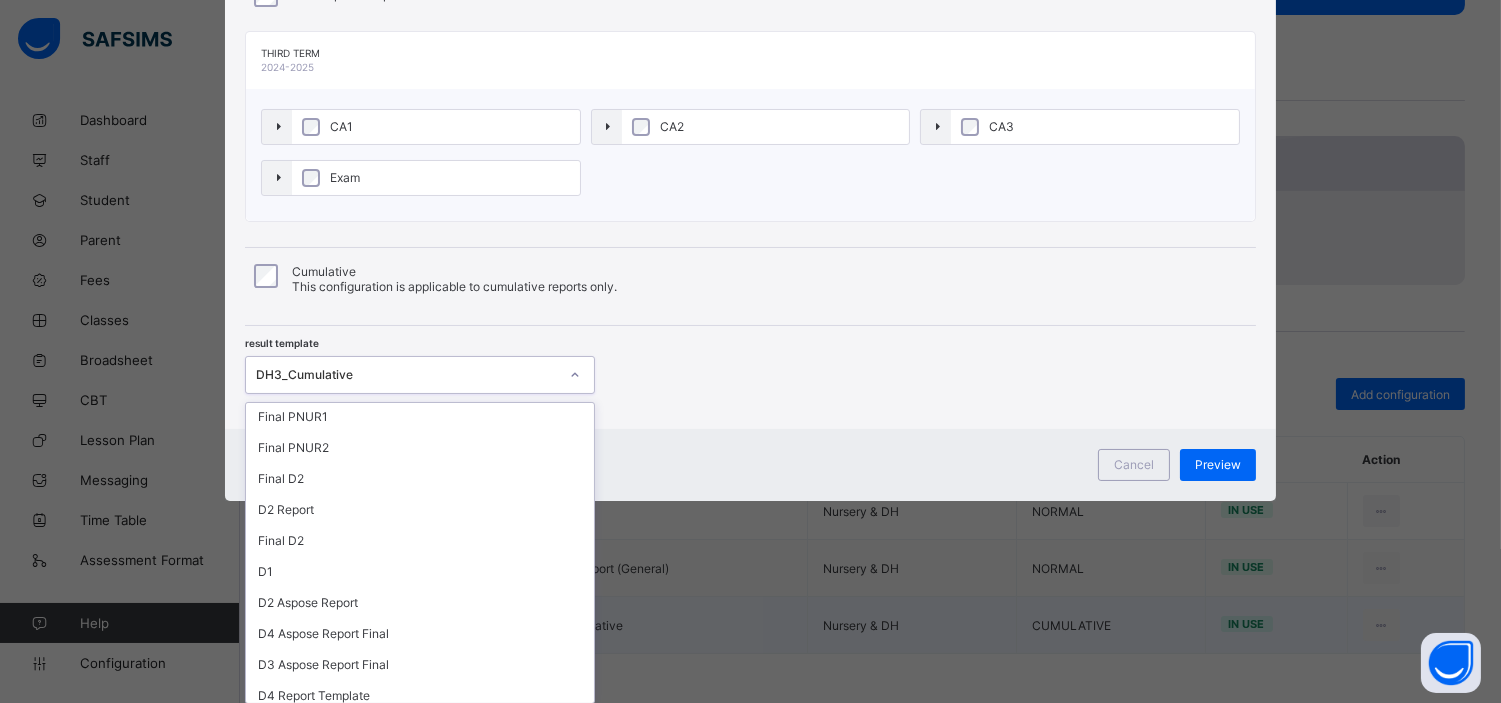scroll, scrollTop: 1190, scrollLeft: 0, axis: vertical 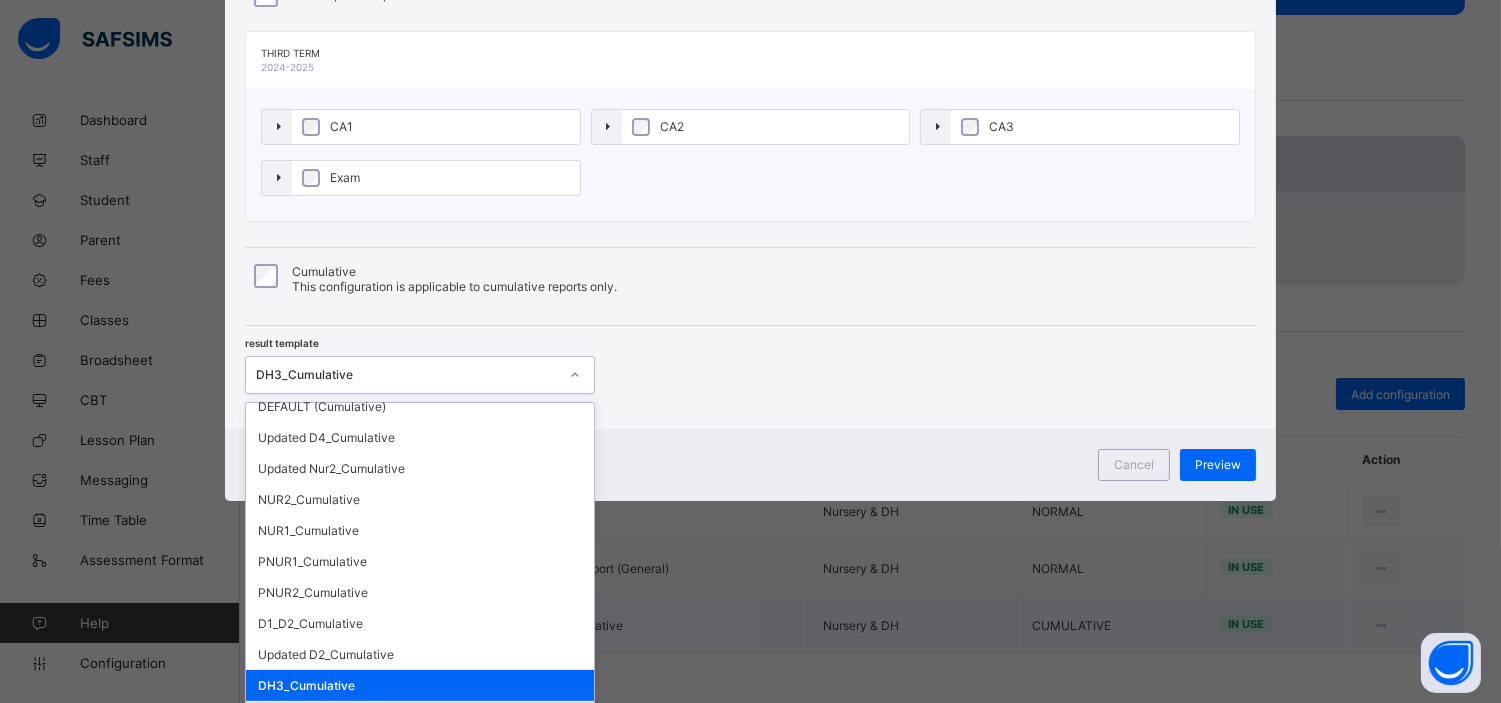 click on "Updated D3_Cumulative" at bounding box center (420, 716) 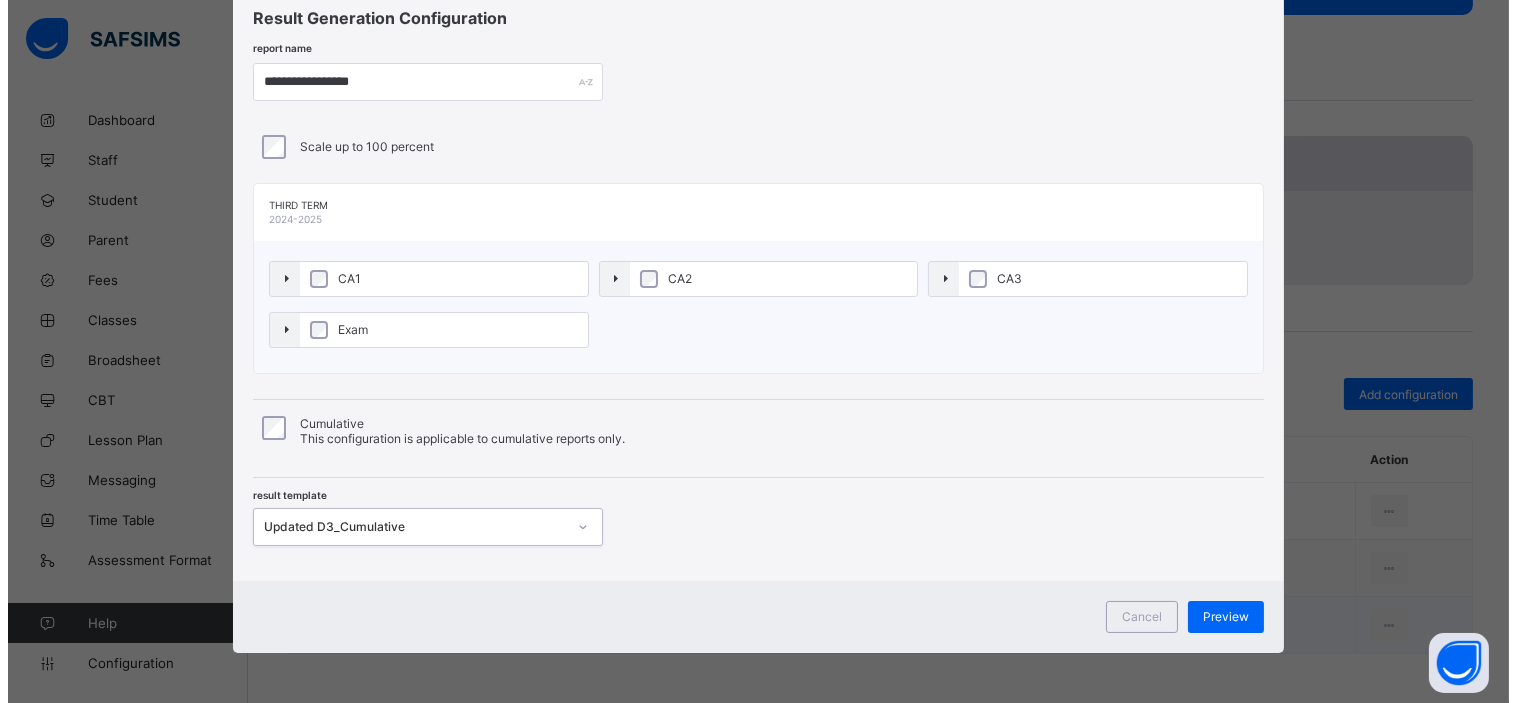 scroll, scrollTop: 61, scrollLeft: 0, axis: vertical 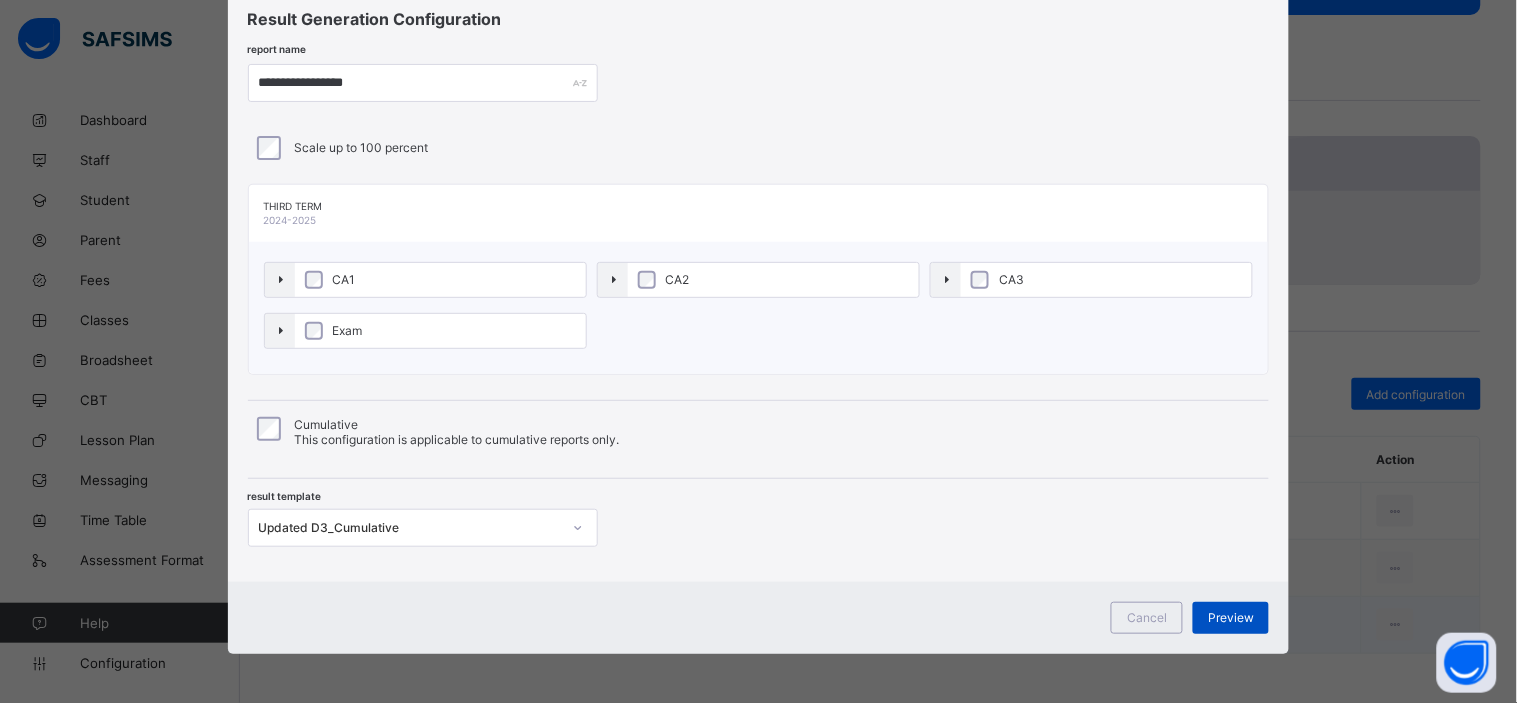 click on "Preview" at bounding box center [1231, 617] 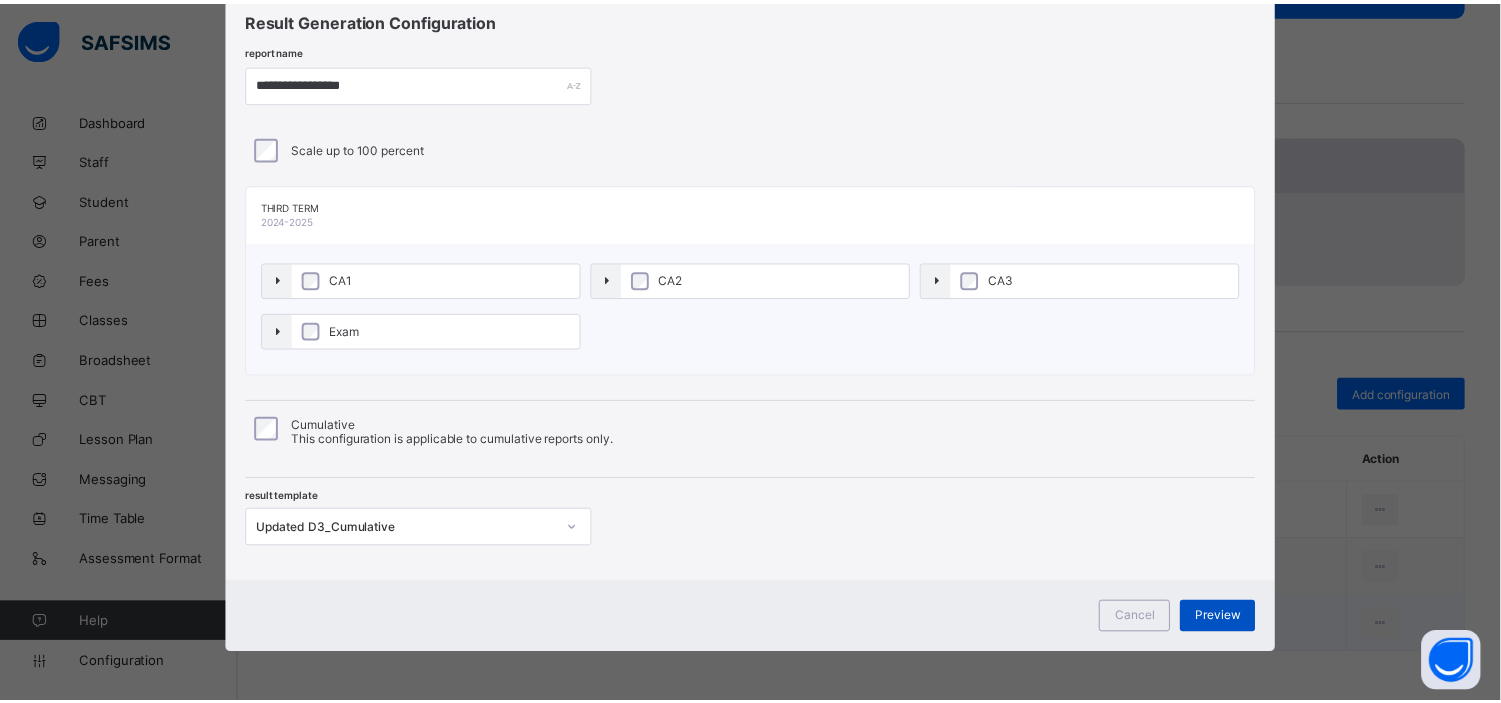 scroll, scrollTop: 0, scrollLeft: 0, axis: both 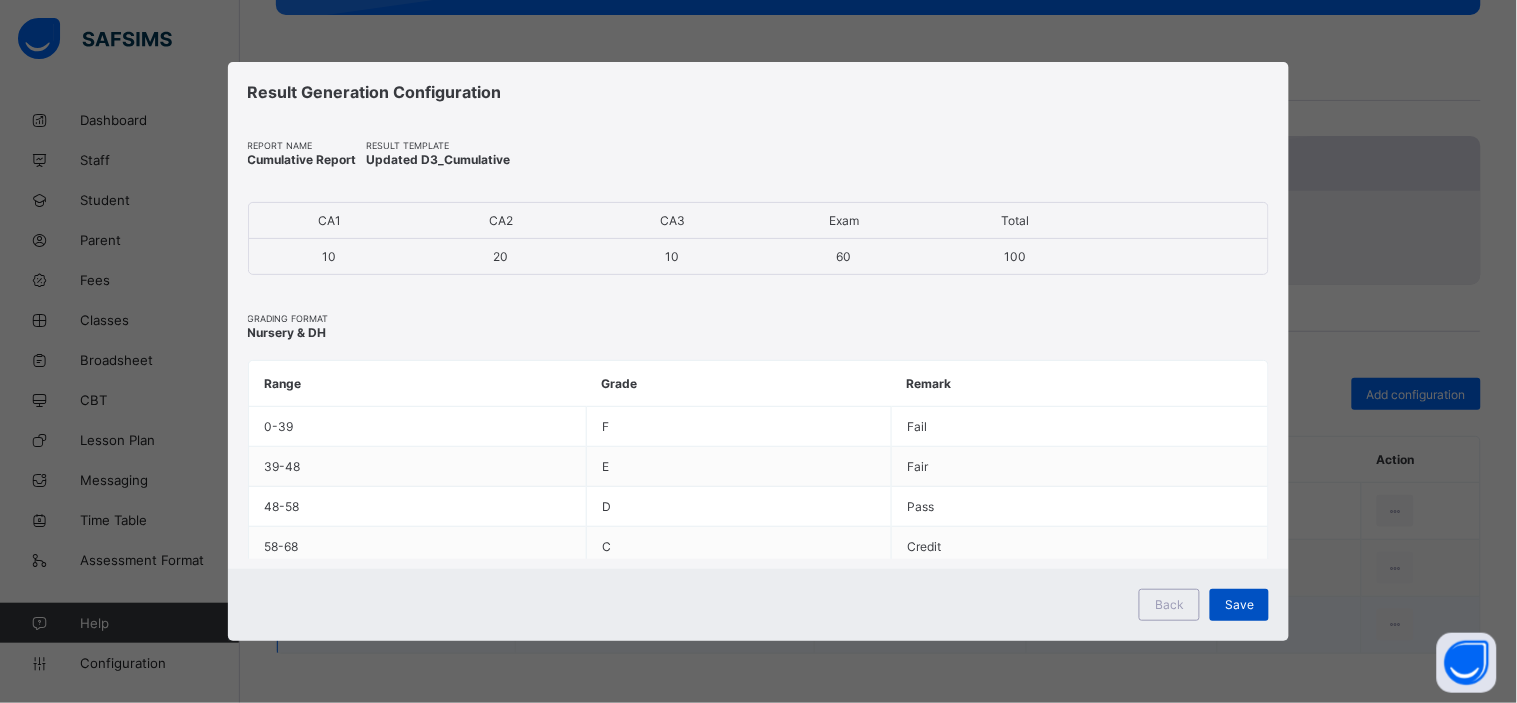 click on "Save" at bounding box center [1239, 604] 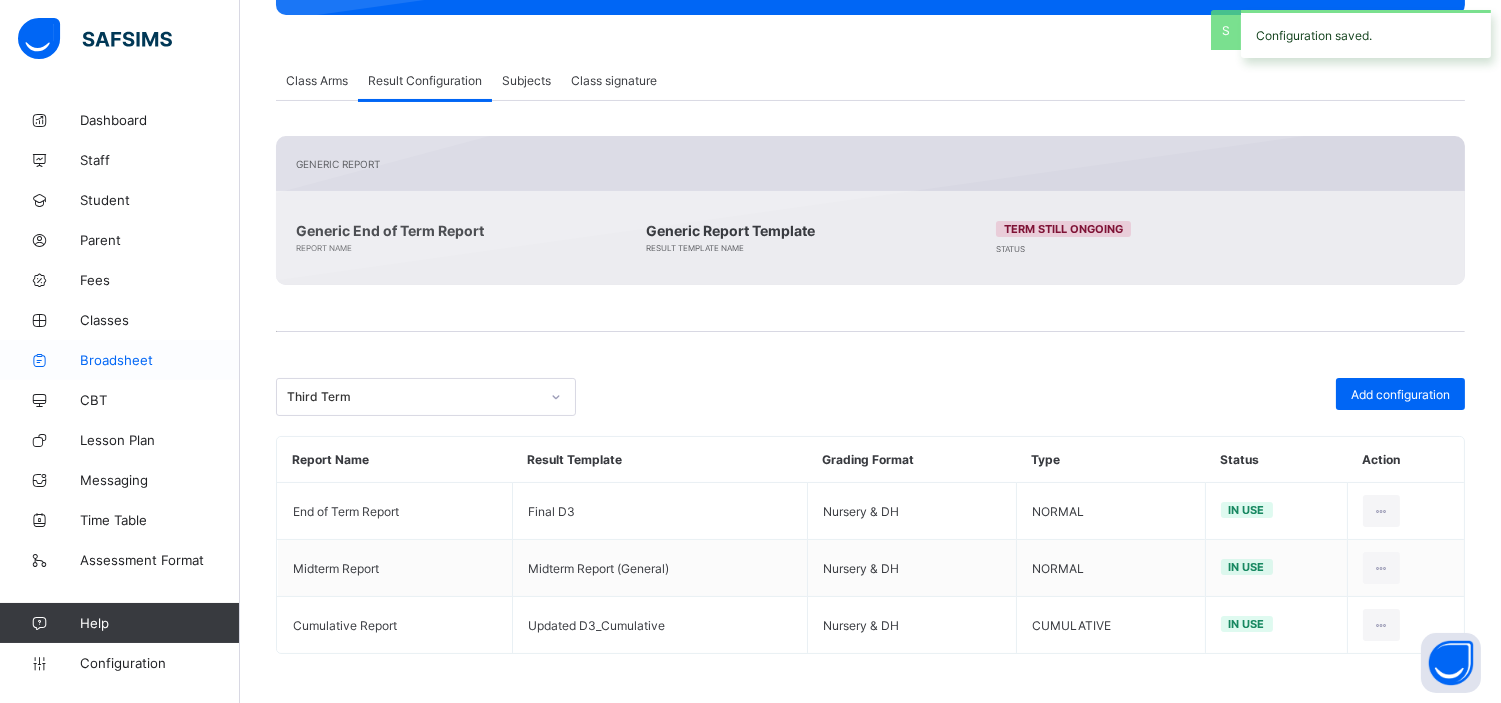 click on "Broadsheet" at bounding box center (160, 360) 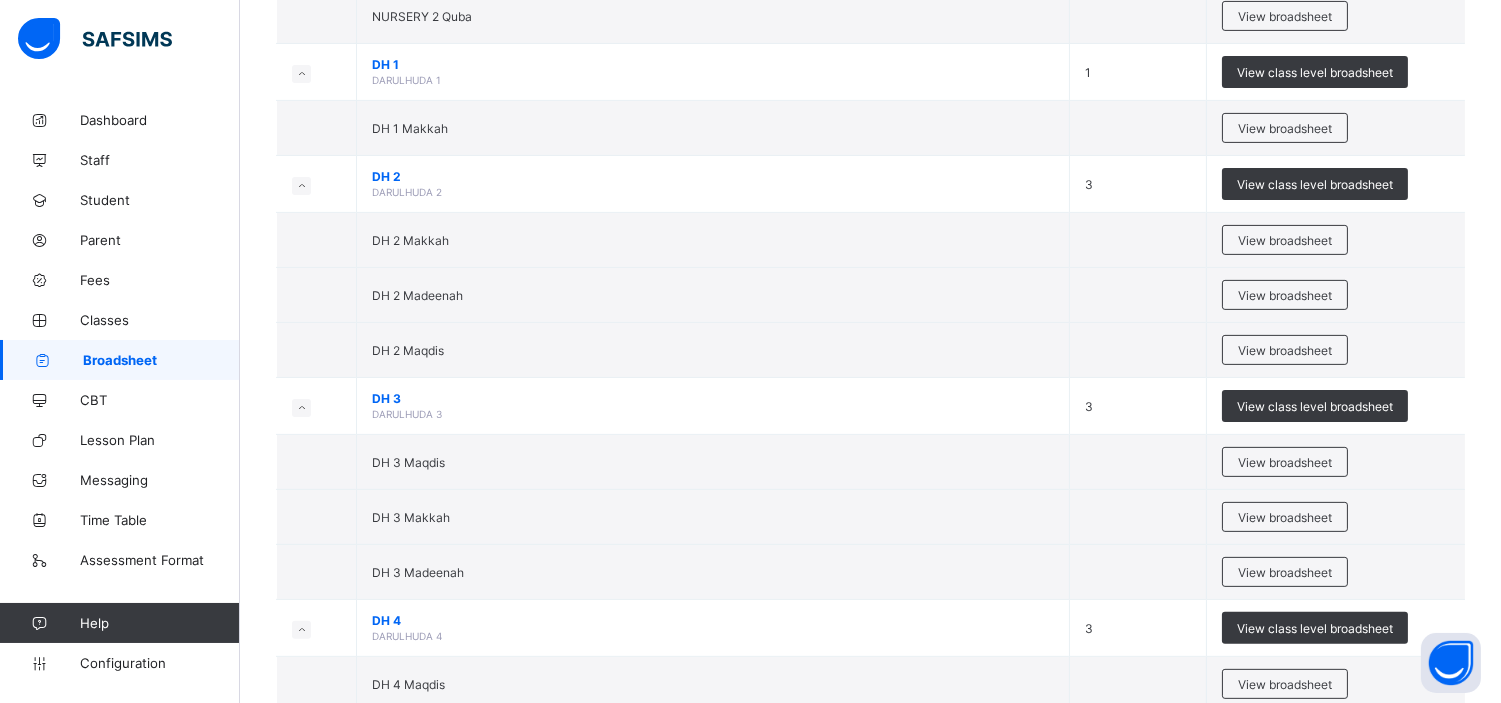 scroll, scrollTop: 1245, scrollLeft: 0, axis: vertical 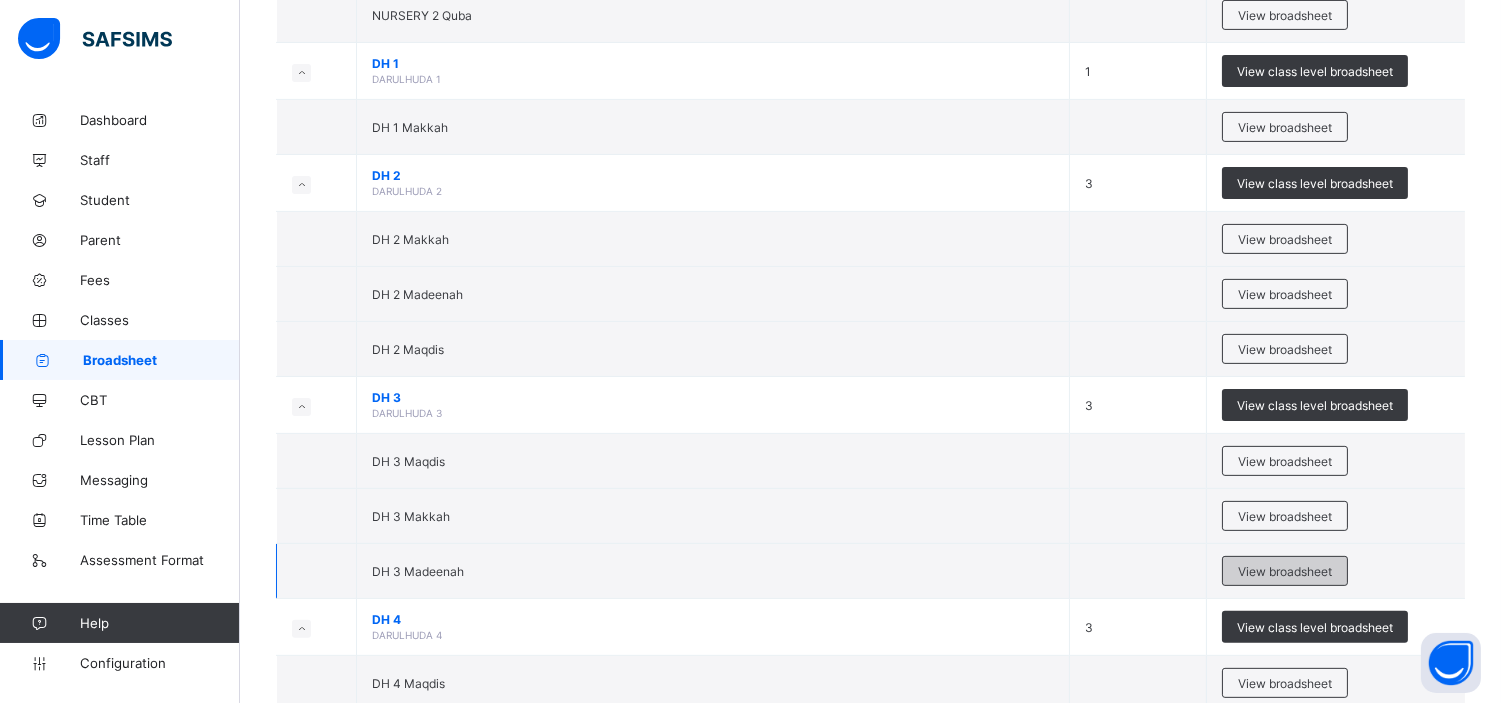 click on "View broadsheet" at bounding box center [1285, 571] 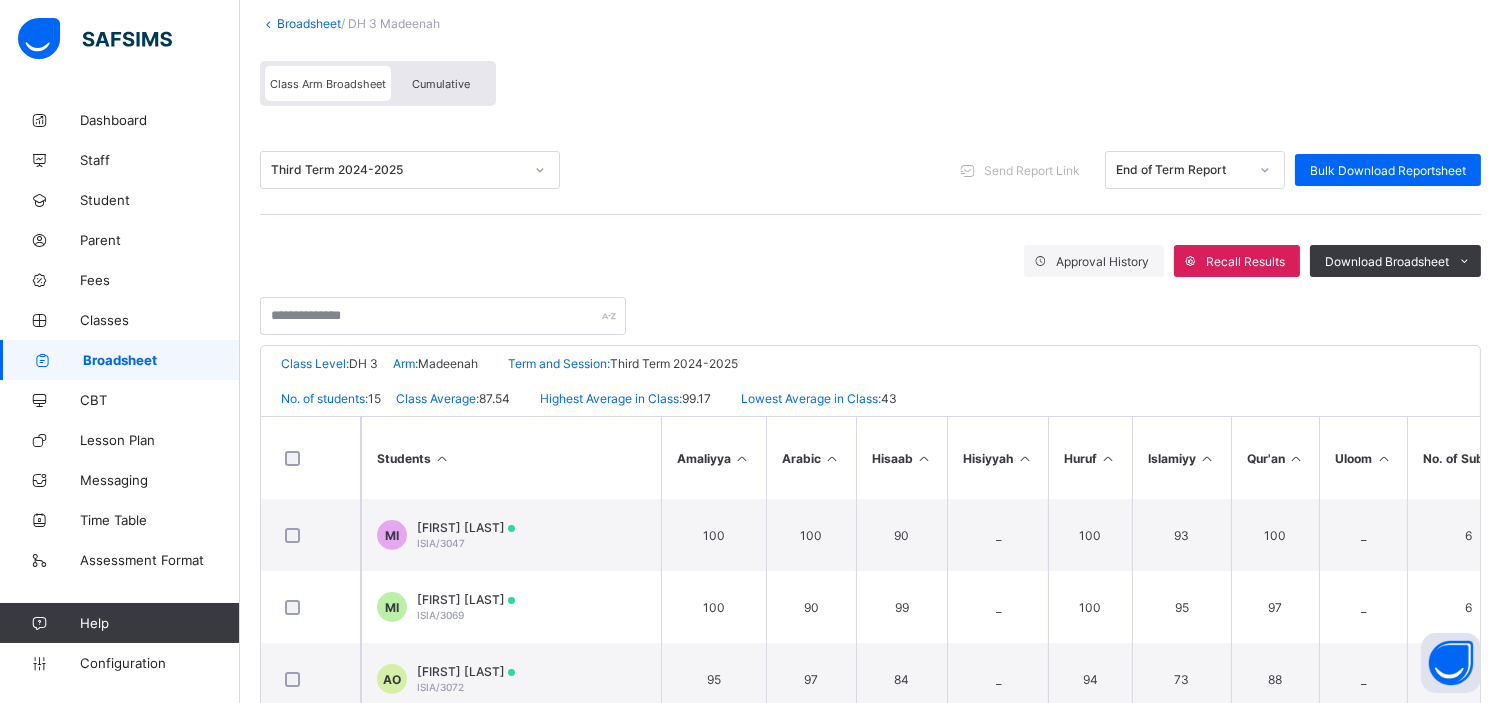 scroll, scrollTop: 125, scrollLeft: 0, axis: vertical 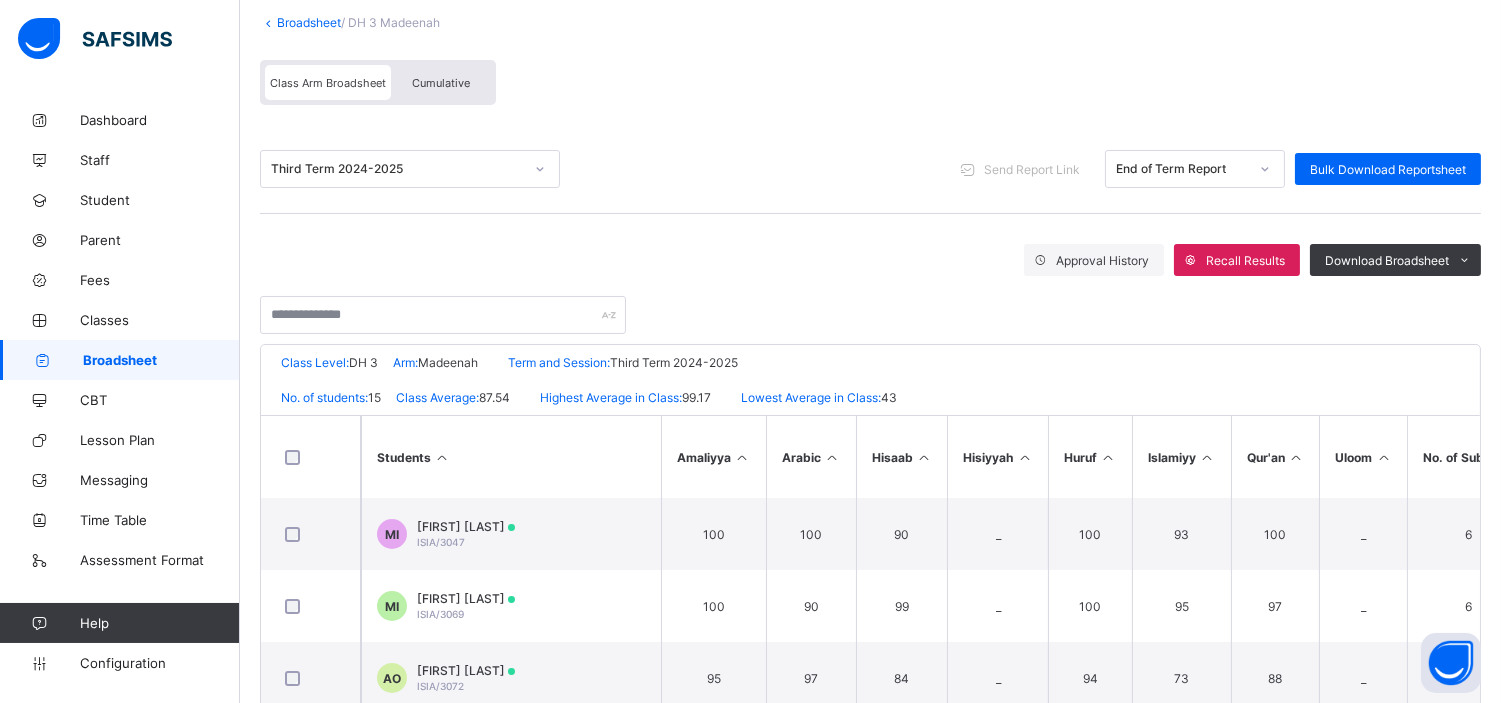 click on "Cumulative" at bounding box center [441, 83] 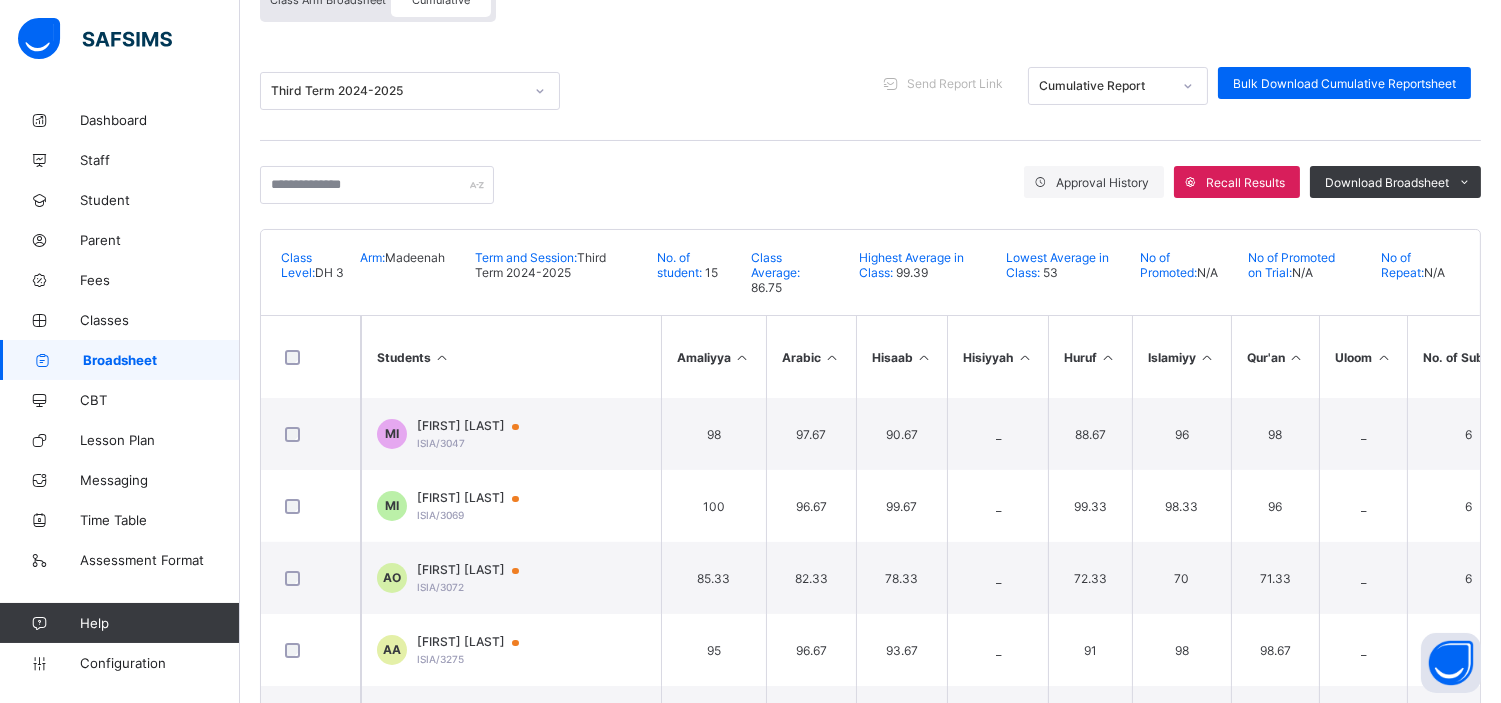 scroll, scrollTop: 357, scrollLeft: 0, axis: vertical 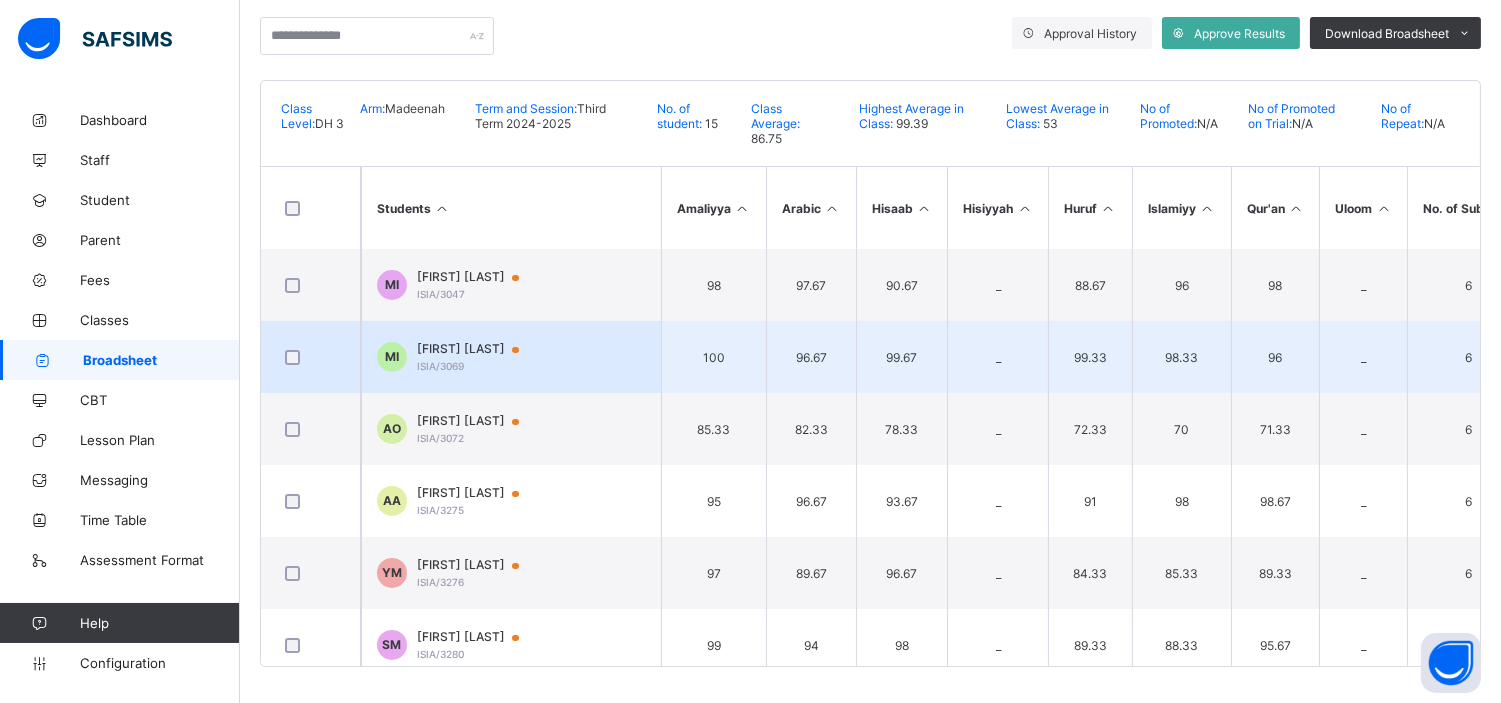 click on "MAZEEDUL-KHAER  ABIMBOLA IREOLUWA" at bounding box center (477, 349) 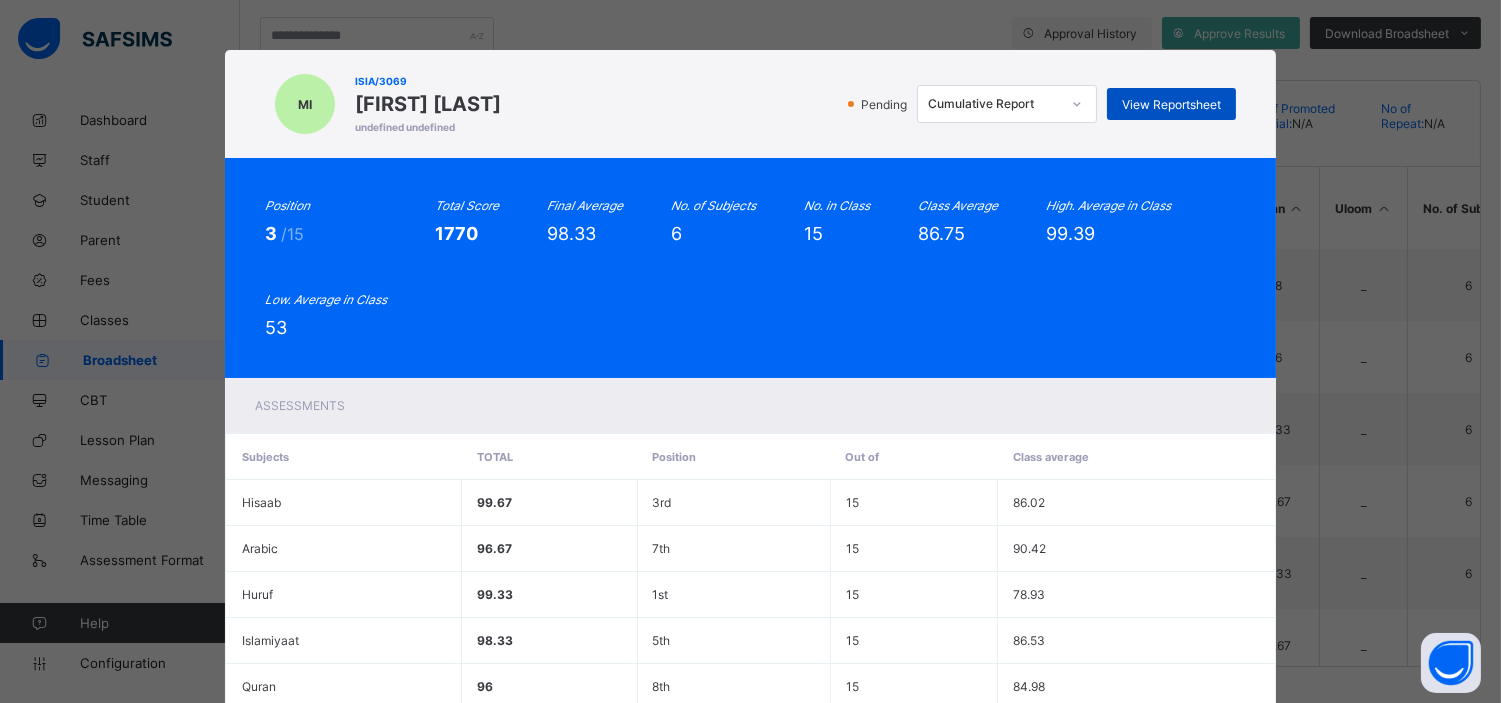click on "View Reportsheet" at bounding box center [1171, 104] 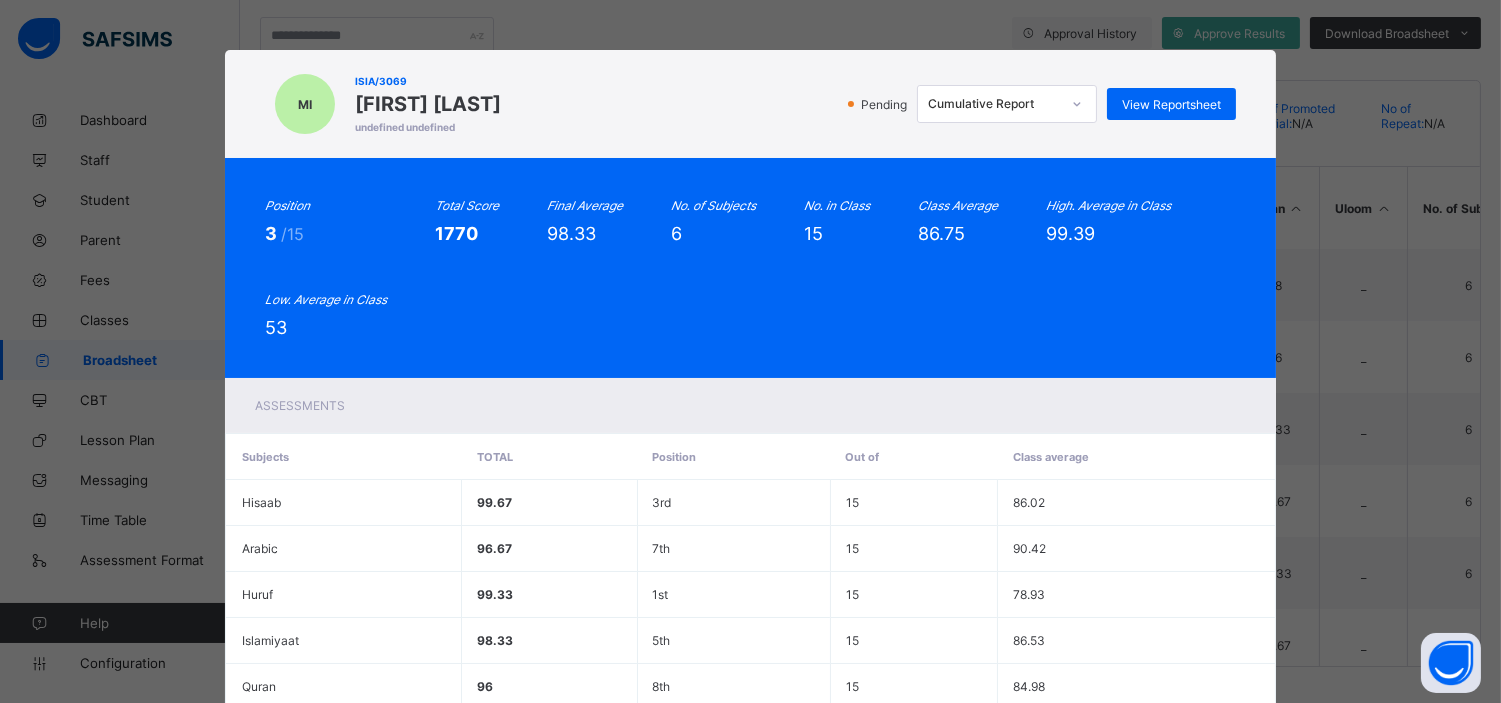 scroll, scrollTop: 231, scrollLeft: 0, axis: vertical 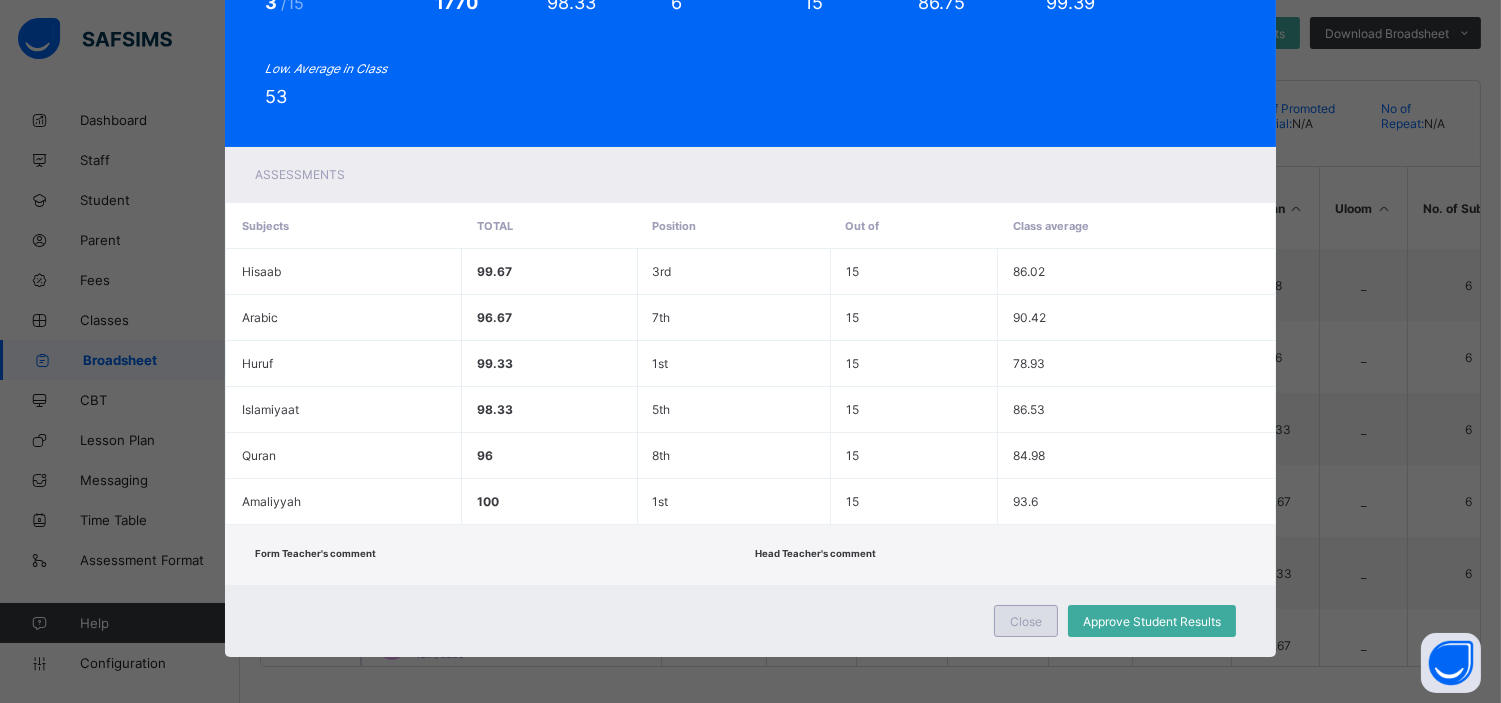 click on "Close" at bounding box center [1026, 621] 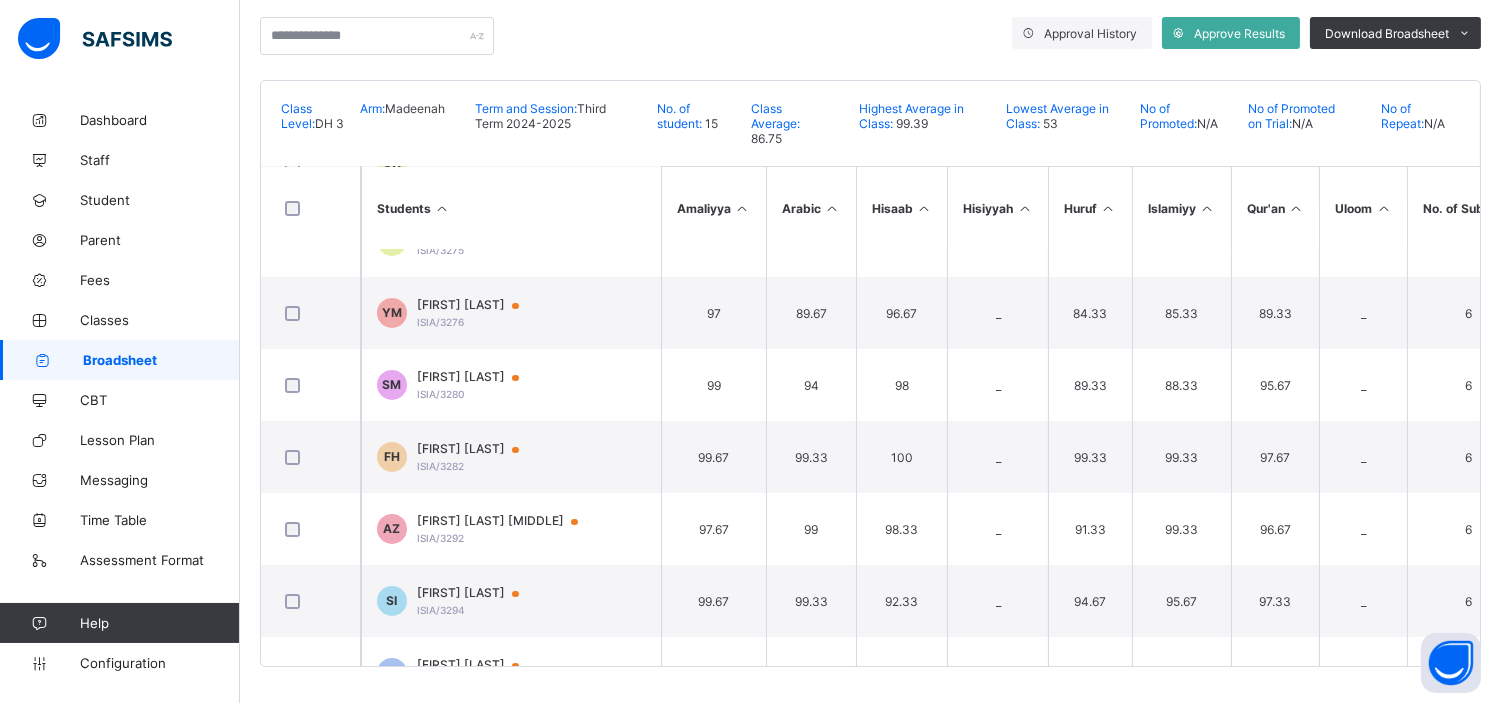 scroll, scrollTop: 0, scrollLeft: 0, axis: both 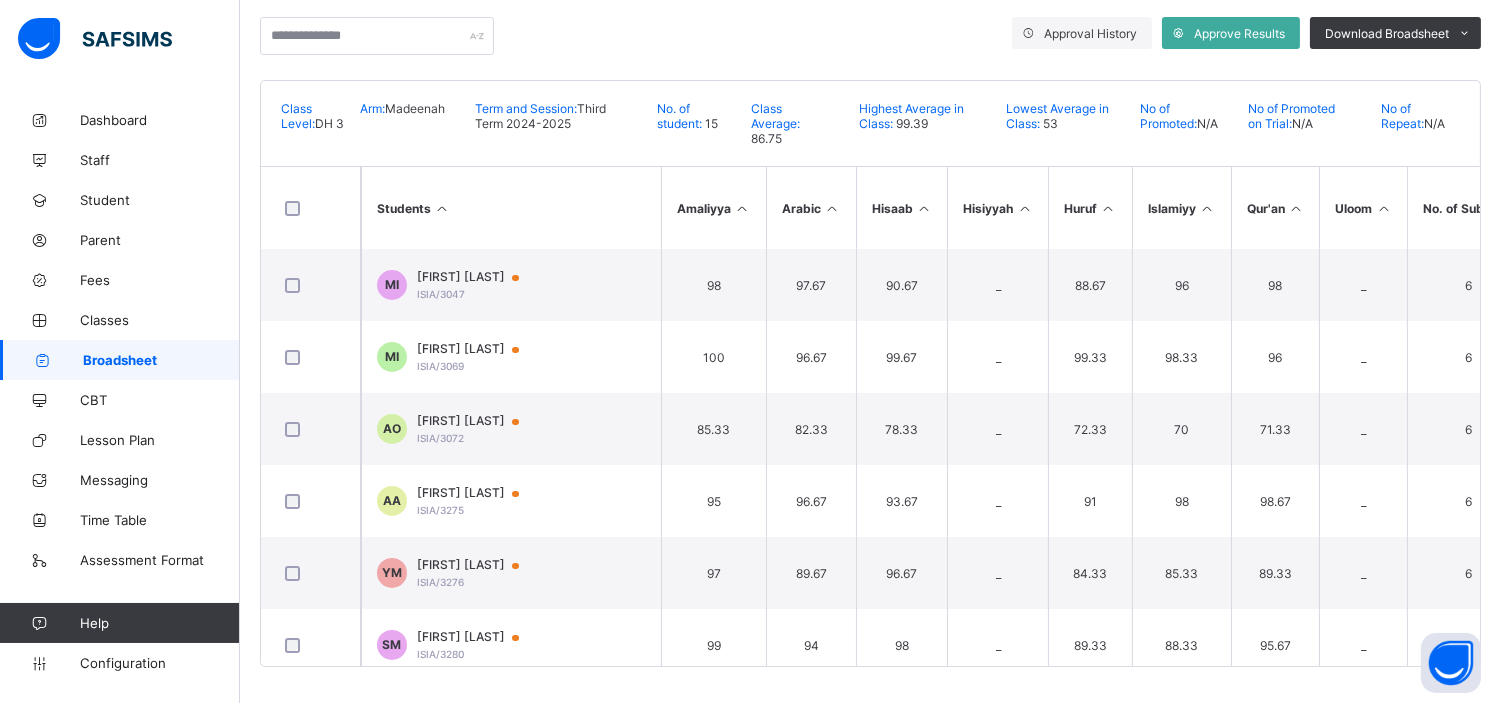 click on "Broadsheet" at bounding box center [120, 360] 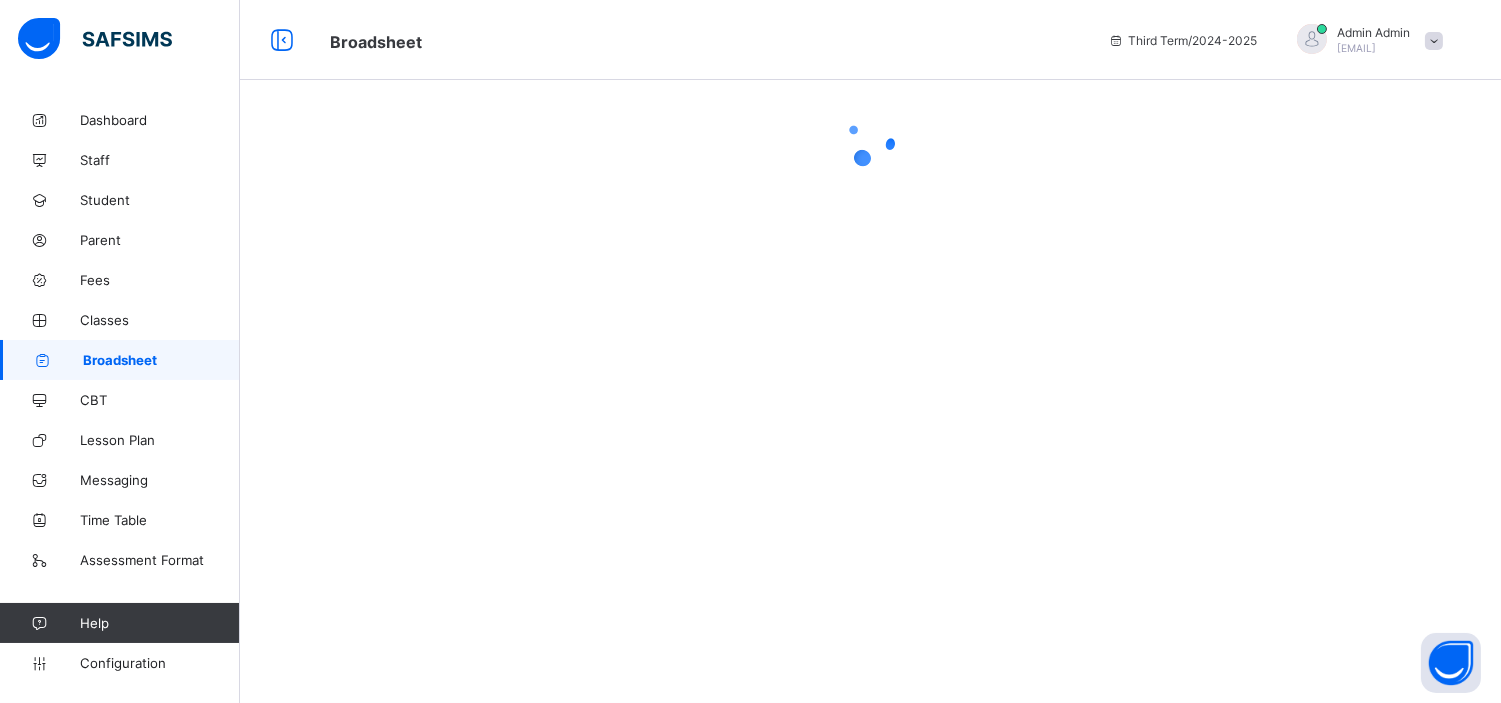 scroll, scrollTop: 0, scrollLeft: 0, axis: both 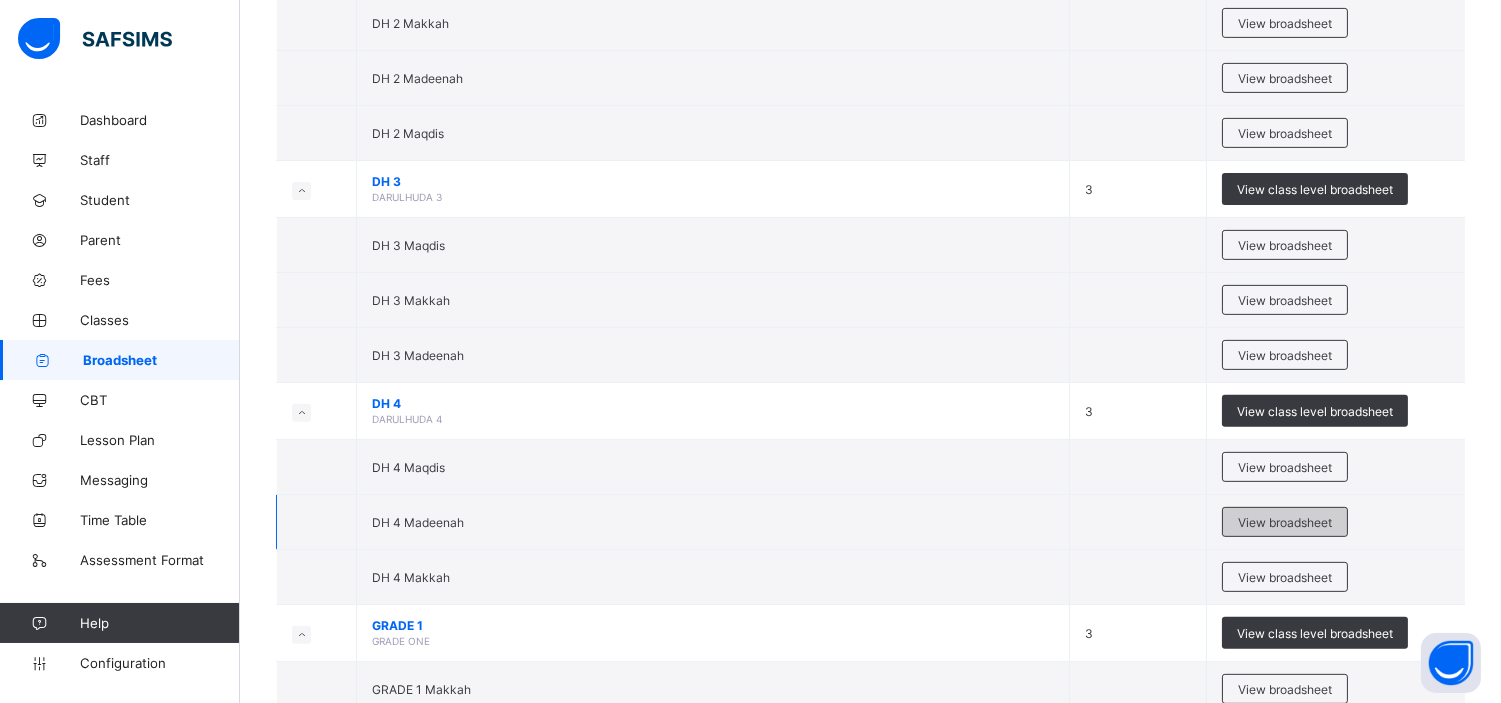 click on "View broadsheet" at bounding box center (1285, 522) 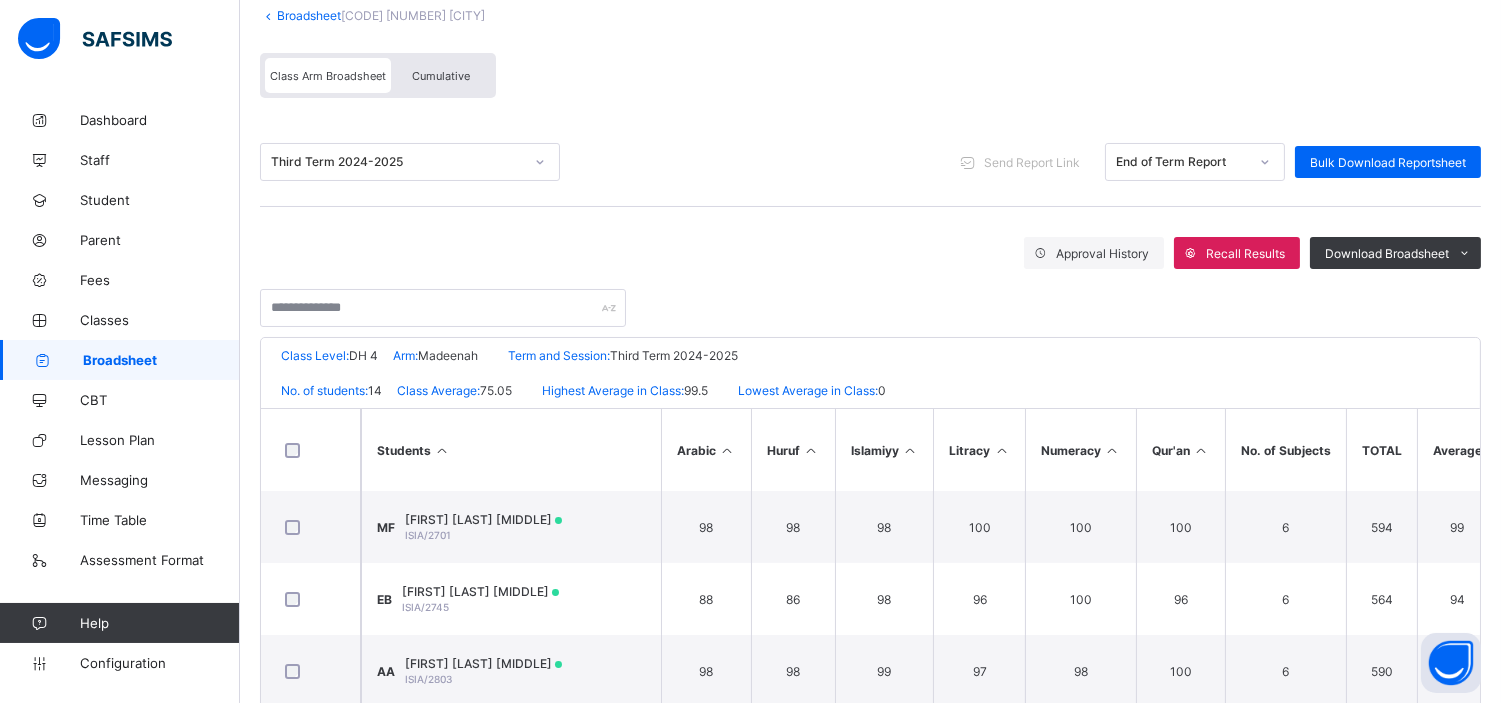 scroll, scrollTop: 138, scrollLeft: 0, axis: vertical 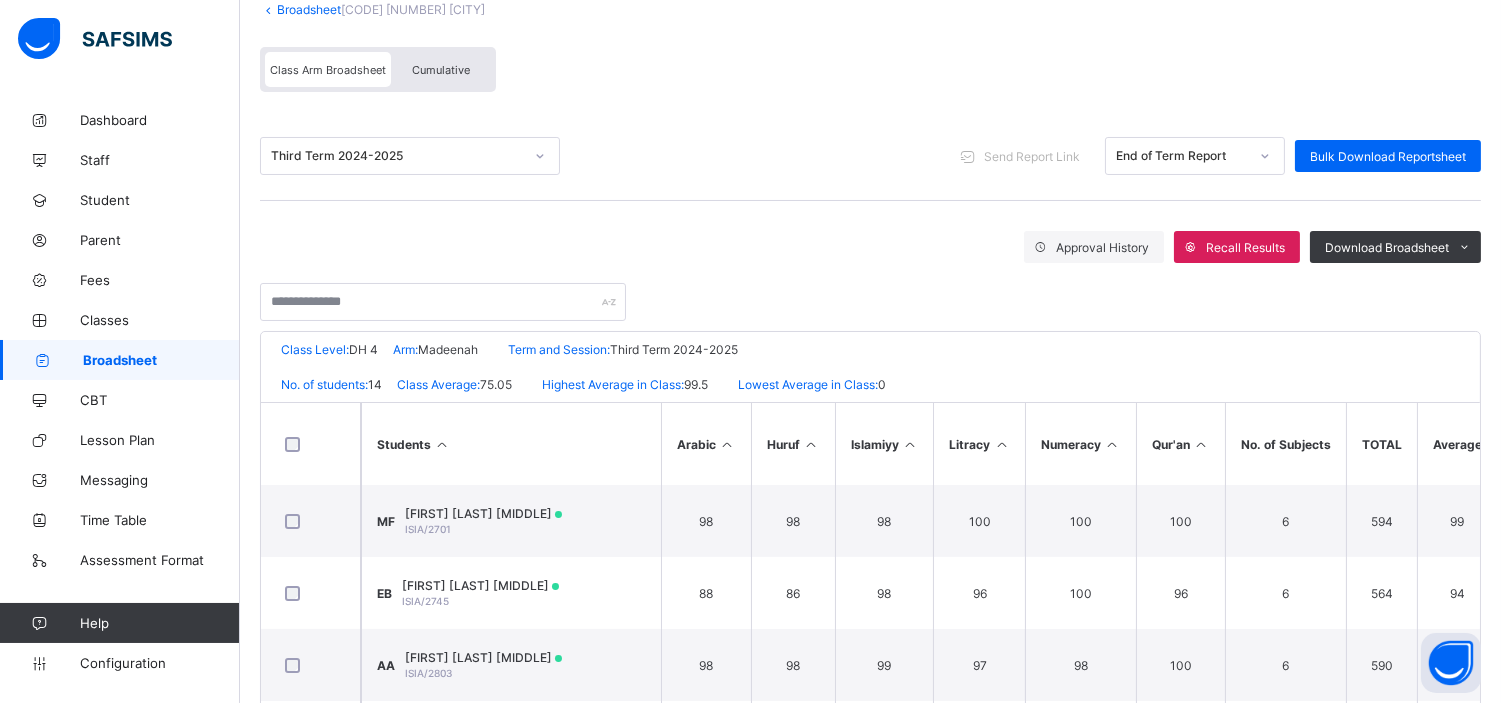 click on "Cumulative" at bounding box center (441, 70) 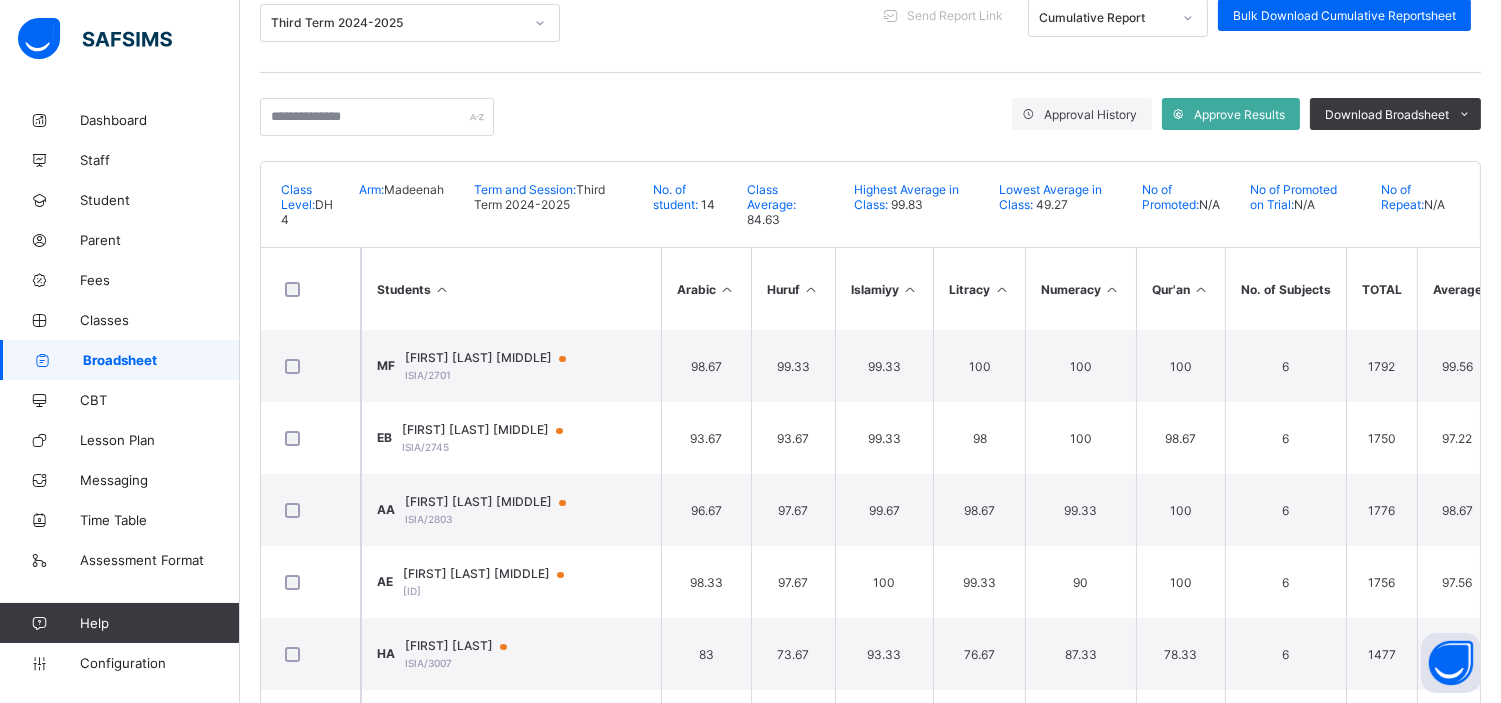 scroll, scrollTop: 284, scrollLeft: 0, axis: vertical 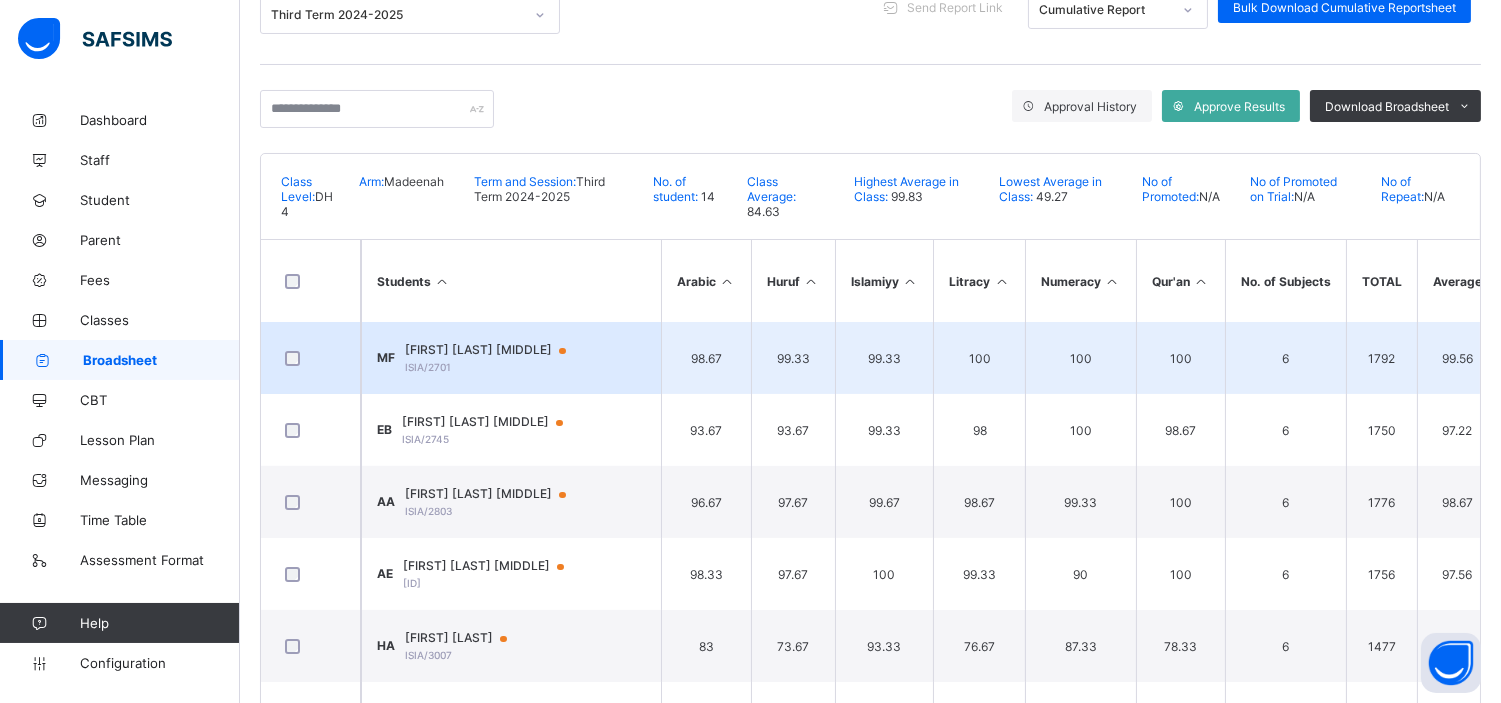 click on "[FIRST] [LAST]" at bounding box center (495, 350) 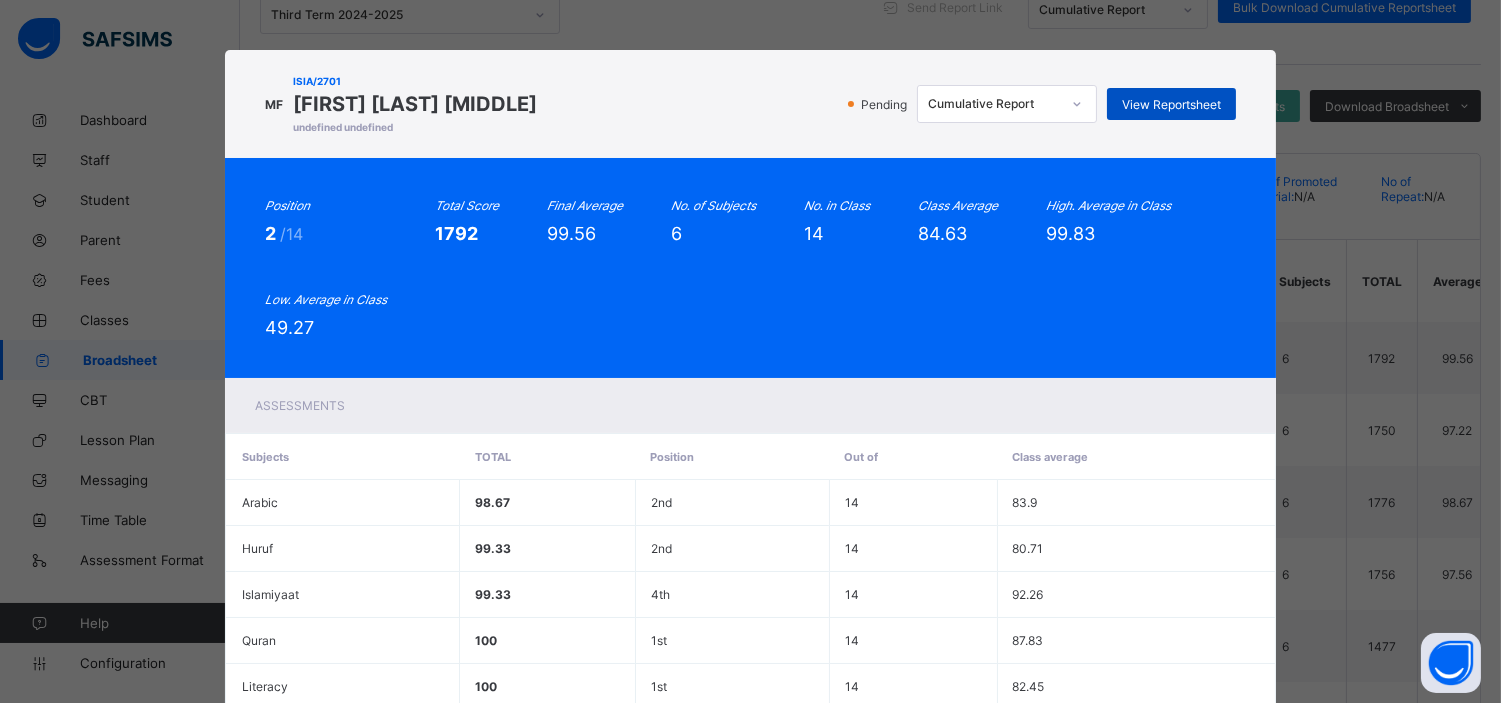 click on "View Reportsheet" at bounding box center [1171, 104] 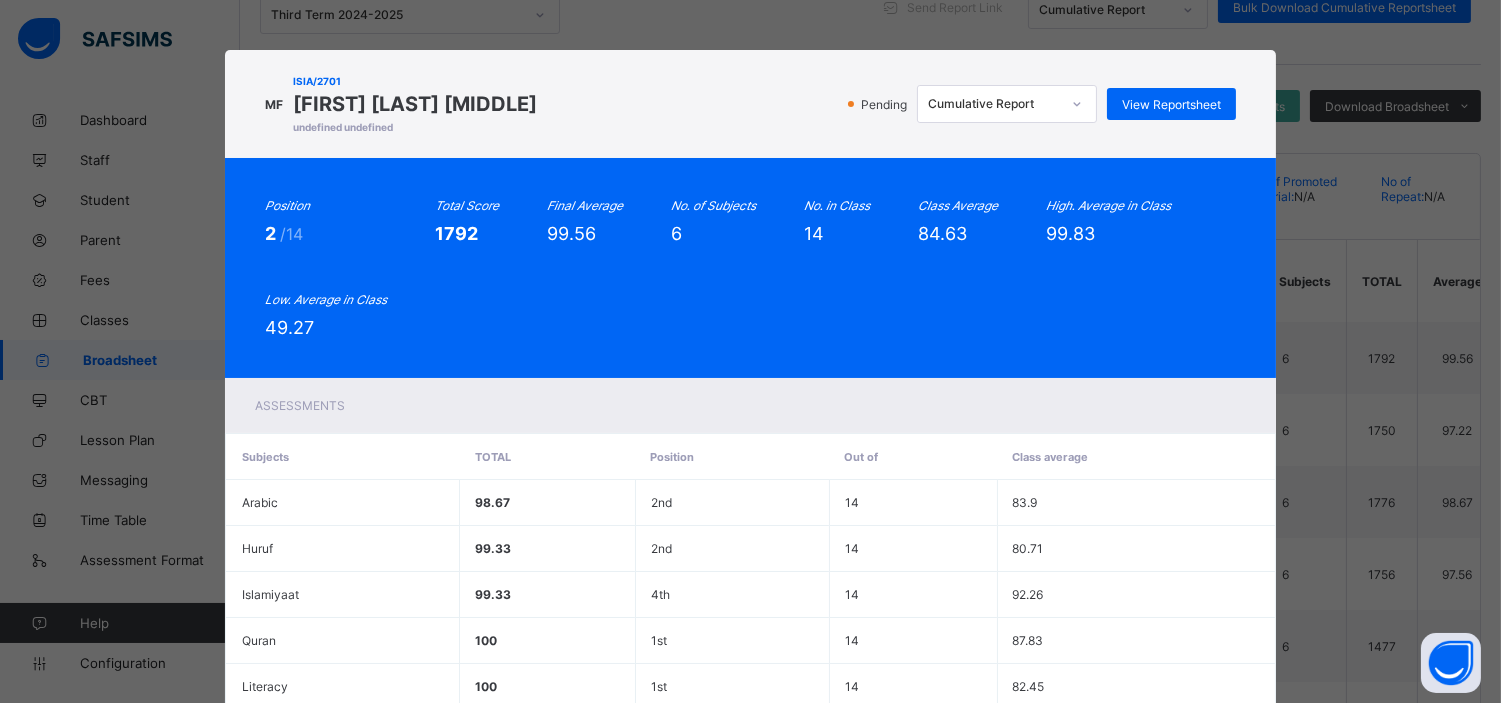 scroll, scrollTop: 231, scrollLeft: 0, axis: vertical 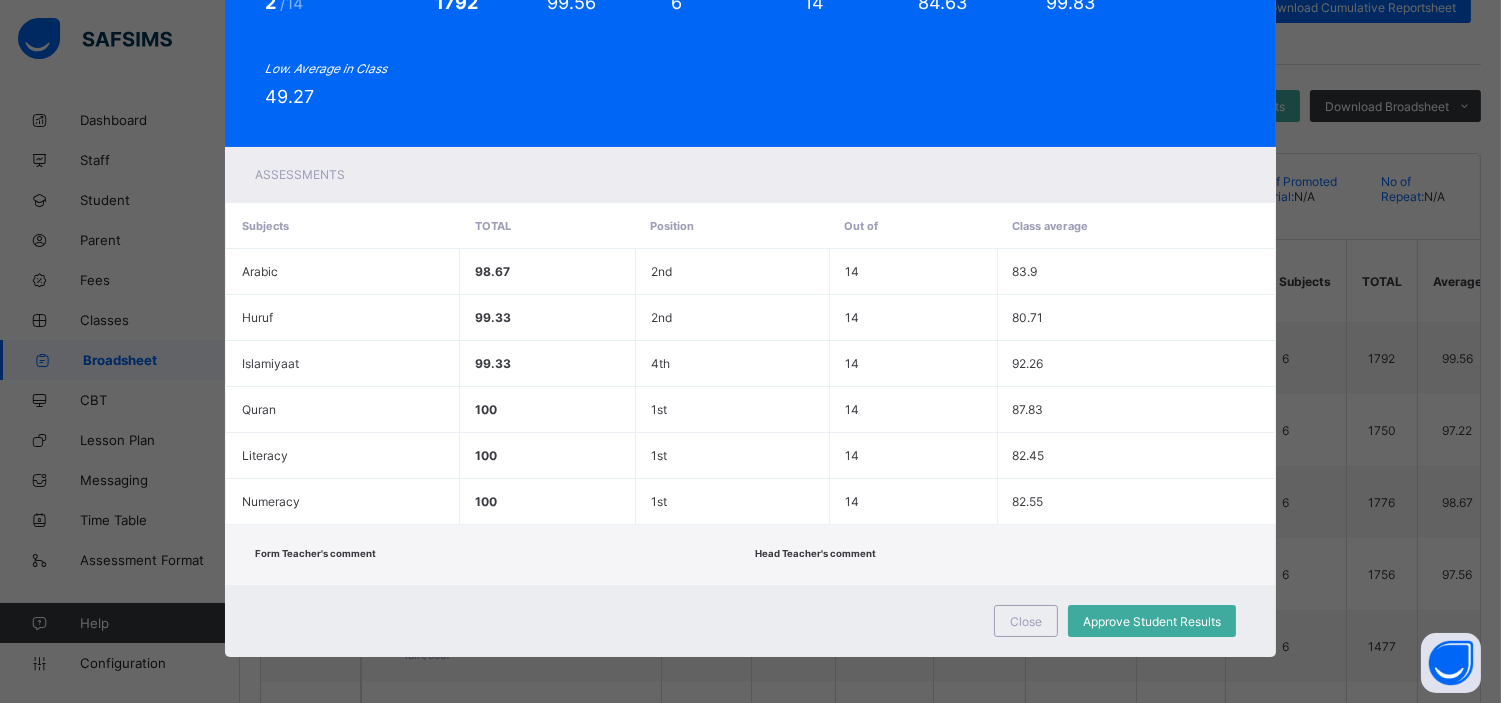 click on "Close   Approve Student Results" at bounding box center [750, 621] 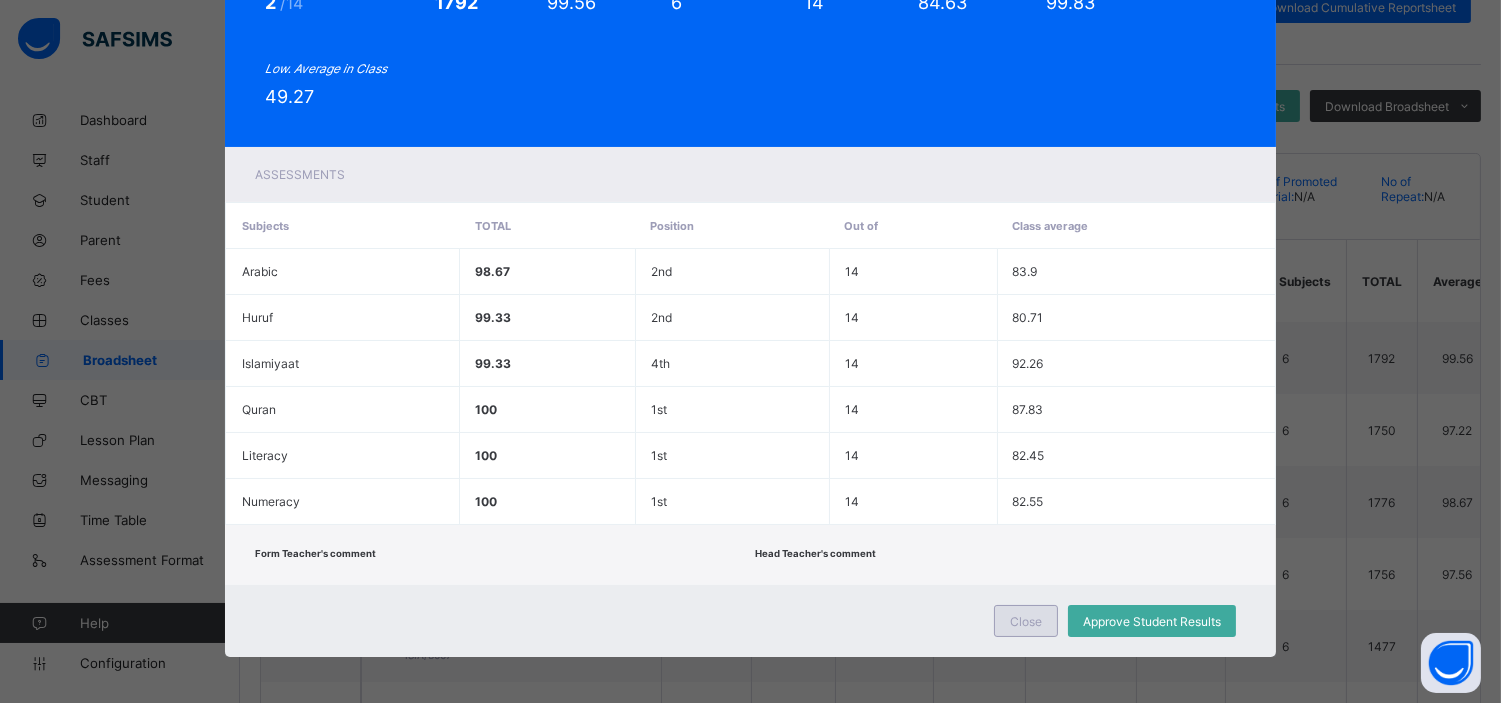 click on "Close" at bounding box center [1026, 621] 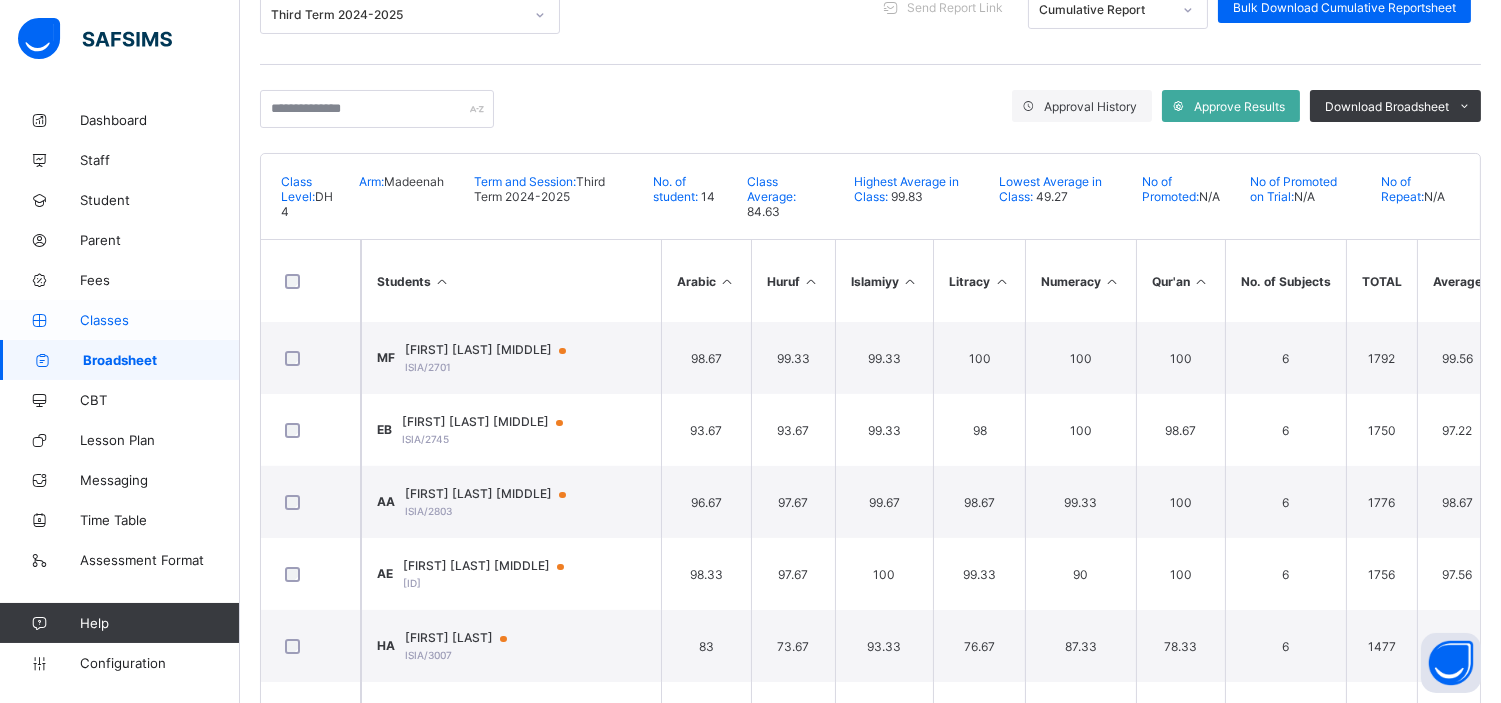 click on "Classes" at bounding box center [160, 320] 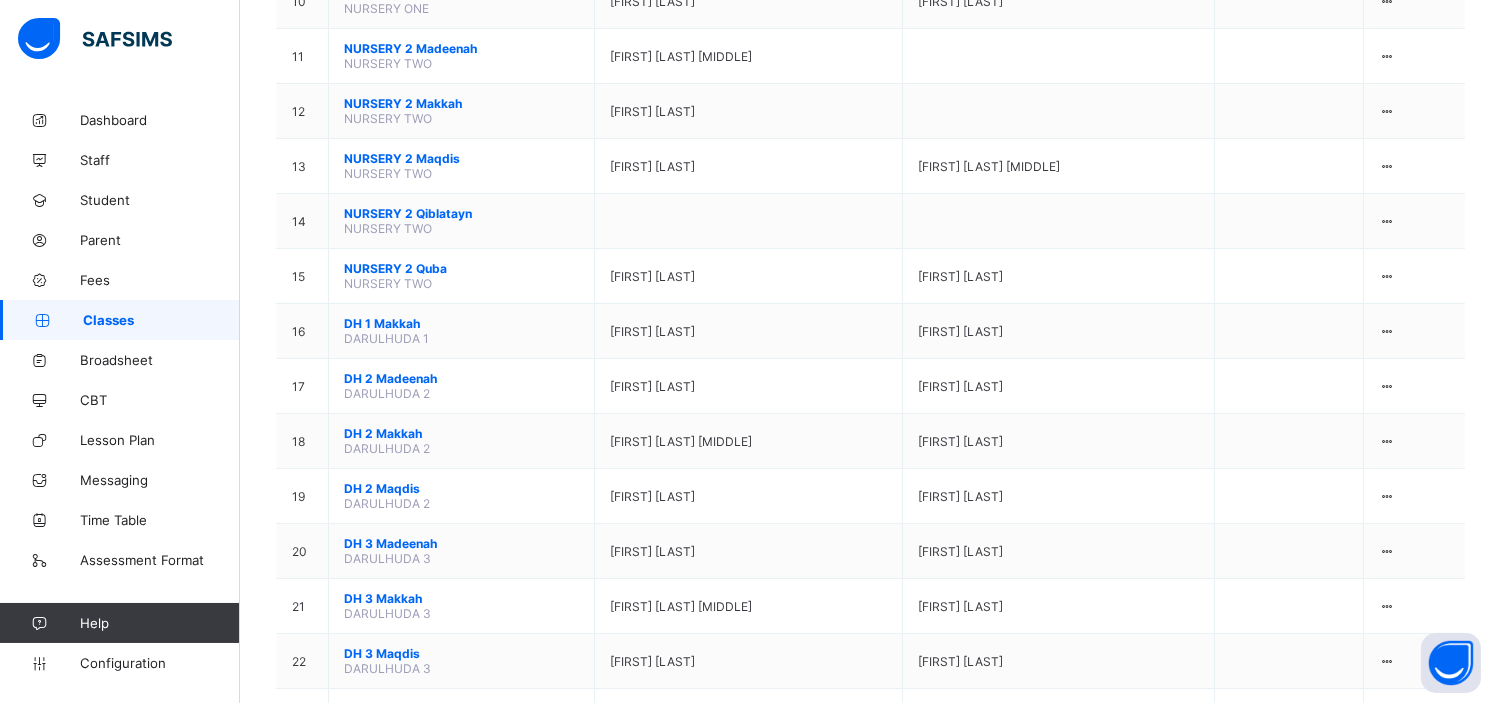 scroll, scrollTop: 961, scrollLeft: 0, axis: vertical 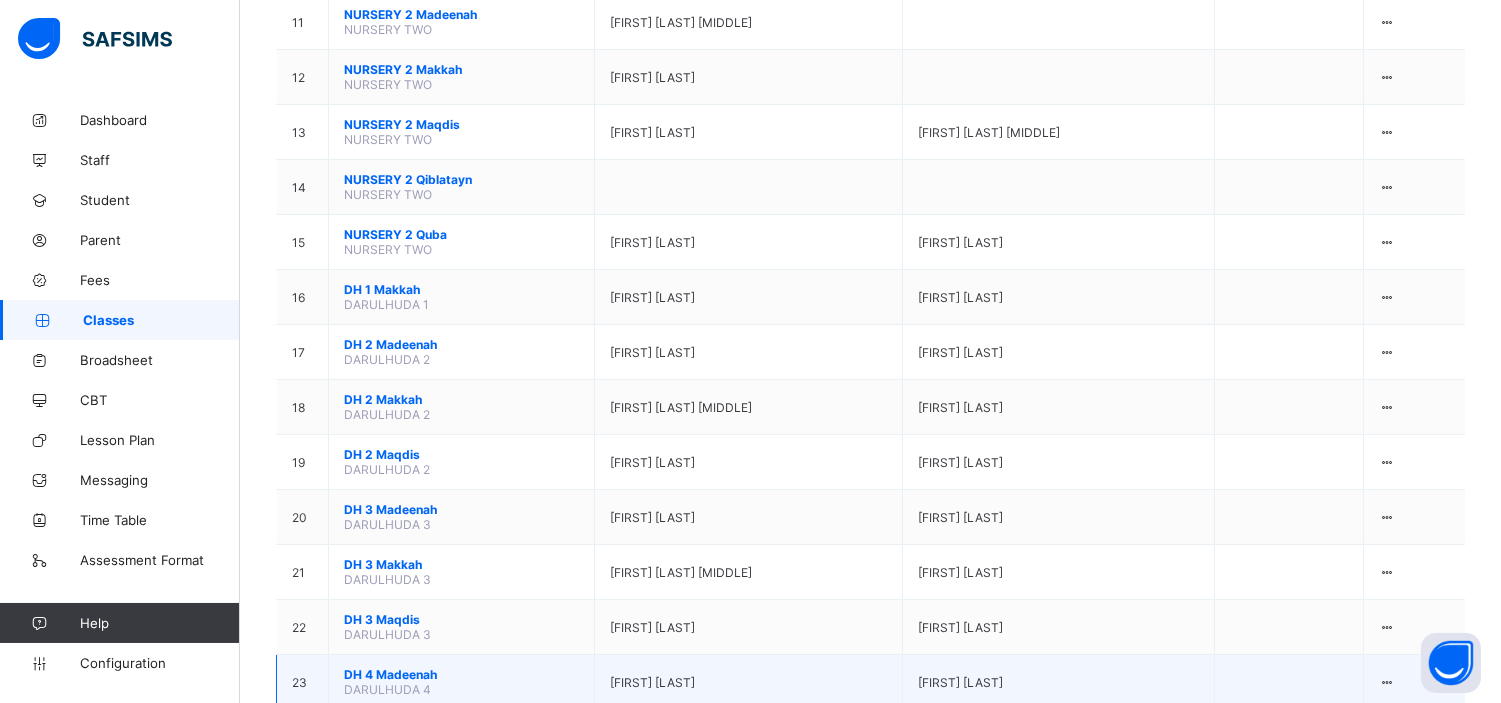 click on "DH 4 Madeenah" at bounding box center [461, 674] 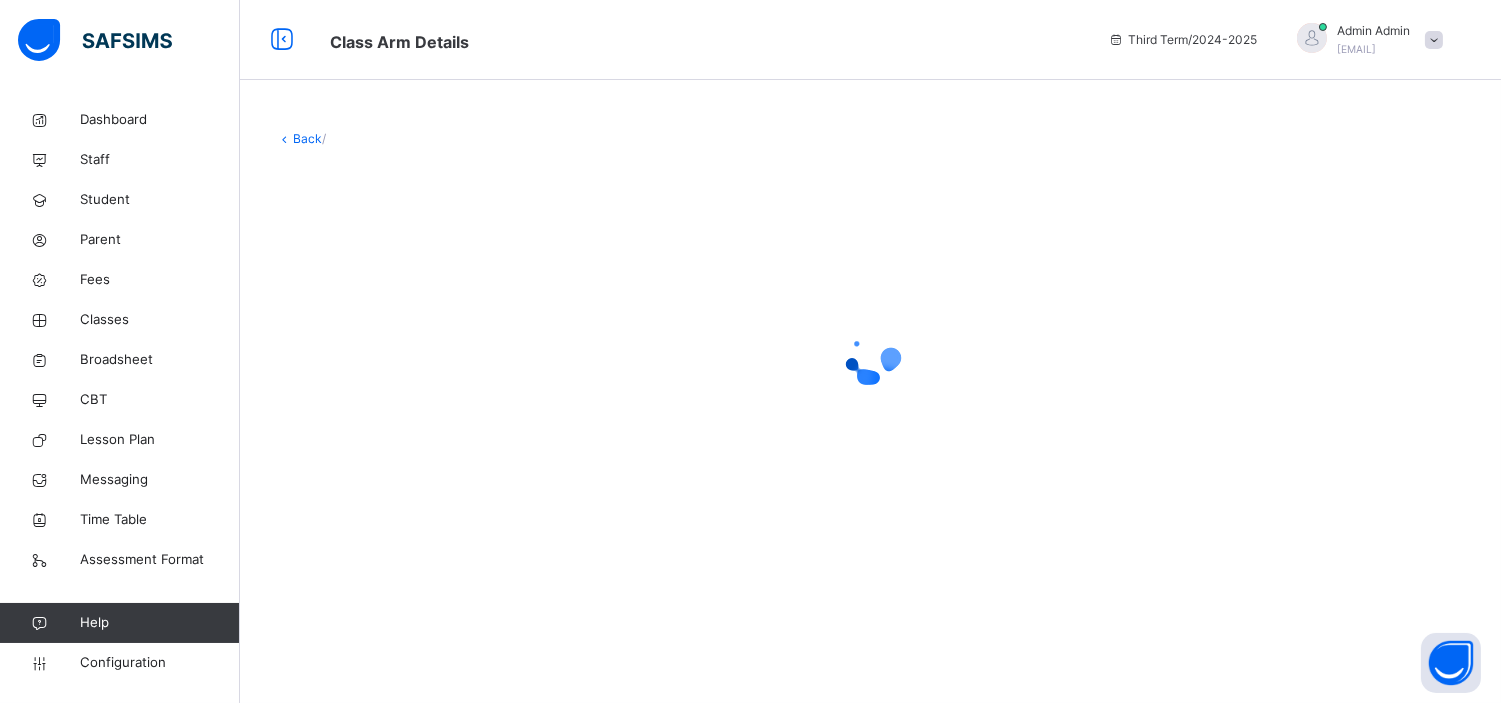 scroll, scrollTop: 0, scrollLeft: 0, axis: both 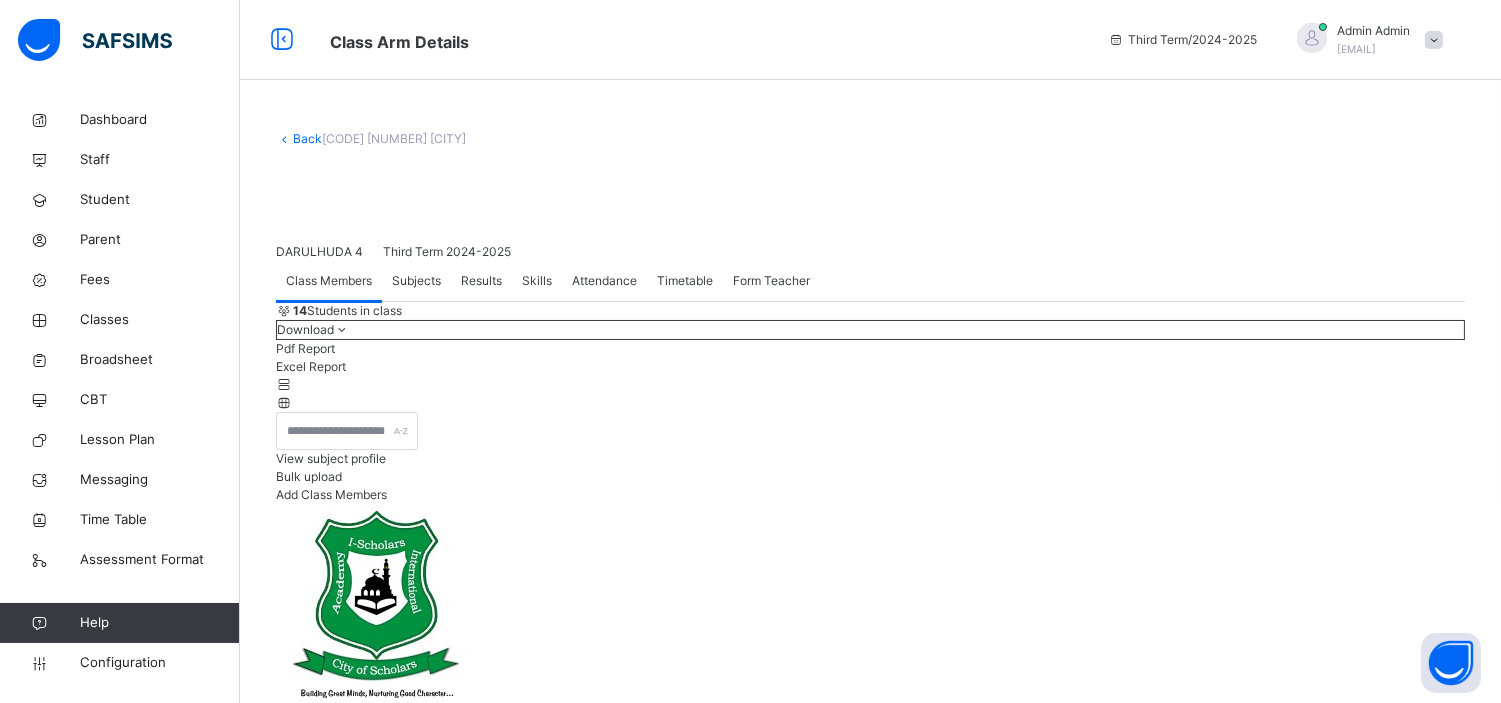 click on "Skills" at bounding box center (537, 281) 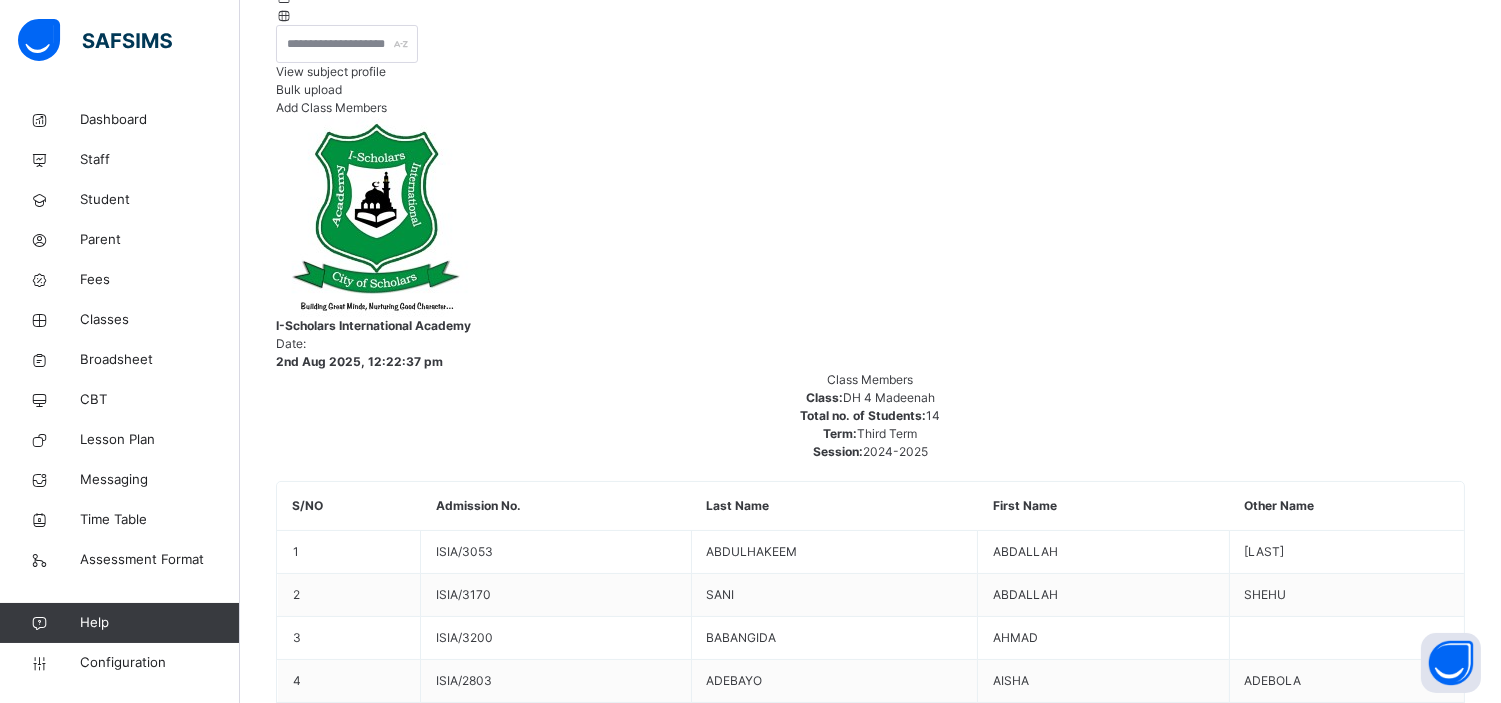 scroll, scrollTop: 388, scrollLeft: 0, axis: vertical 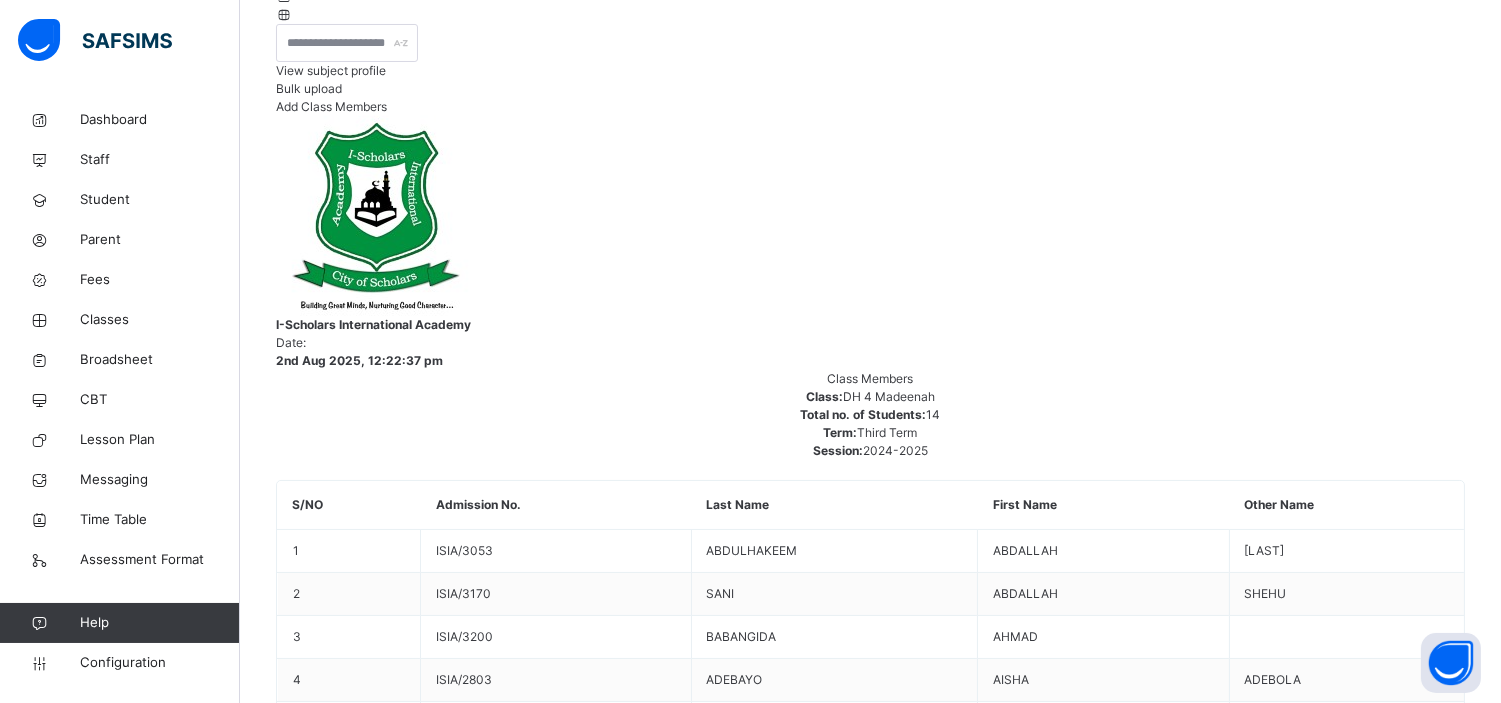 click on "[FIRST] [LAST] [LAST]" at bounding box center [416, 4116] 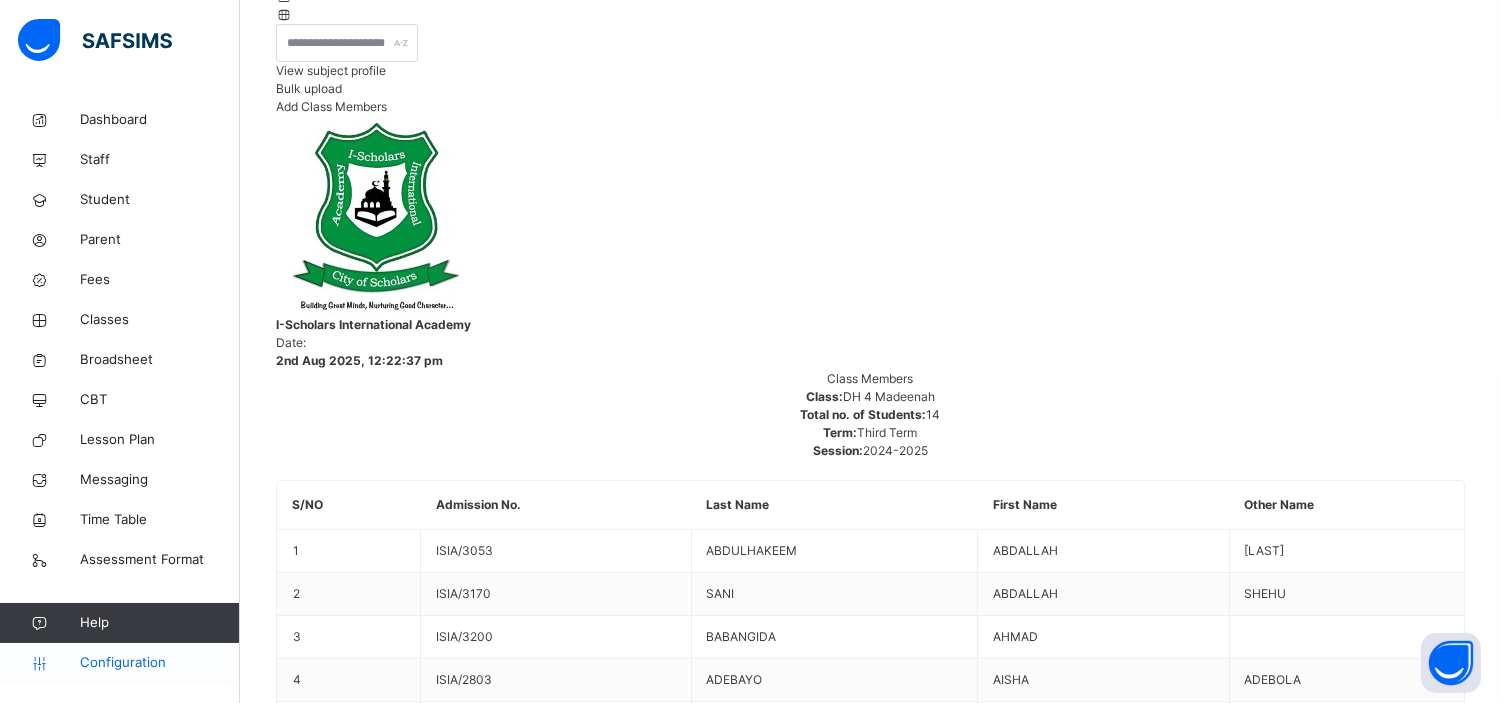 click on "Configuration" at bounding box center [159, 663] 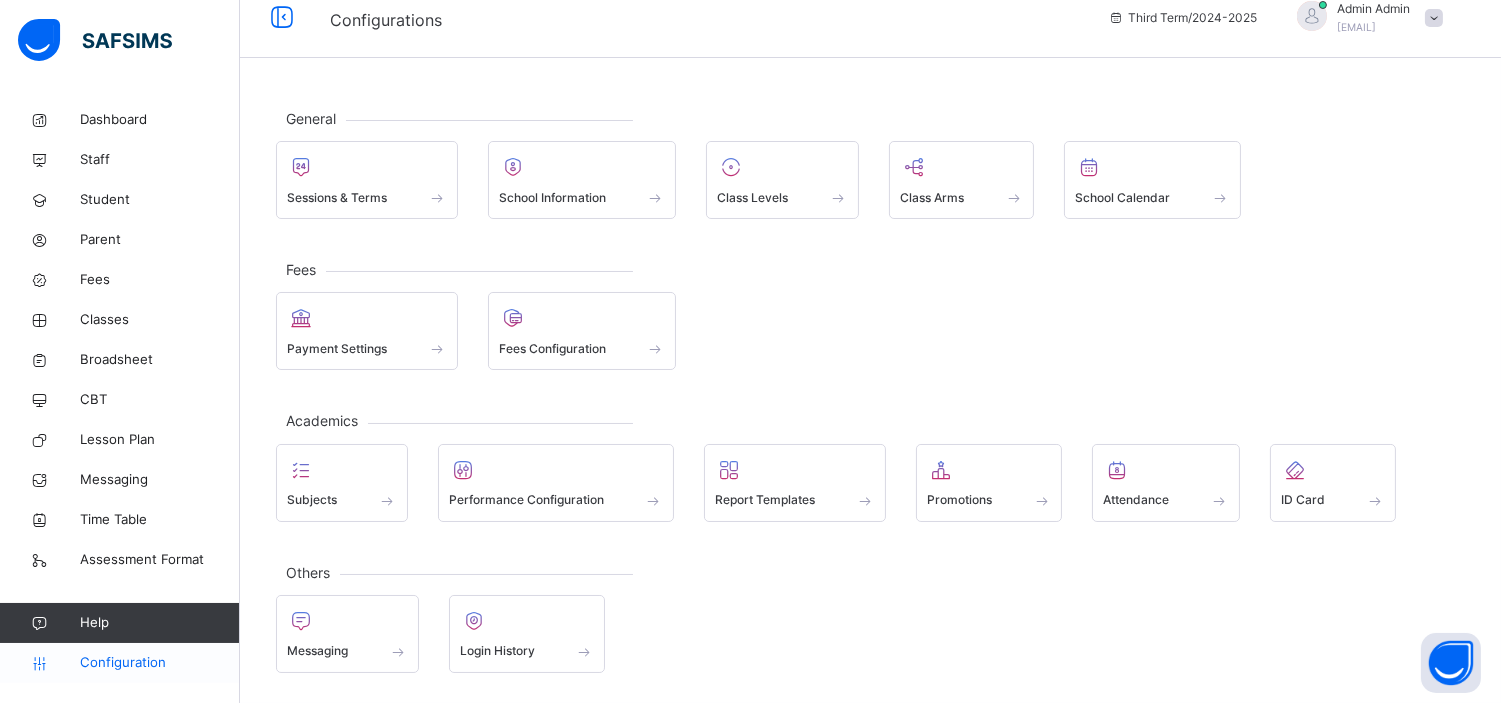 scroll, scrollTop: 23, scrollLeft: 0, axis: vertical 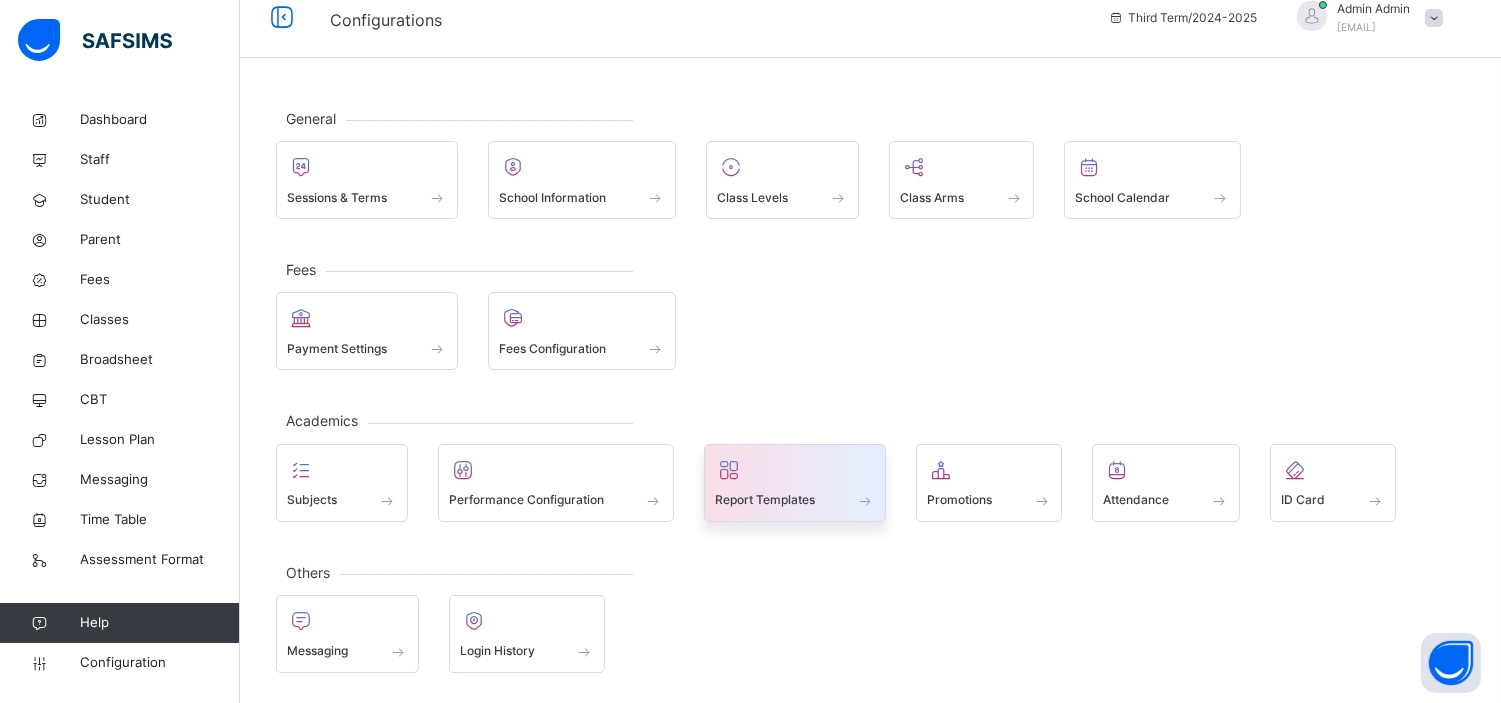 click on "Report Templates" at bounding box center [795, 500] 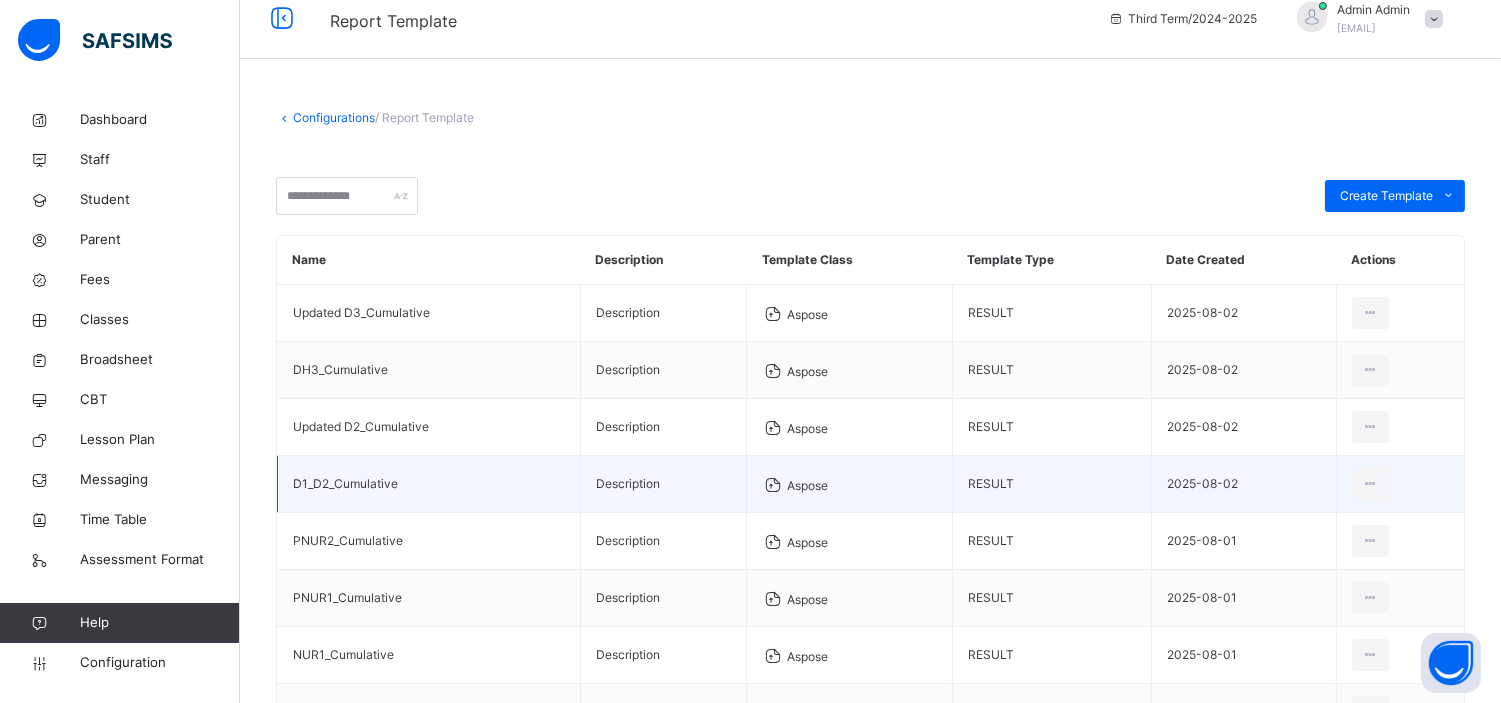 scroll, scrollTop: 28, scrollLeft: 0, axis: vertical 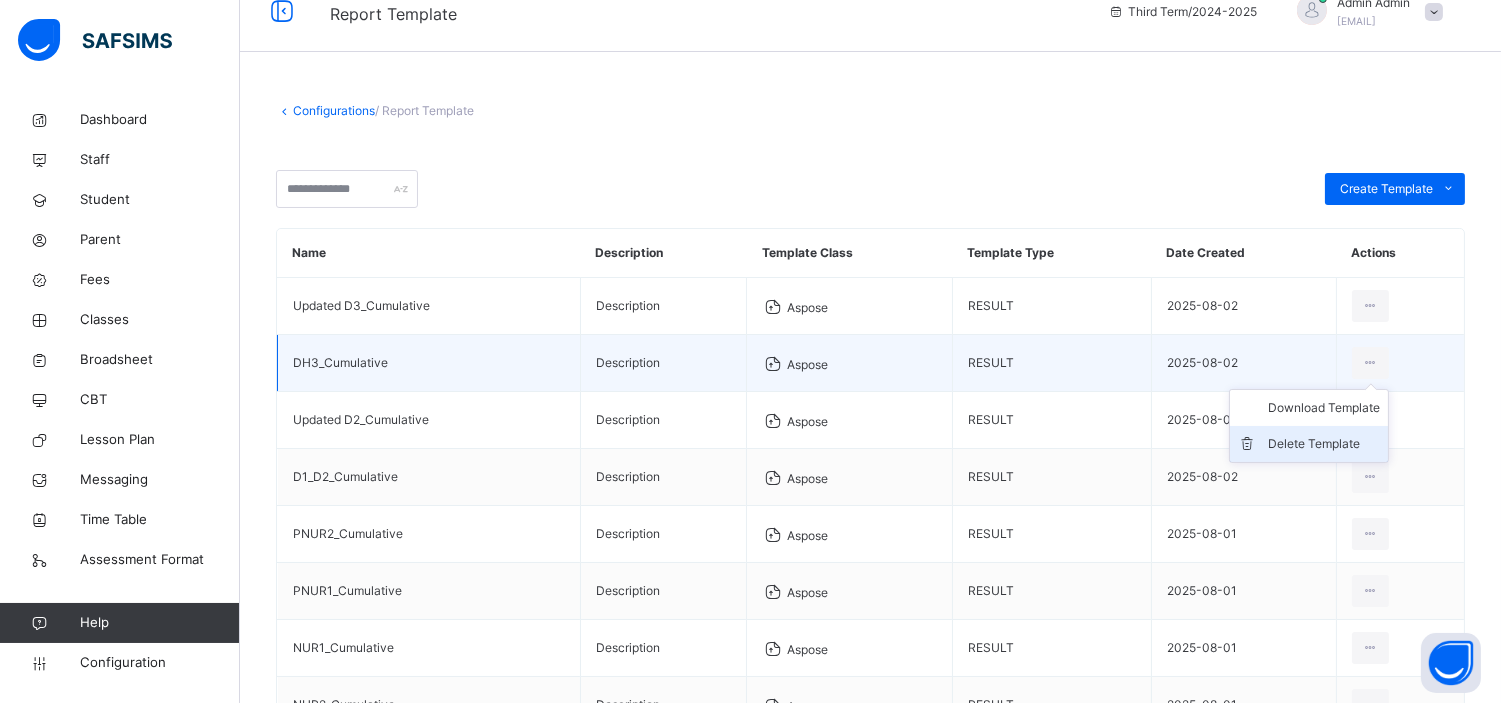 click on "Delete Template" at bounding box center (1324, 444) 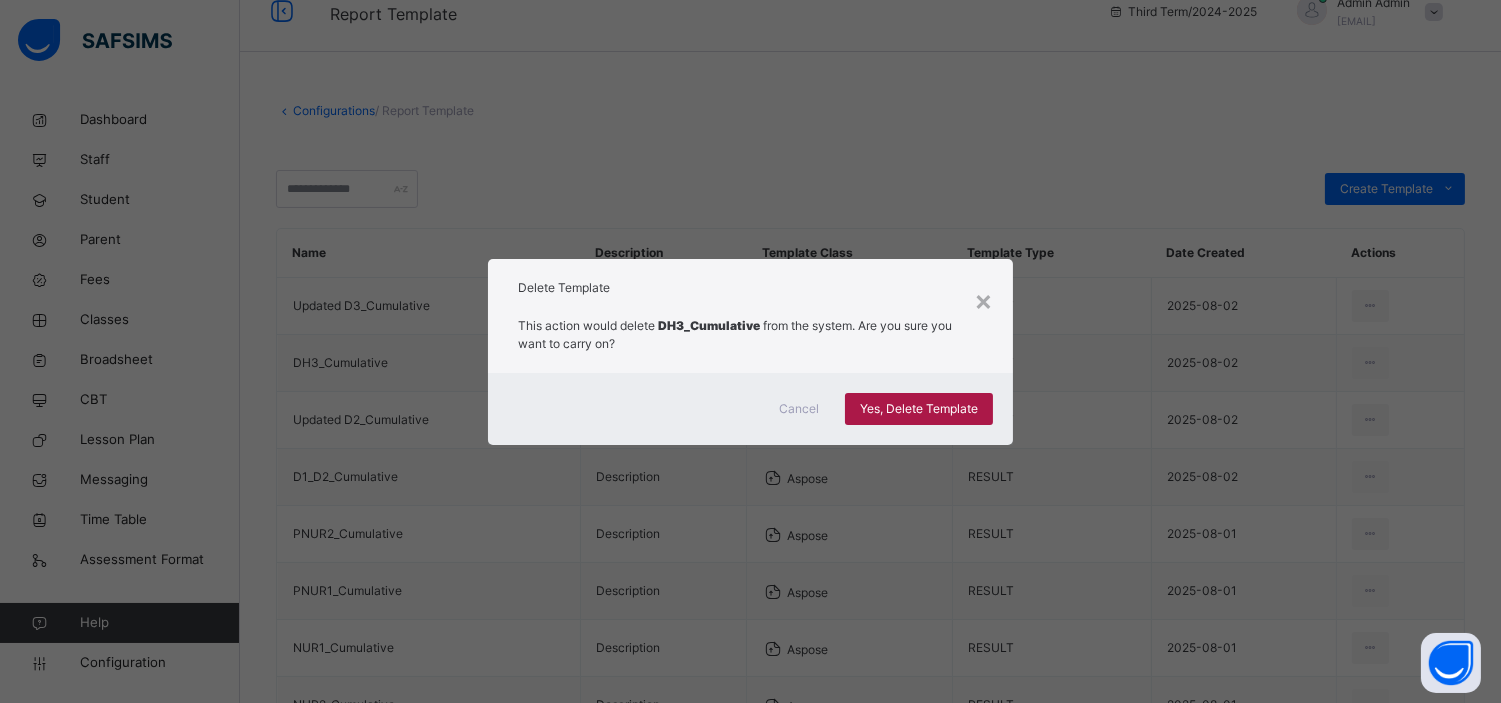 click on "Yes, Delete Template" at bounding box center (919, 409) 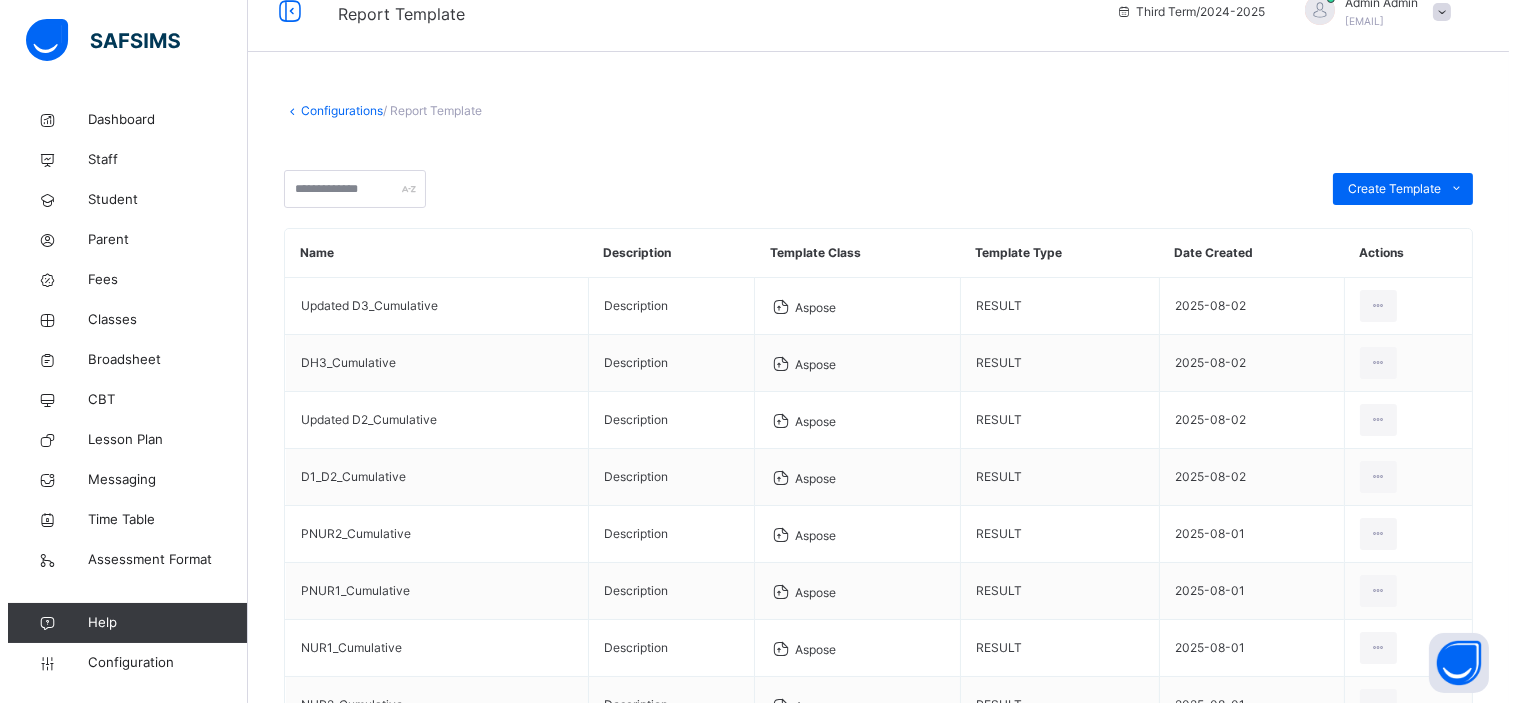 scroll, scrollTop: 0, scrollLeft: 0, axis: both 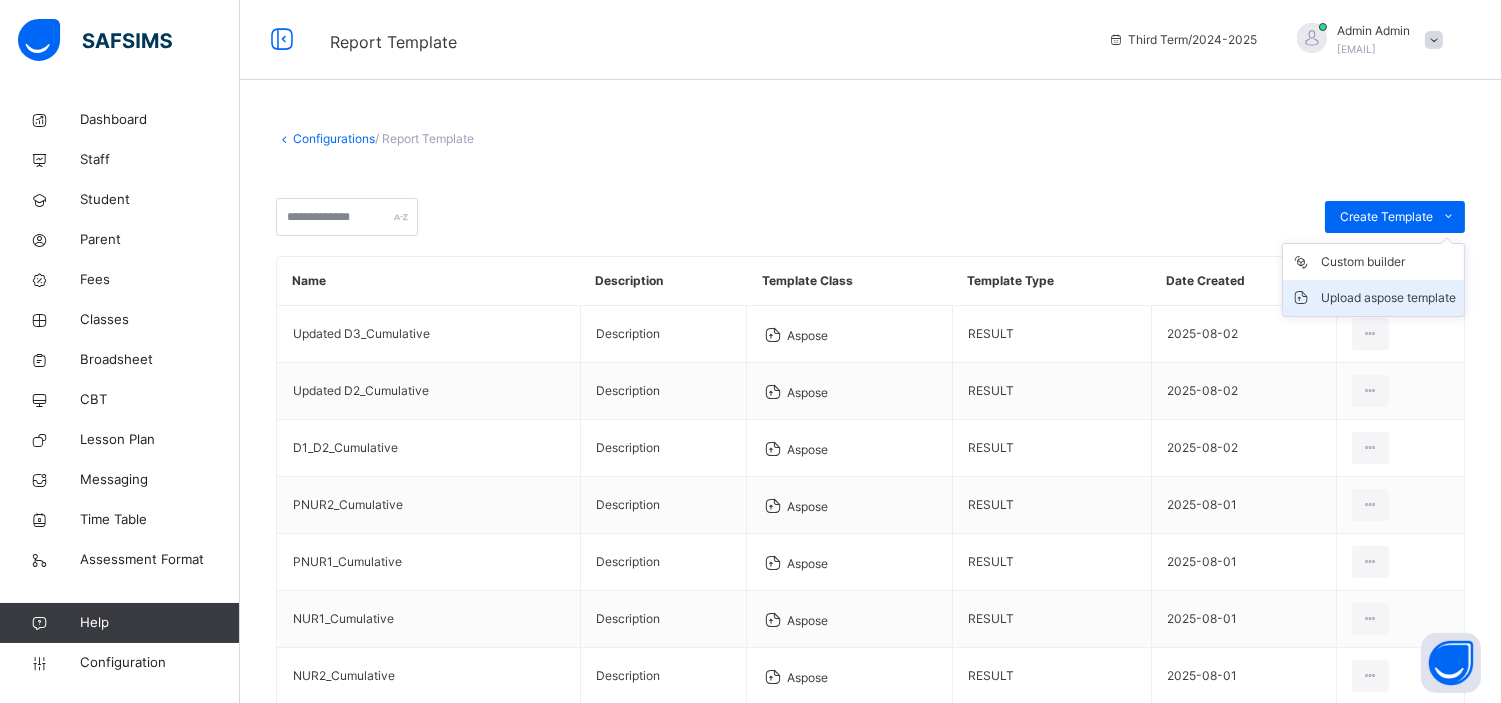 click on "Upload aspose template" at bounding box center (1388, 298) 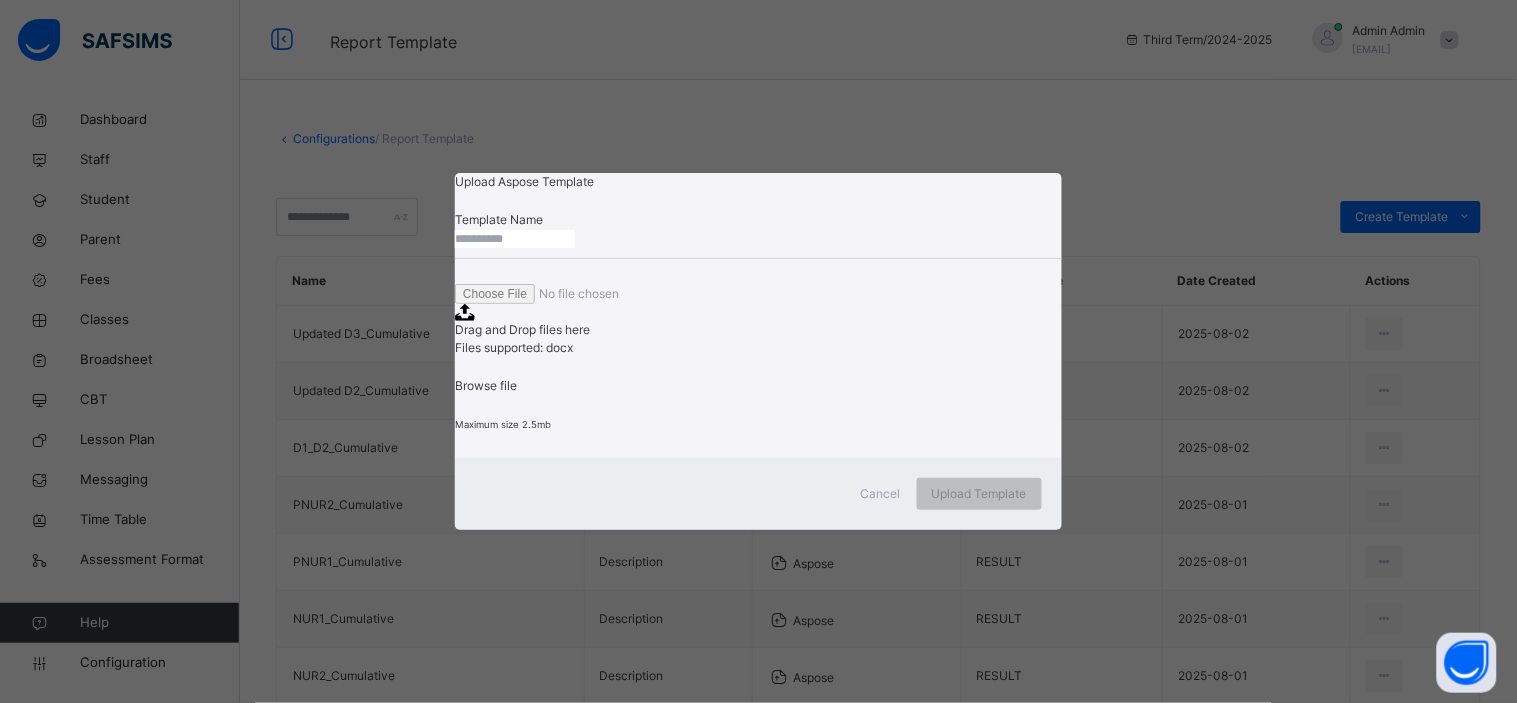 click at bounding box center (515, 239) 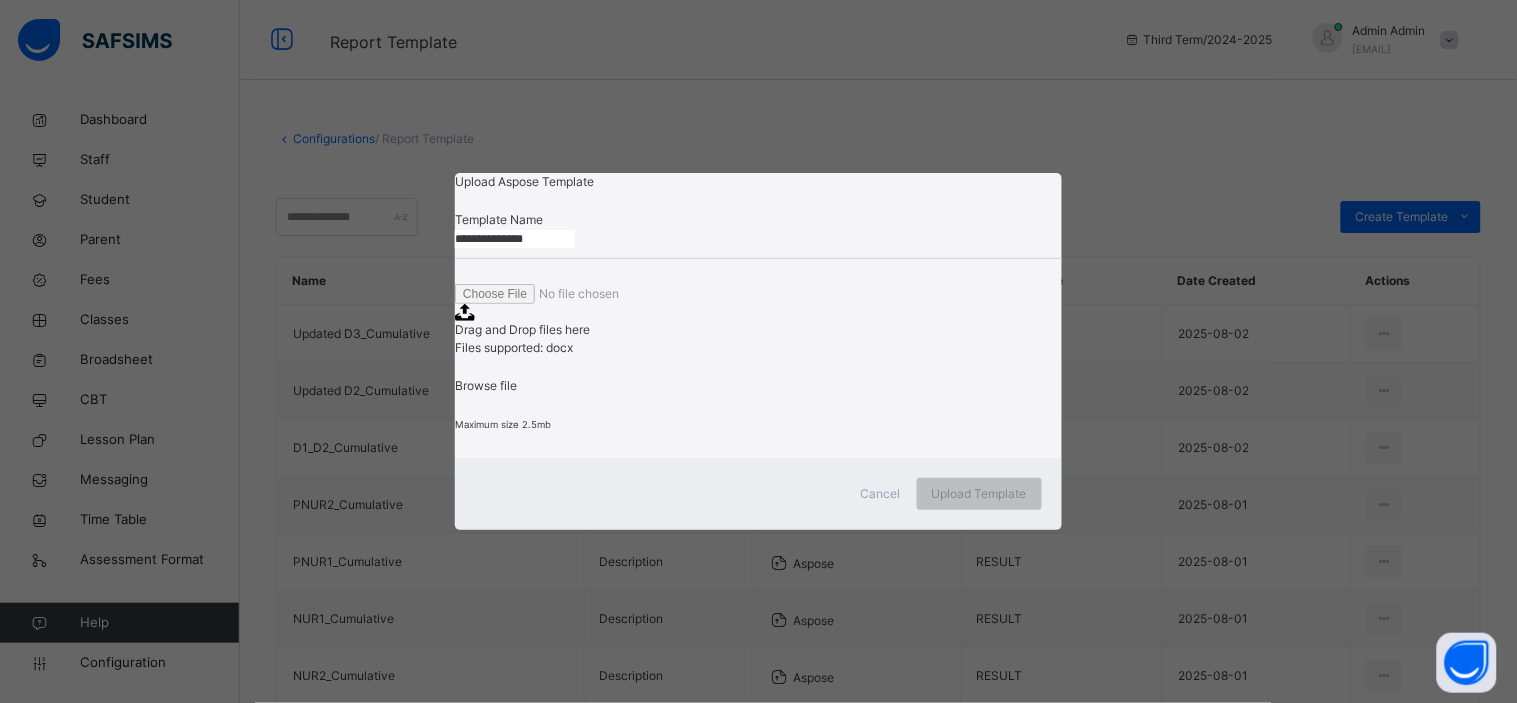 type on "**********" 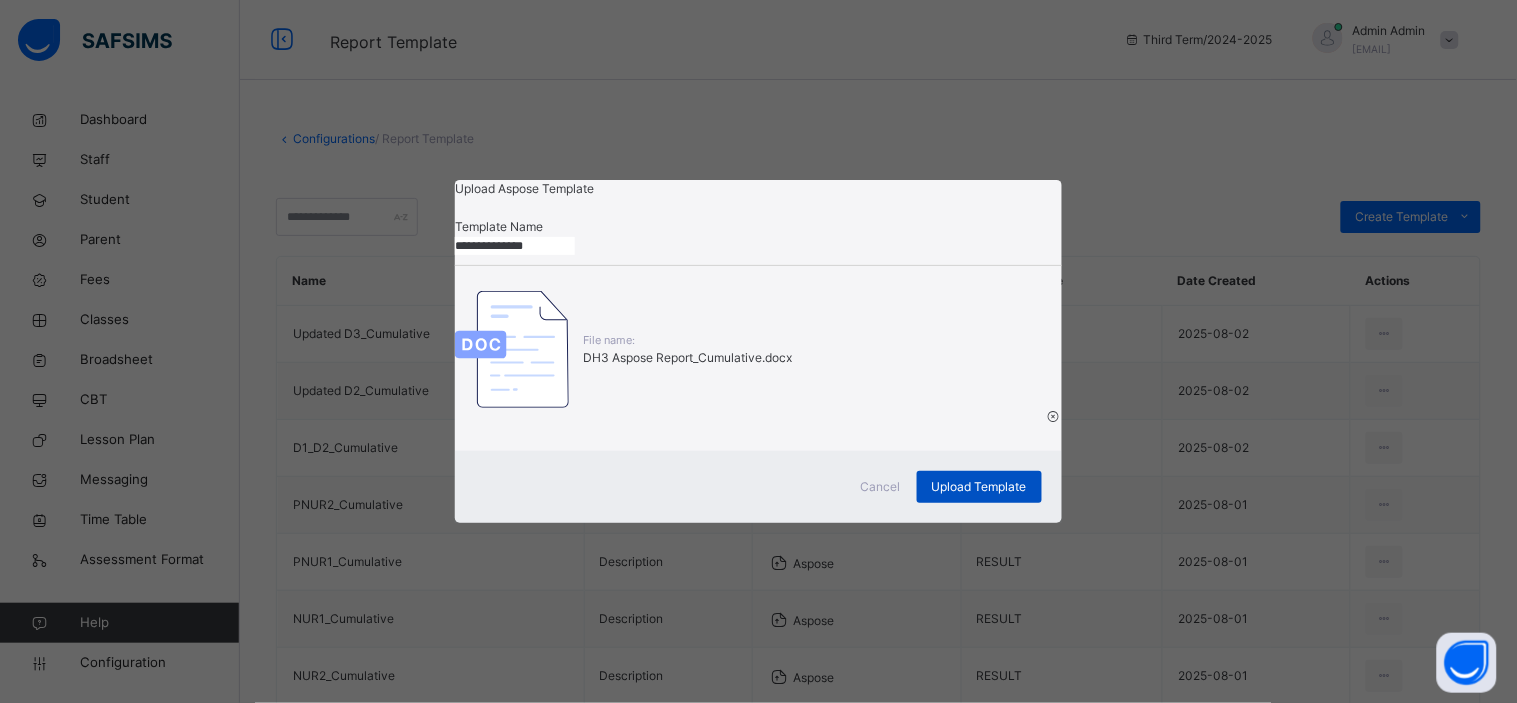 click on "Upload Template" at bounding box center (979, 487) 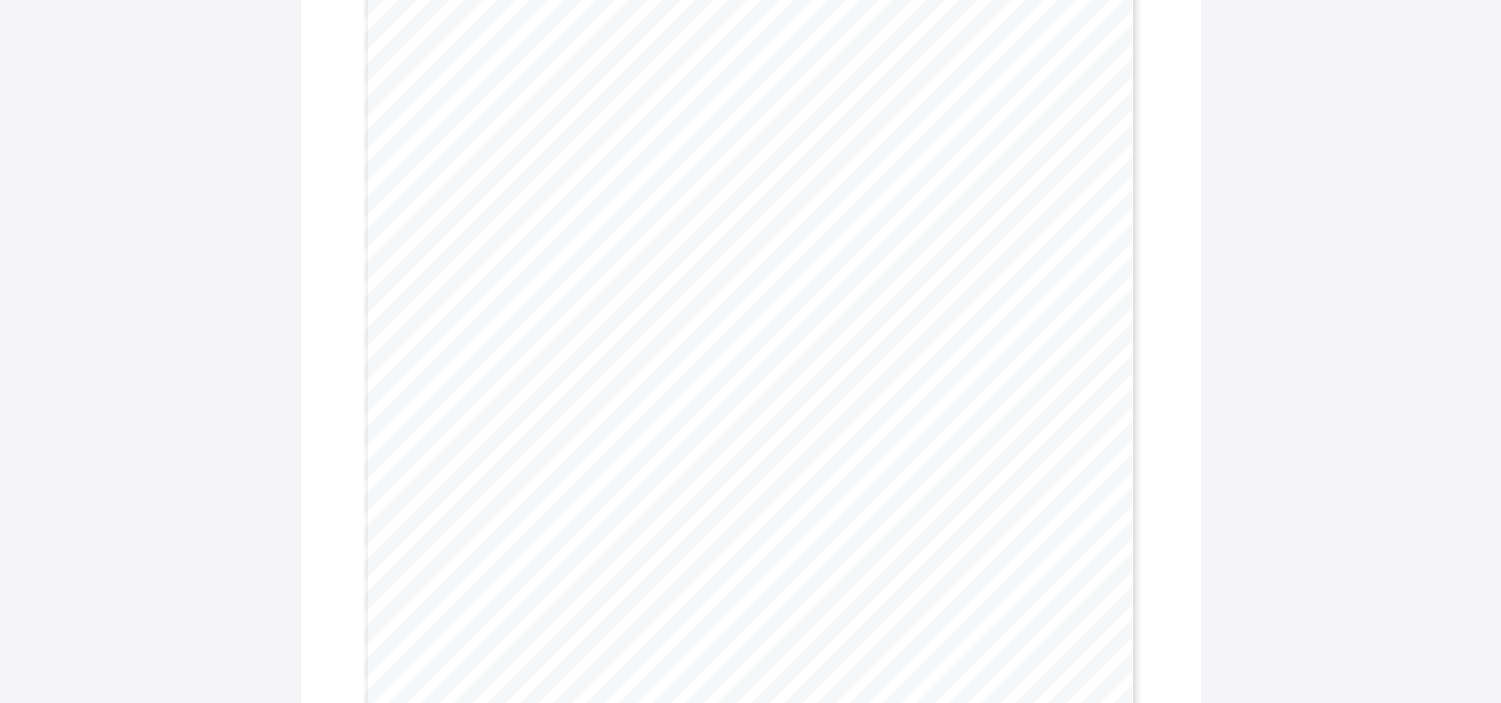 scroll, scrollTop: 0, scrollLeft: 0, axis: both 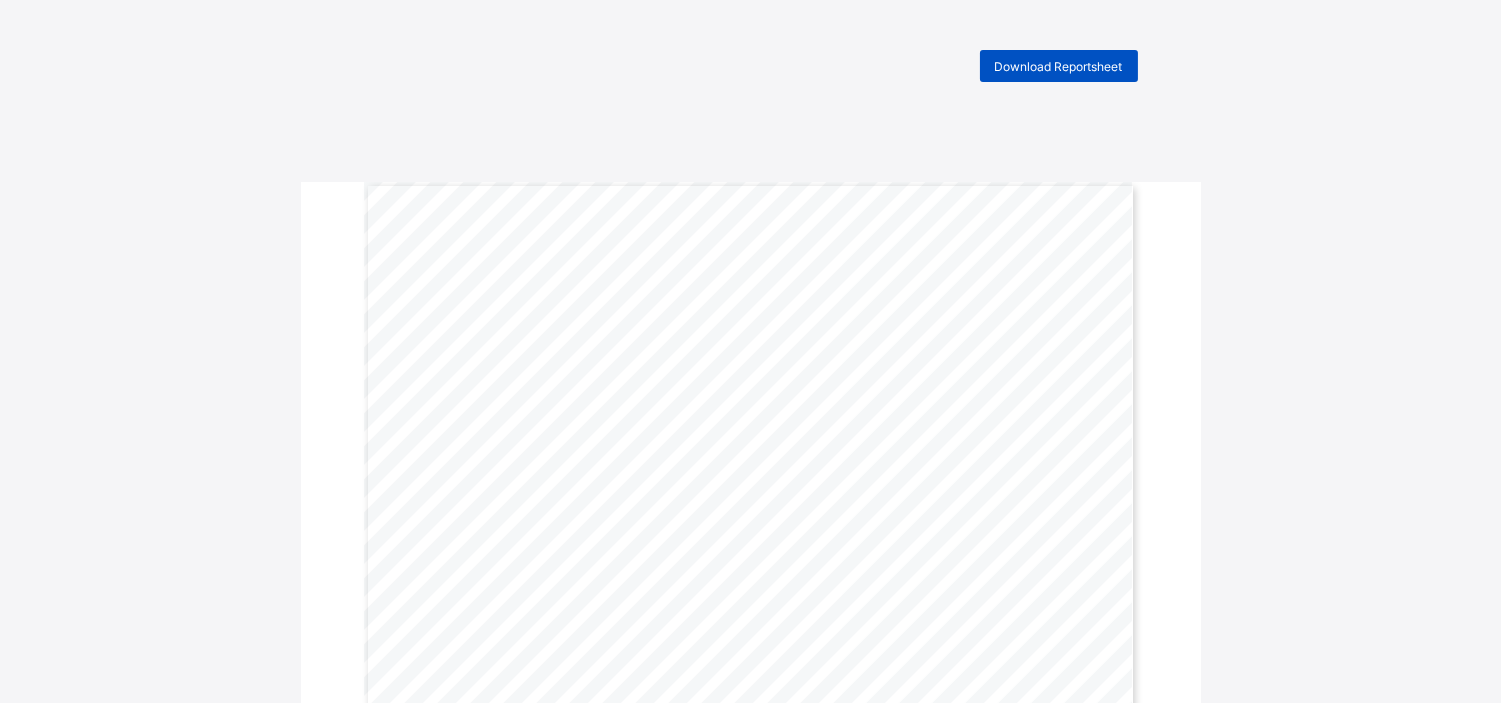 click on "Download Reportsheet" at bounding box center (1059, 66) 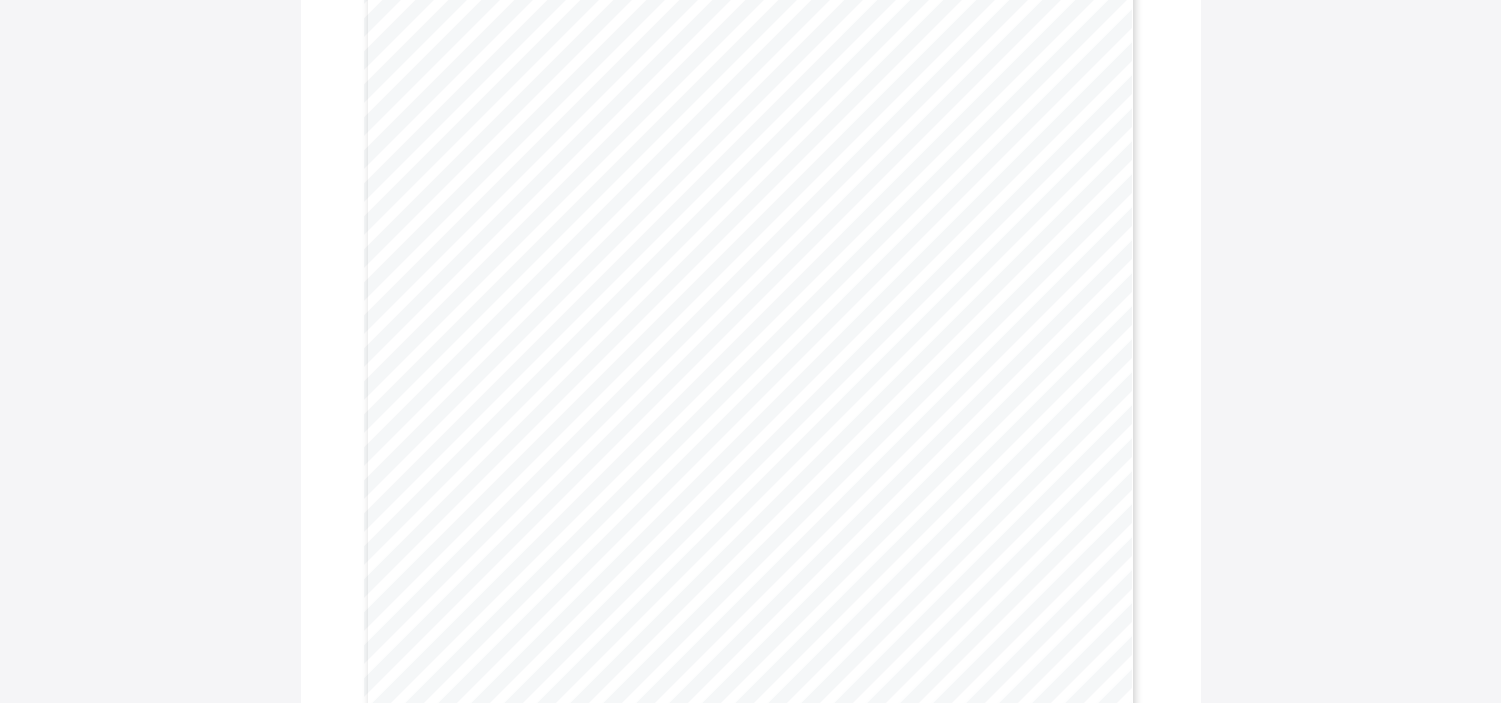 scroll, scrollTop: 295, scrollLeft: 0, axis: vertical 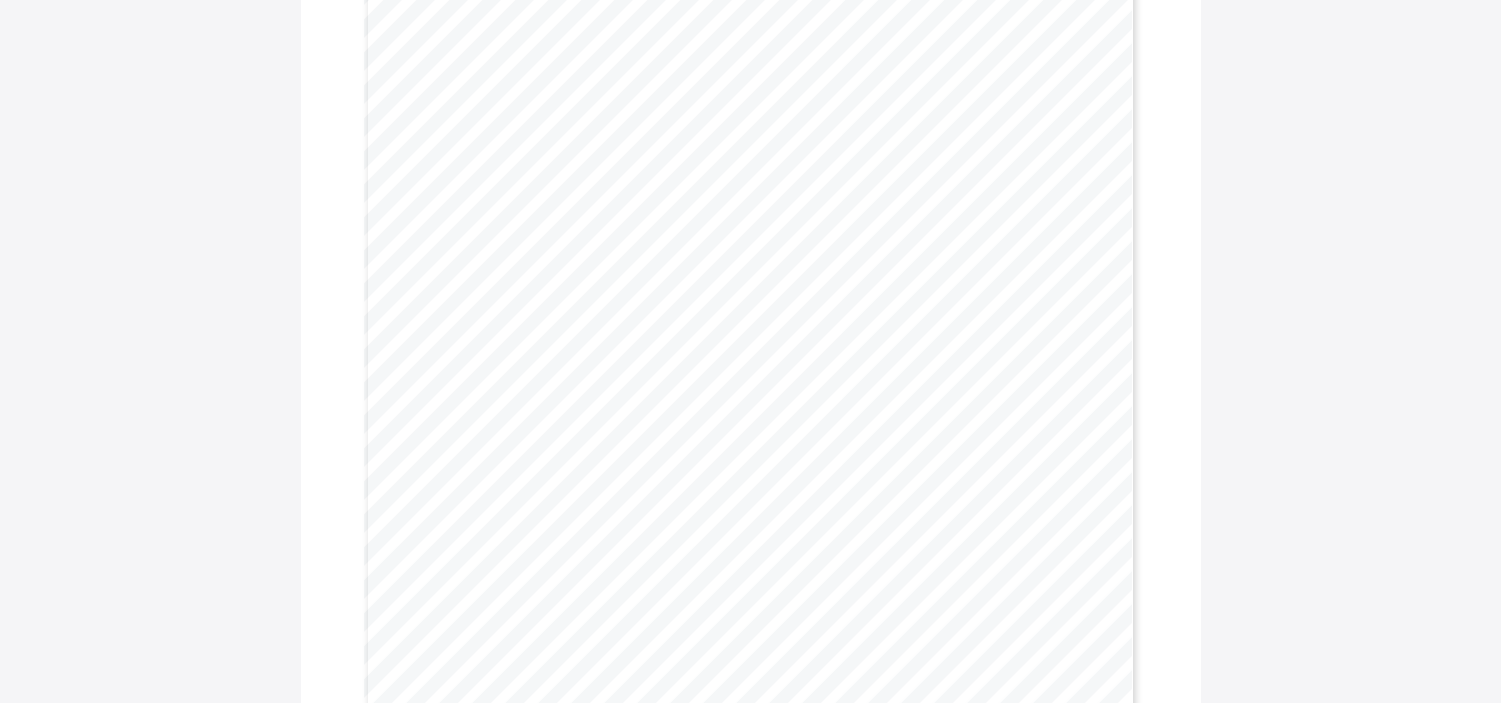click on "I-Scholars International Academy MOTTO: Building great minds........Nurturing good character Plot C86,90,92 and 93 Road 5213, Behind SOAR Plaza, off [NUMBER] [STREET], [CITY] - [CITY] CUMULATIVE PROGRESS REPORT Name:   [FIRST] [LAST]   ATTENDANCE Admission No:   ISIA/2701   Term:   Third Term   Days school opened:   114 Gender:   FEMALE   Session:   2024-2025   Day(s) Present:   102 Class:   DH 4 Madeenah   Next Term Begins:   Day(s) Absent:   4 ACADEMIC PERFORMANCE Subject   1 st Term 2 nd Term 3 rd Term Avera ge Grade   Subject   1 st Term 2 nd Term 3 rd Term Avera ge Grade Arabic   98.0   100.0   98.0   98.7   A   Islamiyaa t   100.0   100.0   98.0   99.3   A Huruf   100.0   100.0   98.0   99.3   A   Qur’an   100.0   100.0   100.0   100.0   A Literacy   100.0   100.0   100.0   100.0   A   Numeracy   100.0   100.0   100.0   100.0   A Grade Details:   A : Excellent/Mumtaaz [85-100],   B : Very Good [70-85],   C : Good/Jayyid [55-70],   D : Fair/Maqbool, [60-69], E: Poor/Daeef [40-45], F: ISLAMIYYAT" at bounding box center (751, 434) 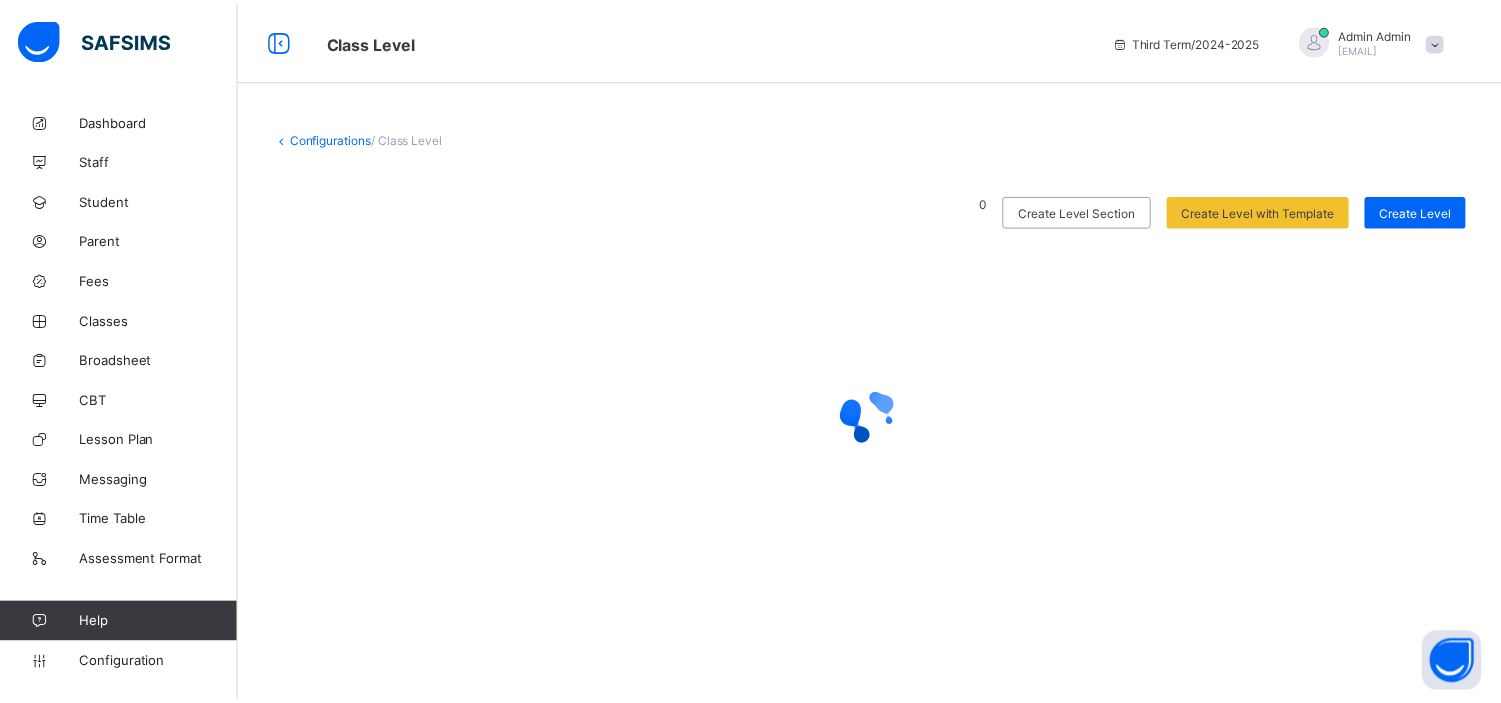 scroll, scrollTop: 0, scrollLeft: 0, axis: both 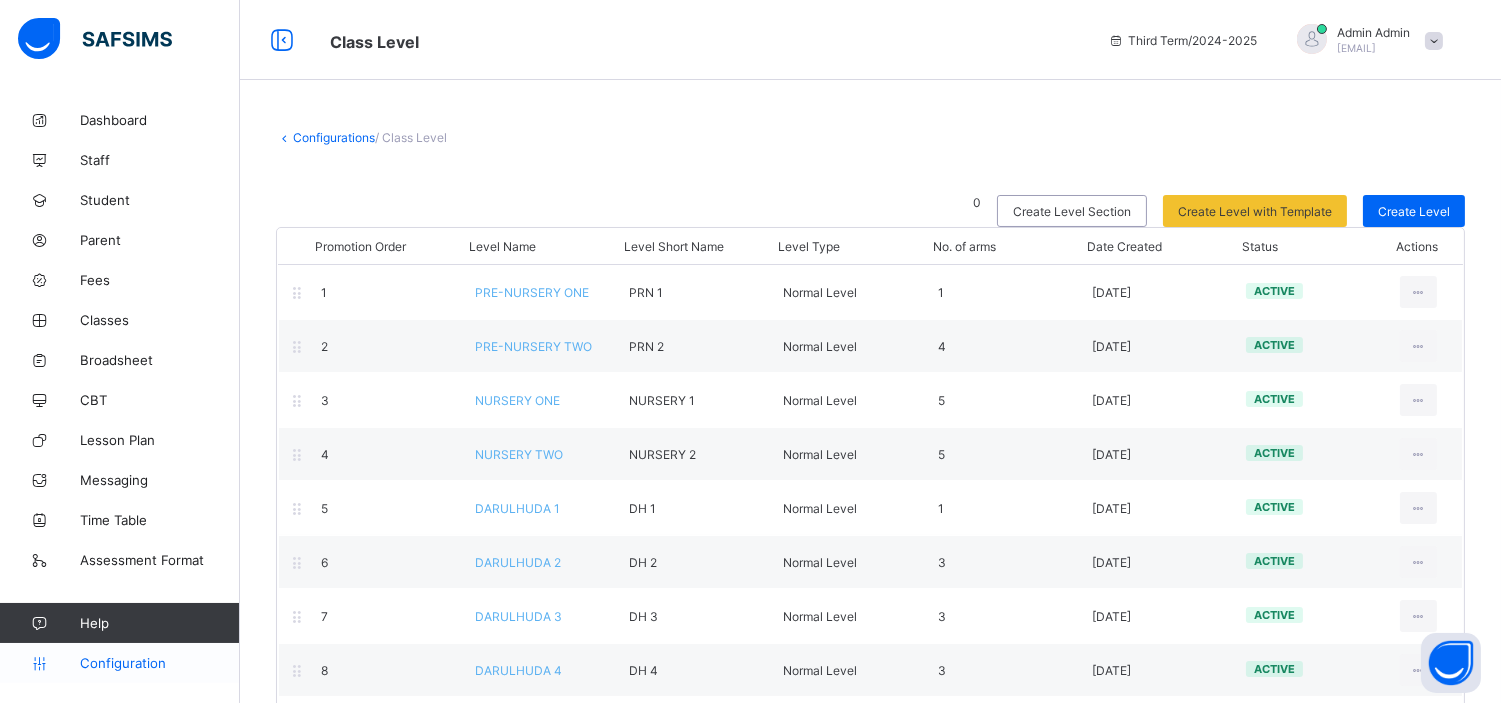 click on "Configuration" at bounding box center (159, 663) 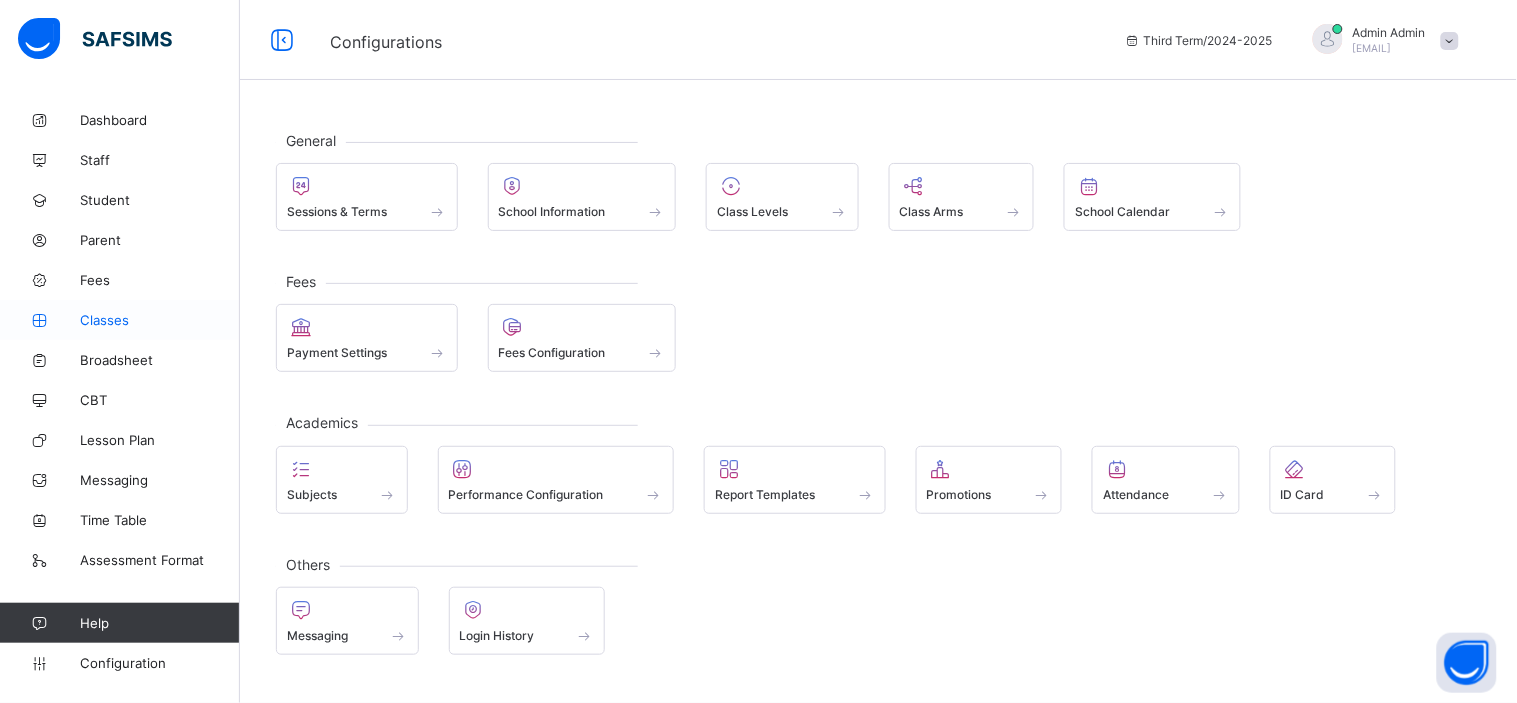 click on "Classes" at bounding box center (120, 320) 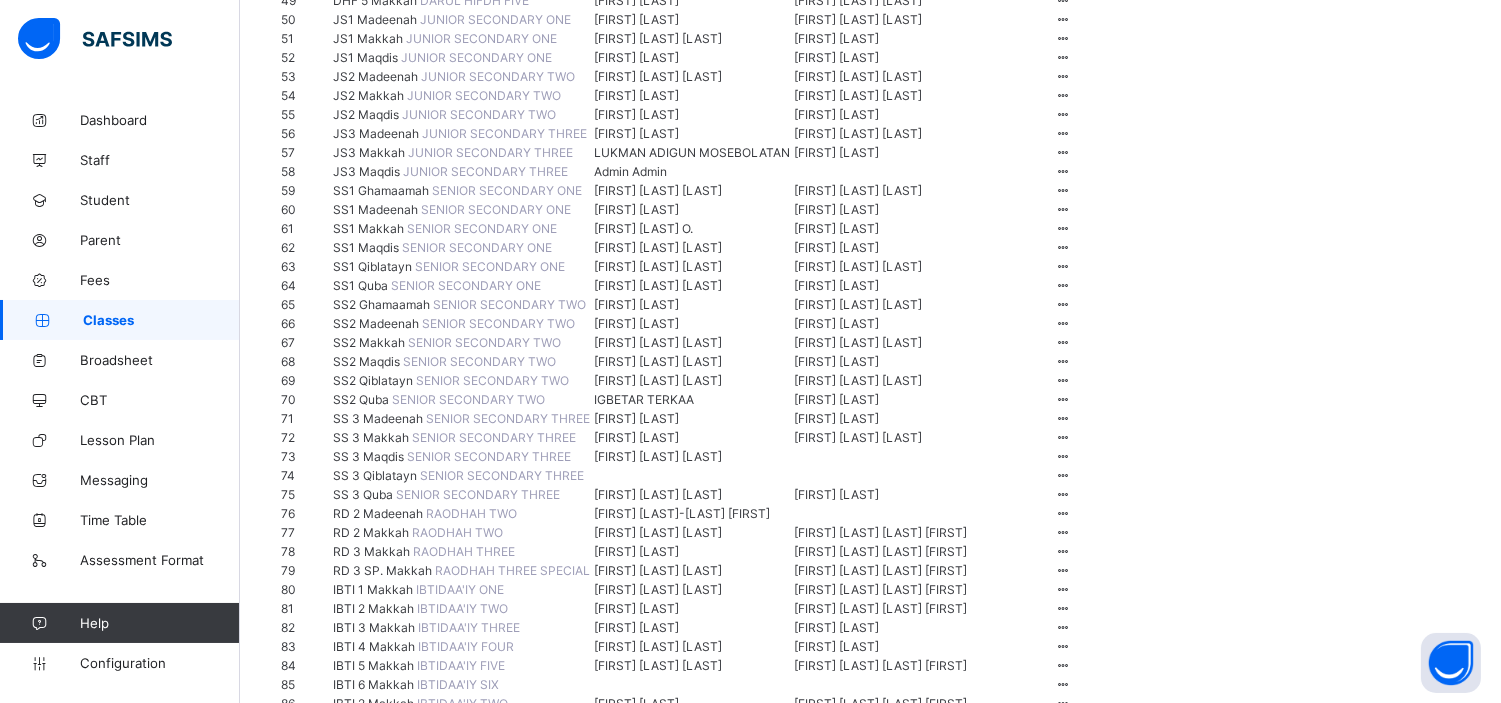 scroll, scrollTop: 1295, scrollLeft: 0, axis: vertical 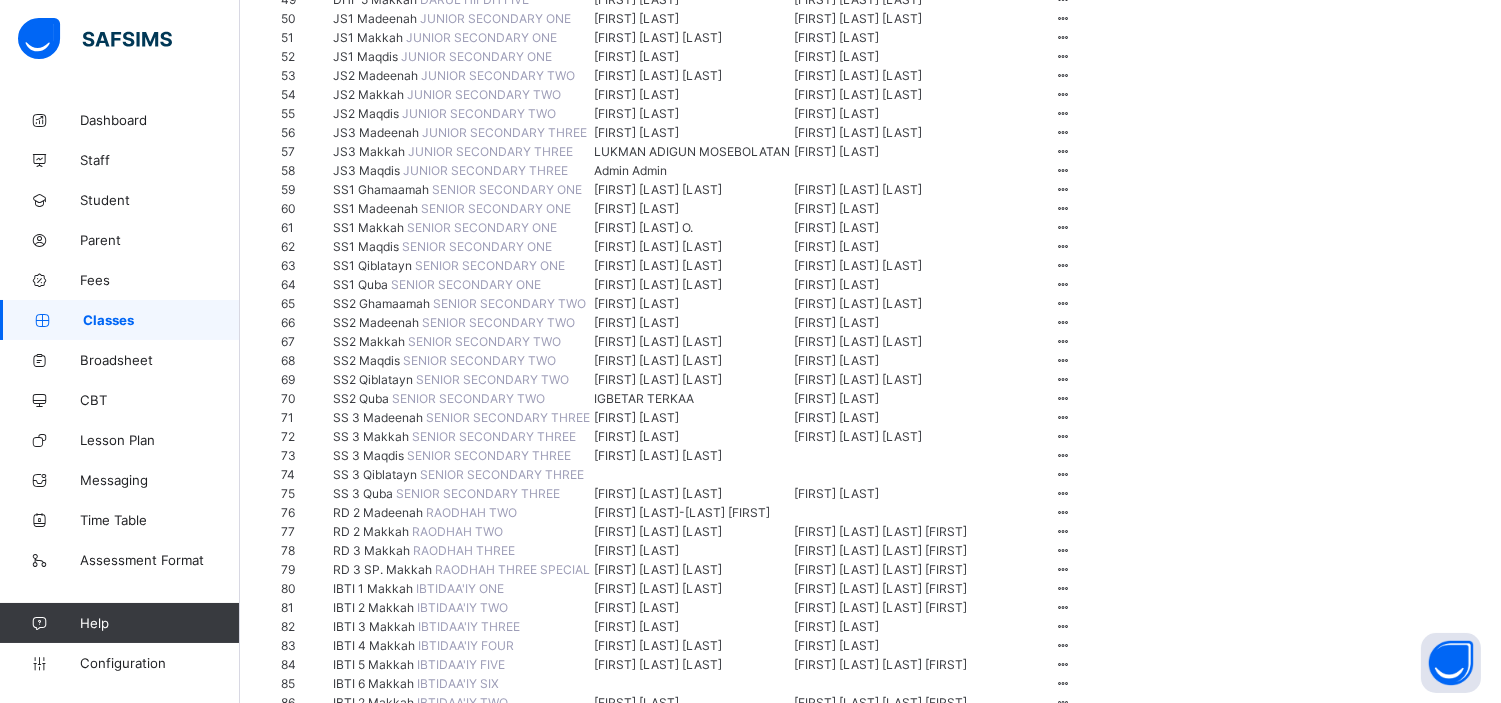 click on "DH 4 Madeenah" at bounding box center (380, -495) 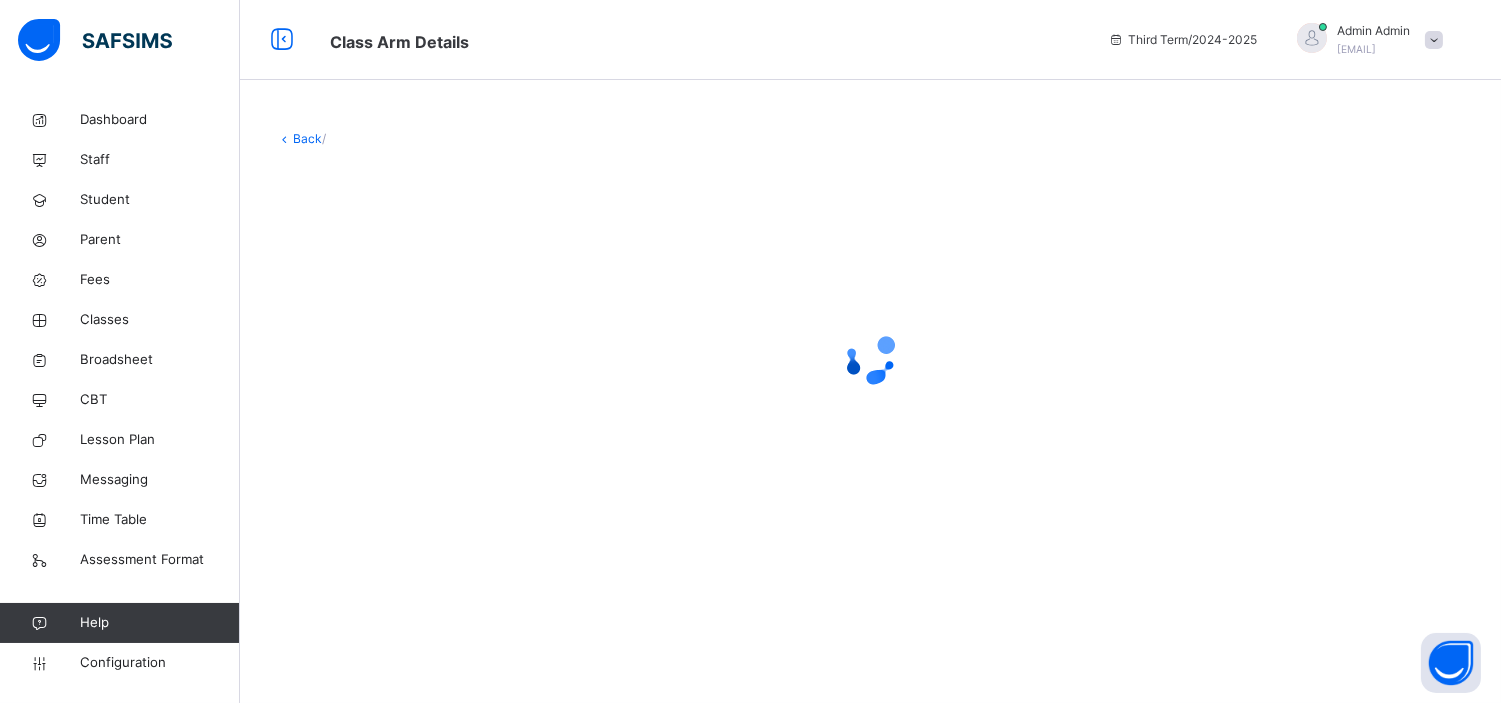 scroll, scrollTop: 0, scrollLeft: 0, axis: both 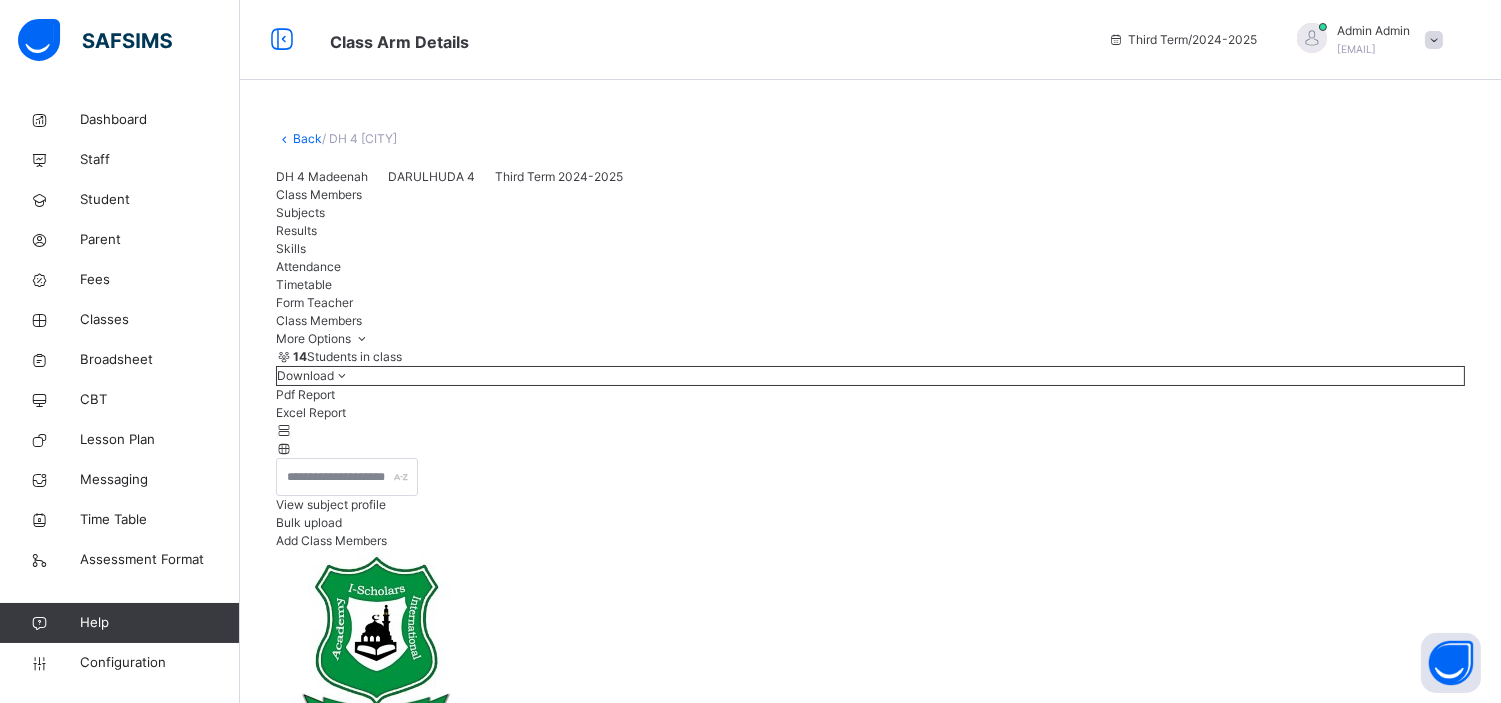 click on "Skills" at bounding box center [291, 248] 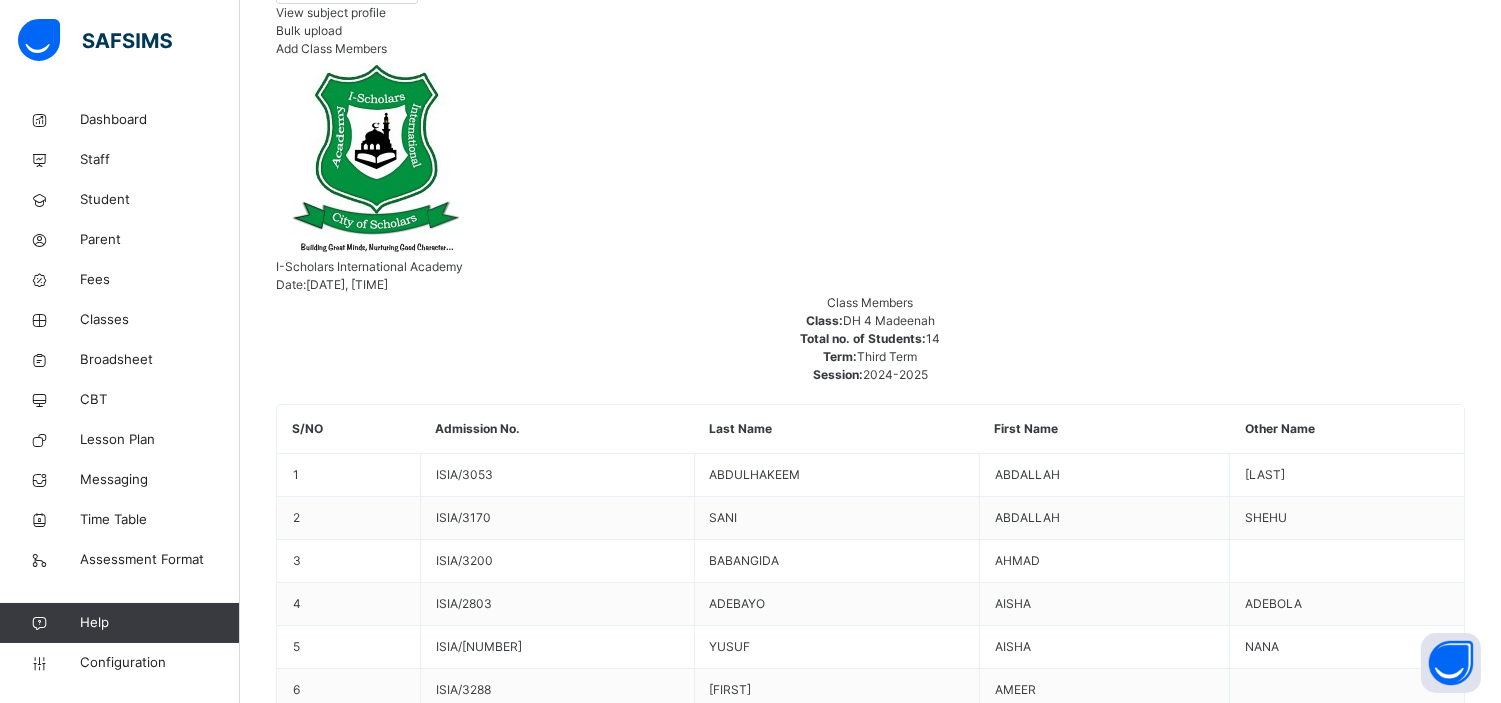 scroll, scrollTop: 516, scrollLeft: 0, axis: vertical 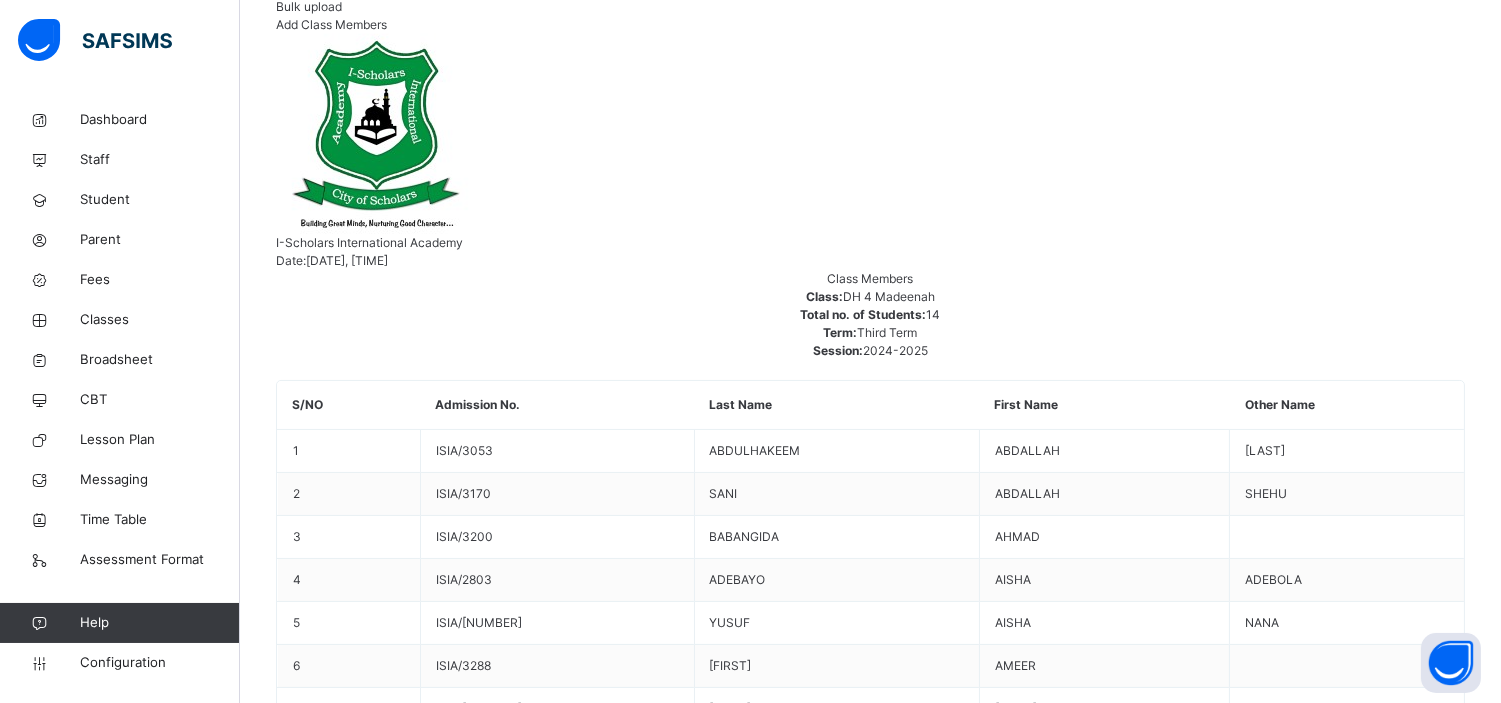 click on "[FIRST] [LAST] [LAST]" at bounding box center [870, 4336] 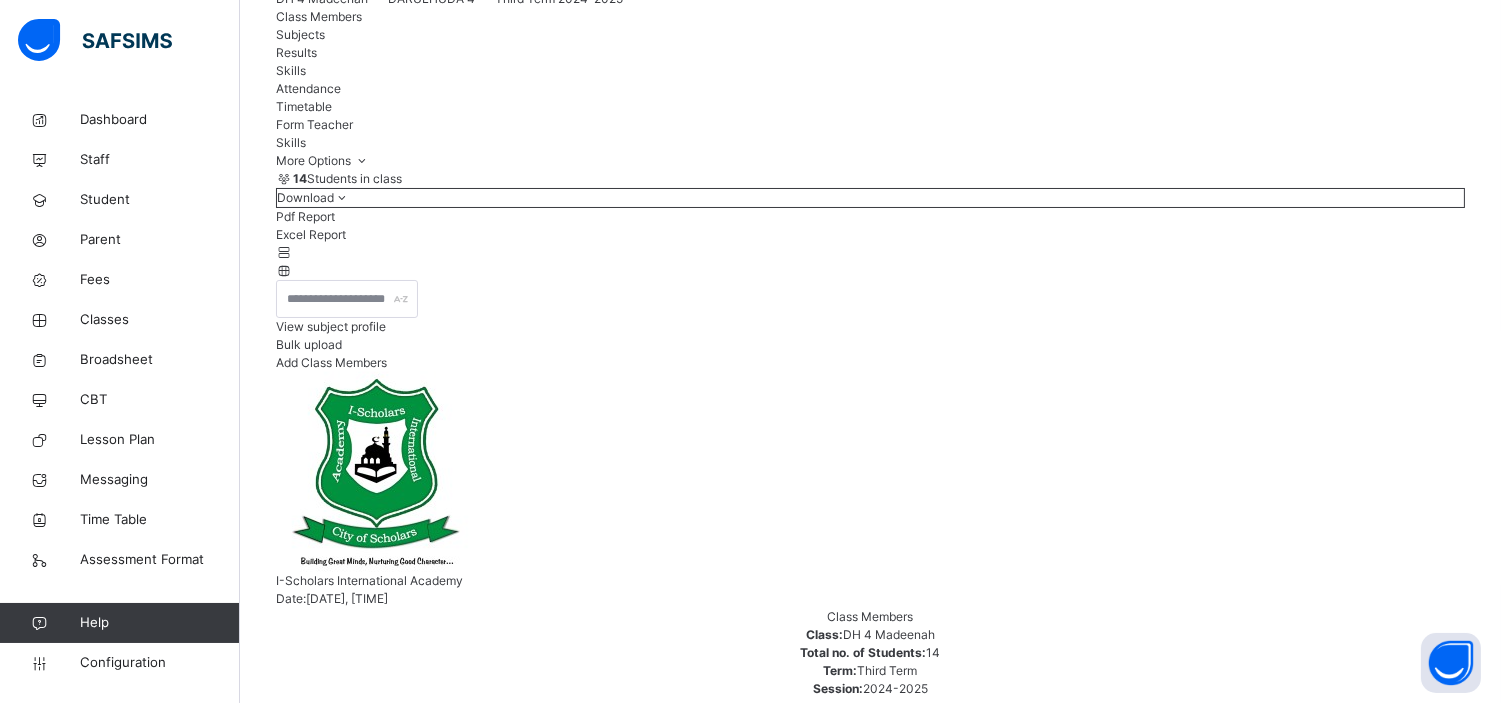 scroll, scrollTop: 177, scrollLeft: 0, axis: vertical 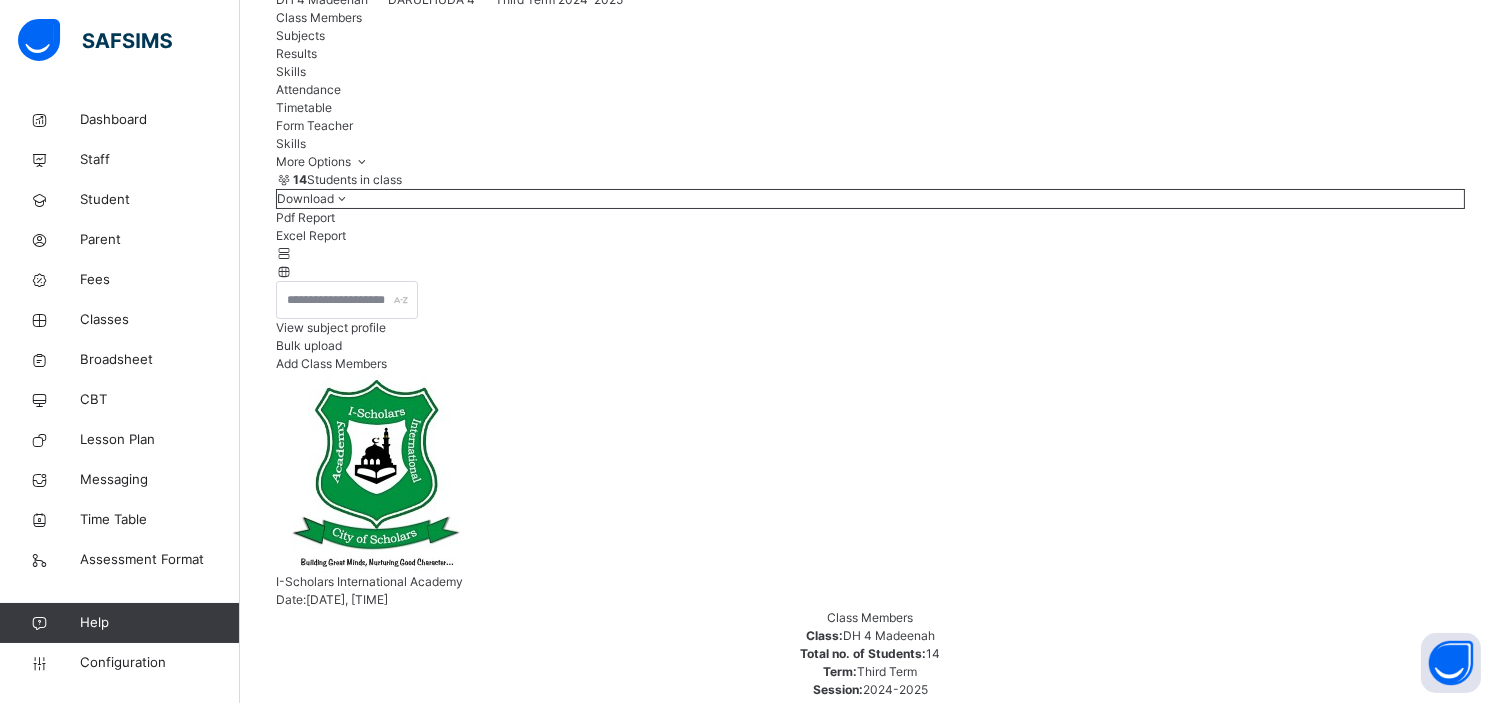 click on "HURUF-D4" at bounding box center [353, 4721] 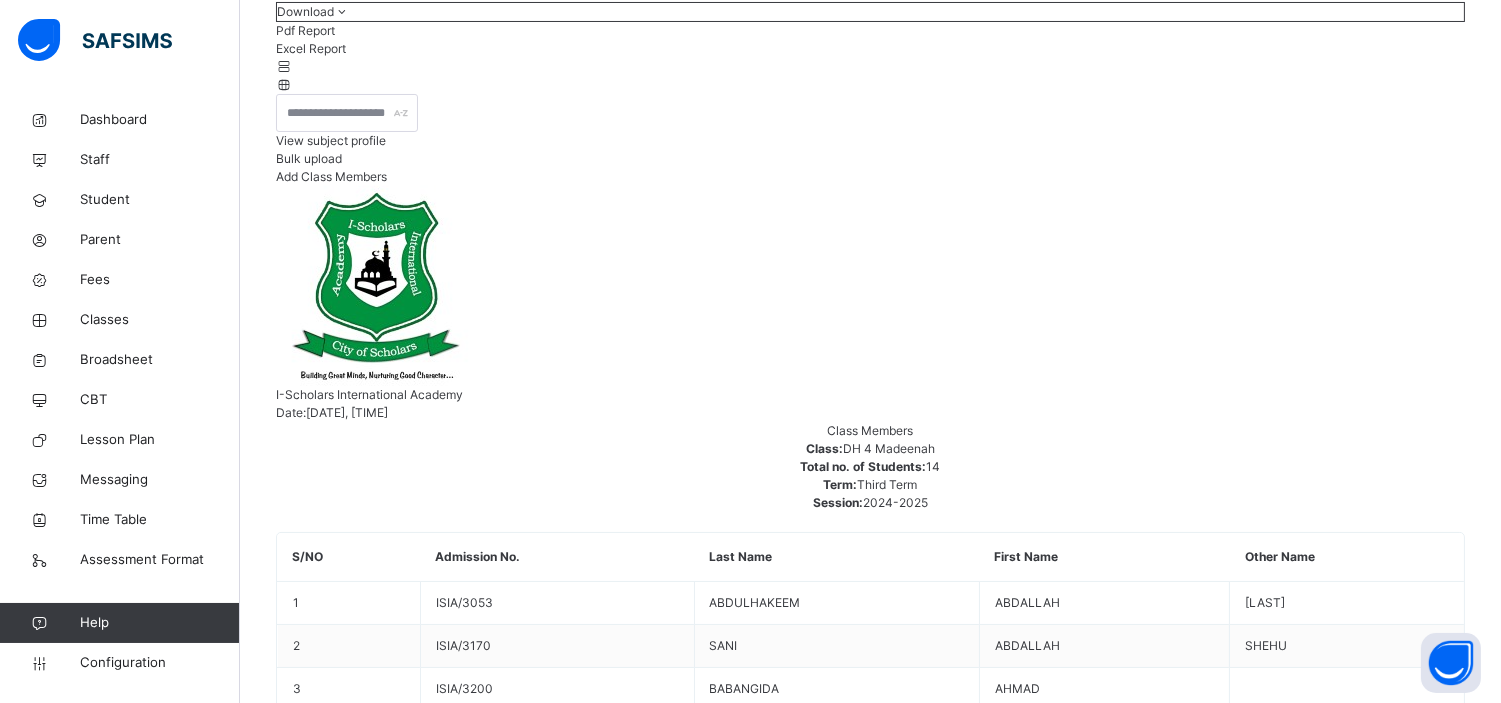 scroll, scrollTop: 358, scrollLeft: 0, axis: vertical 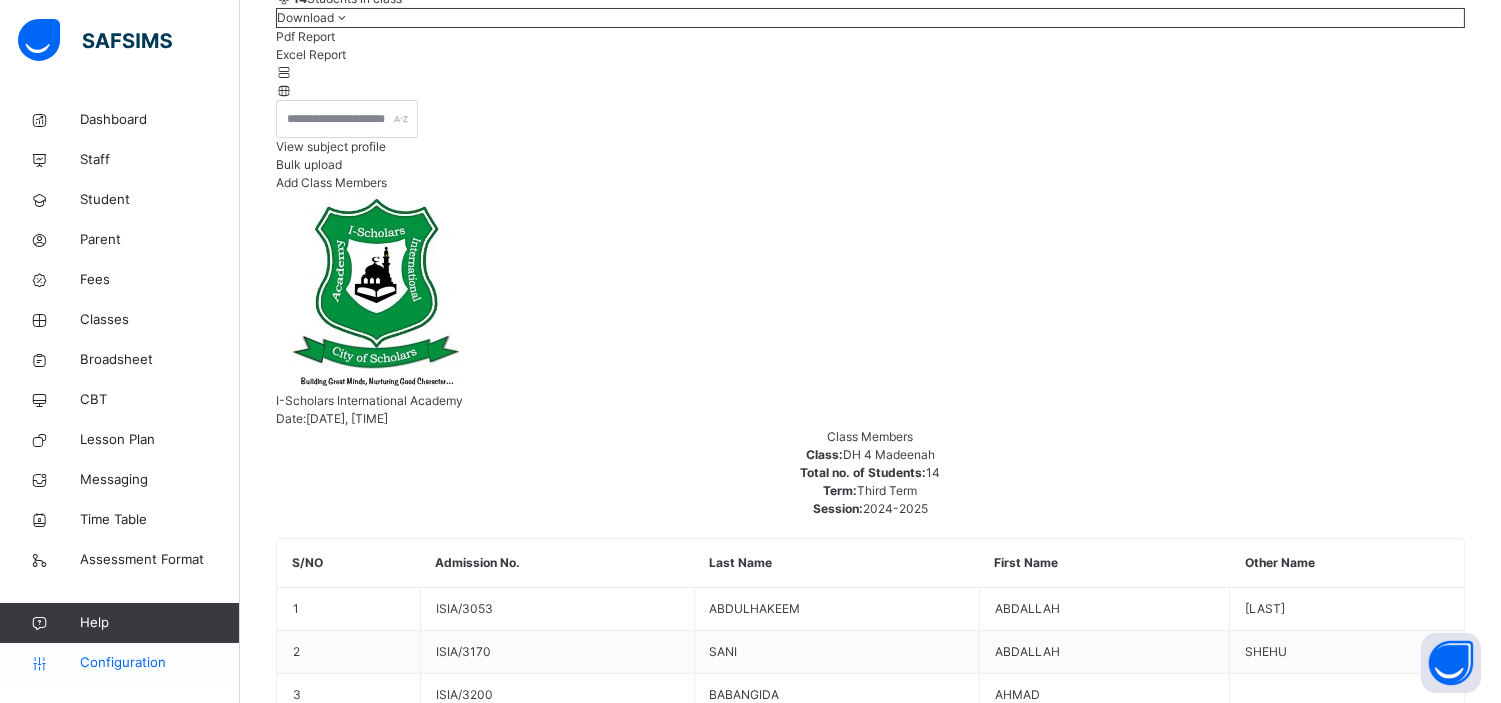 click on "Configuration" at bounding box center [159, 663] 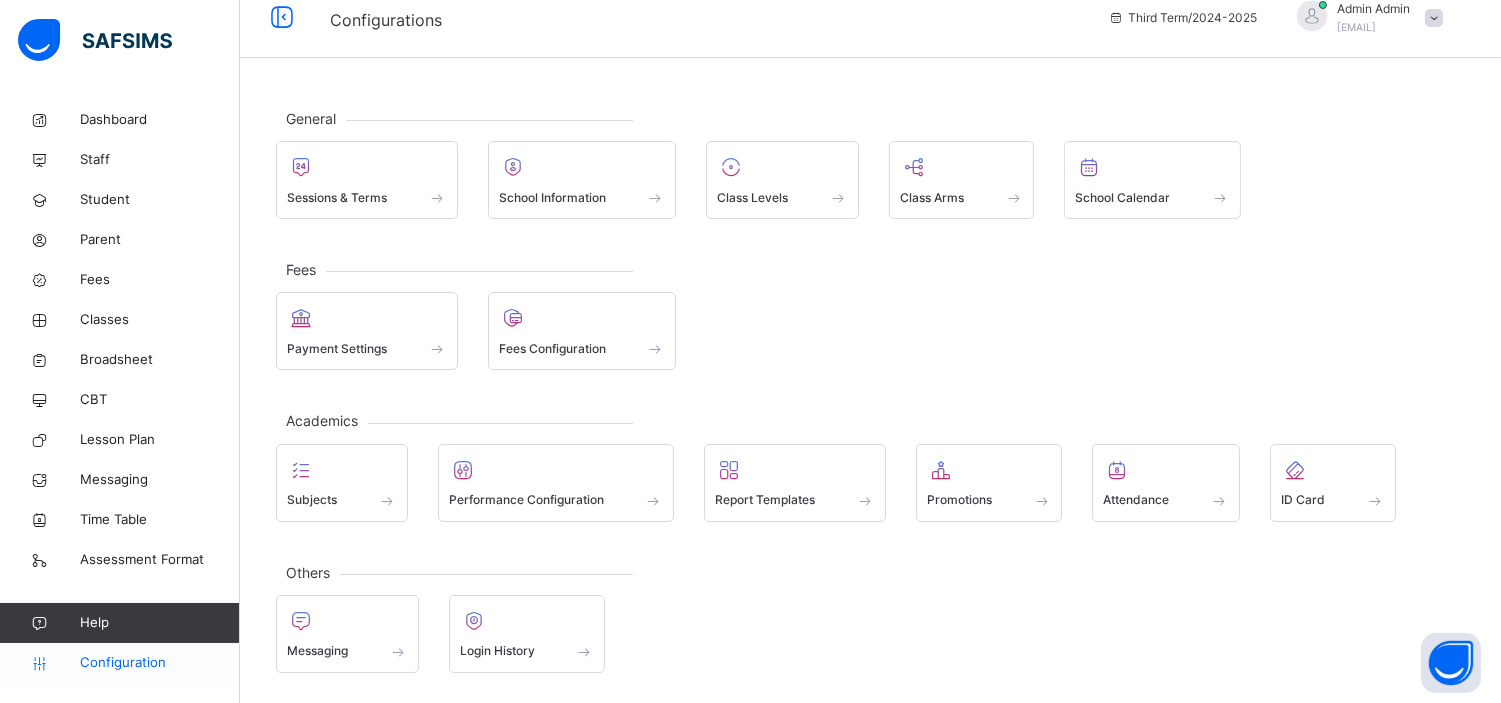 scroll, scrollTop: 23, scrollLeft: 0, axis: vertical 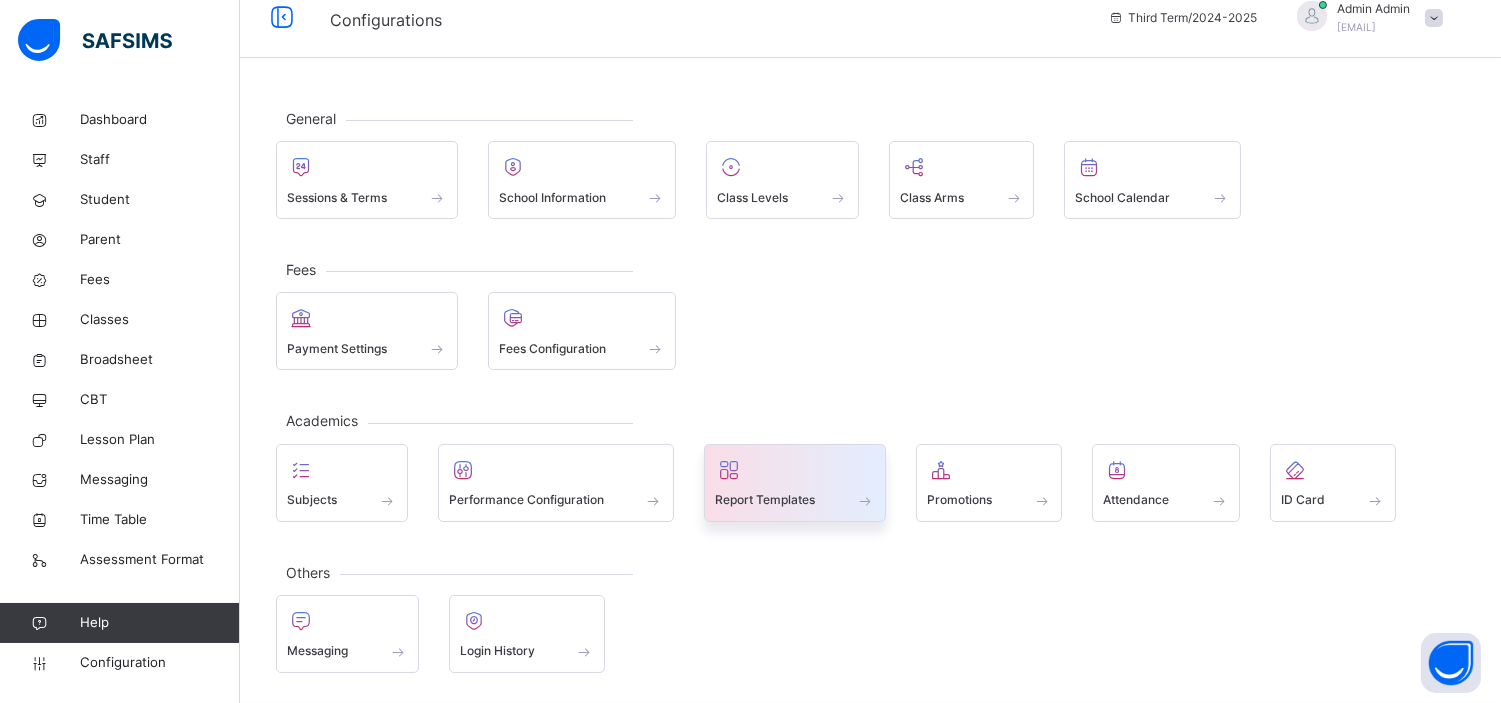 click on "Report Templates" at bounding box center [795, 500] 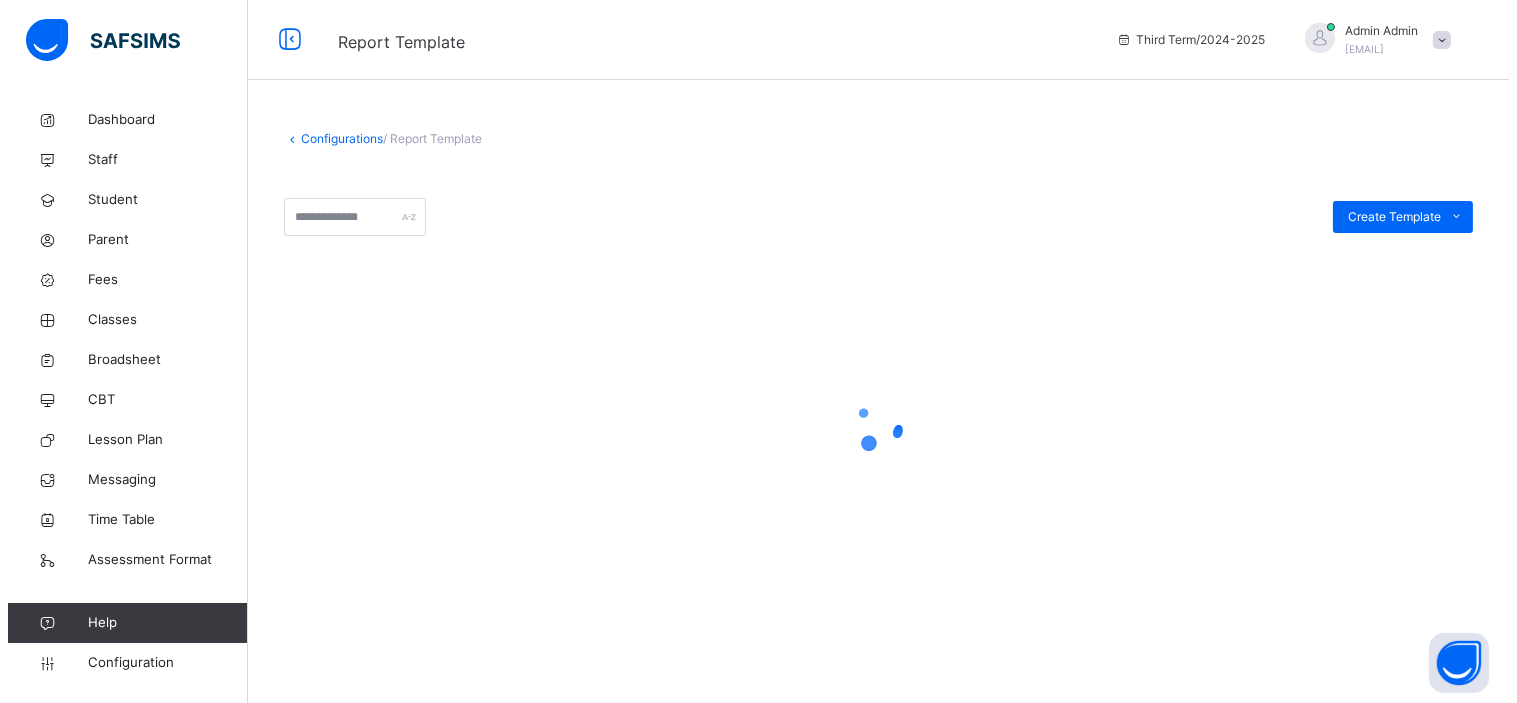 scroll, scrollTop: 0, scrollLeft: 0, axis: both 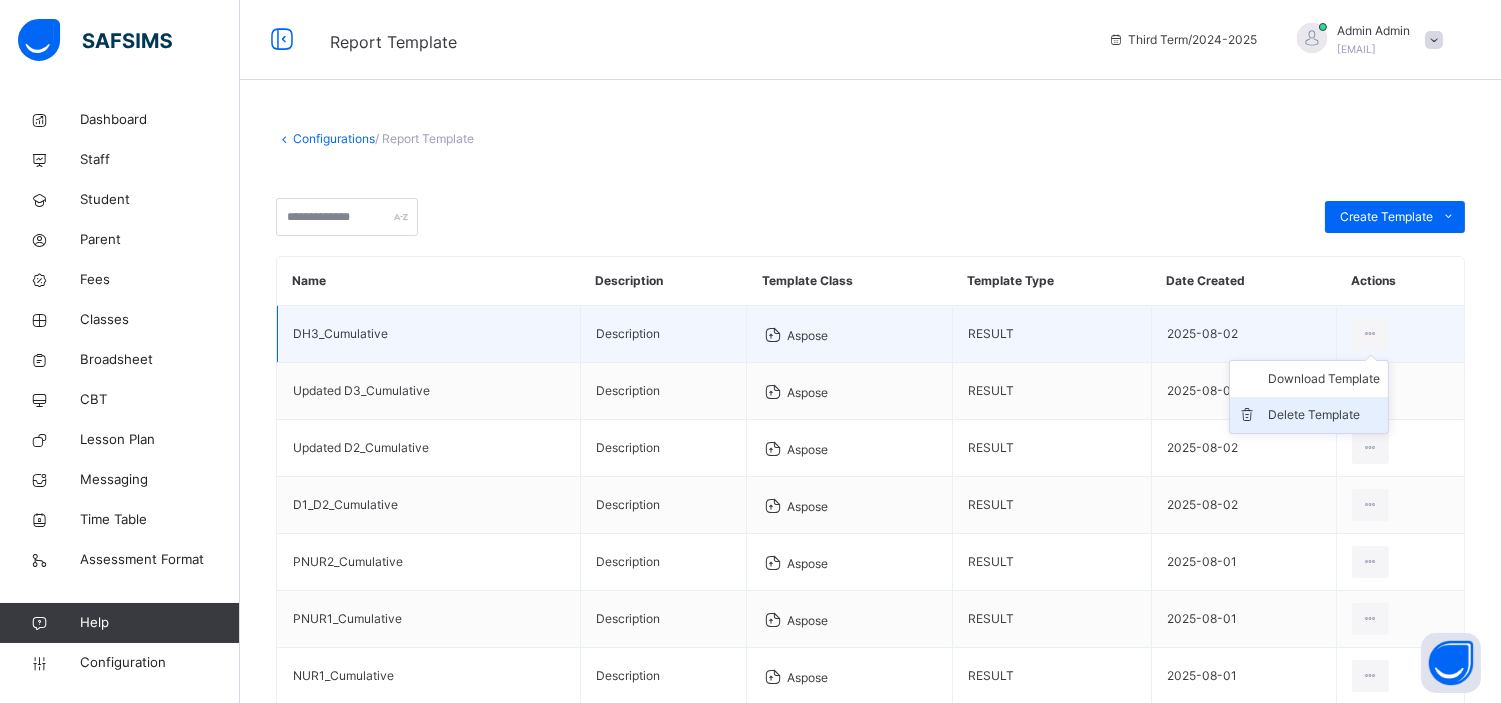 click on "Delete Template" at bounding box center [1324, 415] 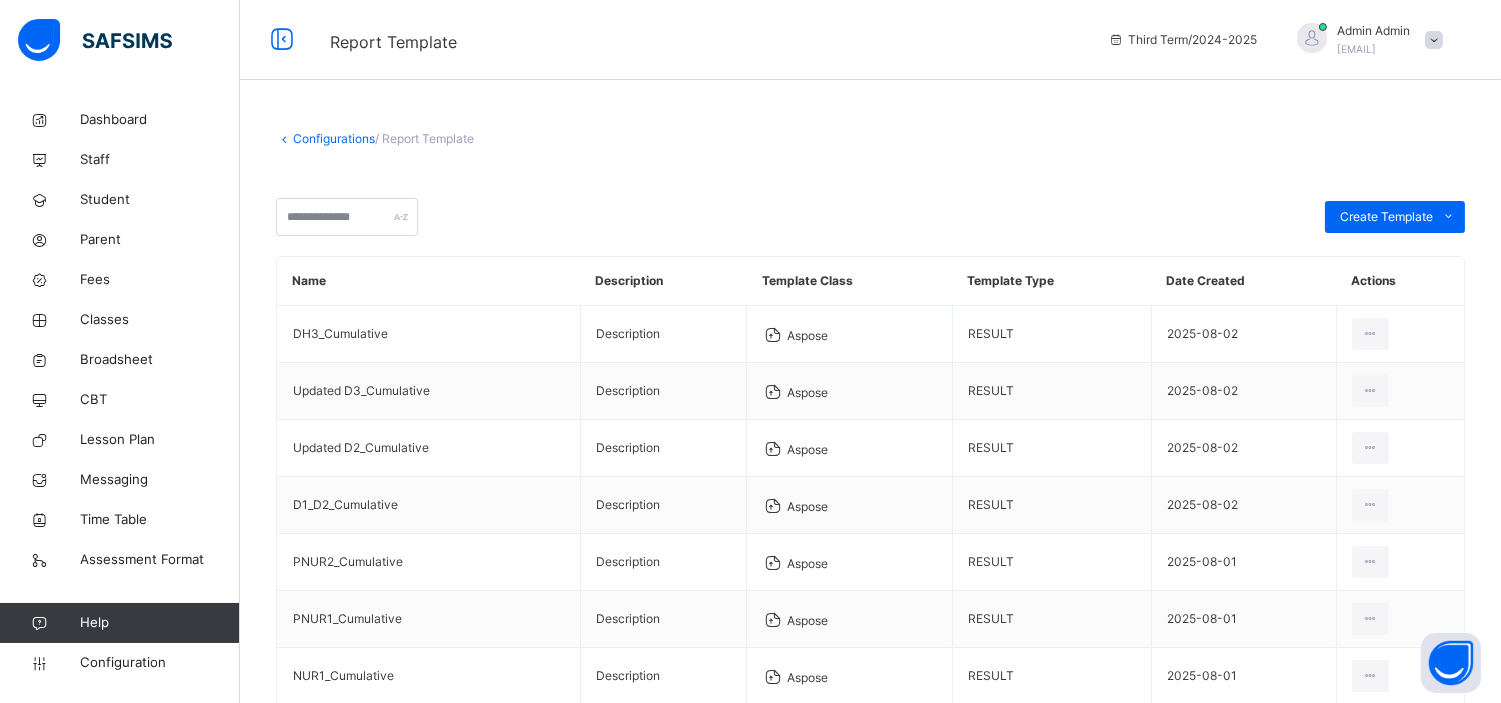 click on "Yes, Delete Template" at bounding box center [1039, 1146] 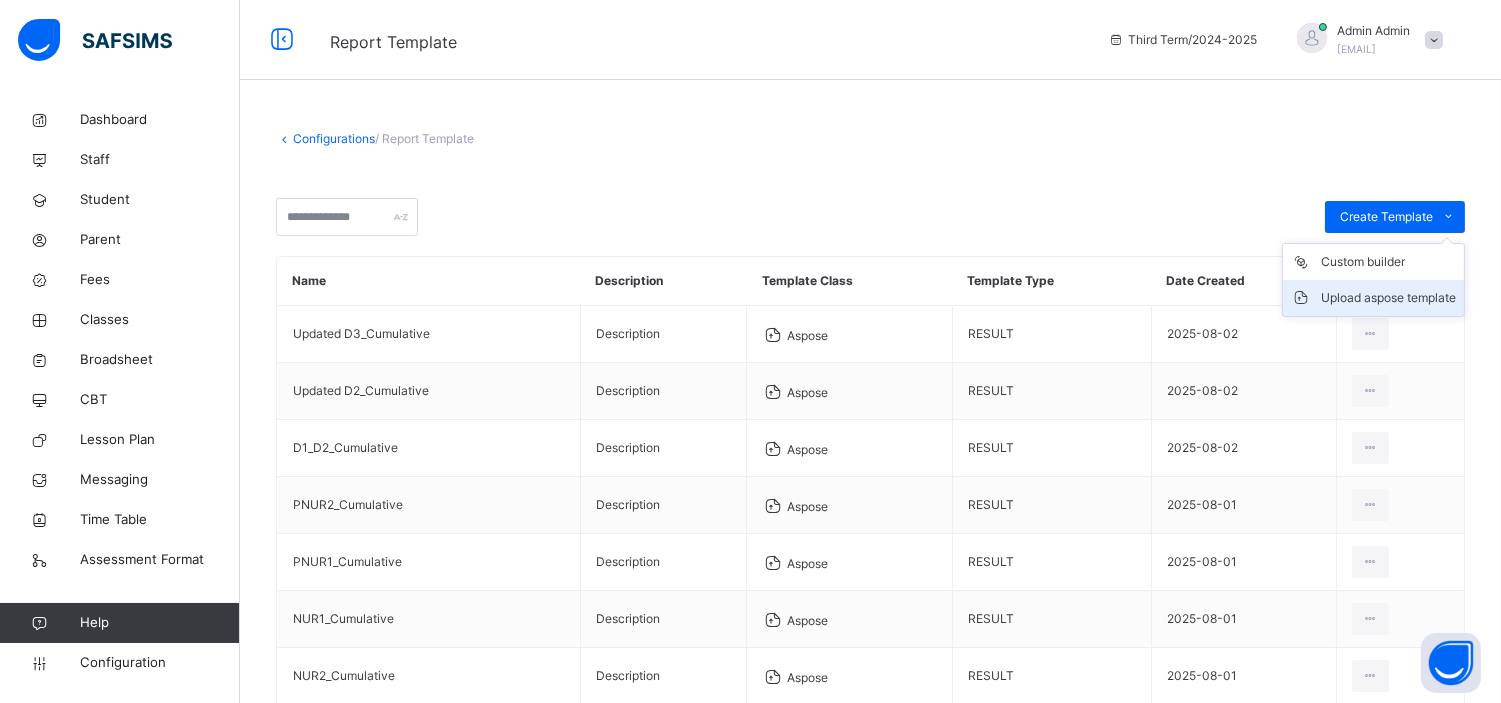 click on "Upload aspose template" at bounding box center [1388, 298] 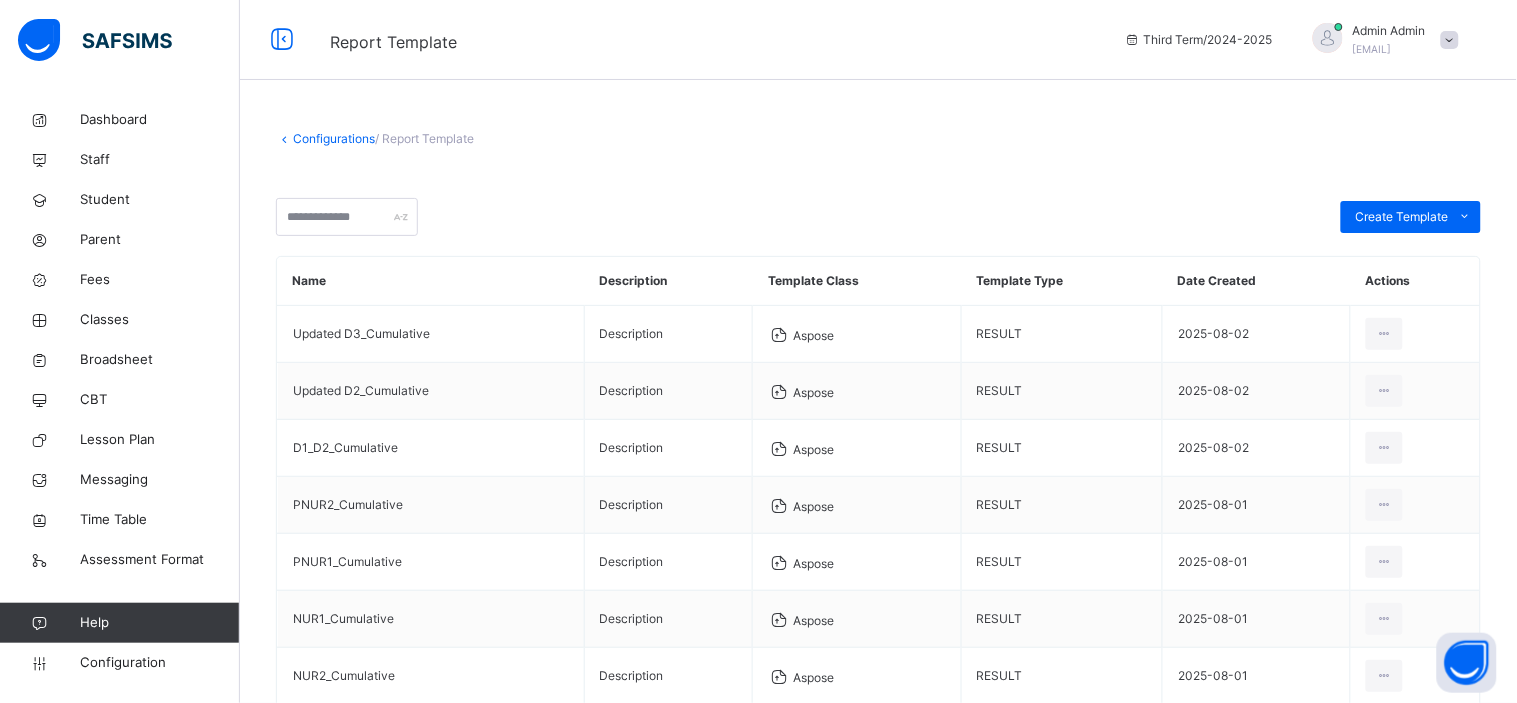 click at bounding box center (635, 1062) 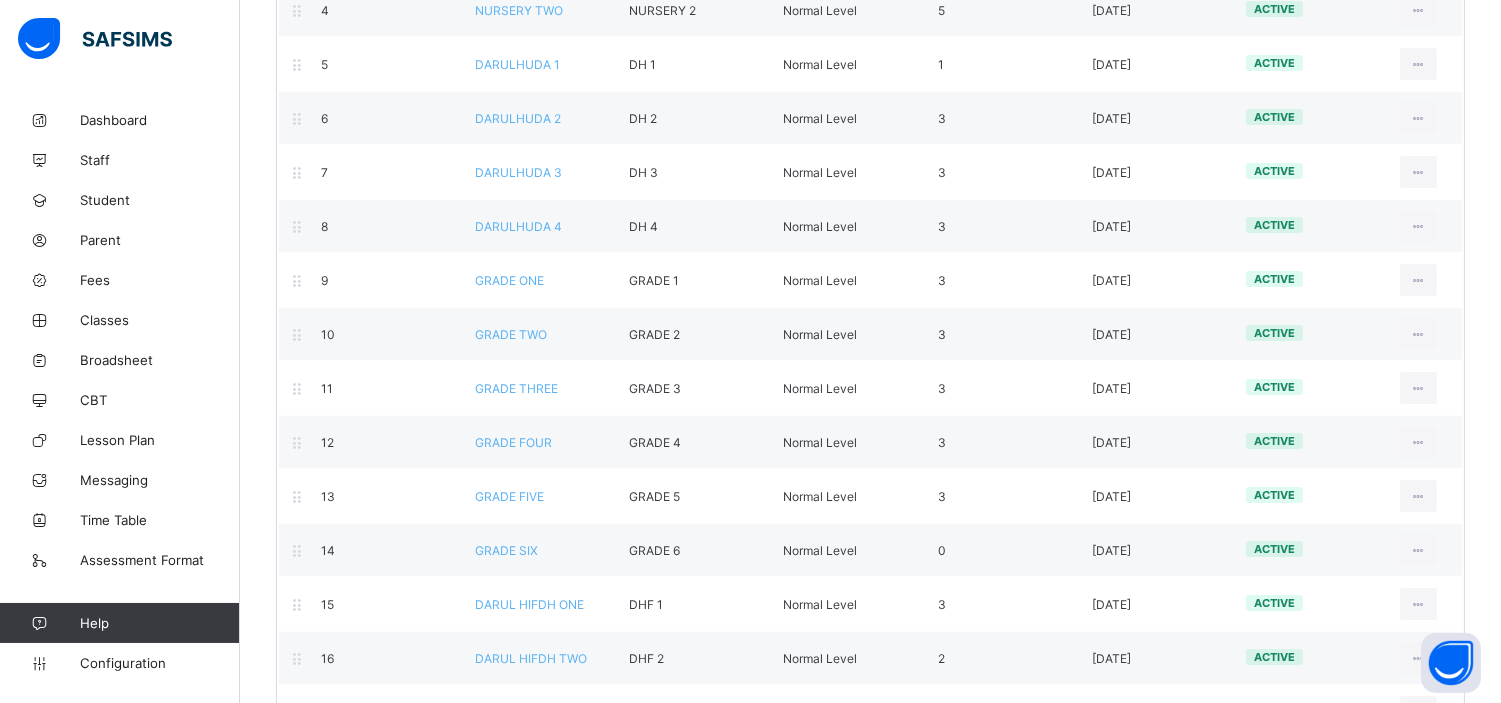scroll, scrollTop: 438, scrollLeft: 0, axis: vertical 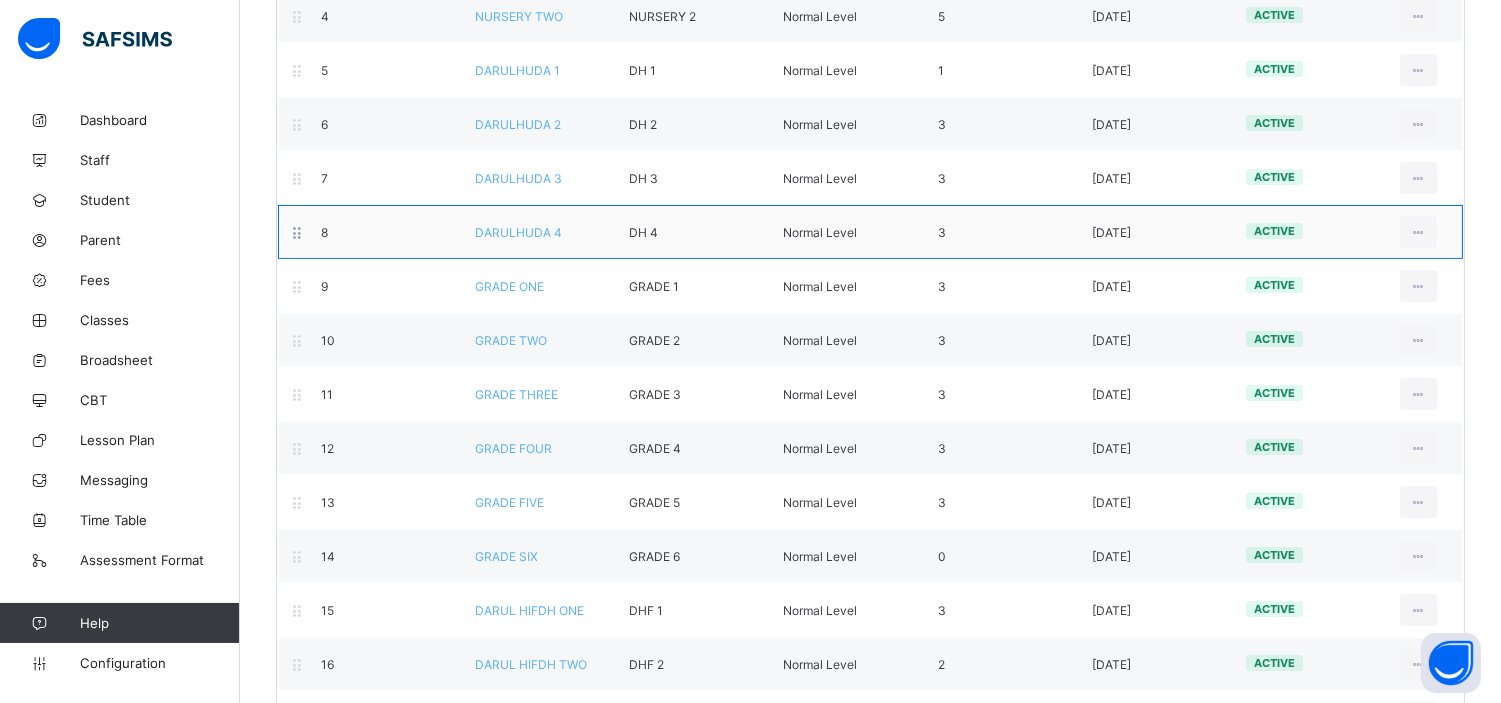 click on "DARULHUDA 4" at bounding box center (518, 232) 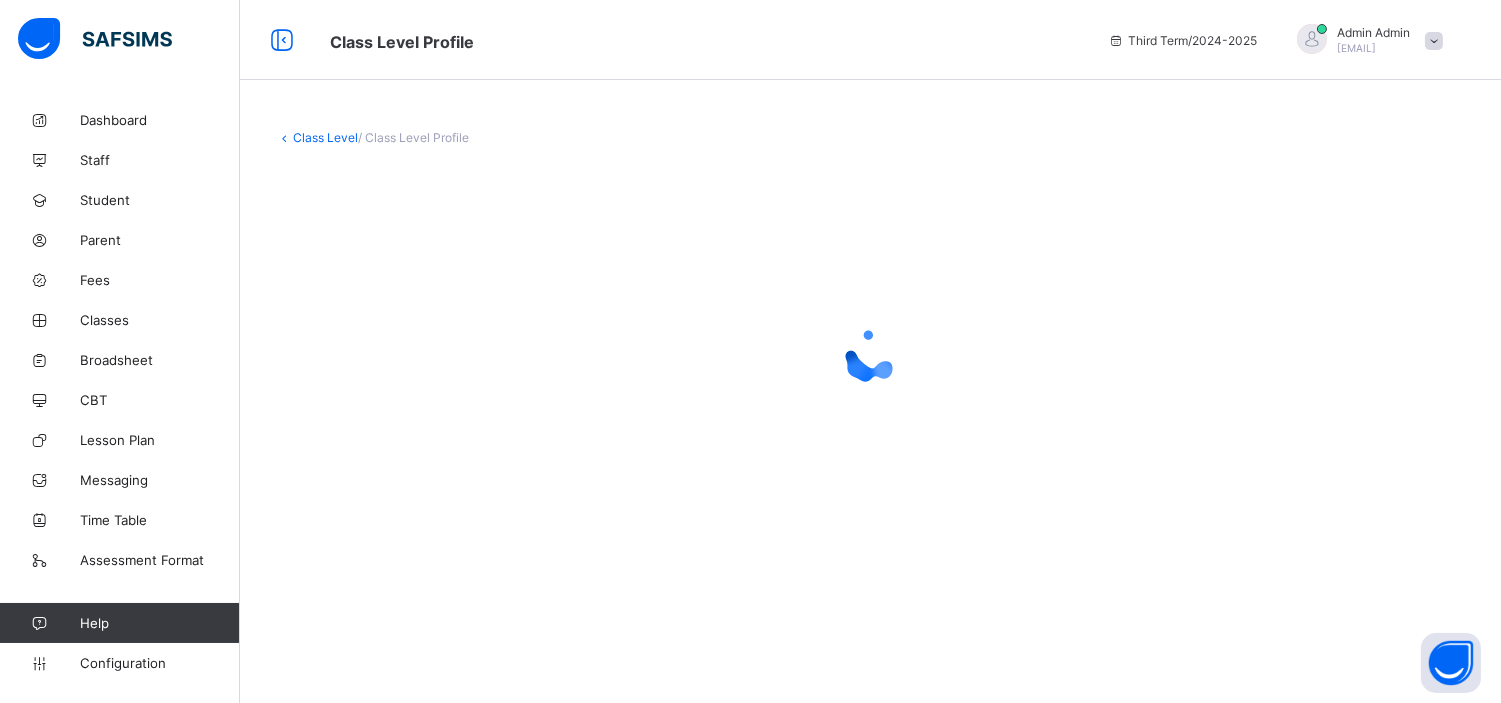 scroll, scrollTop: 0, scrollLeft: 0, axis: both 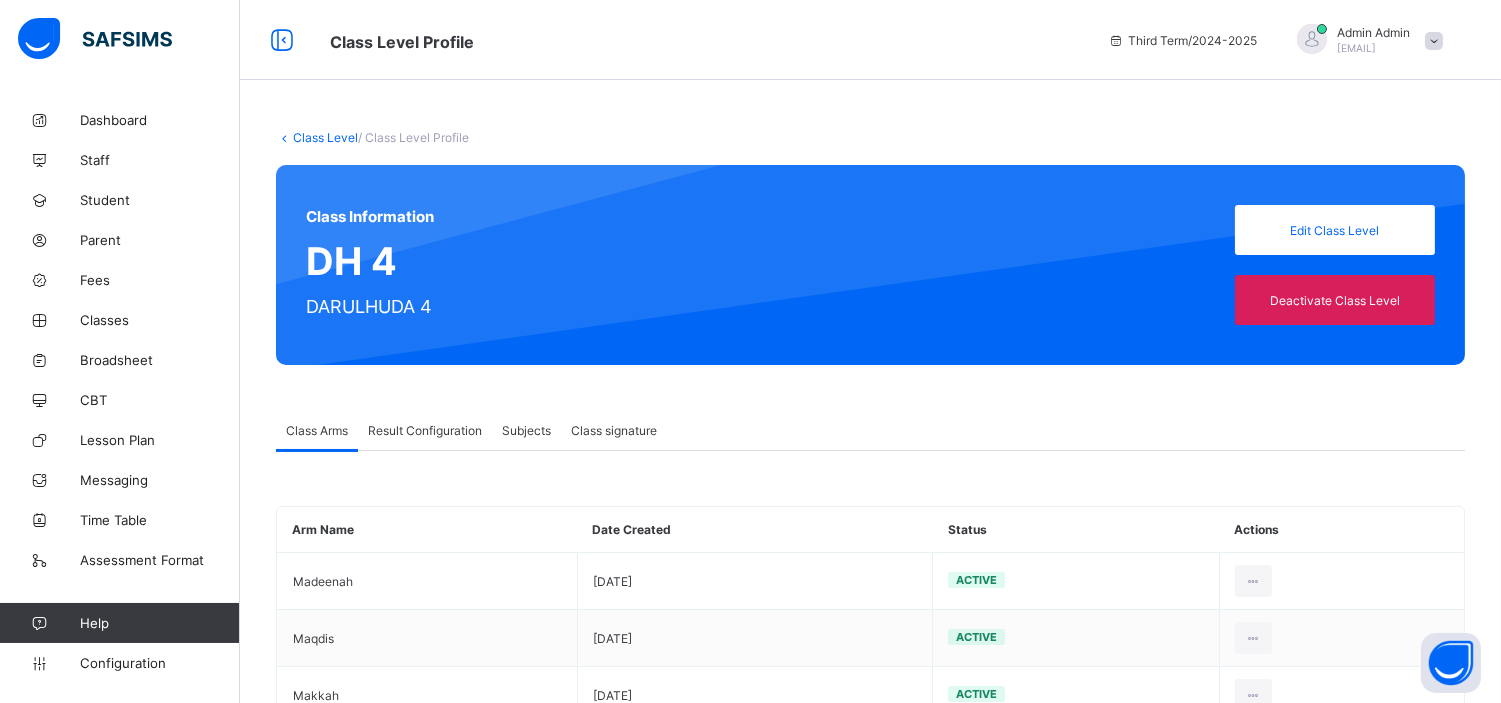 click on "Result Configuration" at bounding box center (425, 430) 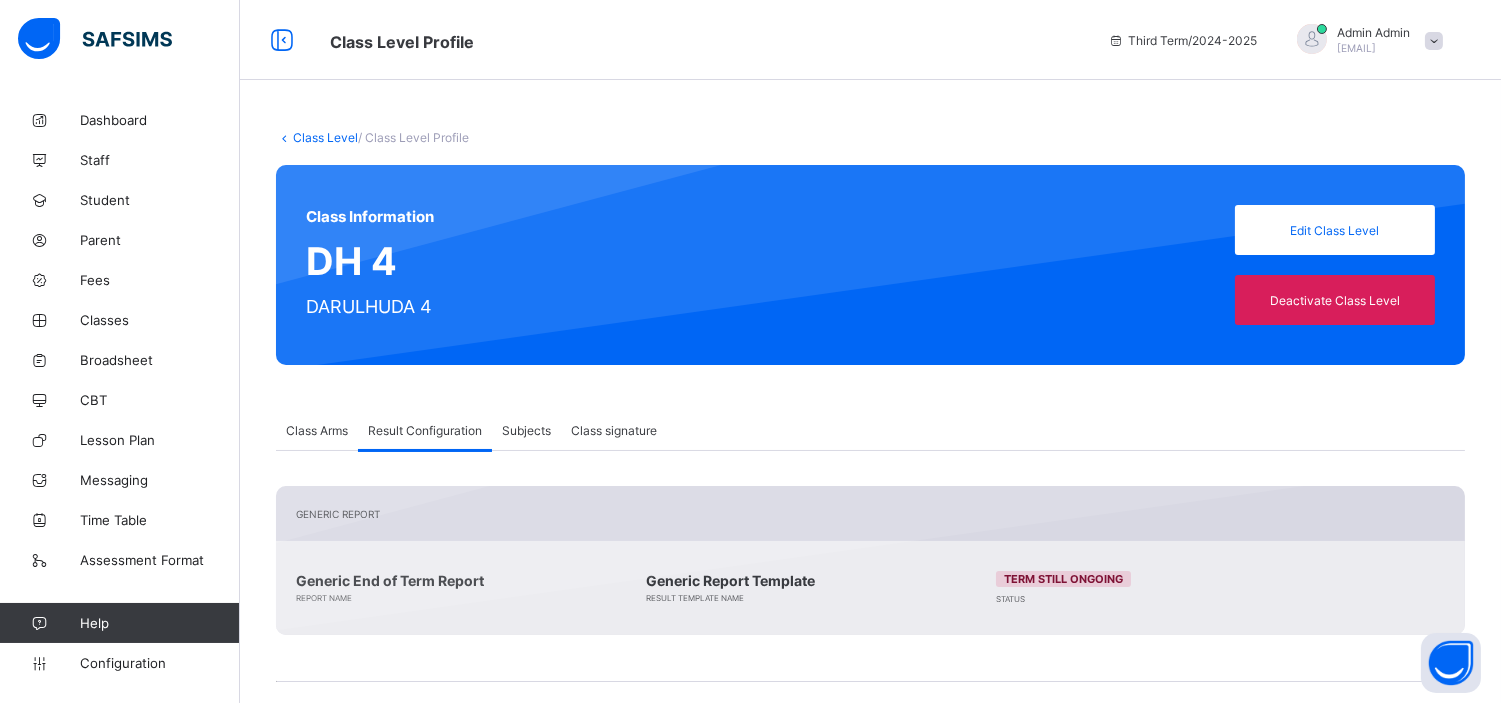 scroll, scrollTop: 350, scrollLeft: 0, axis: vertical 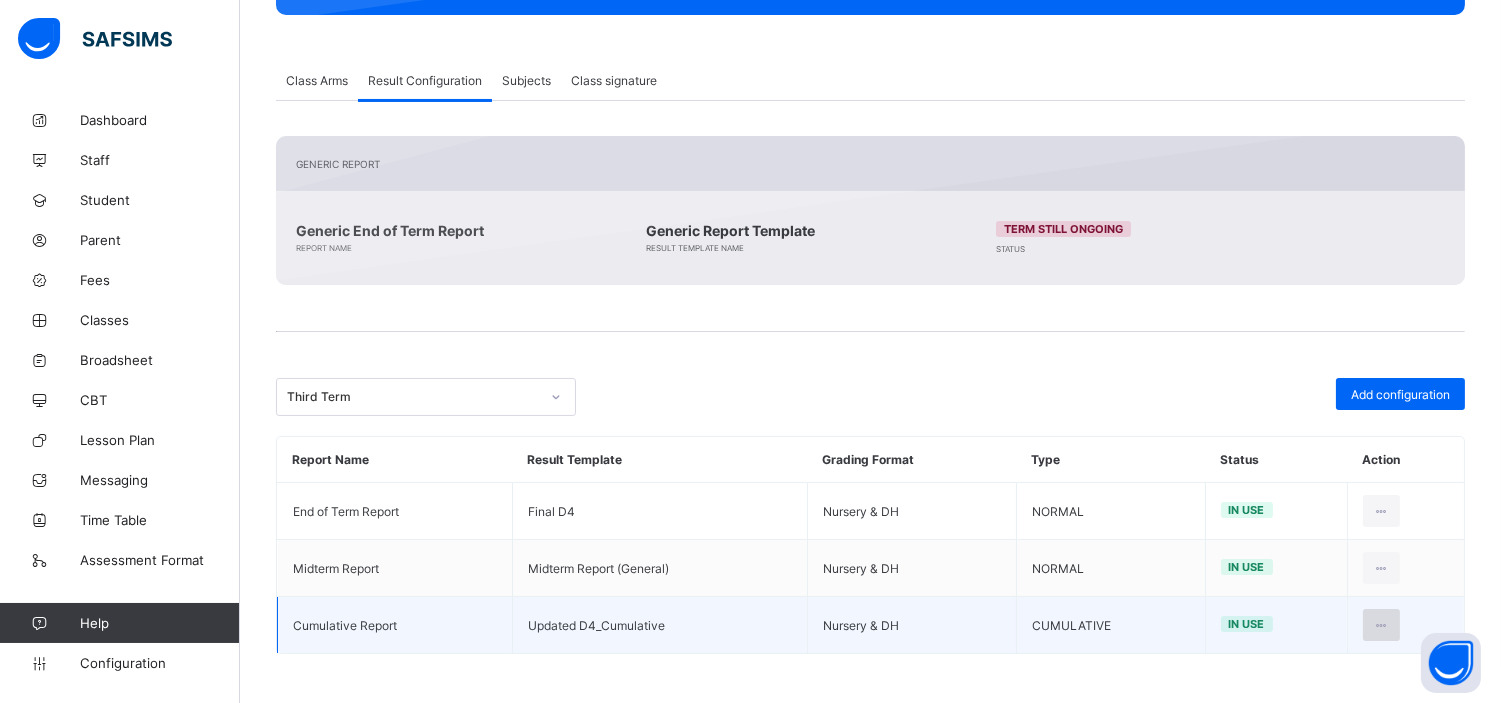 click at bounding box center (1381, 625) 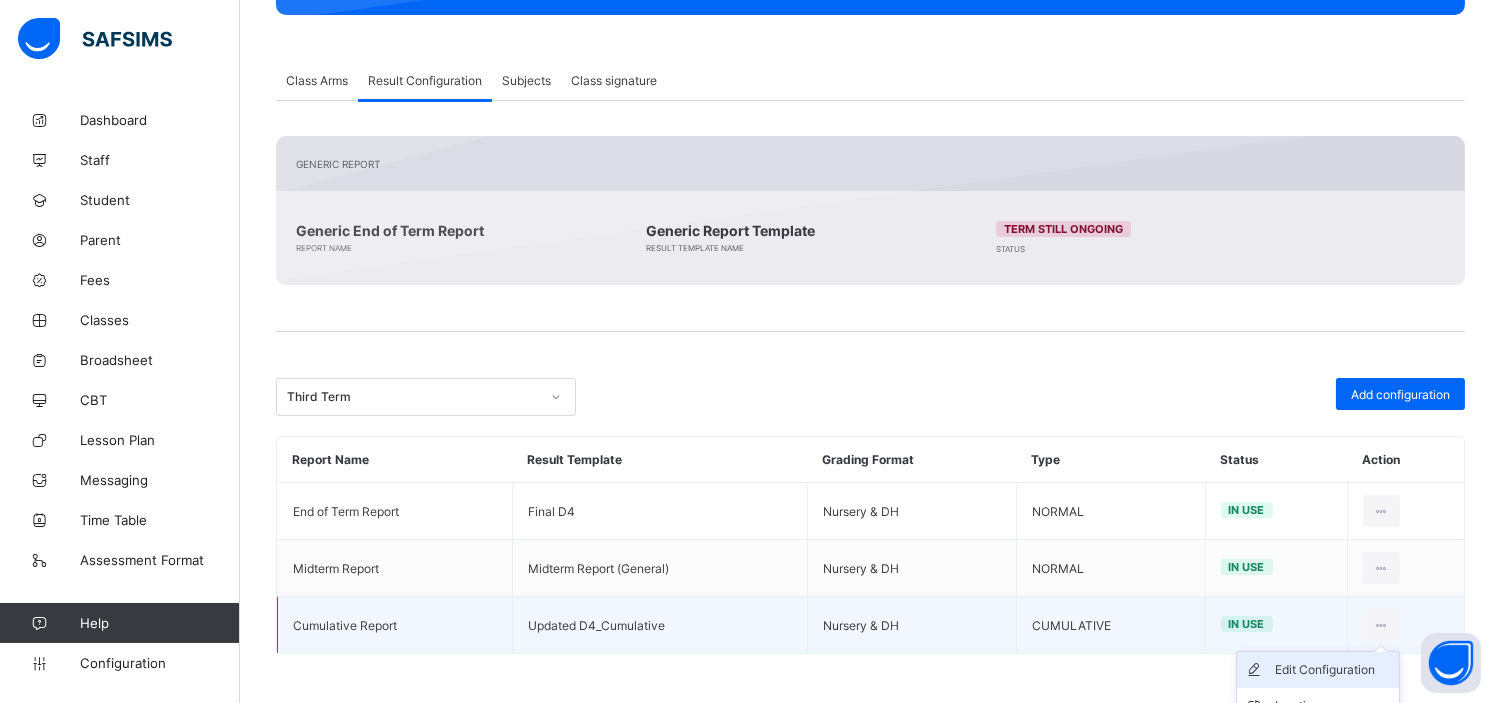 click on "Edit Configuration" at bounding box center [1333, 670] 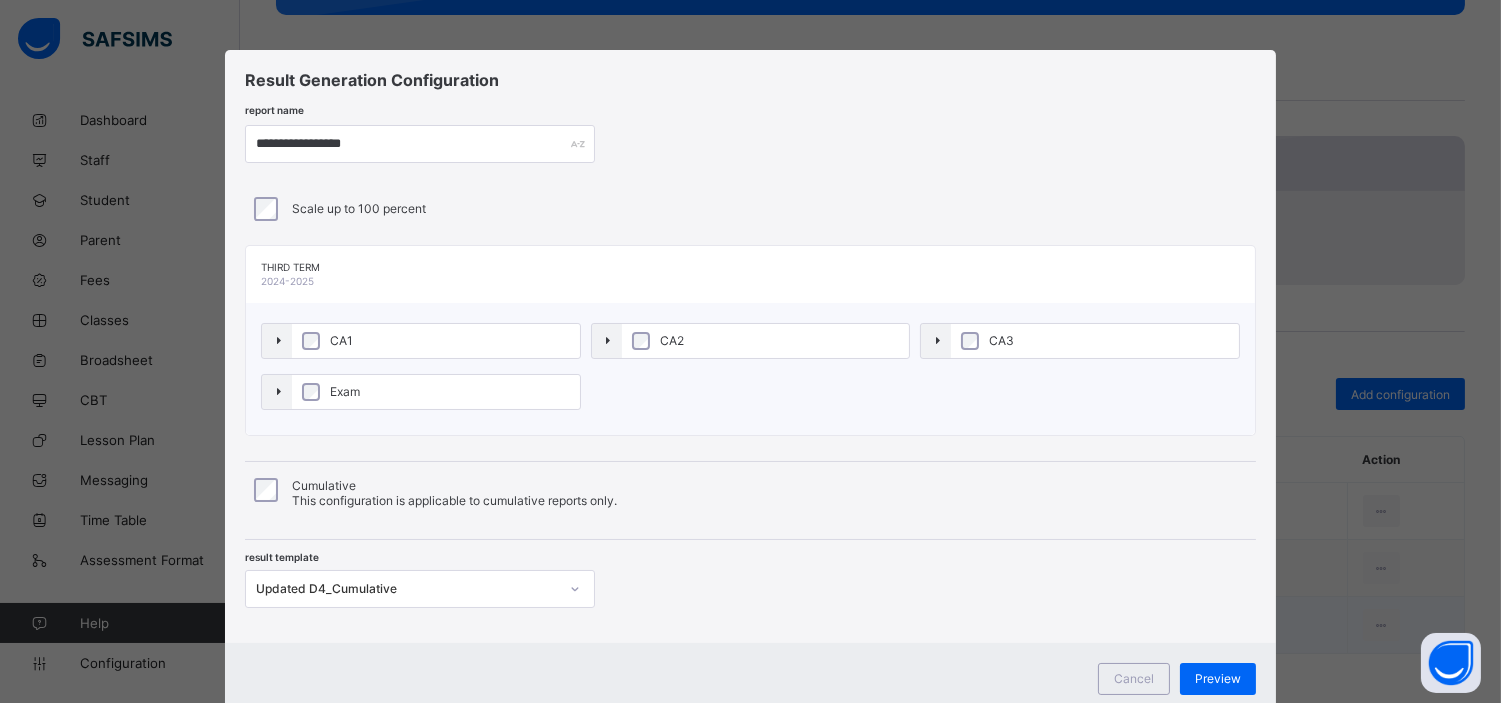 scroll, scrollTop: 61, scrollLeft: 0, axis: vertical 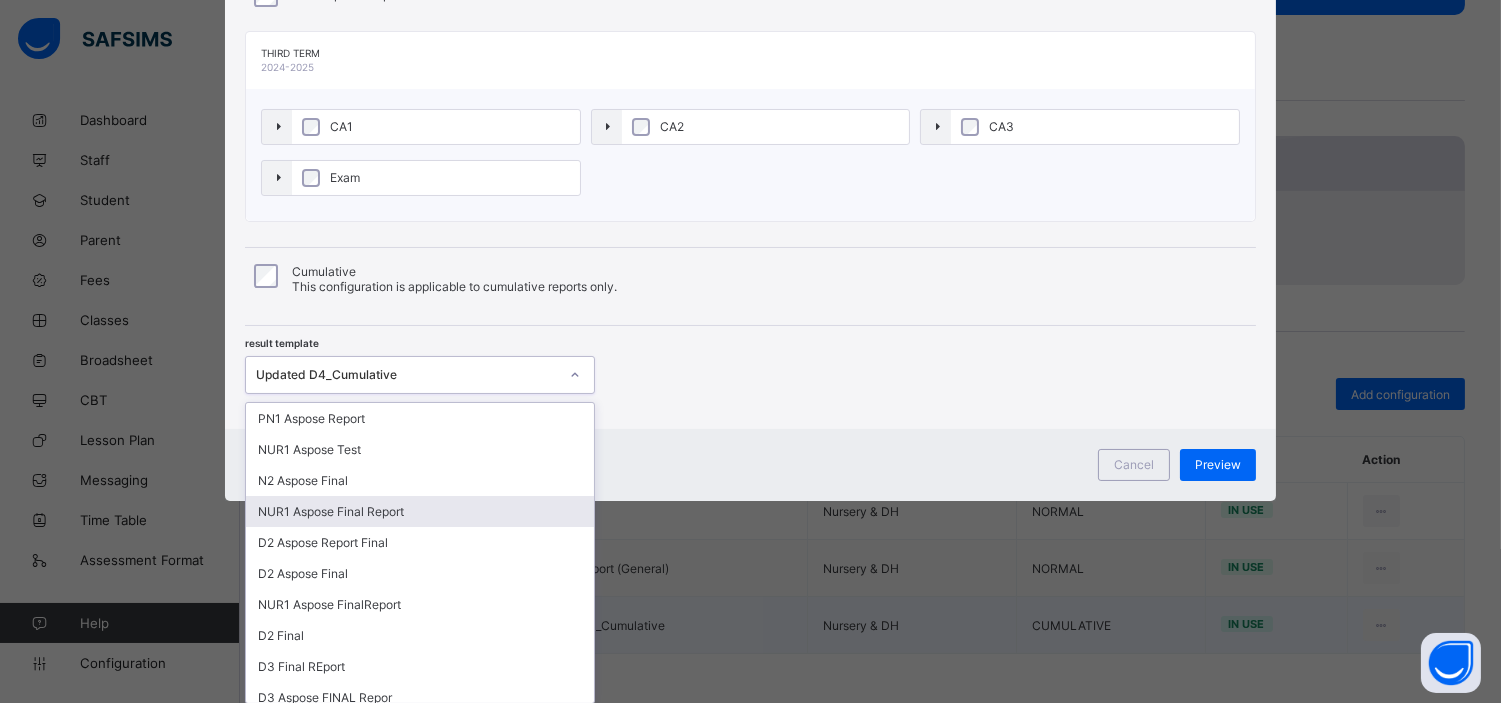 click on "option NUR1 Aspose Final Report focused, 4 of 49. 49 results available. Use Up and Down to choose options, press Enter to select the currently focused option, press Escape to exit the menu, press Tab to select the option and exit the menu. Updated D4_Cumulative PN1 Aspose Report NUR1 Aspose Test N2 Aspose Final NUR1 Aspose Final Report D2 Aspose Report Final D2 Aspose Final NUR1 Aspose FinalReport D2 Final D3 Final REport D3 Aspose FINAL Repor D4 Aspose FINAL Default-template Midterm Report D4 Final Final Final D1 Final NUR1 Aspose Aspose for D1 Default-template (SS) Final D4 D2 Final D3 Final NUR2 Final PNUR1 Final PNUR2 Final D2 D2 Report Final D2 D1 D2 Aspose Report D4 Aspose Report Final D3 Aspose Report Final D4 Report Template N1 Aspose Report Final N1 Aspose Report N2 Report PNUR 2 REPORT Midterm Report (General) DEFAULT (Cumulative) Updated D4_Cumulative Updated Nur2_Cumulative NUR2_Cumulative NUR1_Cumulative PNUR1_Cumulative PNUR2_Cumulative D1_D2_Cumulative Updated D2_Cumulative" at bounding box center (420, 375) 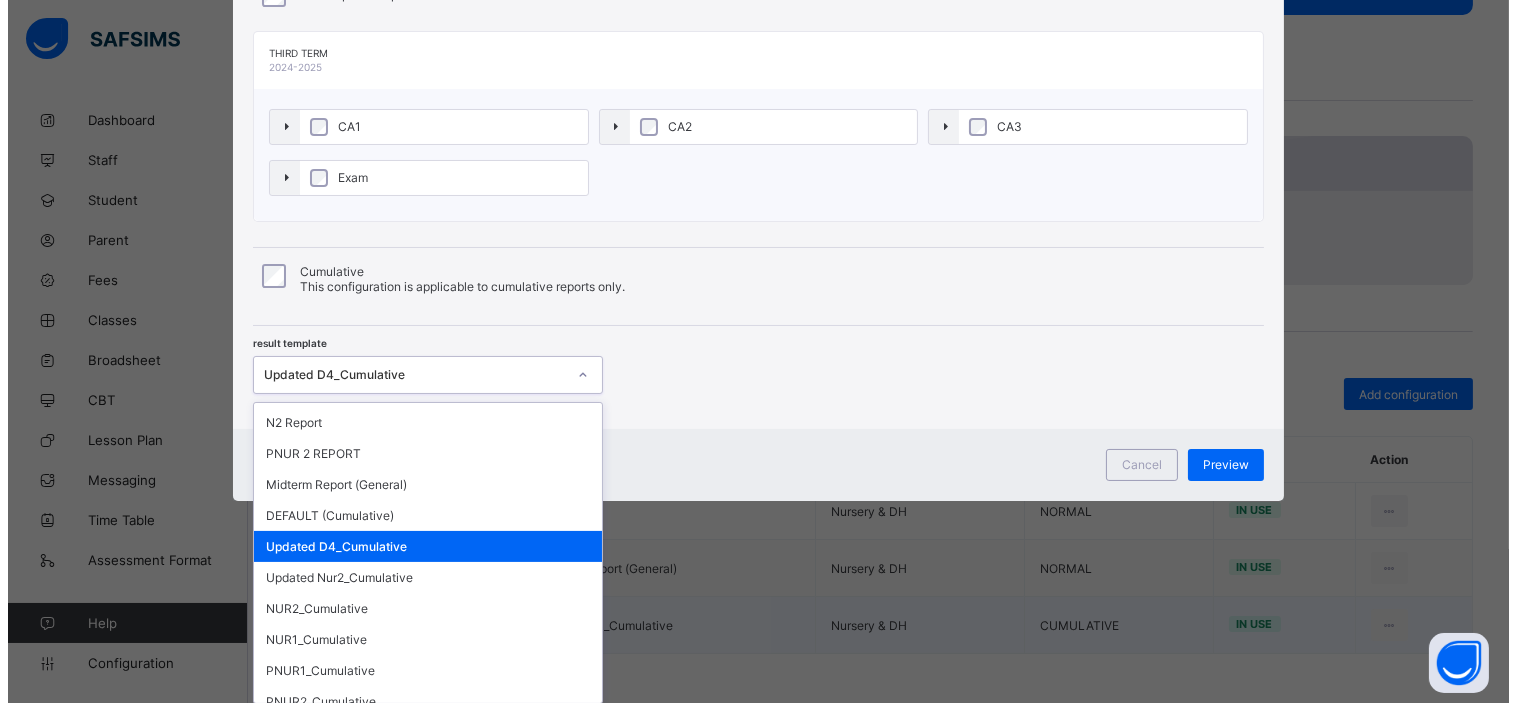 scroll, scrollTop: 1190, scrollLeft: 0, axis: vertical 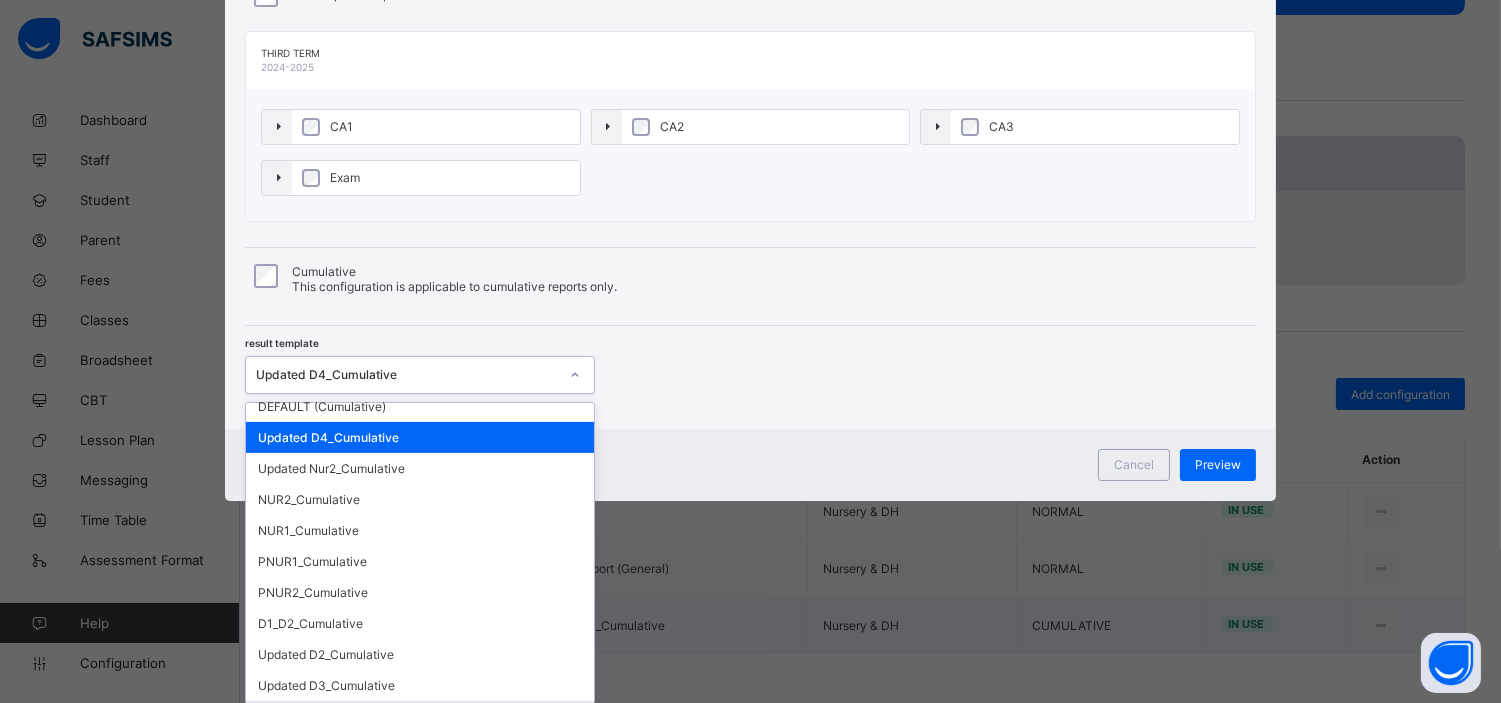 click on "DH4_Cumulative" at bounding box center (420, 716) 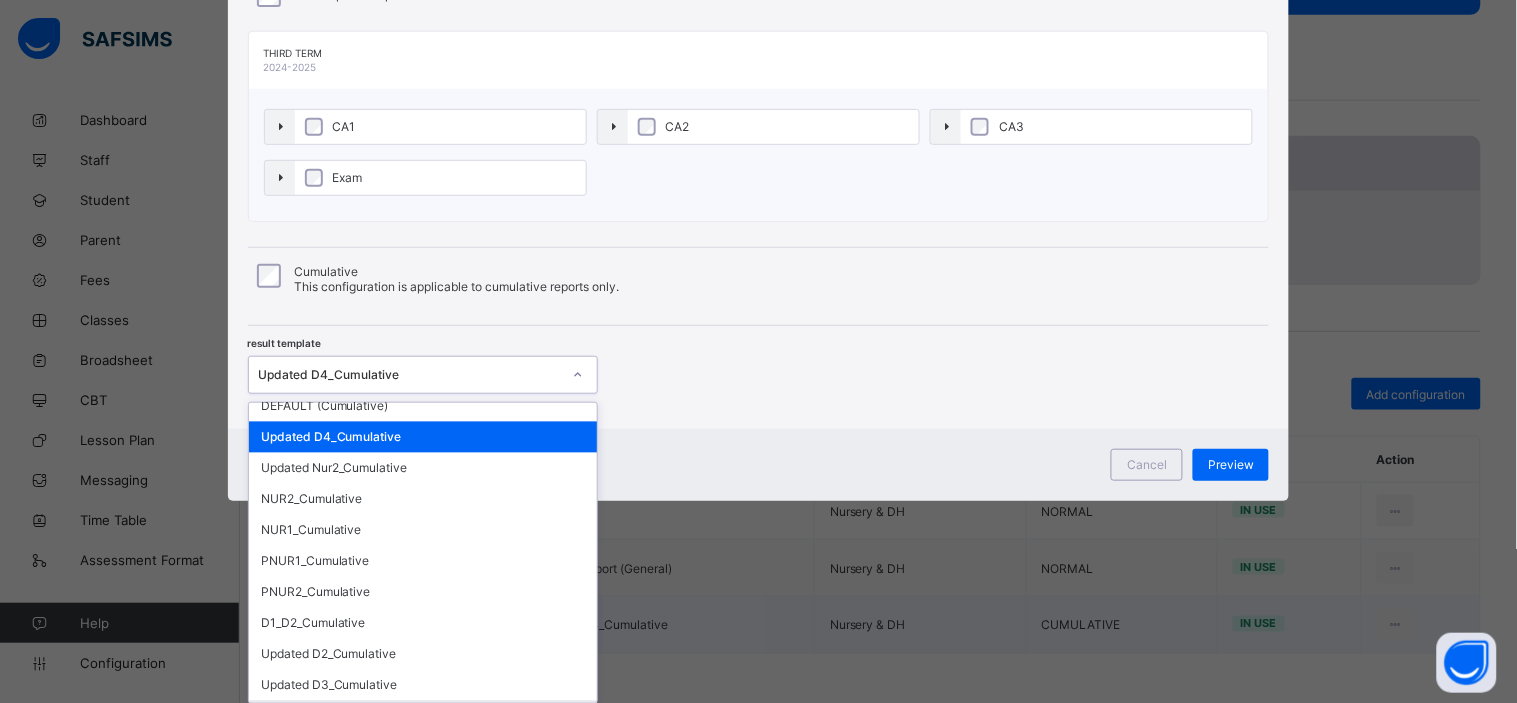 scroll, scrollTop: 61, scrollLeft: 0, axis: vertical 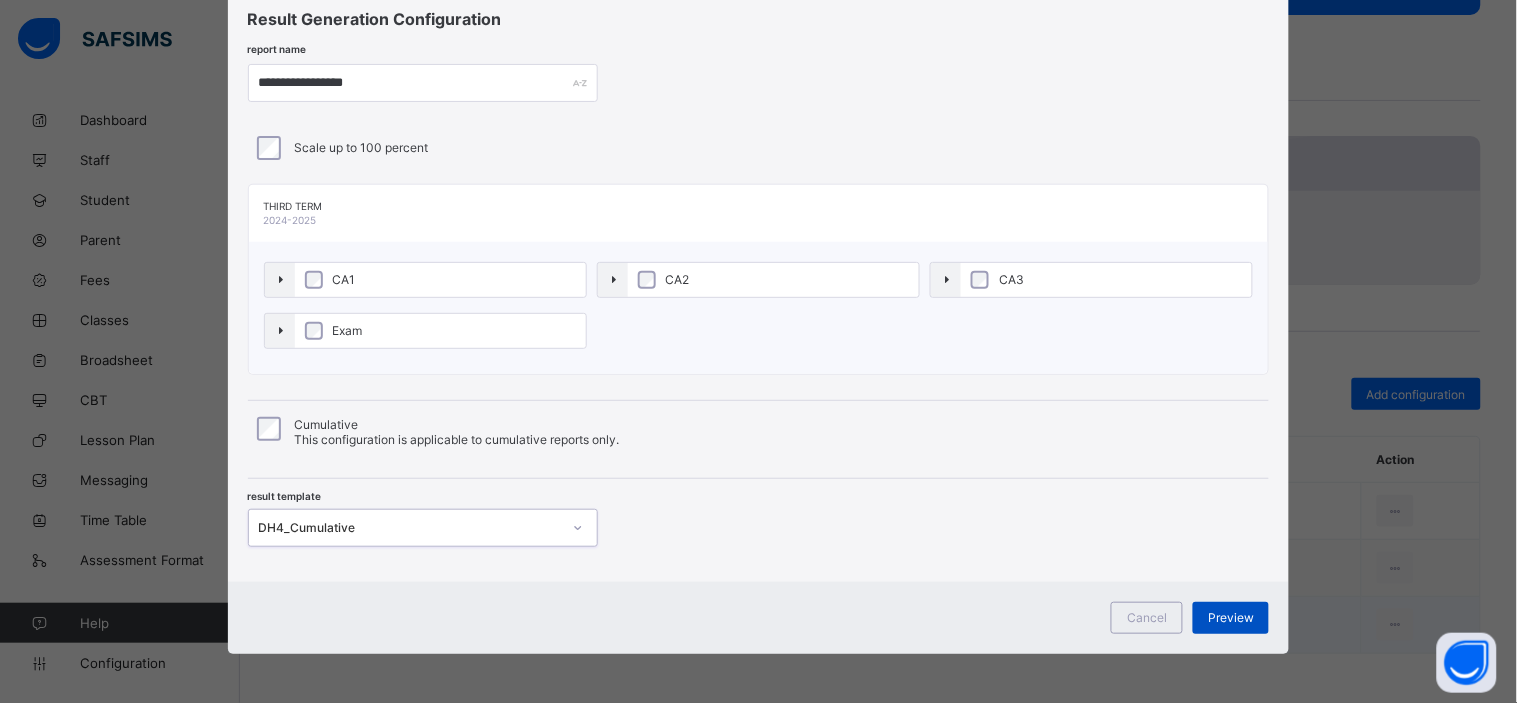 click on "Preview" at bounding box center (1231, 617) 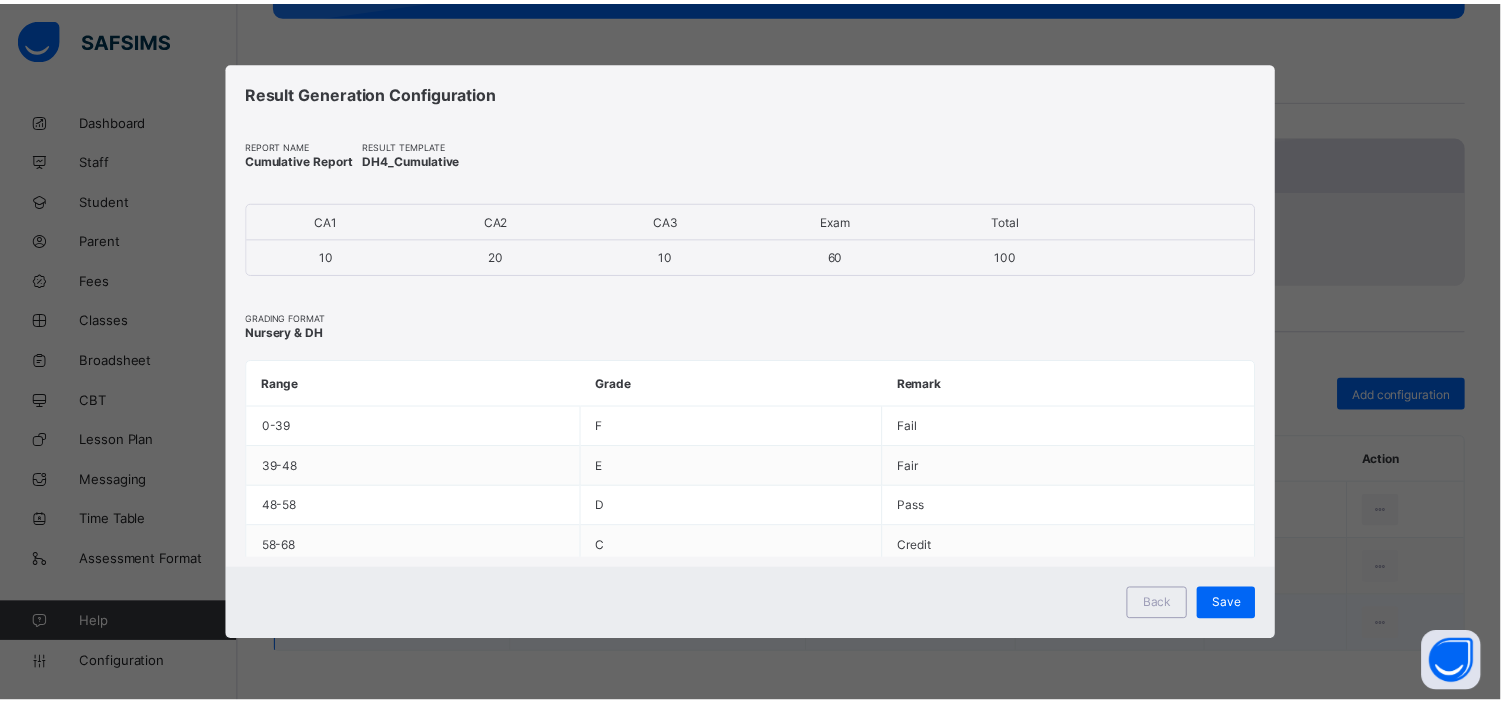 scroll, scrollTop: 0, scrollLeft: 0, axis: both 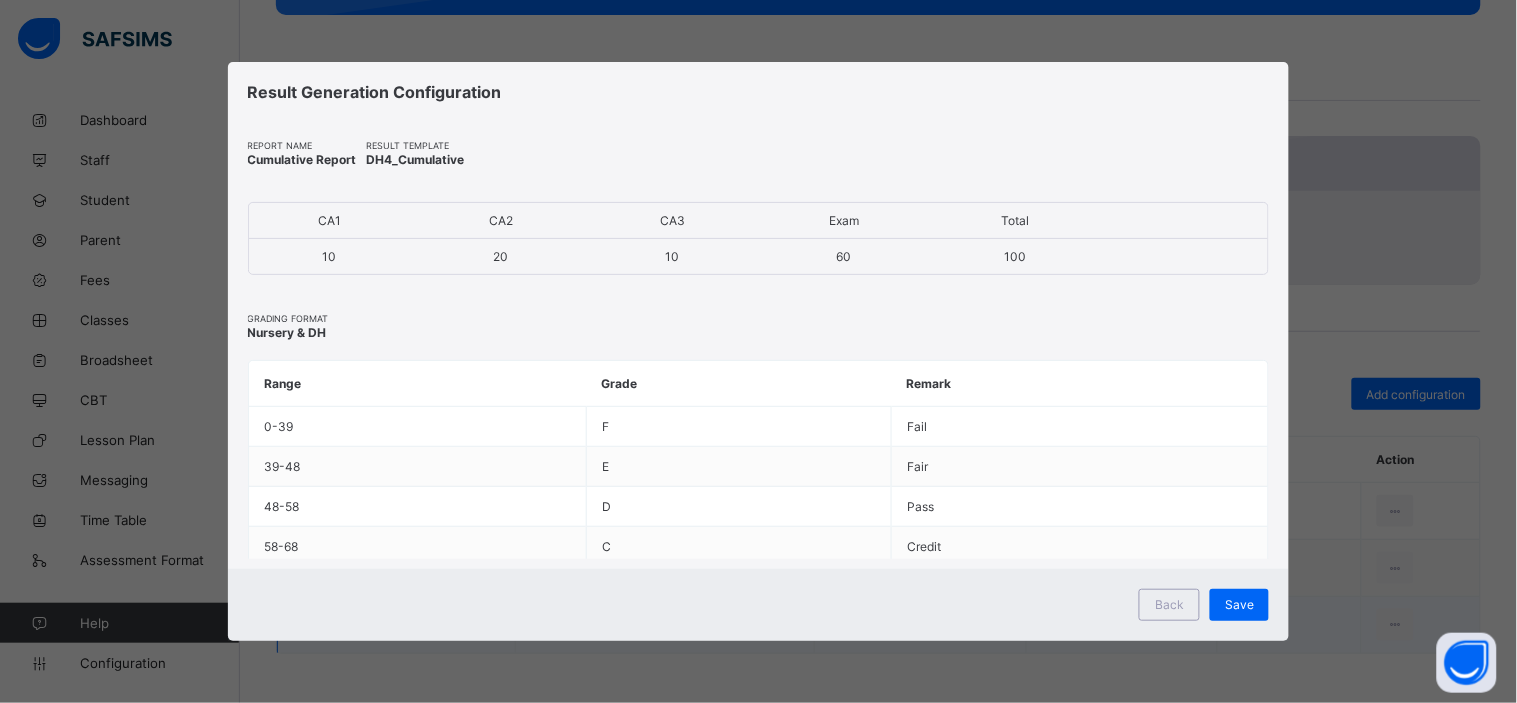 click on "Save" at bounding box center [1239, 605] 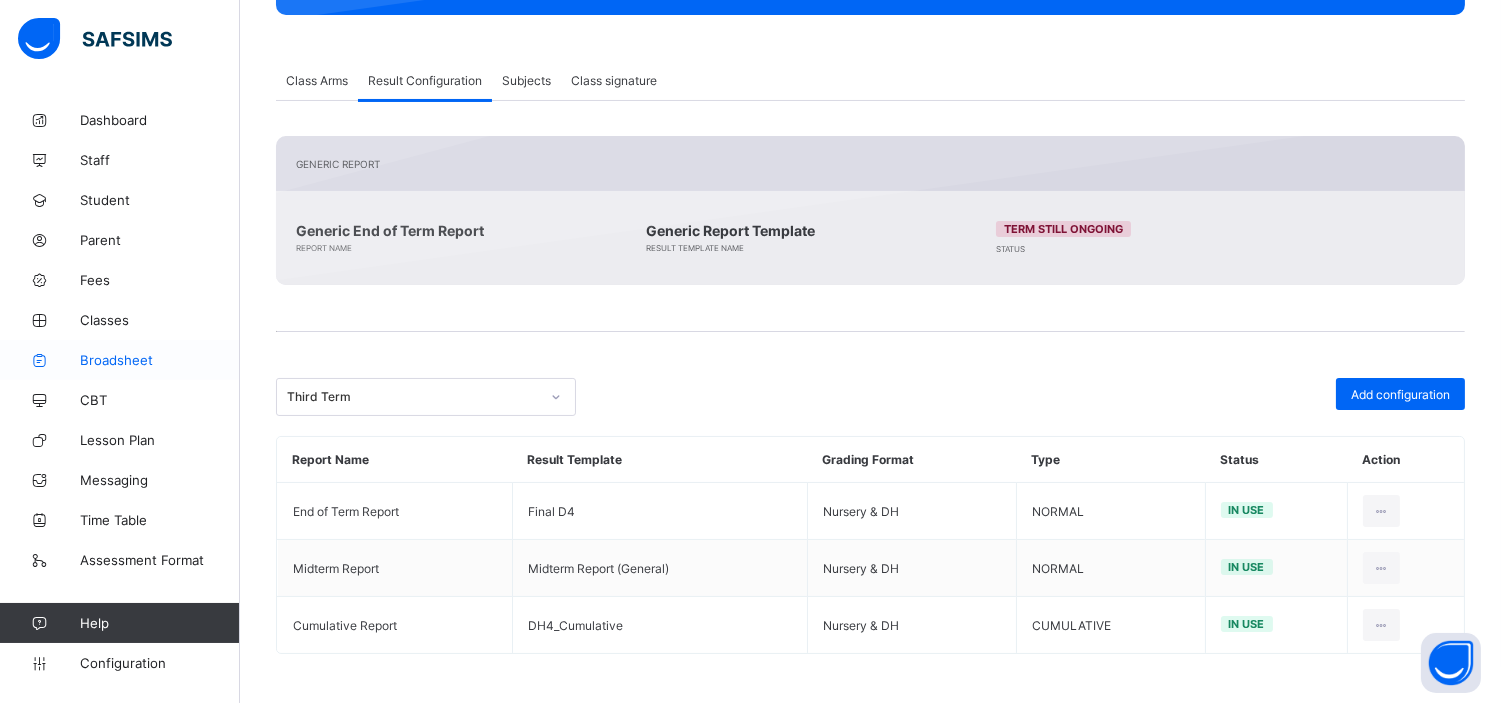 click on "Broadsheet" at bounding box center (160, 360) 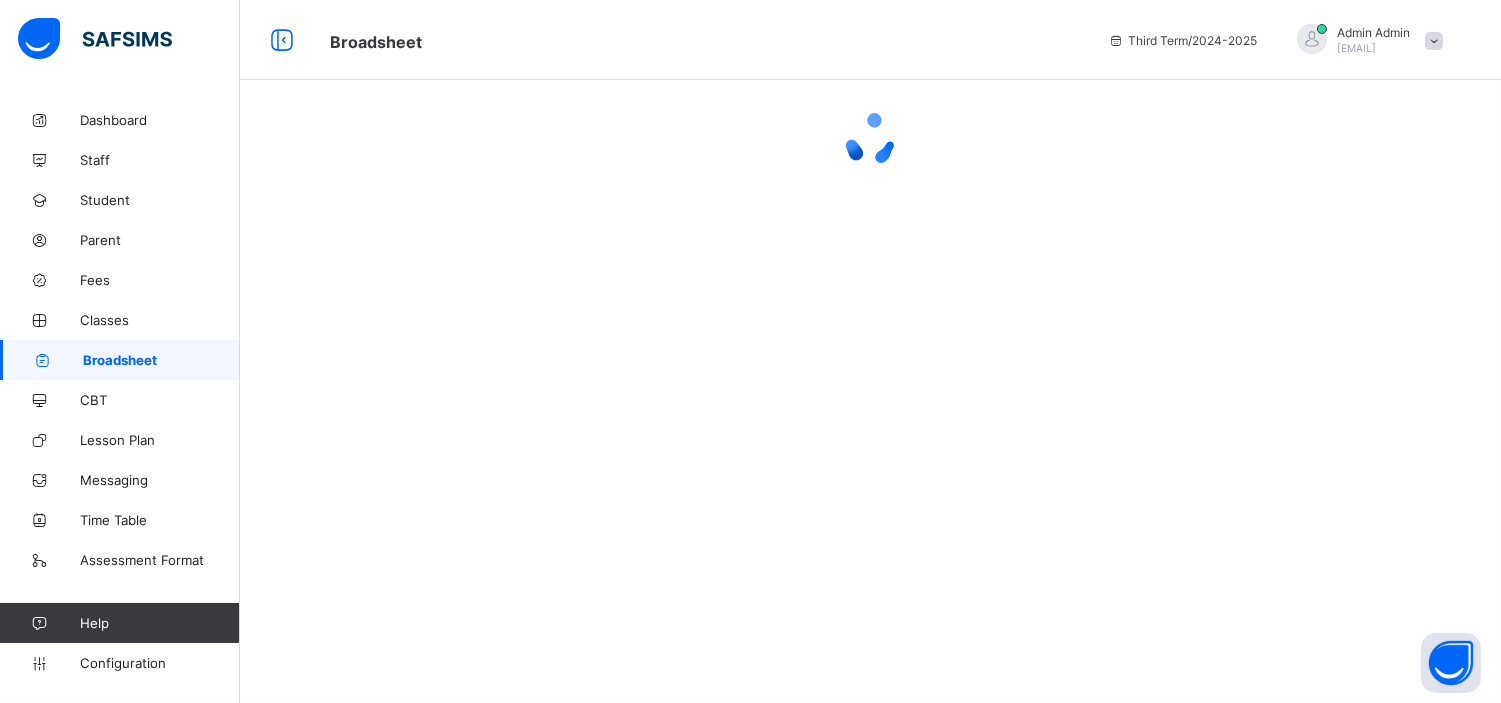 scroll, scrollTop: 0, scrollLeft: 0, axis: both 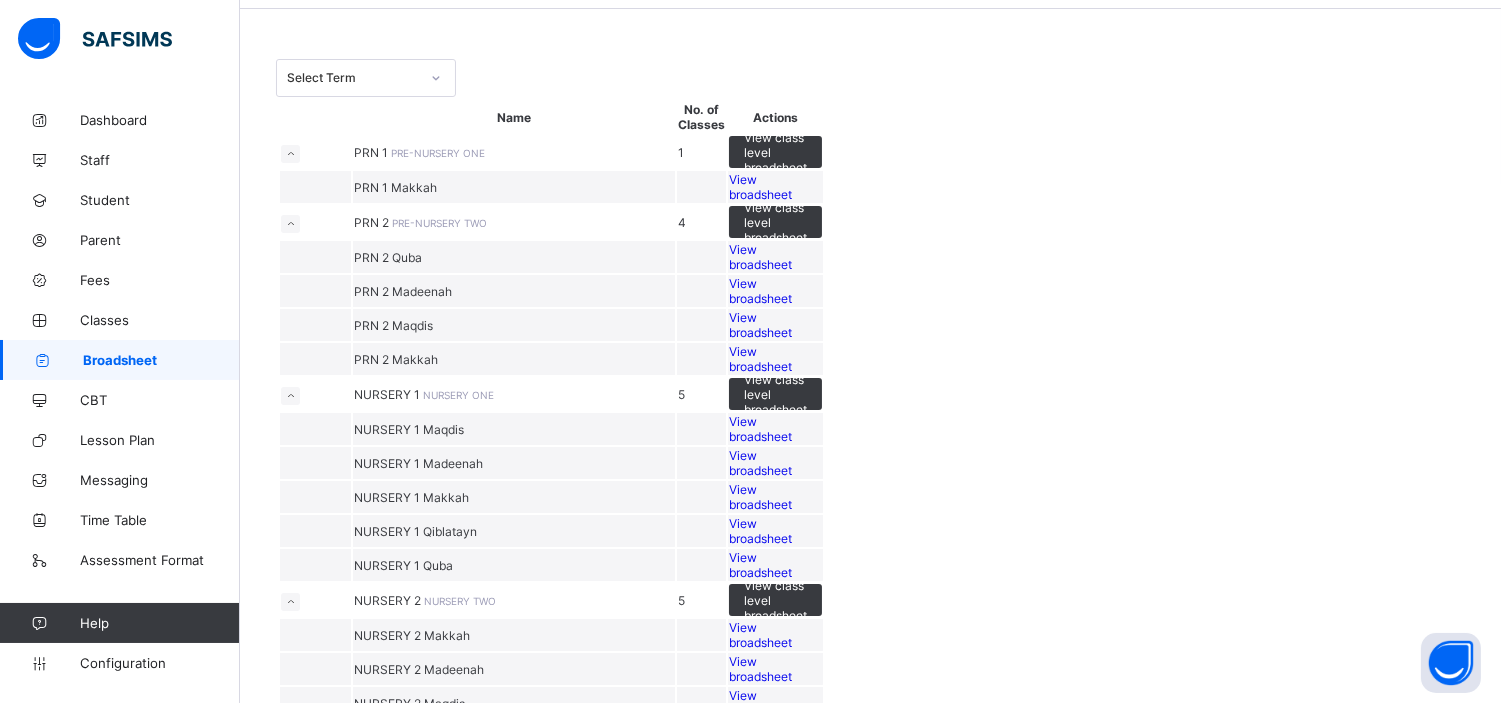 click on "View broadsheet" at bounding box center (775, 187) 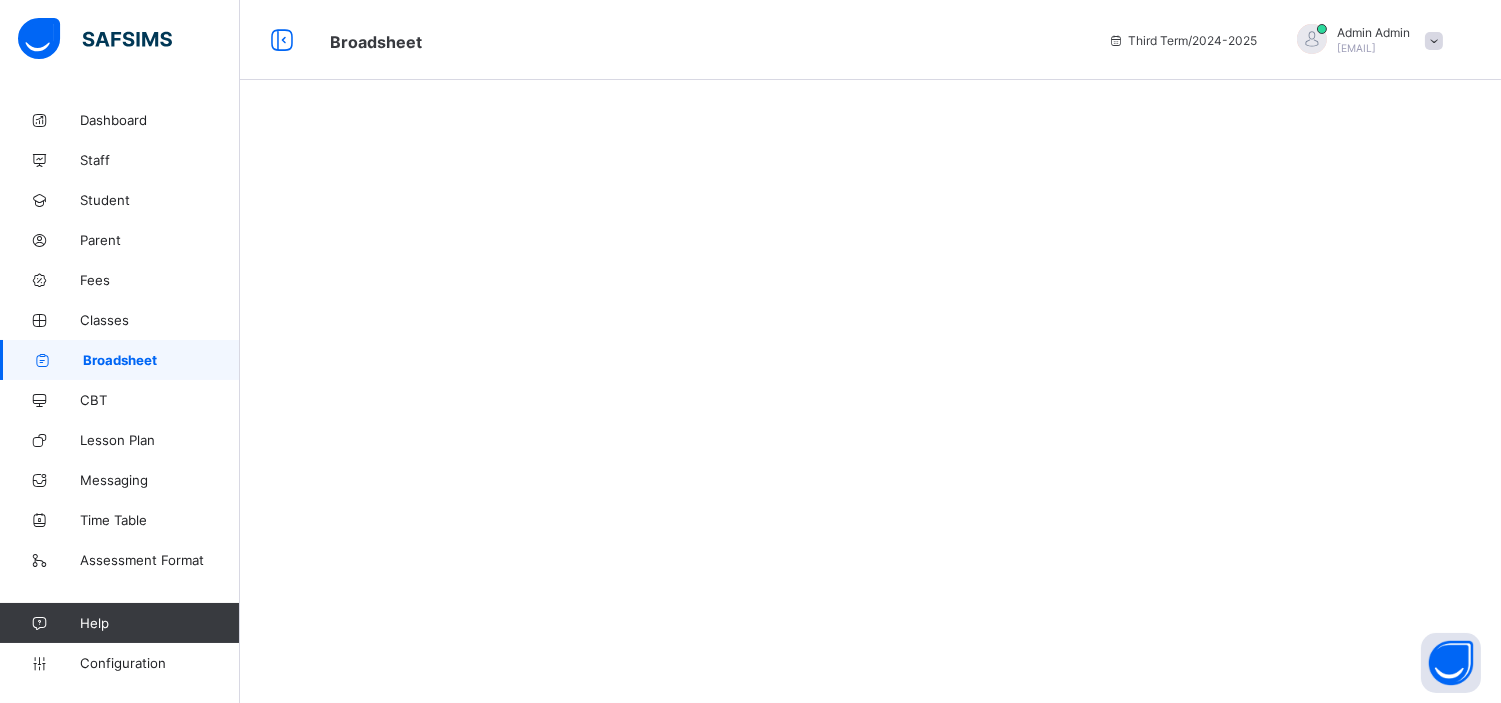 scroll, scrollTop: 0, scrollLeft: 0, axis: both 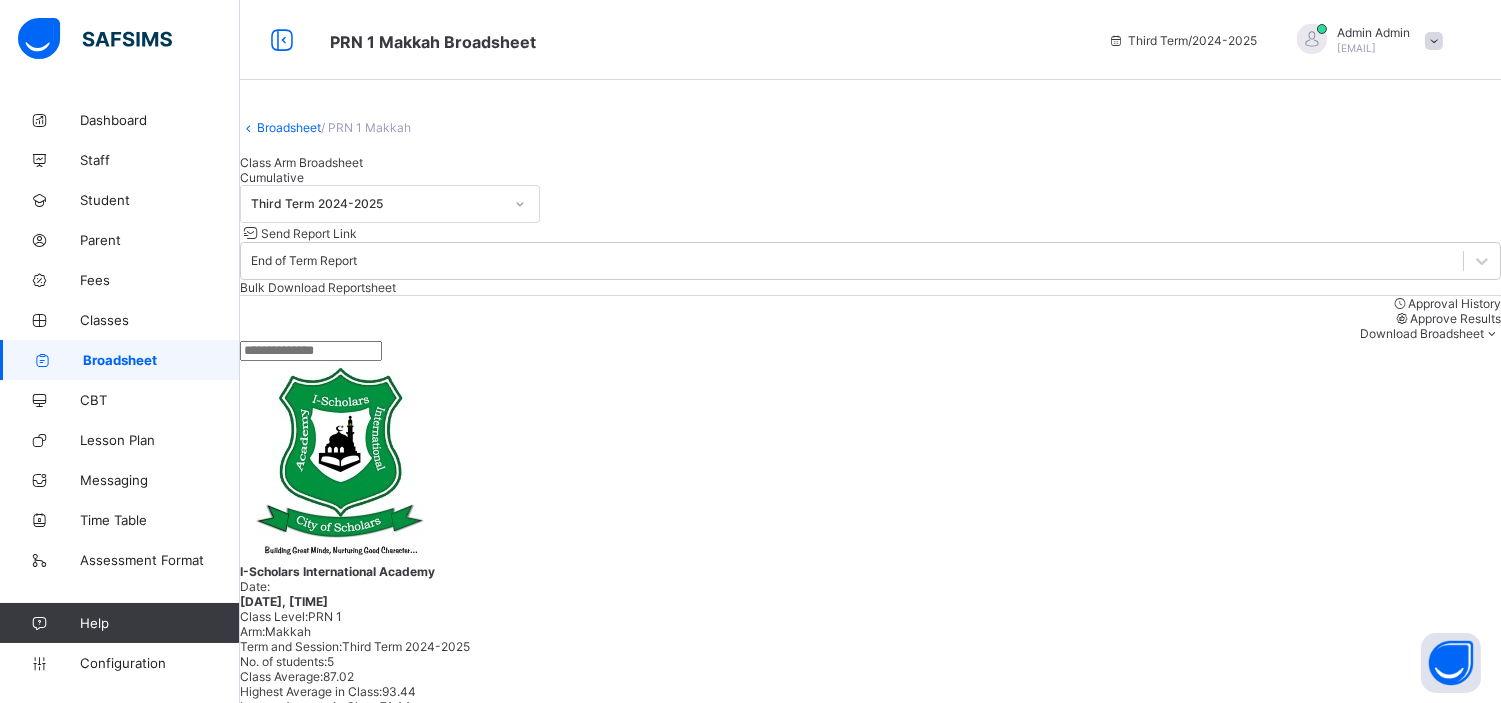 click on "Cumulative" at bounding box center [870, 177] 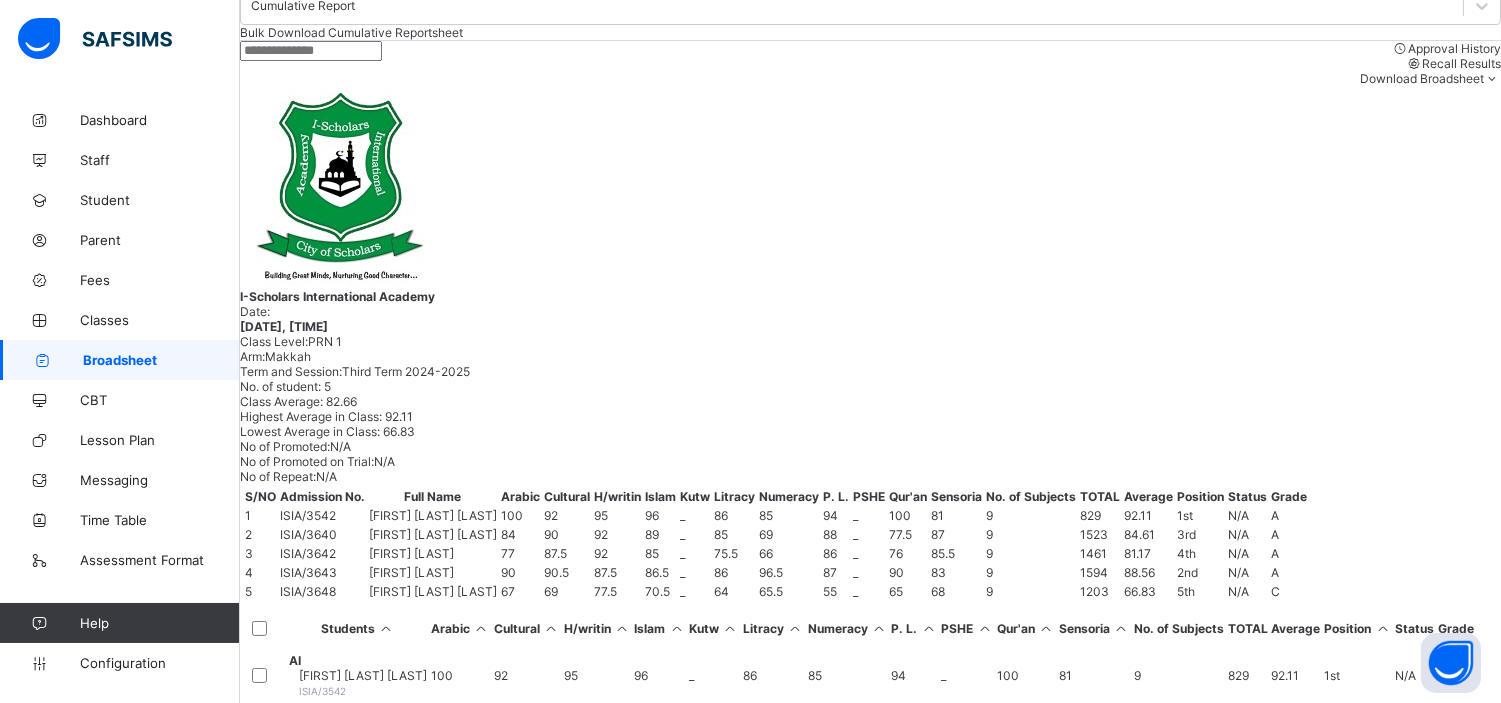 scroll, scrollTop: 256, scrollLeft: 0, axis: vertical 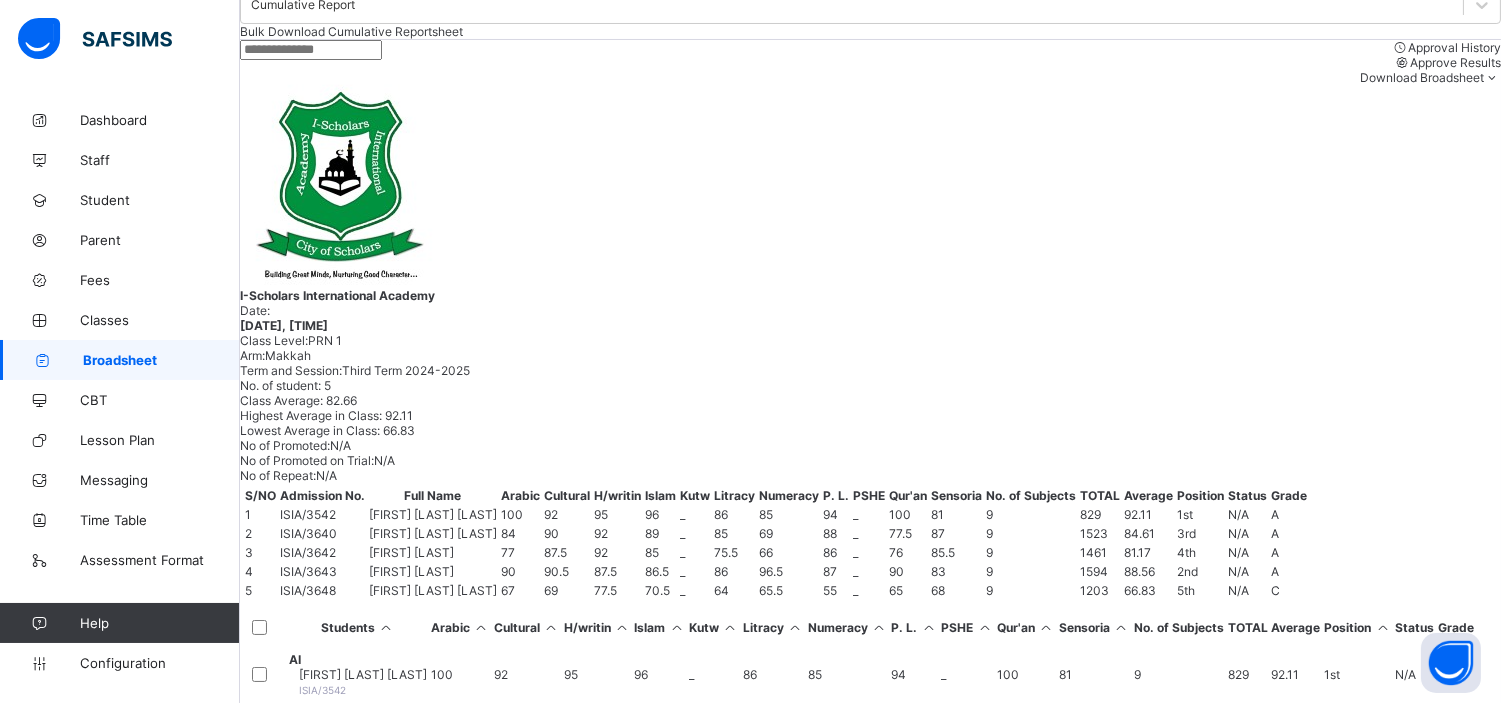 click on "[FIRST] [LAST] [LAST]" at bounding box center (363, 674) 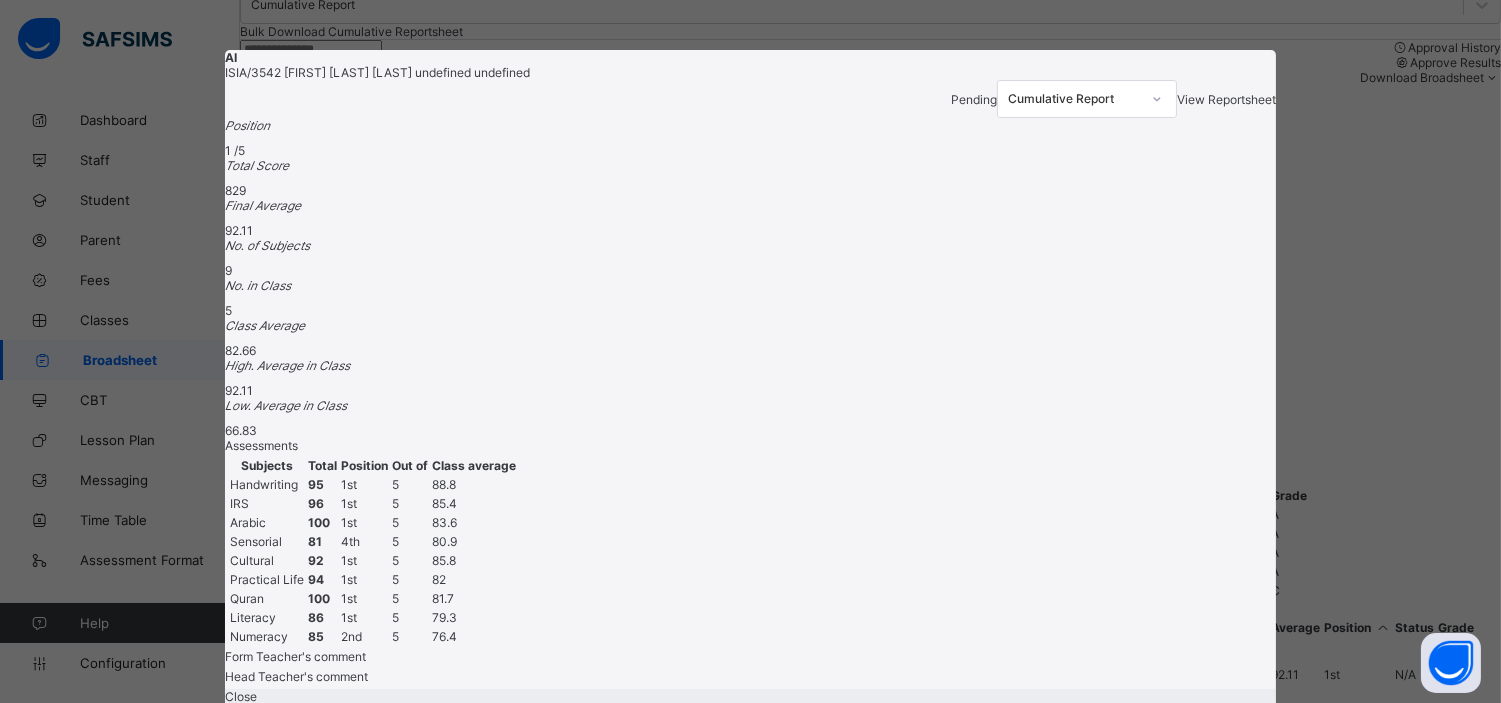 click on "View Reportsheet" at bounding box center (1226, 99) 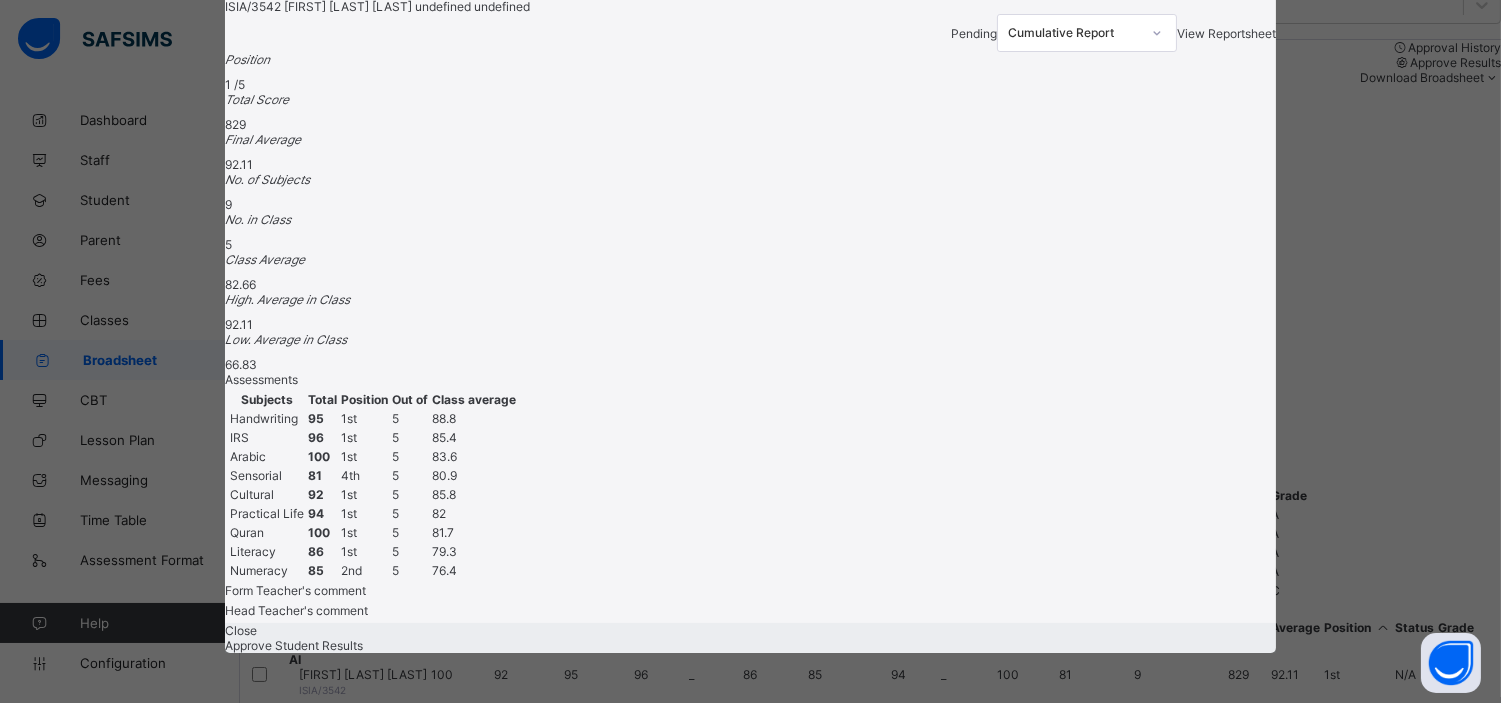 click on "Close" at bounding box center [241, 630] 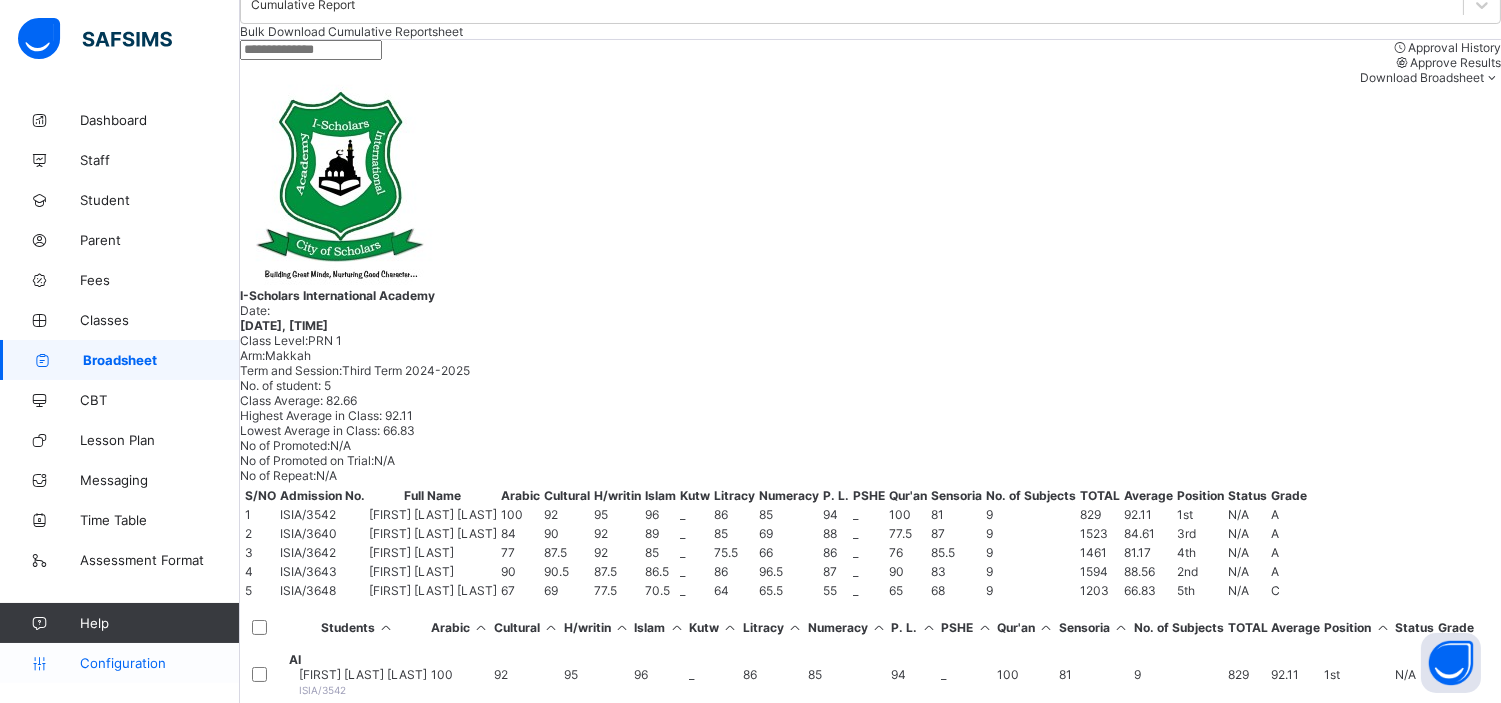 click on "Configuration" at bounding box center (159, 663) 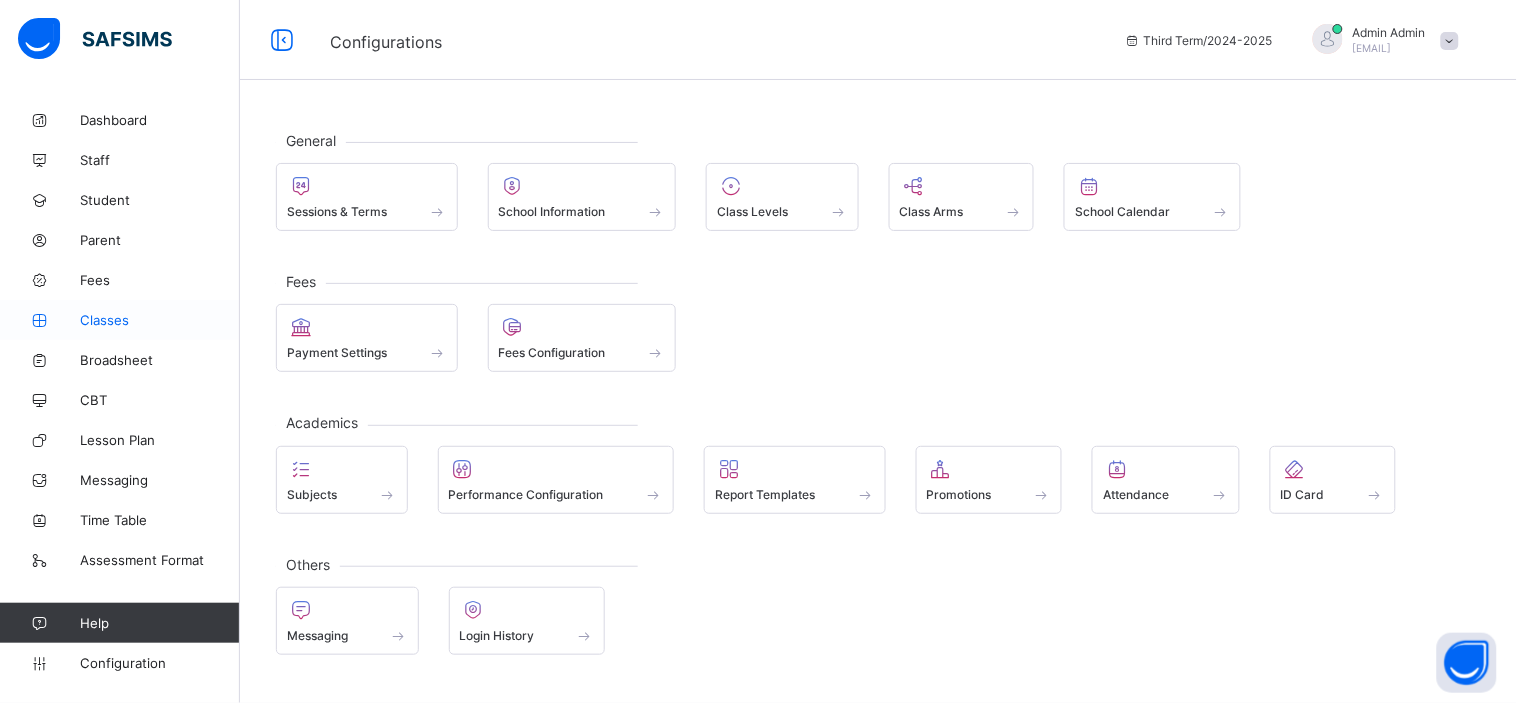 click on "Classes" at bounding box center (160, 320) 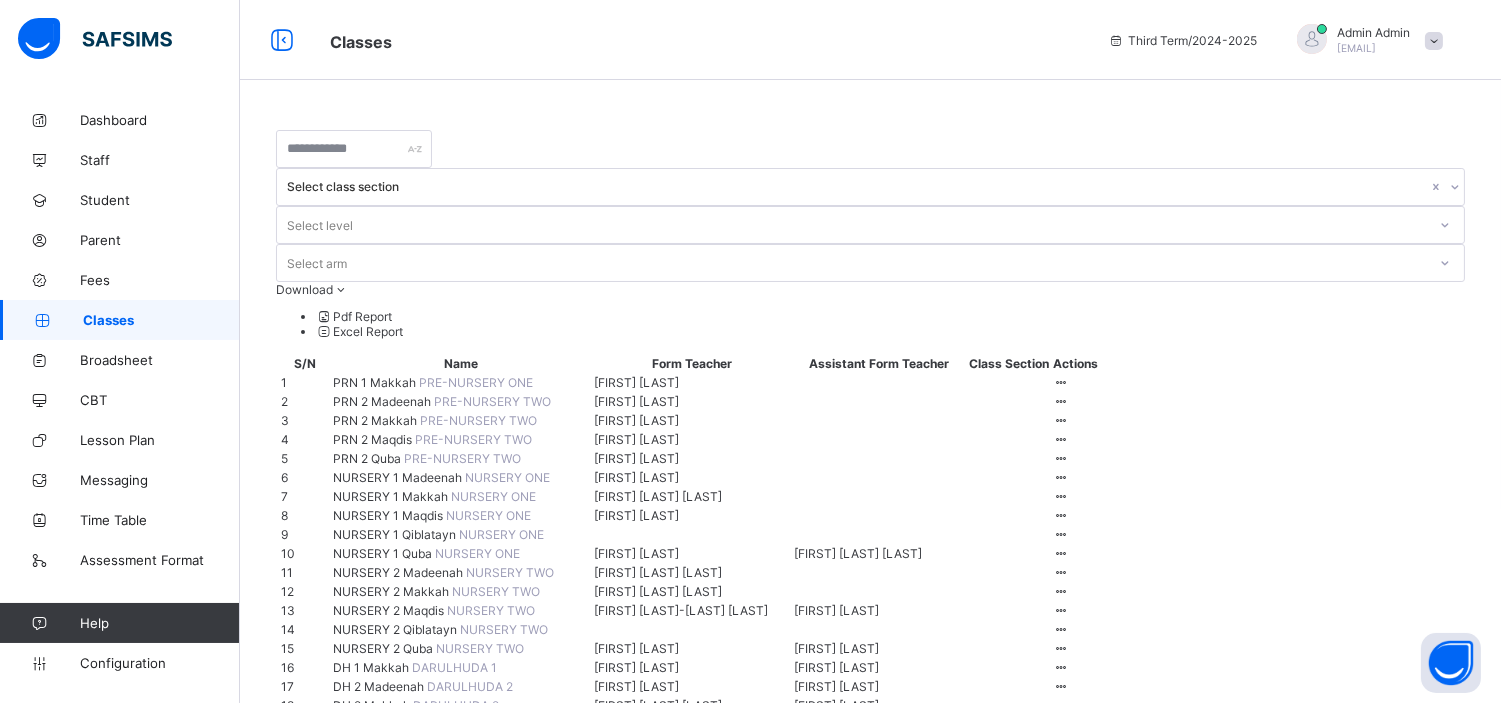 click on "PRN 1   Makkah" at bounding box center (376, 382) 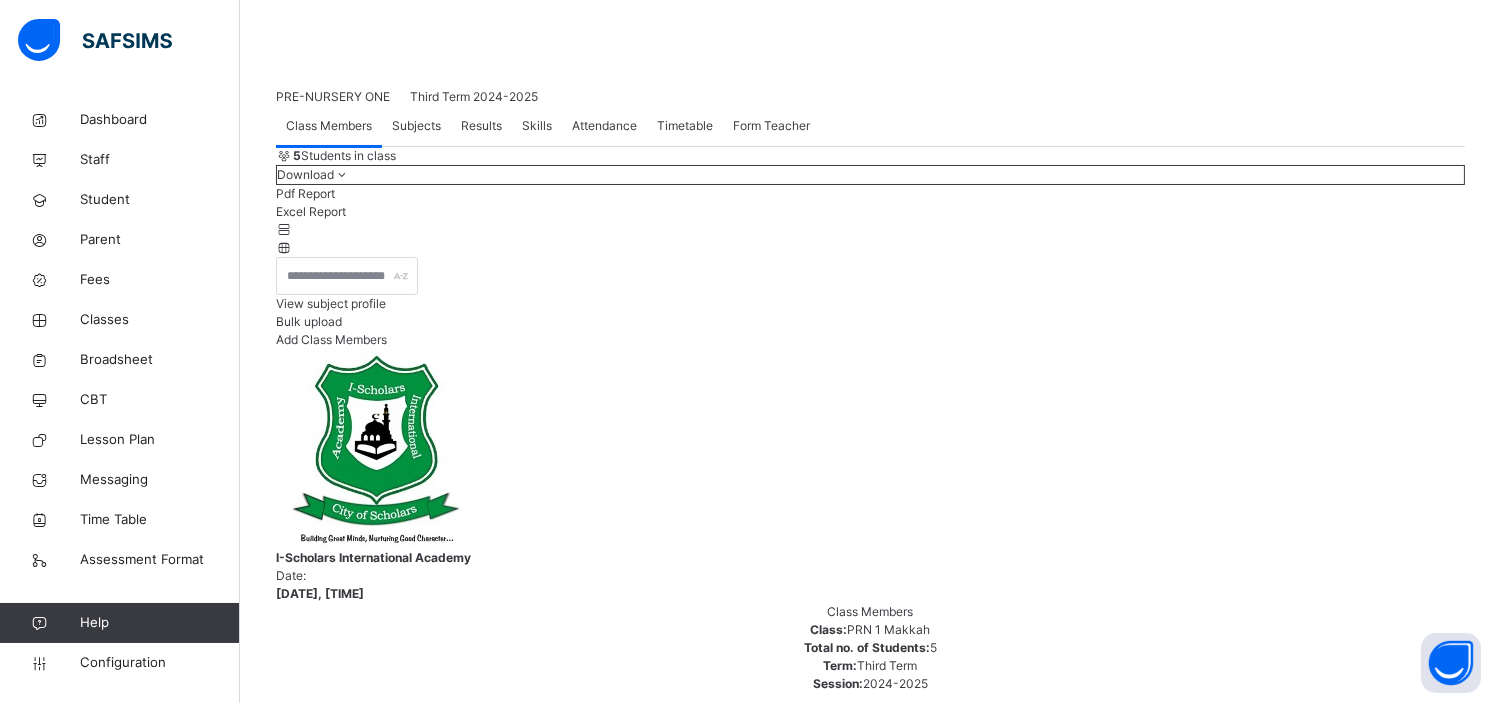 scroll, scrollTop: 172, scrollLeft: 0, axis: vertical 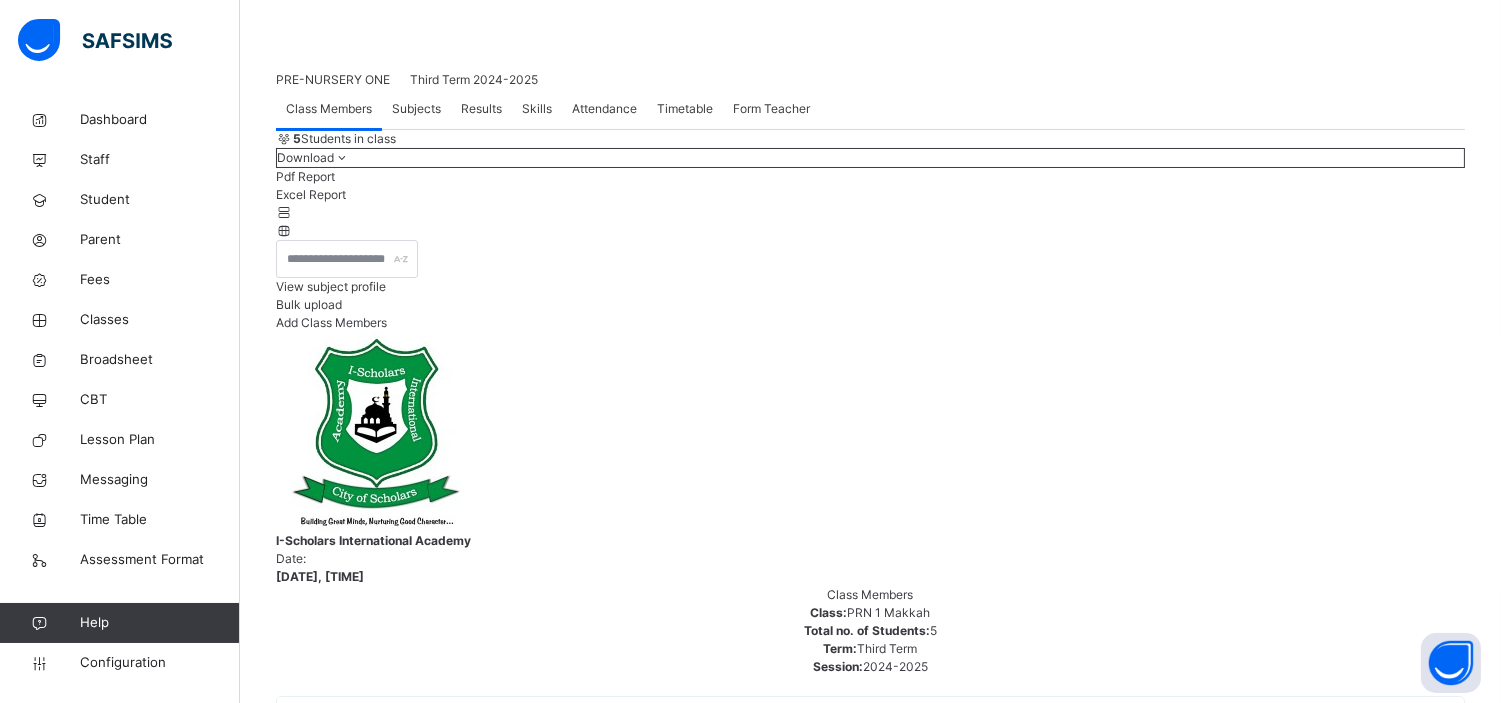 click on "Skills" at bounding box center (537, 109) 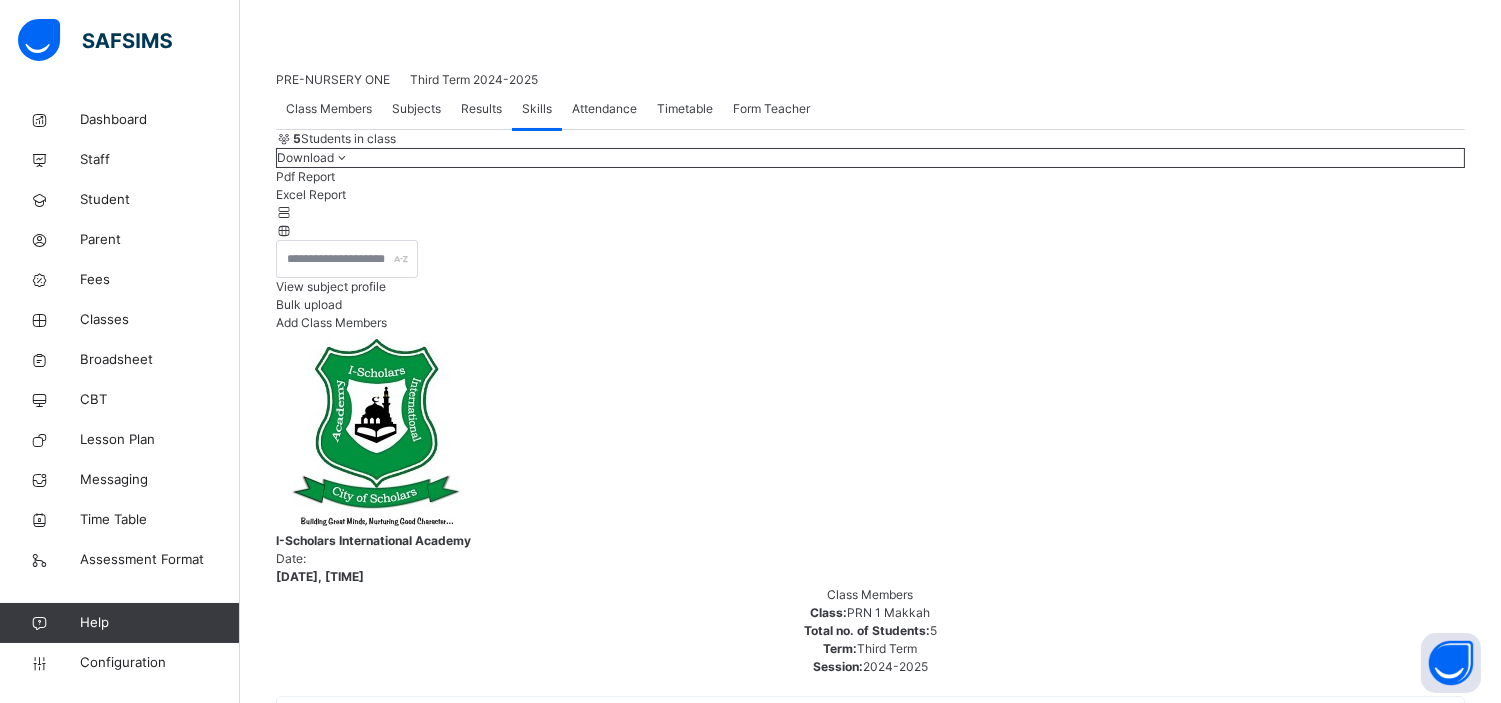 click on "ABDURRASHID HAMISU IBRAHIM" at bounding box center (870, 3093) 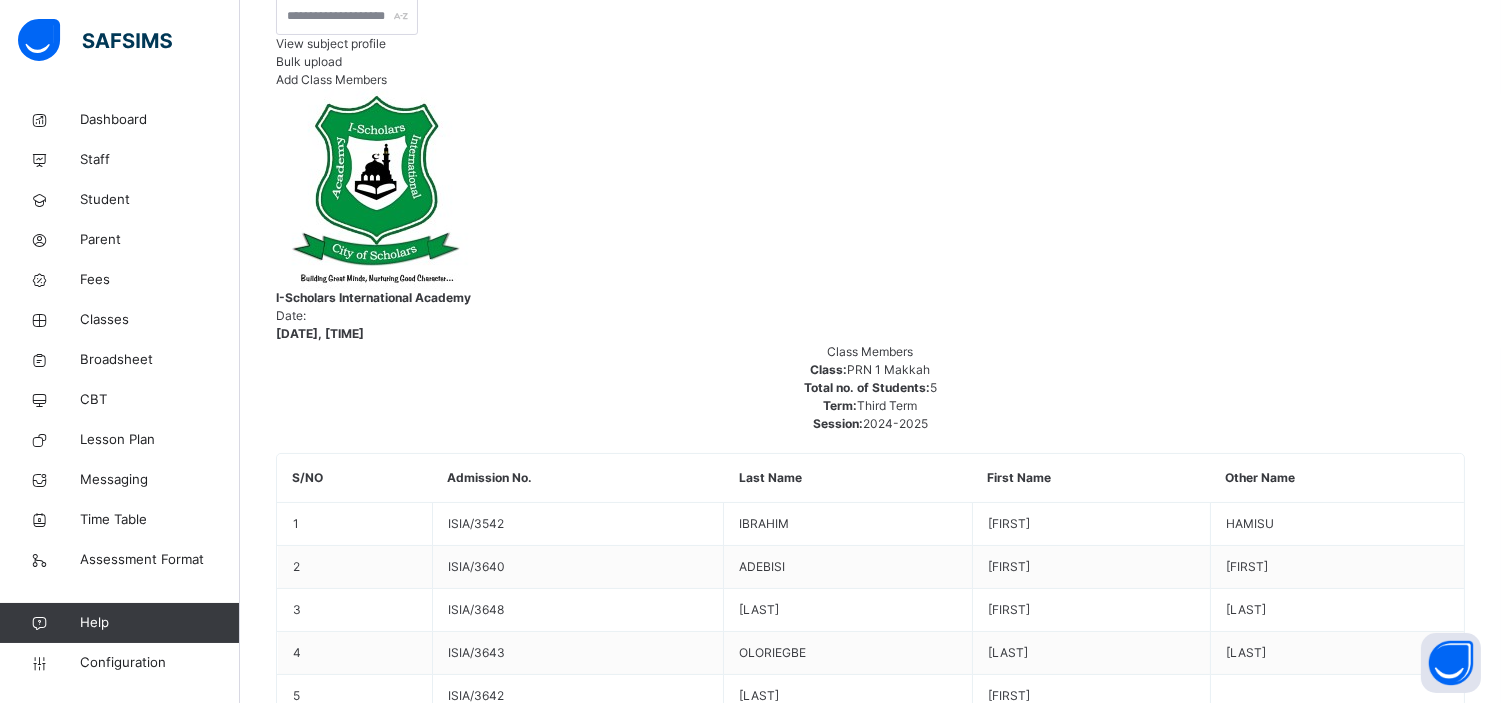 scroll, scrollTop: 413, scrollLeft: 0, axis: vertical 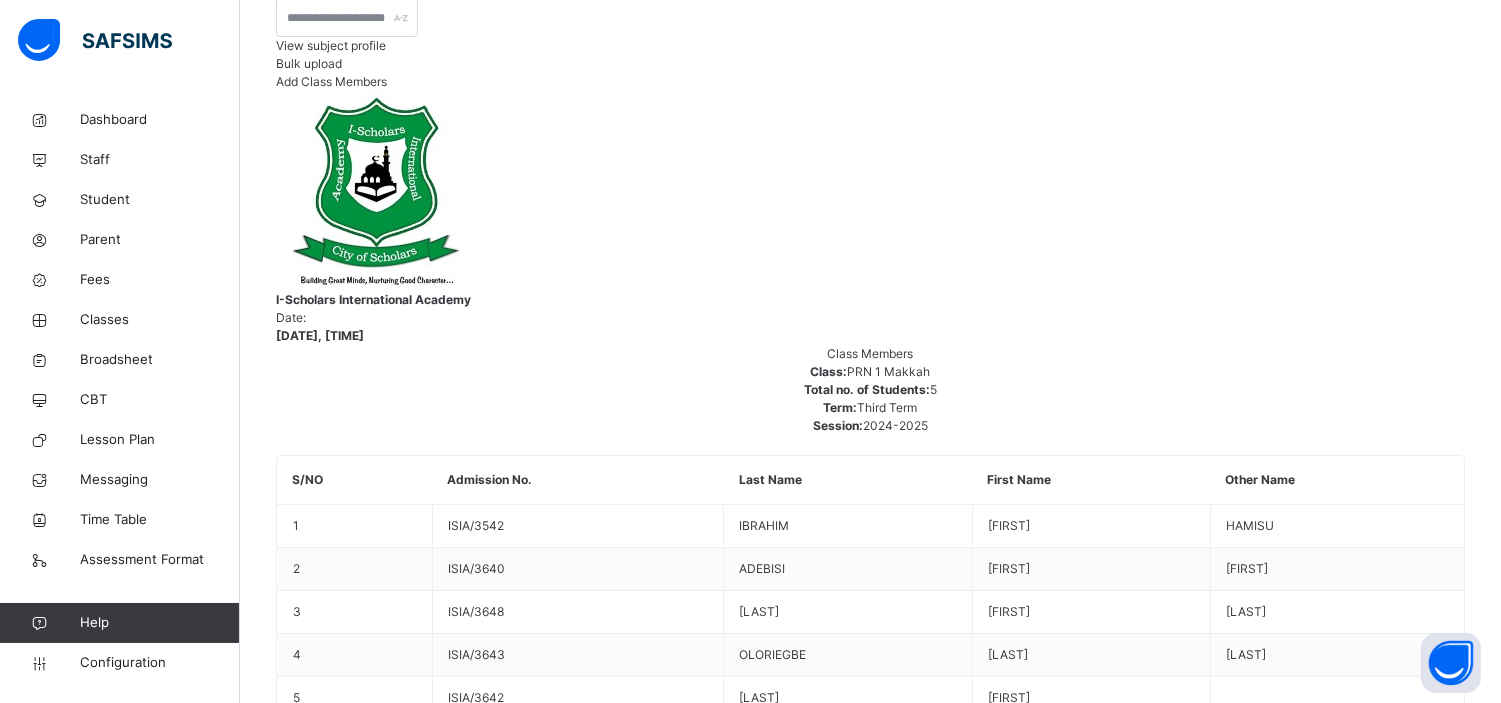 click on "SENSORIAL-PN1" at bounding box center [353, 2754] 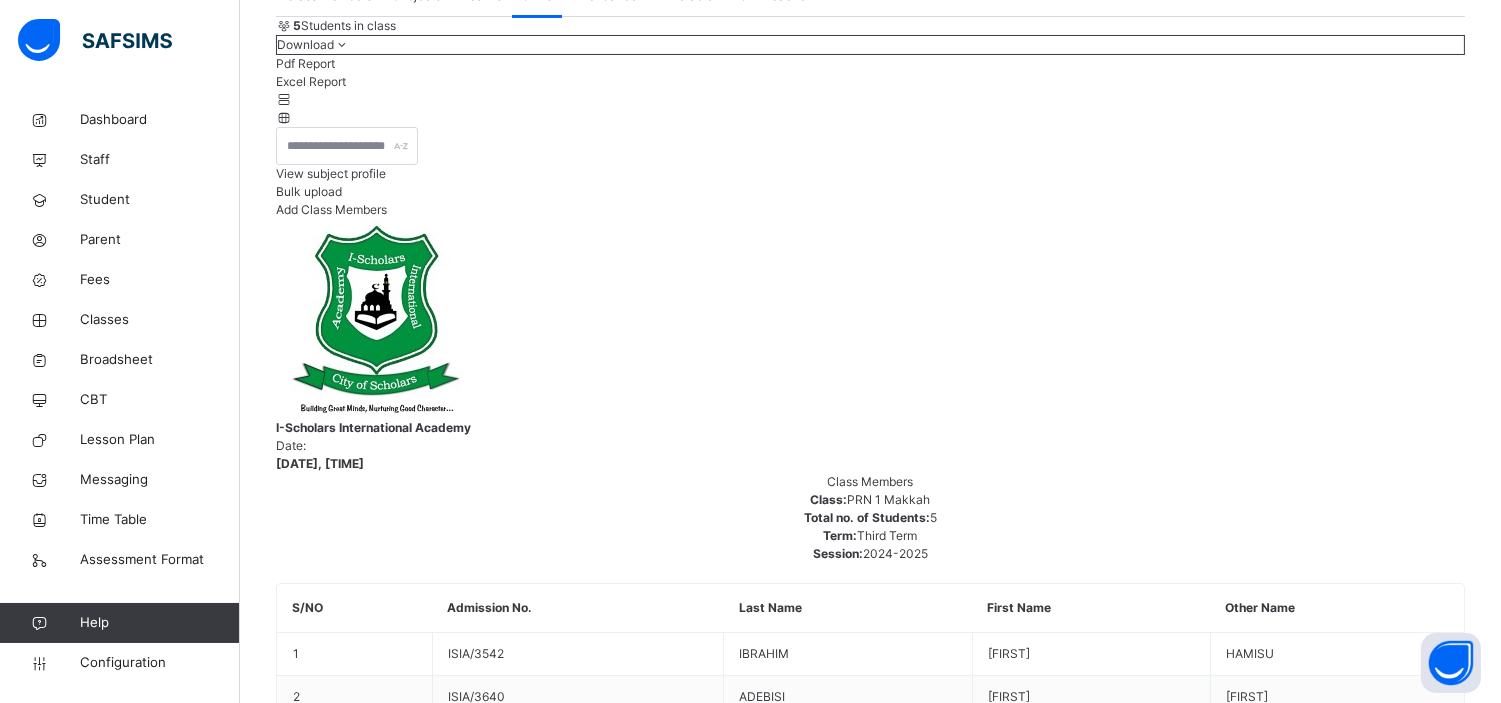 scroll, scrollTop: 284, scrollLeft: 0, axis: vertical 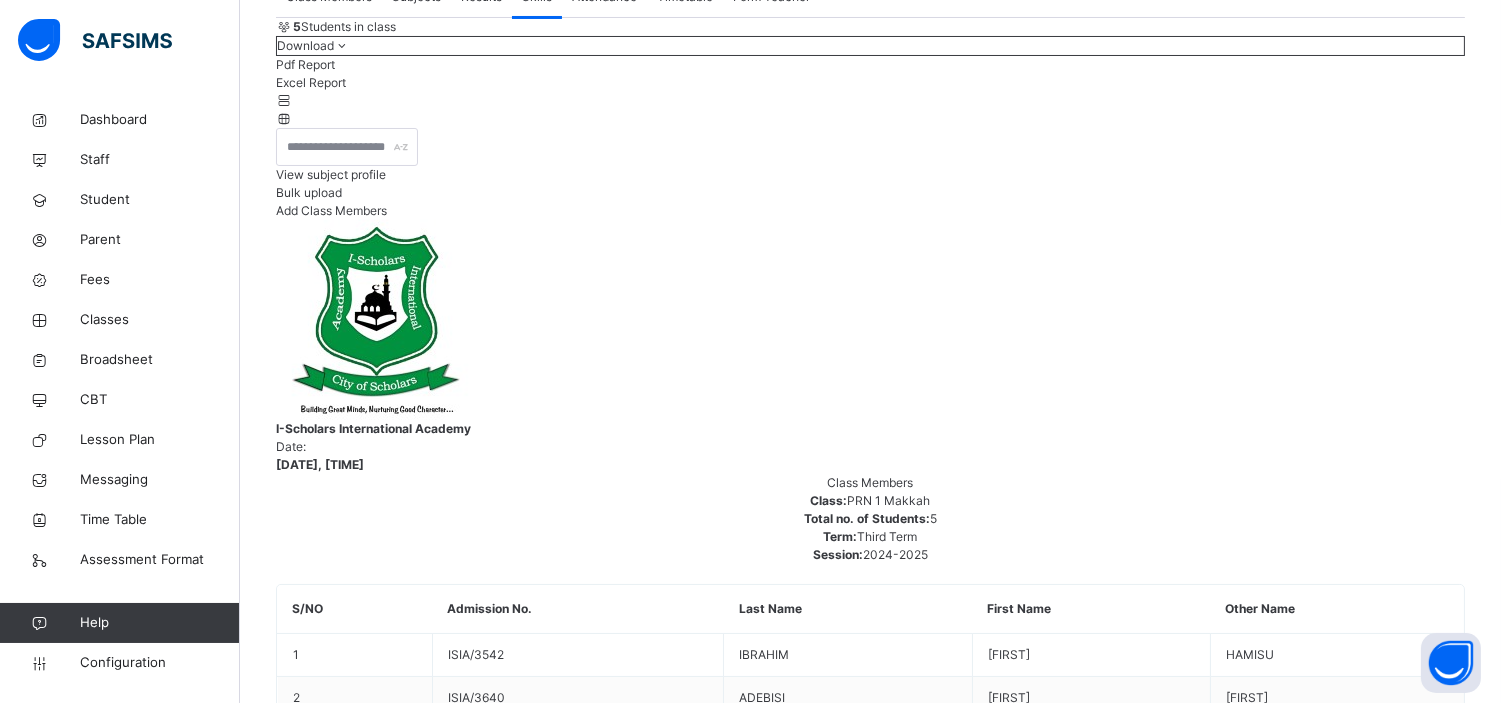 click on "PRACTICAL LIFE-PN1" at bounding box center [347, 2883] 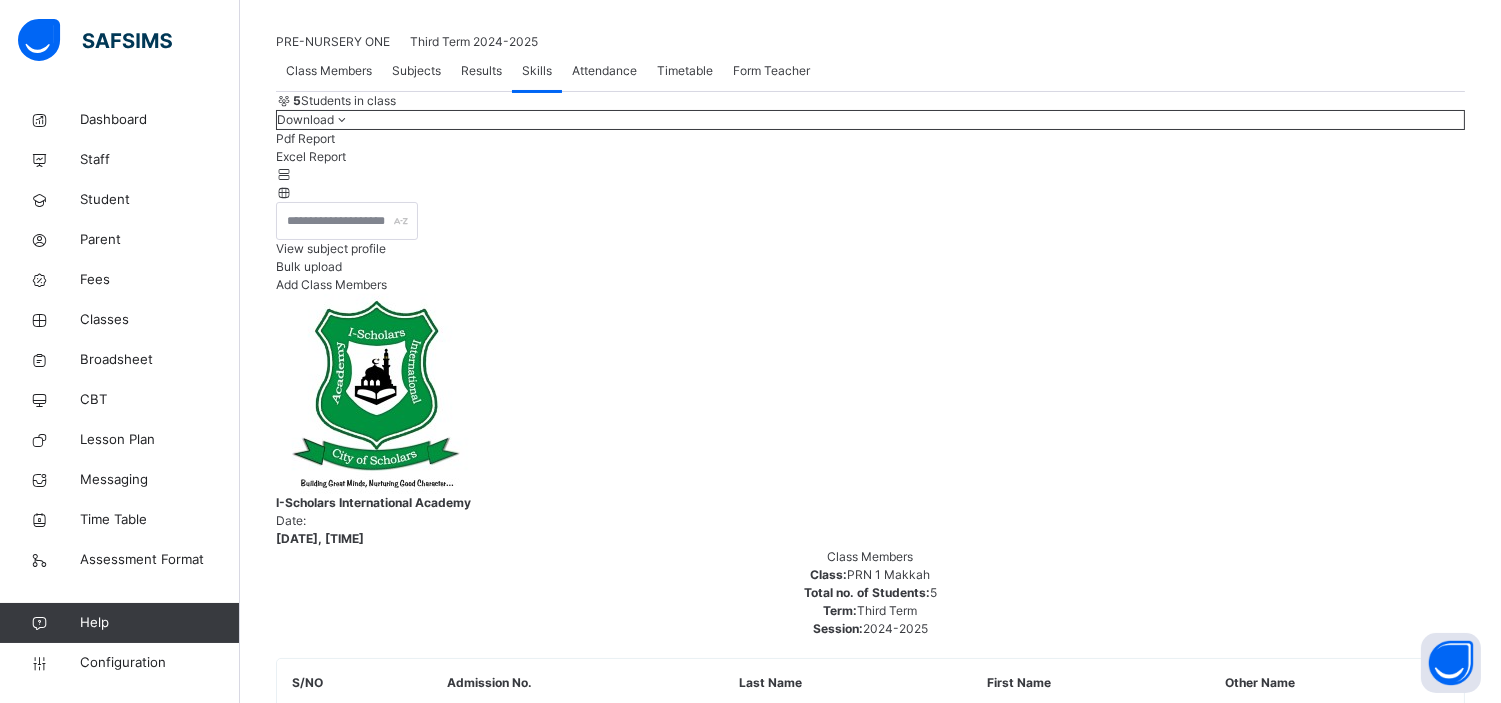 scroll, scrollTop: 208, scrollLeft: 0, axis: vertical 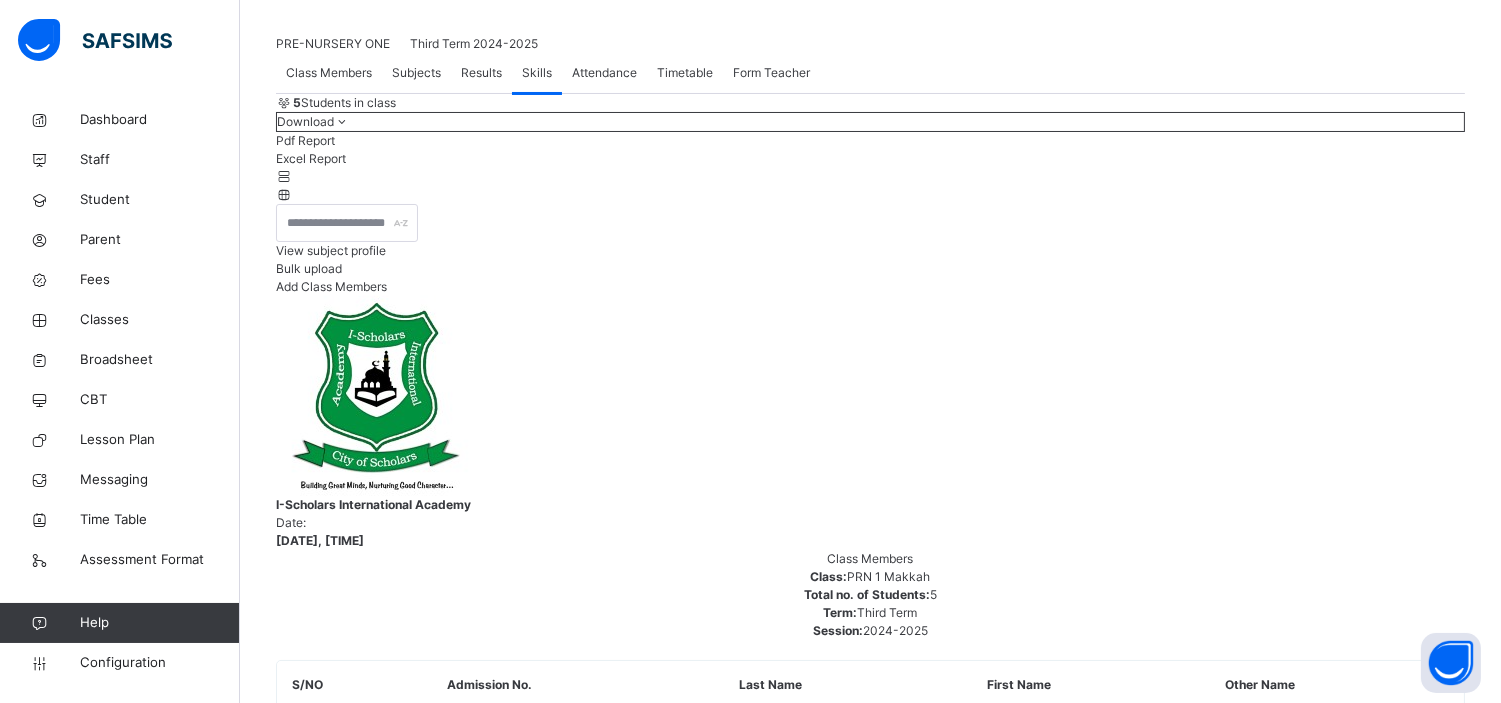 click on "IRS-PN1" at bounding box center (353, 2959) 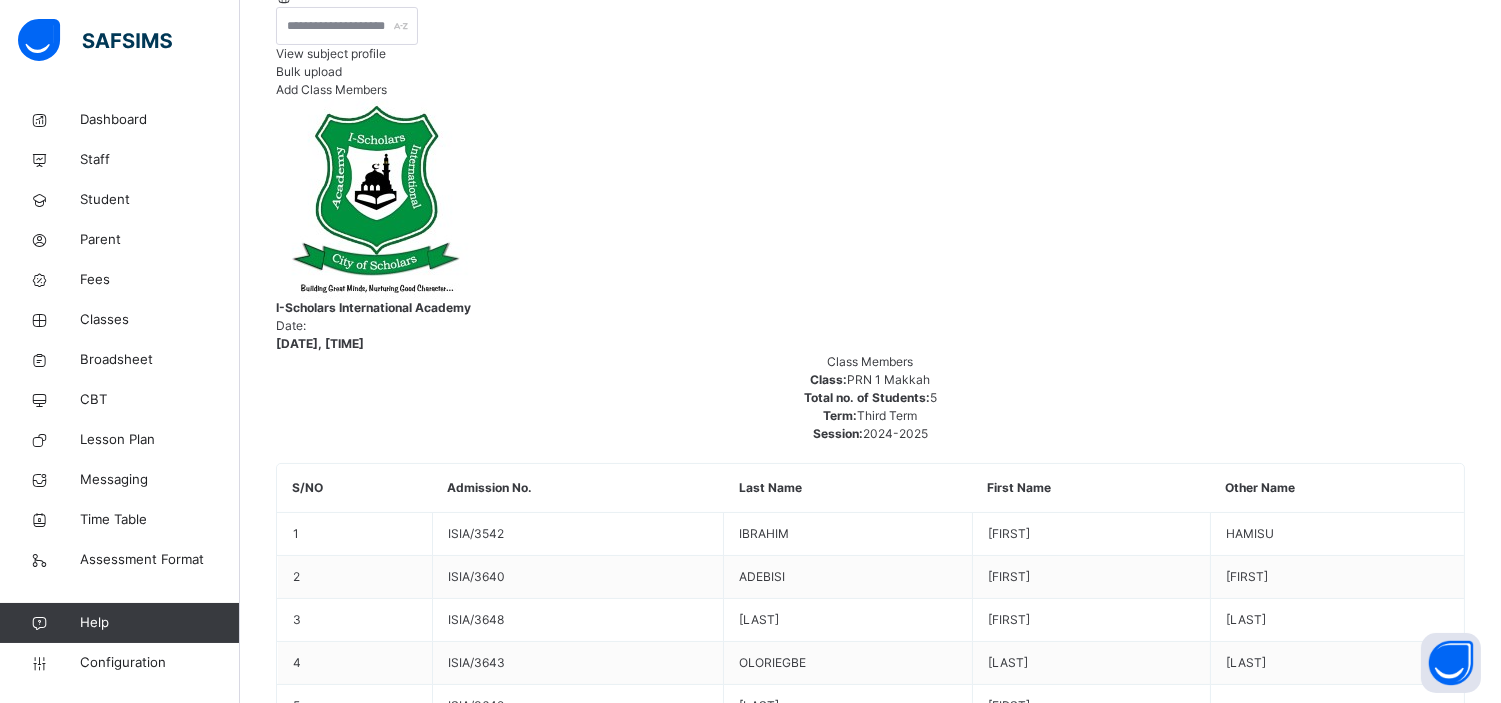 scroll, scrollTop: 408, scrollLeft: 0, axis: vertical 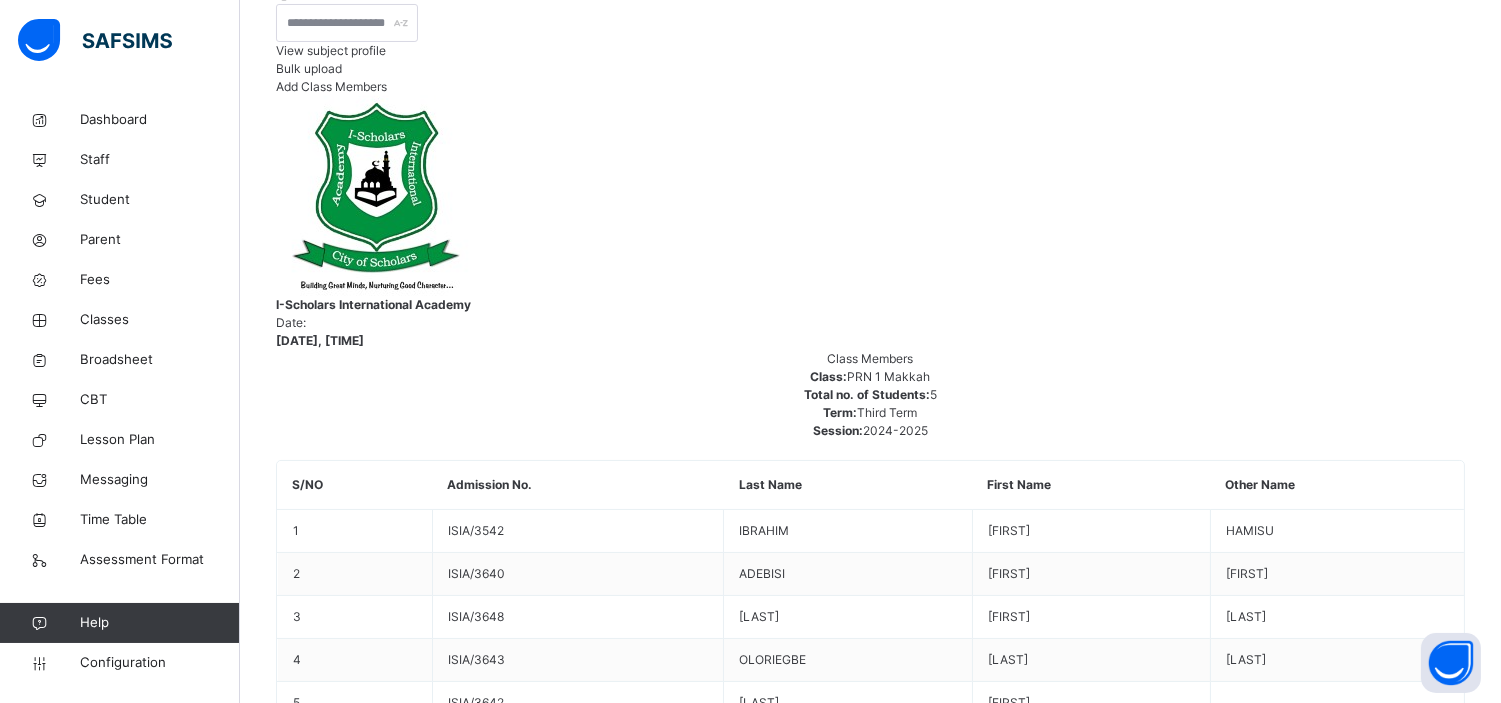 click on "ARABIC-PN1" at bounding box center (353, 2759) 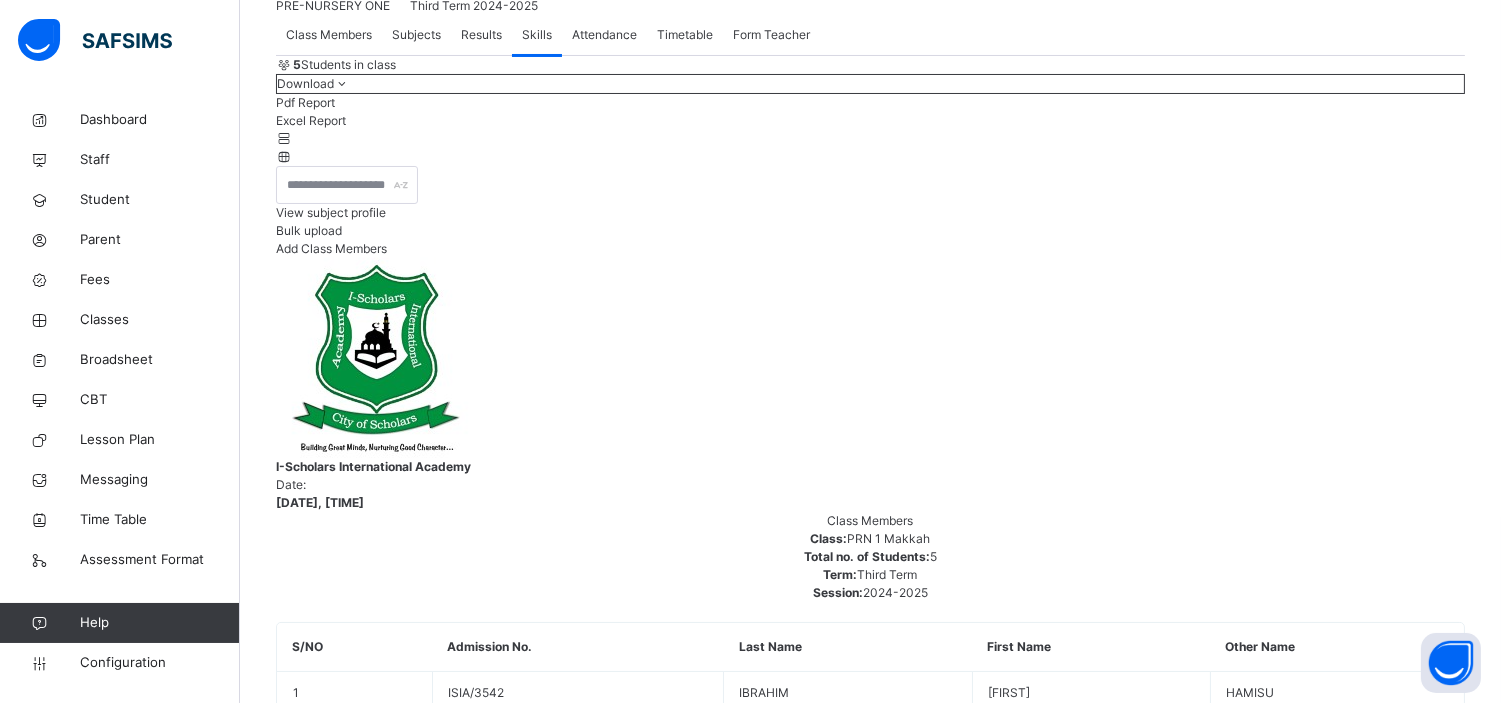 scroll, scrollTop: 245, scrollLeft: 0, axis: vertical 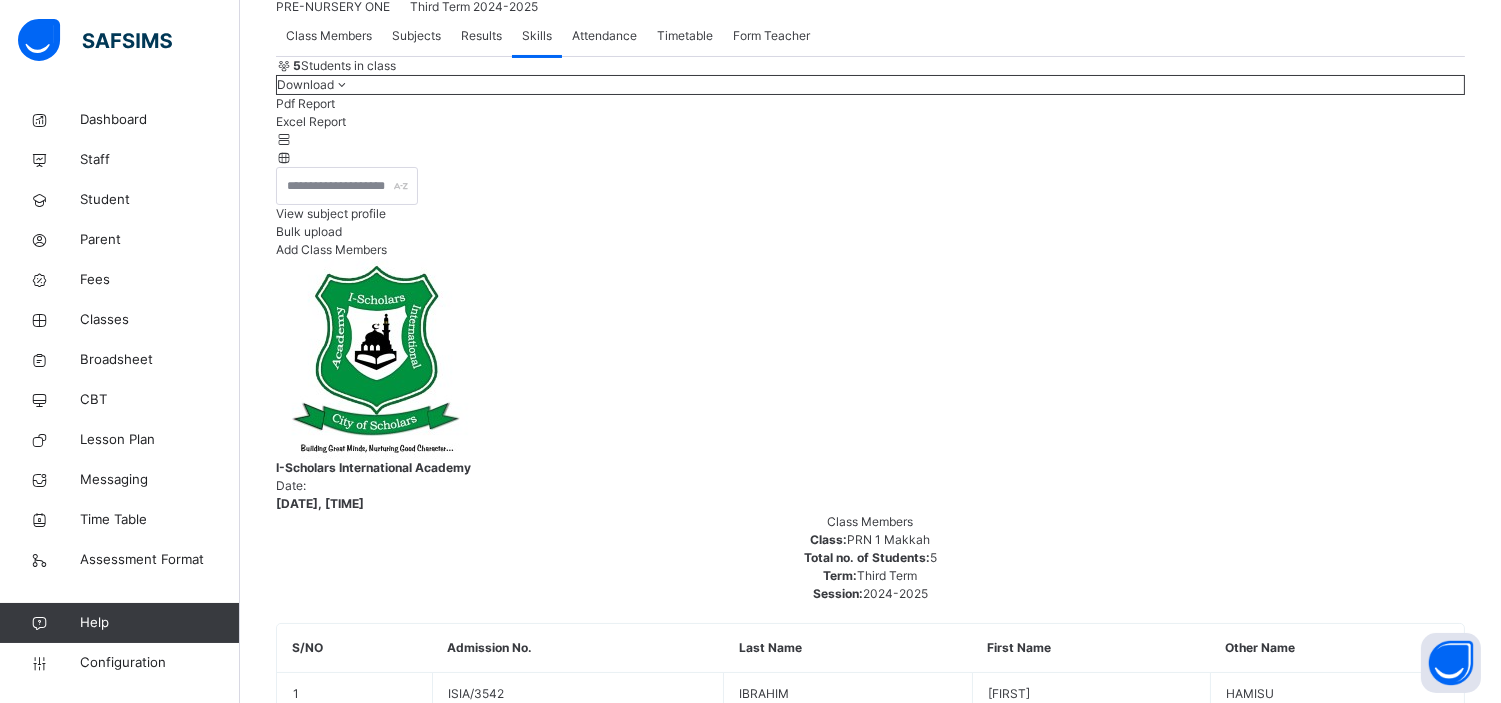 click on "NUMERACY-PN1" at bounding box center (347, 2922) 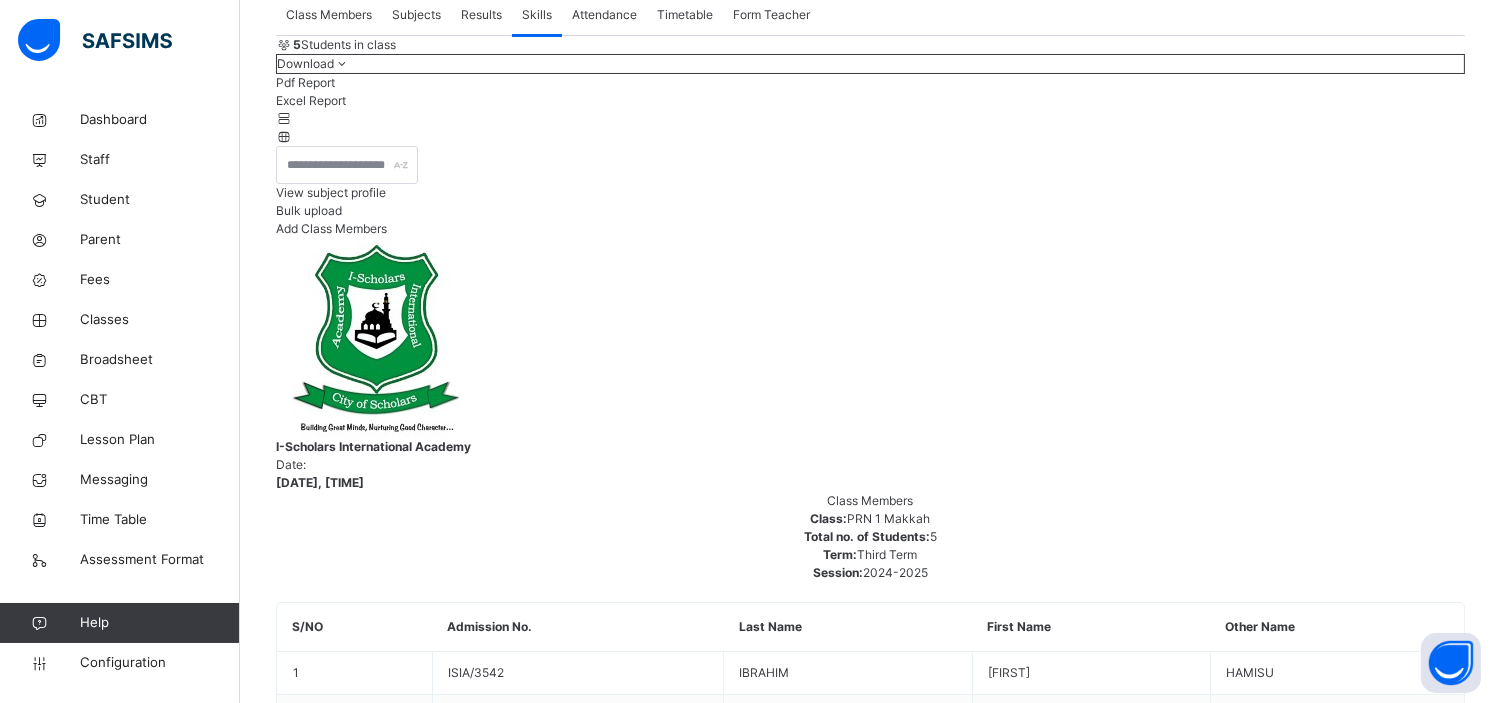 scroll, scrollTop: 263, scrollLeft: 0, axis: vertical 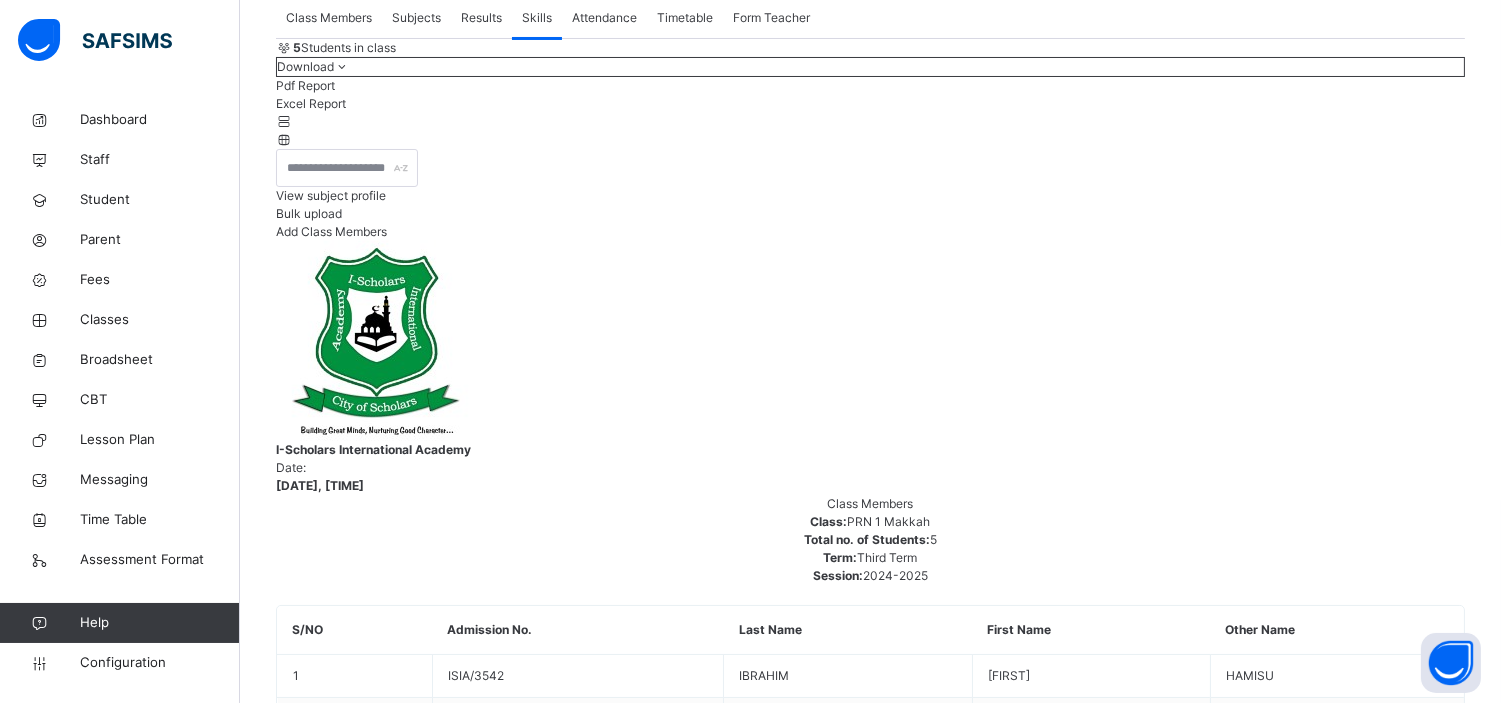 click on "LITERACY-PN1" at bounding box center (353, 2904) 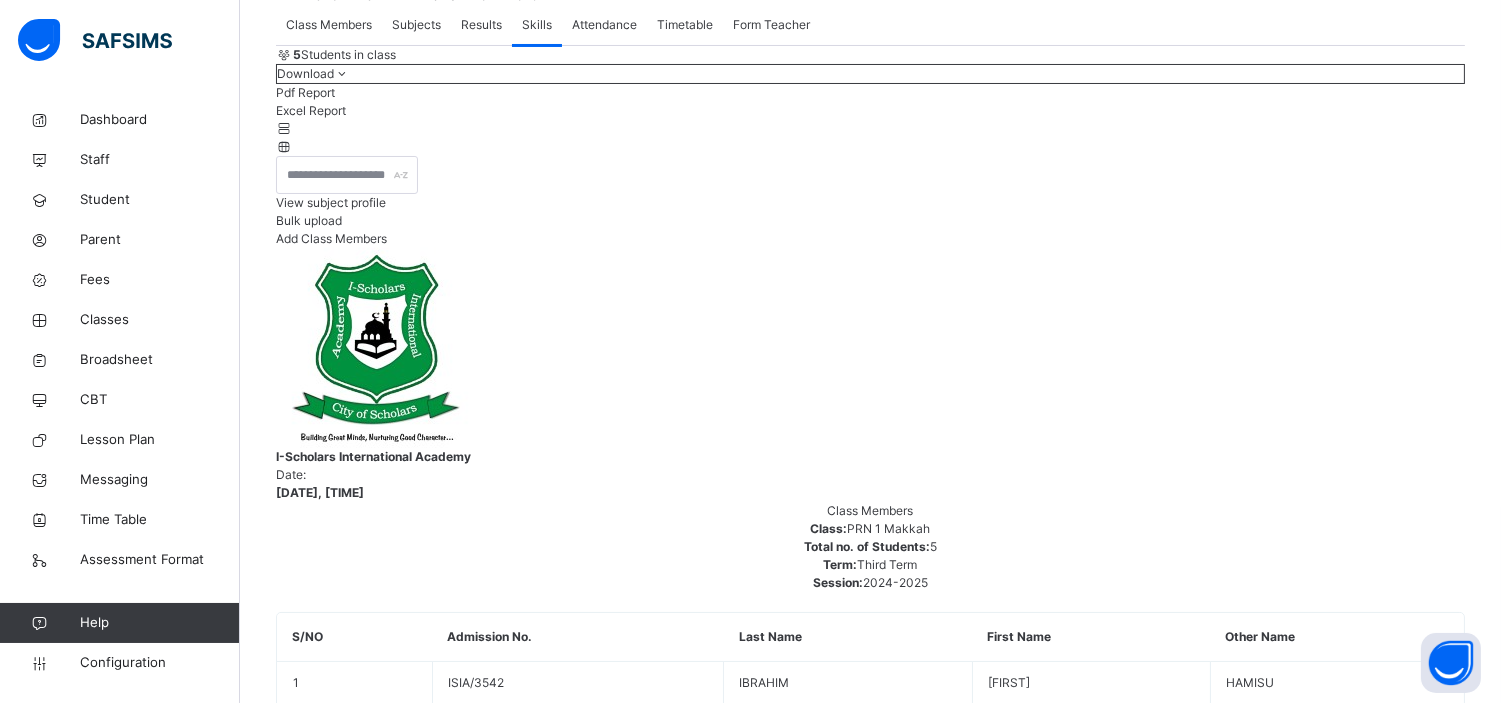 scroll, scrollTop: 255, scrollLeft: 0, axis: vertical 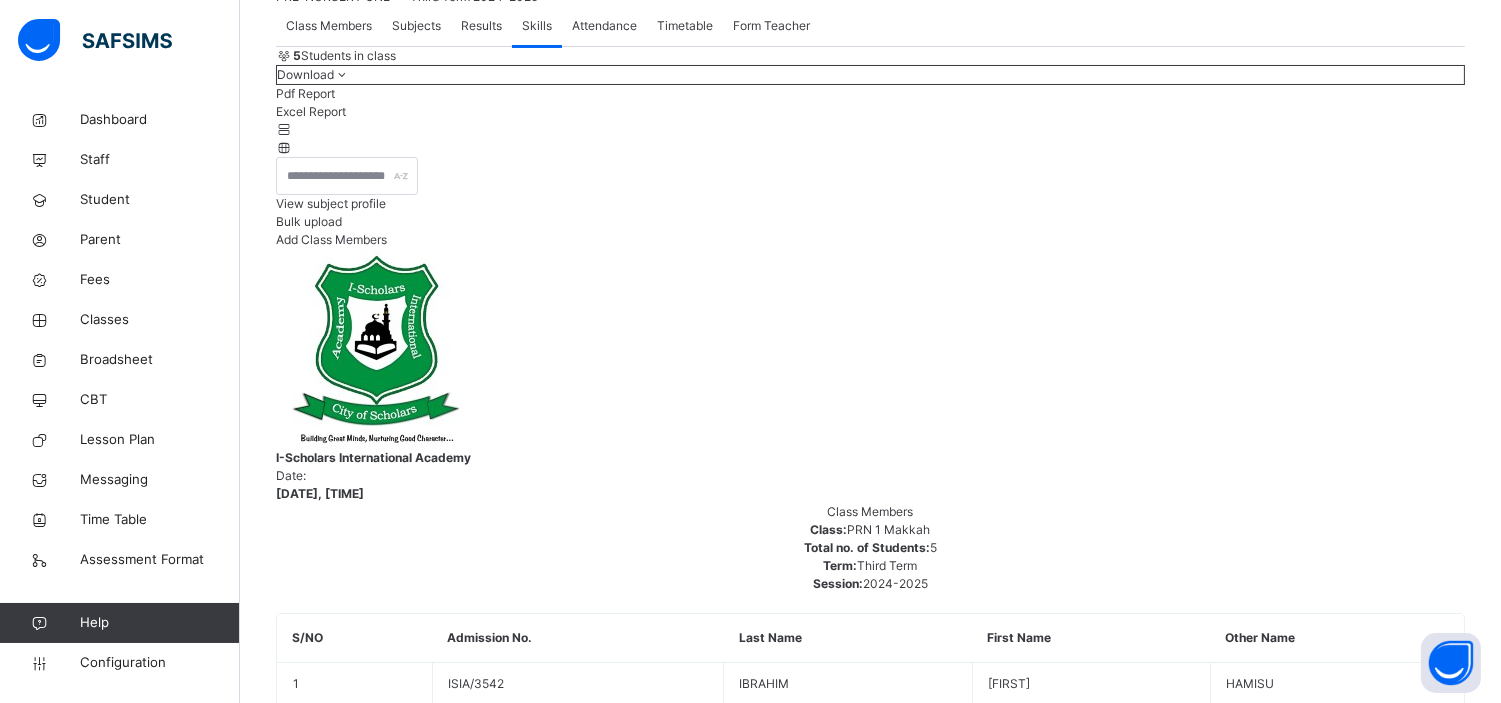 click on "CULTURAL SKILLS-PN1" at bounding box center (347, 2912) 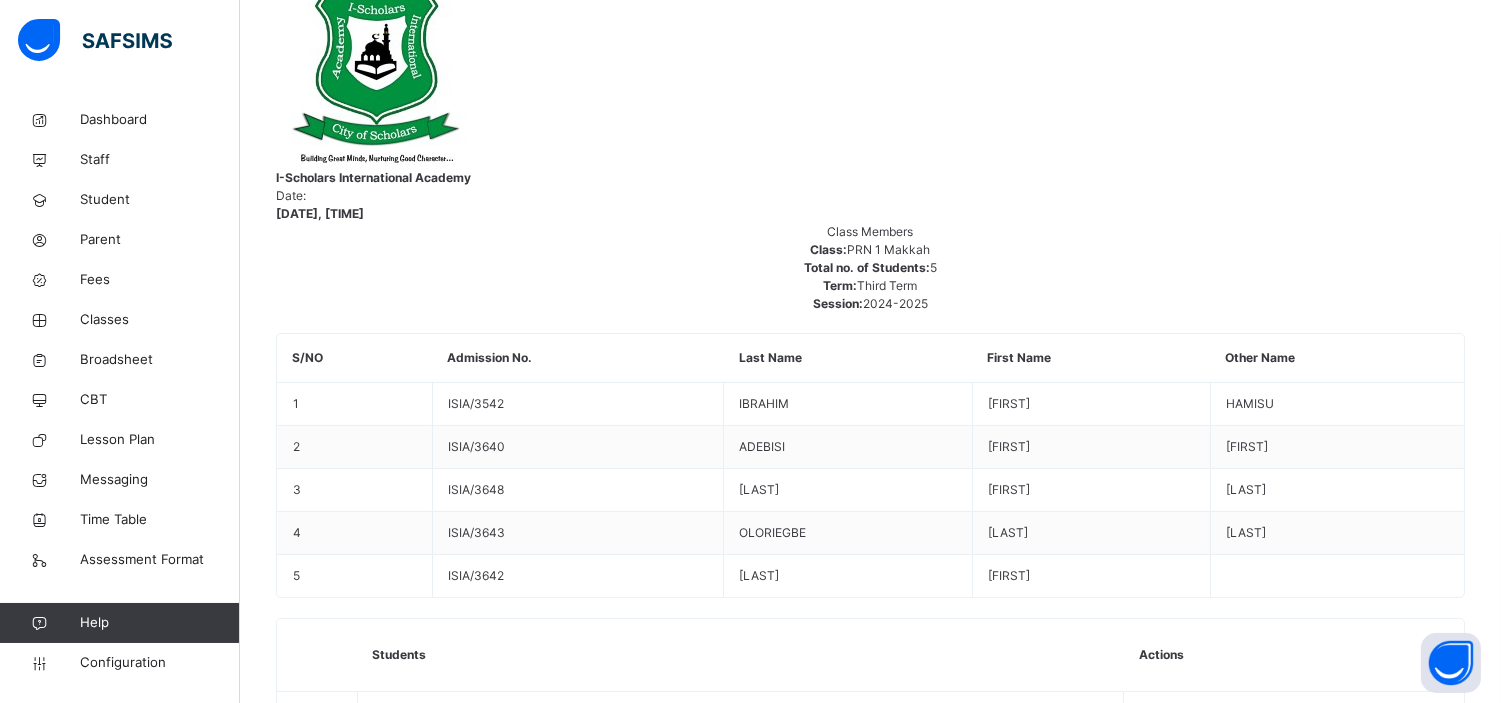scroll, scrollTop: 536, scrollLeft: 0, axis: vertical 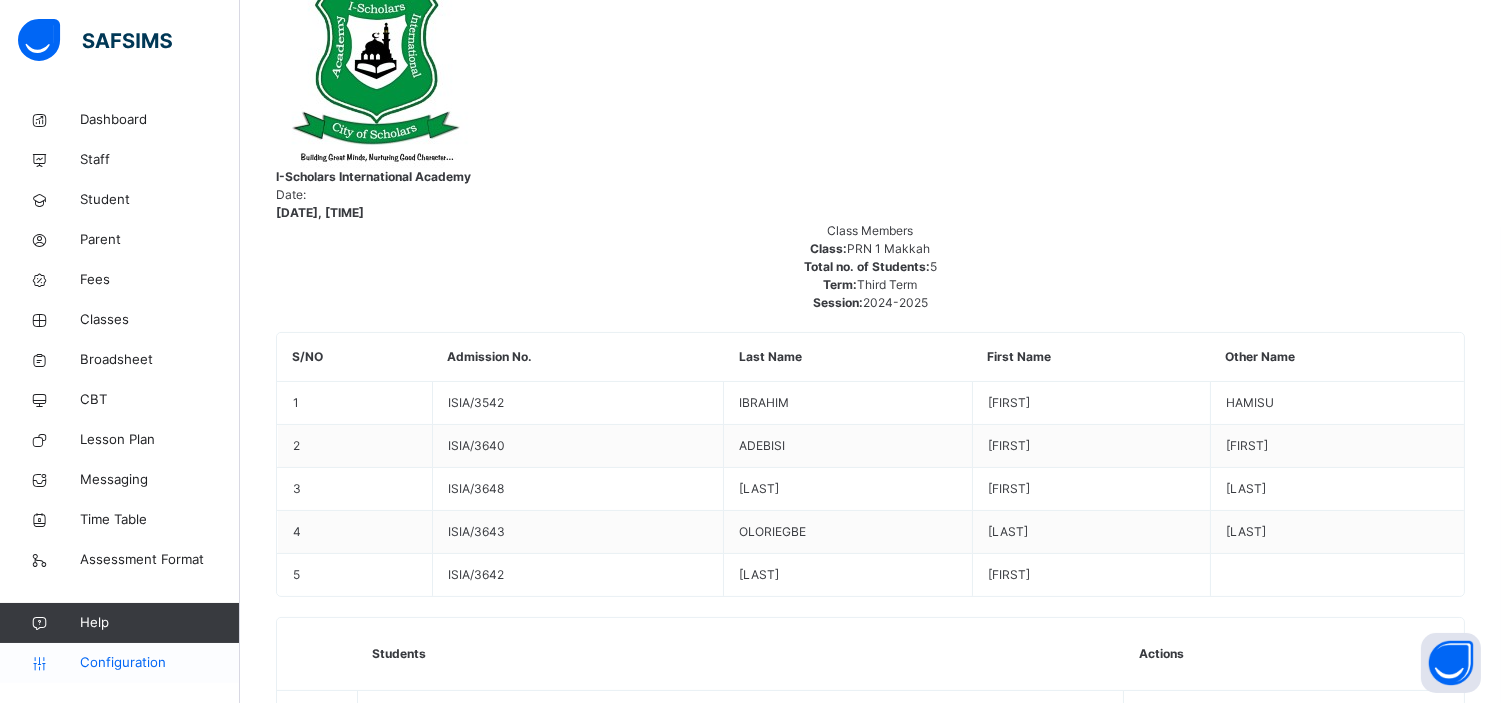 click on "Configuration" at bounding box center [159, 663] 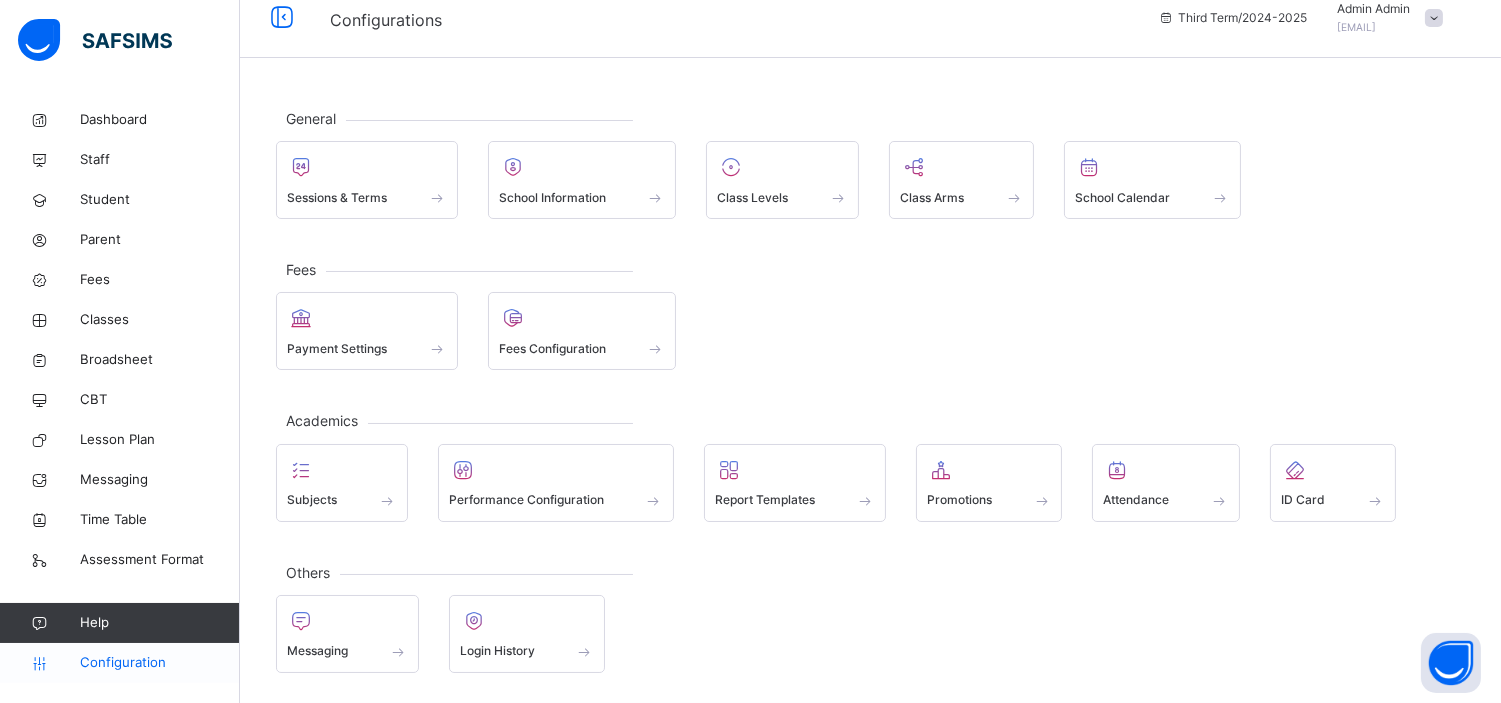 scroll, scrollTop: 23, scrollLeft: 0, axis: vertical 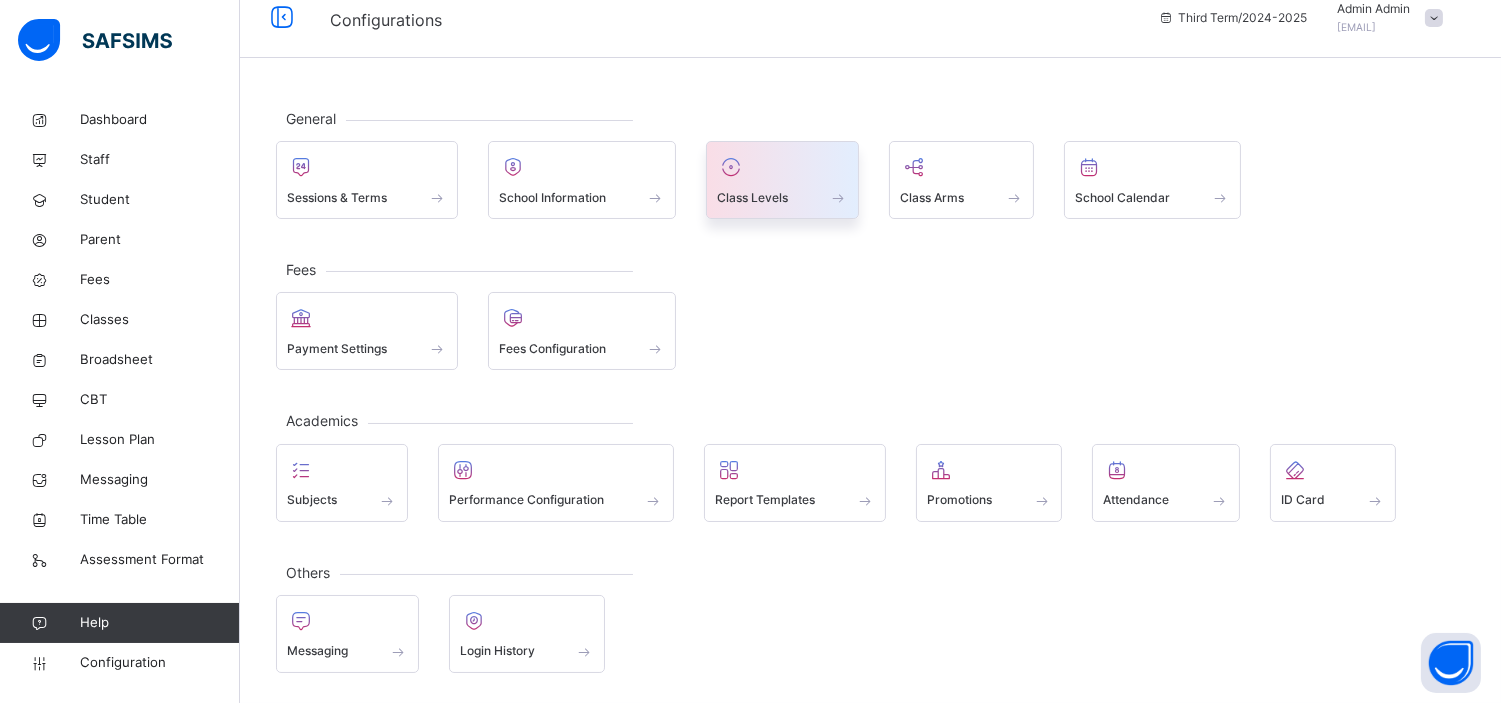 click on "Class Levels" at bounding box center [752, 198] 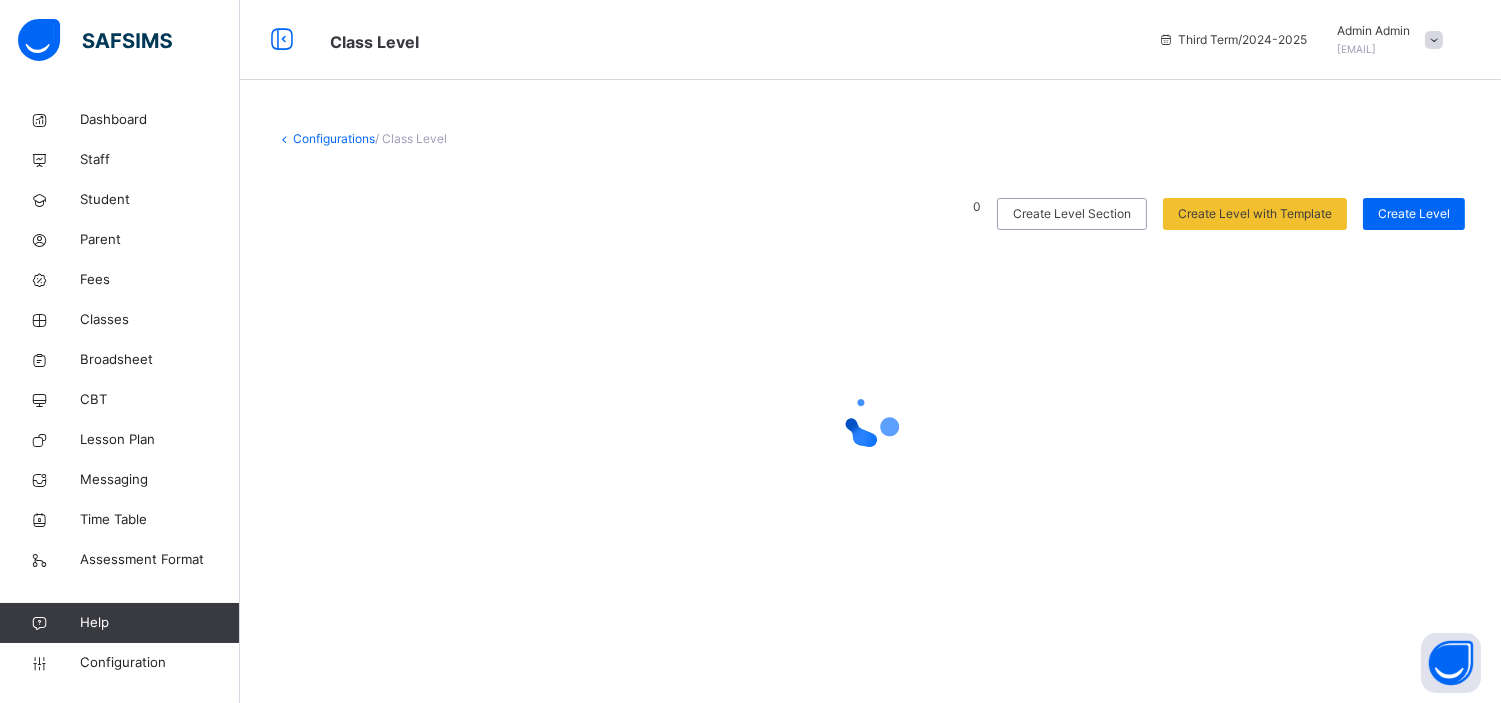 scroll, scrollTop: 0, scrollLeft: 0, axis: both 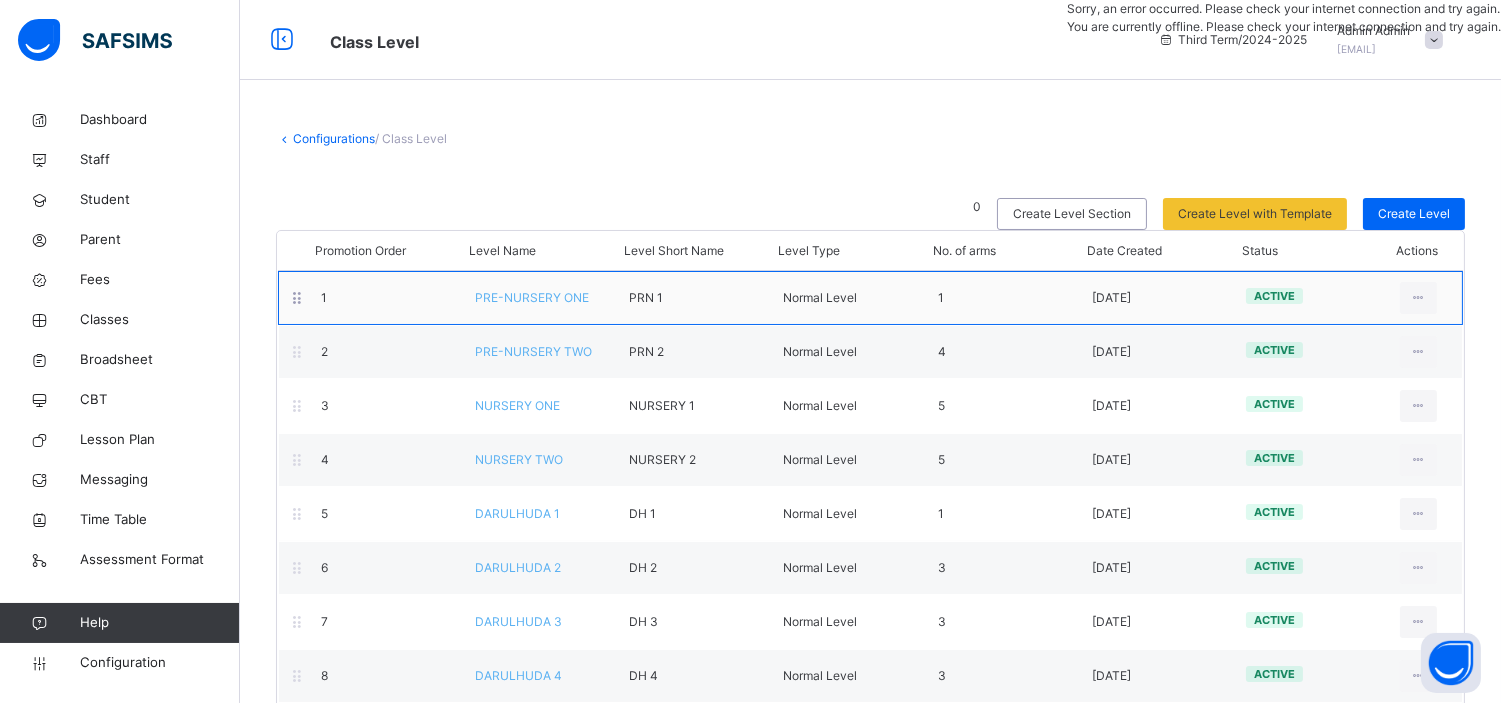 click on "PRE-NURSERY ONE" at bounding box center (532, 297) 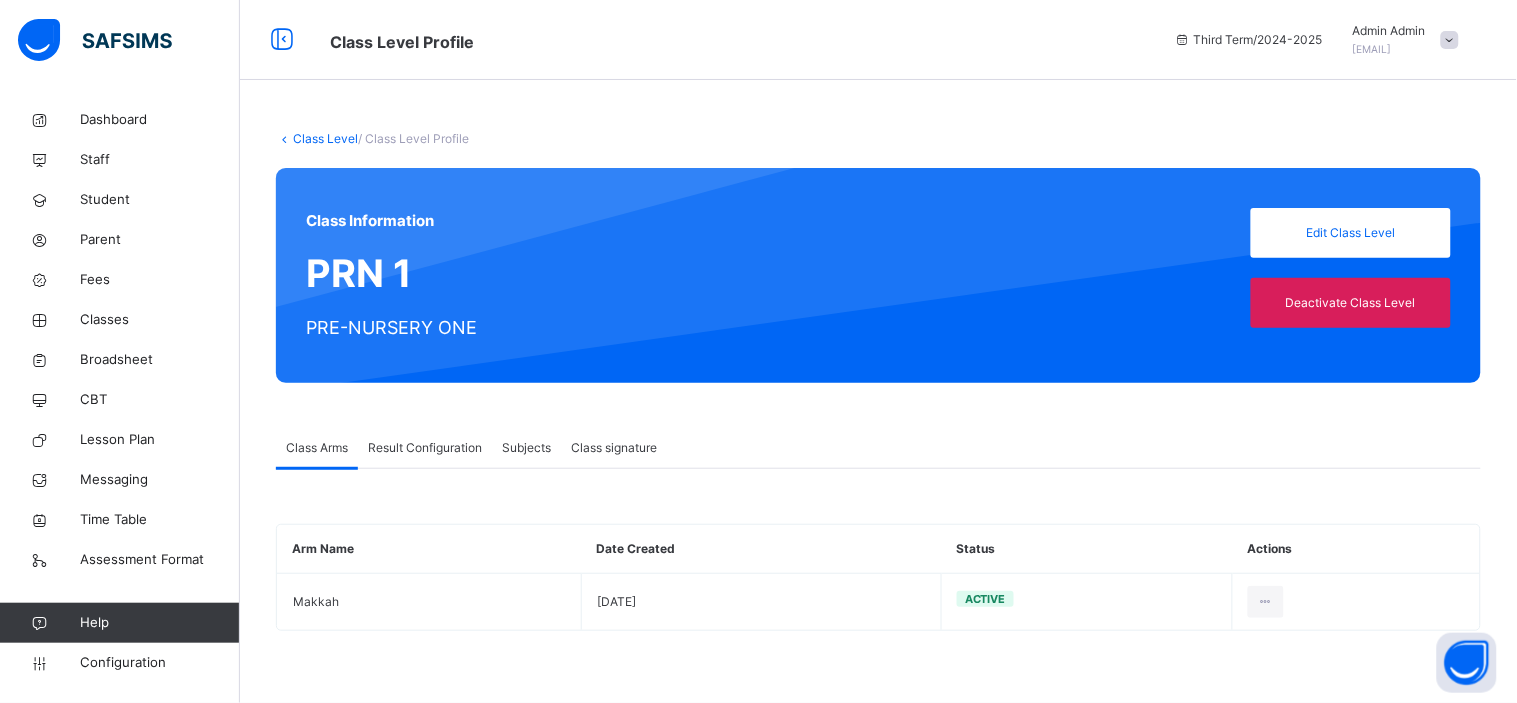 click on "Result Configuration" at bounding box center (425, 448) 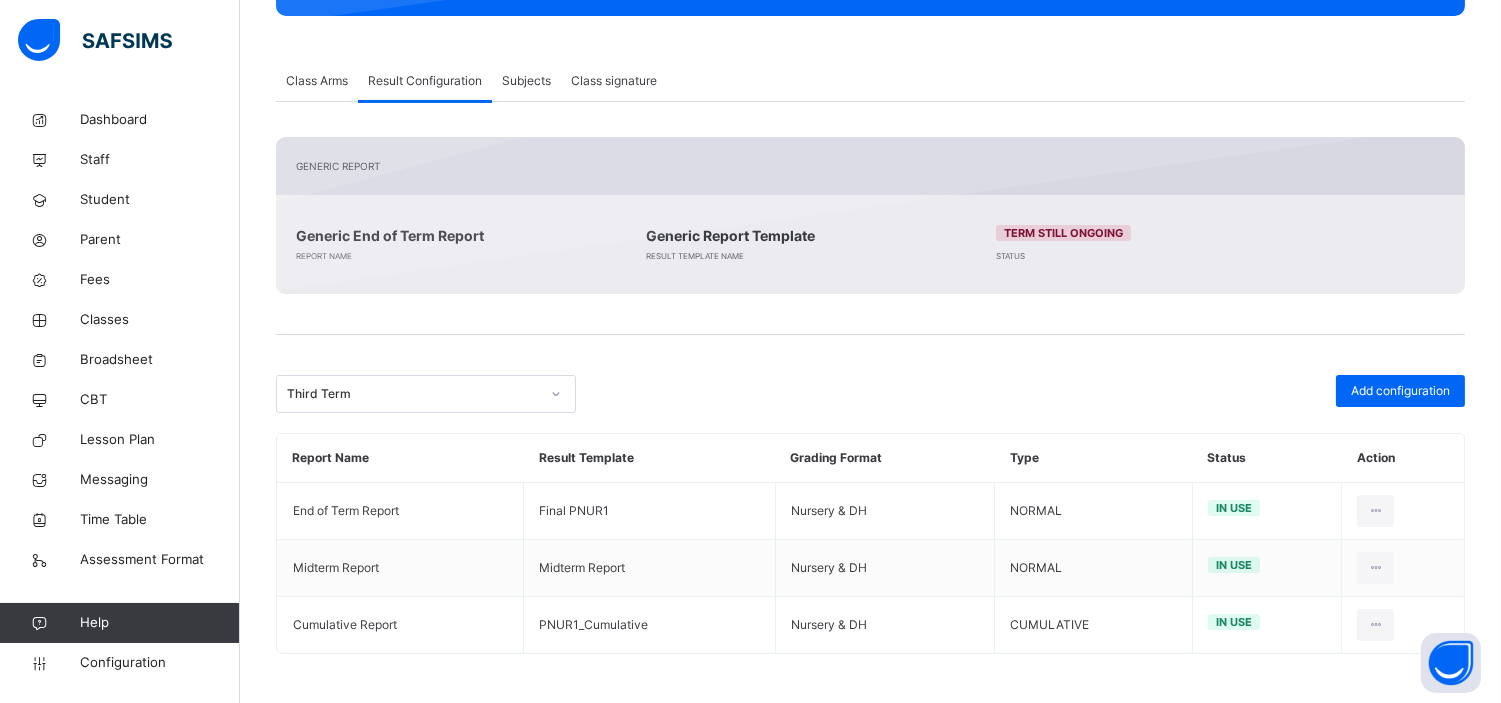 scroll, scrollTop: 368, scrollLeft: 0, axis: vertical 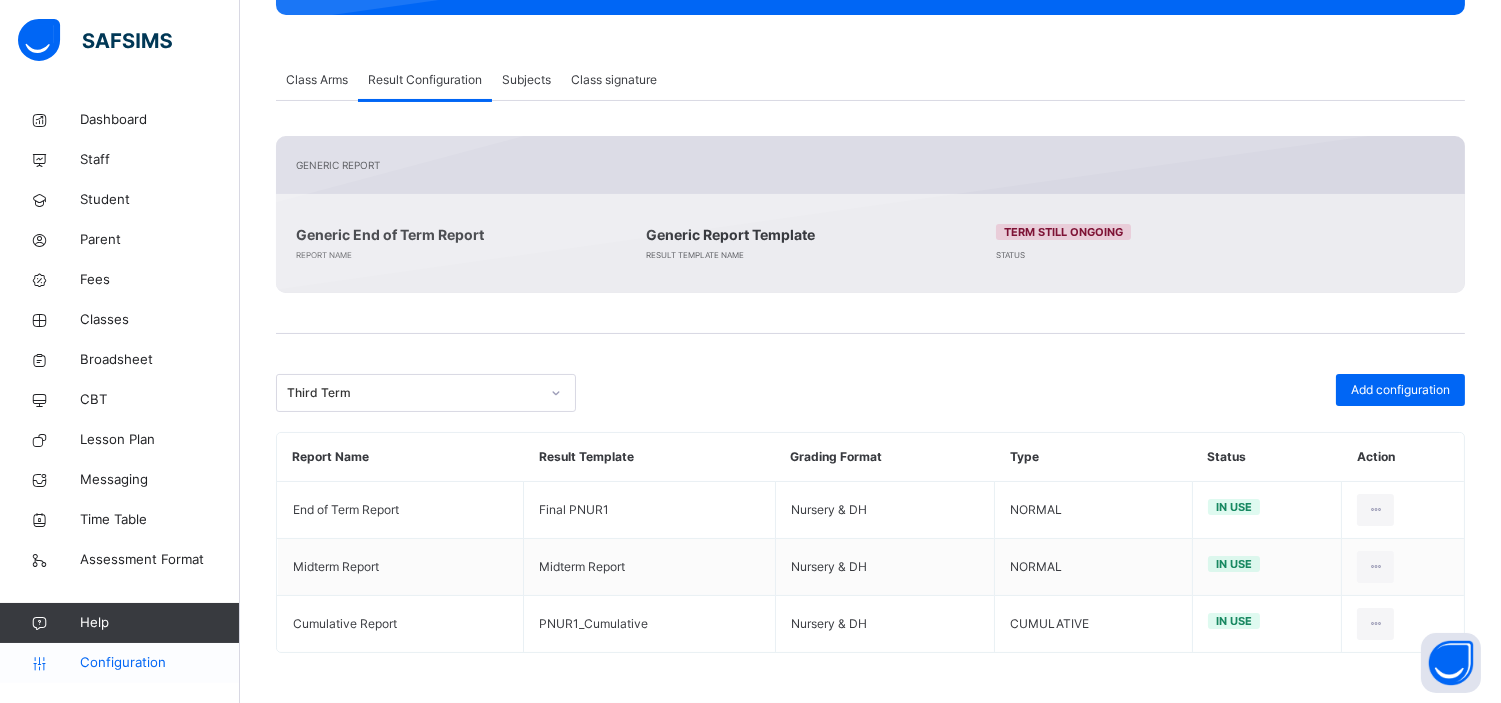 click on "Configuration" at bounding box center (159, 663) 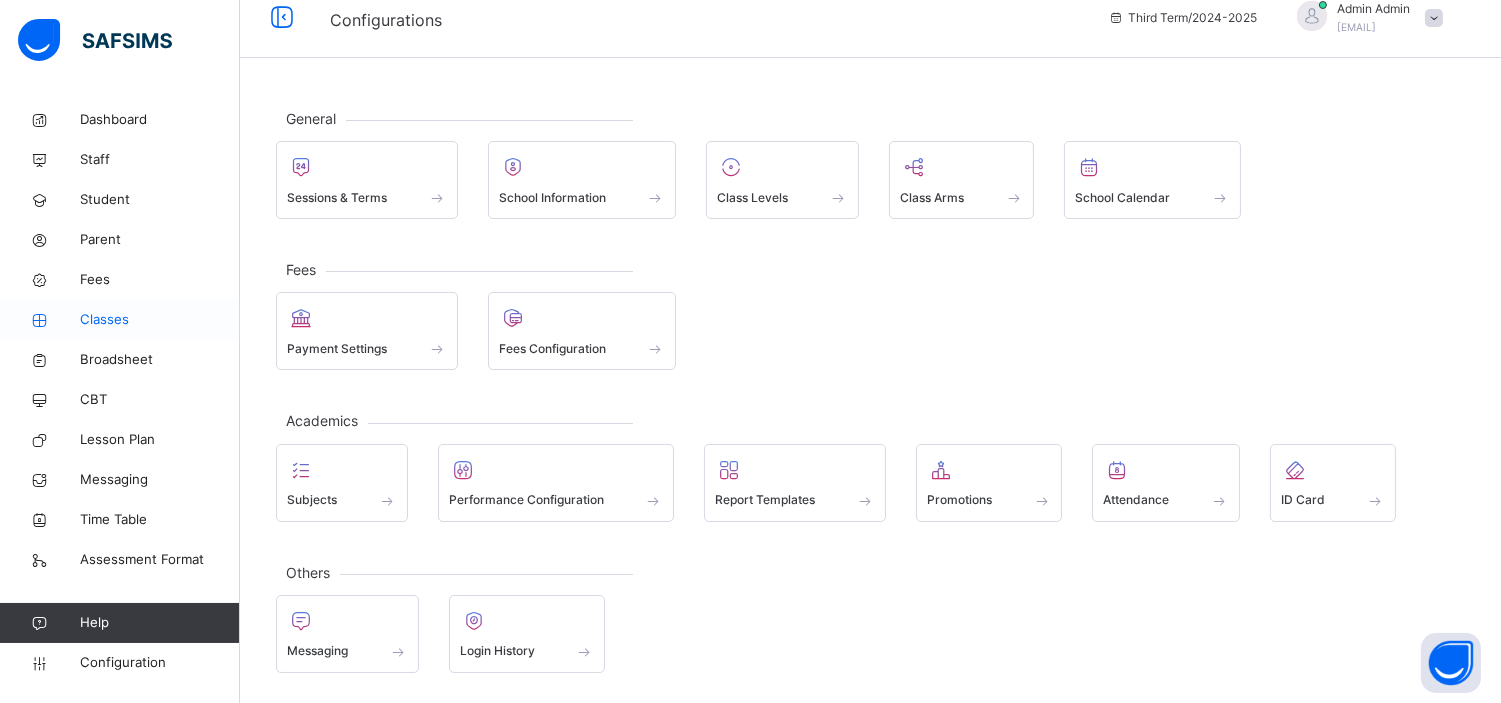 click on "Classes" at bounding box center [160, 320] 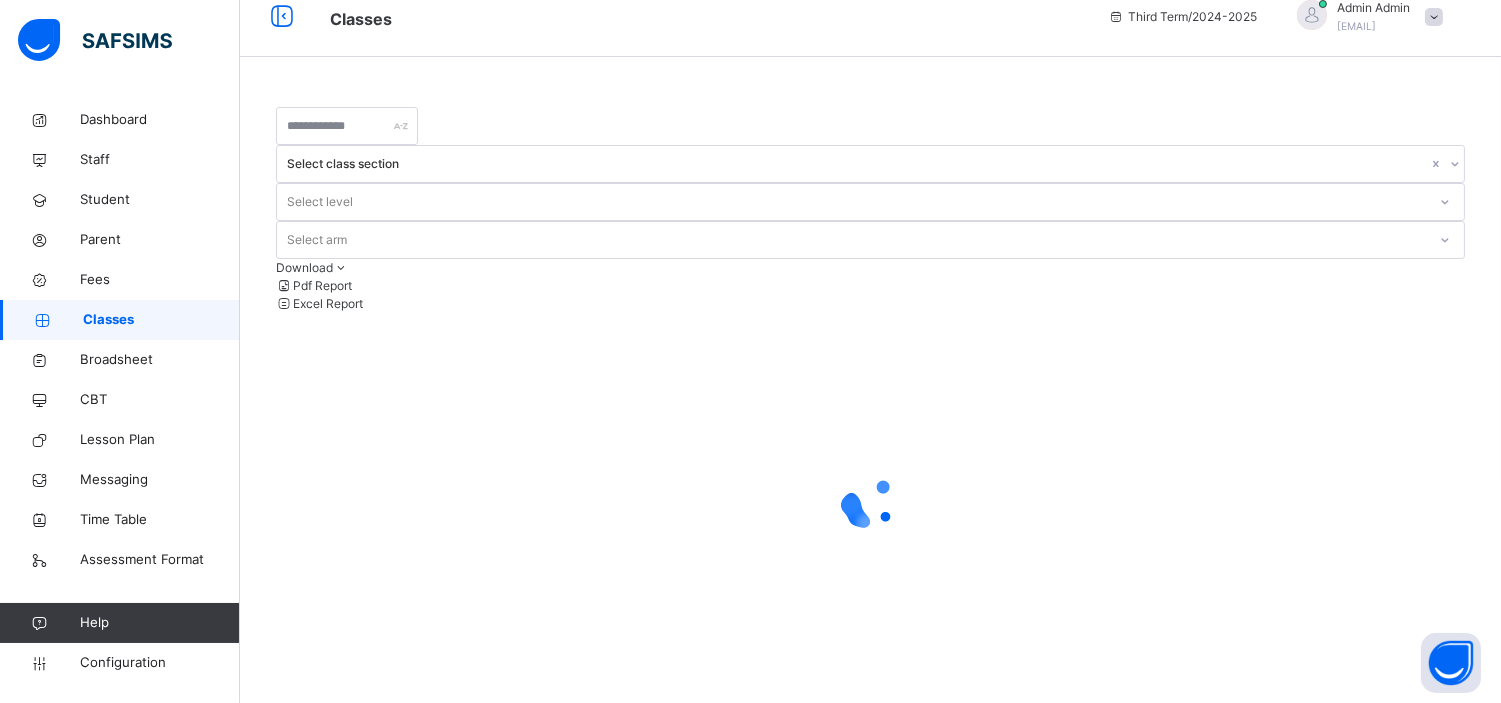 scroll, scrollTop: 0, scrollLeft: 0, axis: both 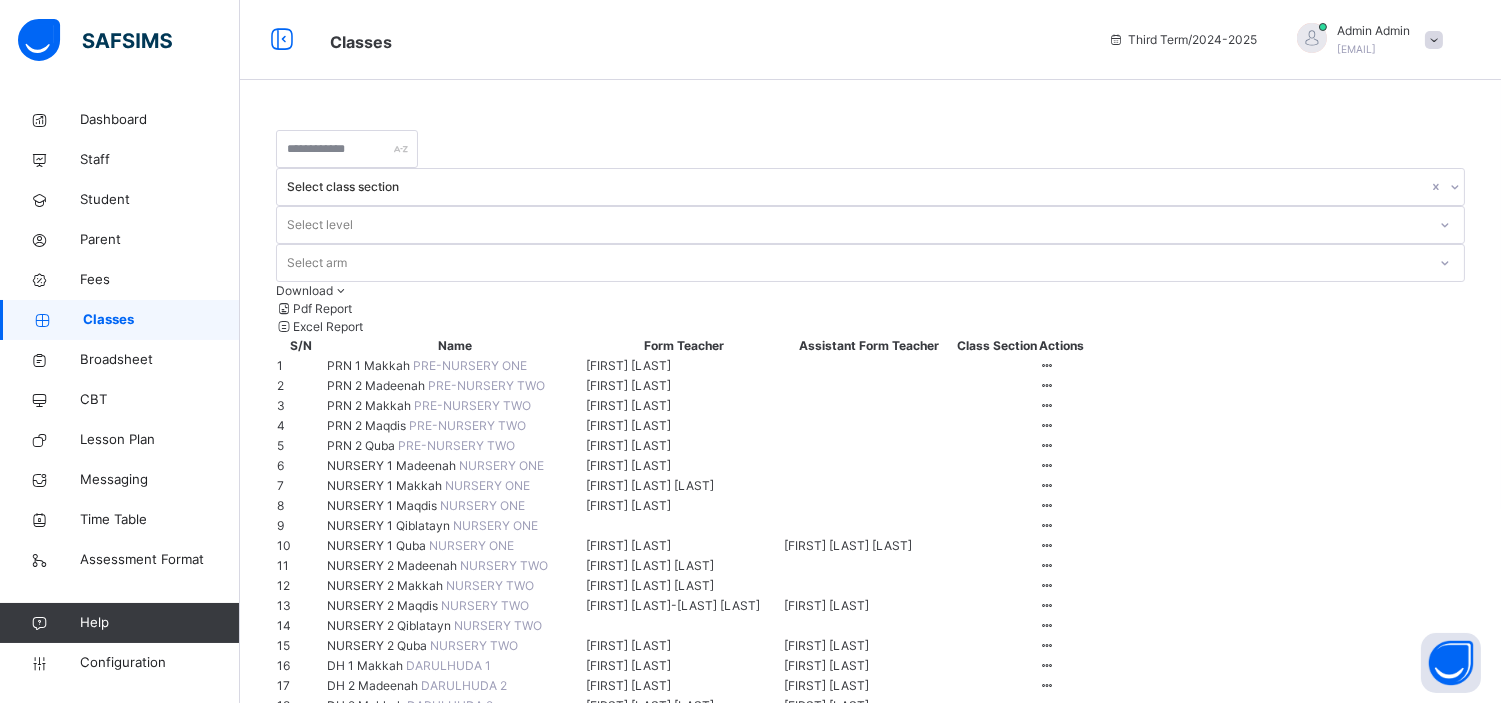 click on "PRN 1   Makkah" at bounding box center (370, 365) 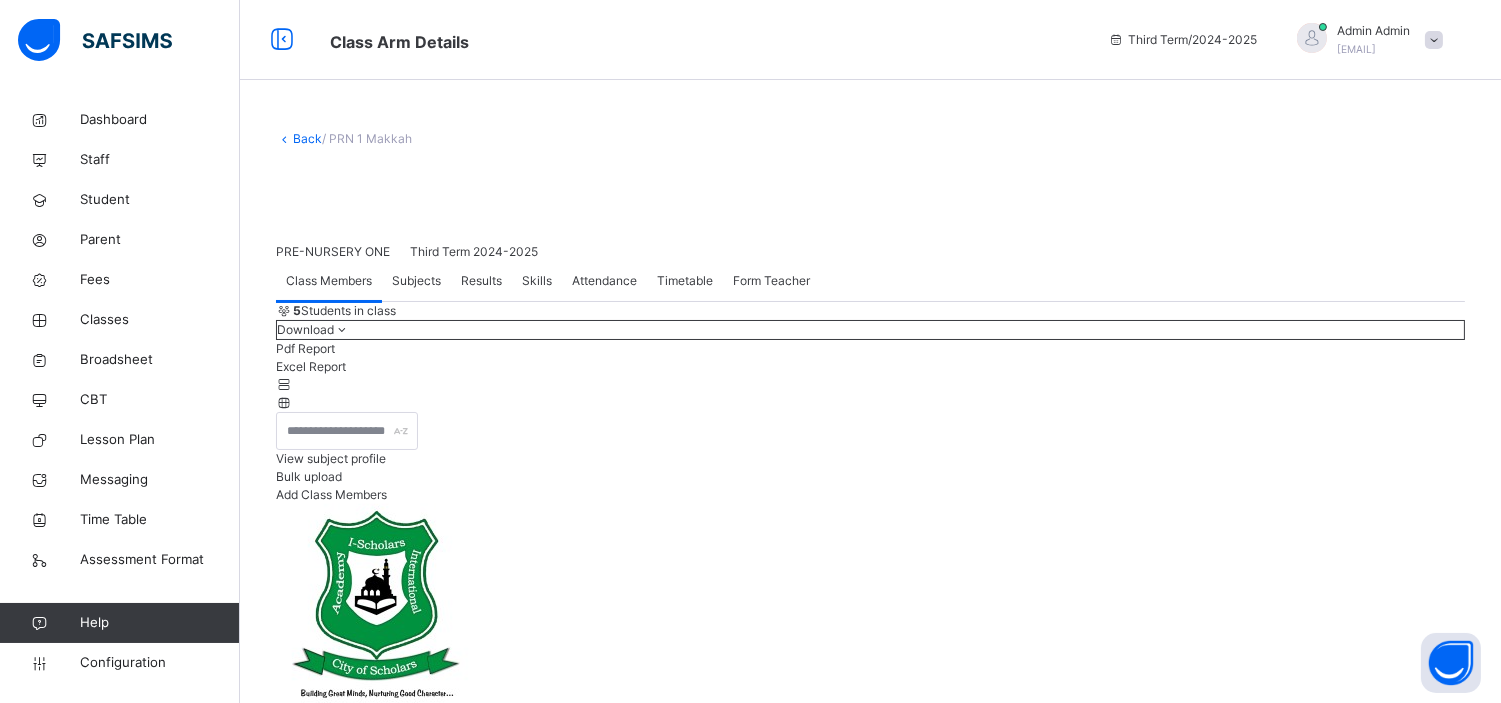 click on "Skills" at bounding box center (537, 281) 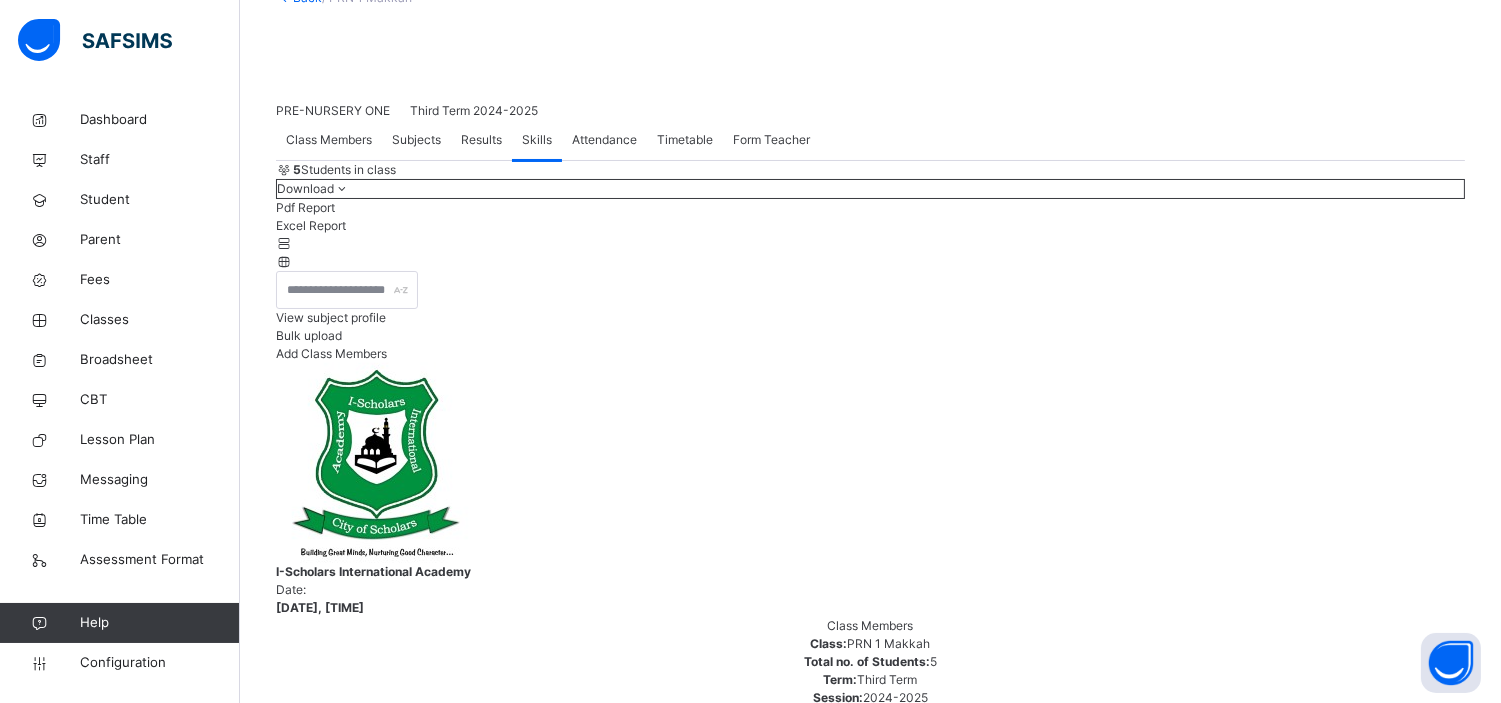 scroll, scrollTop: 173, scrollLeft: 0, axis: vertical 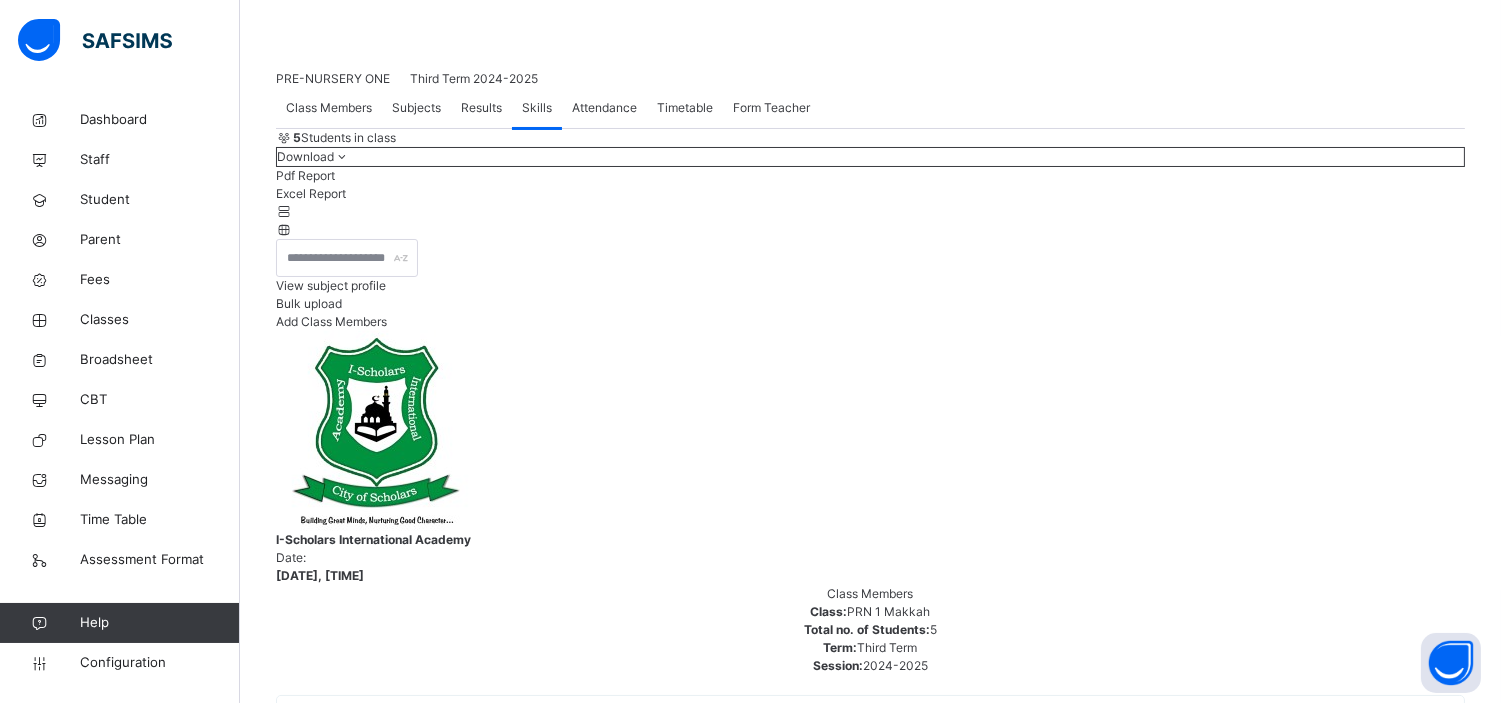 click on "ABDURRASHID HAMISU IBRAHIM" at bounding box center (870, 3092) 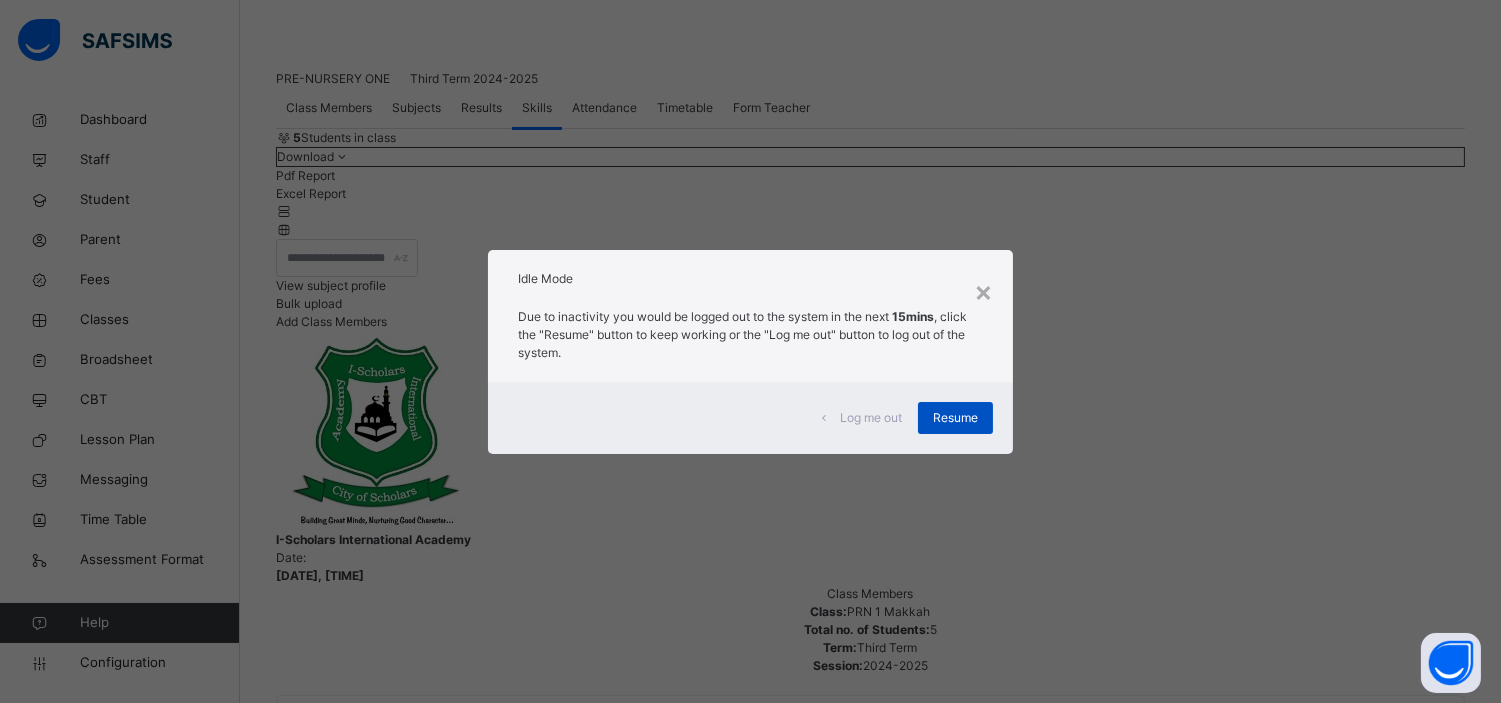 click on "Resume" at bounding box center [955, 418] 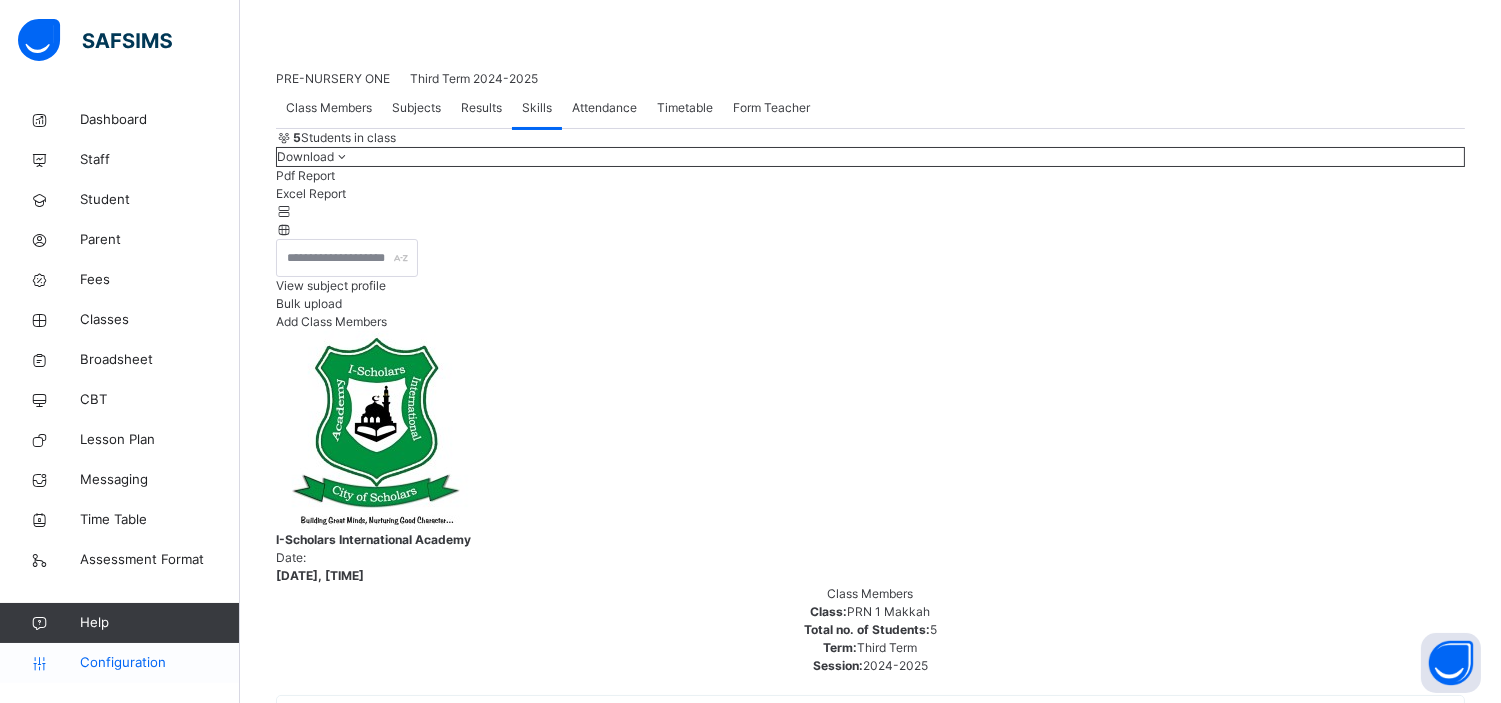 click on "Configuration" at bounding box center [159, 663] 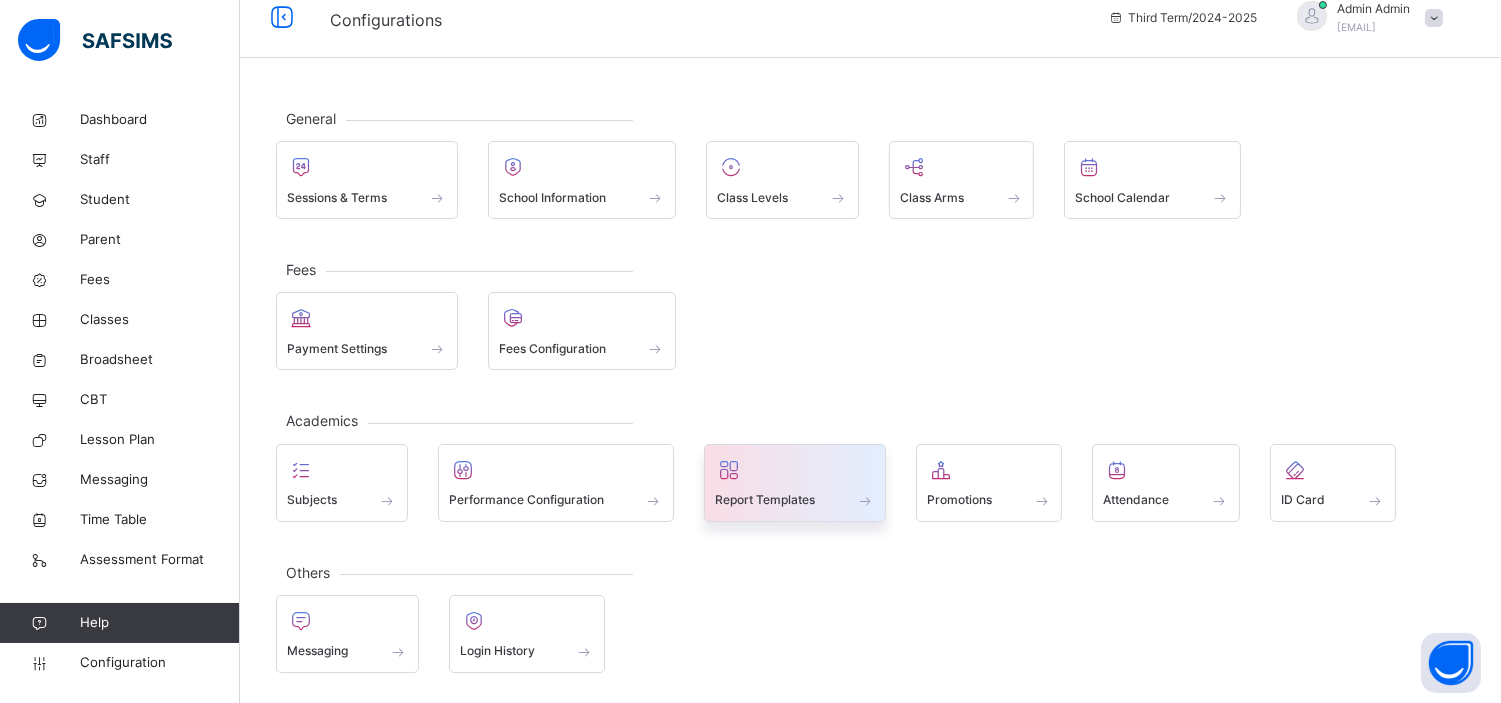 click on "Report Templates" at bounding box center (765, 500) 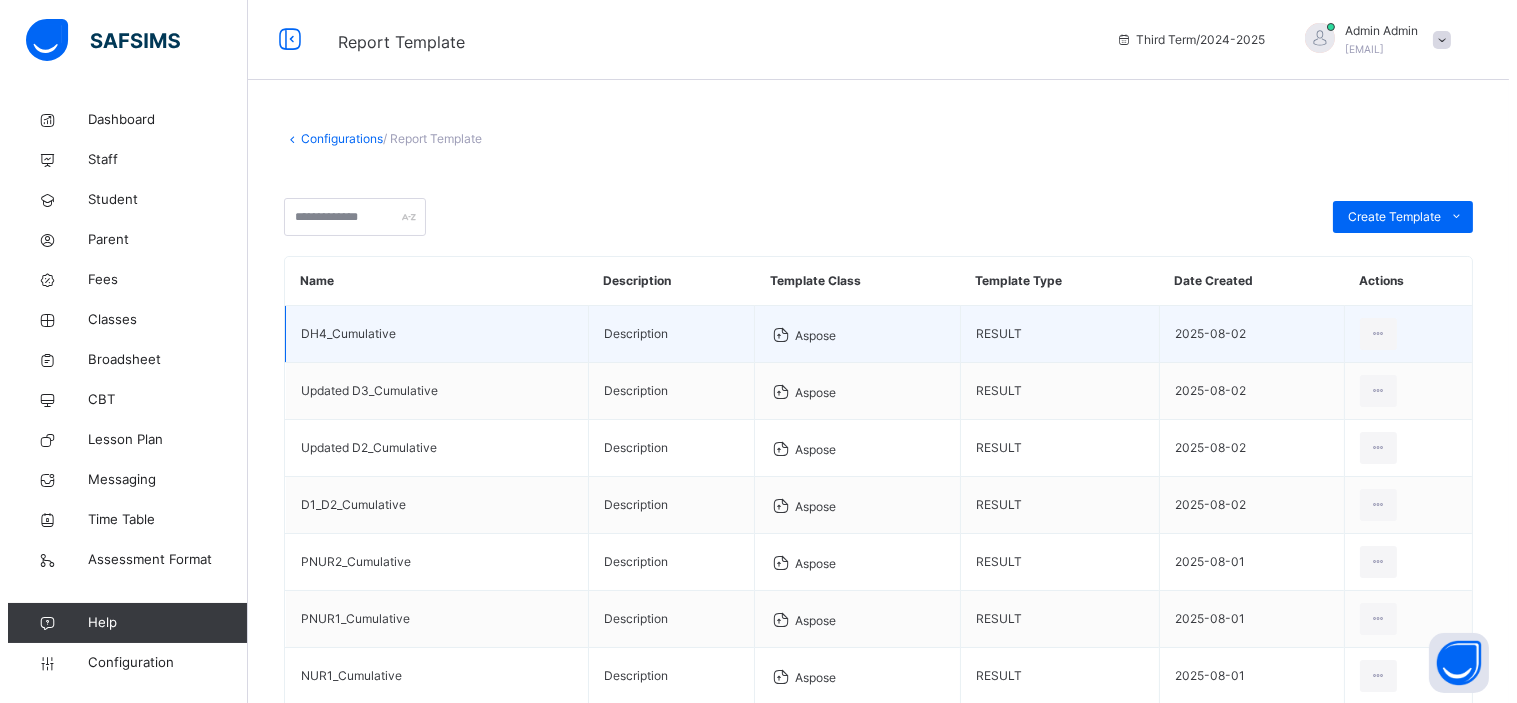 scroll, scrollTop: 1, scrollLeft: 0, axis: vertical 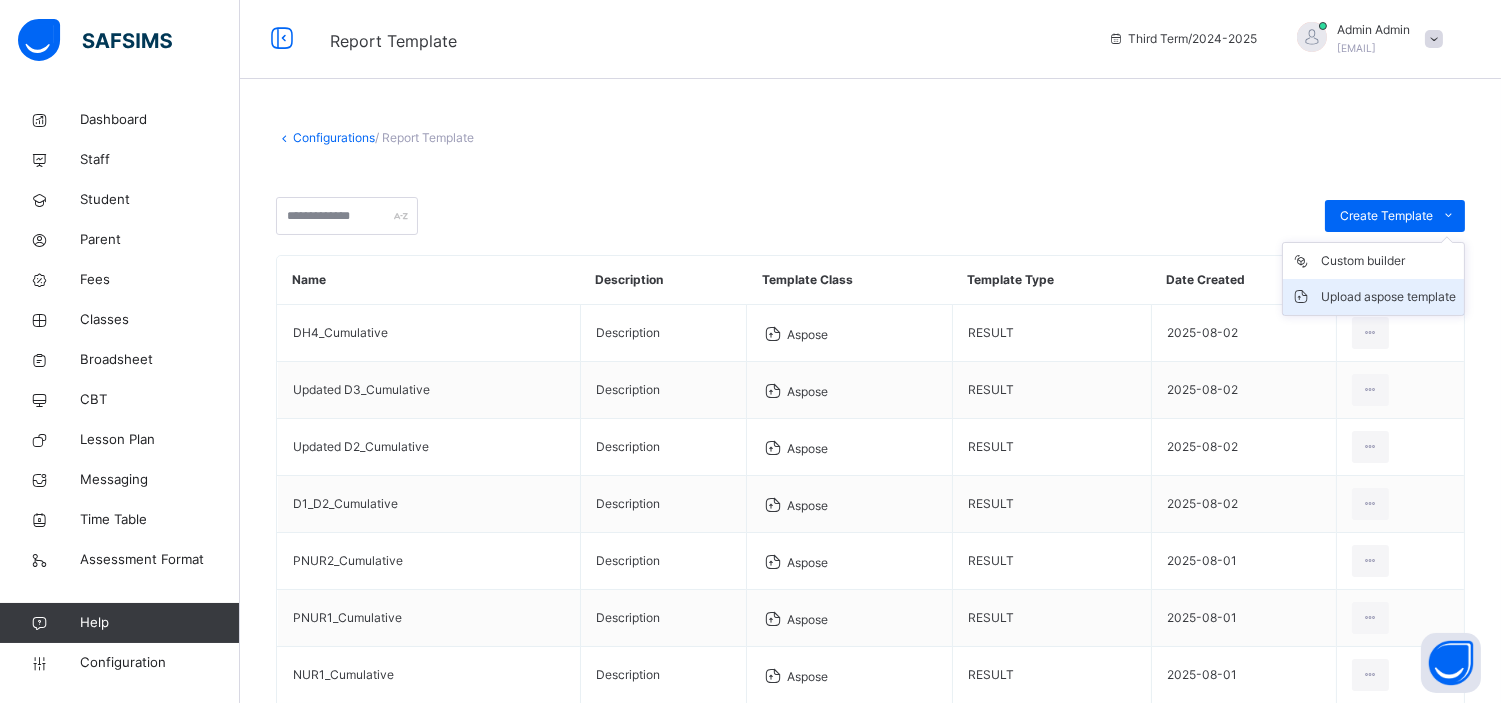 click on "Upload aspose template" at bounding box center [1388, 297] 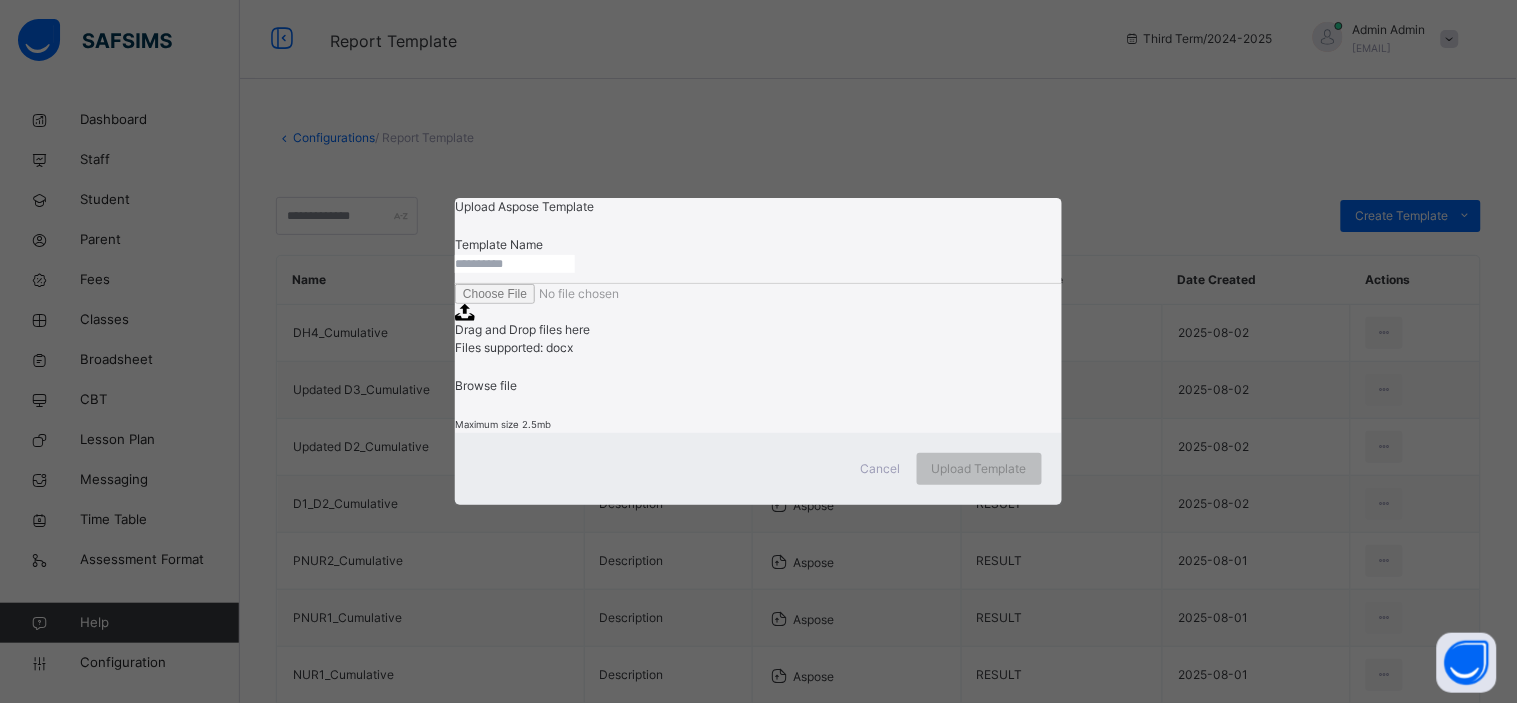 click at bounding box center (515, 264) 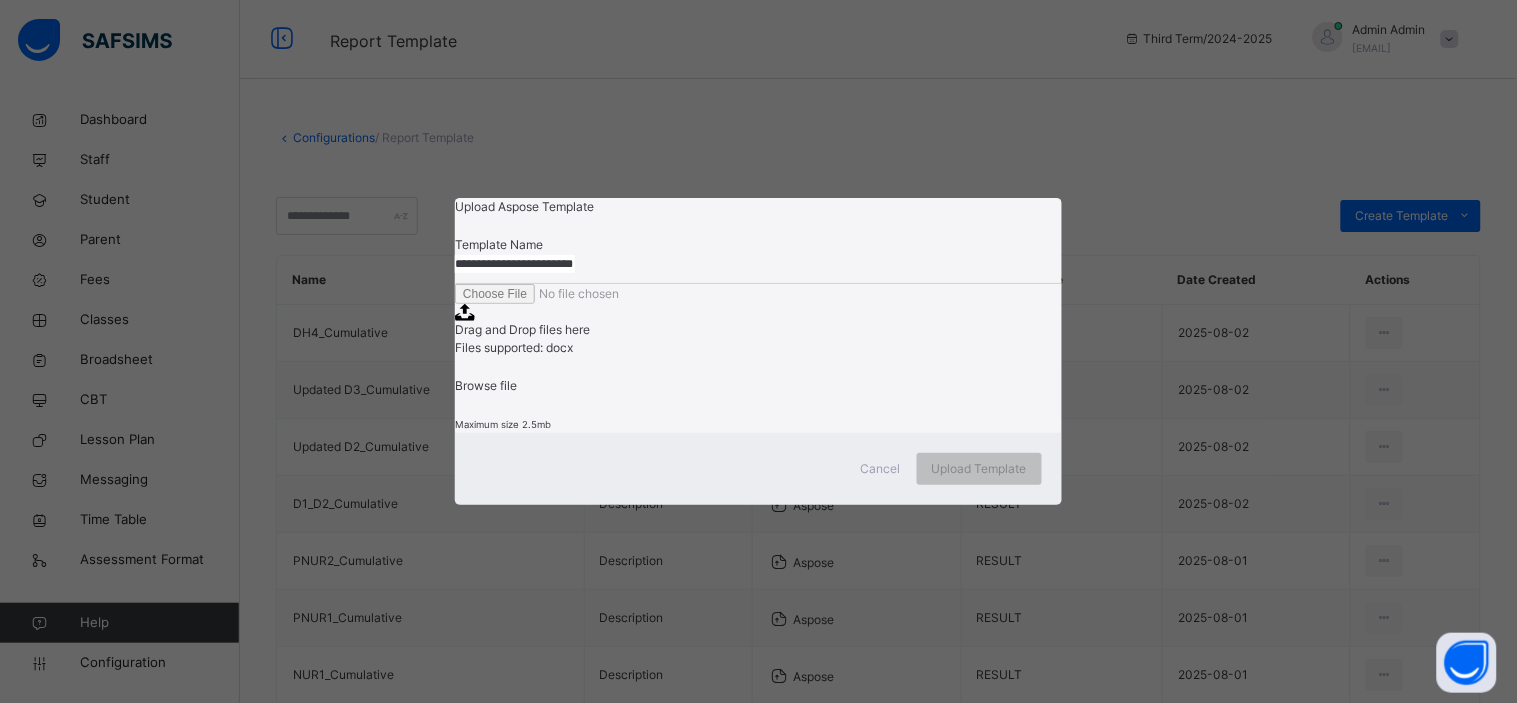 type on "**********" 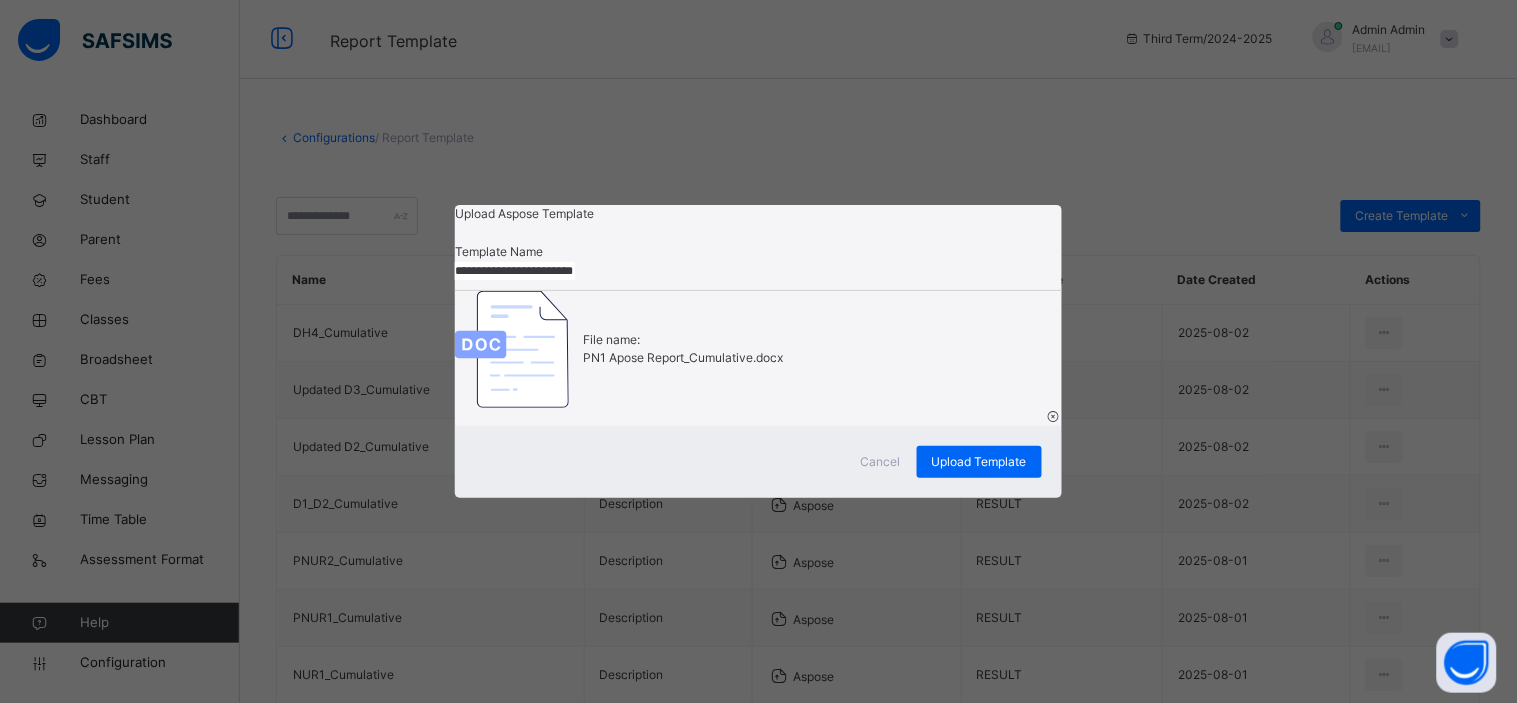 click on "**********" at bounding box center (758, 315) 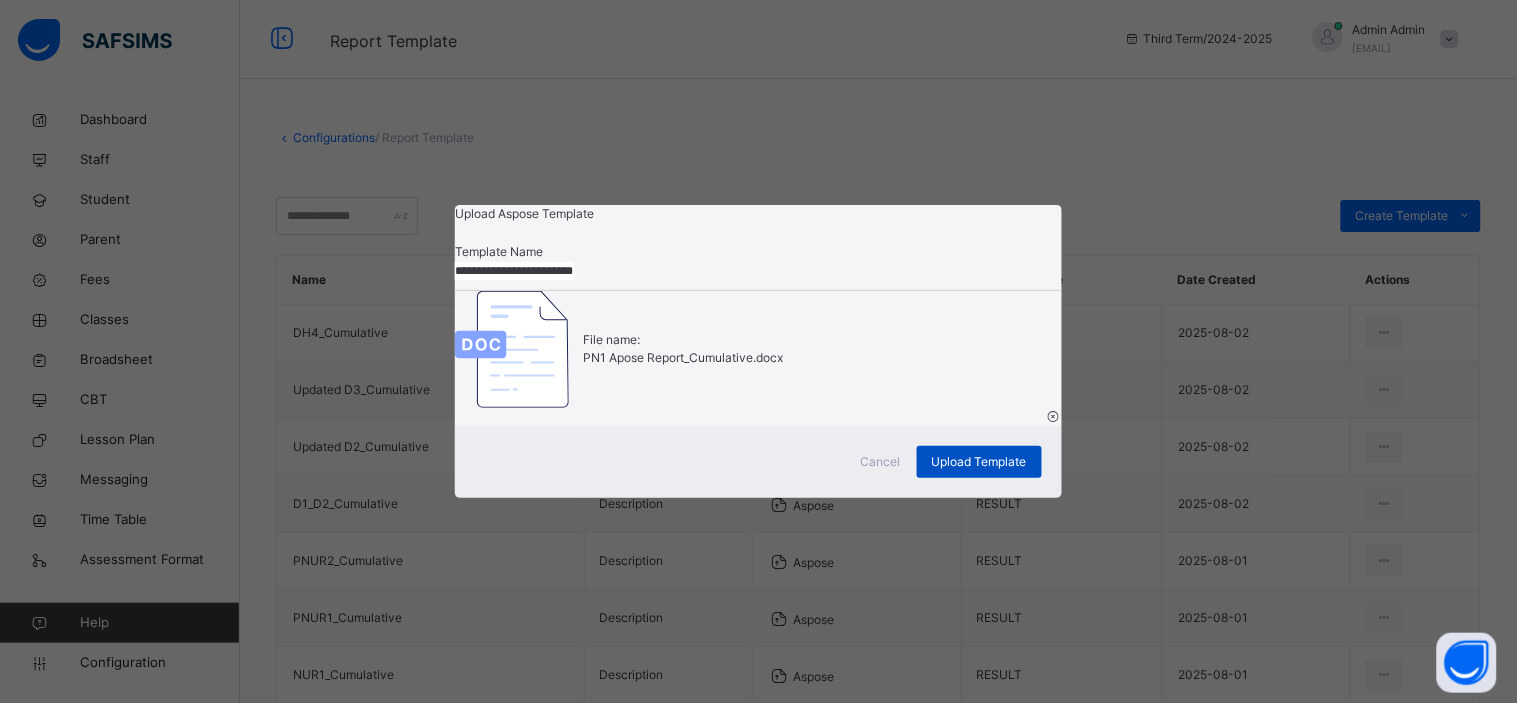 click on "Upload Template" at bounding box center (979, 462) 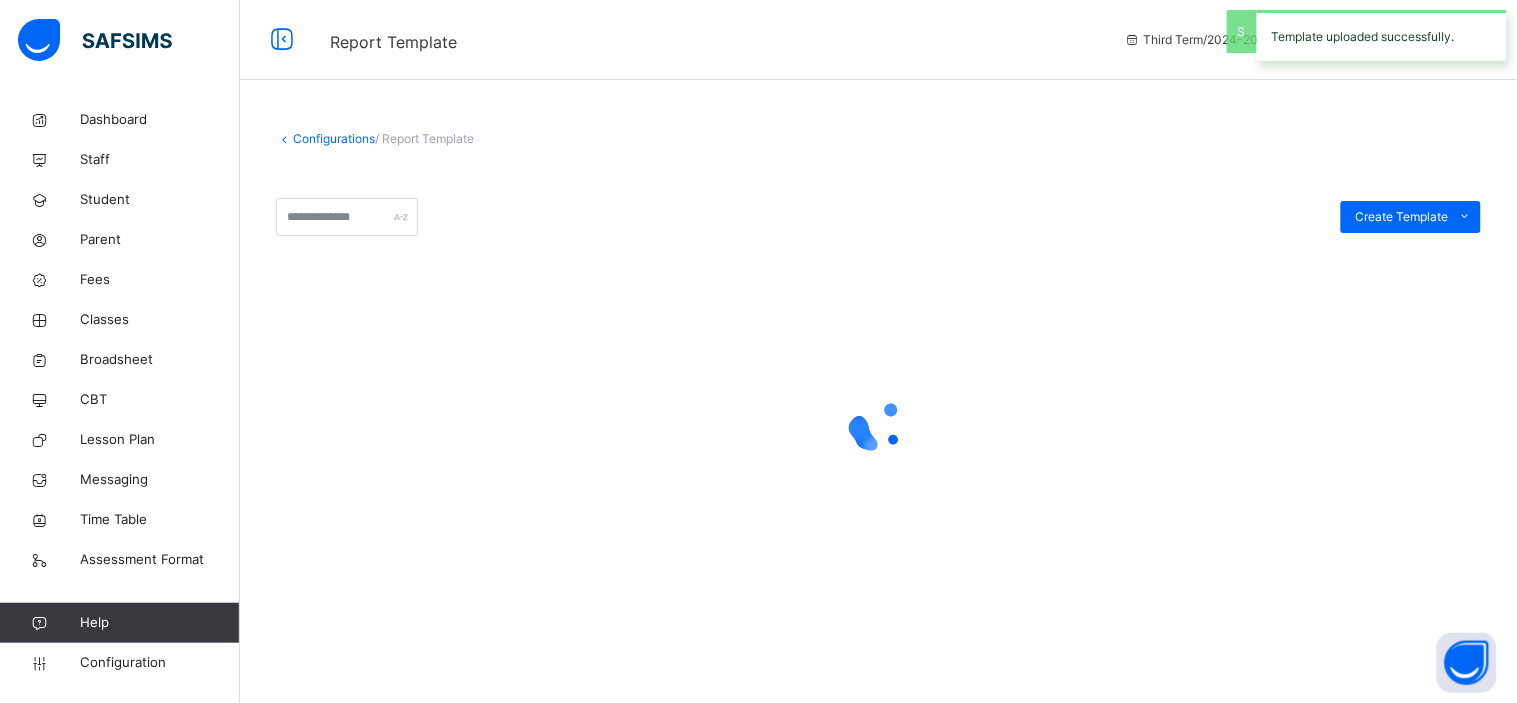 scroll, scrollTop: 0, scrollLeft: 0, axis: both 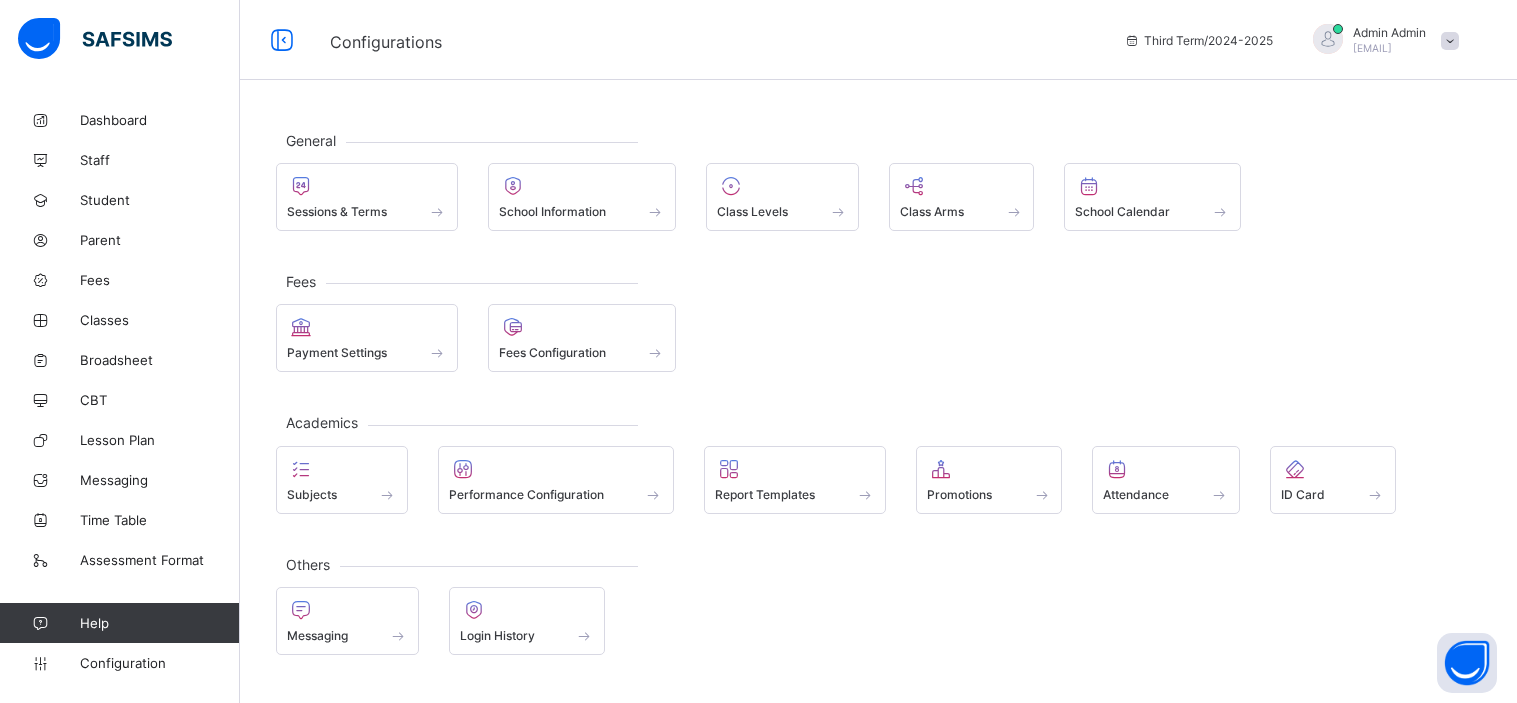 click on "Class Levels" at bounding box center [782, 197] 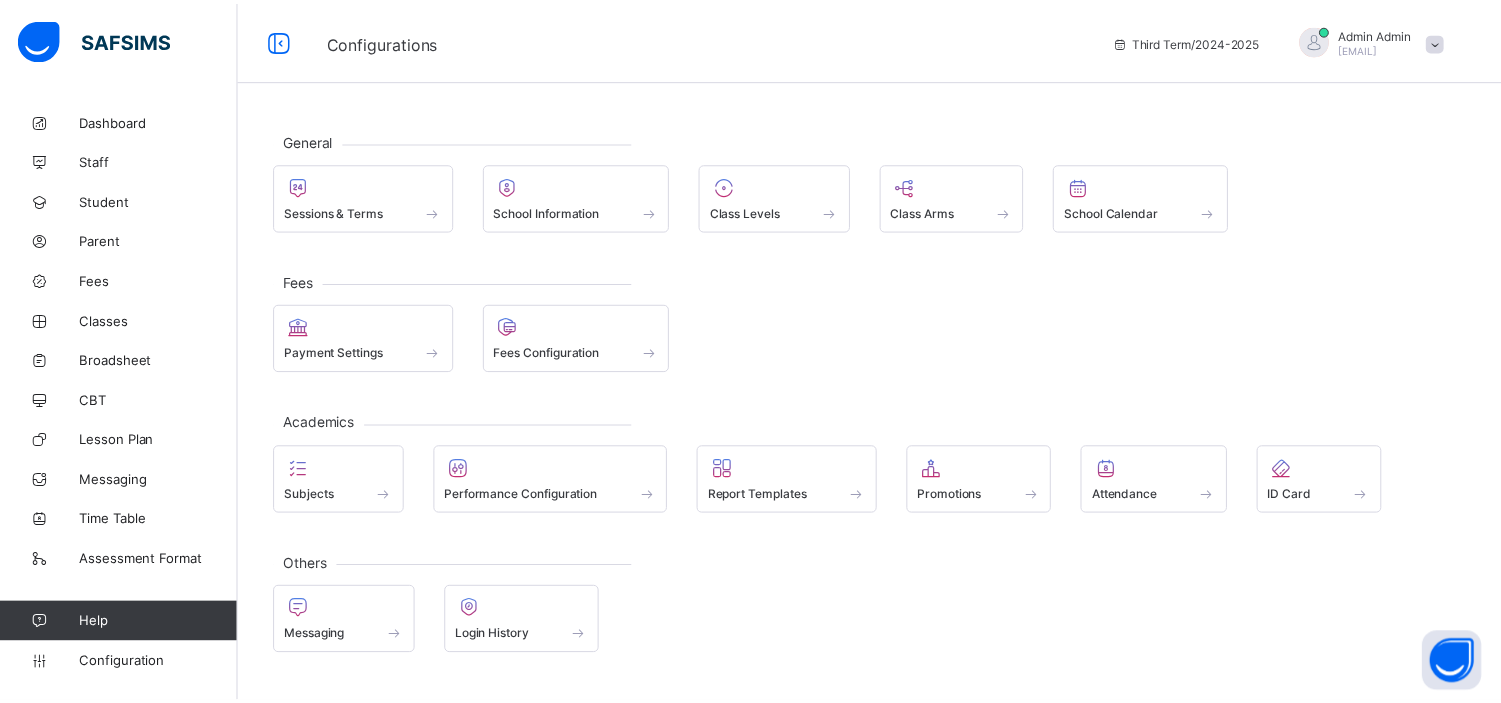 scroll, scrollTop: 0, scrollLeft: 0, axis: both 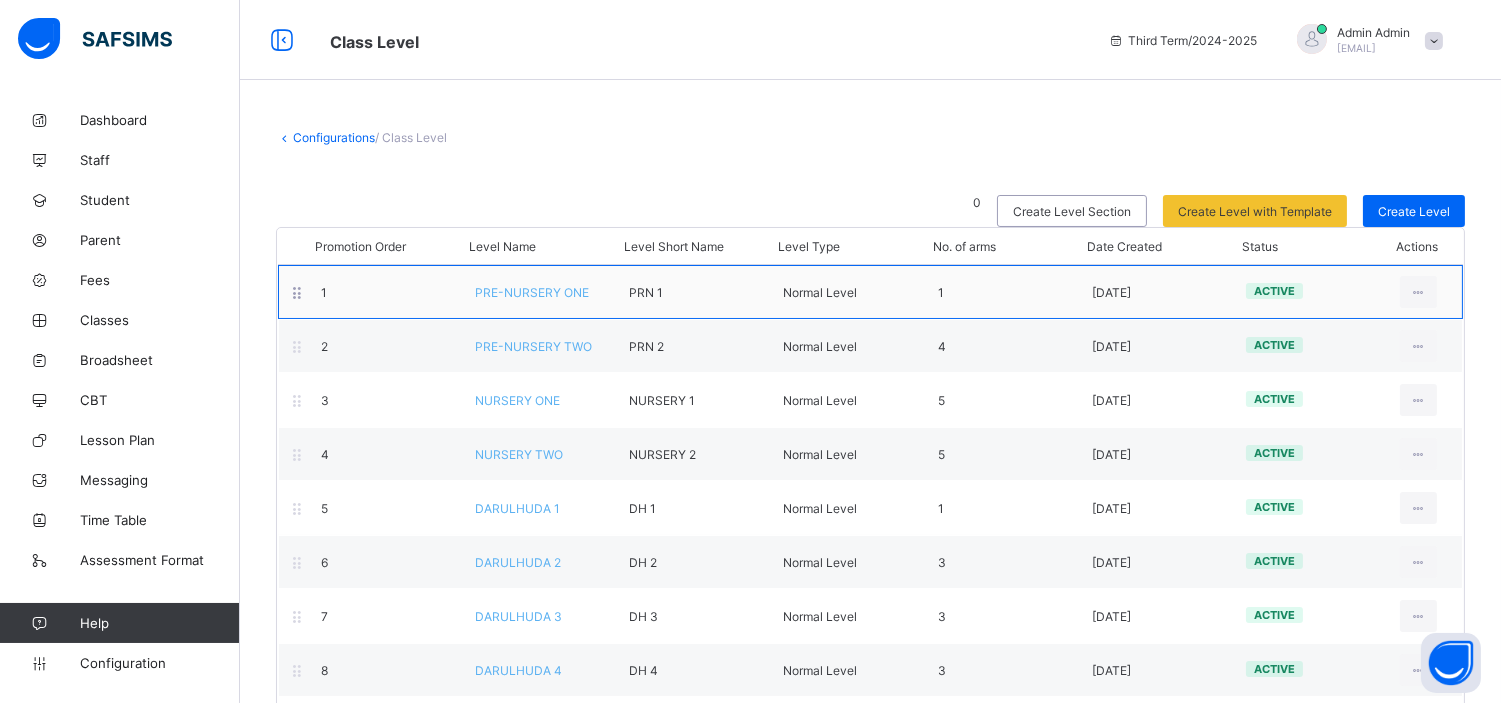 click on "PRE-NURSERY ONE" at bounding box center (532, 292) 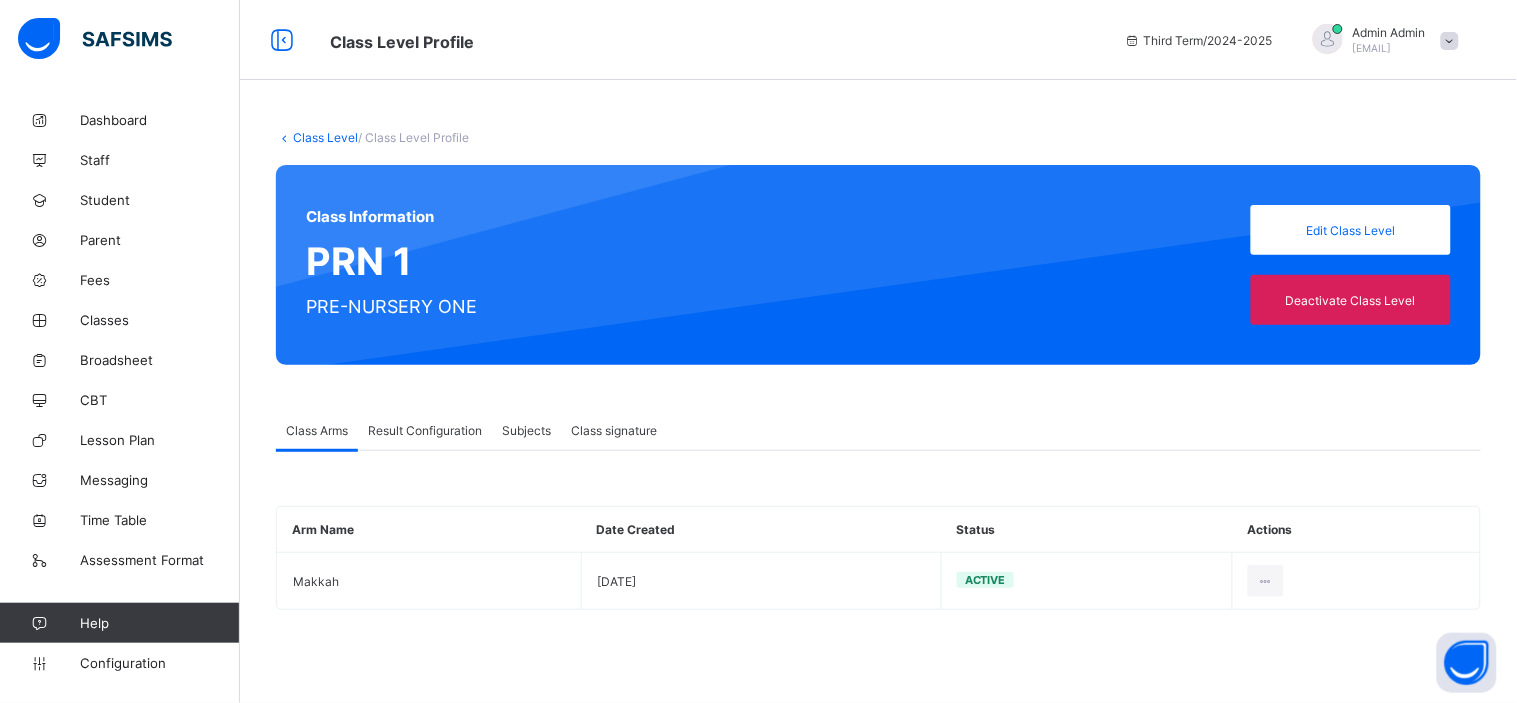 click on "Result Configuration" at bounding box center (425, 430) 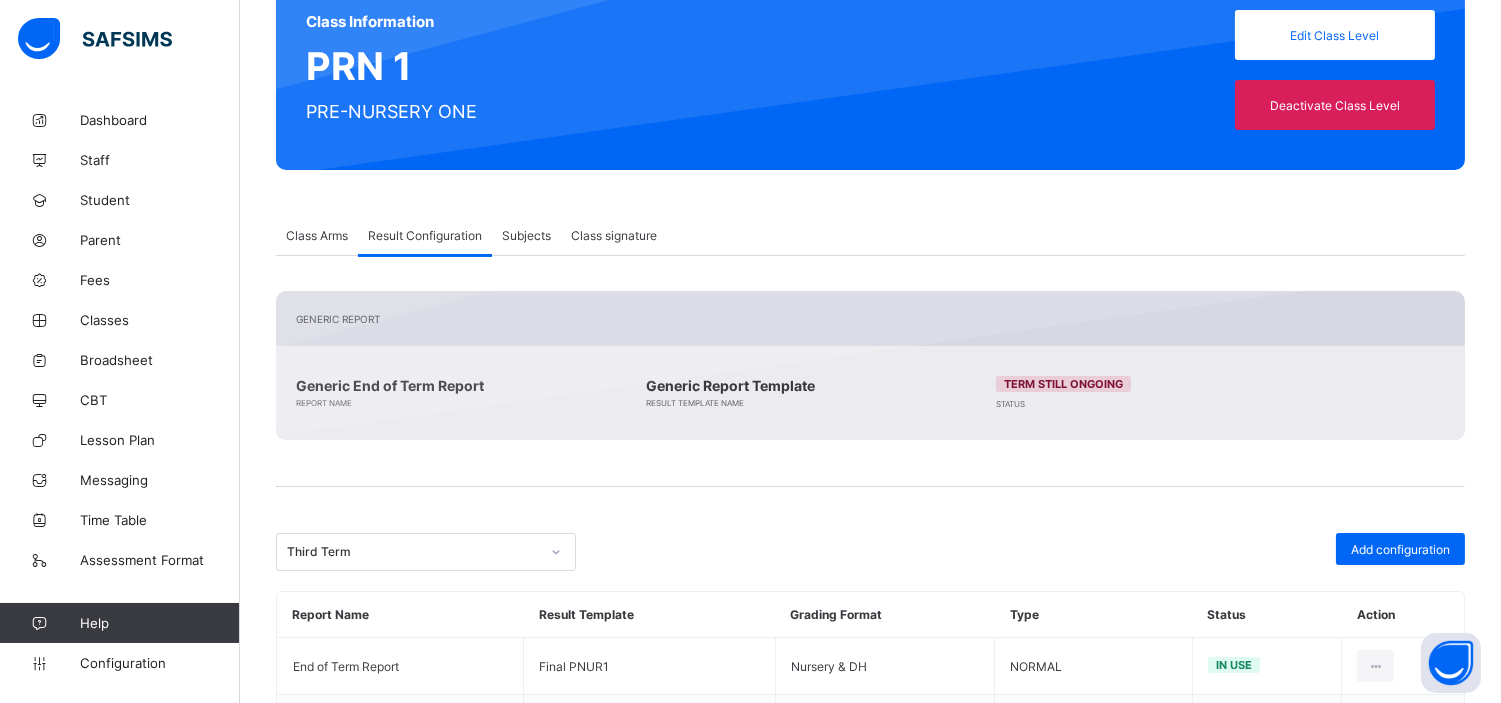 scroll, scrollTop: 350, scrollLeft: 0, axis: vertical 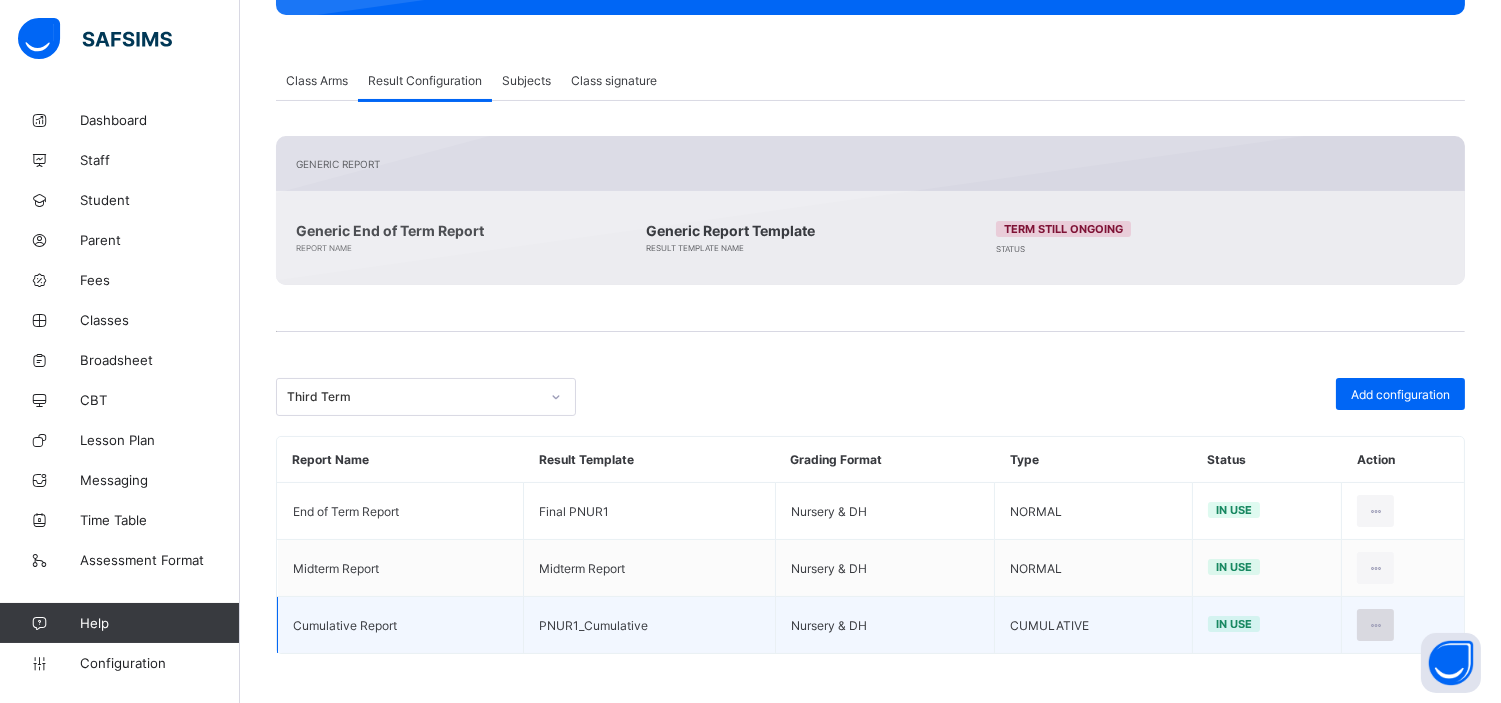 click at bounding box center (1375, 625) 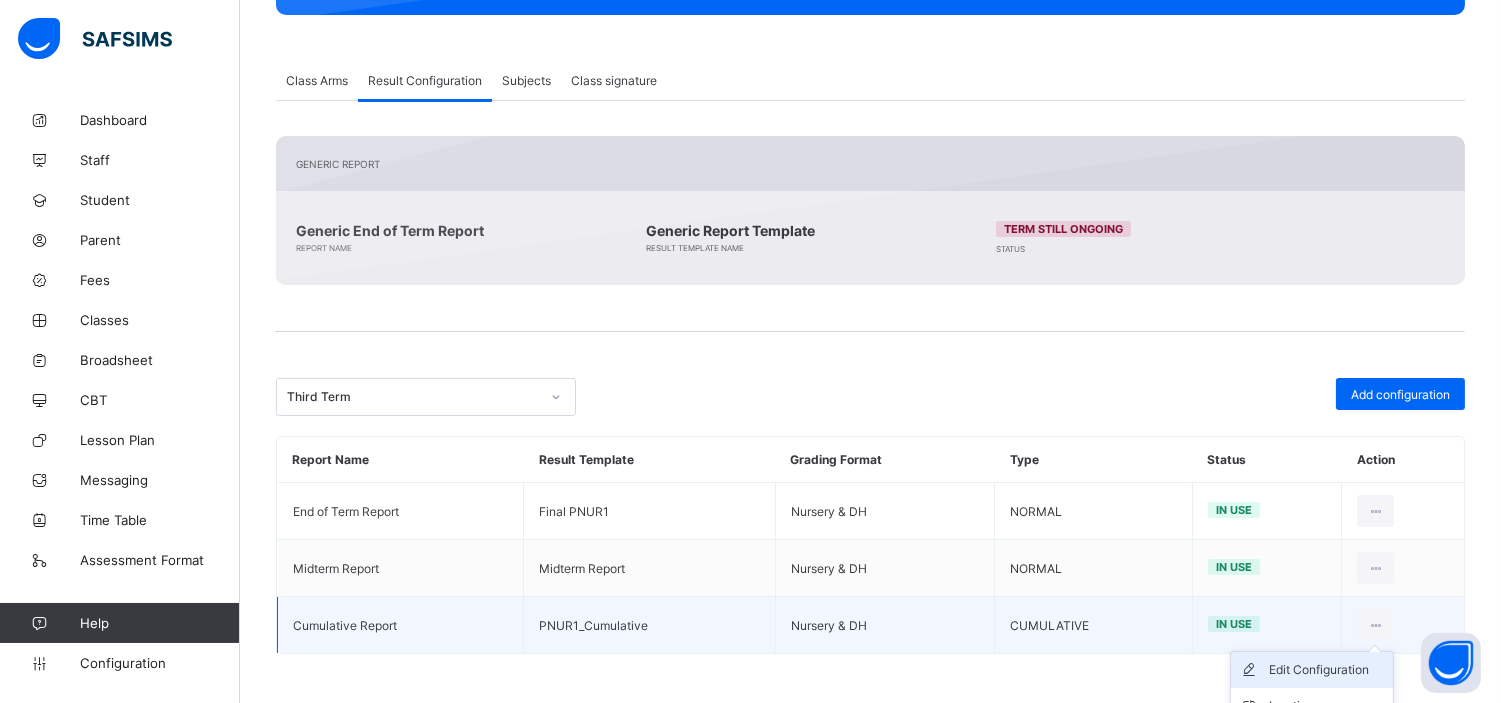 click on "Edit Configuration" at bounding box center (1327, 670) 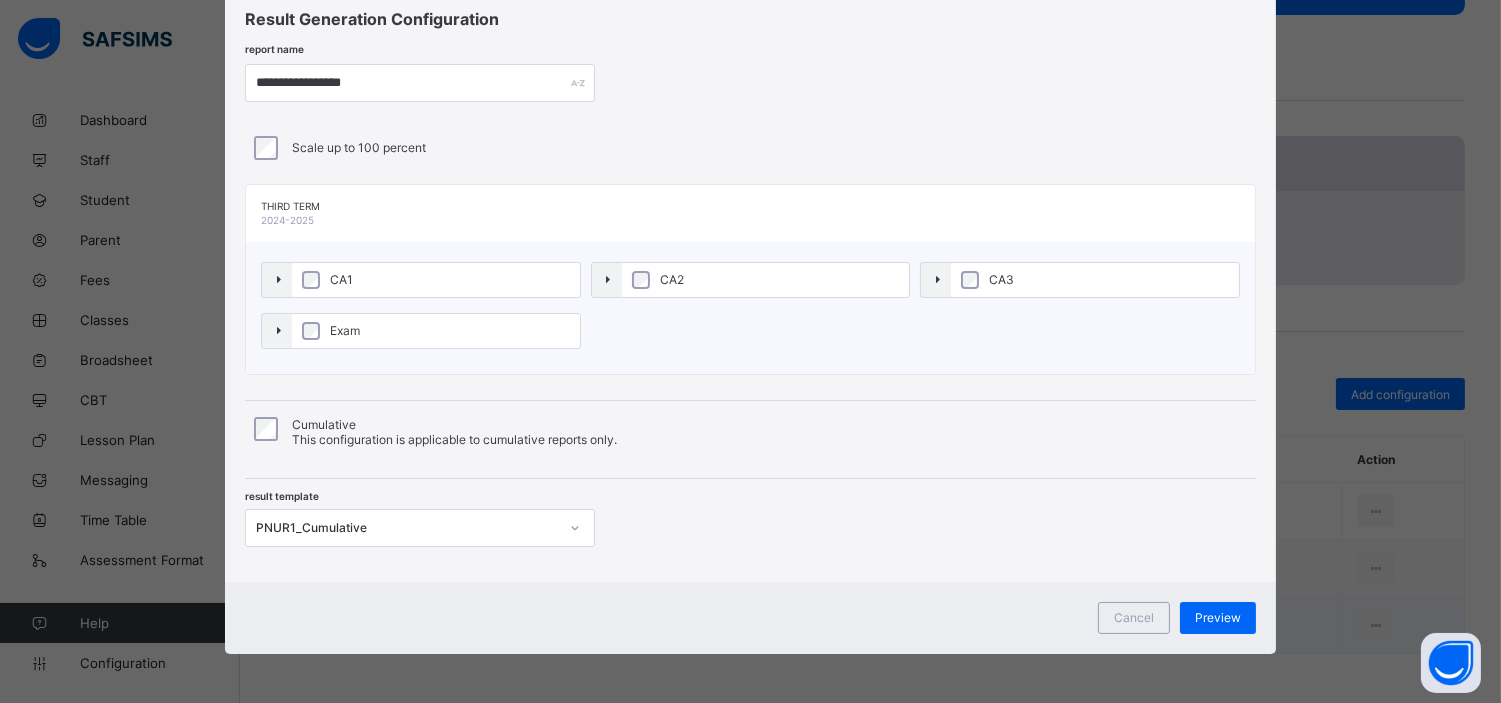 scroll, scrollTop: 214, scrollLeft: 0, axis: vertical 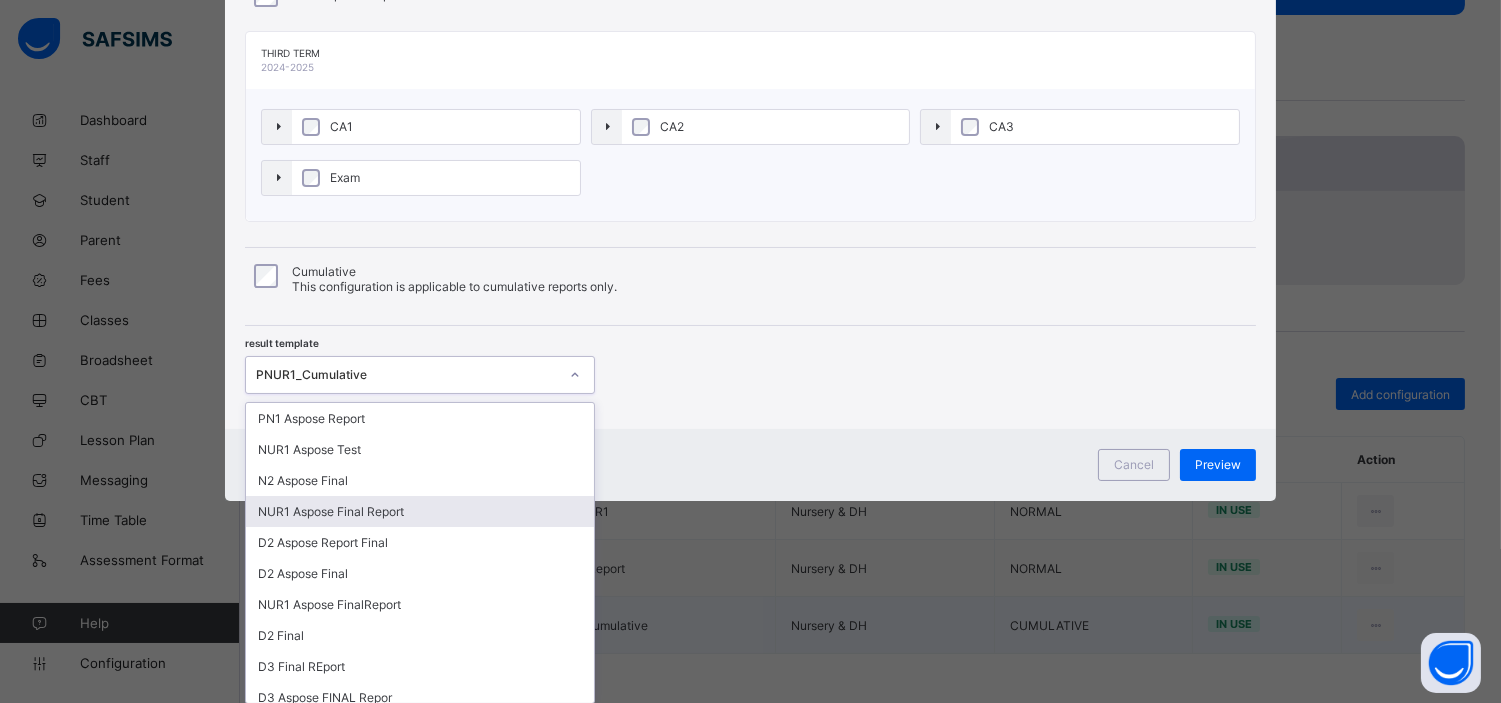 click on "option NUR1 Aspose Final Report focused, 4 of 50. 50 results available. Use Up and Down to choose options, press Enter to select the currently focused option, press Escape to exit the menu, press Tab to select the option and exit the menu. PNUR1_Cumulative PN1 Aspose Report NUR1 Aspose Test N2 Aspose Final NUR1 Aspose Final Report D2 Aspose Report Final D2 Aspose Final NUR1 Aspose FinalReport D2 Final D3 Final REport D3 Aspose FINAL Repor D4 Aspose FINAL Default-template Midterm Report D4 Final Final Final D1 Final NUR1 Aspose Aspose for D1 Default-template (SS) Final D4 D2 Final D3 Final NUR2 Final PNUR1 Final PNUR2 Final D2 D2 Report Final D2 D1 D2 Aspose Report D4 Aspose Report Final D3 Aspose Report Final D4 Report Template N1 Aspose Report Final N1 Aspose Report N2 Report PNUR 2 REPORT Midterm Report (General) DEFAULT (Cumulative) Updated D4_Cumulative Updated Nur2_Cumulative NUR2_Cumulative NUR1_Cumulative PNUR1_Cumulative PNUR2_Cumulative D1_D2_Cumulative Updated D2_Cumulative DH4_Cumulative" at bounding box center [420, 375] 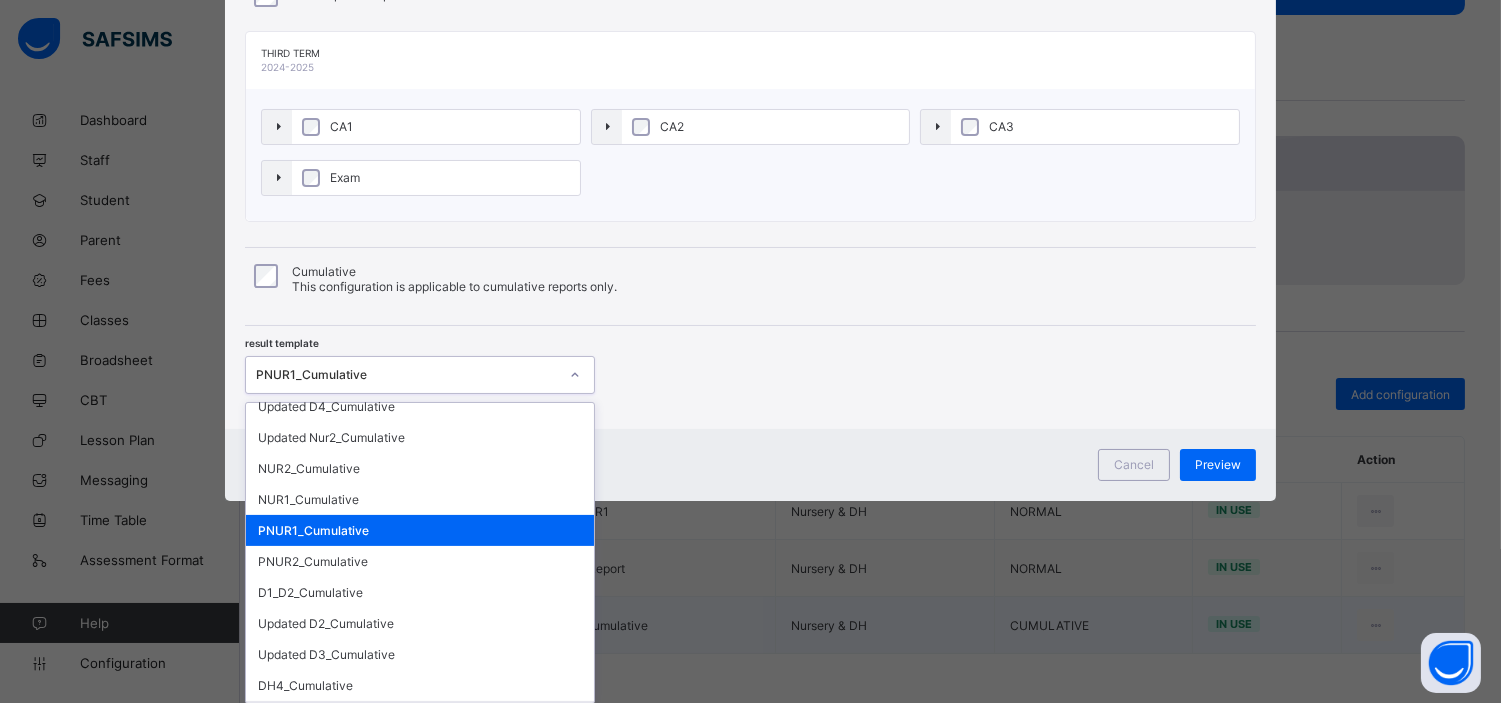 click on "Updated PNUR1_Cumulative" at bounding box center (420, 716) 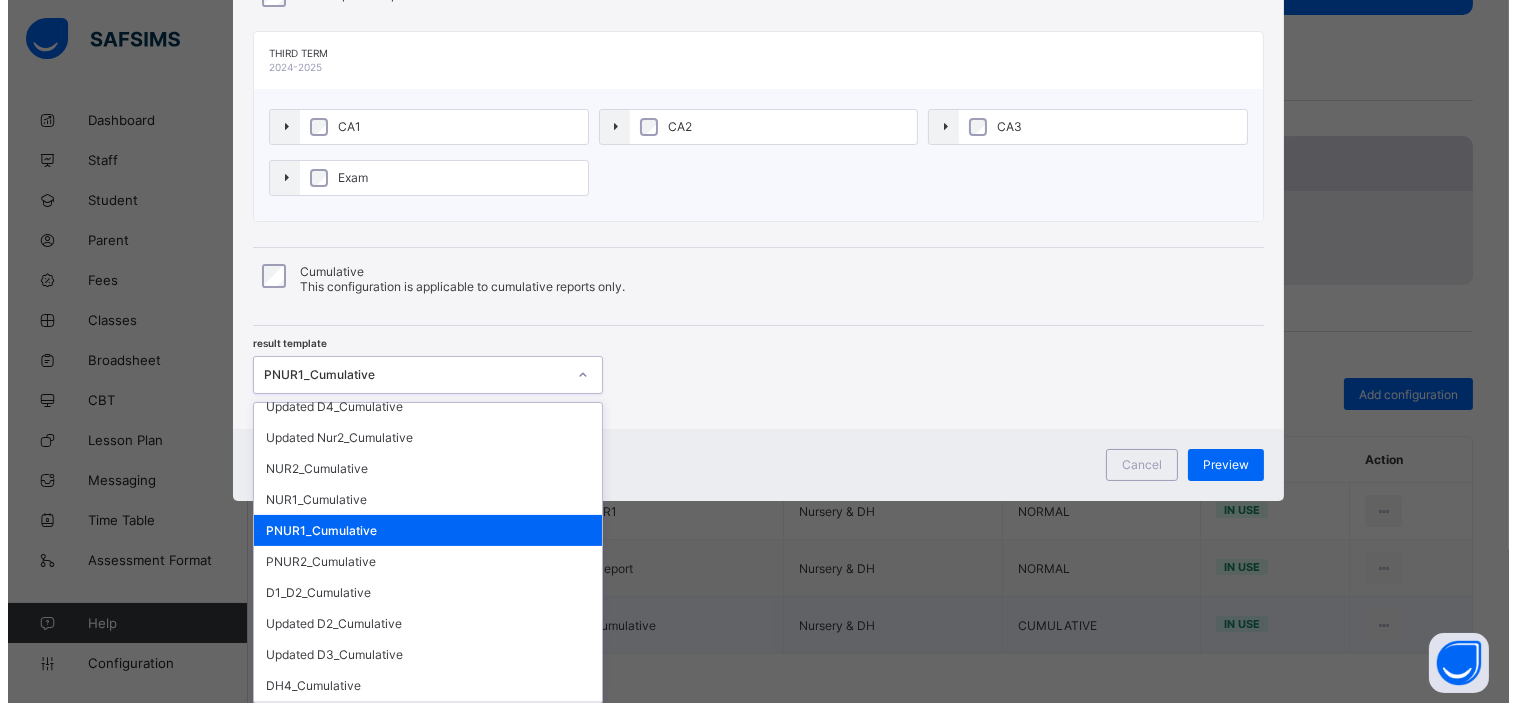 scroll, scrollTop: 61, scrollLeft: 0, axis: vertical 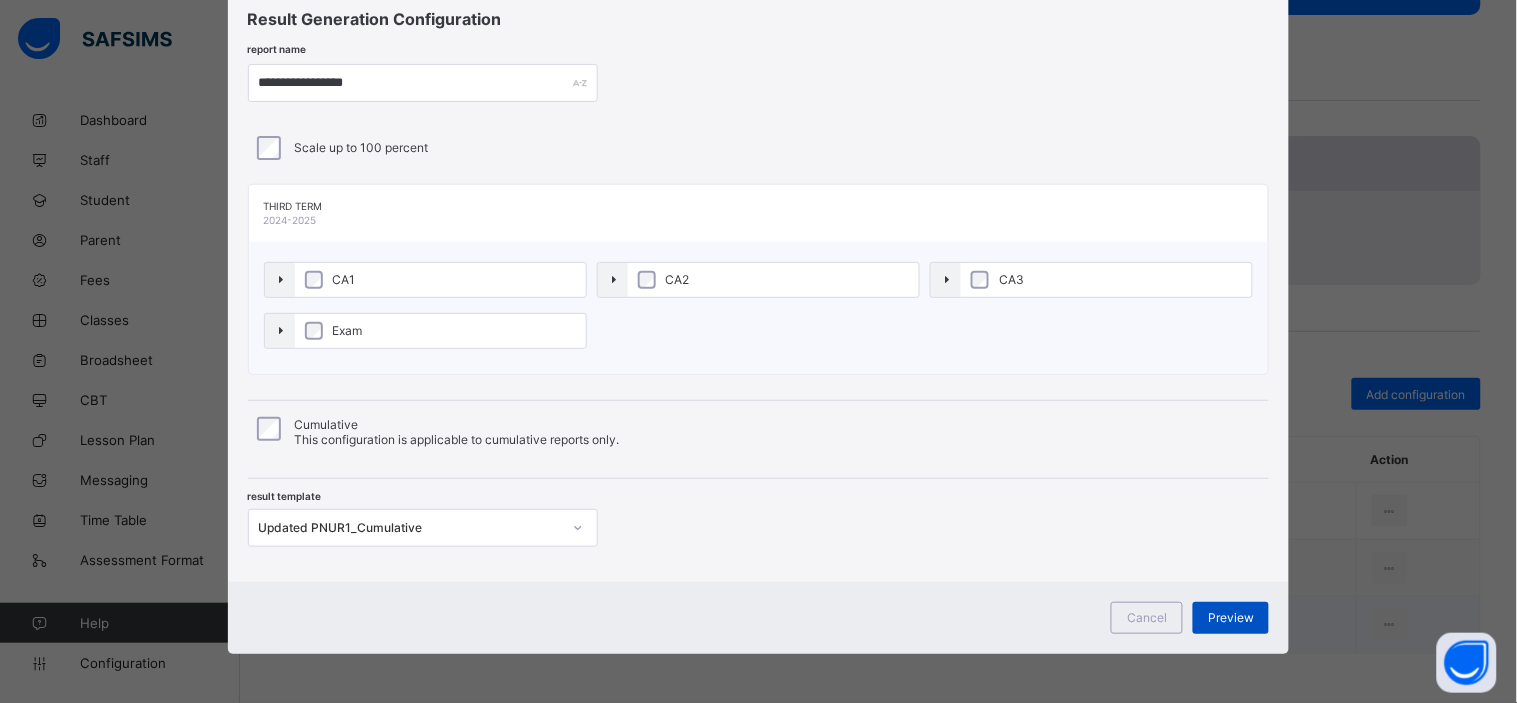 click on "Preview" at bounding box center [1231, 617] 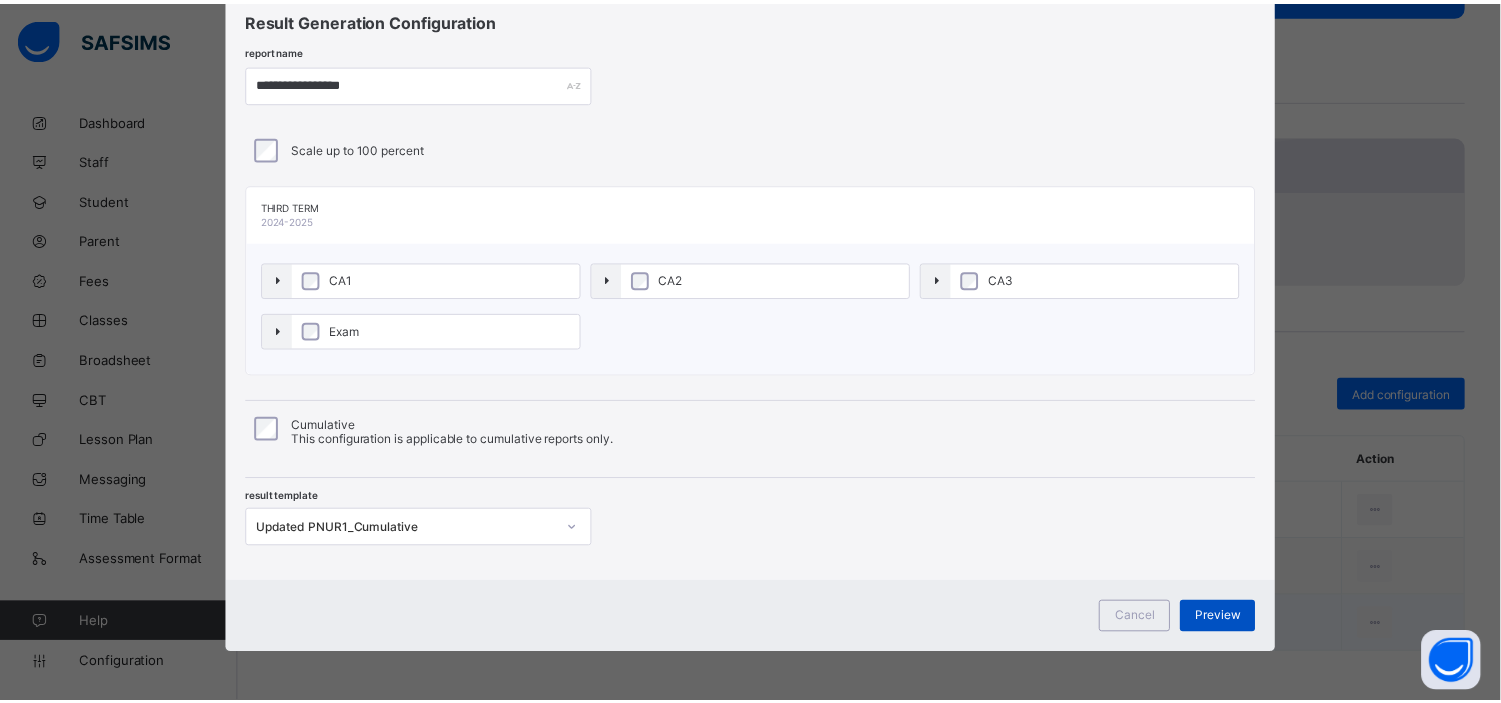 scroll, scrollTop: 0, scrollLeft: 0, axis: both 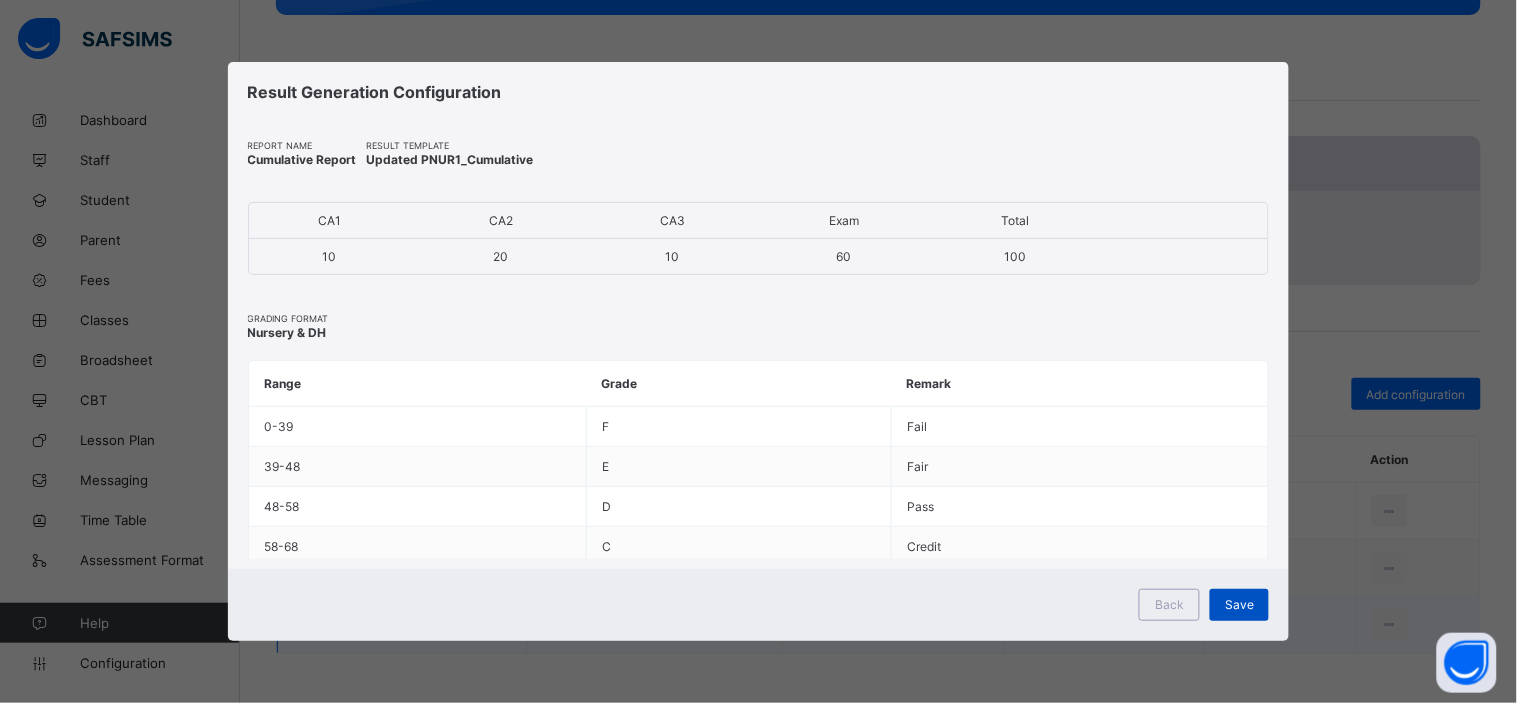 click on "Save" at bounding box center (1239, 604) 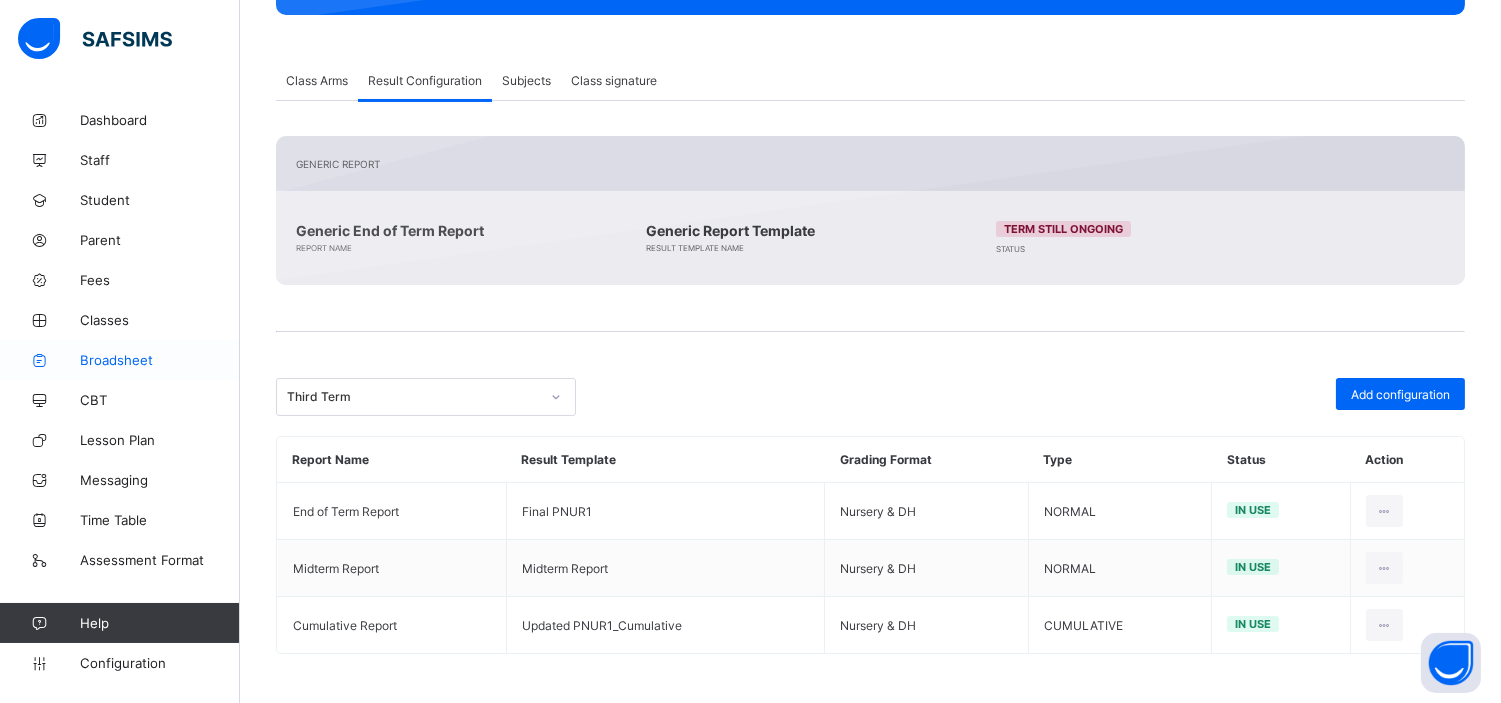 click on "Broadsheet" at bounding box center [160, 360] 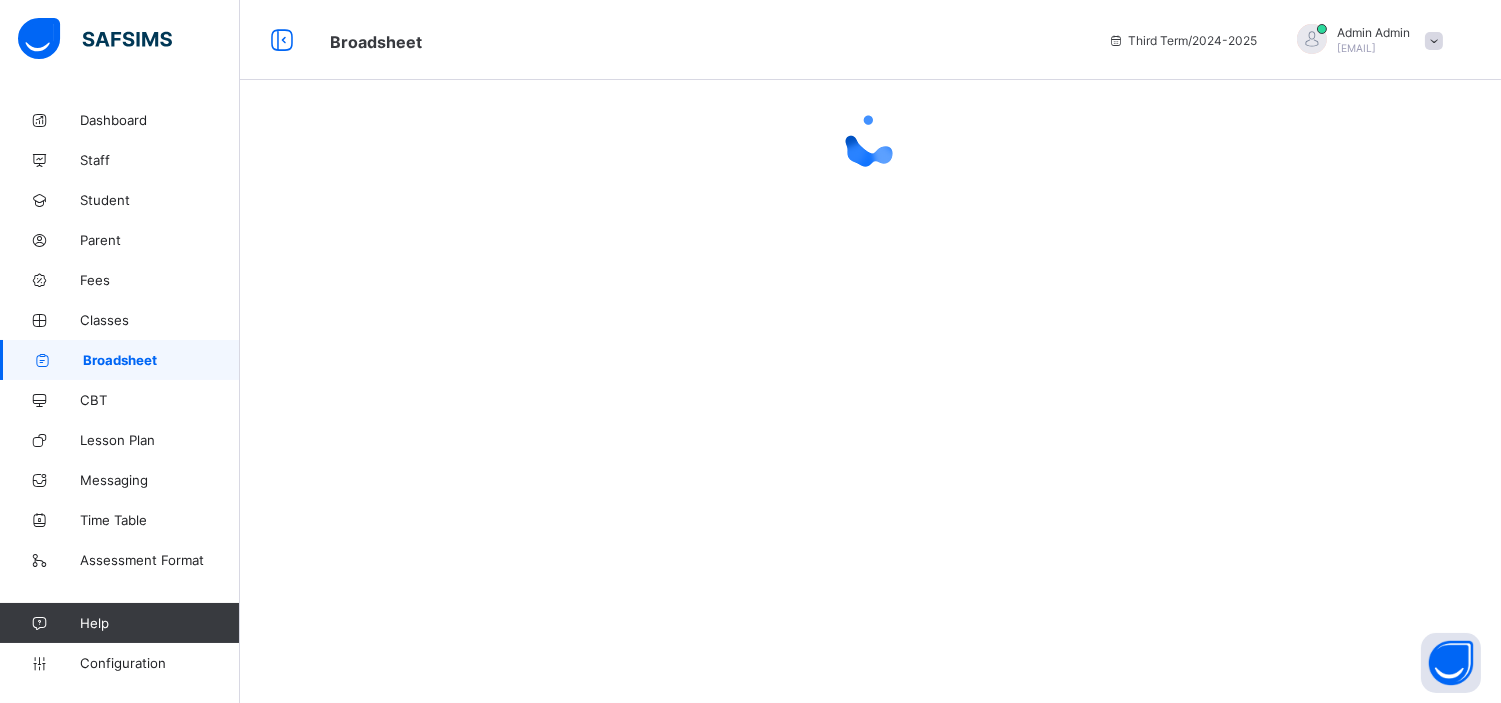 scroll, scrollTop: 0, scrollLeft: 0, axis: both 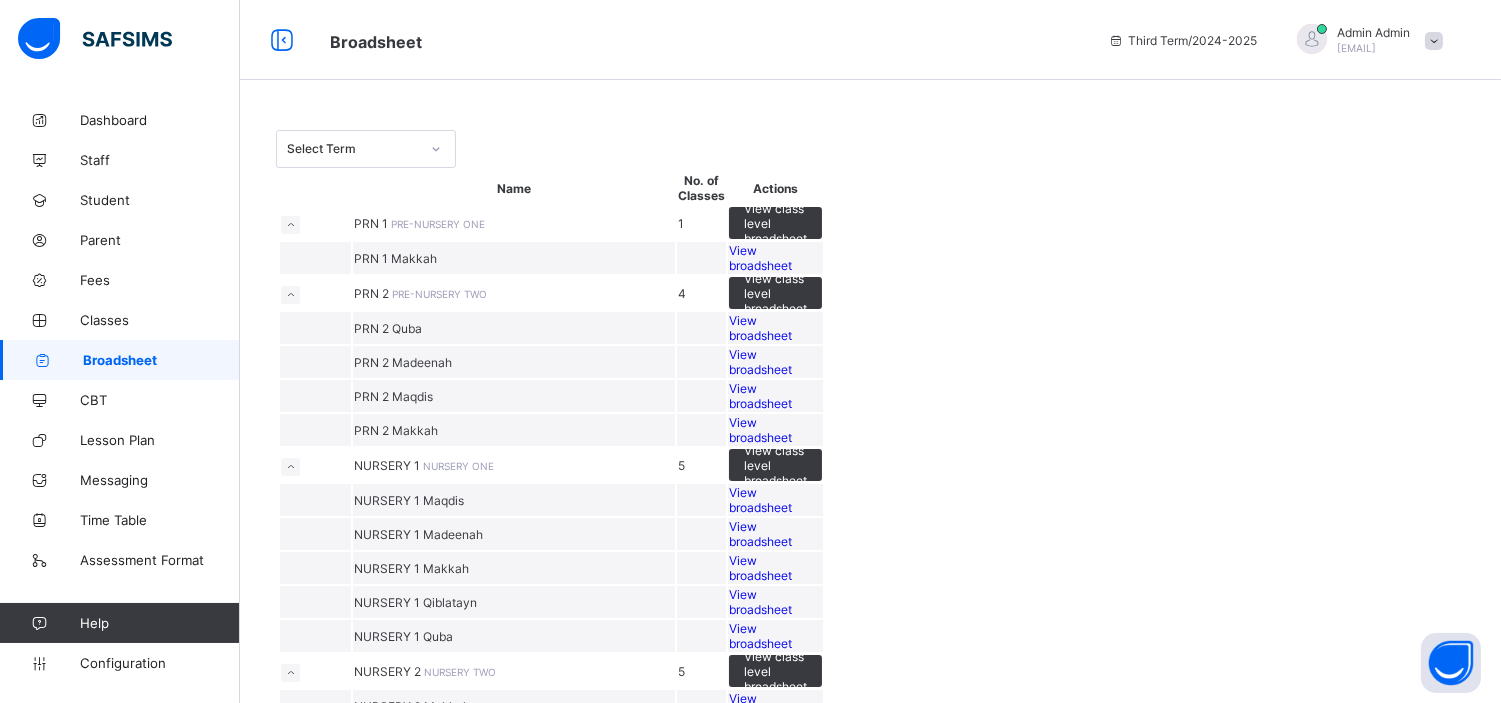 click on "View broadsheet" at bounding box center (760, 258) 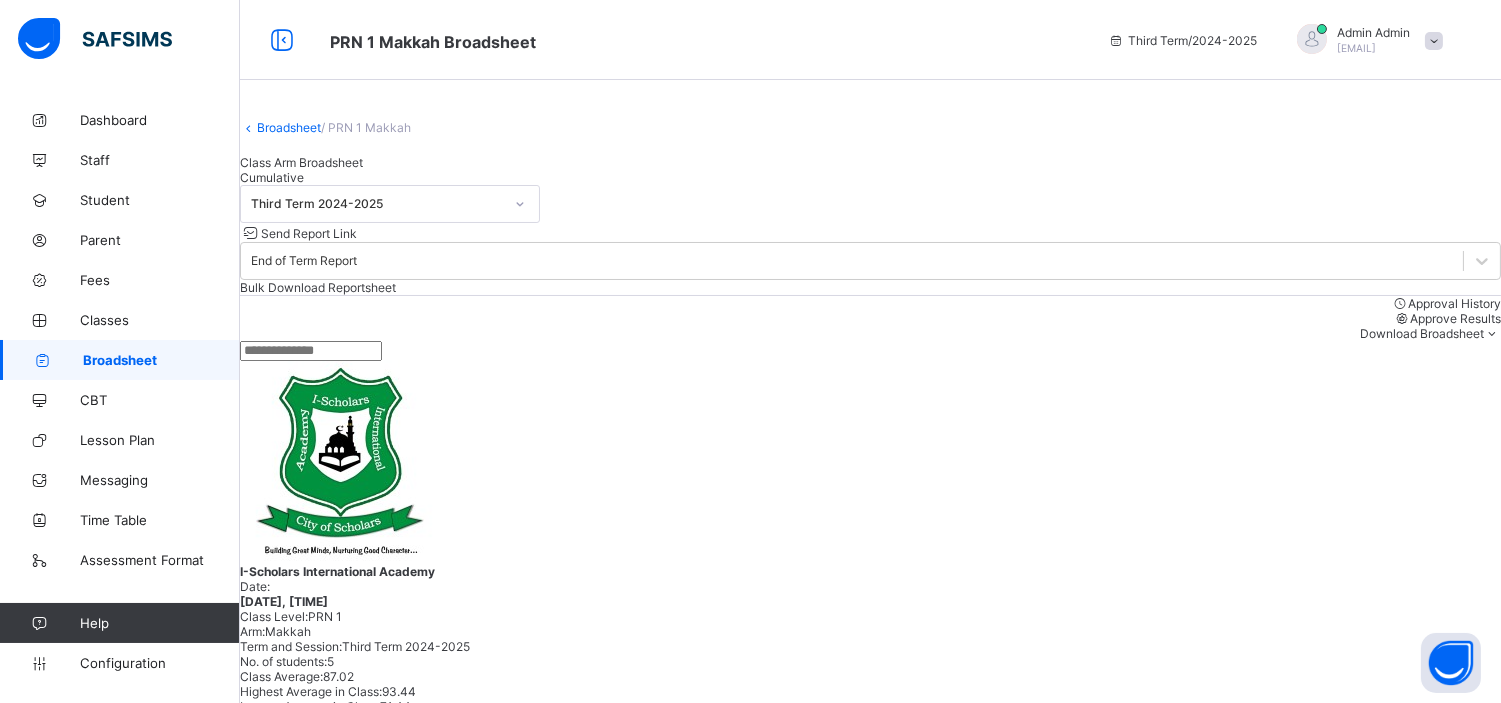 click on "Cumulative" at bounding box center [272, 177] 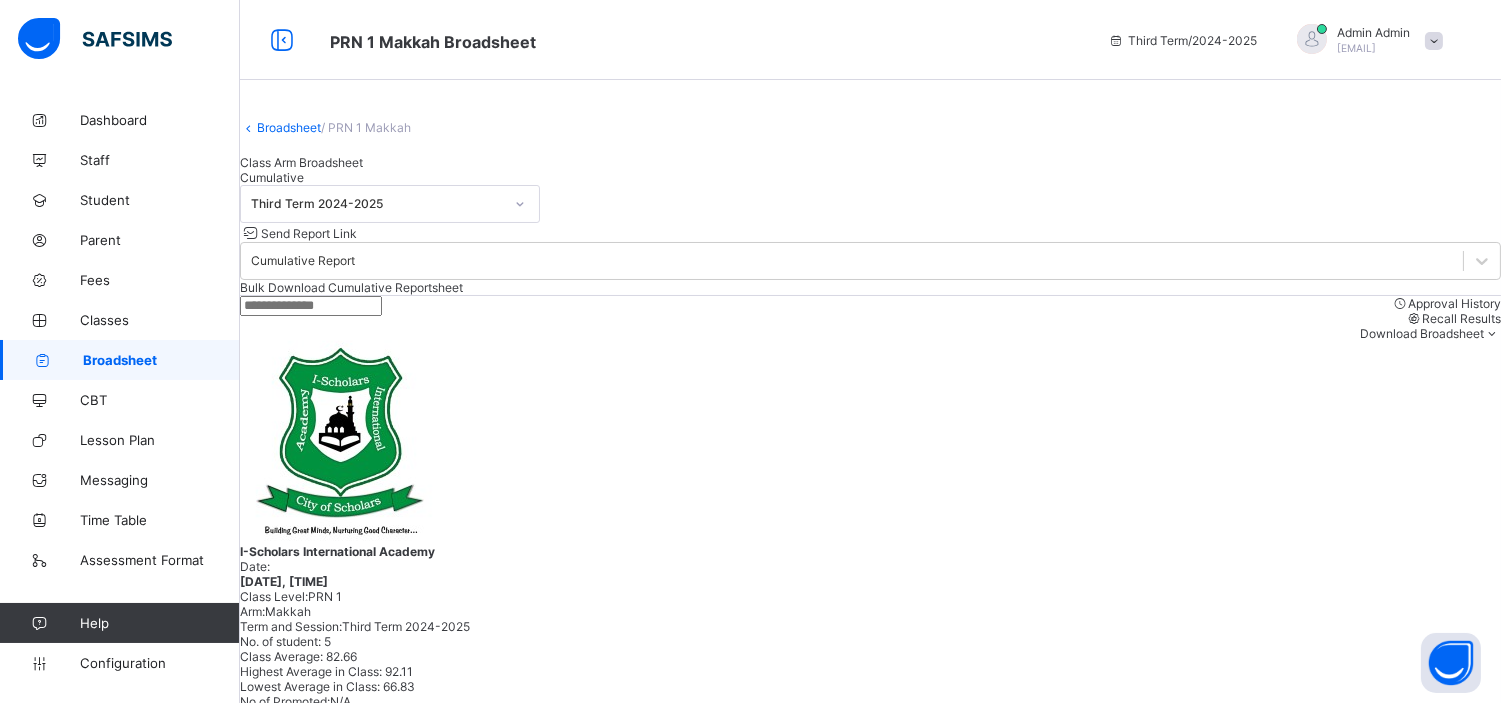 scroll, scrollTop: 308, scrollLeft: 0, axis: vertical 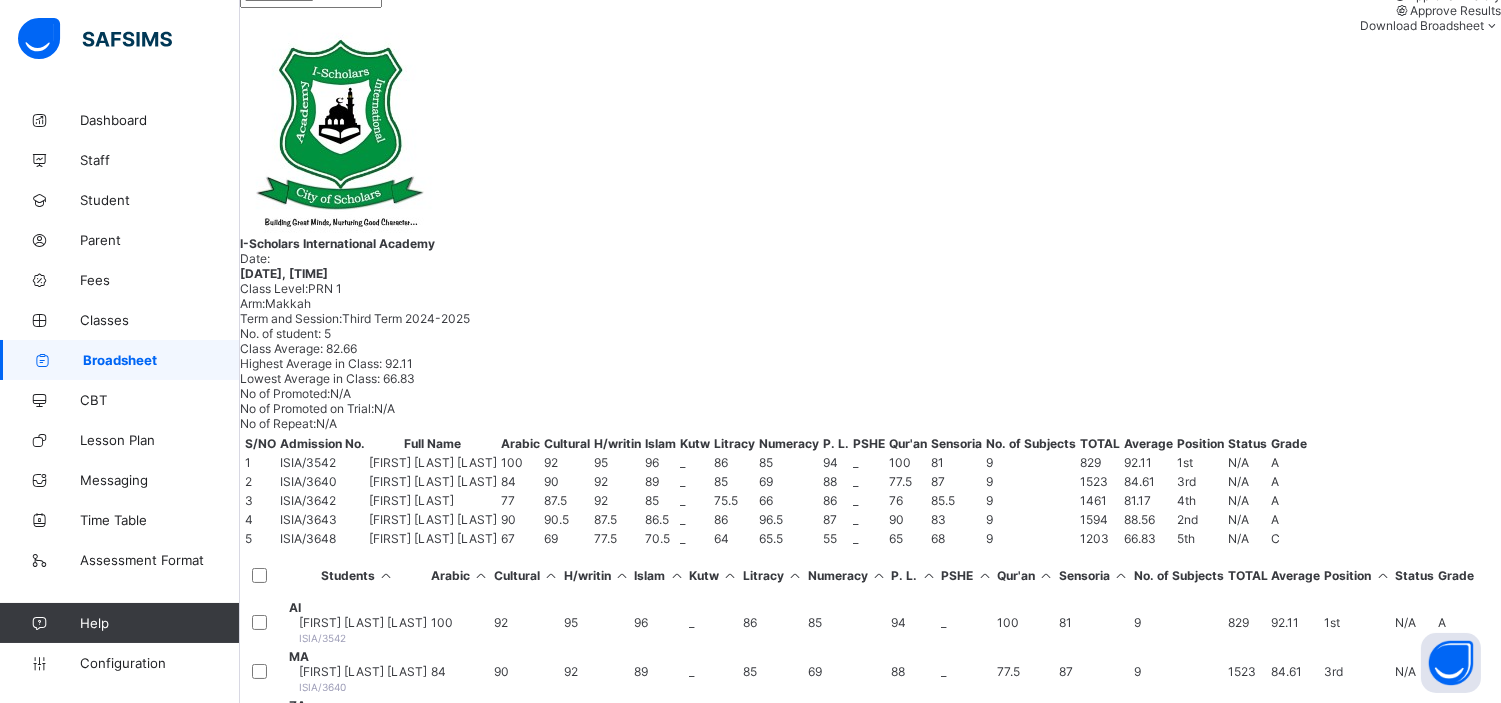 click on "YO YAQUB OMOTAYO OLORIEGBE     ISIA/3643" at bounding box center [358, 769] 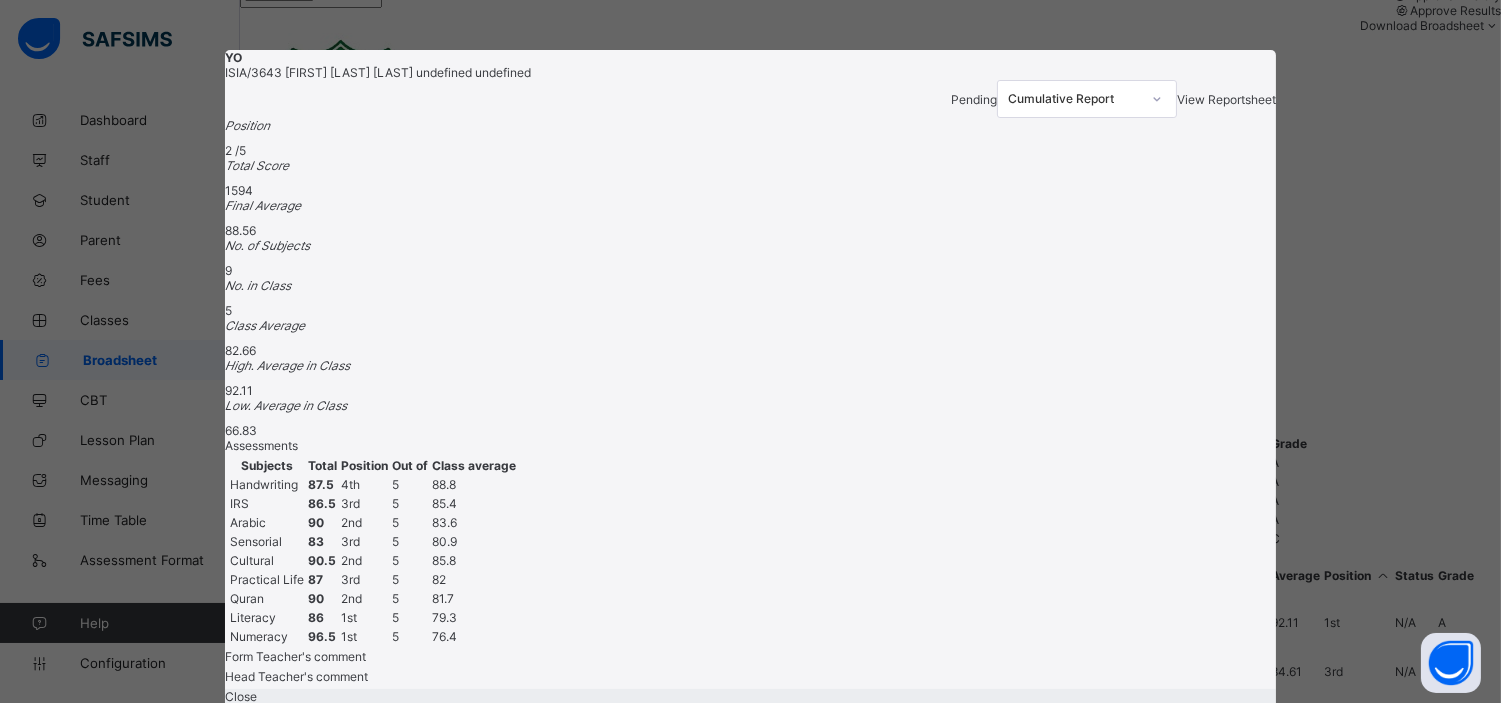 click on "View Reportsheet" at bounding box center [1226, 99] 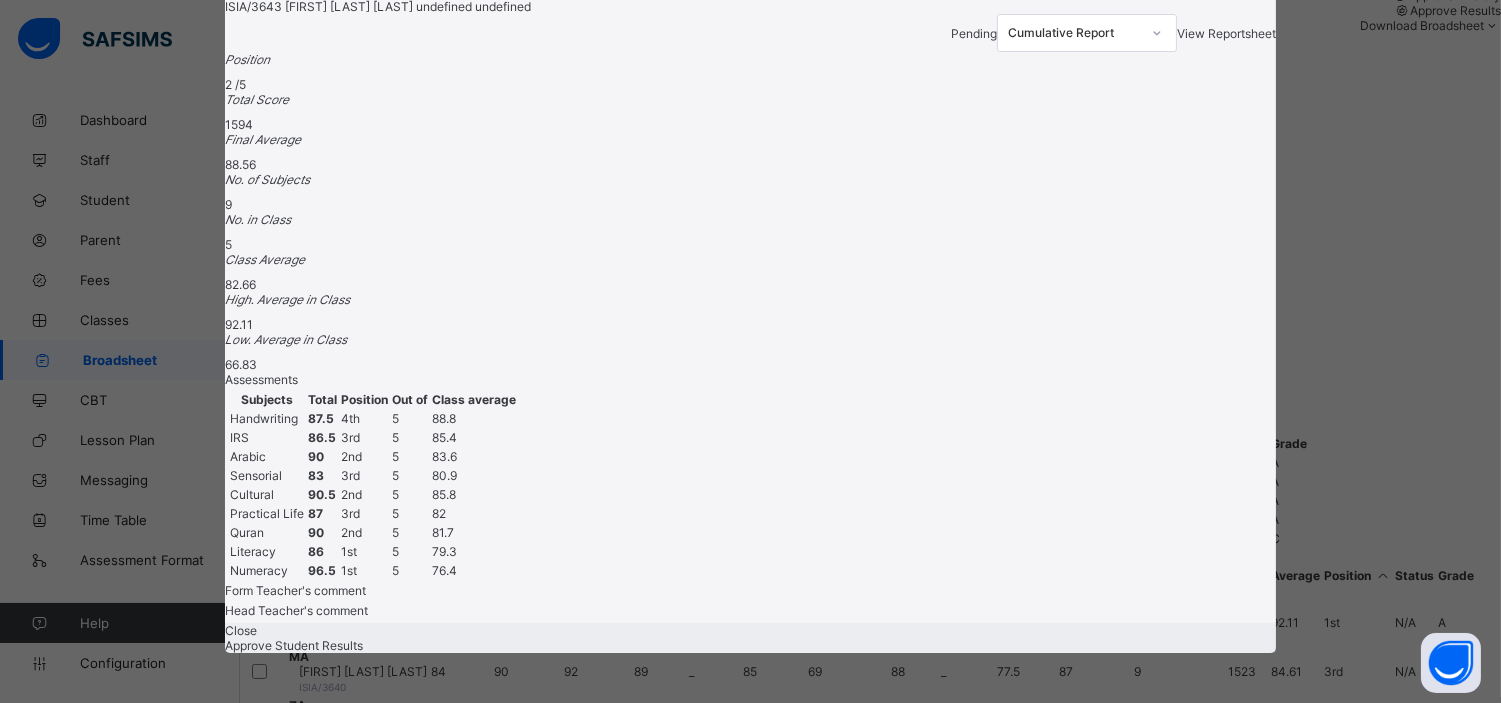 click on "Close" at bounding box center [750, 630] 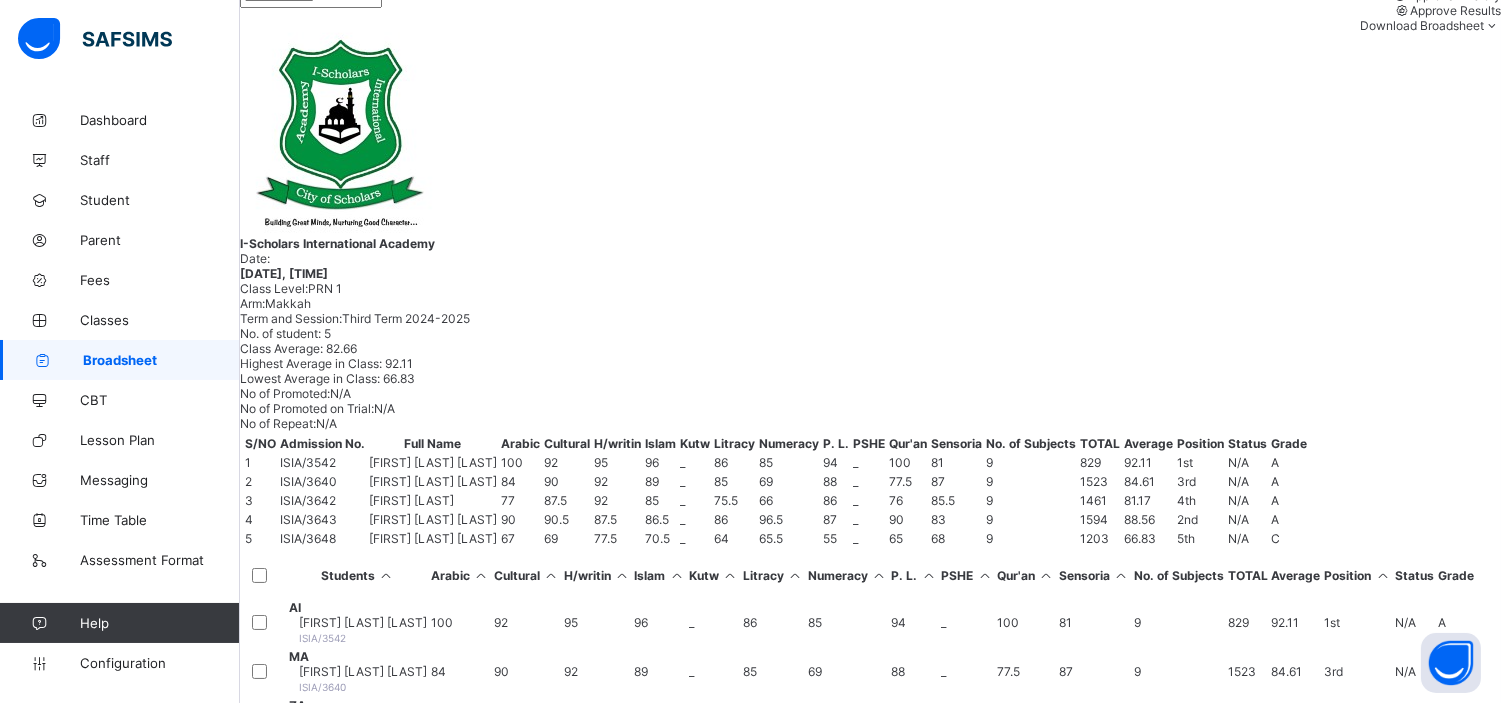 click on "ZIYADULKHAYR  AKINTAYO" at bounding box center (363, 720) 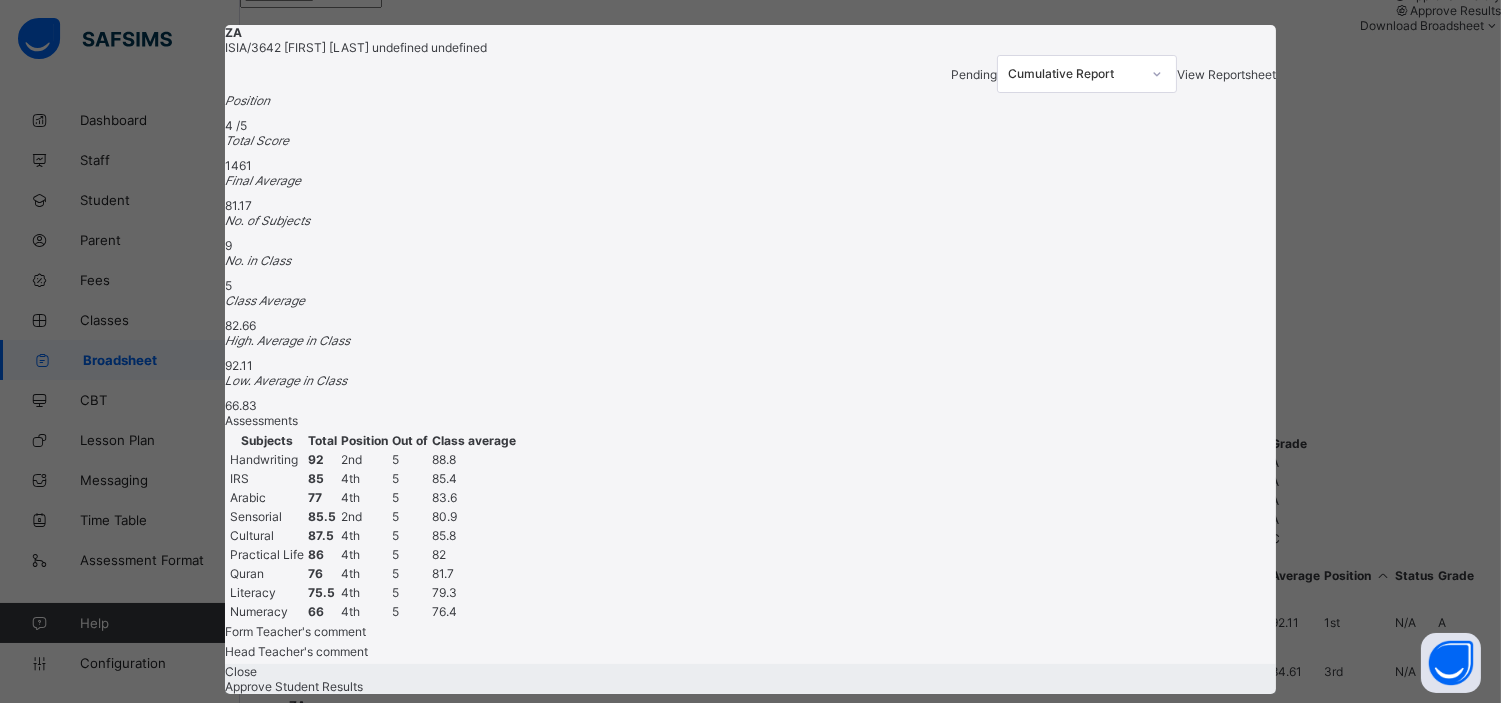 scroll, scrollTop: 0, scrollLeft: 0, axis: both 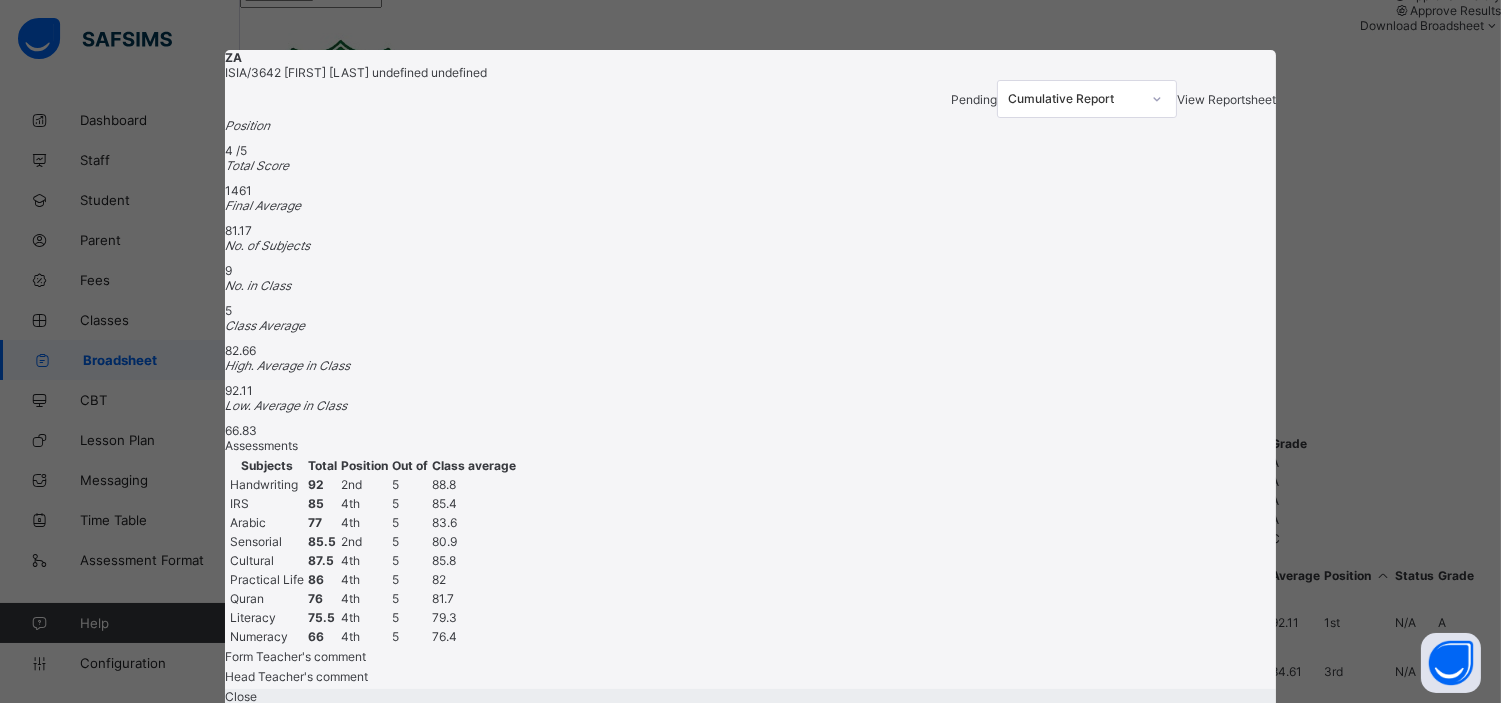 click on "View Reportsheet" at bounding box center [1226, 99] 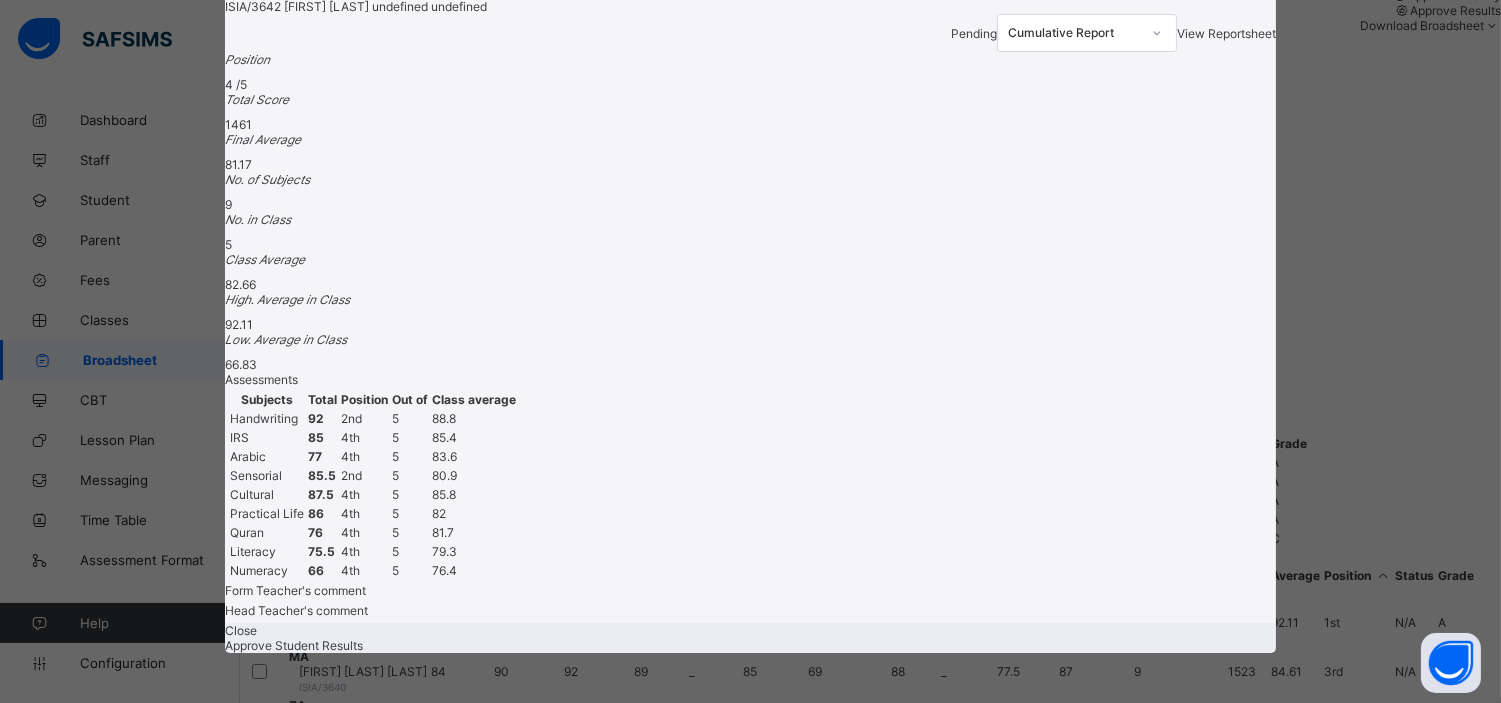 click on "Close" at bounding box center [241, 630] 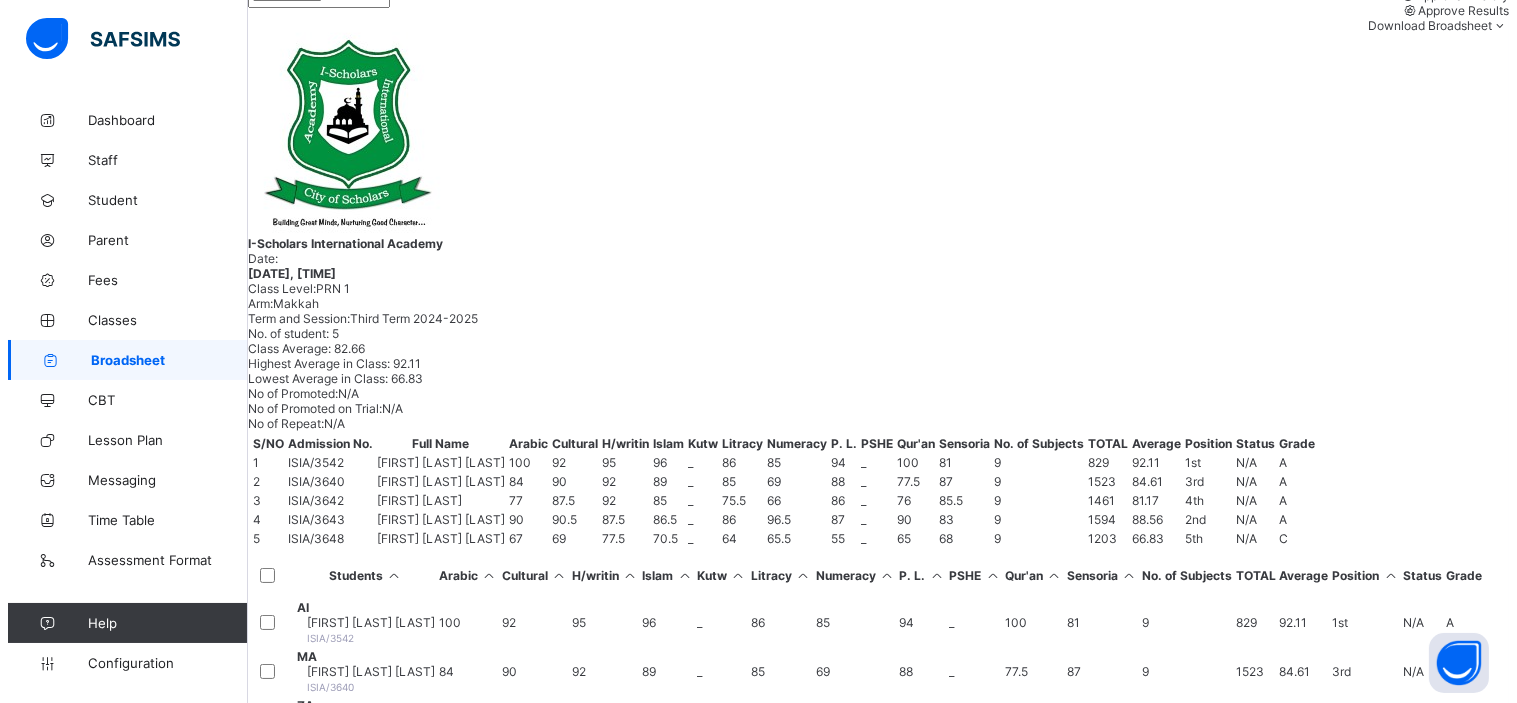 scroll, scrollTop: 0, scrollLeft: 0, axis: both 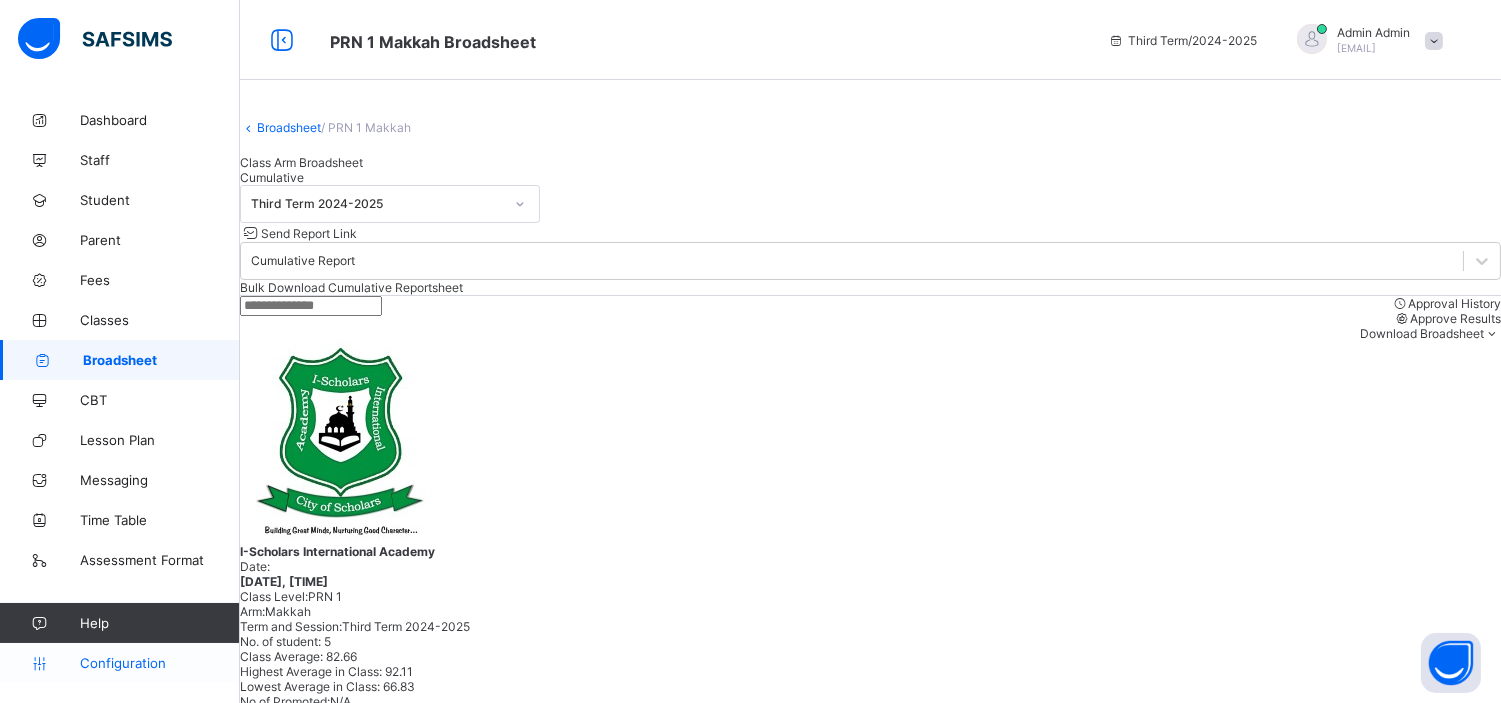 click on "Configuration" at bounding box center (159, 663) 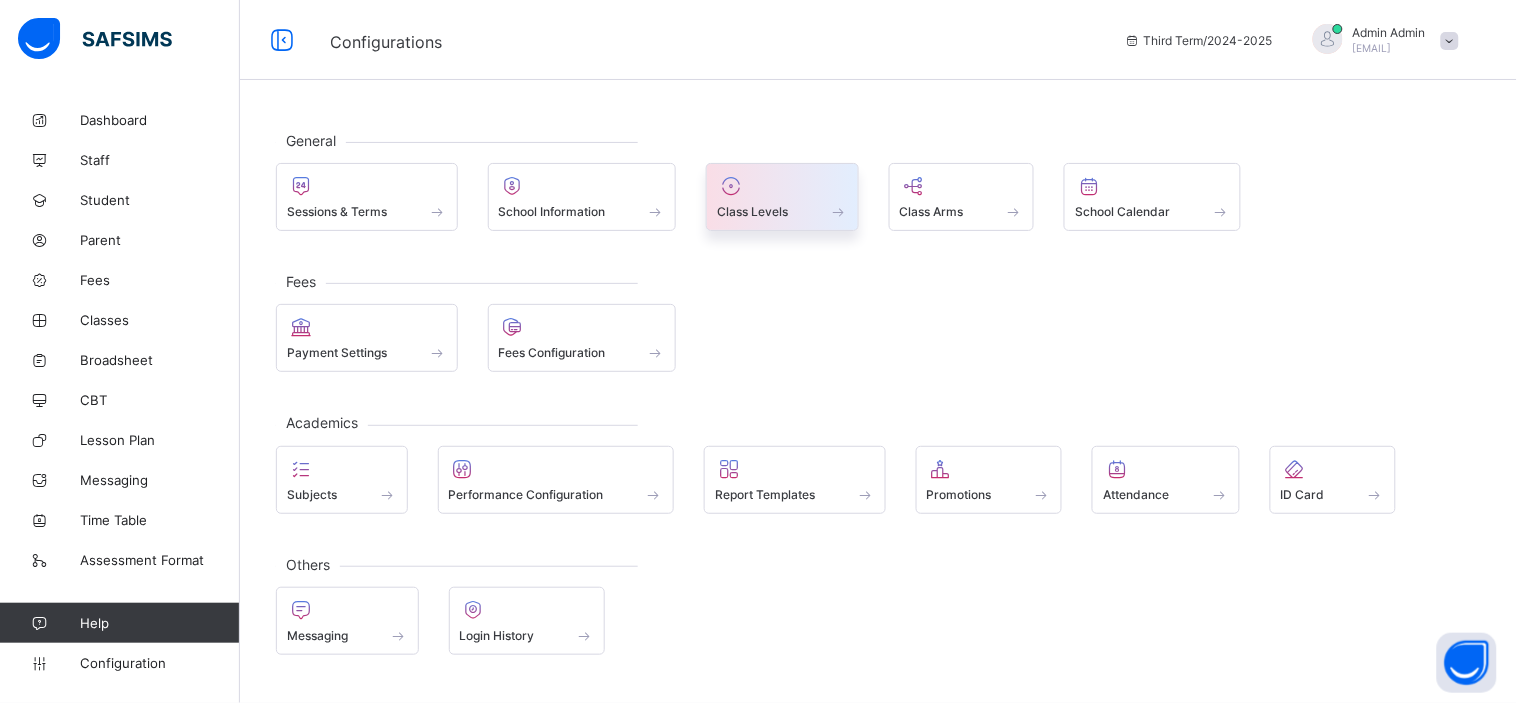 click on "Class Levels" at bounding box center [752, 211] 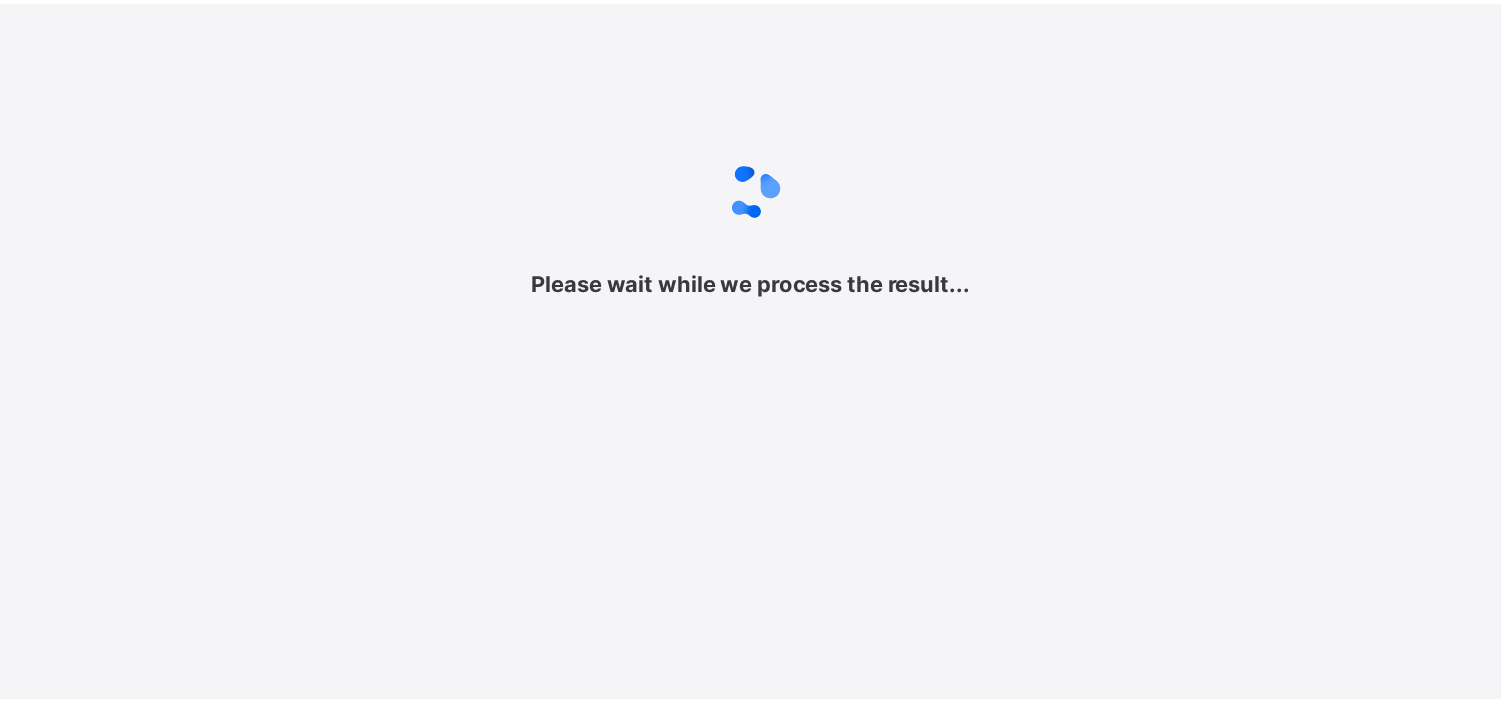 scroll, scrollTop: 0, scrollLeft: 0, axis: both 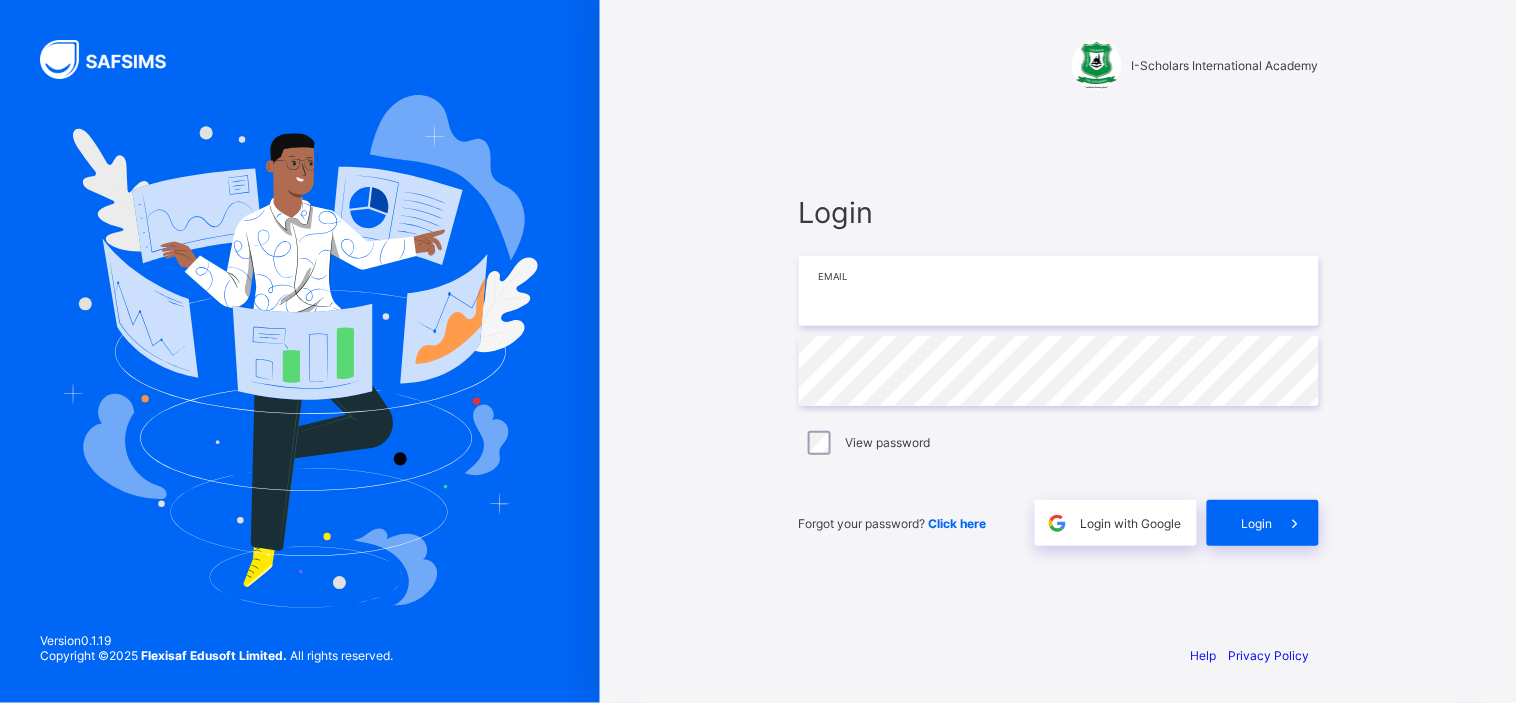 type on "**********" 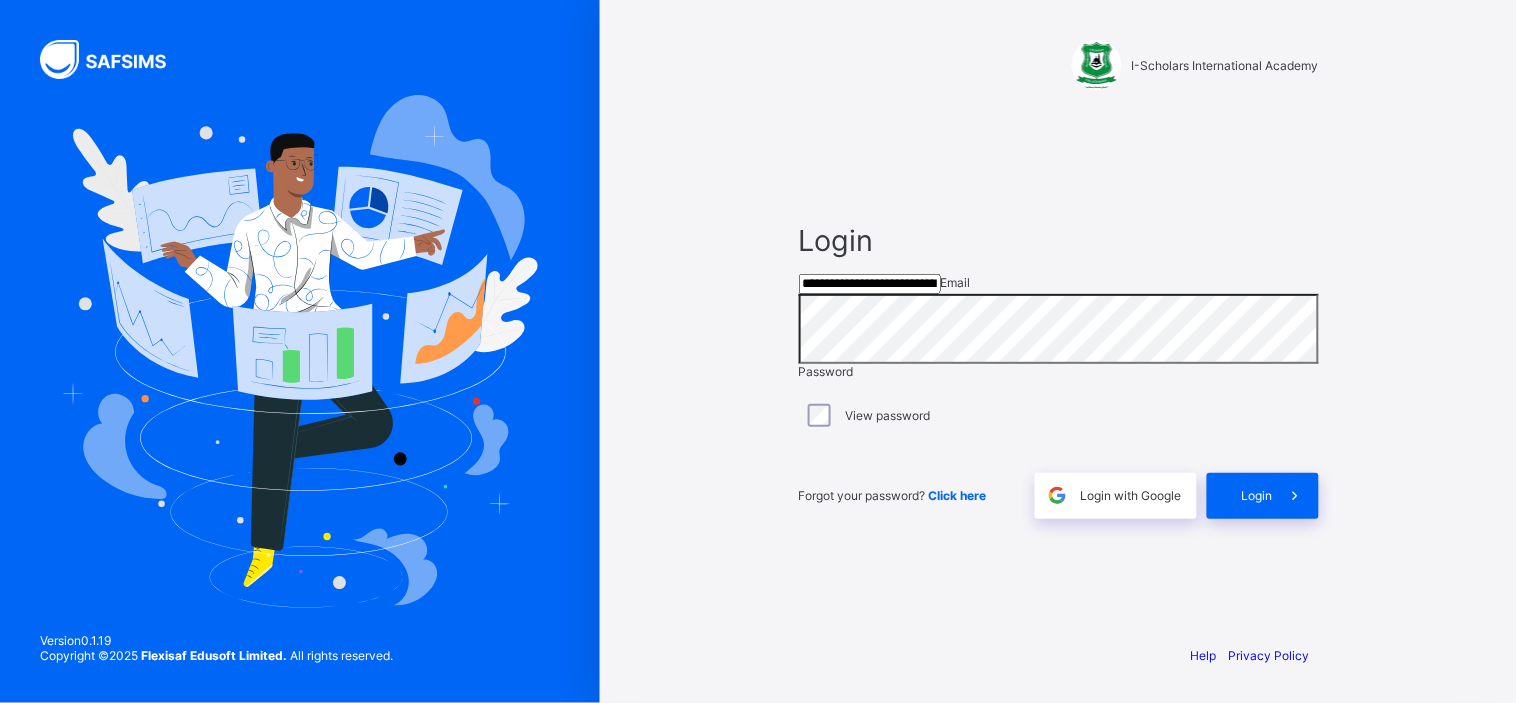 click on "**********" at bounding box center (1059, 351) 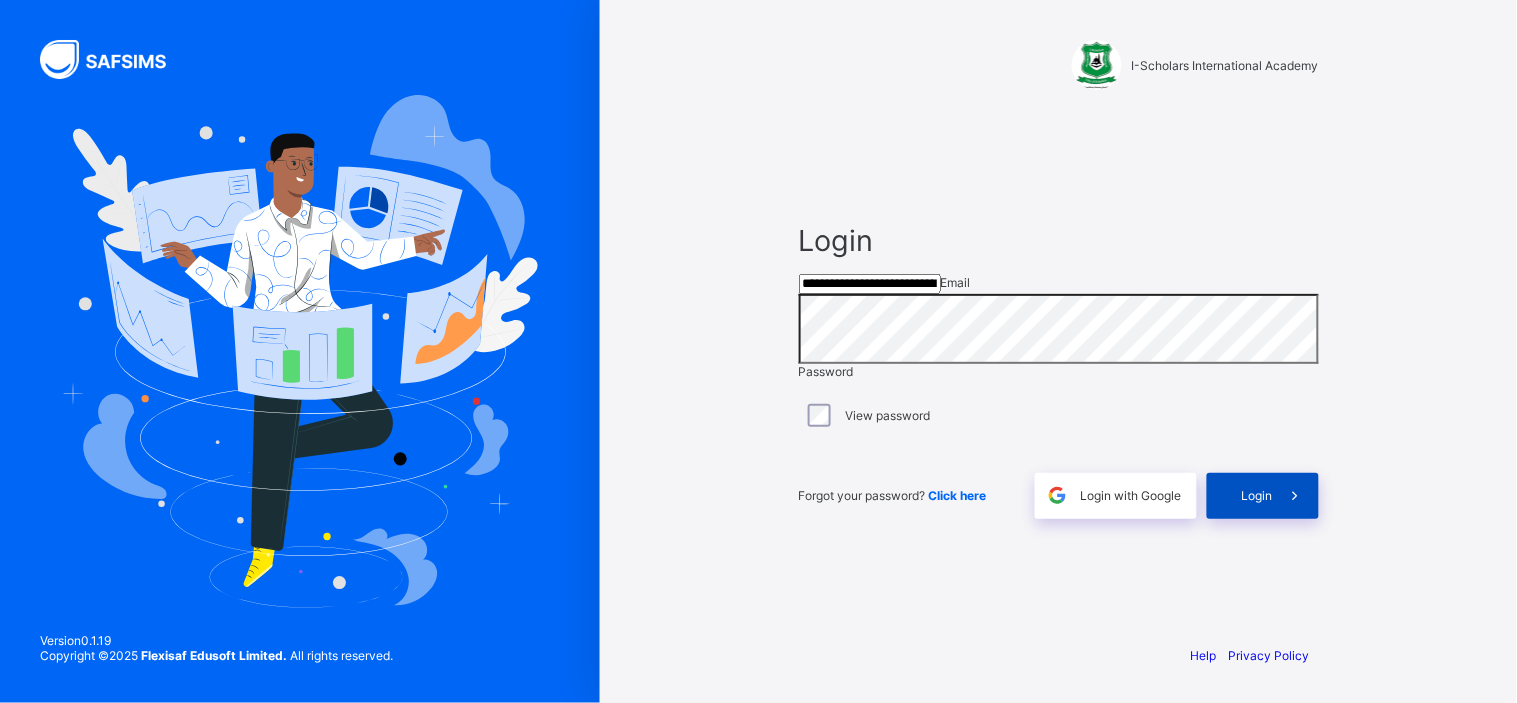 click on "Login" at bounding box center [1257, 495] 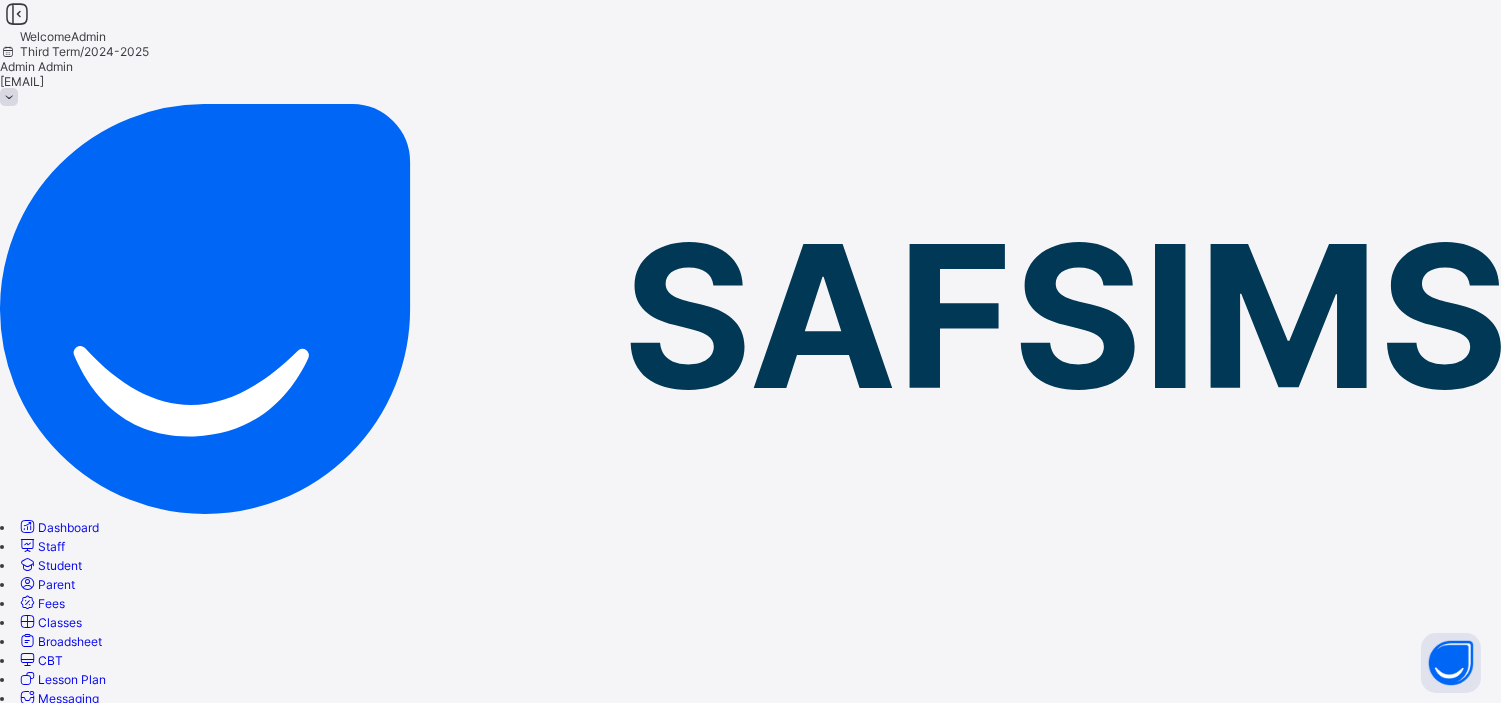 click on "Classes" at bounding box center (60, 622) 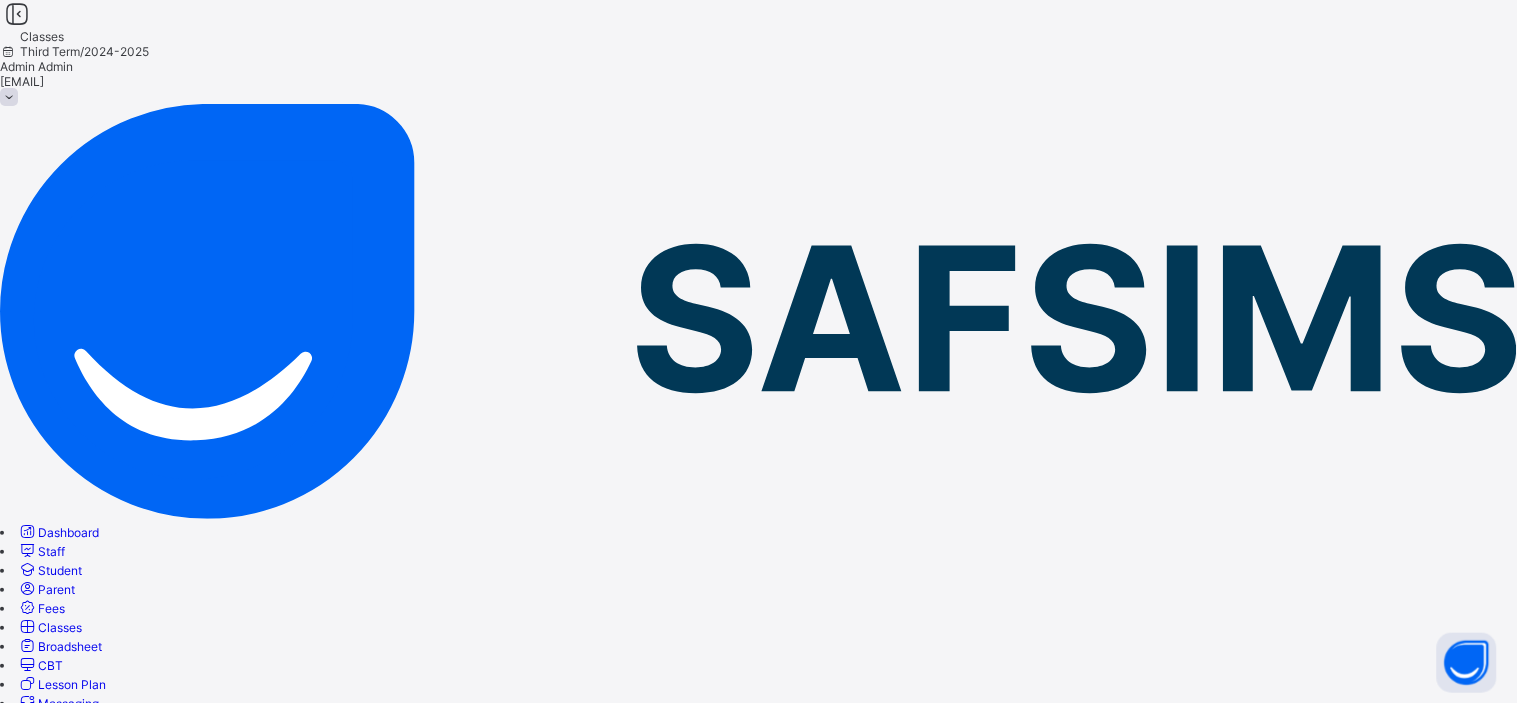 click on "Broadsheet" at bounding box center [59, 646] 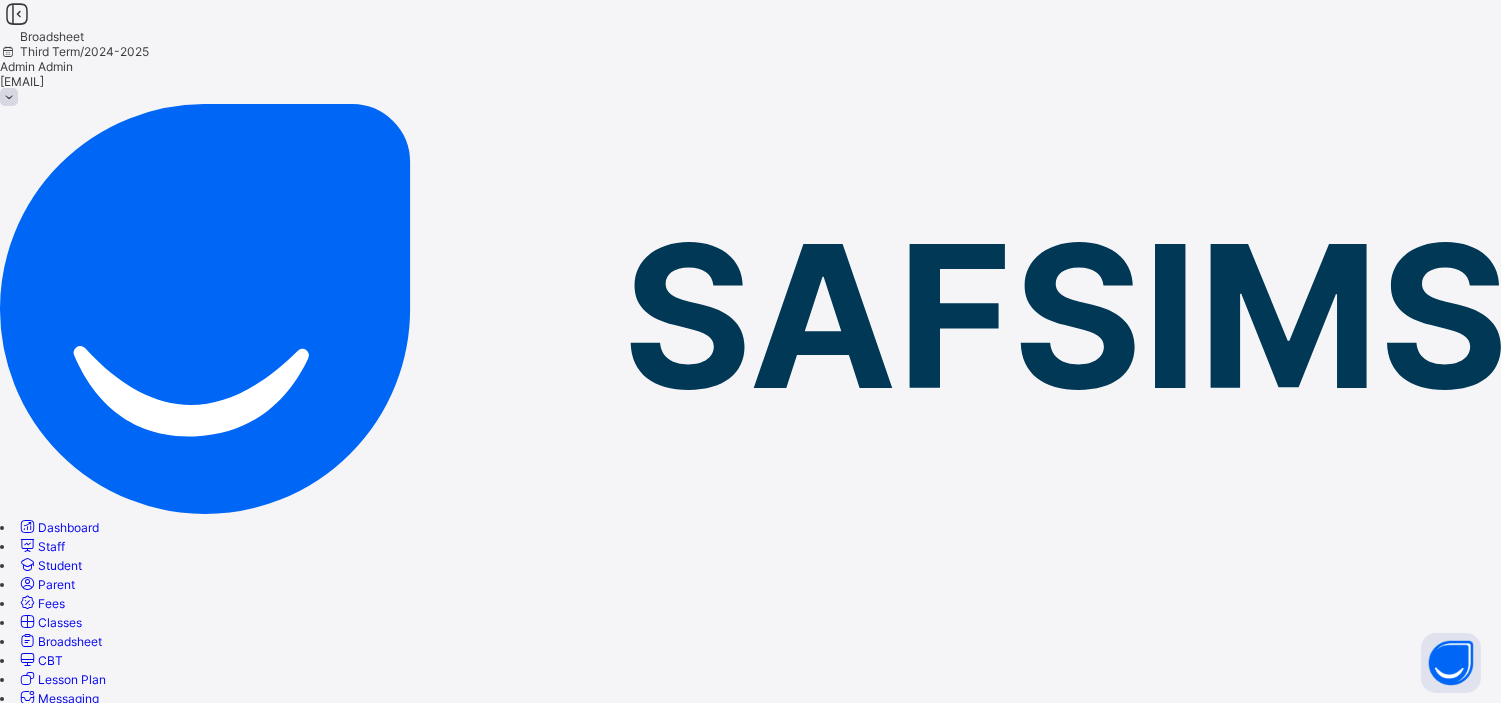 click on "View broadsheet" at bounding box center (505, 886) 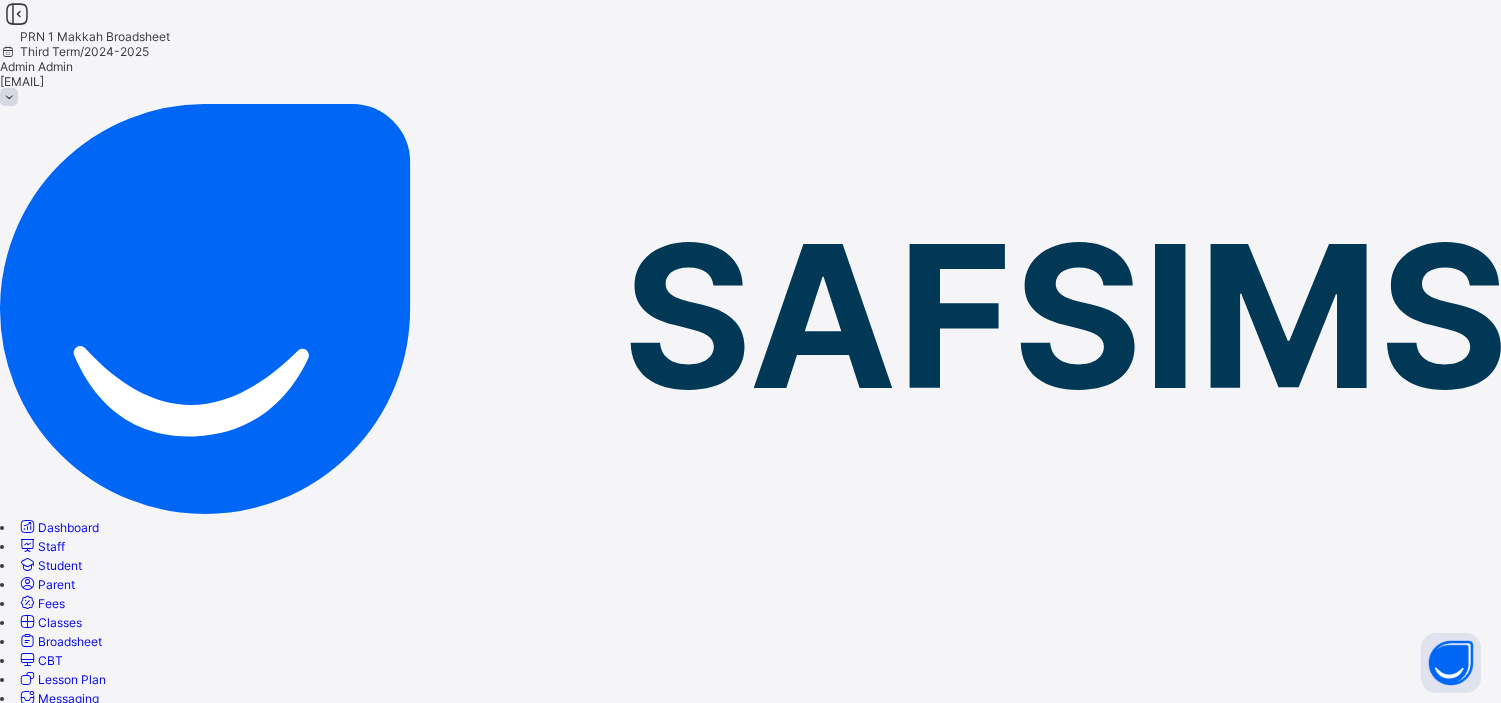 click on "Cumulative" at bounding box center [29, 803] 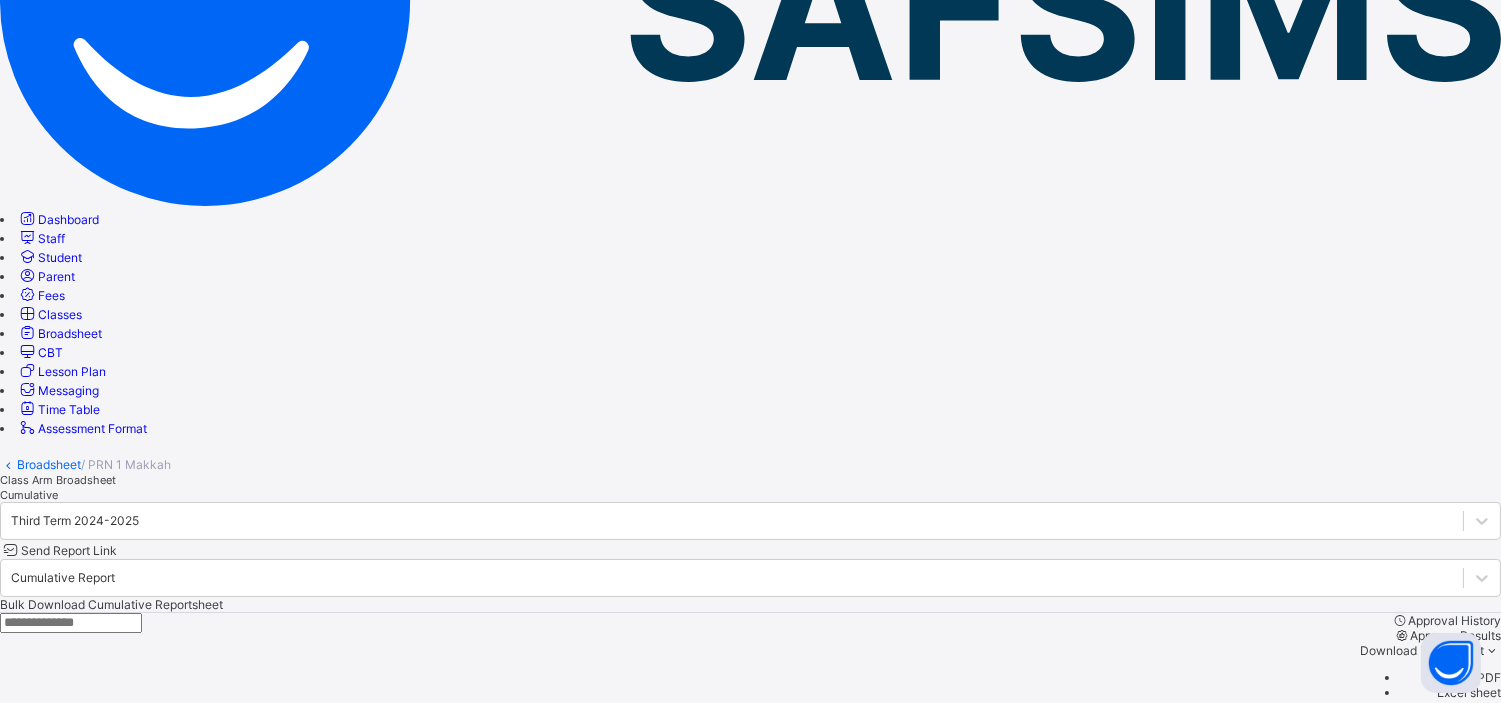 click on "ZIYADULKHAYR  AKINTAYO" at bounding box center [130, 1369] 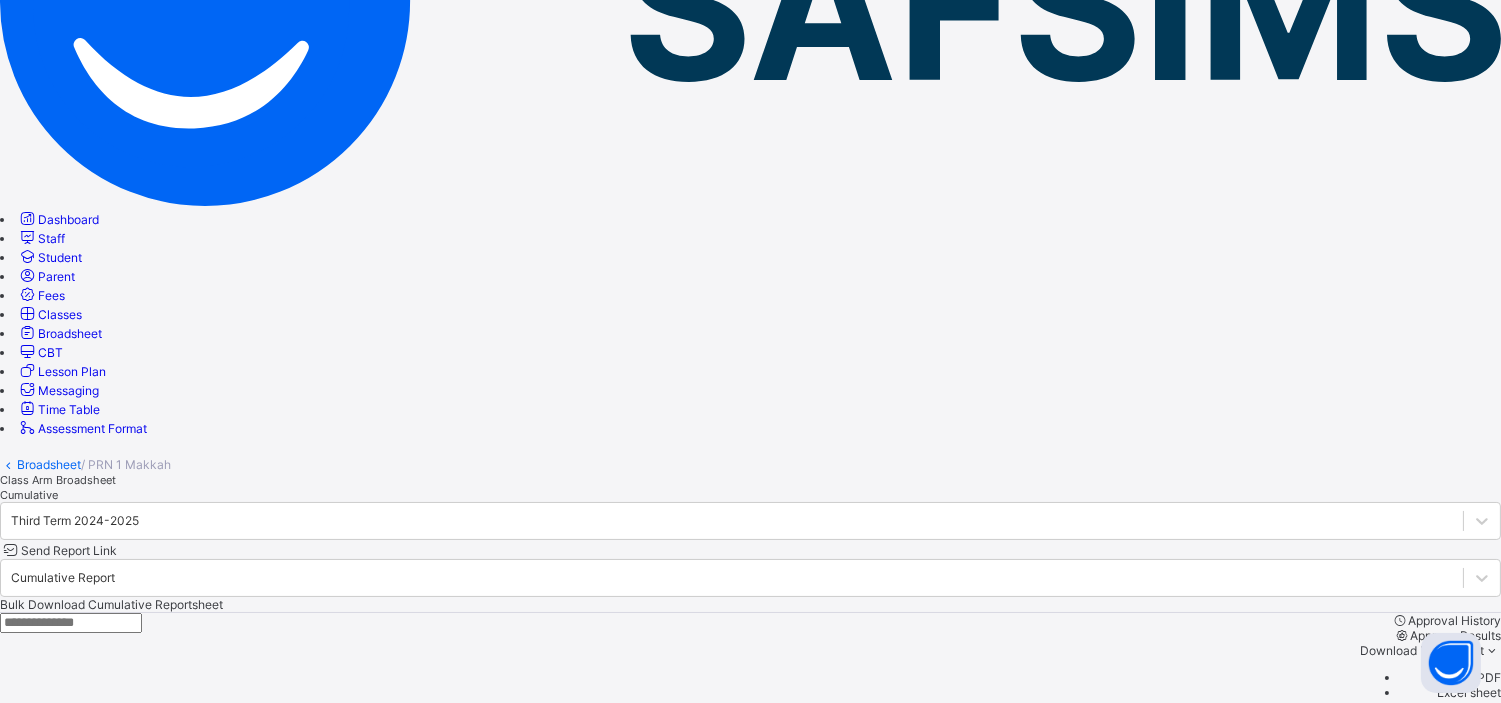 scroll, scrollTop: 367, scrollLeft: 0, axis: vertical 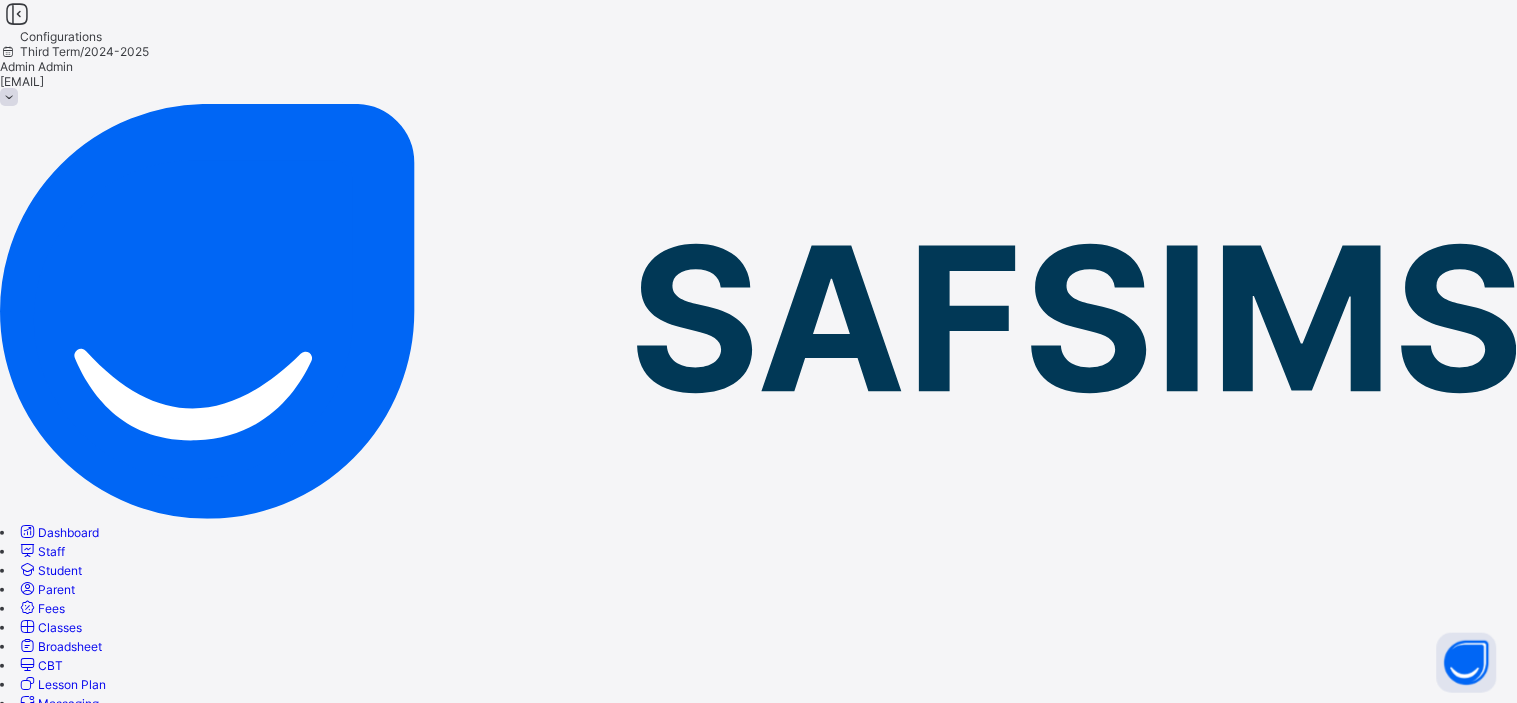 click on "Class Levels" at bounding box center (758, 879) 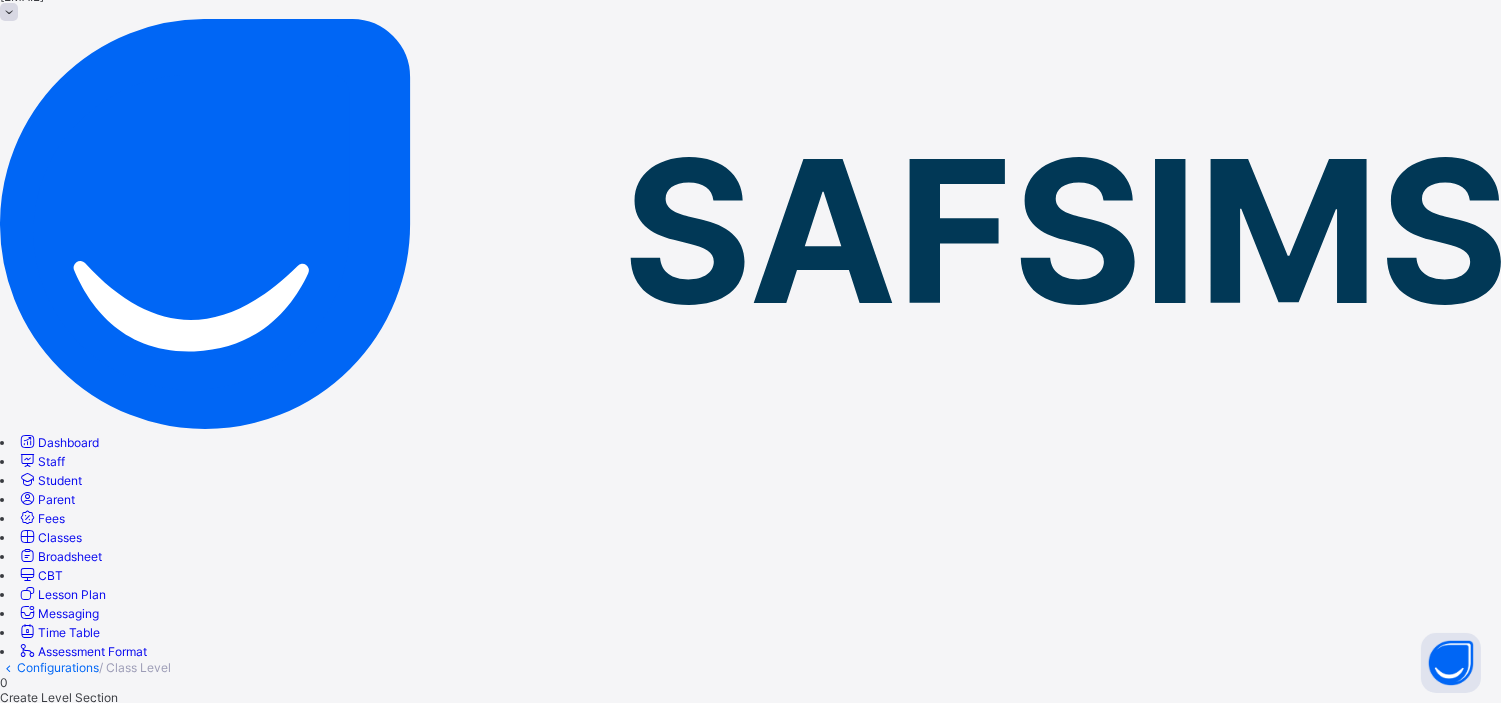 scroll, scrollTop: 92, scrollLeft: 0, axis: vertical 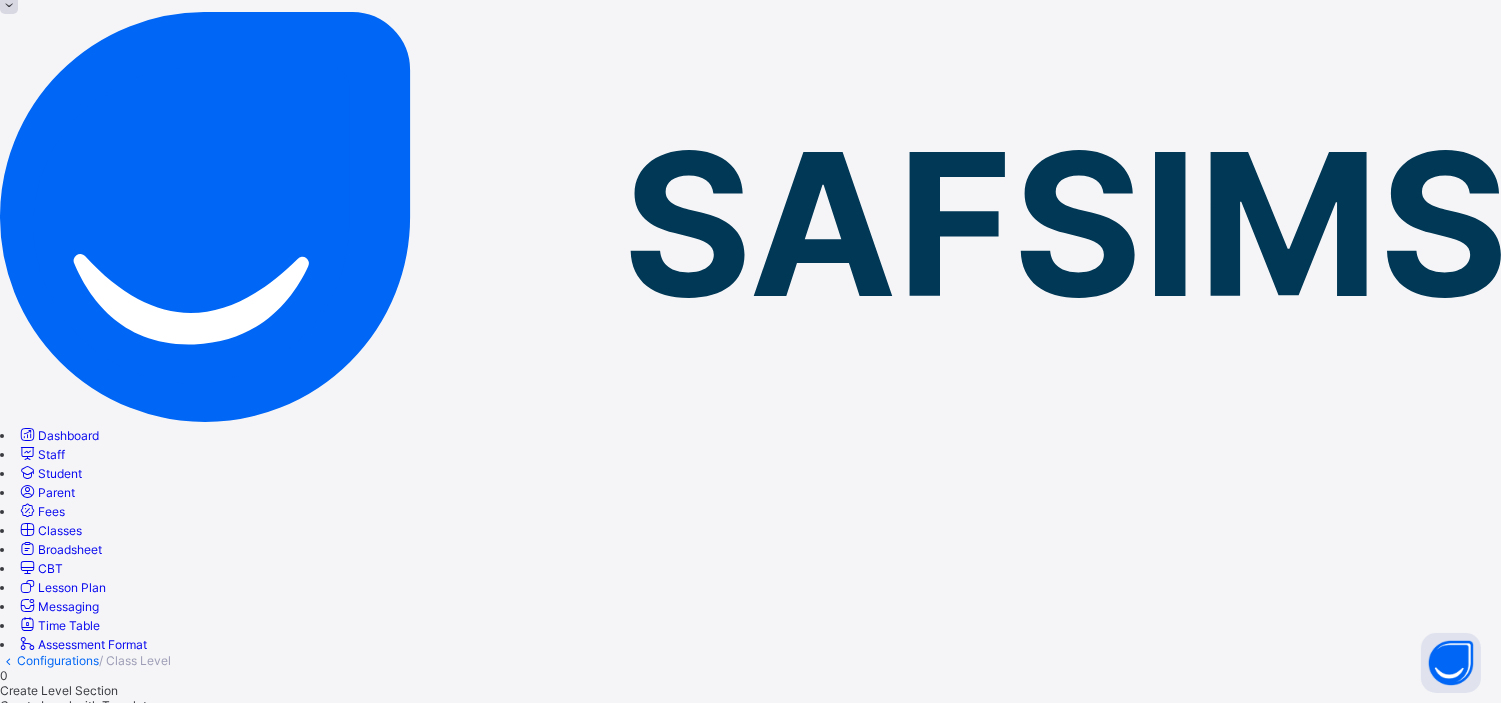 click on "PRE-NURSERY TWO" at bounding box center (58, 1187) 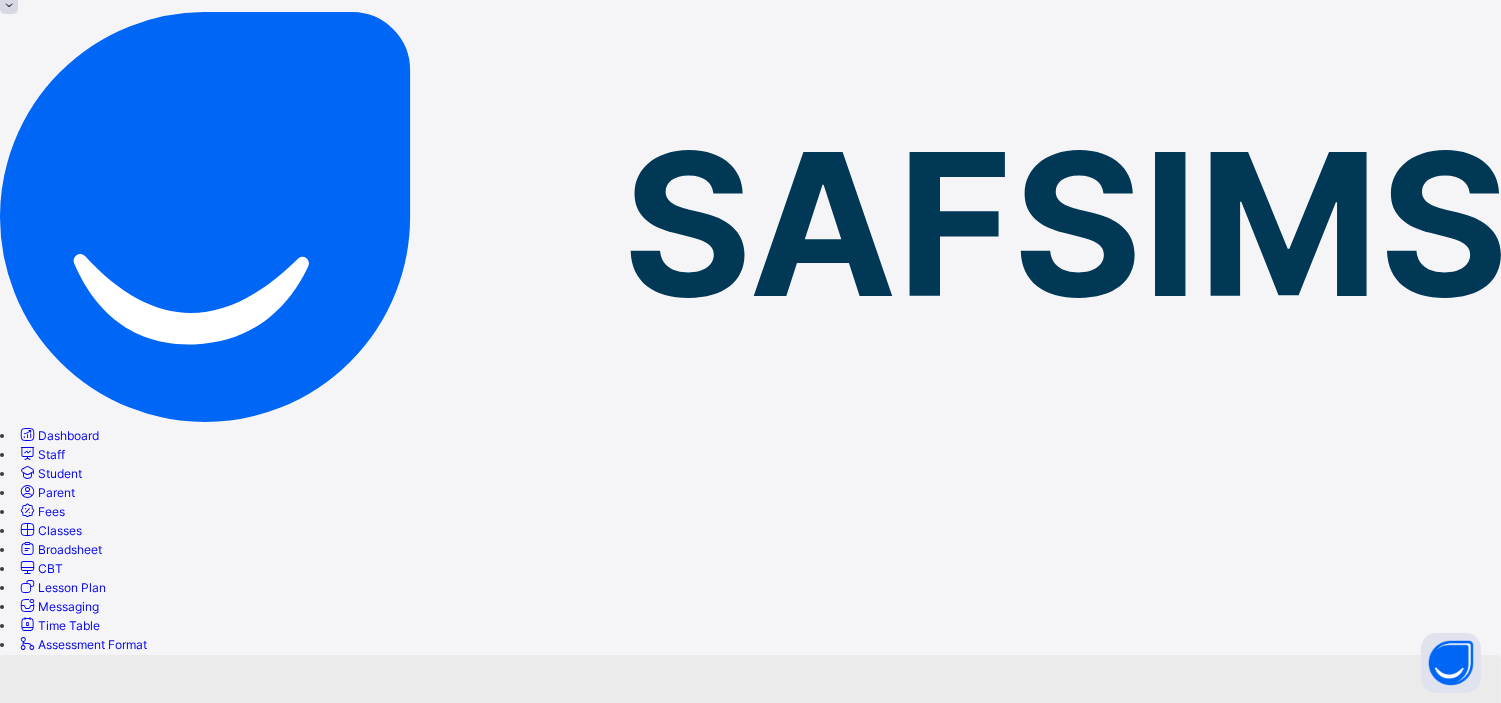 scroll, scrollTop: 0, scrollLeft: 0, axis: both 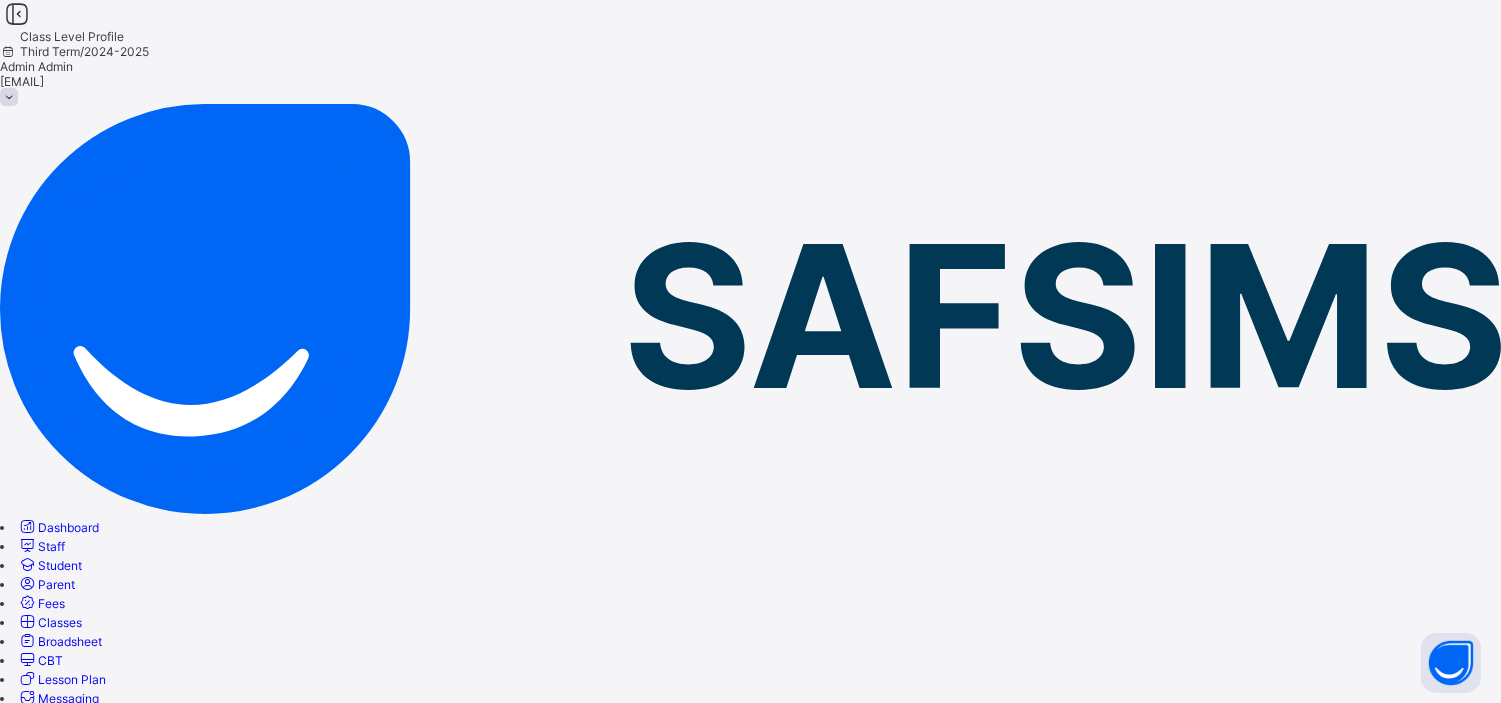 click on "Result Configuration" at bounding box center [750, 827] 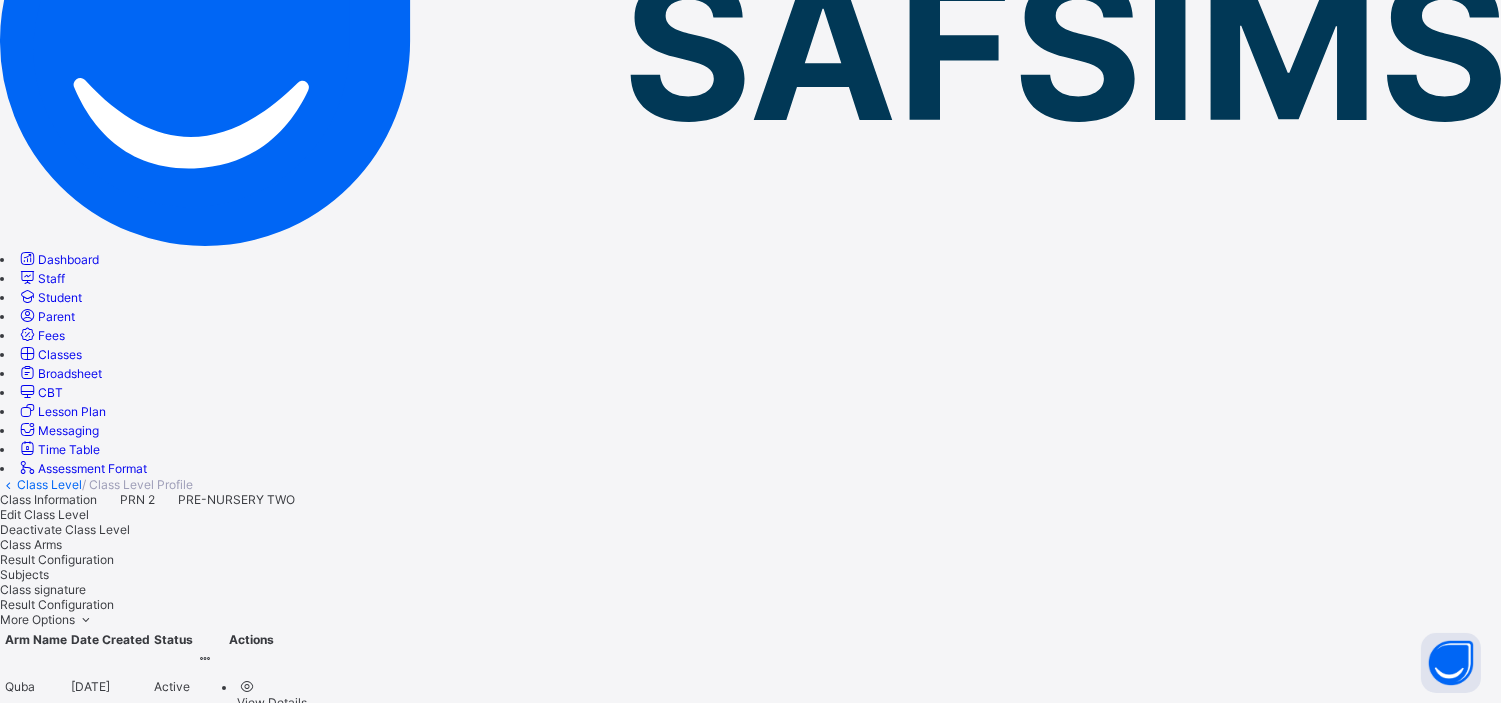 scroll, scrollTop: 350, scrollLeft: 0, axis: vertical 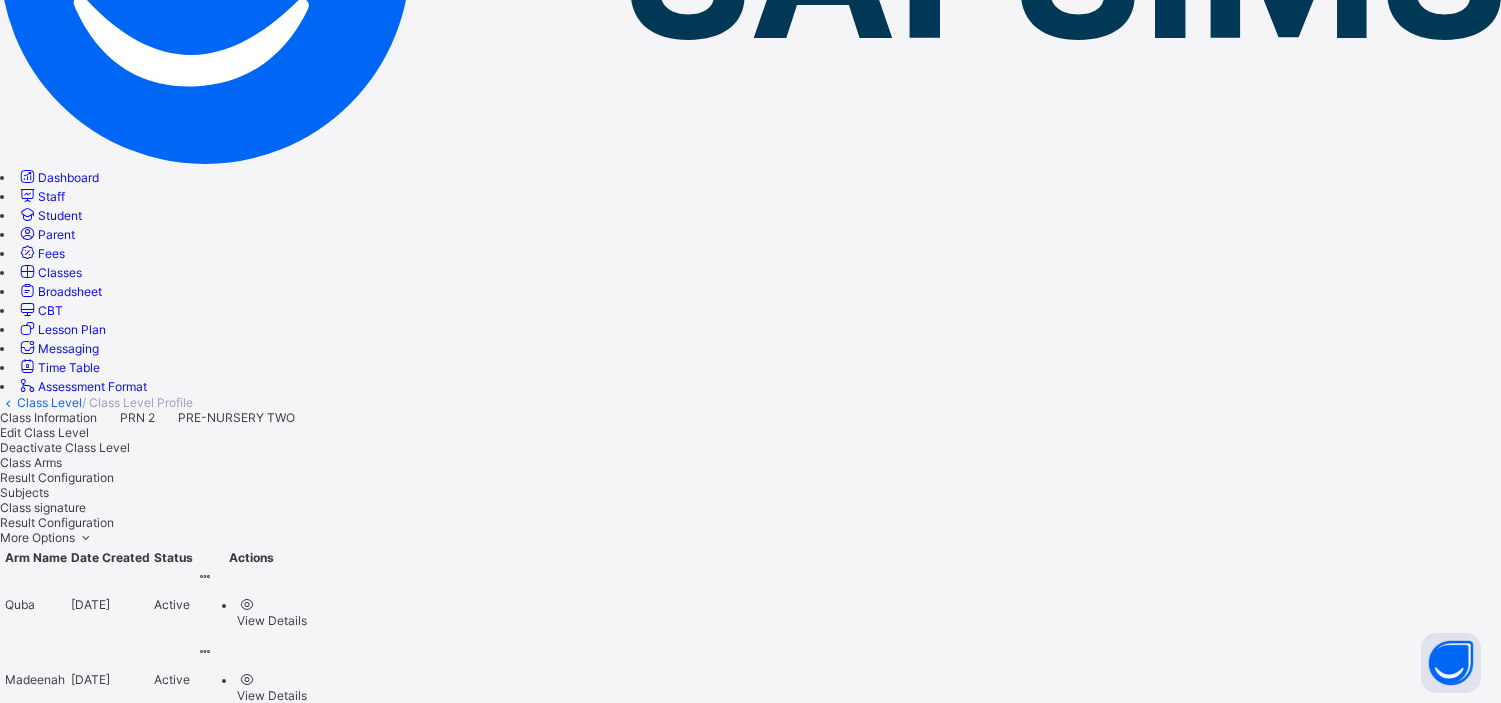 click at bounding box center (459, 1120) 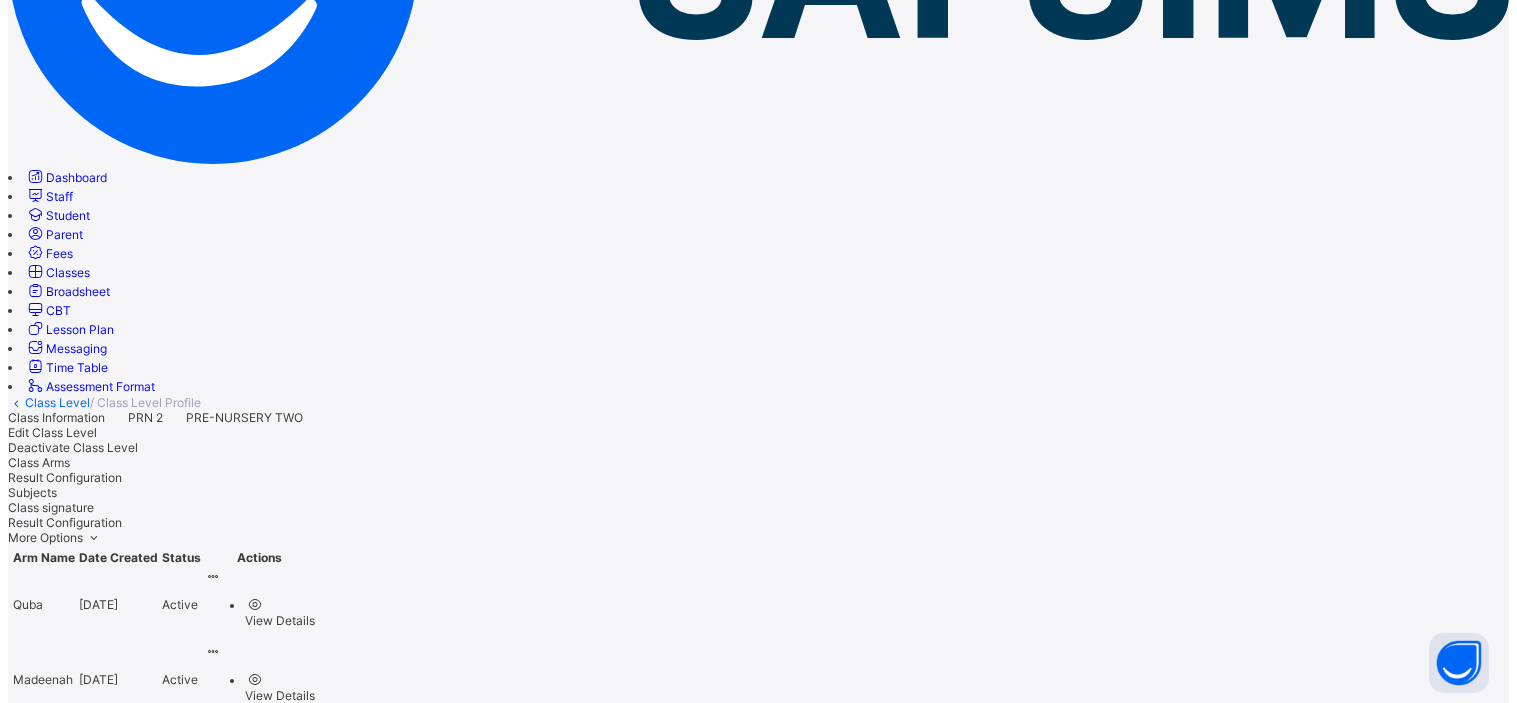 scroll, scrollTop: 61, scrollLeft: 0, axis: vertical 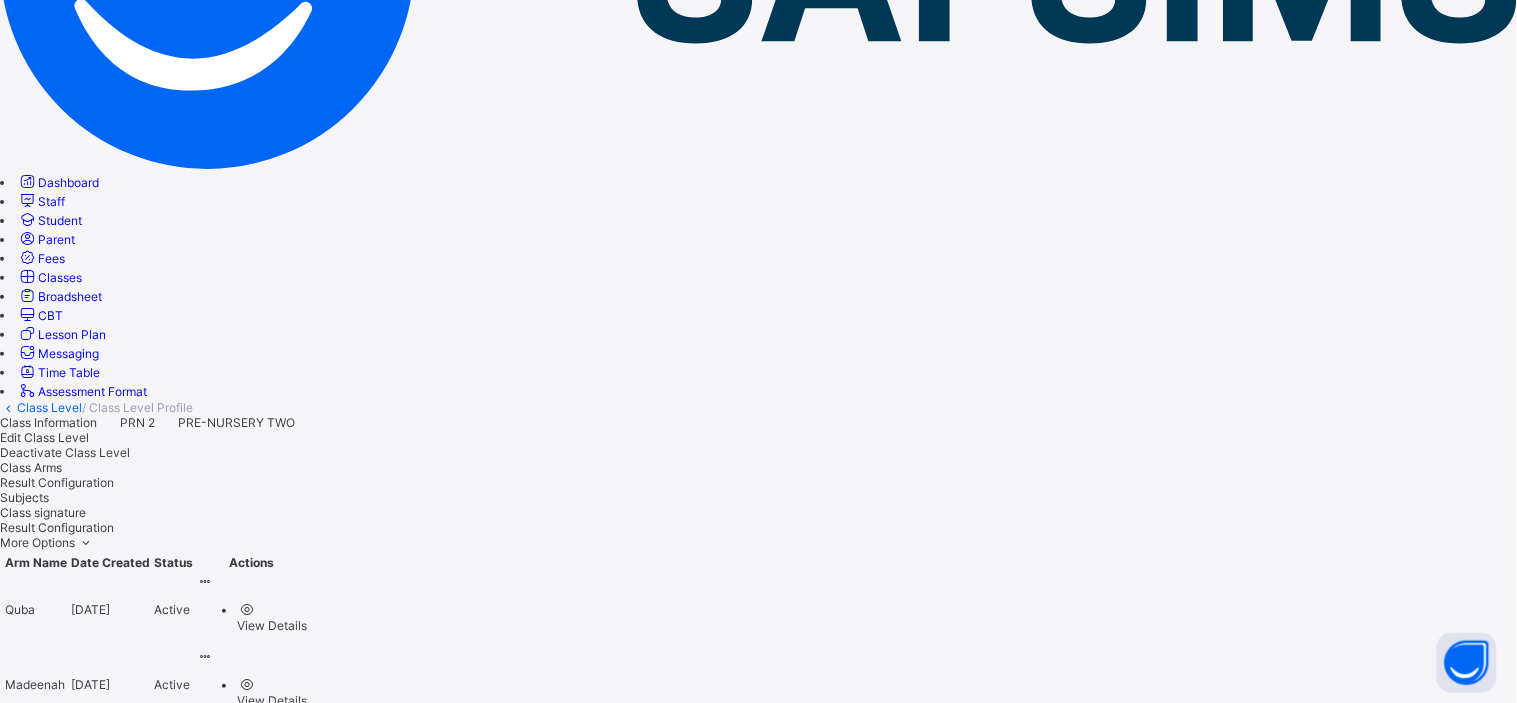 click on "Preview" at bounding box center [1474, 1466] 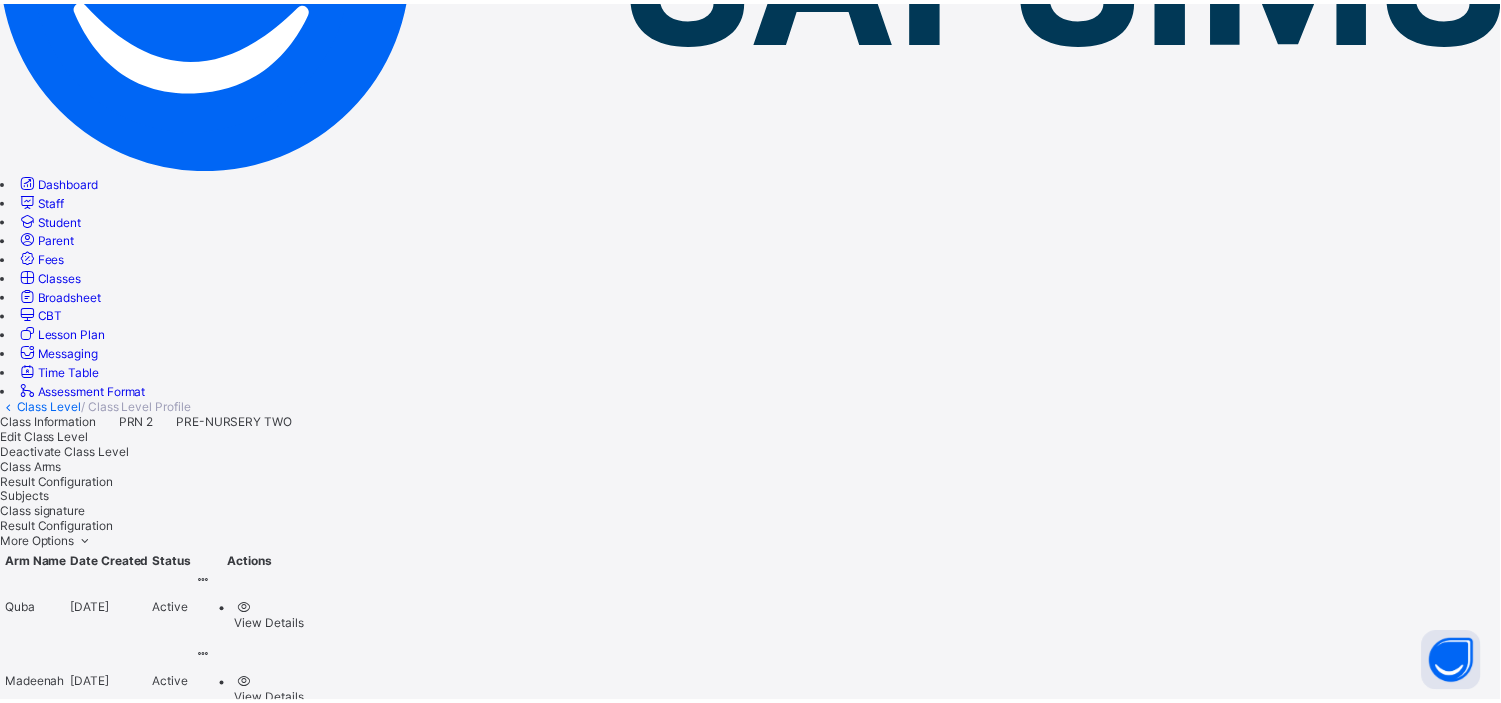 scroll, scrollTop: 0, scrollLeft: 0, axis: both 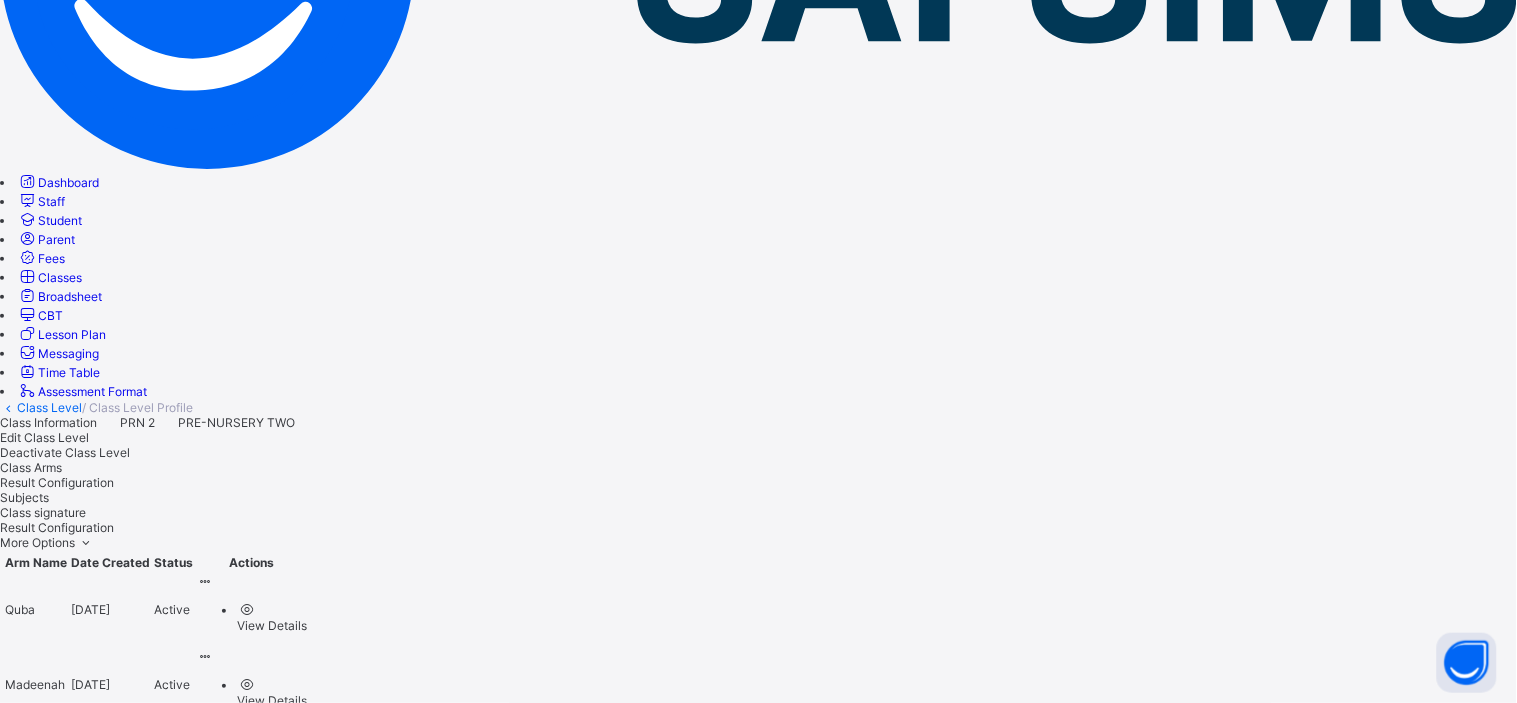 click on "Save" at bounding box center [1482, 1527] 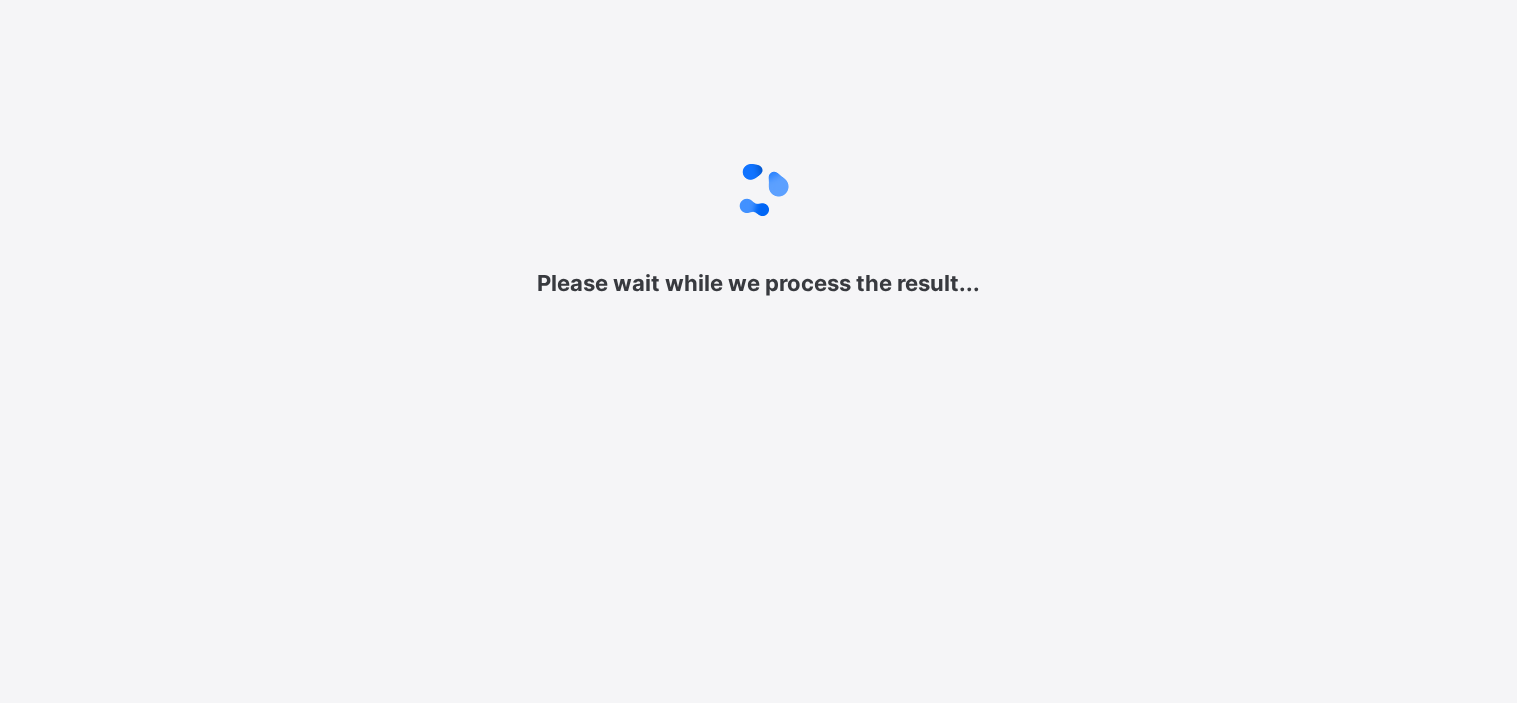 scroll, scrollTop: 0, scrollLeft: 0, axis: both 